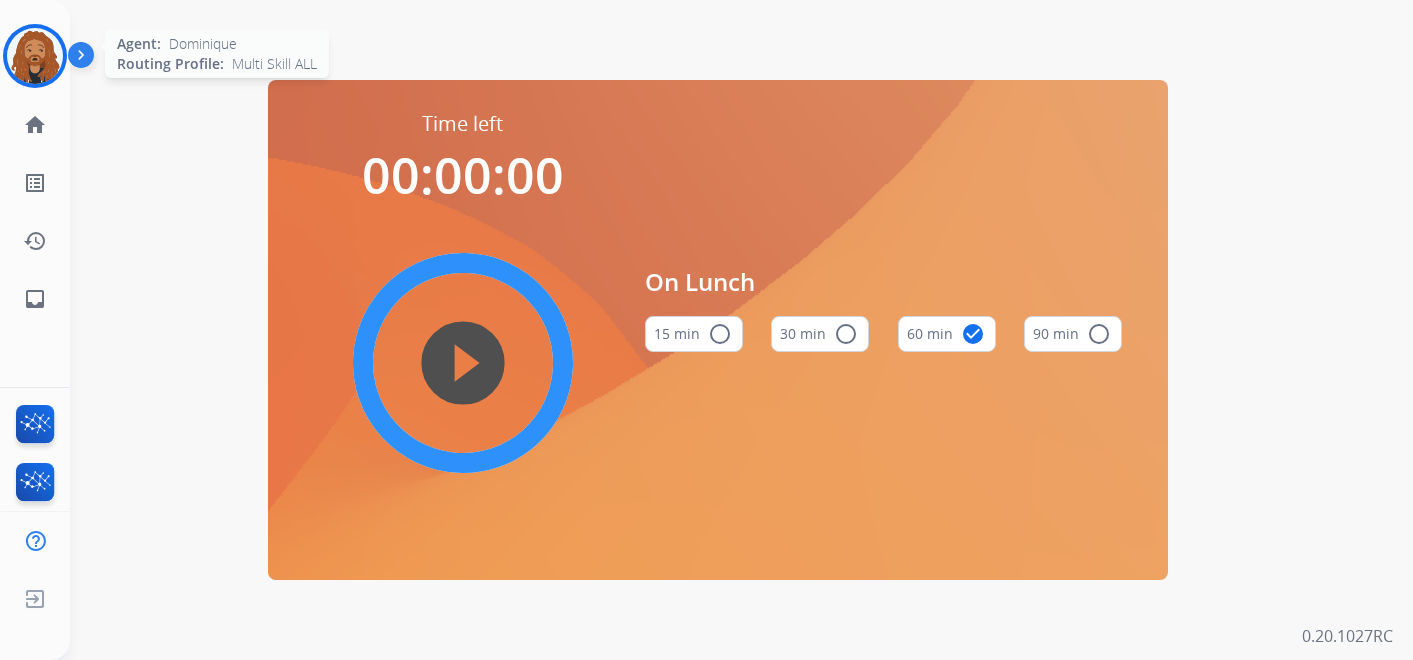 scroll, scrollTop: 0, scrollLeft: 0, axis: both 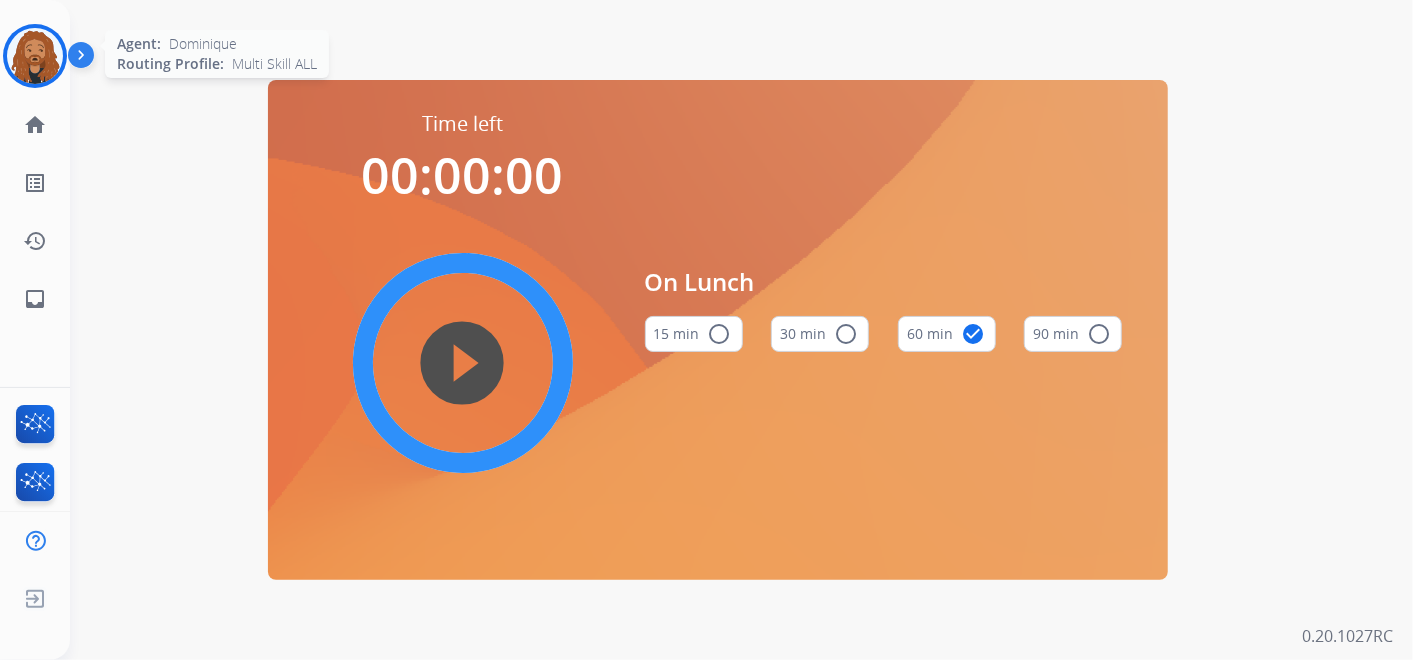 click at bounding box center [35, 56] 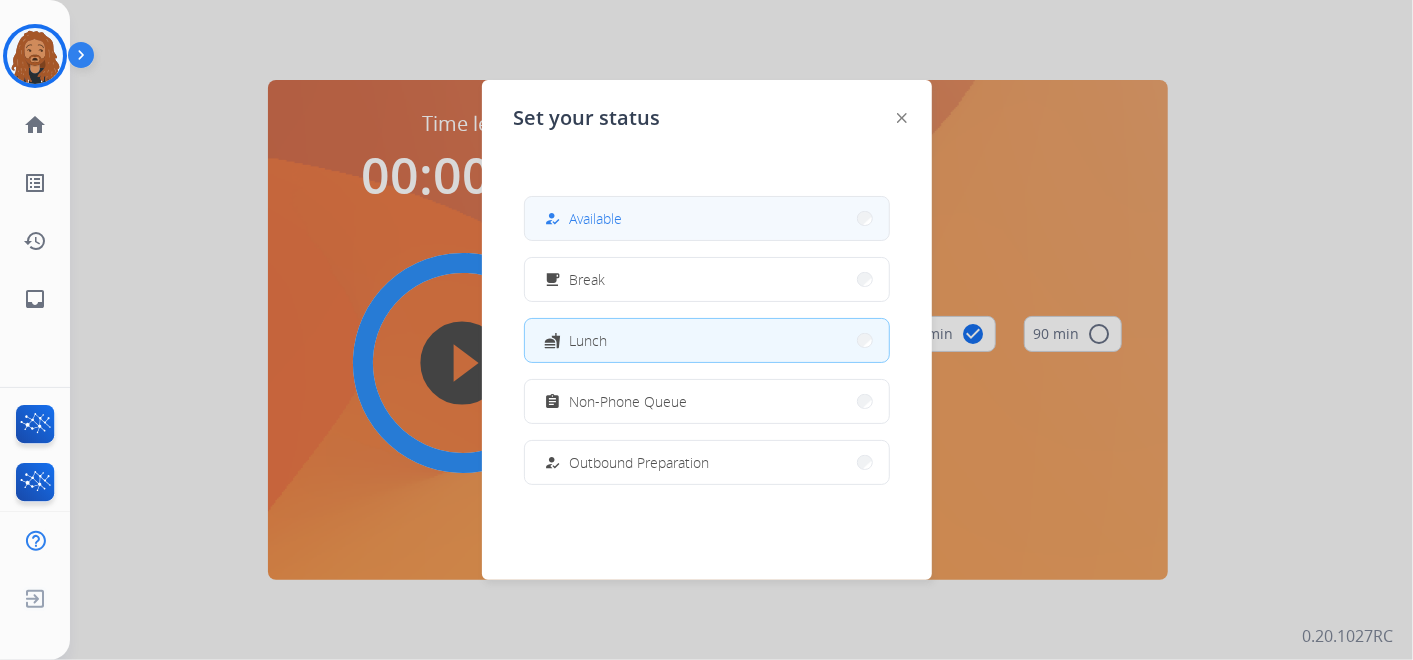click on "Available" at bounding box center (596, 218) 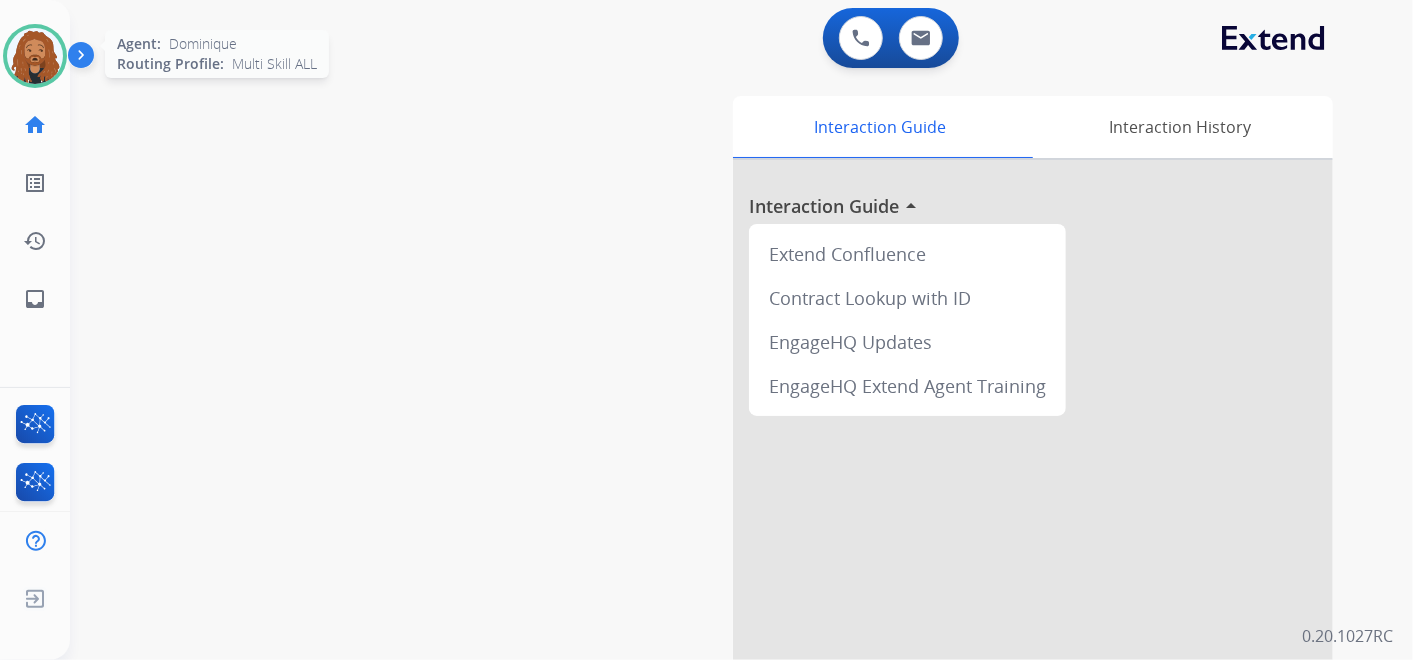 click at bounding box center [35, 56] 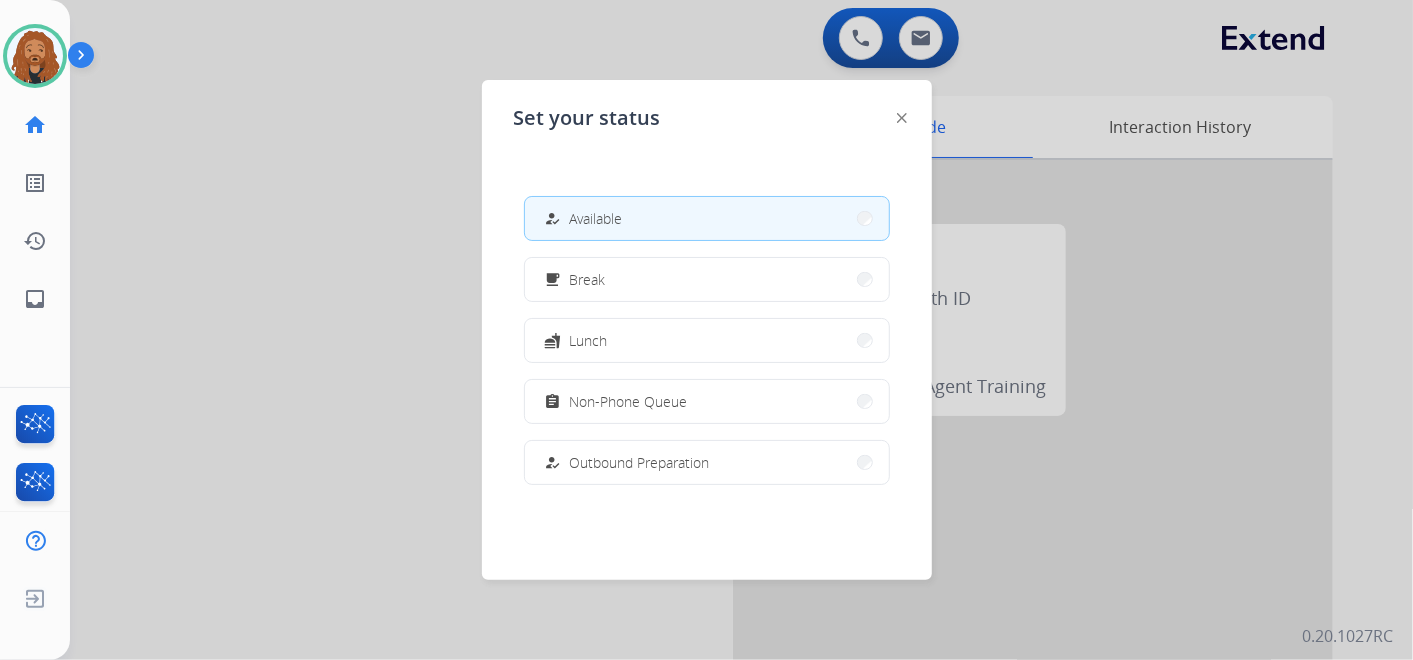 click at bounding box center [706, 330] 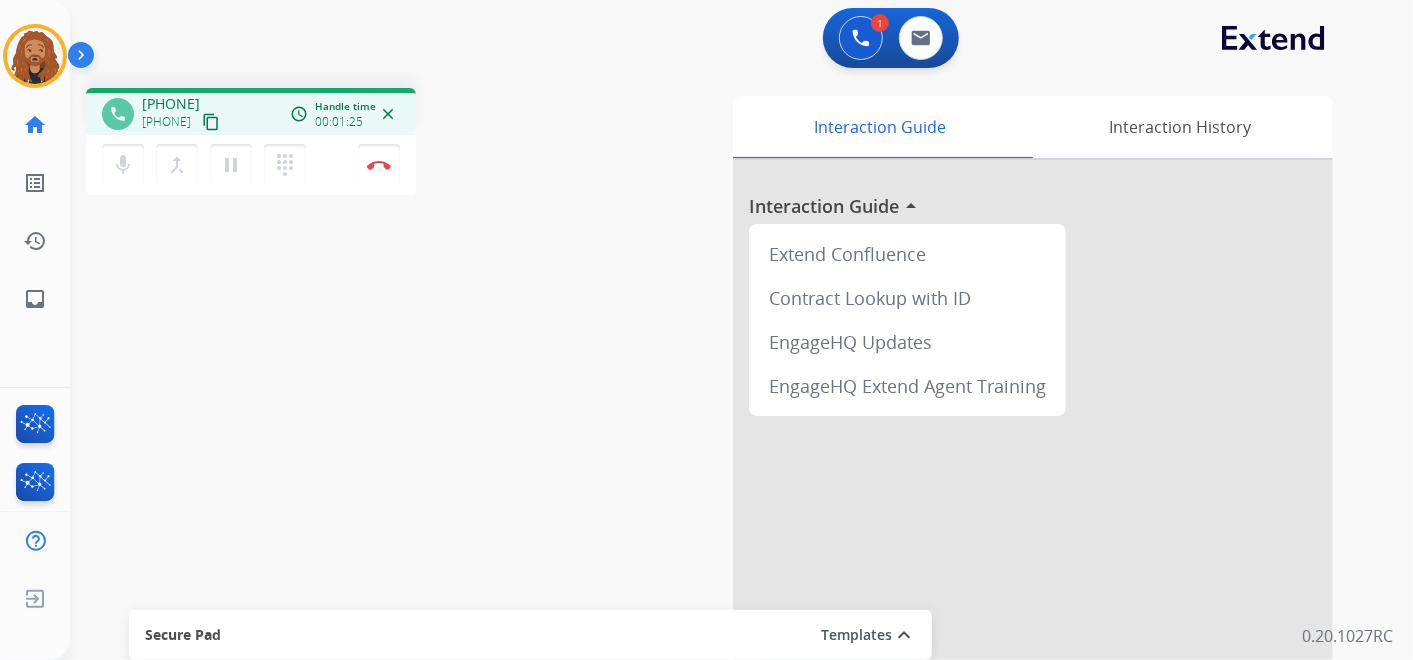 click on "content_copy" at bounding box center (211, 122) 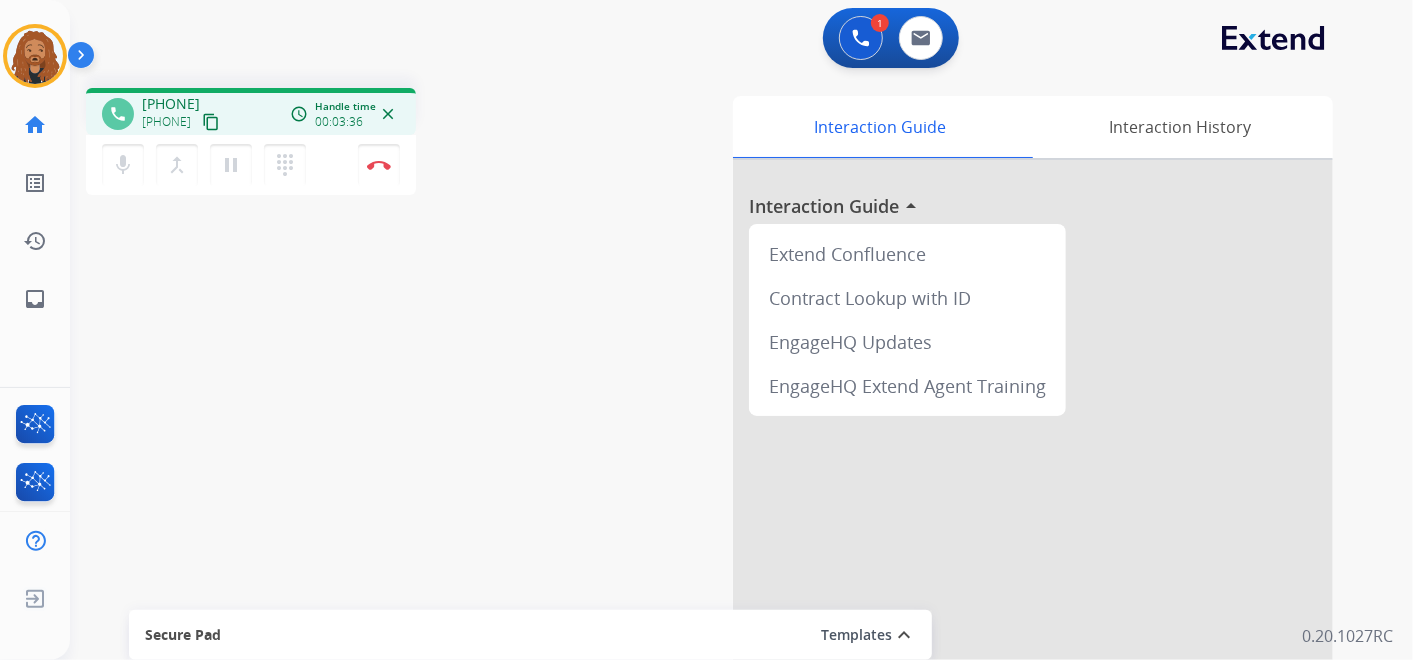 click on "content_copy" at bounding box center (211, 122) 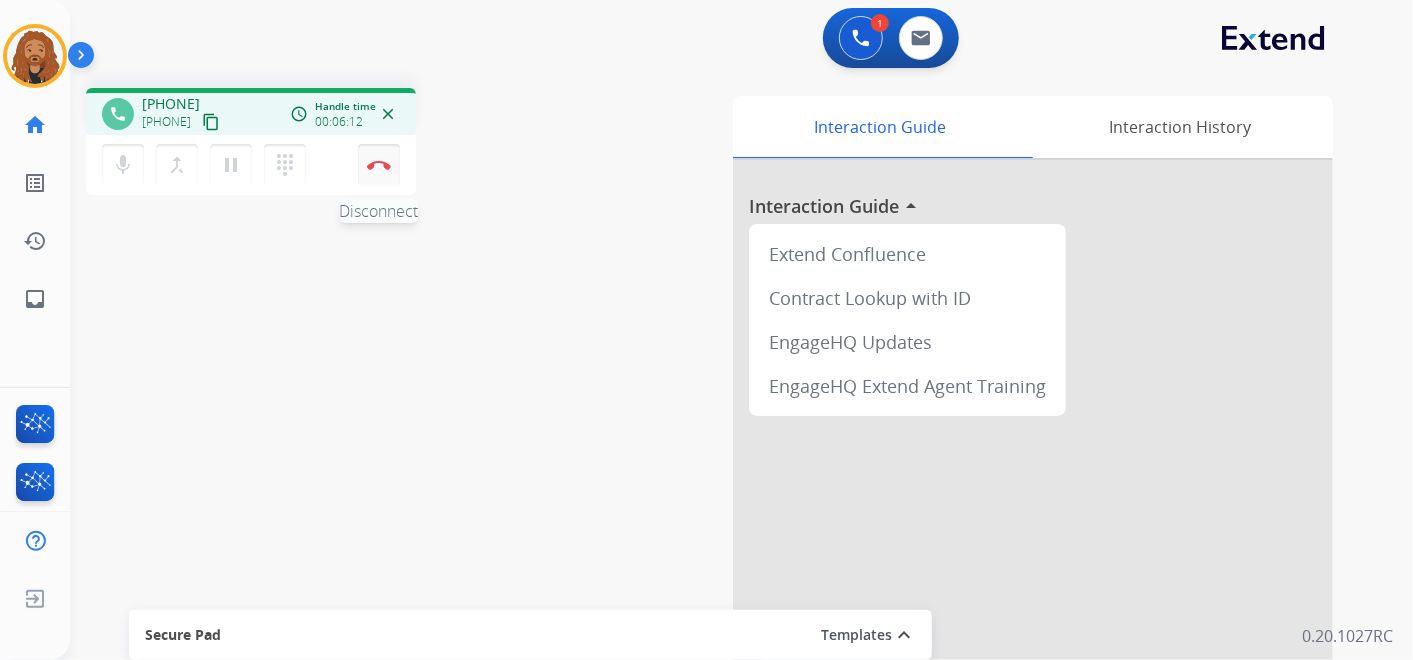 click at bounding box center (379, 165) 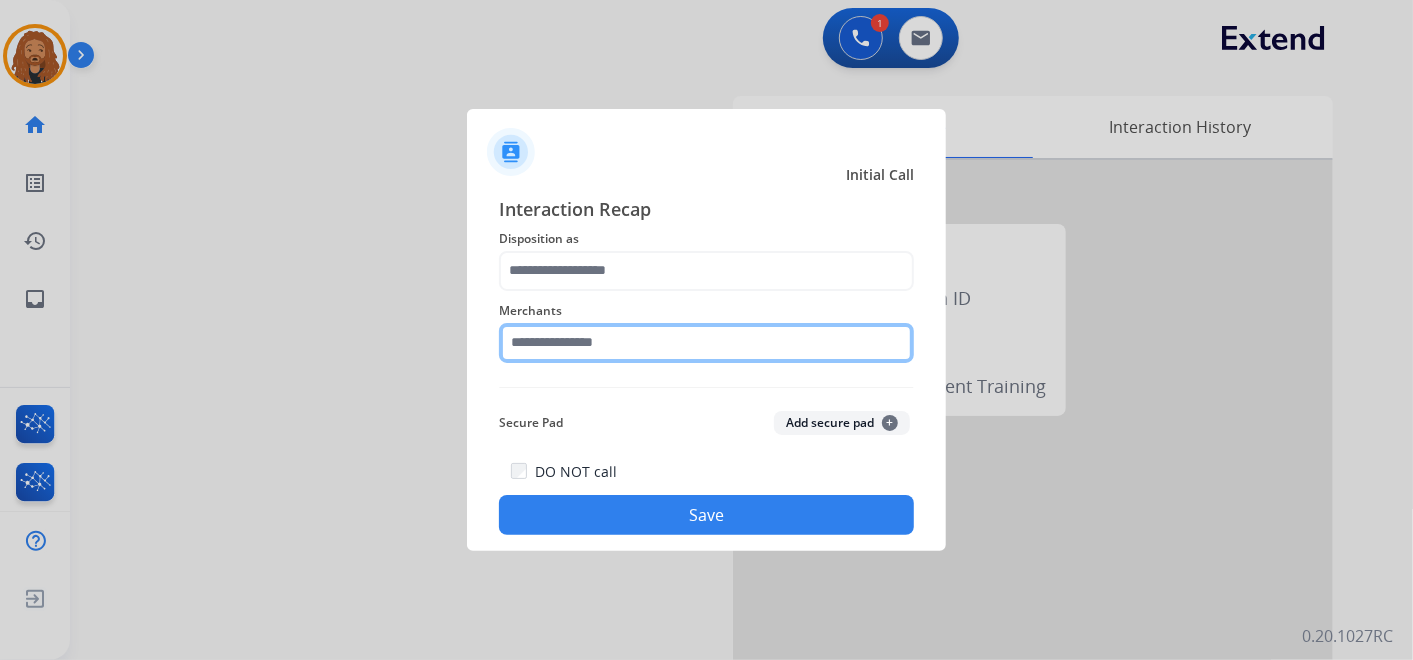 click on "Merchants" 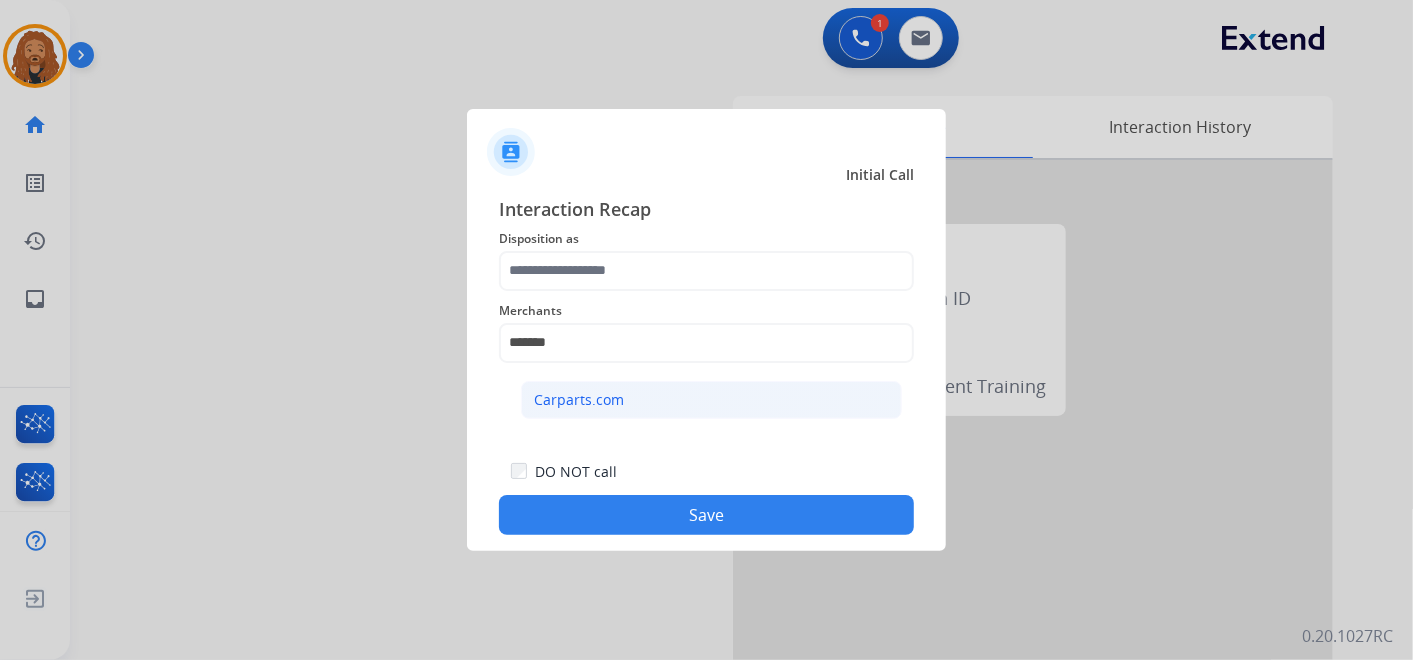 drag, startPoint x: 625, startPoint y: 398, endPoint x: 622, endPoint y: 542, distance: 144.03125 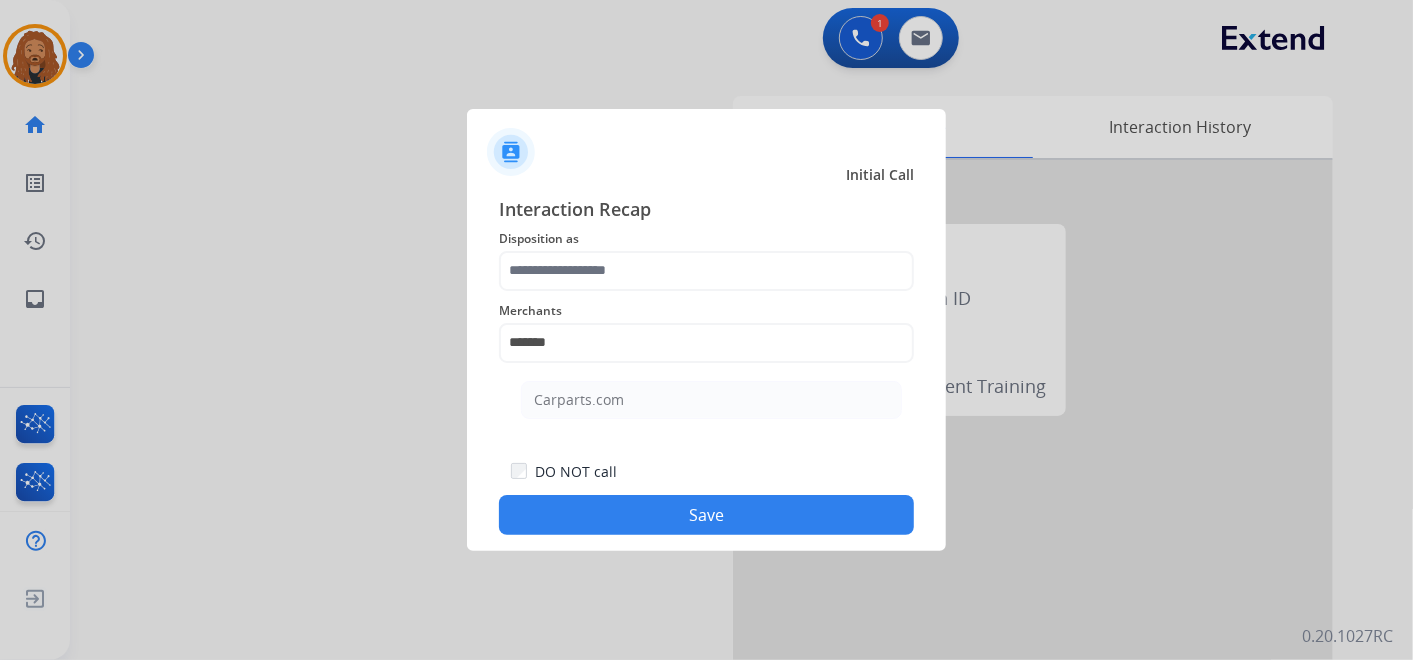 type on "**********" 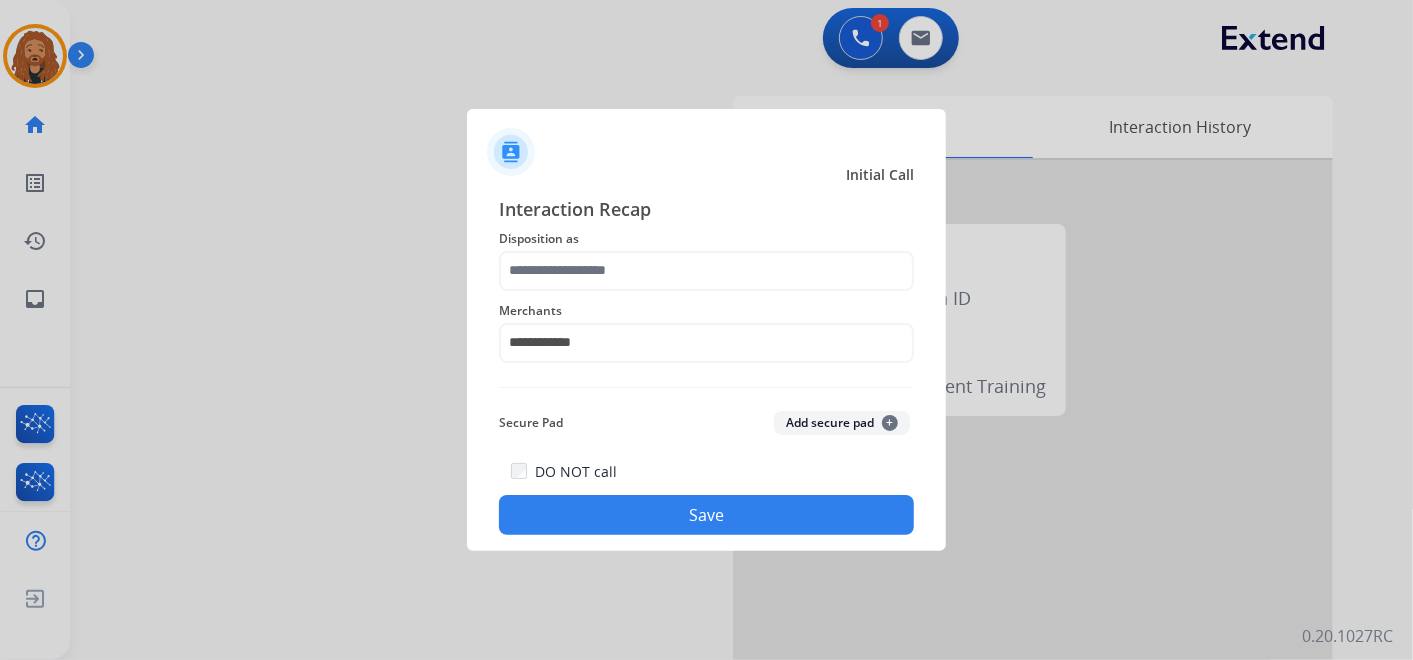 click on "Save" 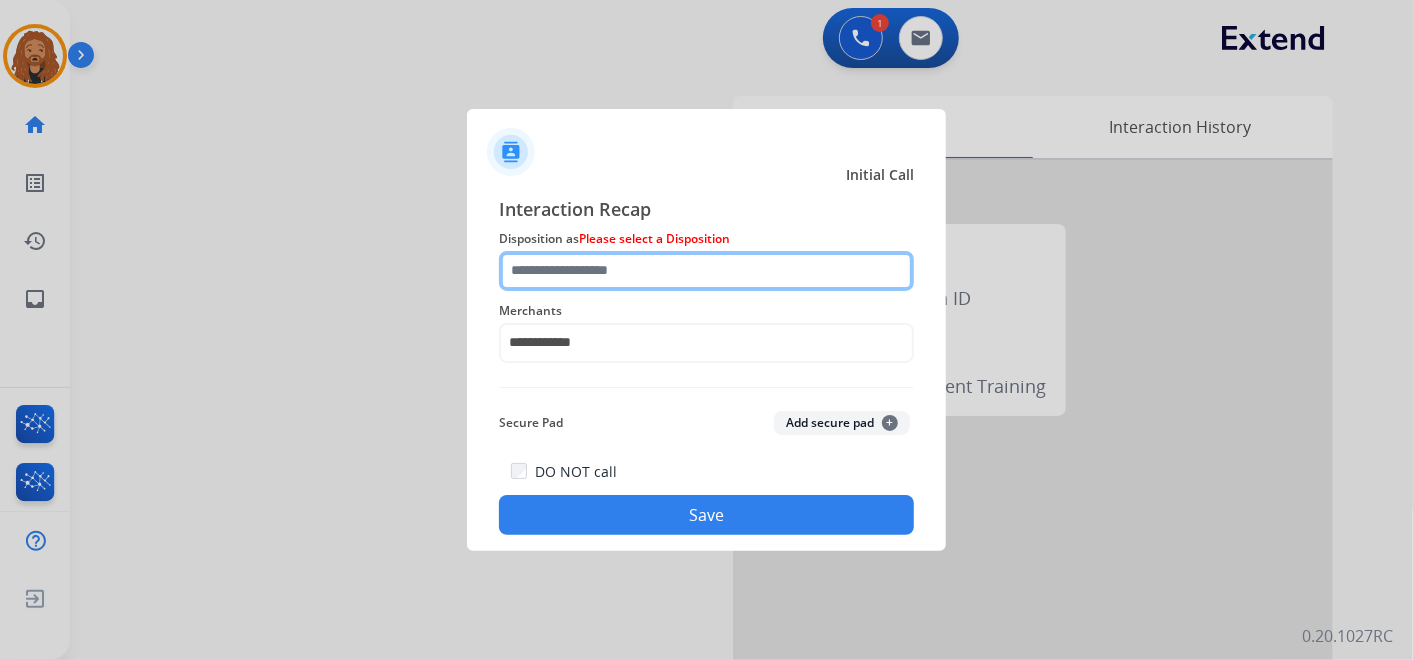 click 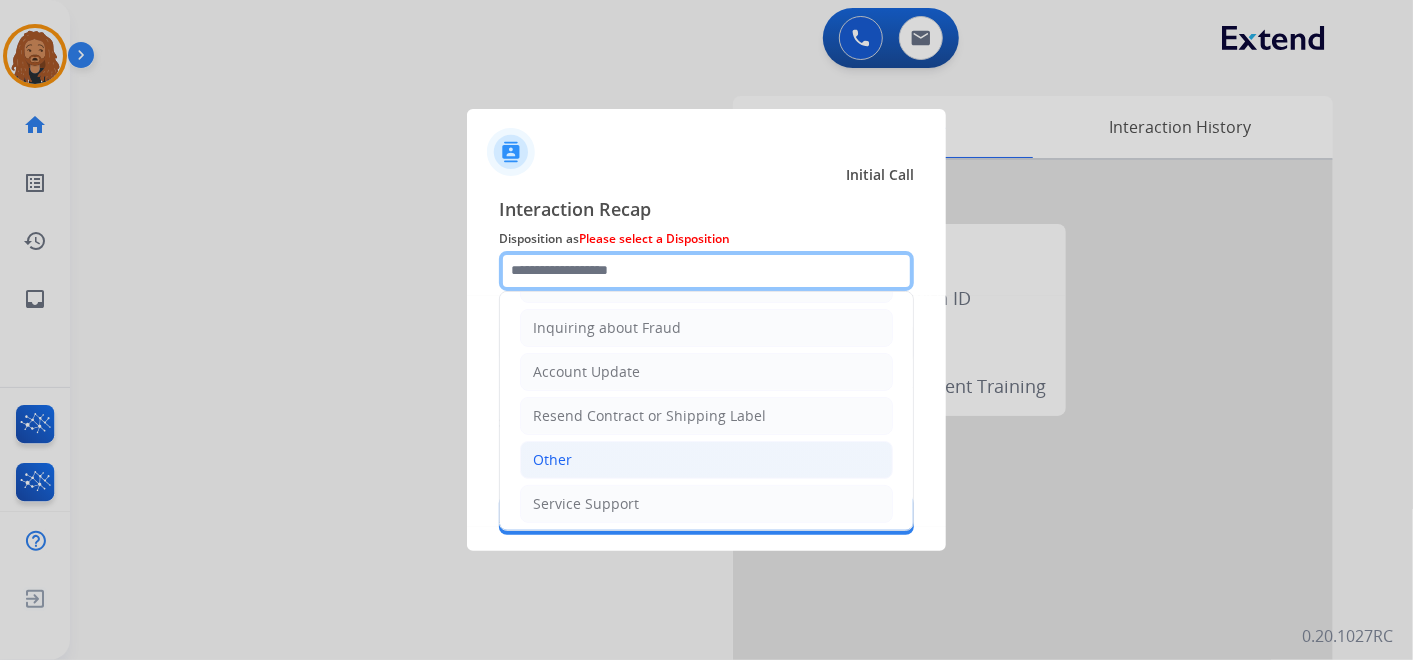 scroll, scrollTop: 0, scrollLeft: 0, axis: both 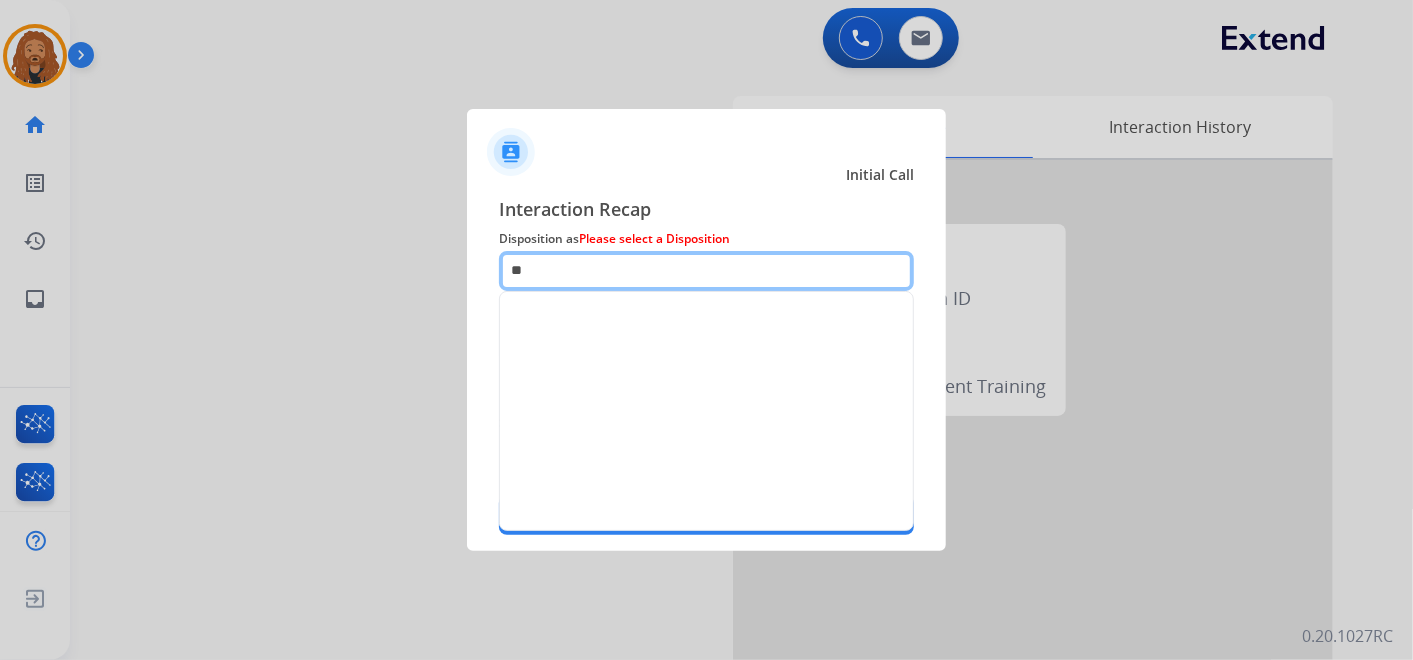 type on "*" 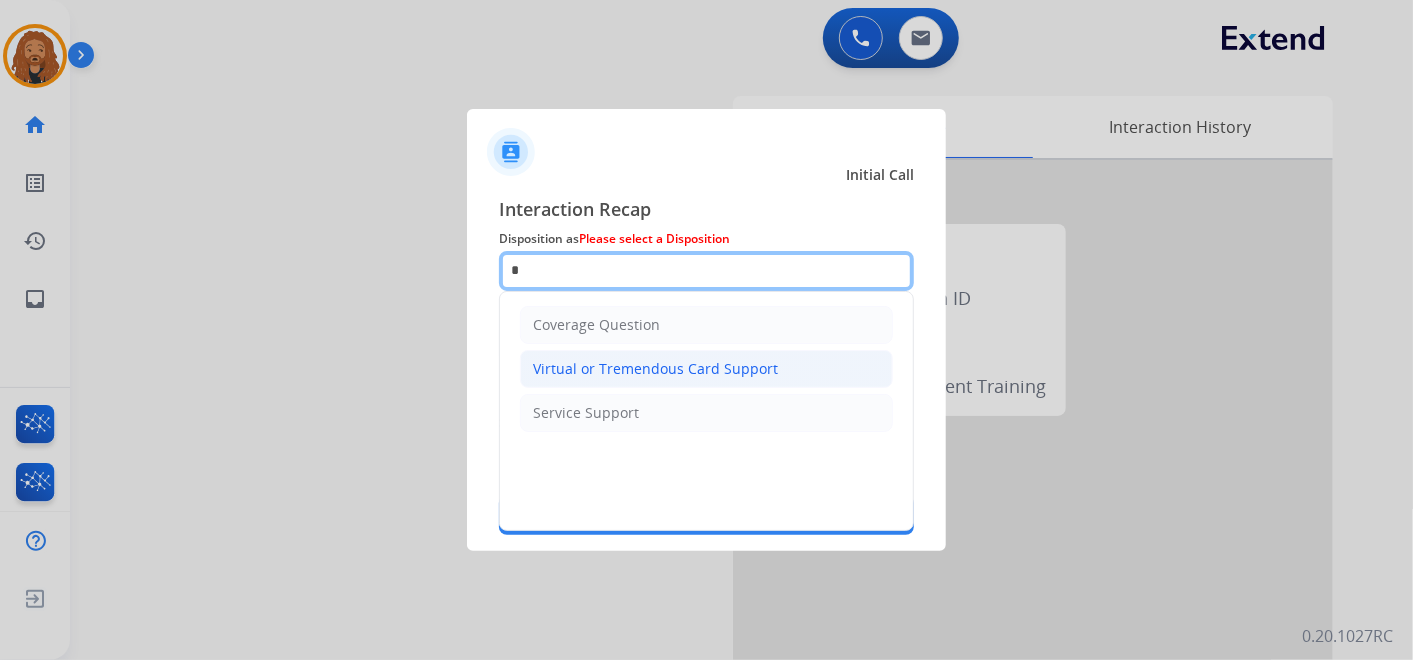 scroll, scrollTop: 0, scrollLeft: 0, axis: both 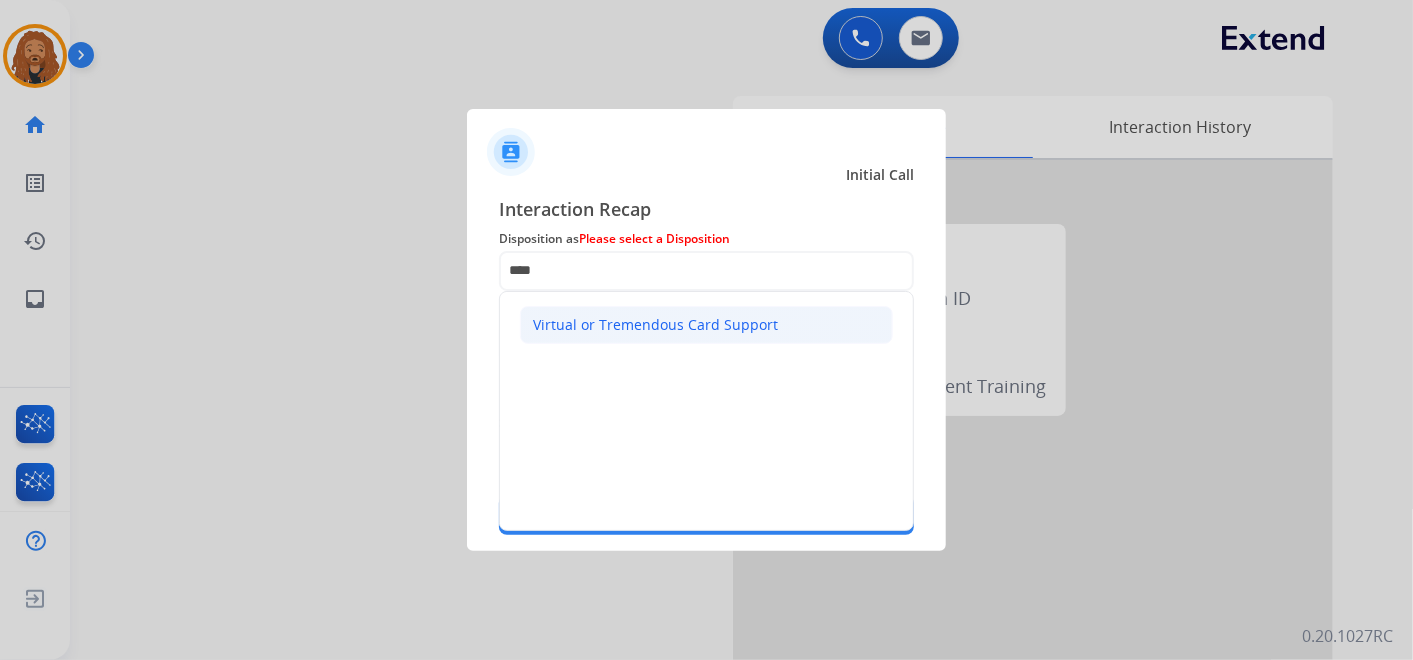 click on "Virtual or Tremendous Card Support" 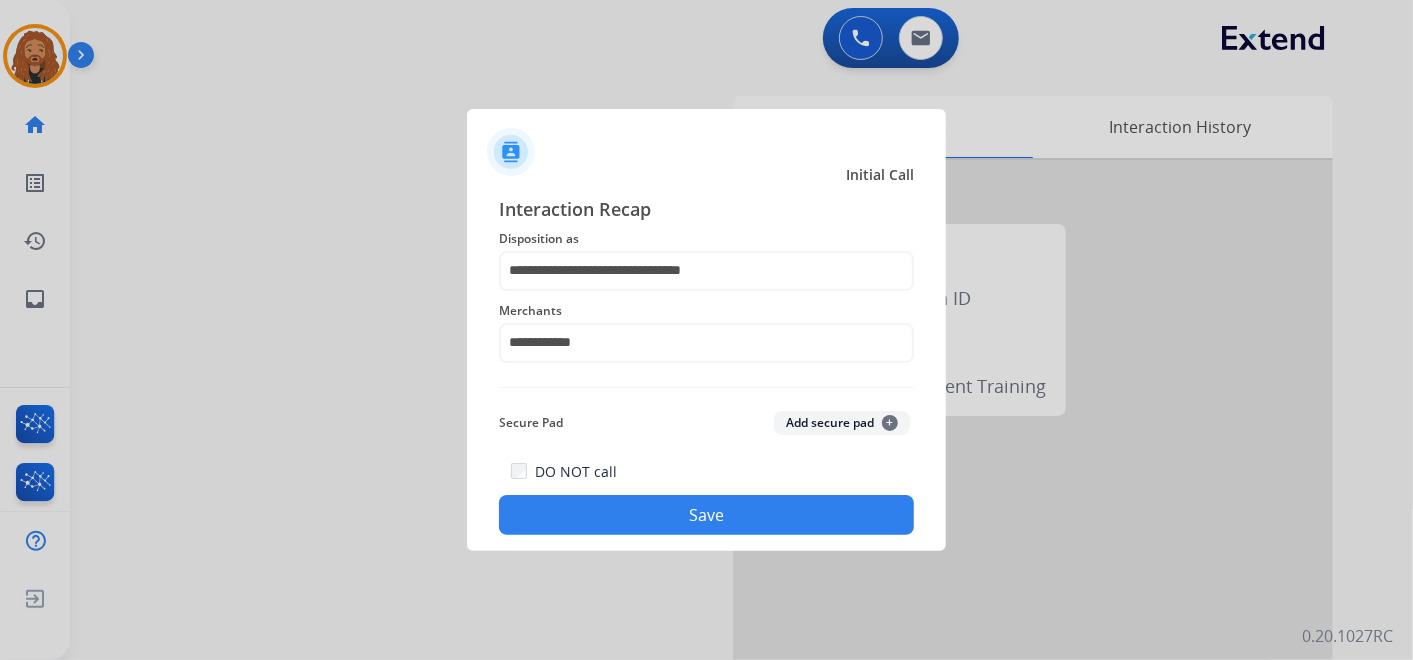 click on "Save" 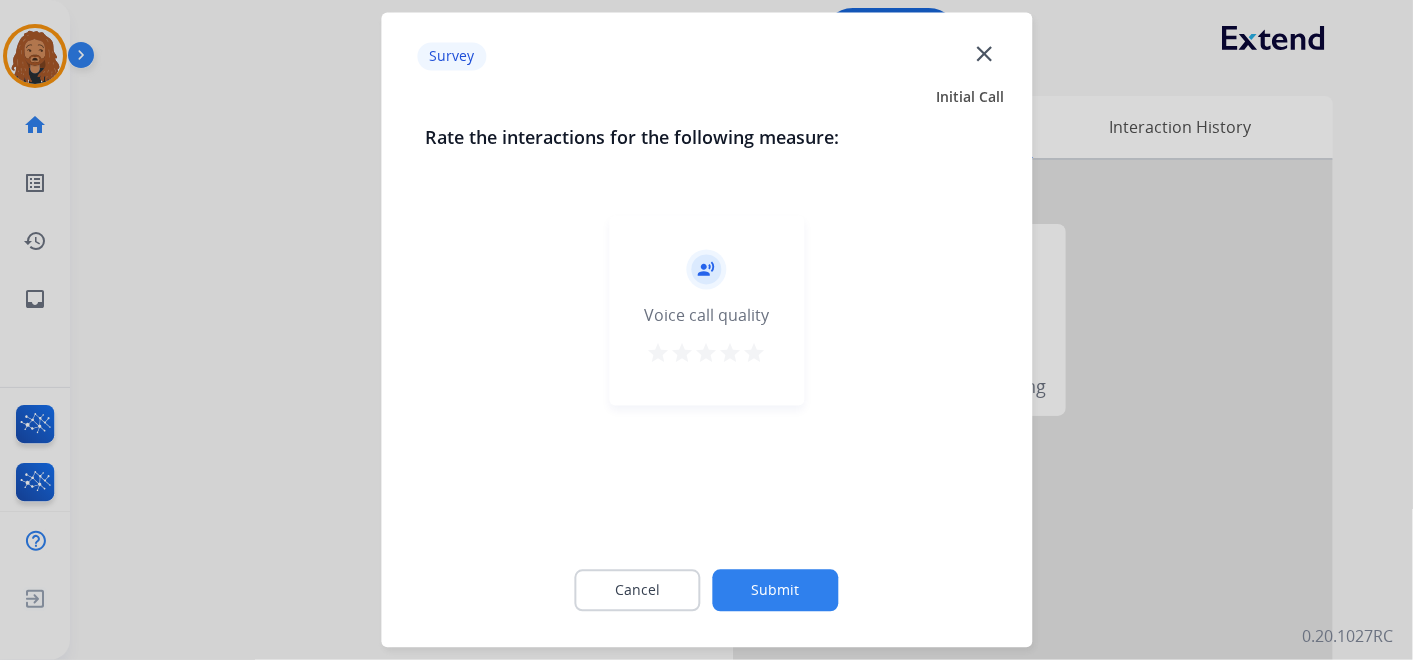 drag, startPoint x: 754, startPoint y: 348, endPoint x: 788, endPoint y: 509, distance: 164.5509 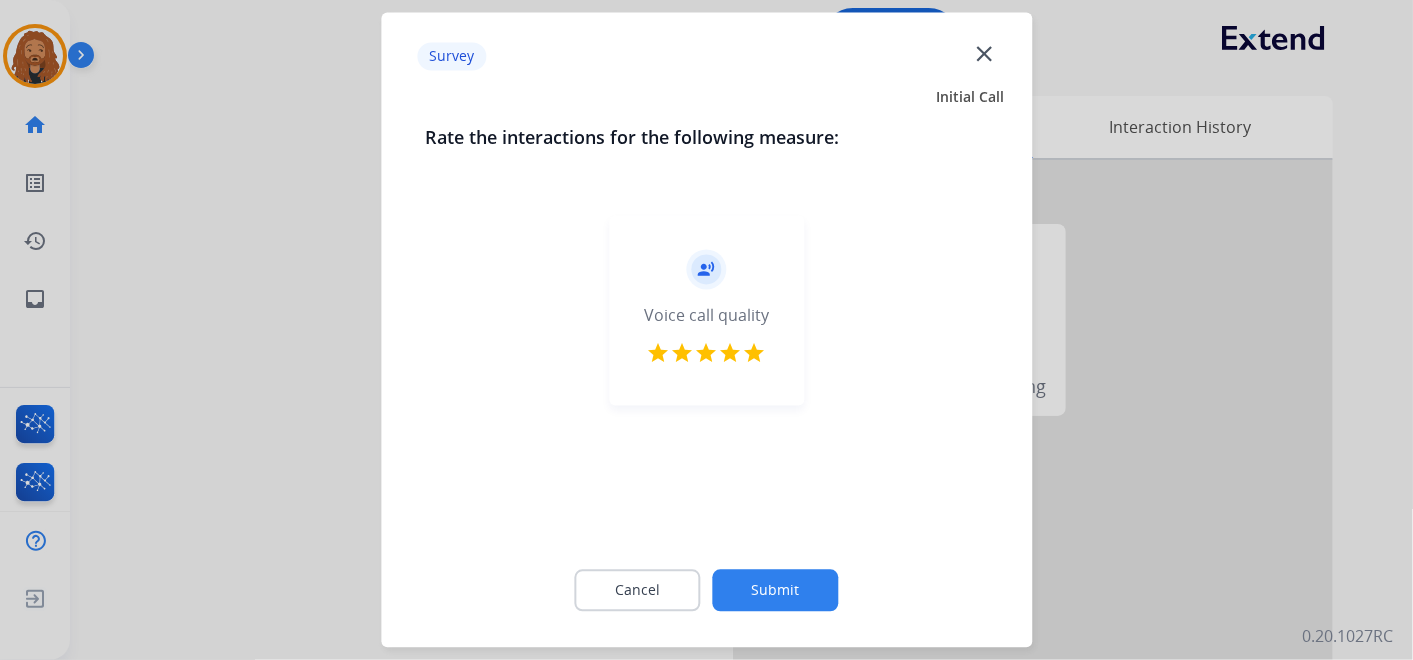 click on "Submit" 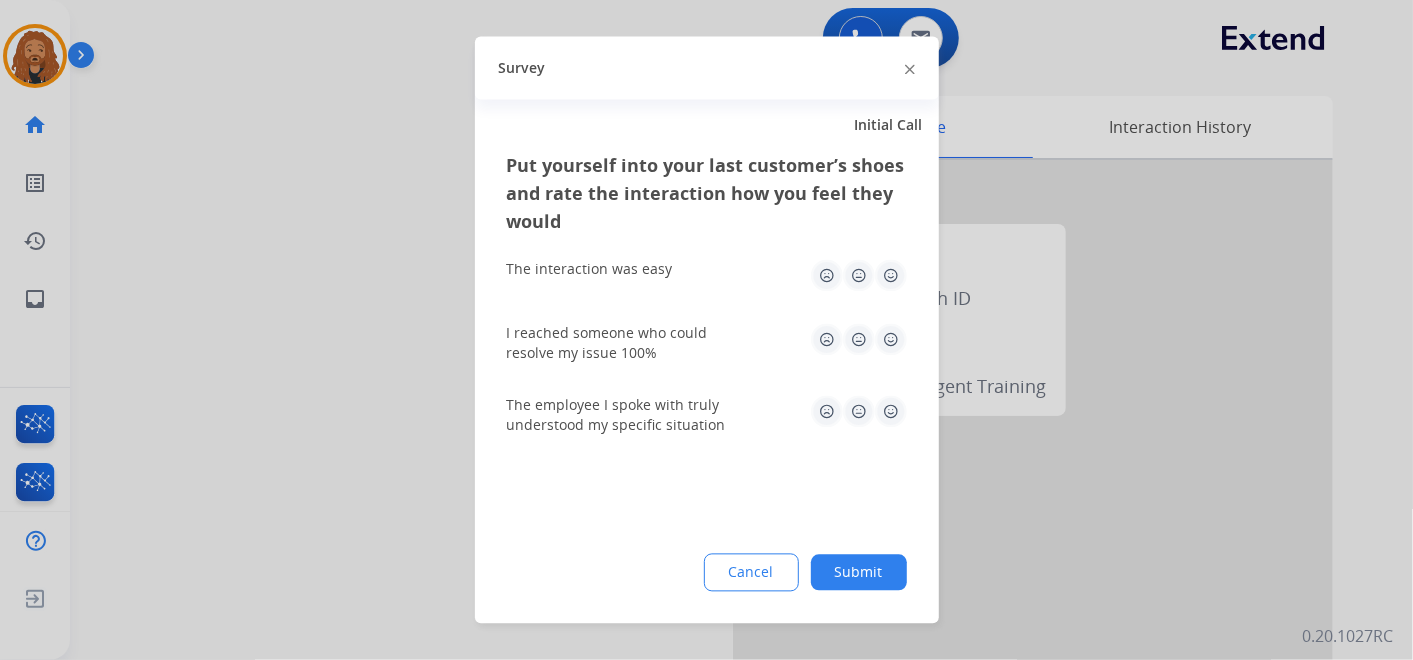 click 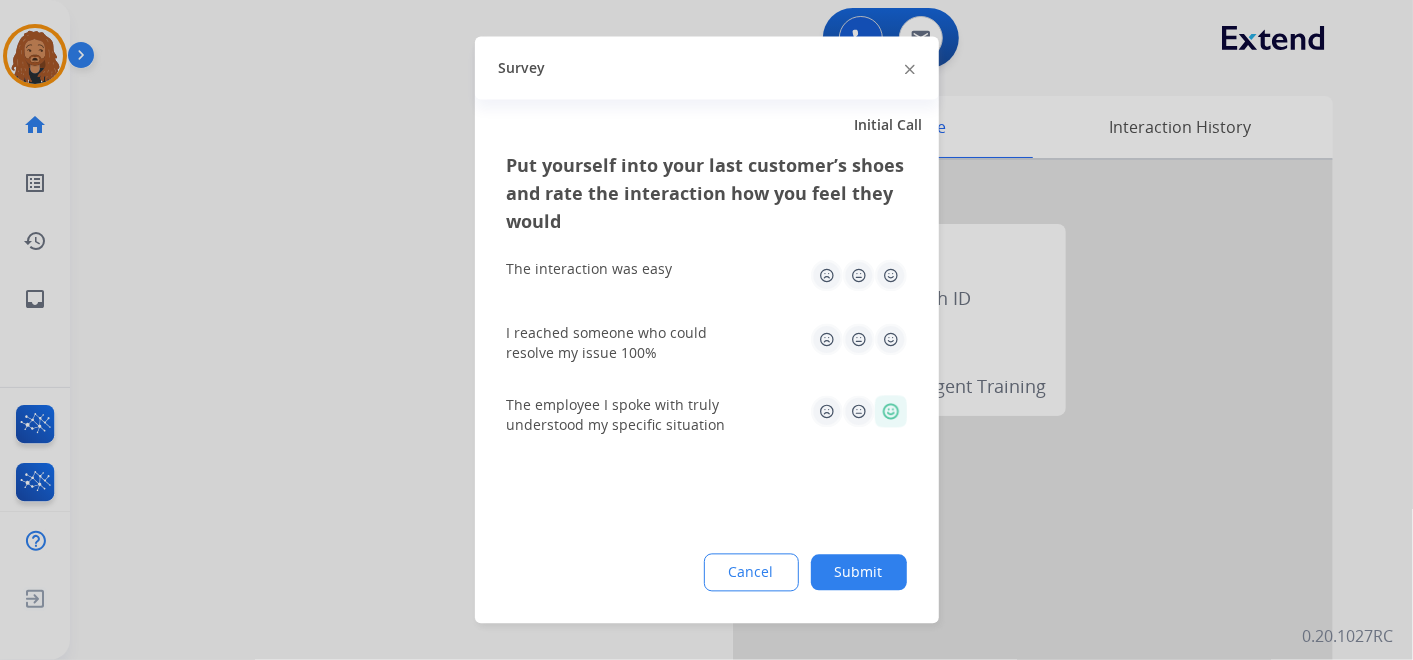 click 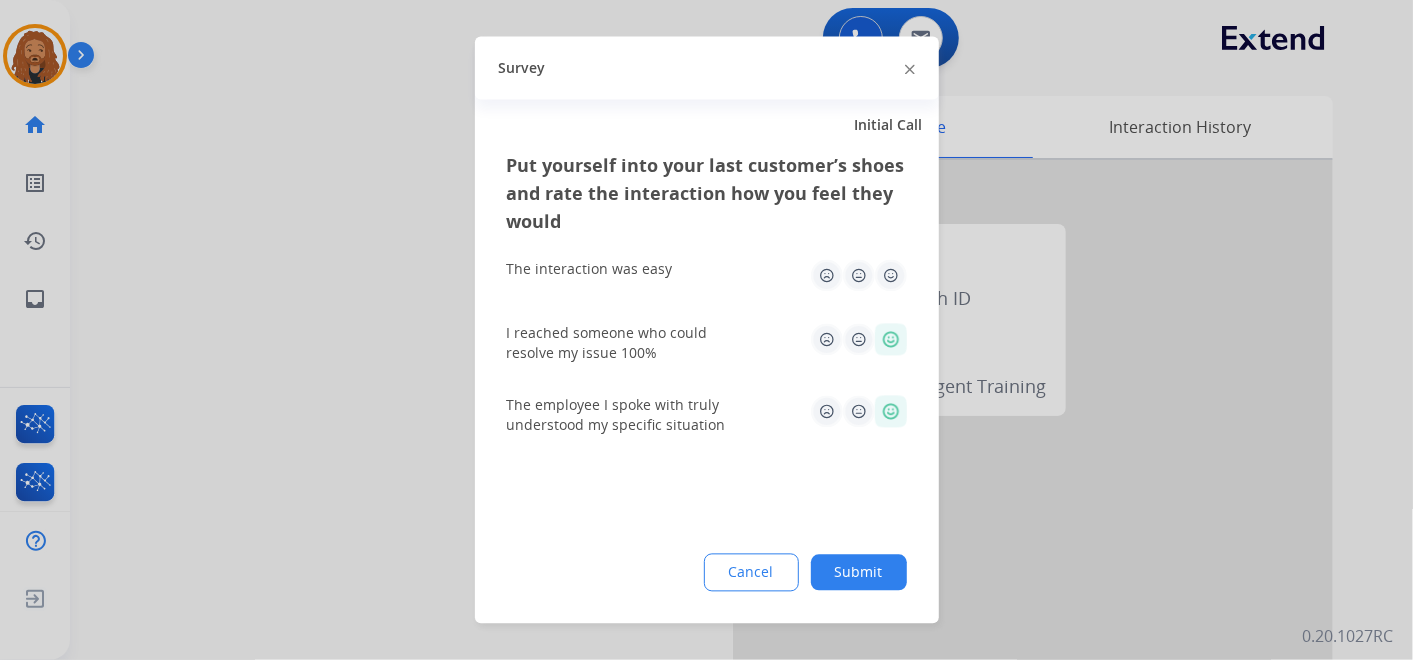click 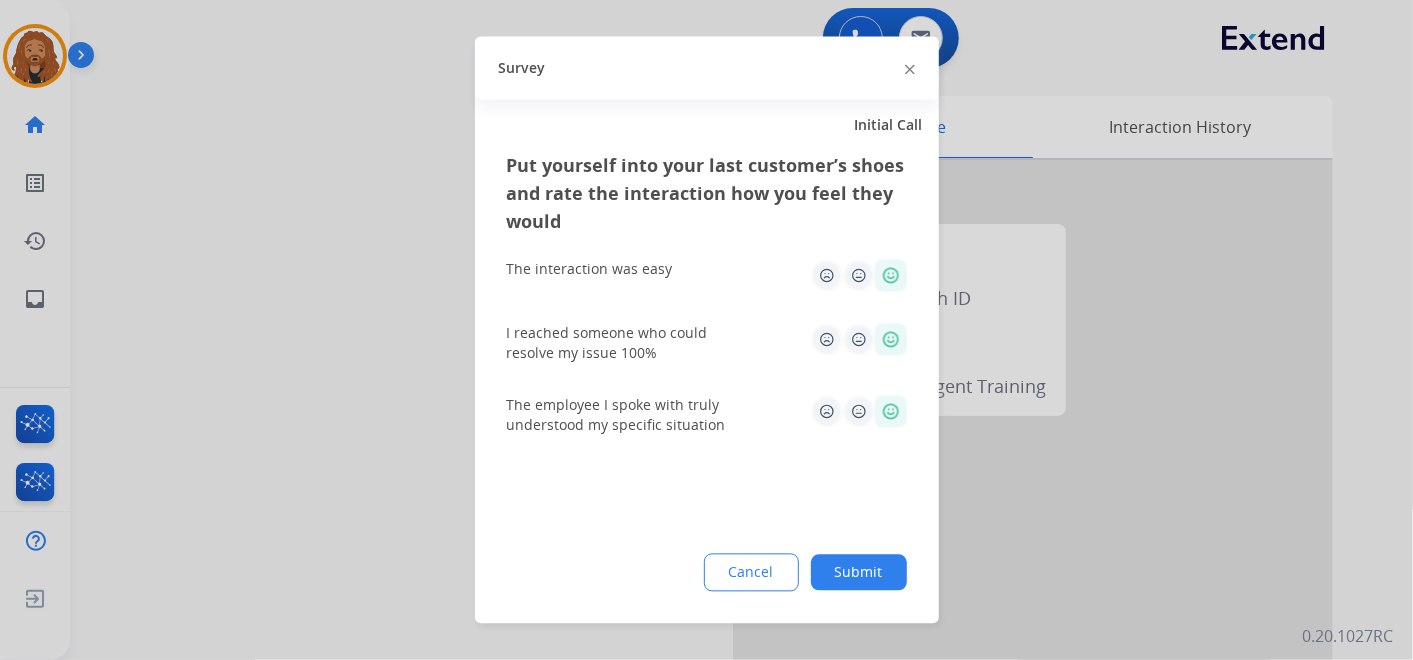 click on "Submit" 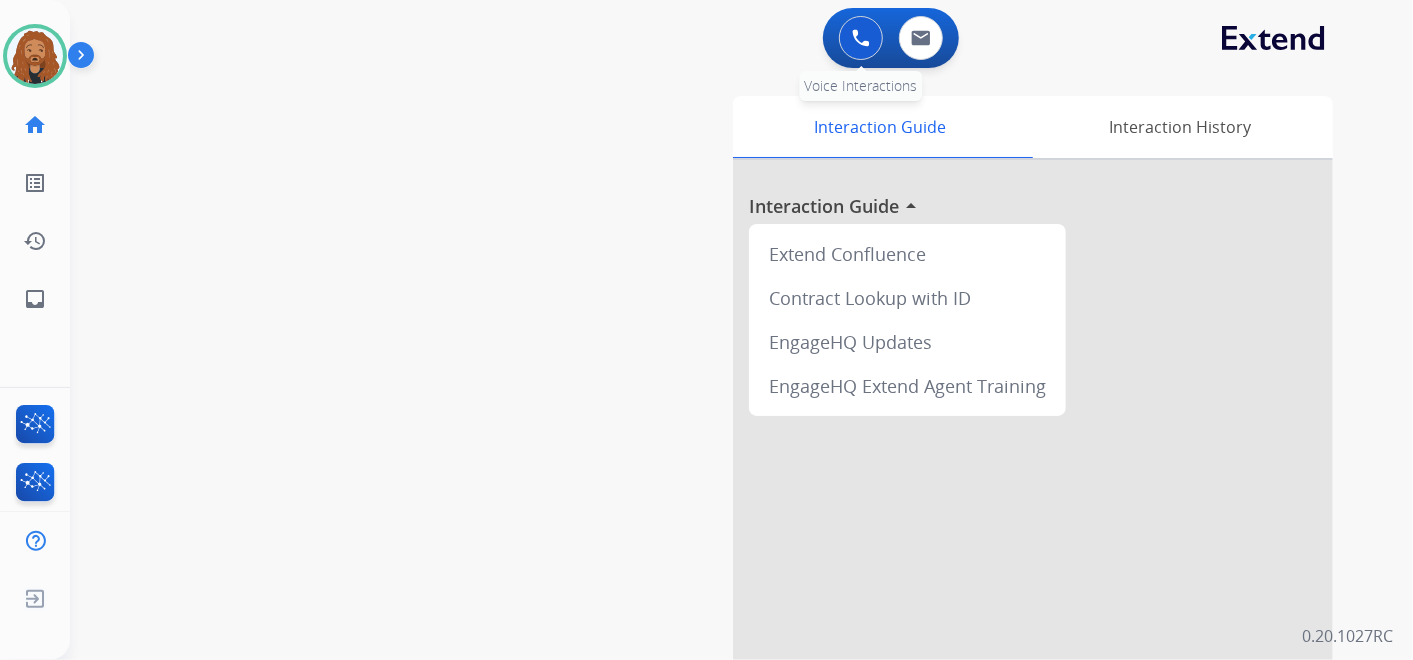 click at bounding box center (861, 38) 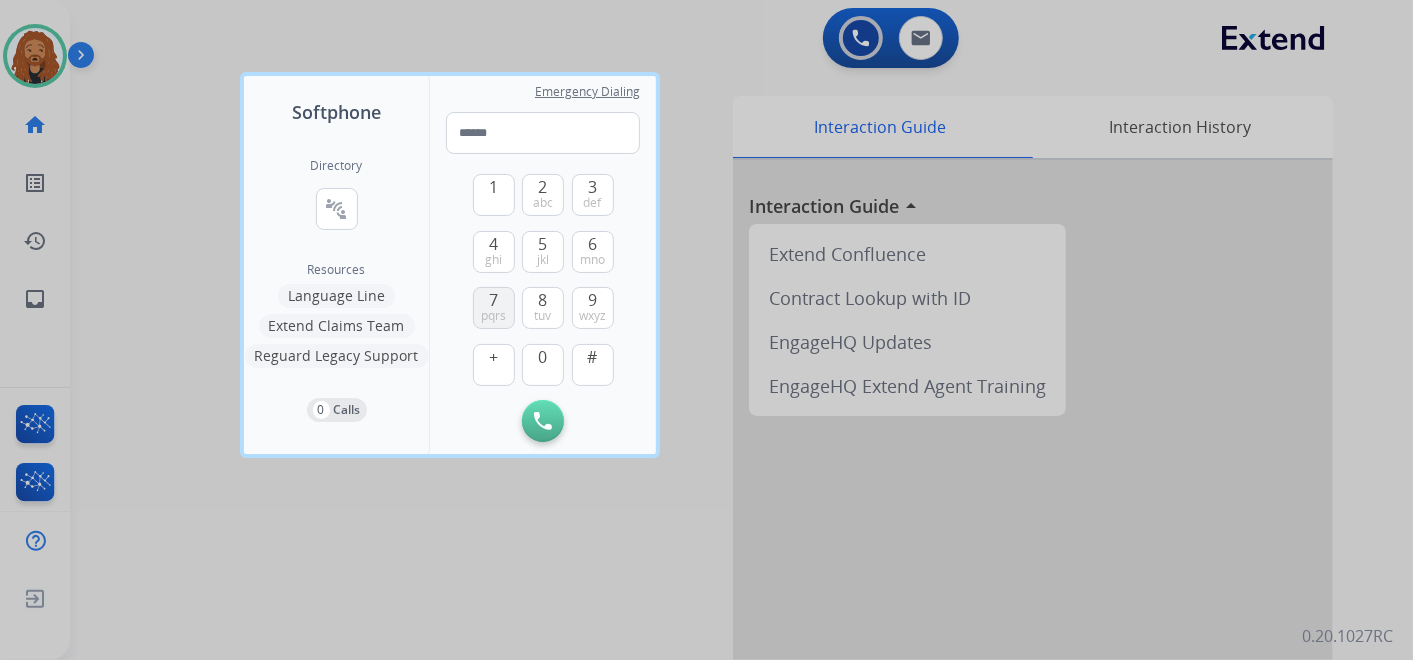 click on "7 pqrs" at bounding box center (494, 308) 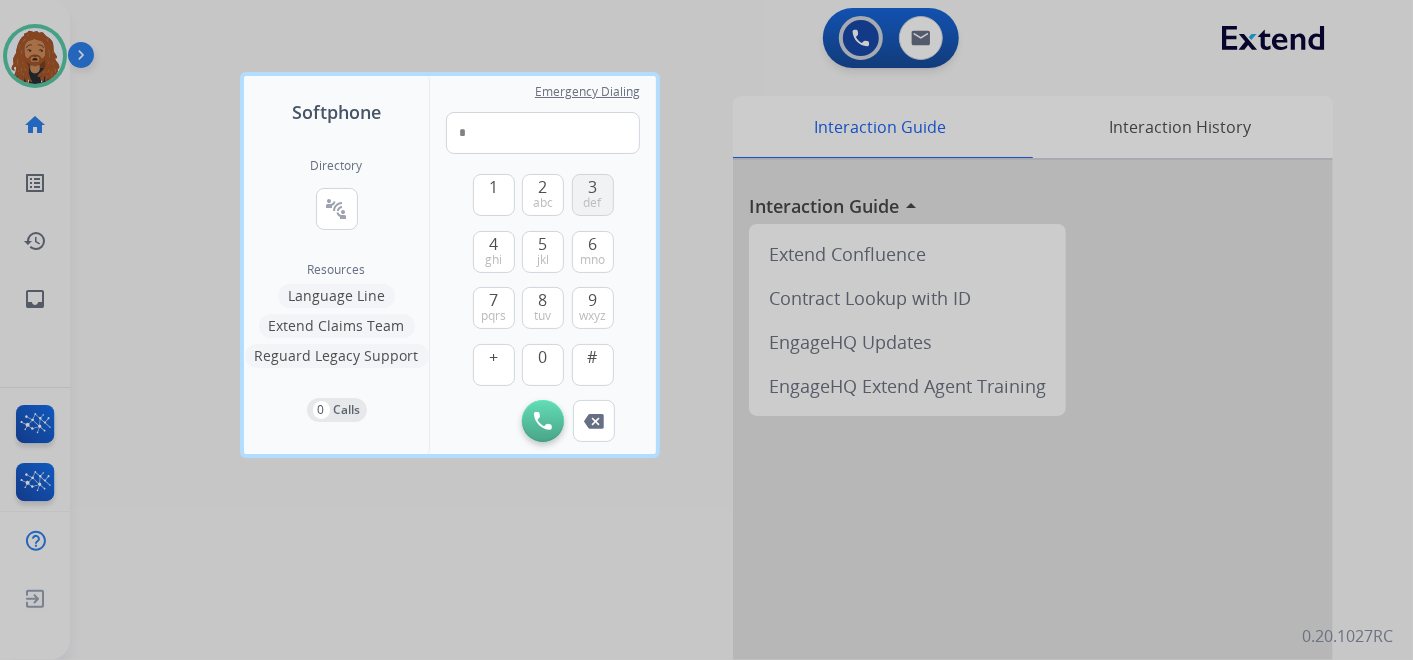 click on "3 def" at bounding box center [593, 195] 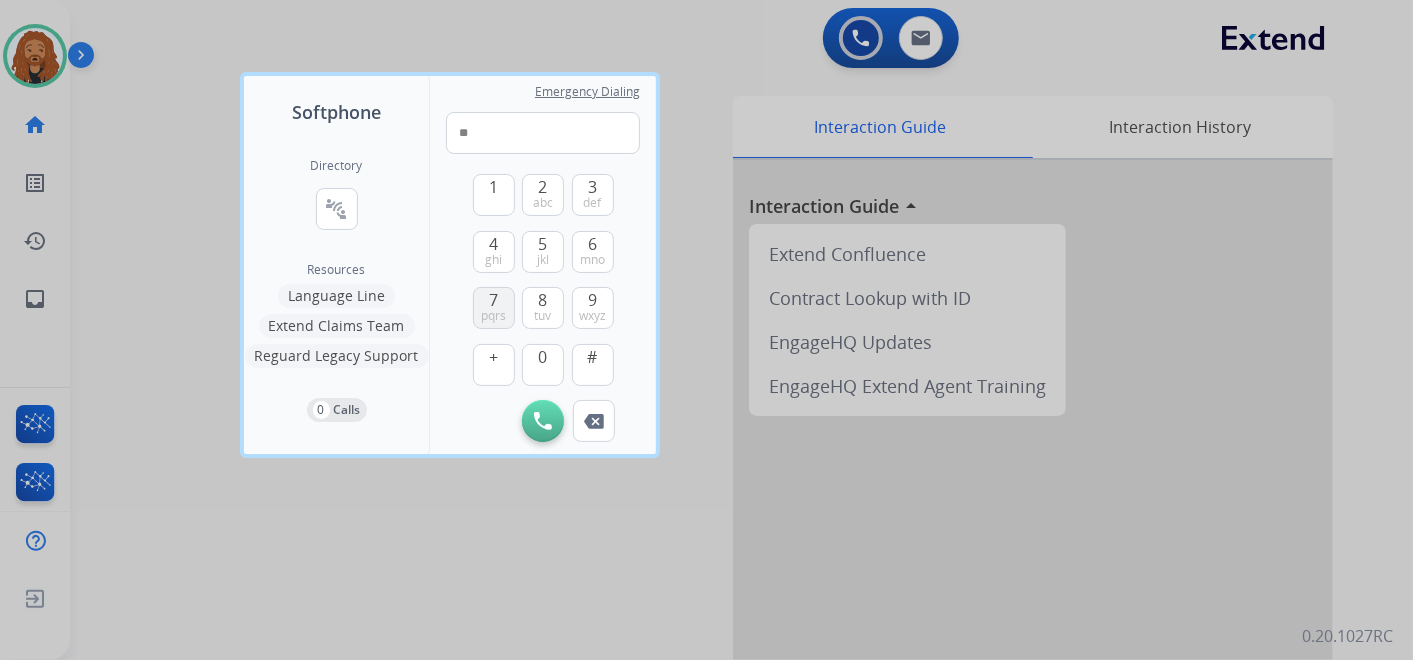 click on "pqrs" at bounding box center (493, 316) 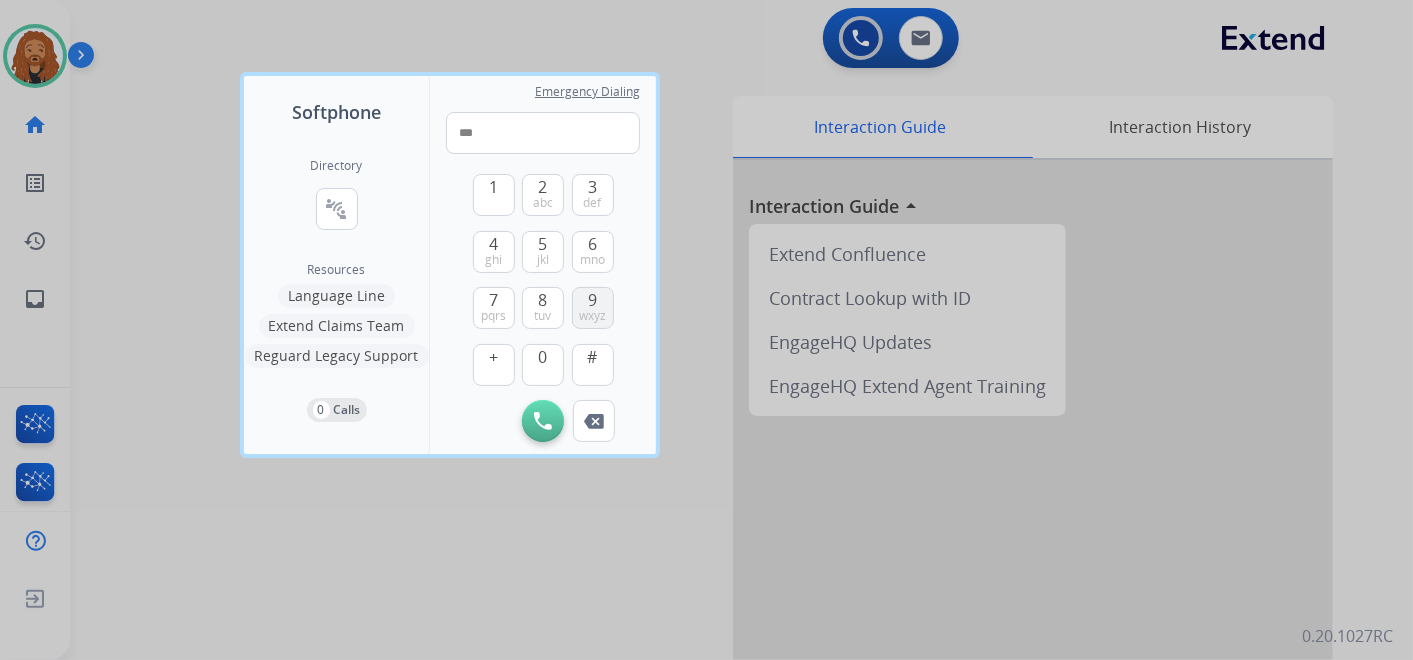 click on "9 wxyz" at bounding box center [593, 308] 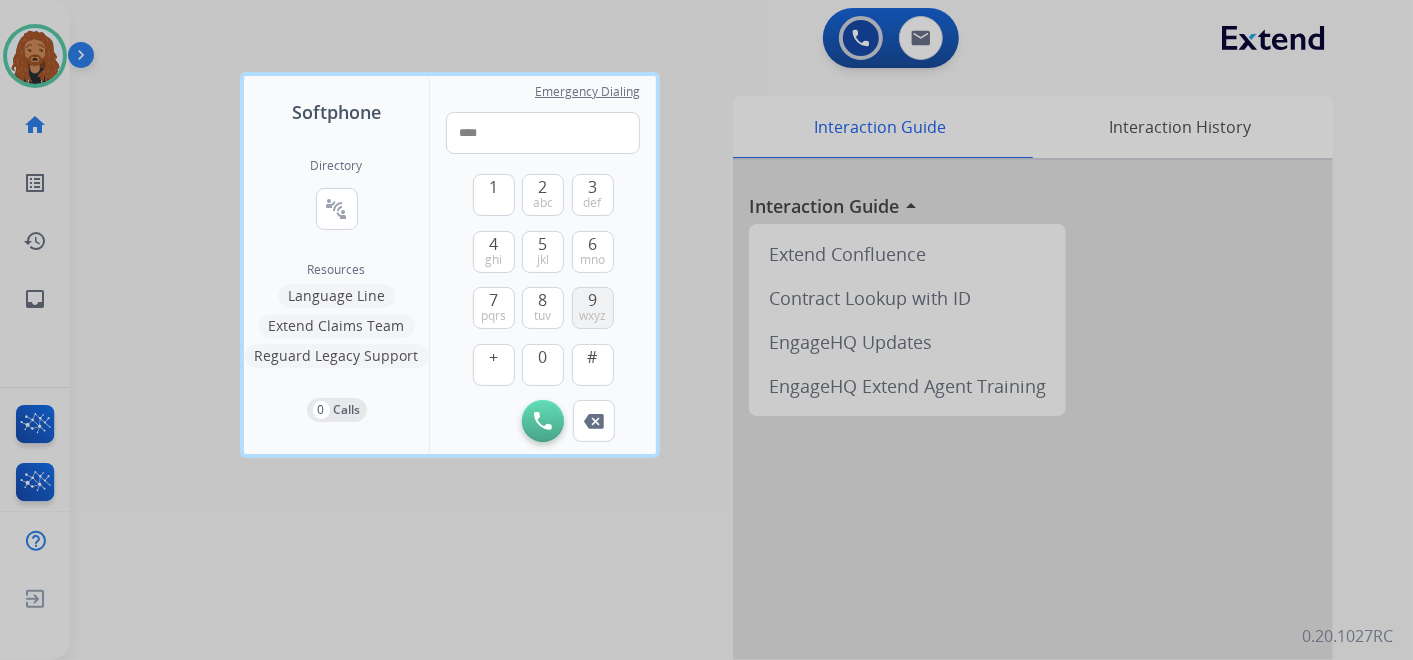 click on "9 wxyz" at bounding box center [593, 308] 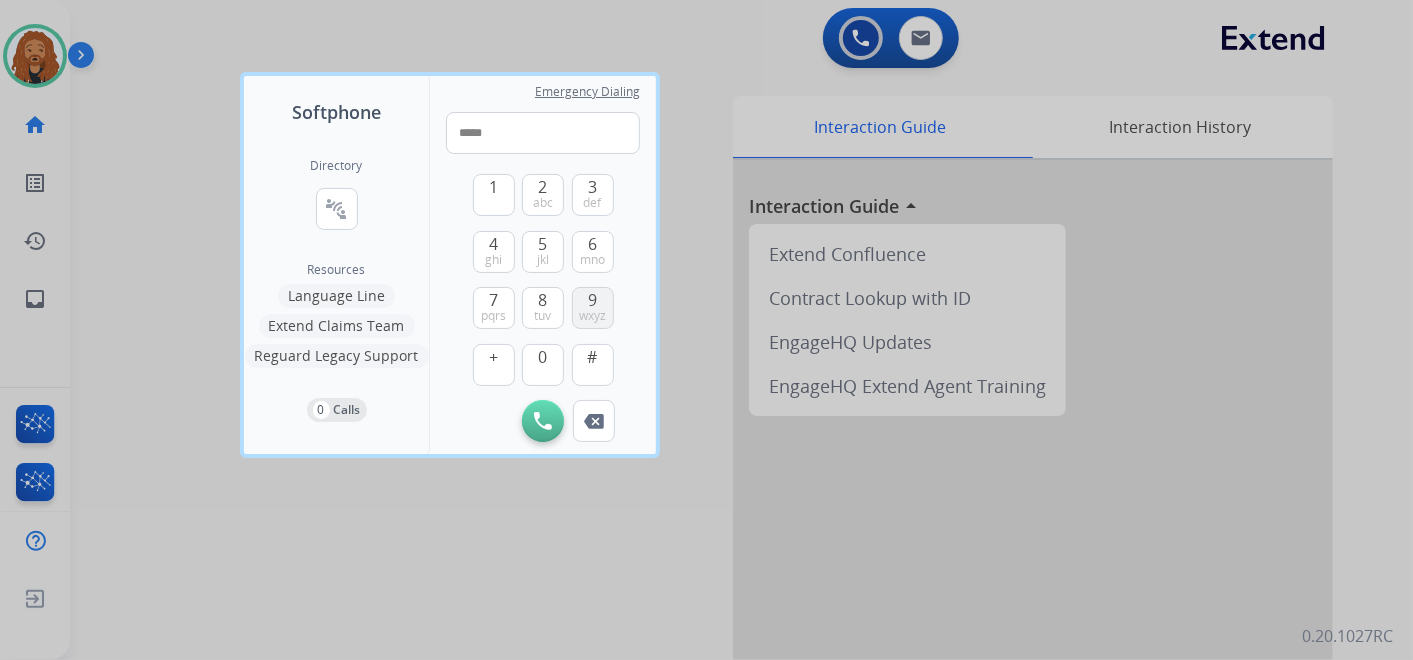 click on "9 wxyz" at bounding box center (593, 308) 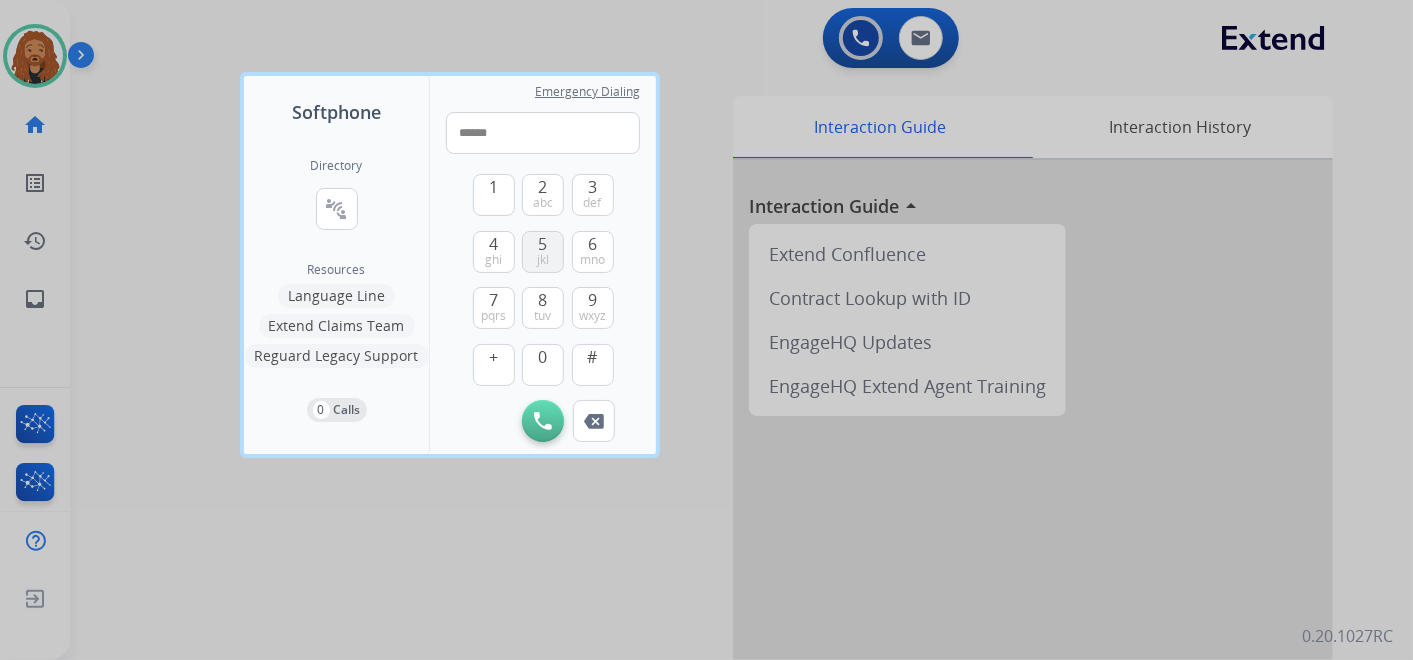click on "5 jkl" at bounding box center [543, 252] 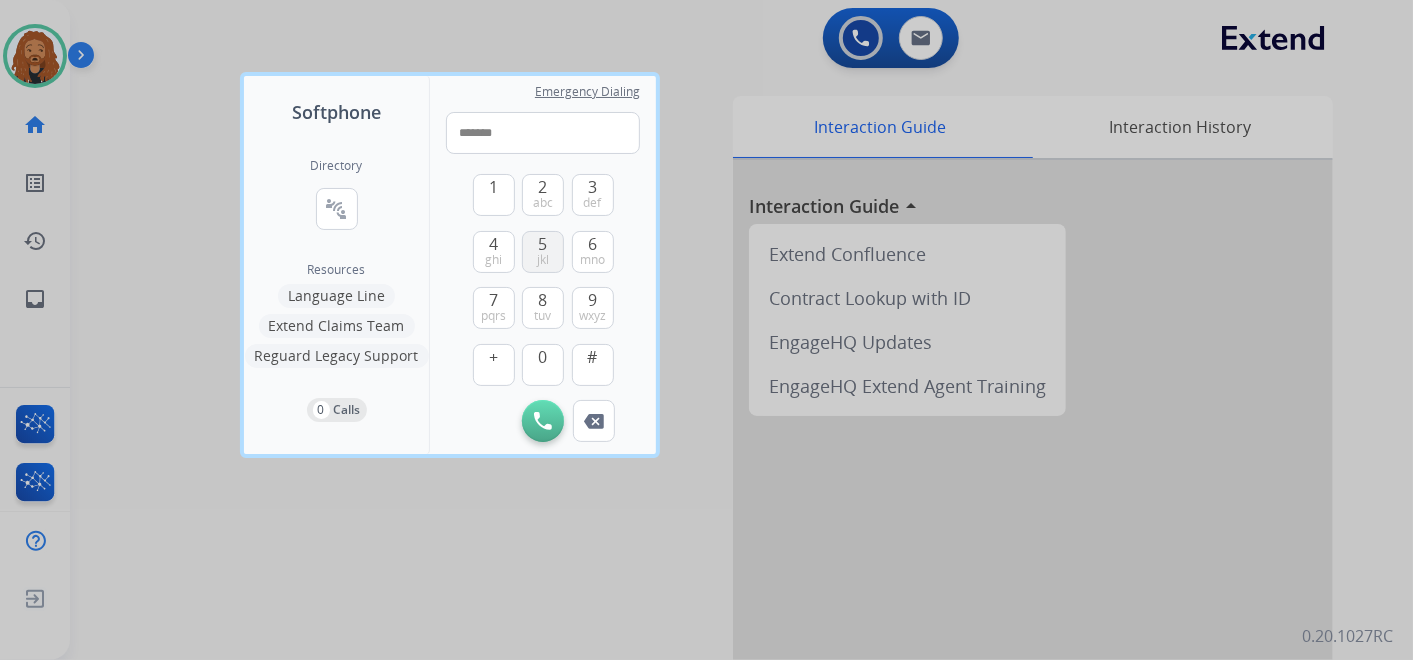 click on "5 jkl" at bounding box center (543, 252) 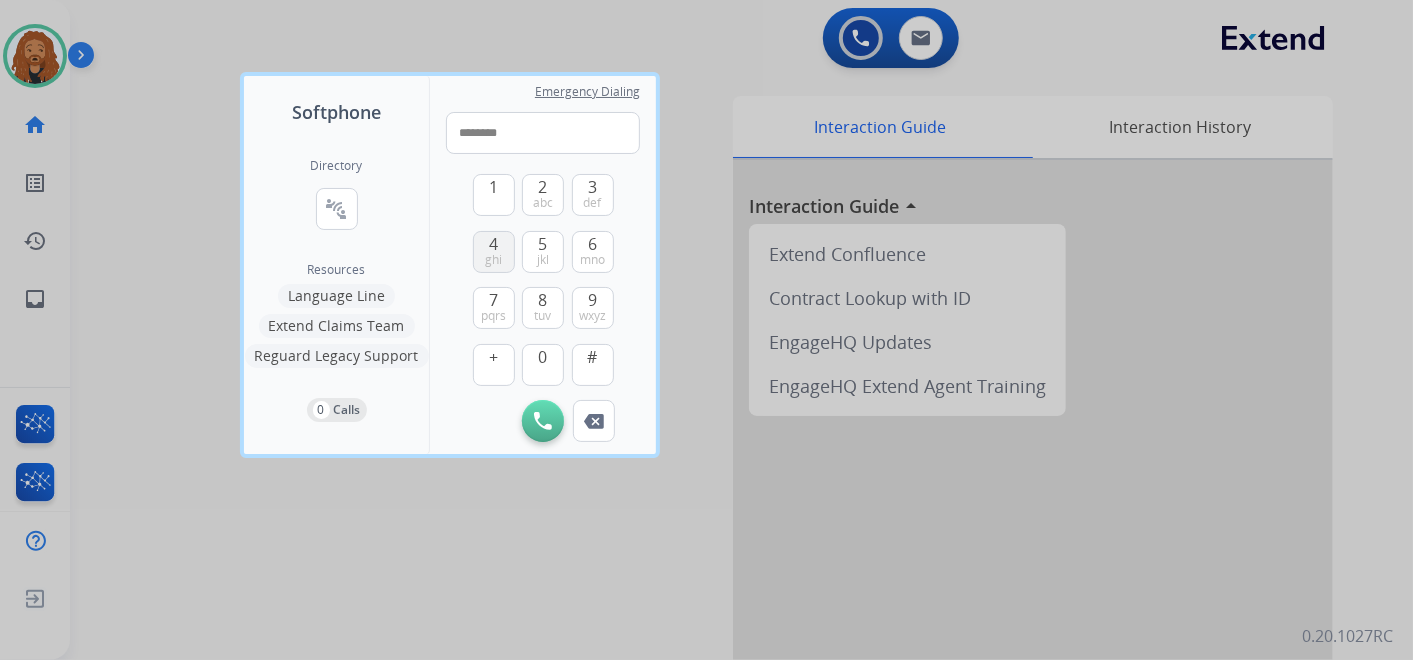 click on "ghi" at bounding box center (493, 260) 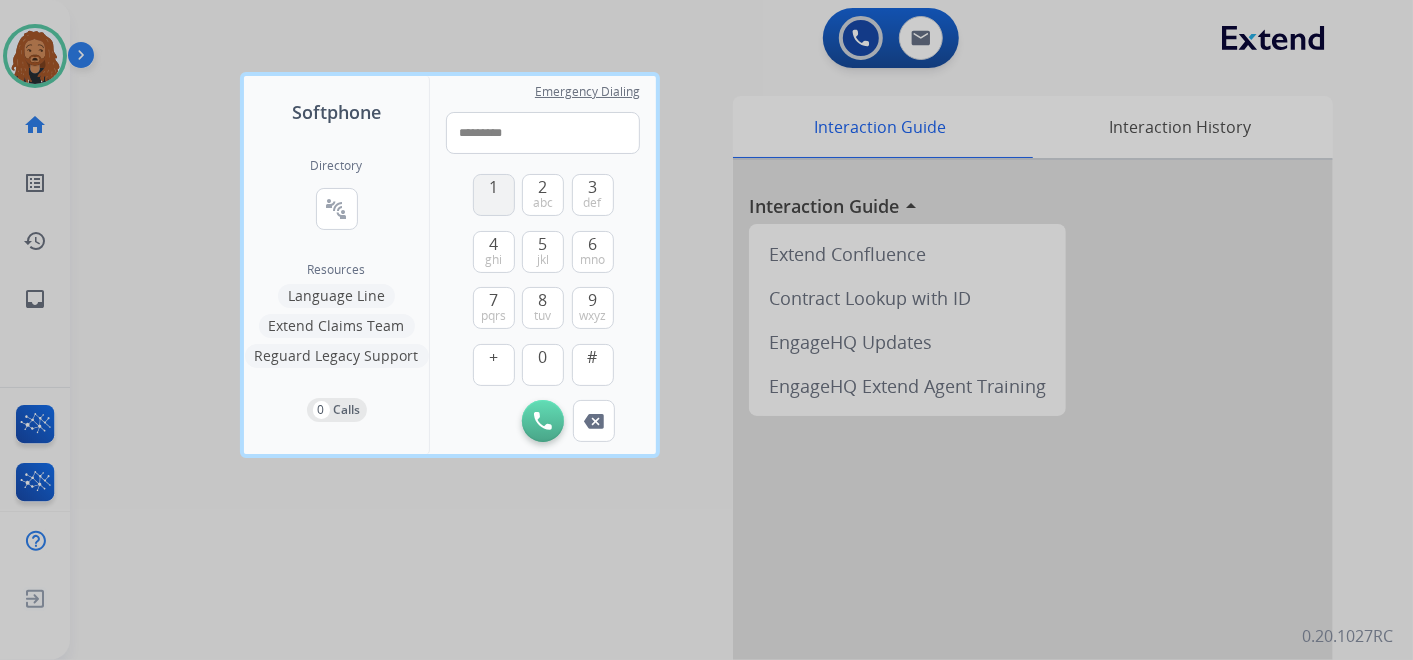 click on "1" at bounding box center [493, 187] 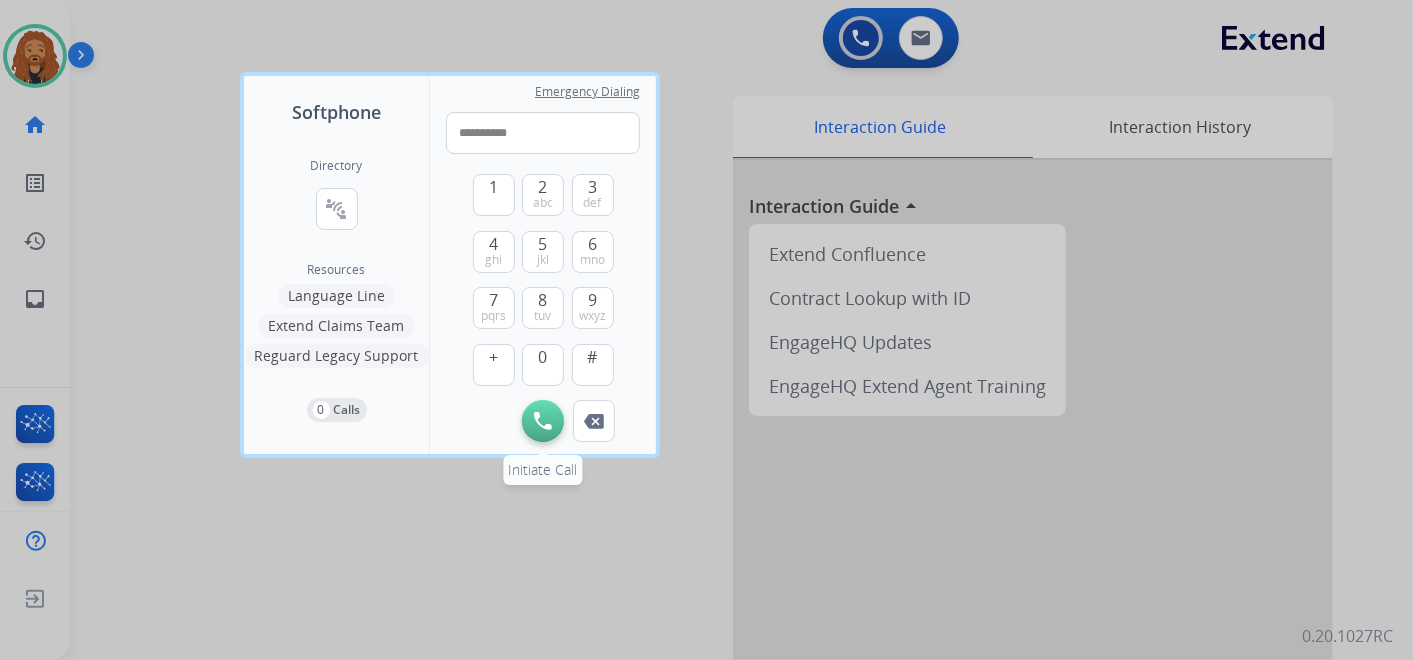 click at bounding box center (543, 421) 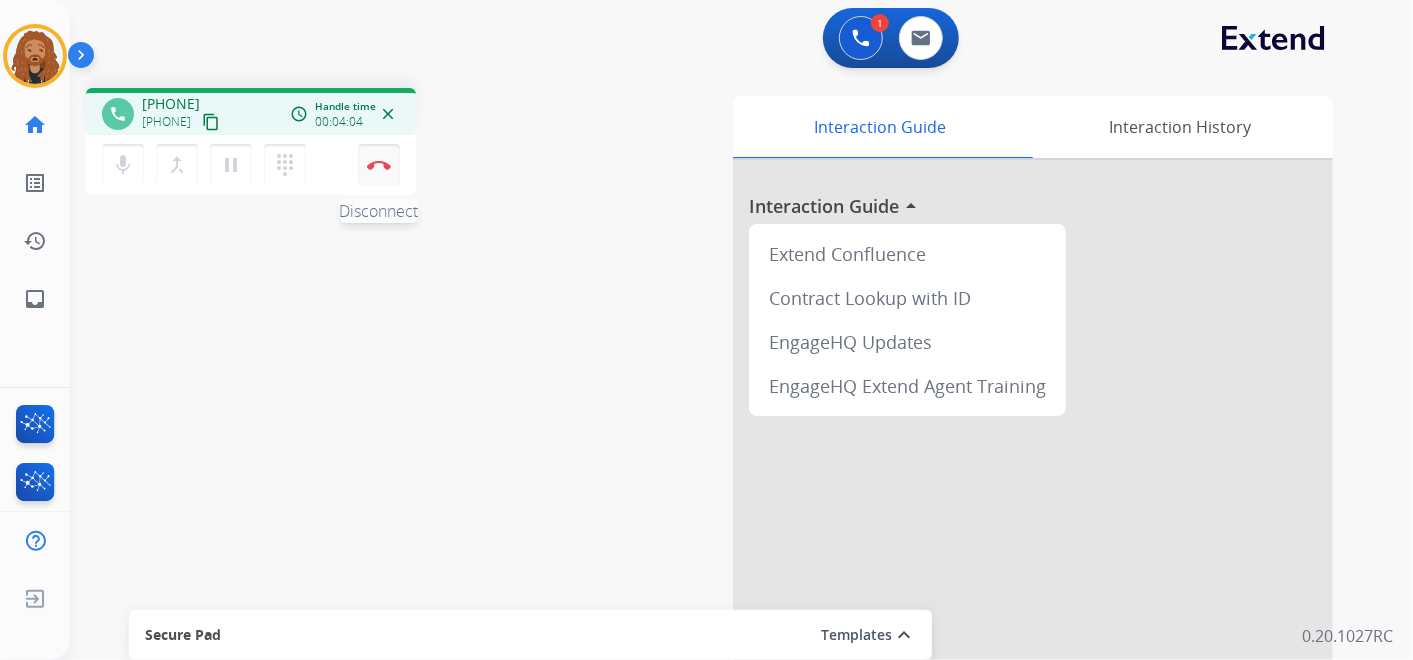click on "Disconnect" at bounding box center [379, 165] 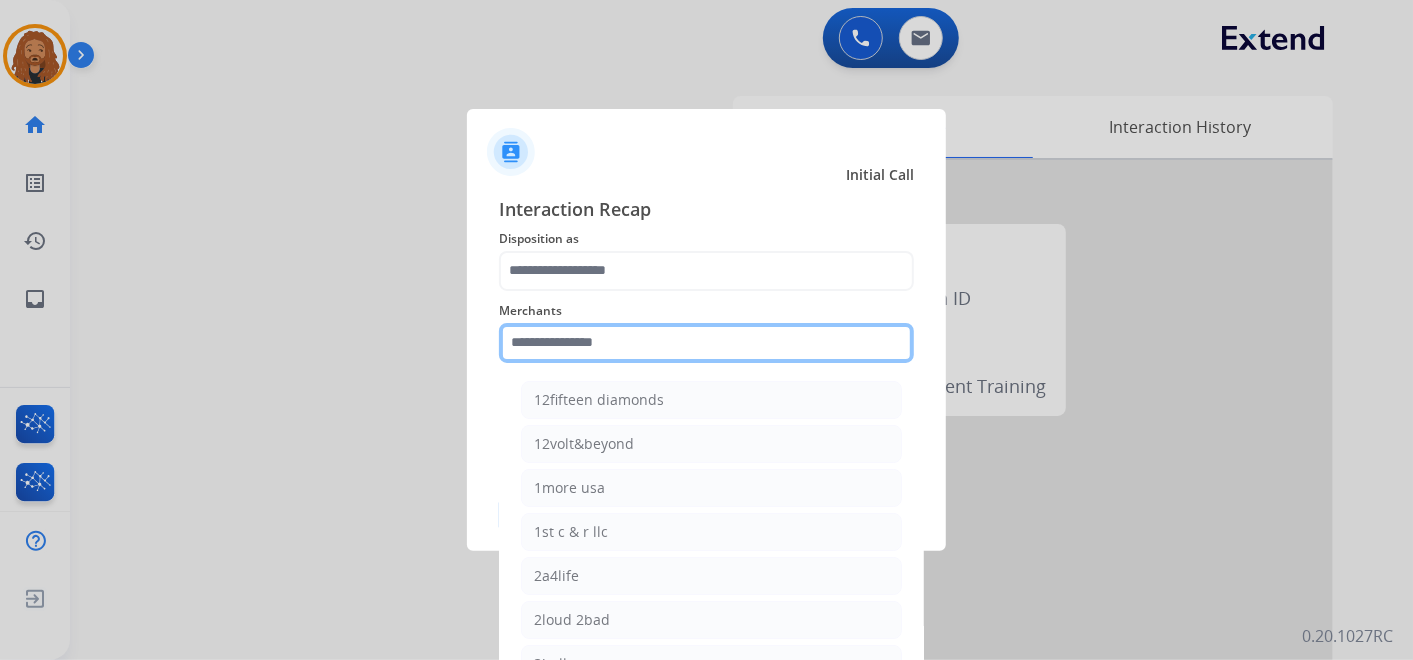 click 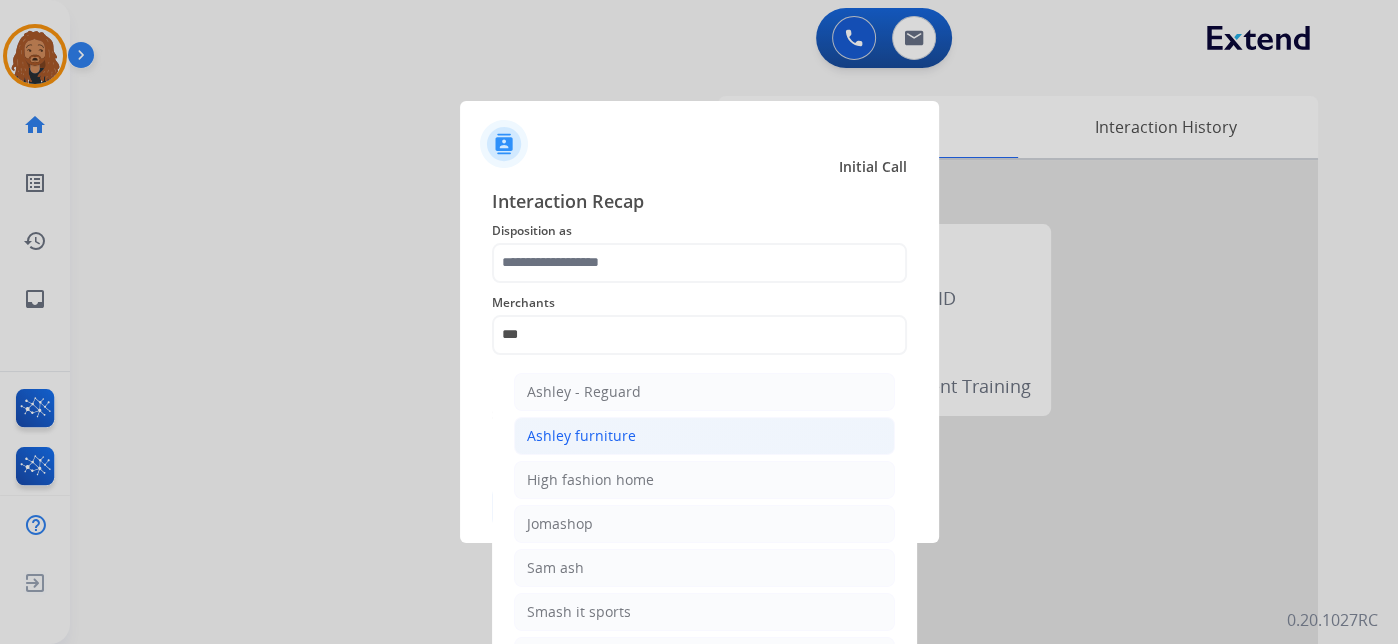 click on "Ashley furniture" 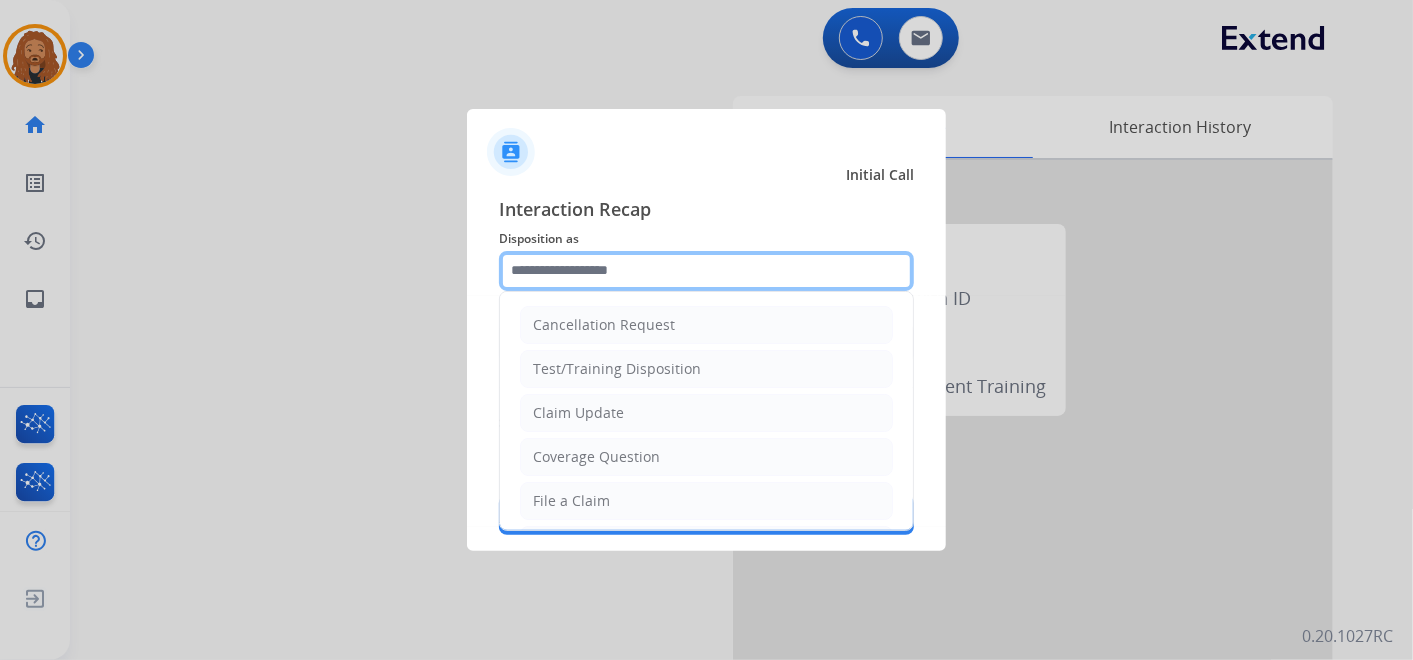 click 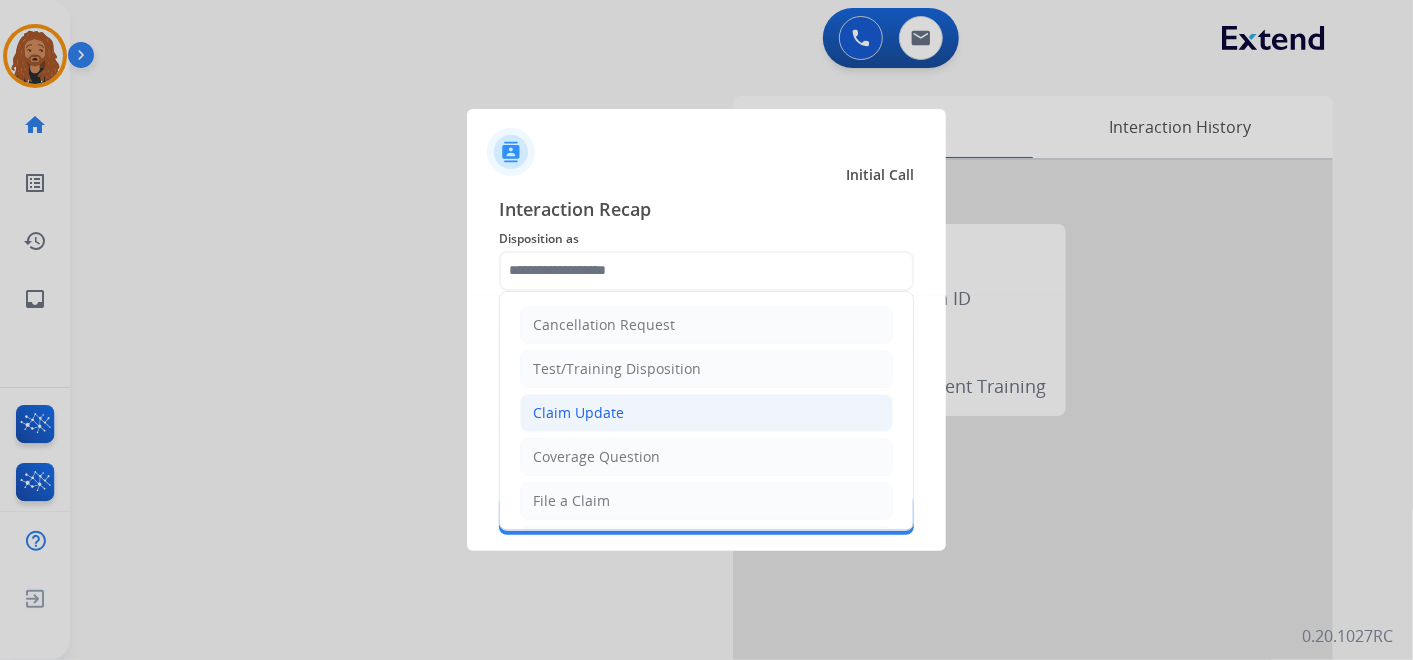 click on "Claim Update" 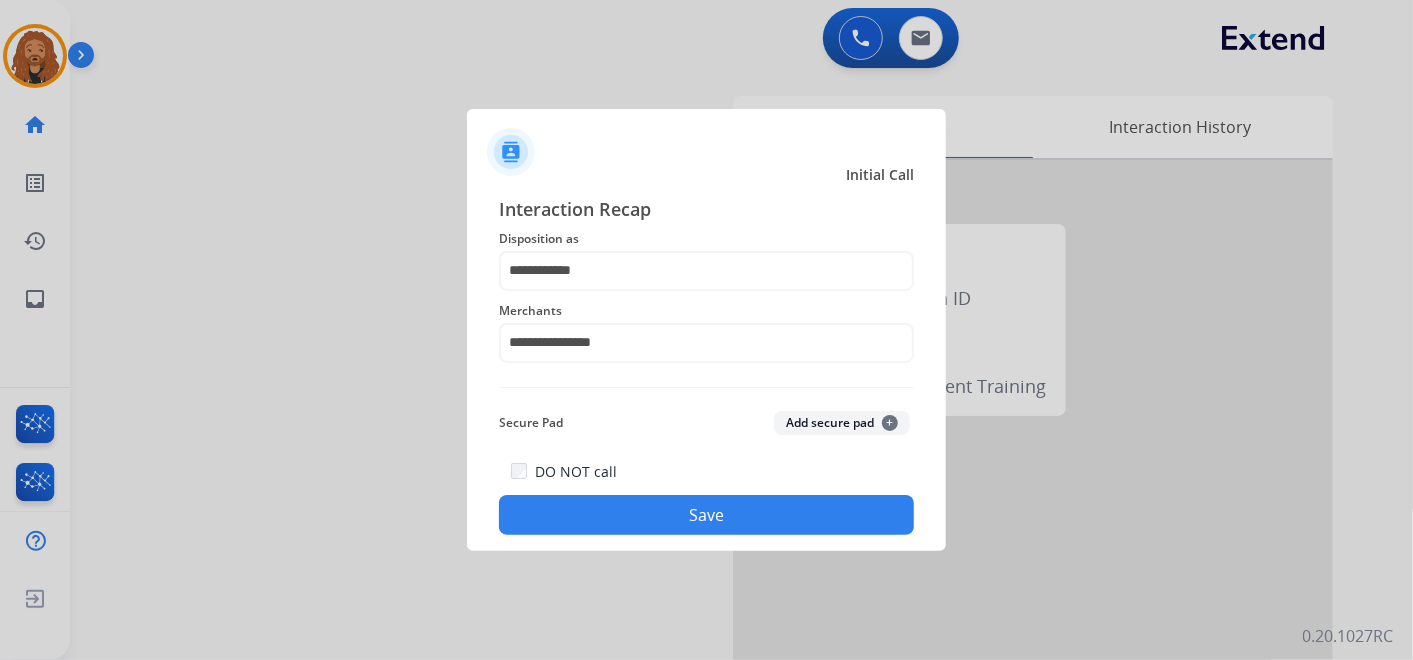 click on "Save" 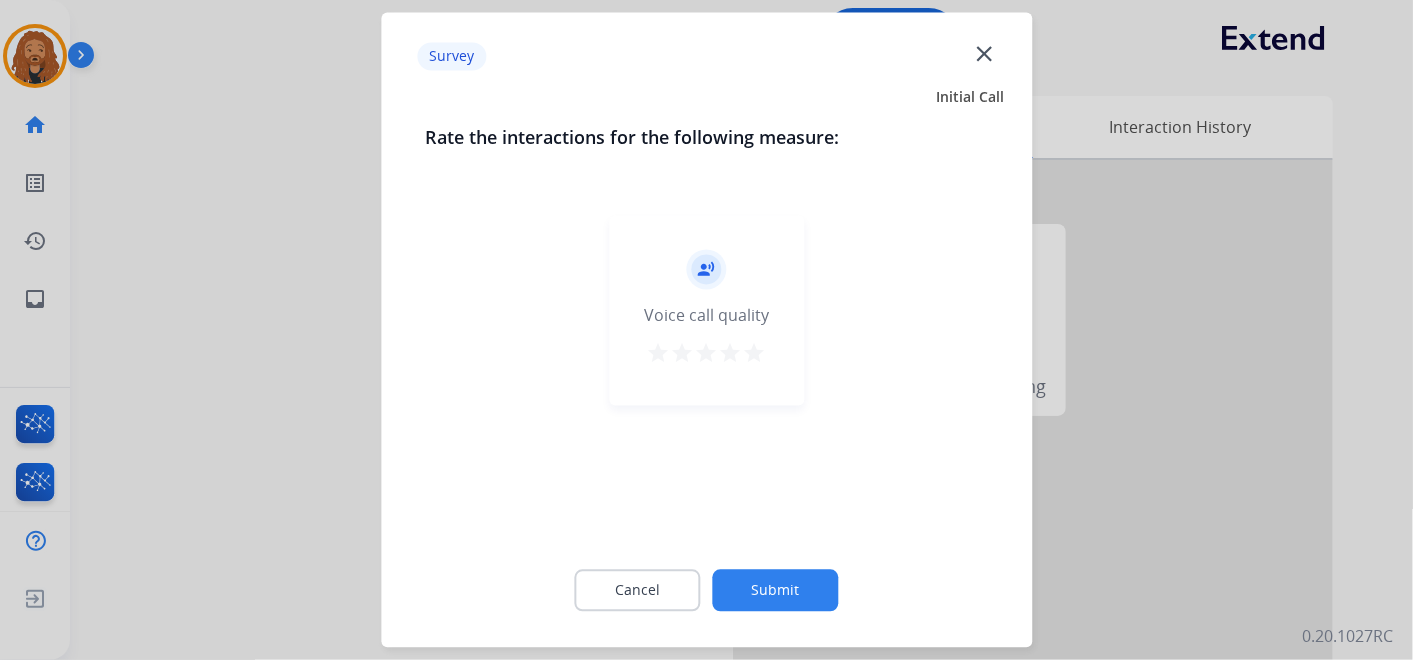 click on "Submit" 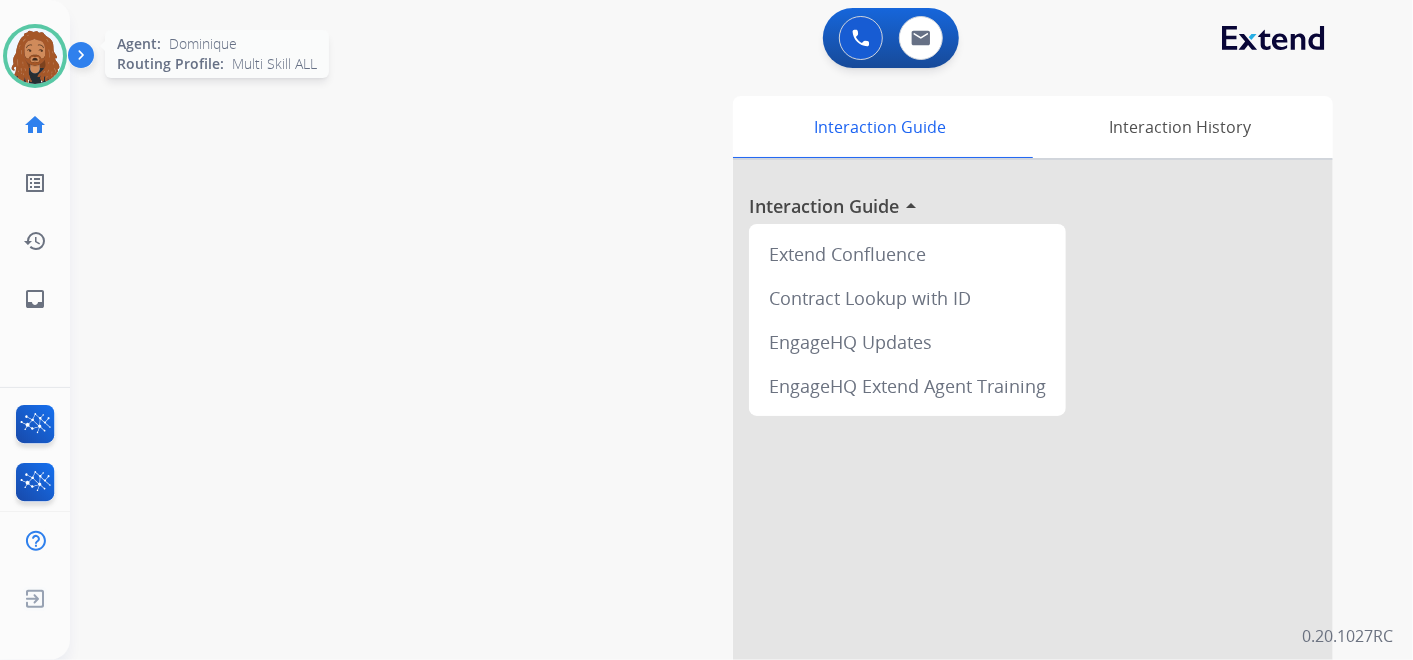 click at bounding box center [35, 56] 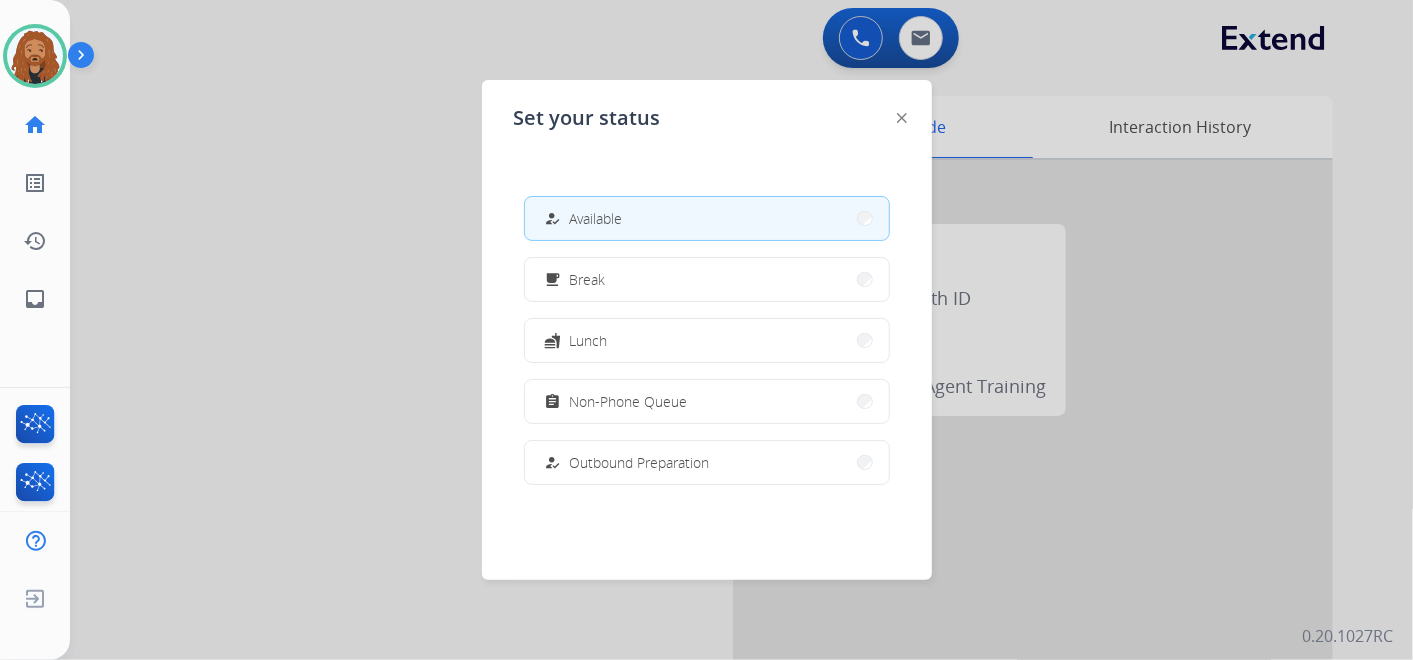 click 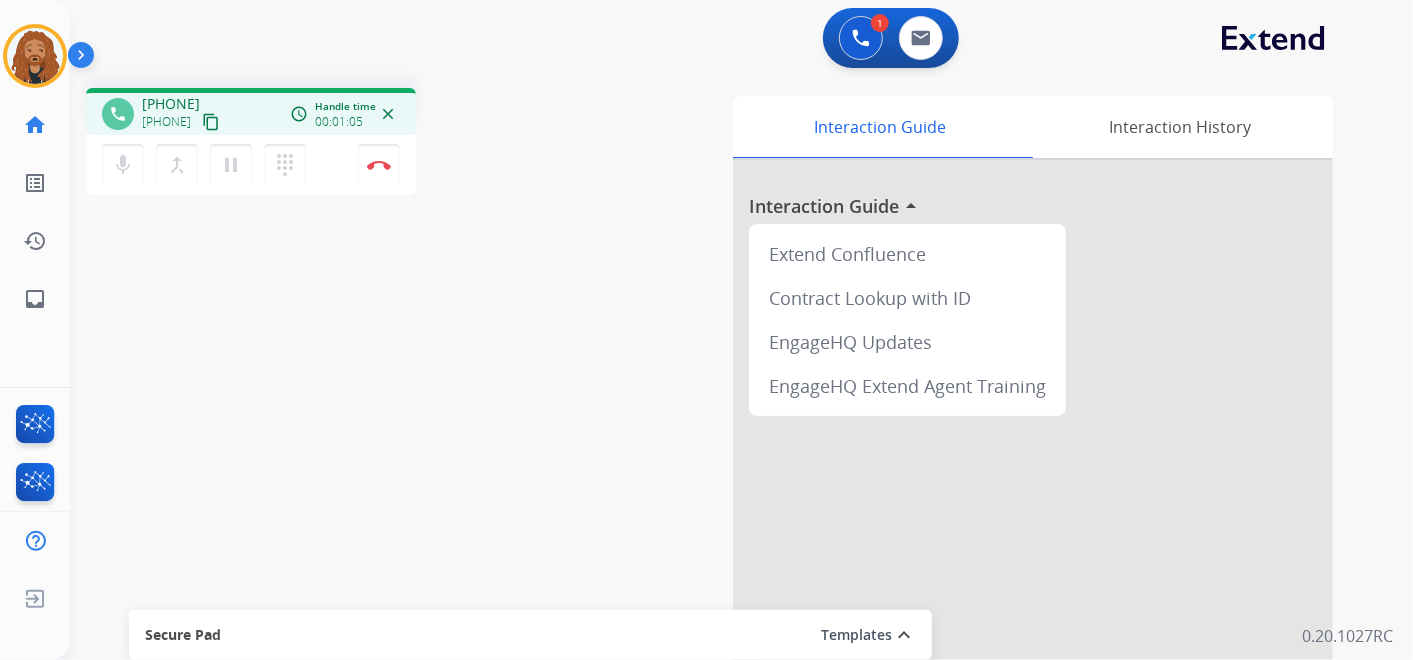 click on "content_copy" at bounding box center [211, 122] 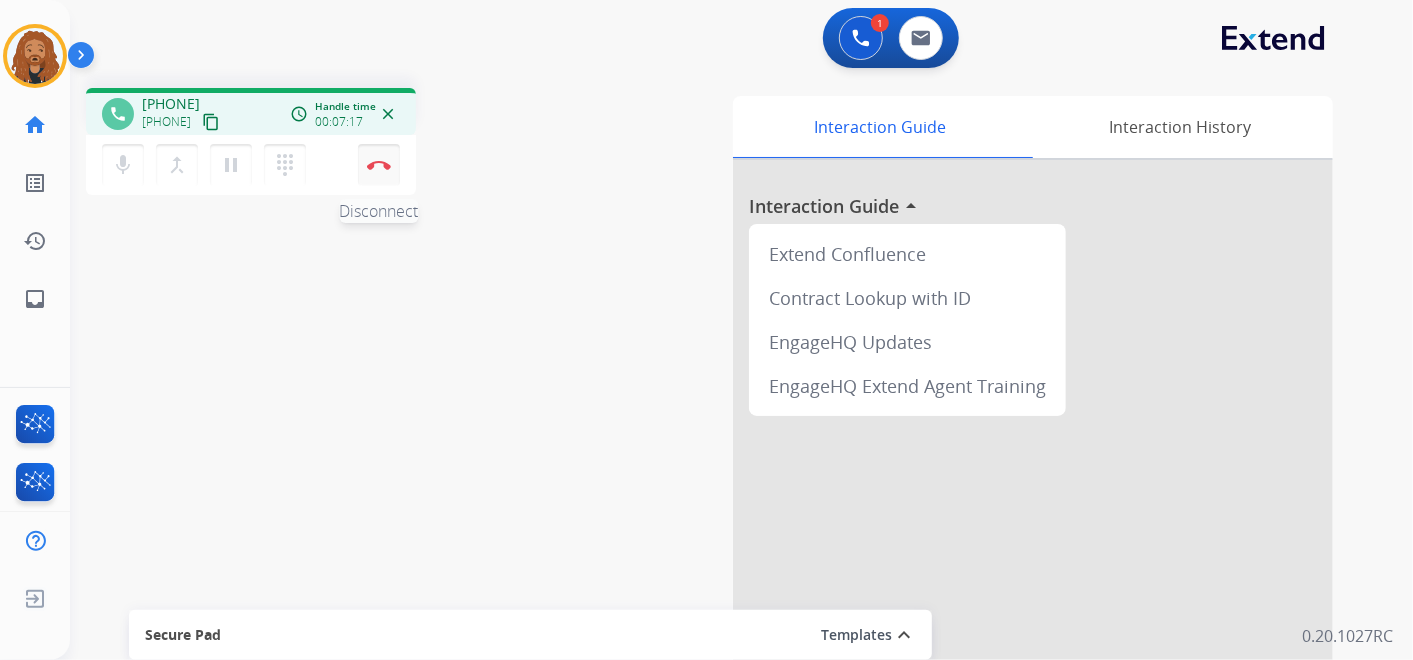 click at bounding box center [379, 165] 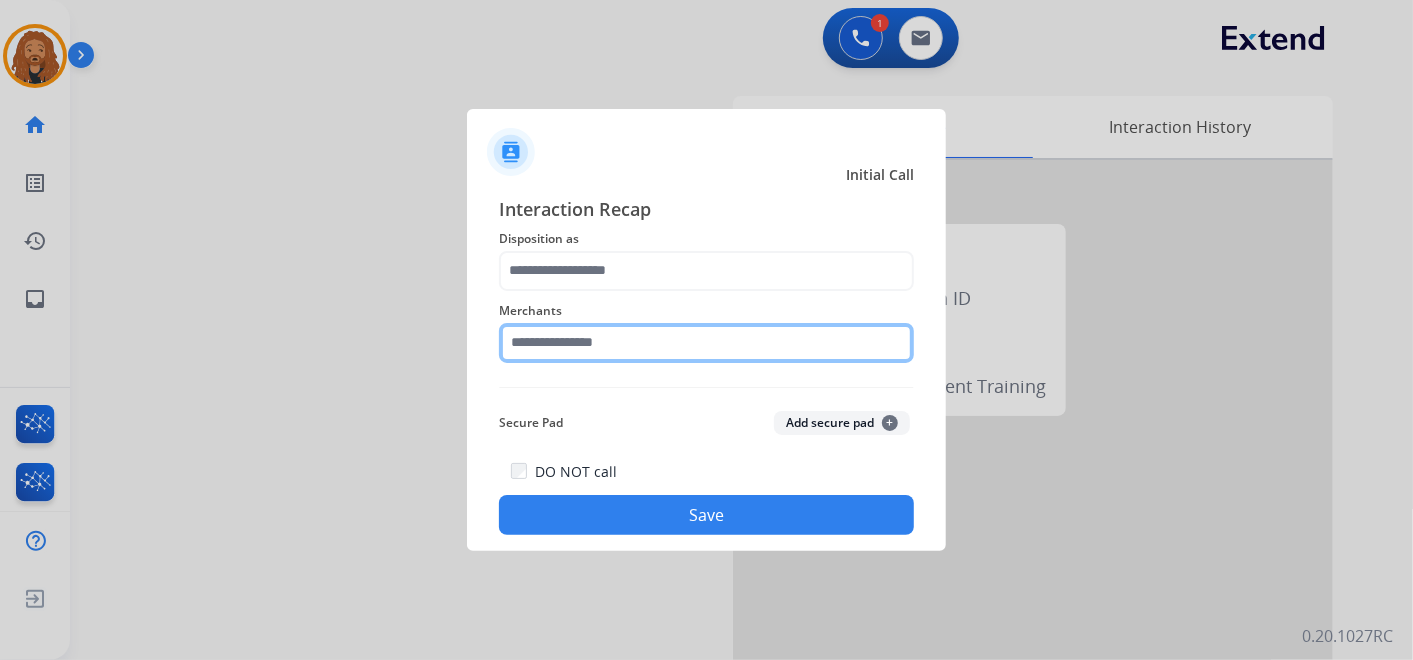 click 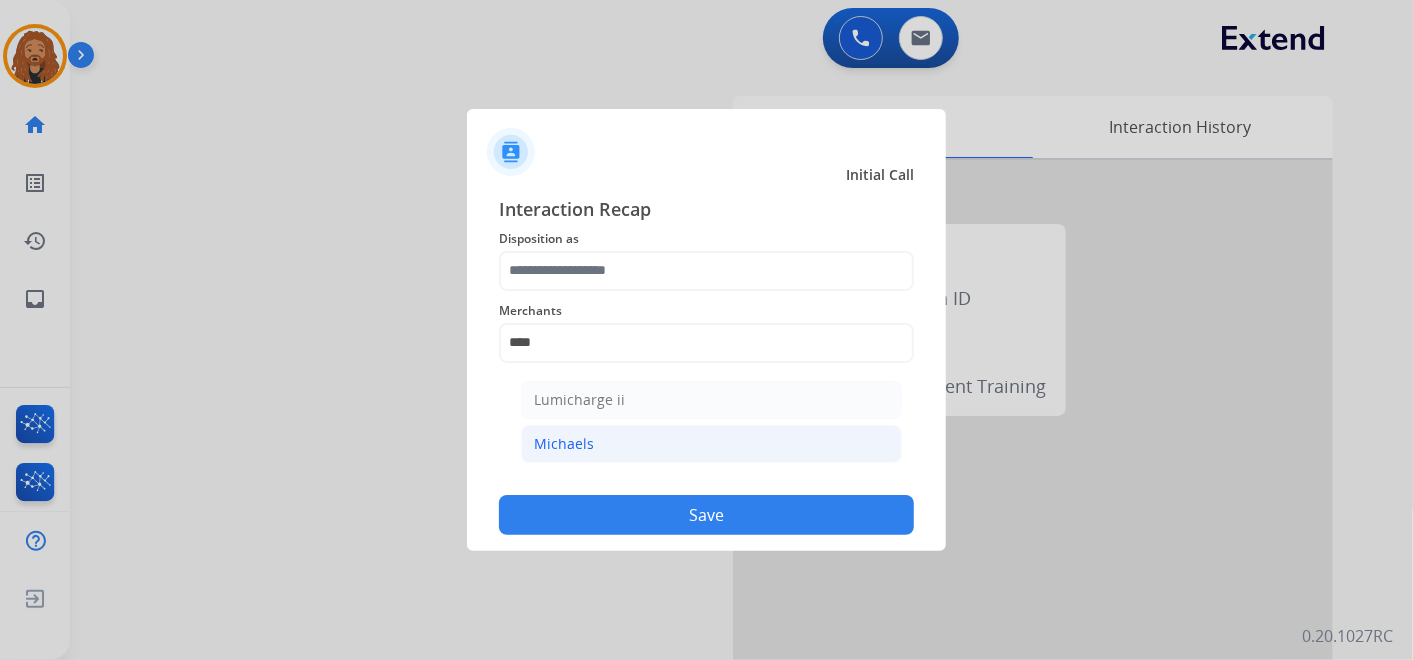 click on "Michaels" 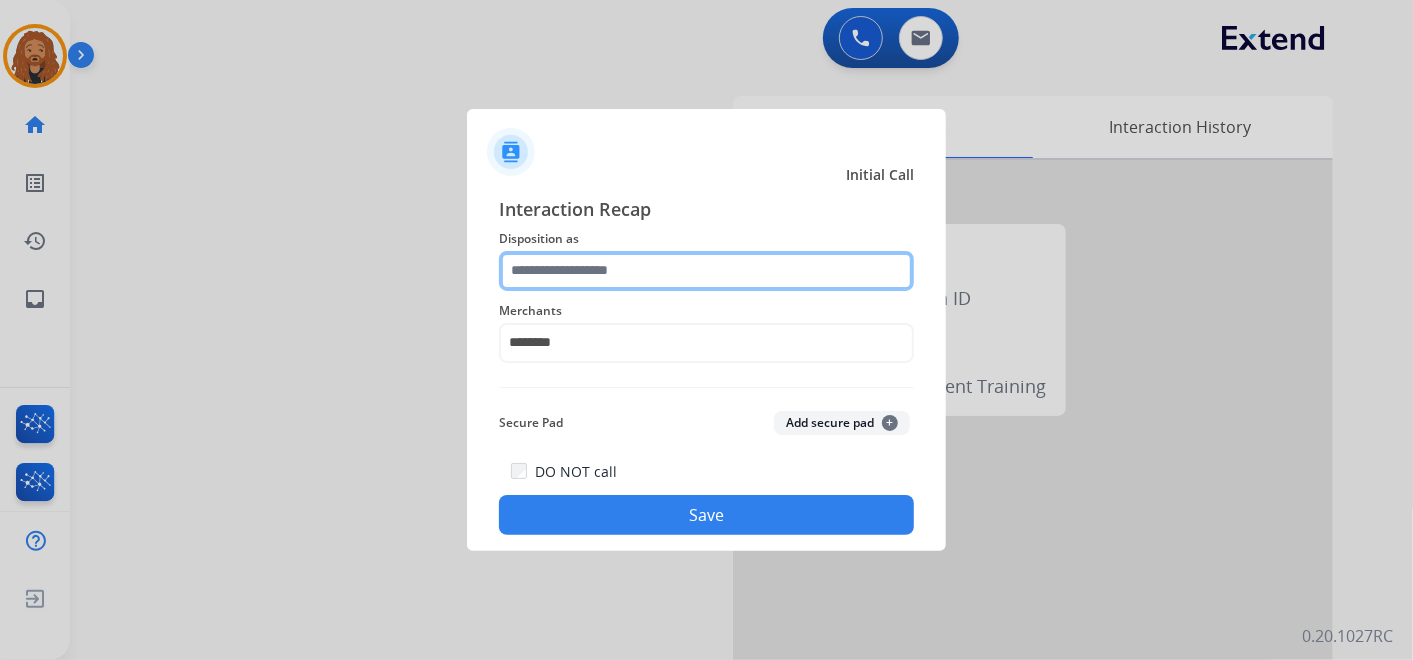 click 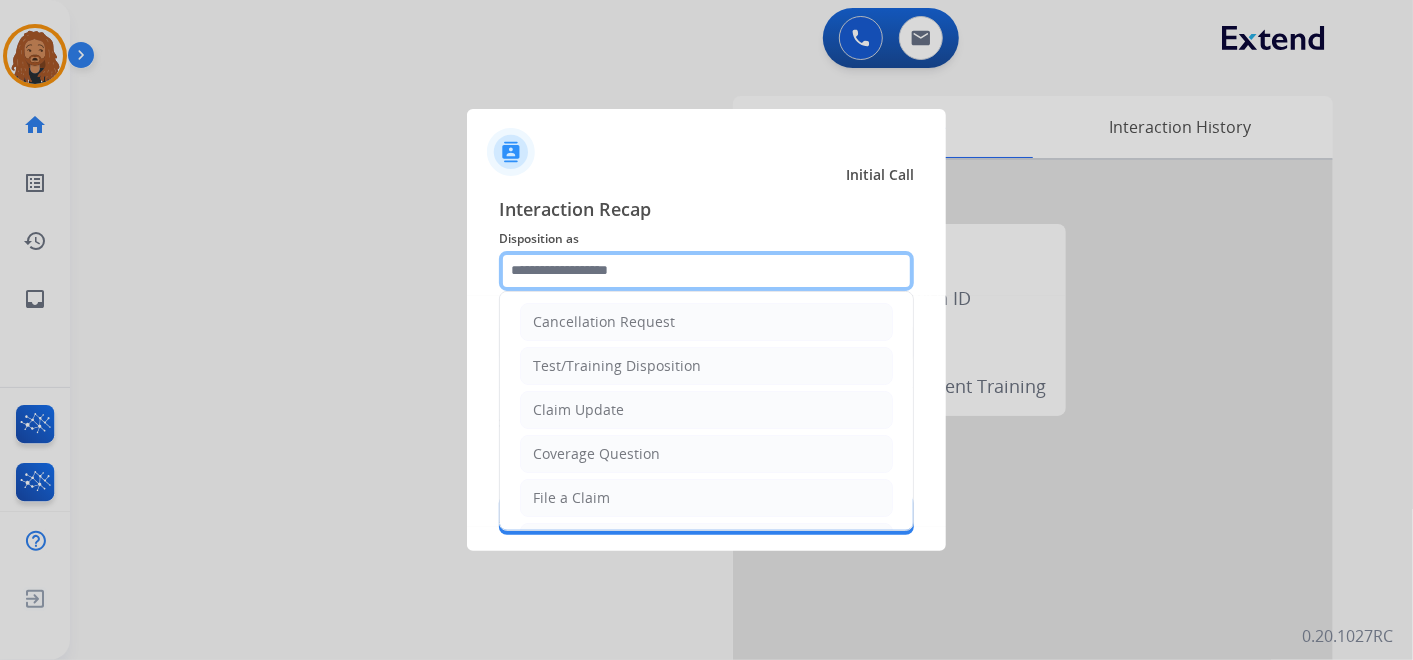 scroll, scrollTop: 0, scrollLeft: 0, axis: both 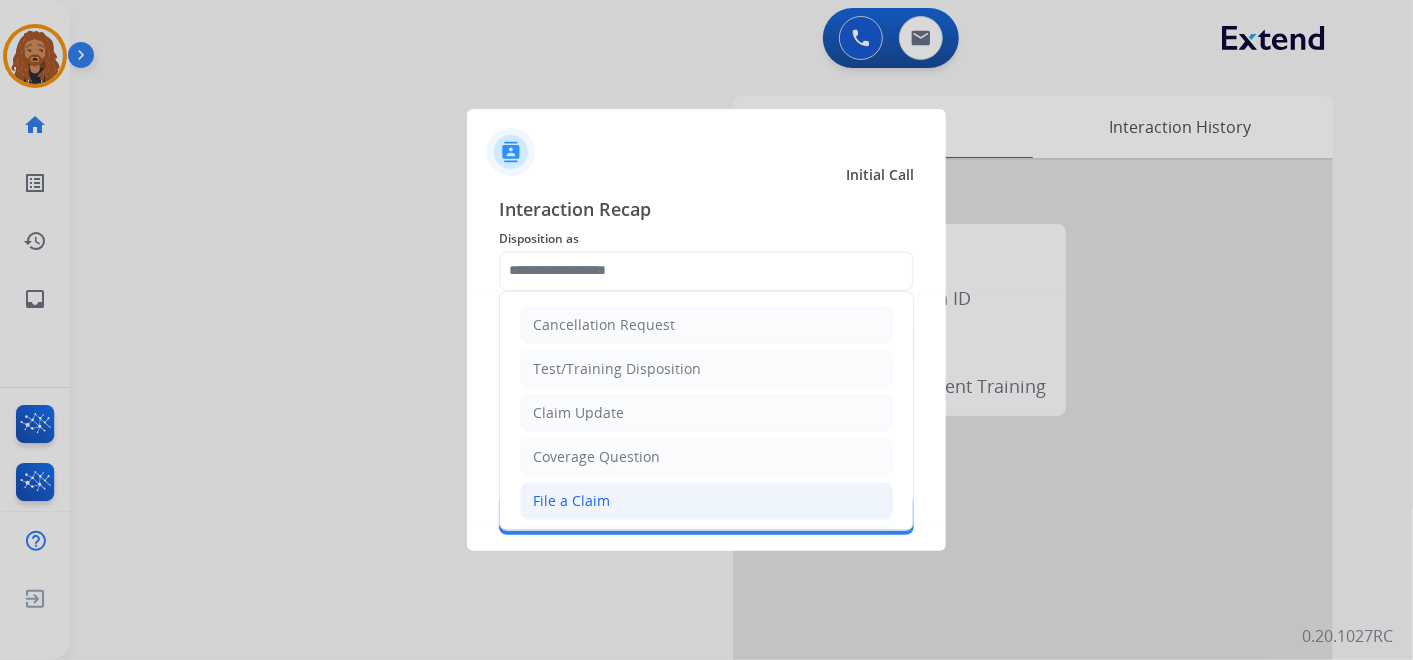 click on "File a Claim" 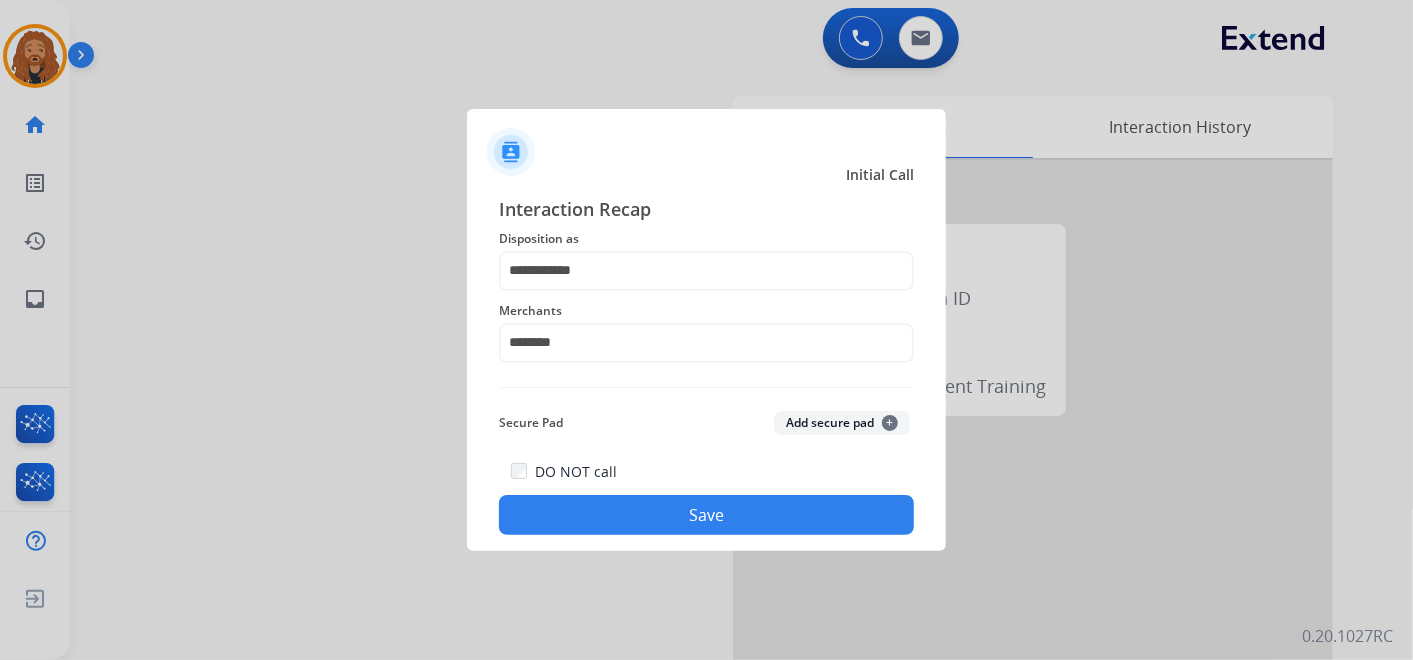 click on "Save" 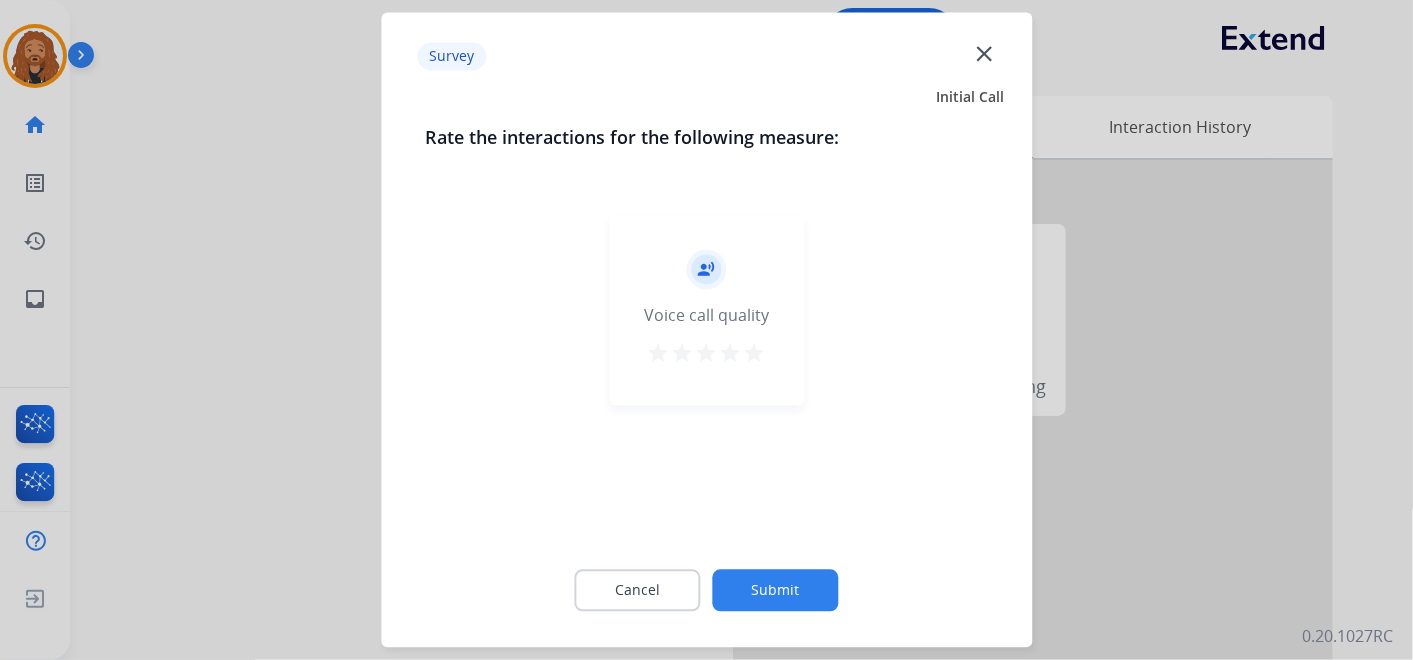click on "star" at bounding box center (755, 354) 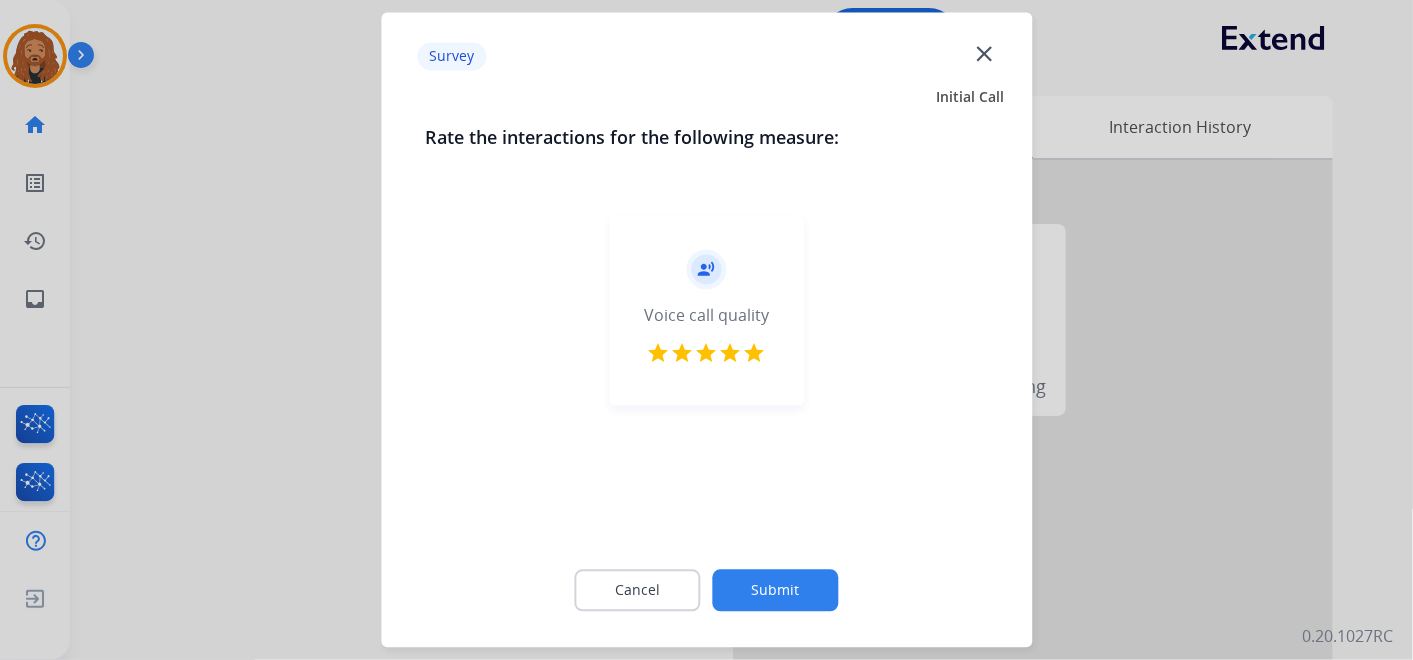 click on "Submit" 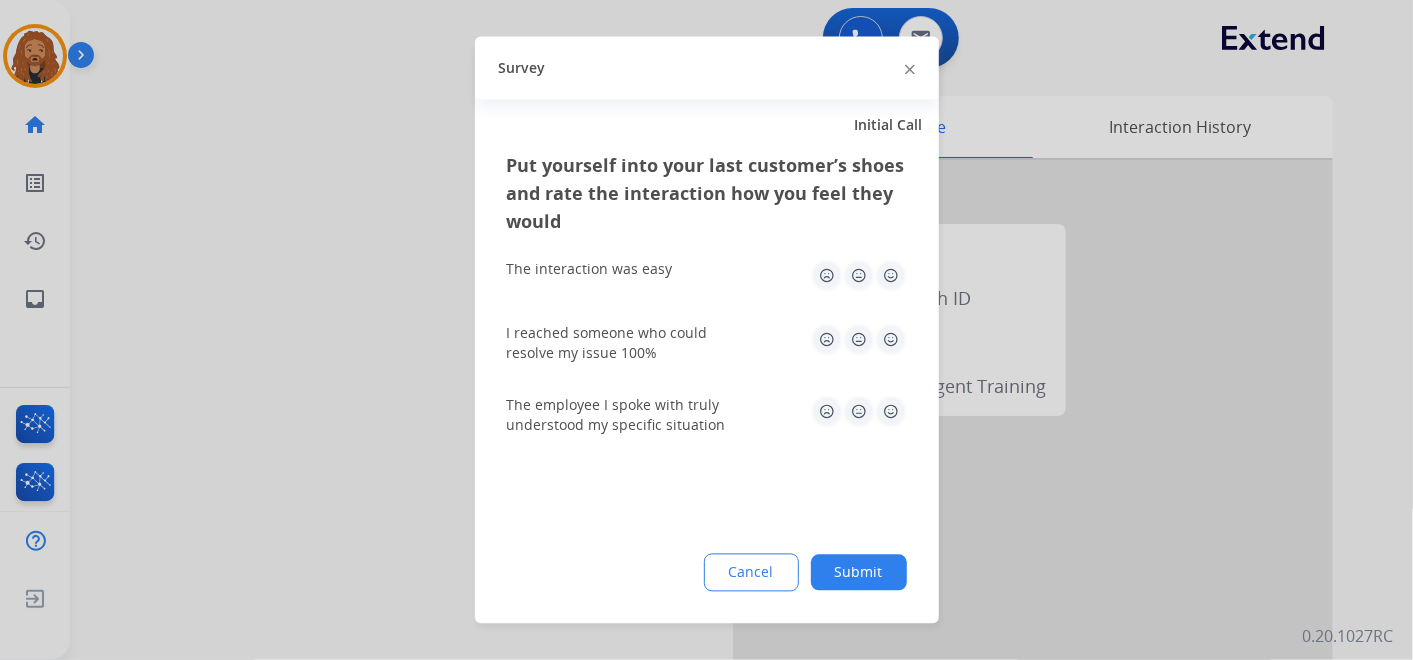 click 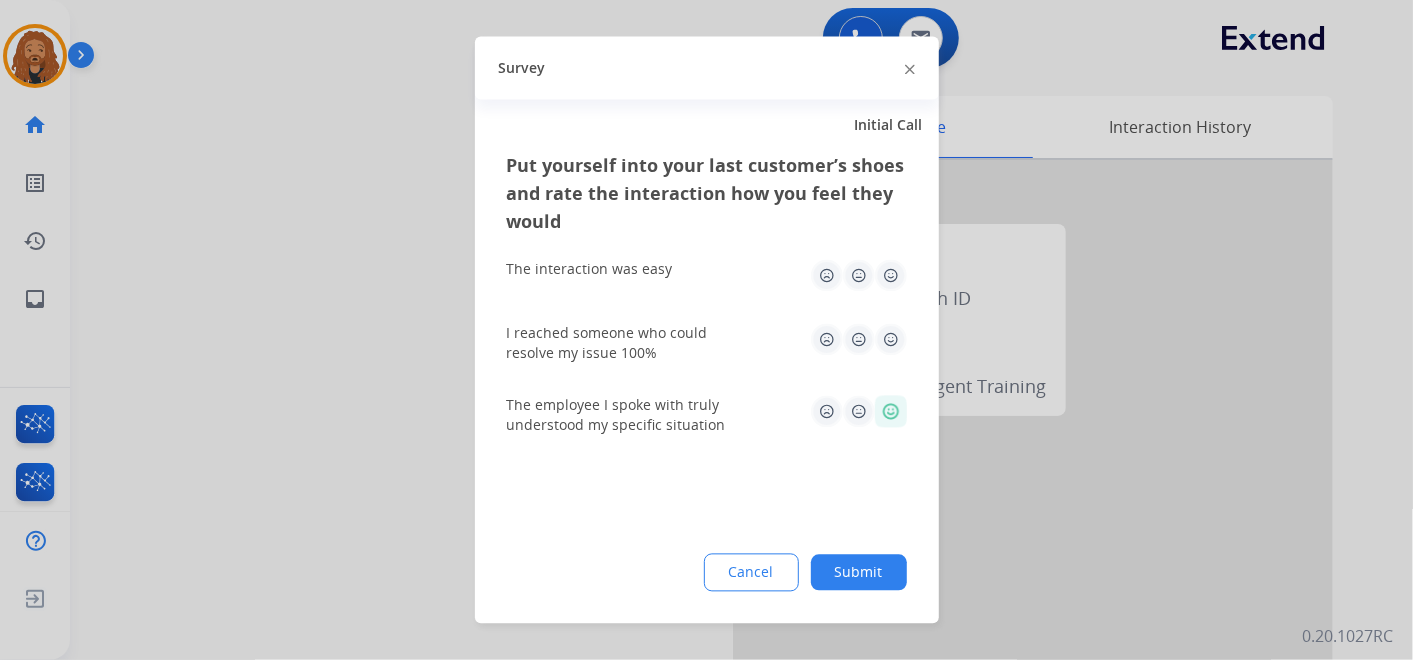 click 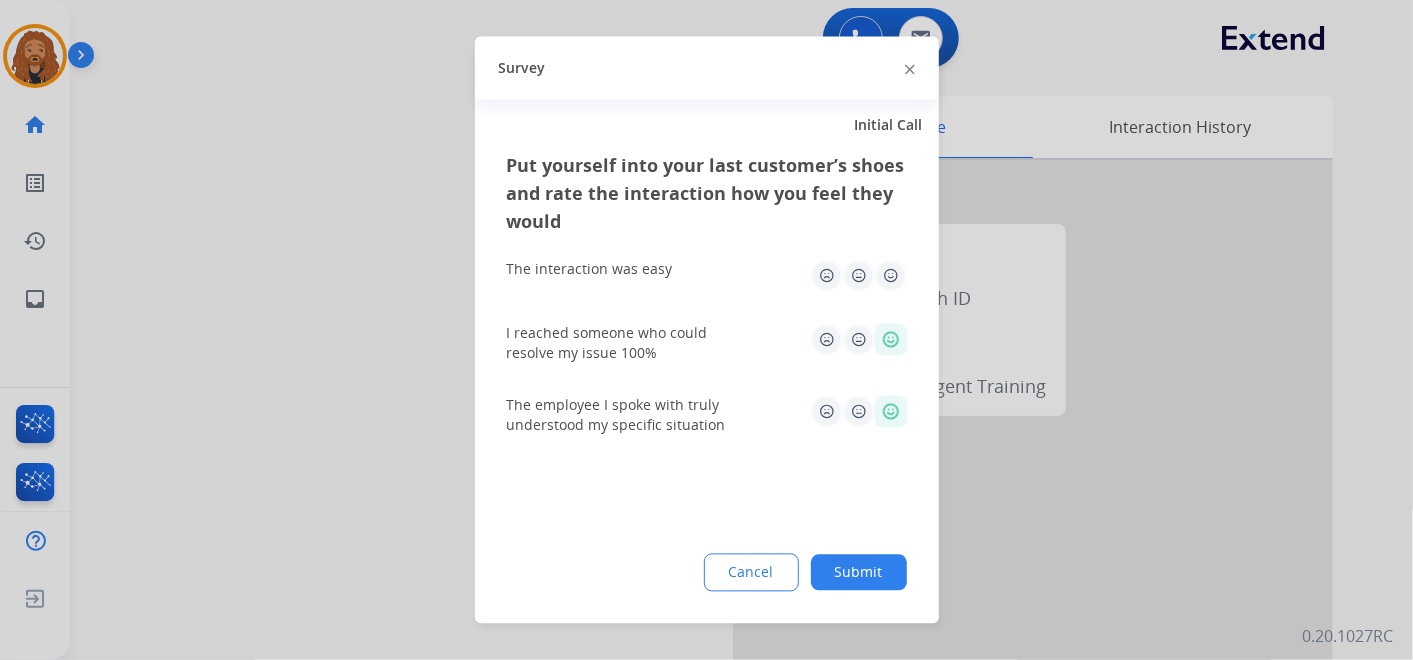 click 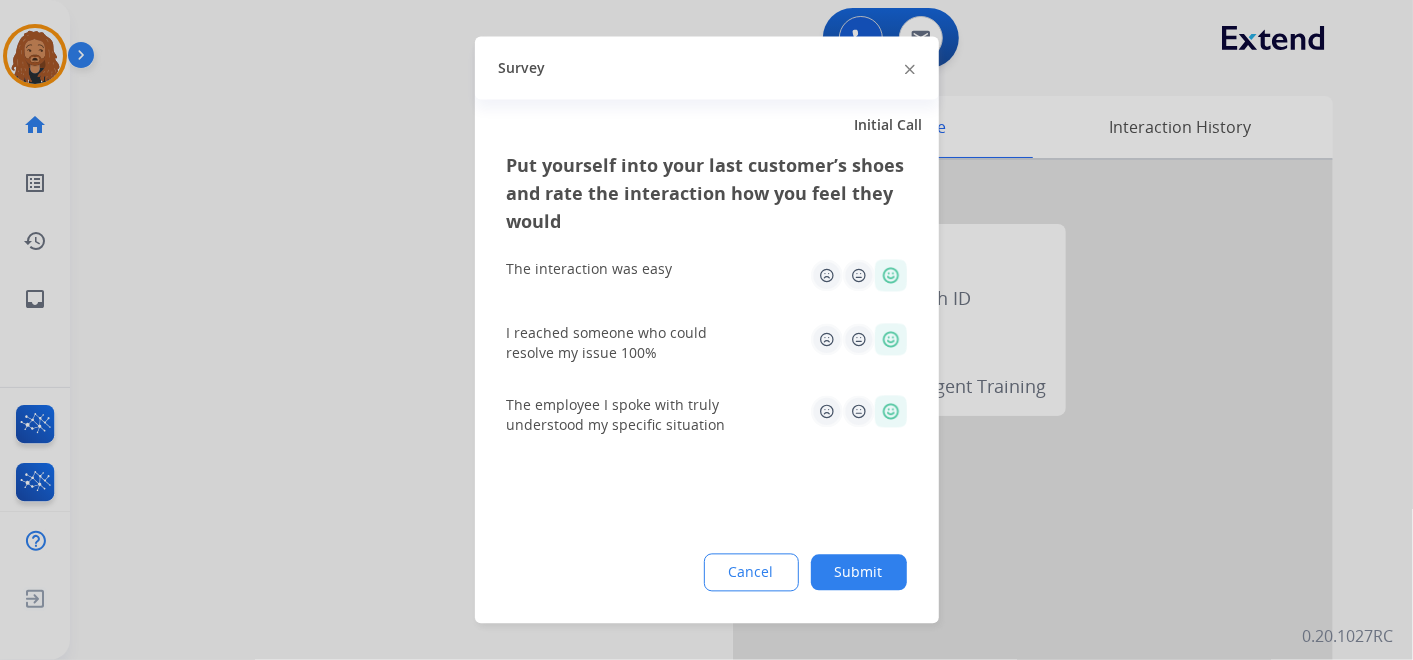 click on "Submit" 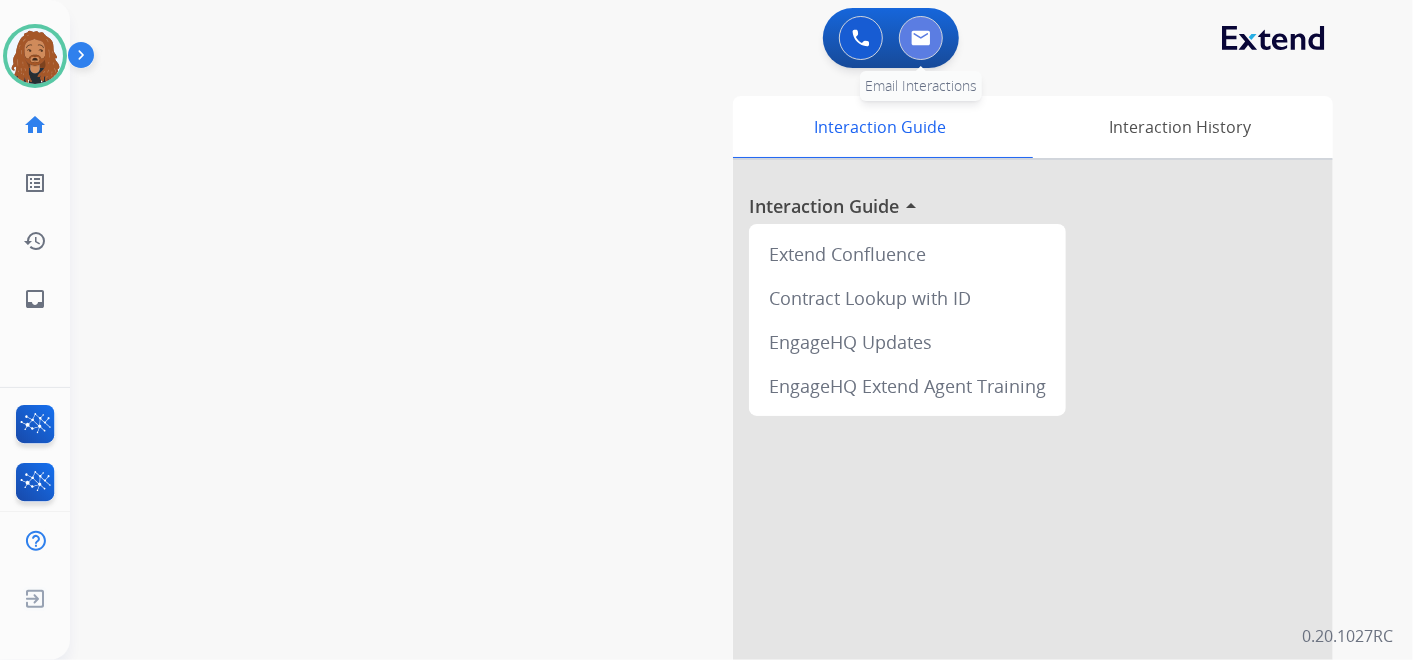 click at bounding box center [921, 38] 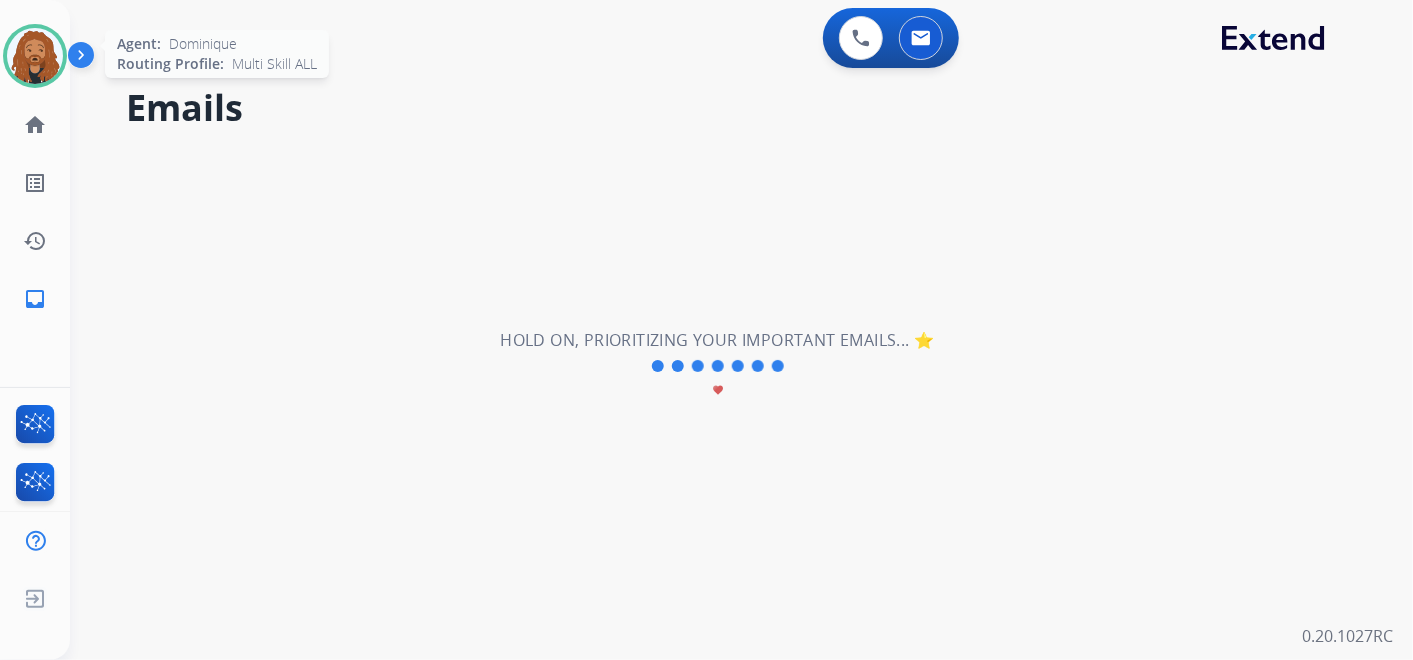 drag, startPoint x: 53, startPoint y: 49, endPoint x: 66, endPoint y: 53, distance: 13.601471 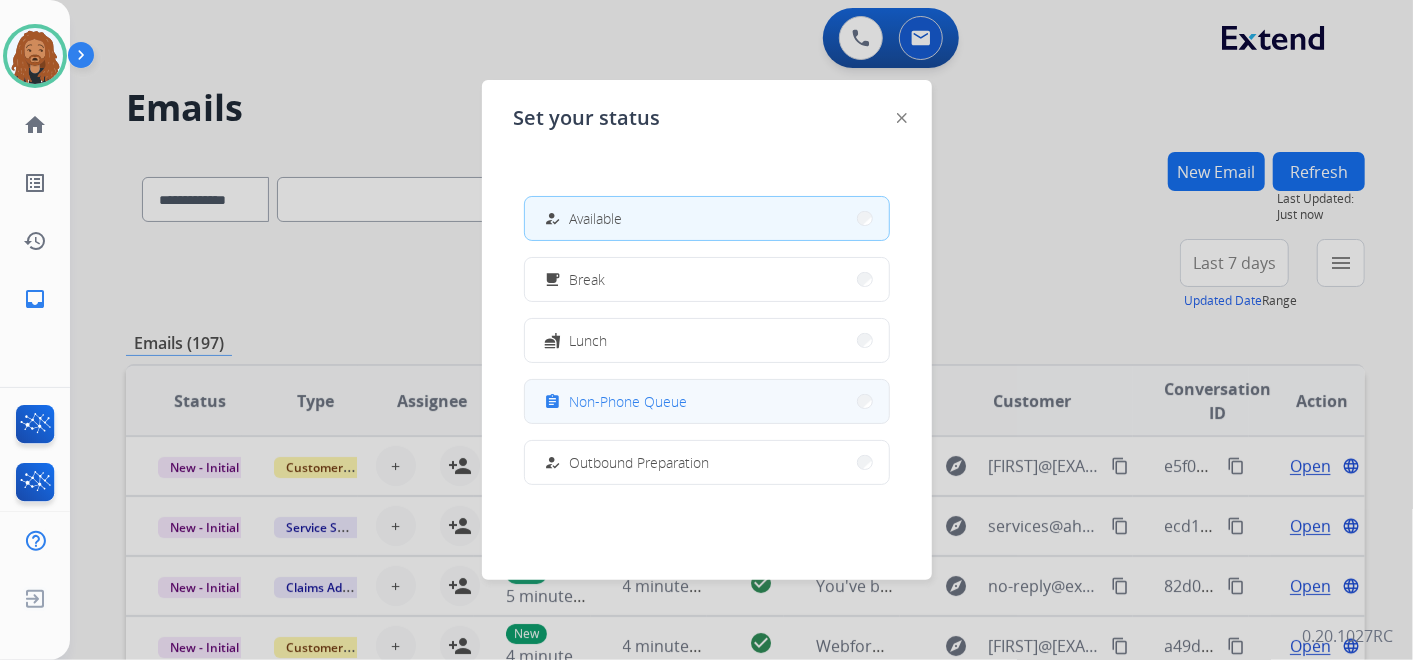 click on "Non-Phone Queue" at bounding box center [629, 401] 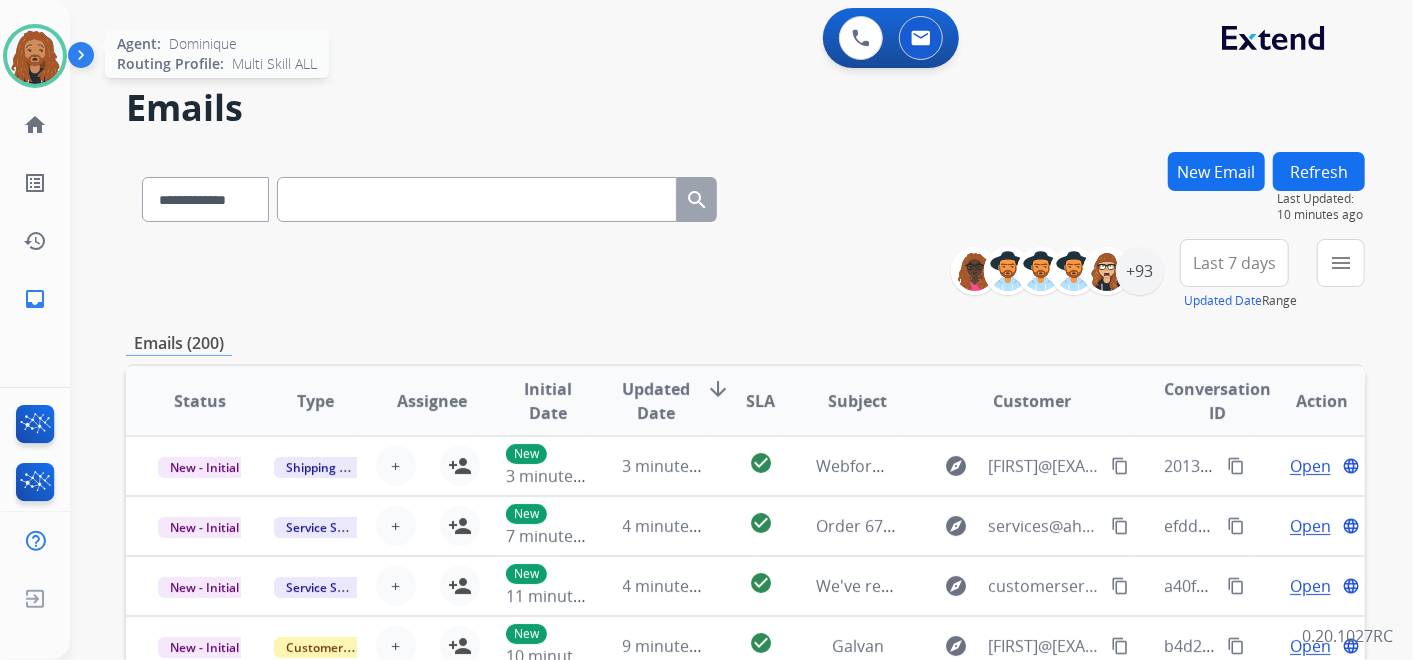 click at bounding box center (35, 56) 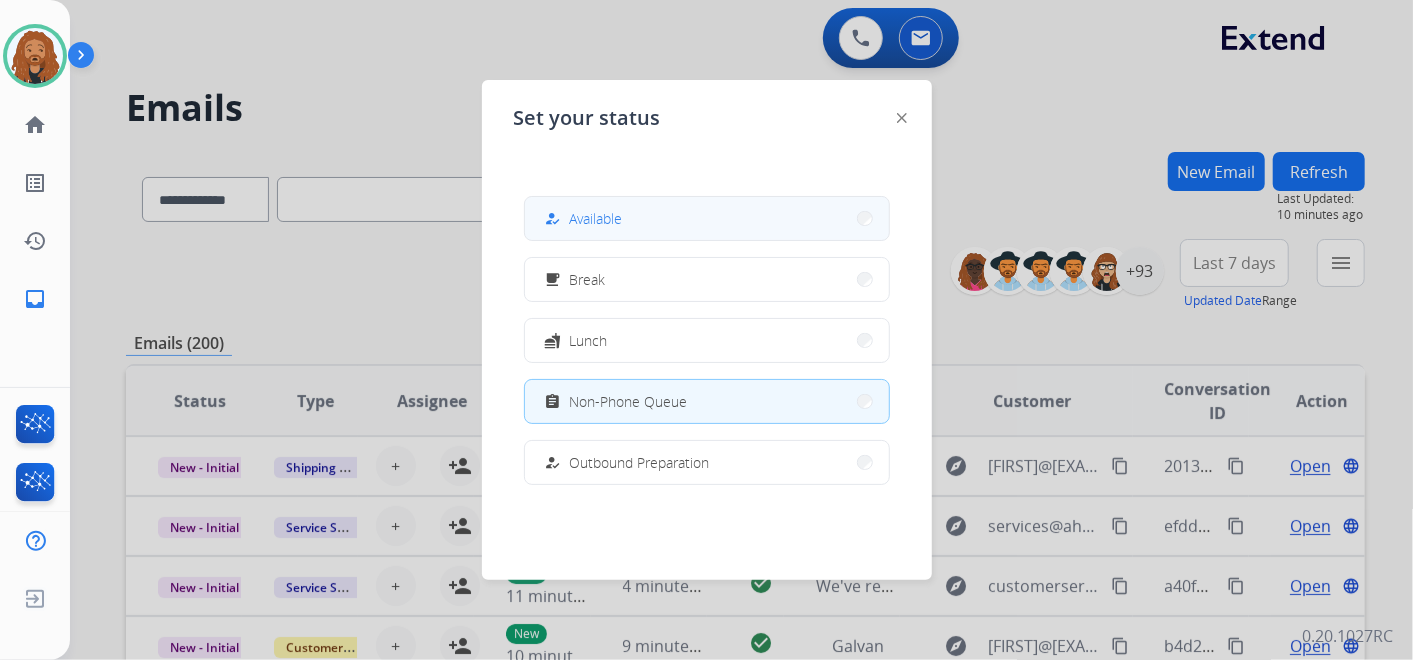 click on "Available" at bounding box center [596, 218] 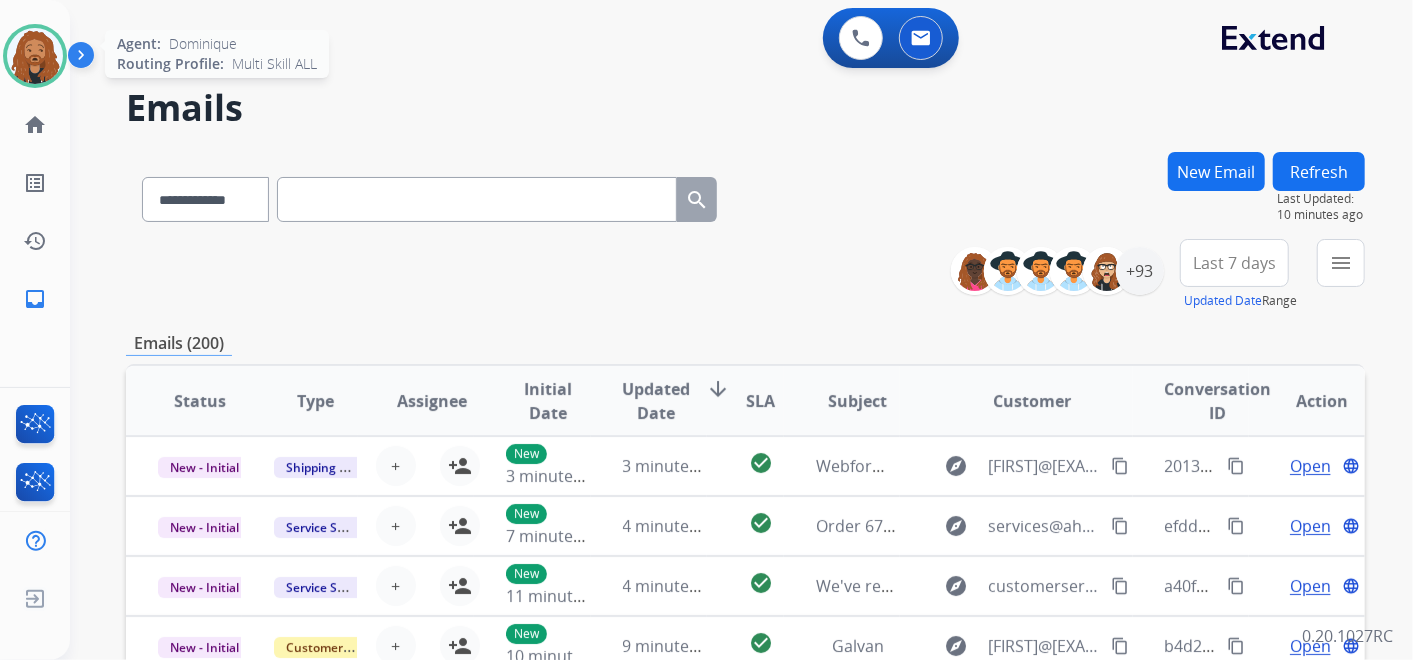 click at bounding box center (35, 56) 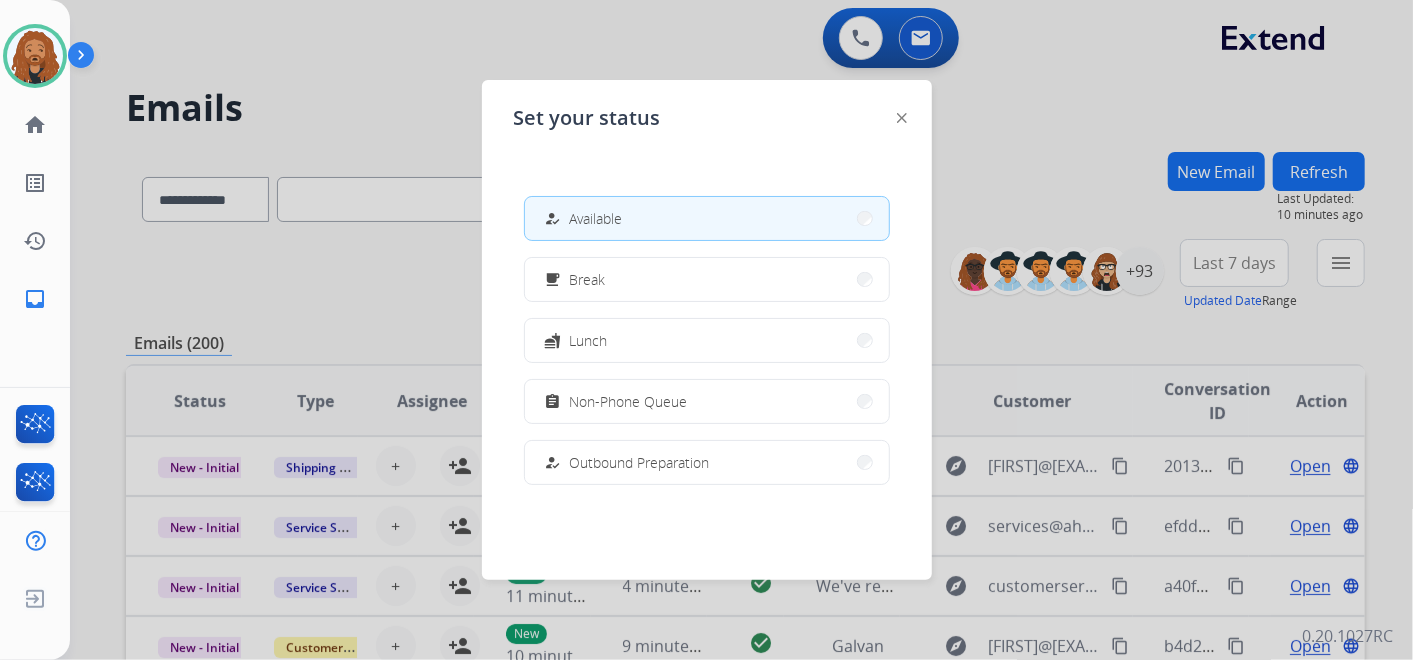 click at bounding box center (706, 330) 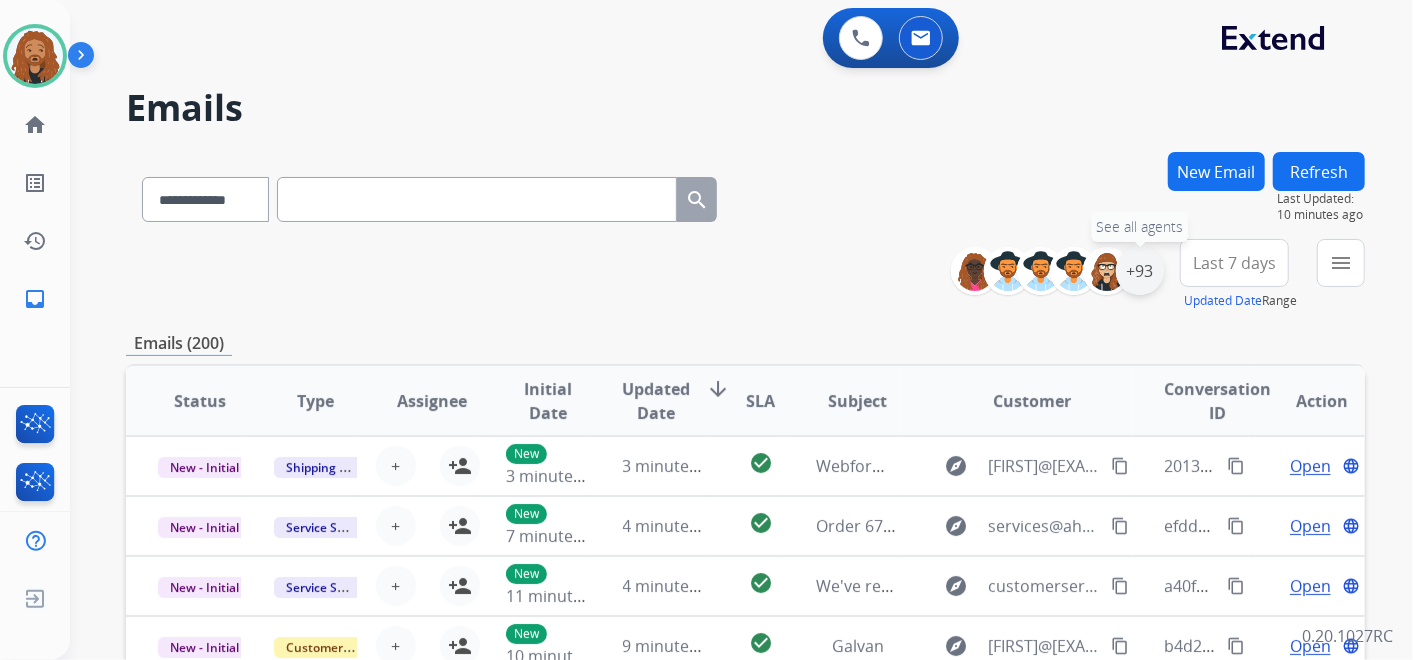click on "+93" at bounding box center [1140, 271] 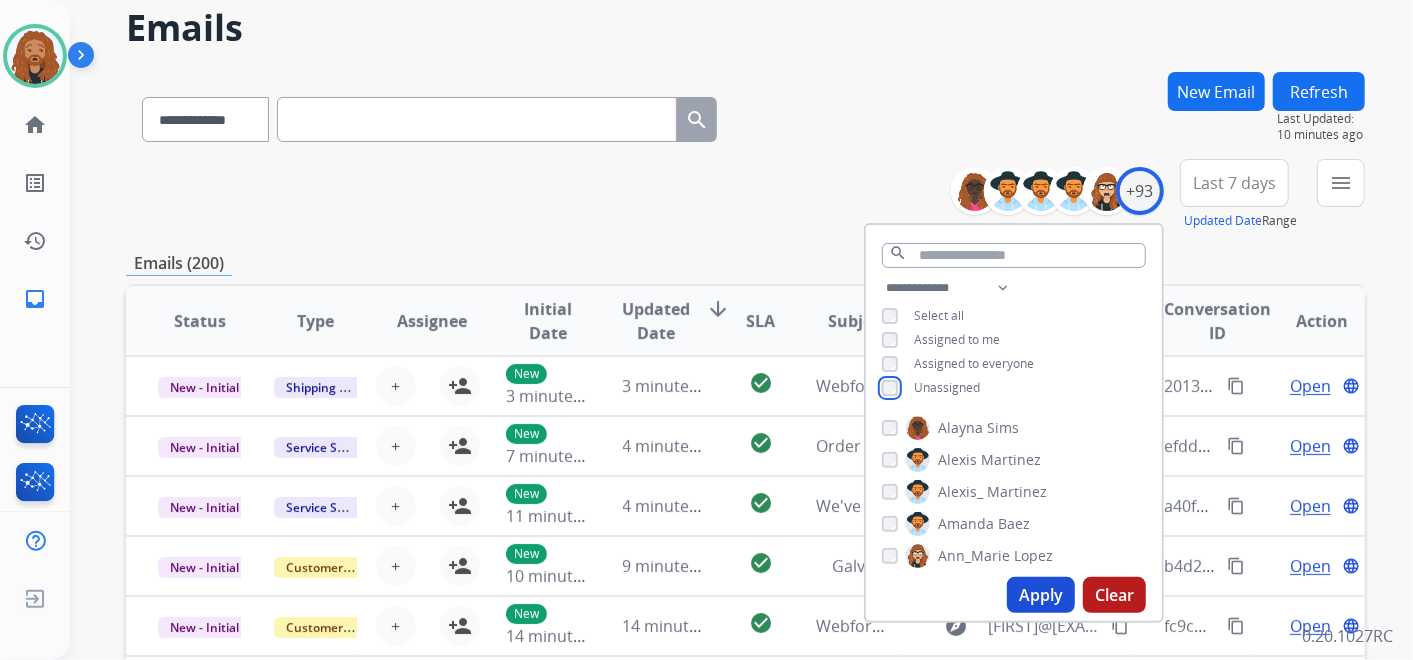 scroll, scrollTop: 222, scrollLeft: 0, axis: vertical 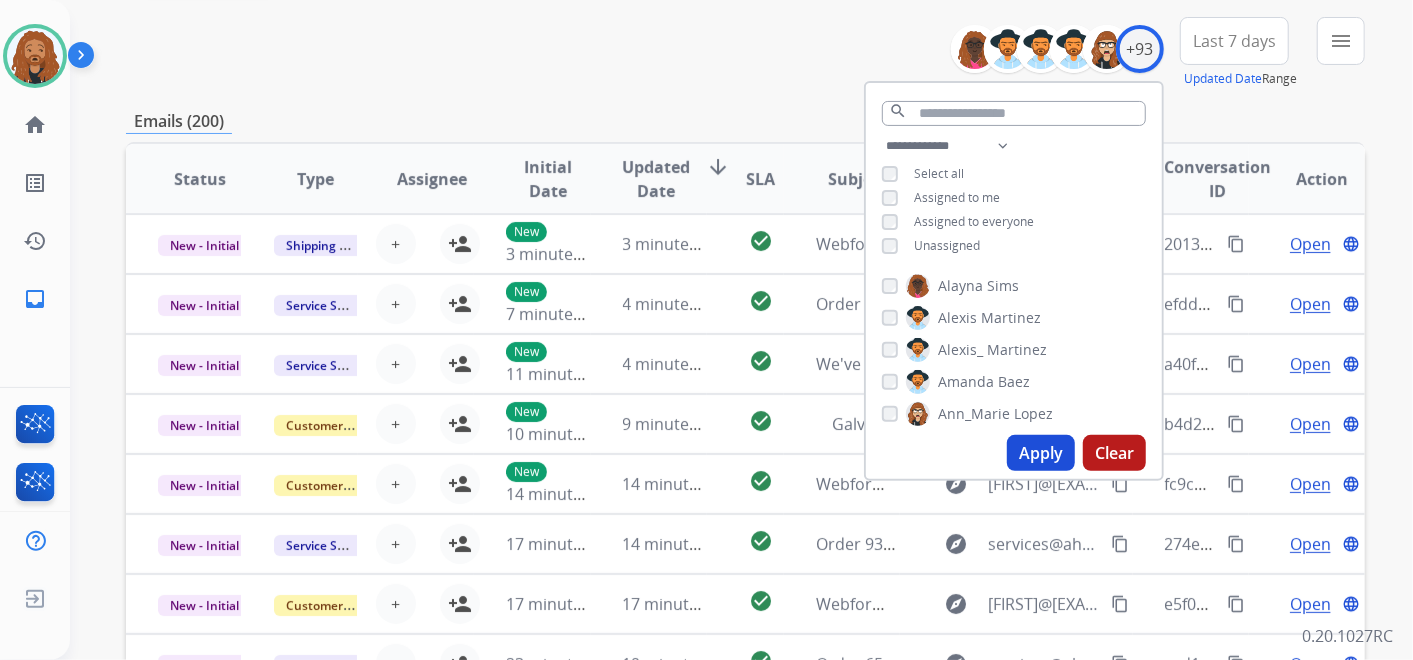 click on "Apply" at bounding box center (1041, 453) 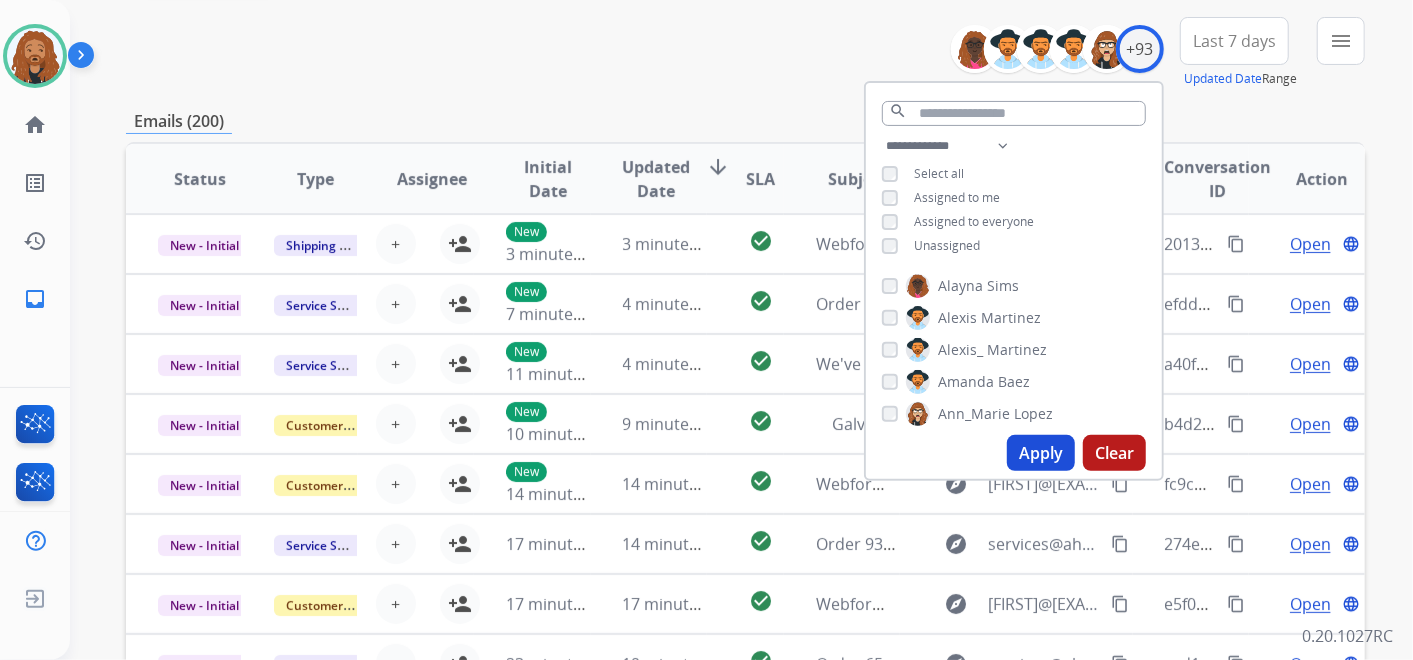scroll, scrollTop: 0, scrollLeft: 0, axis: both 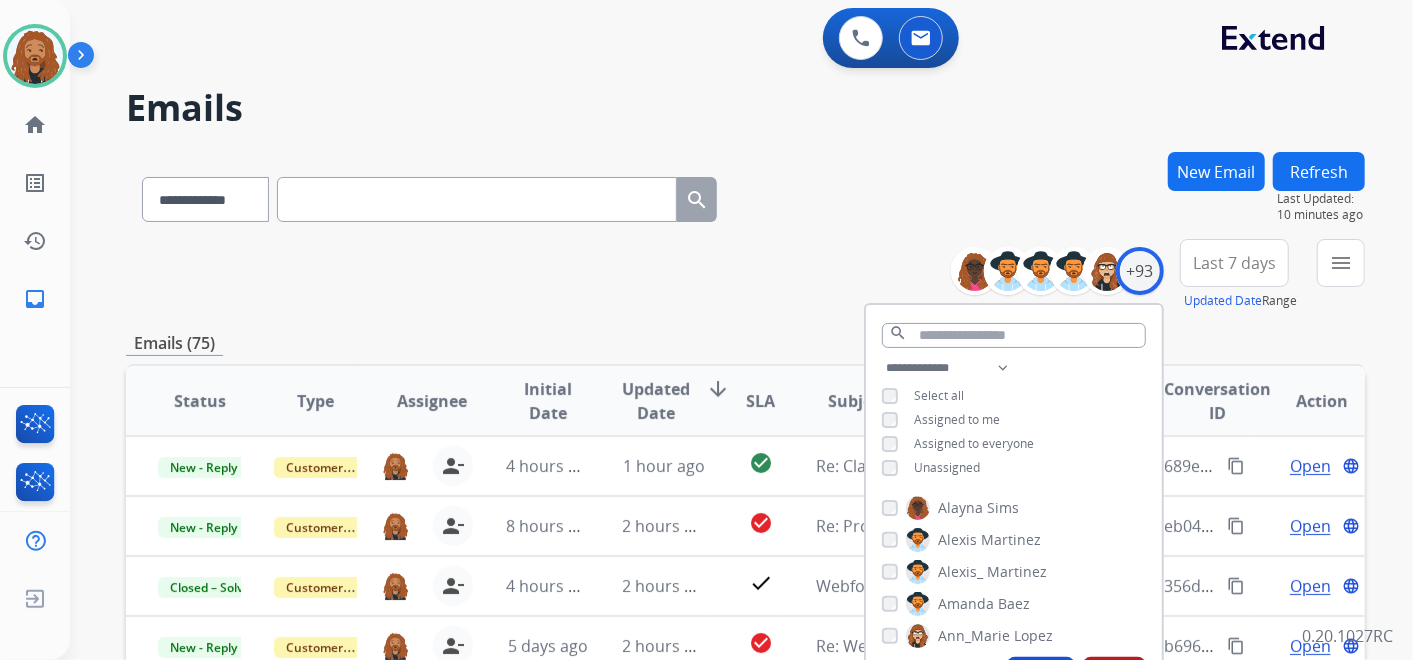 click on "**********" at bounding box center (717, 402) 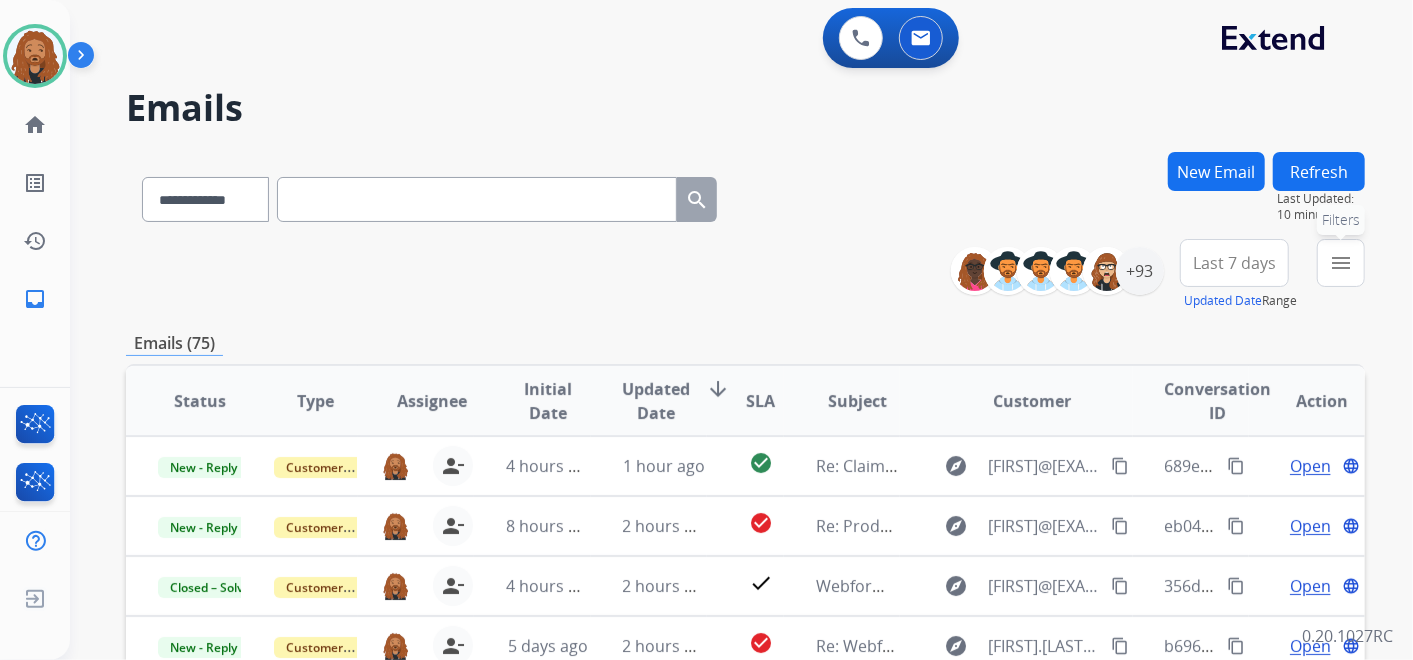 click on "menu" at bounding box center (1341, 263) 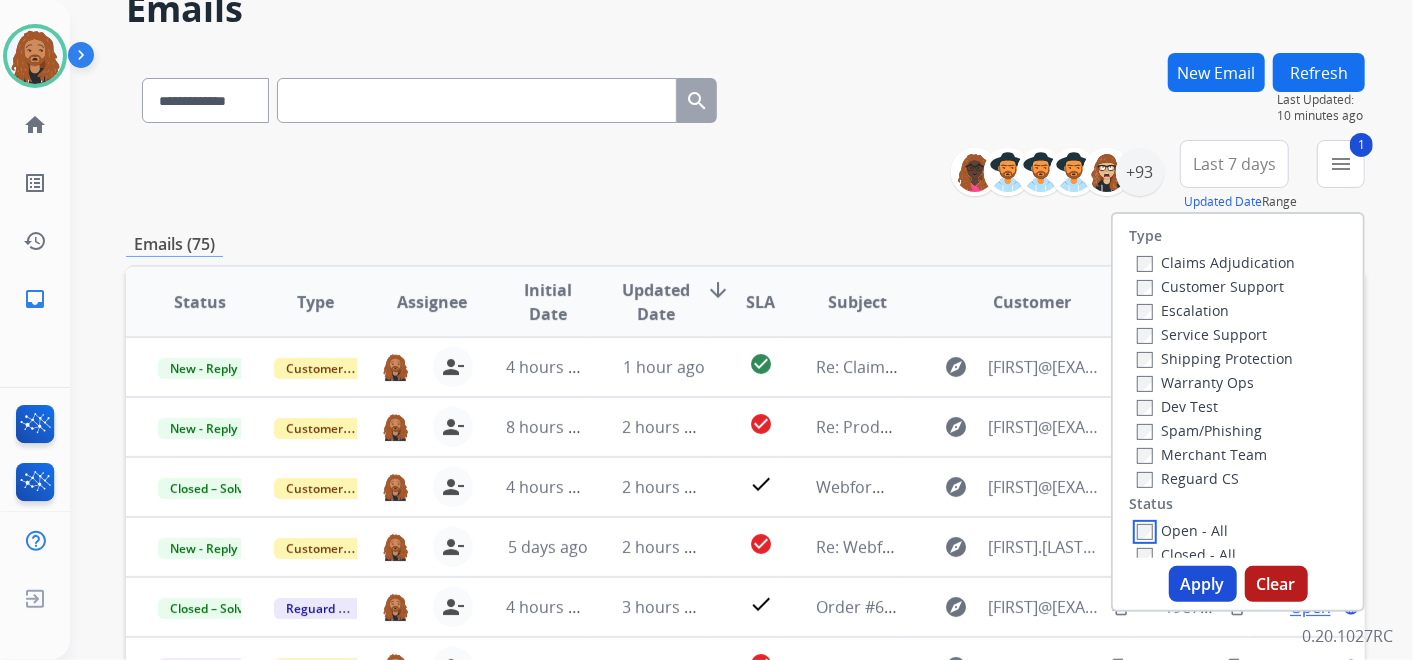 scroll, scrollTop: 222, scrollLeft: 0, axis: vertical 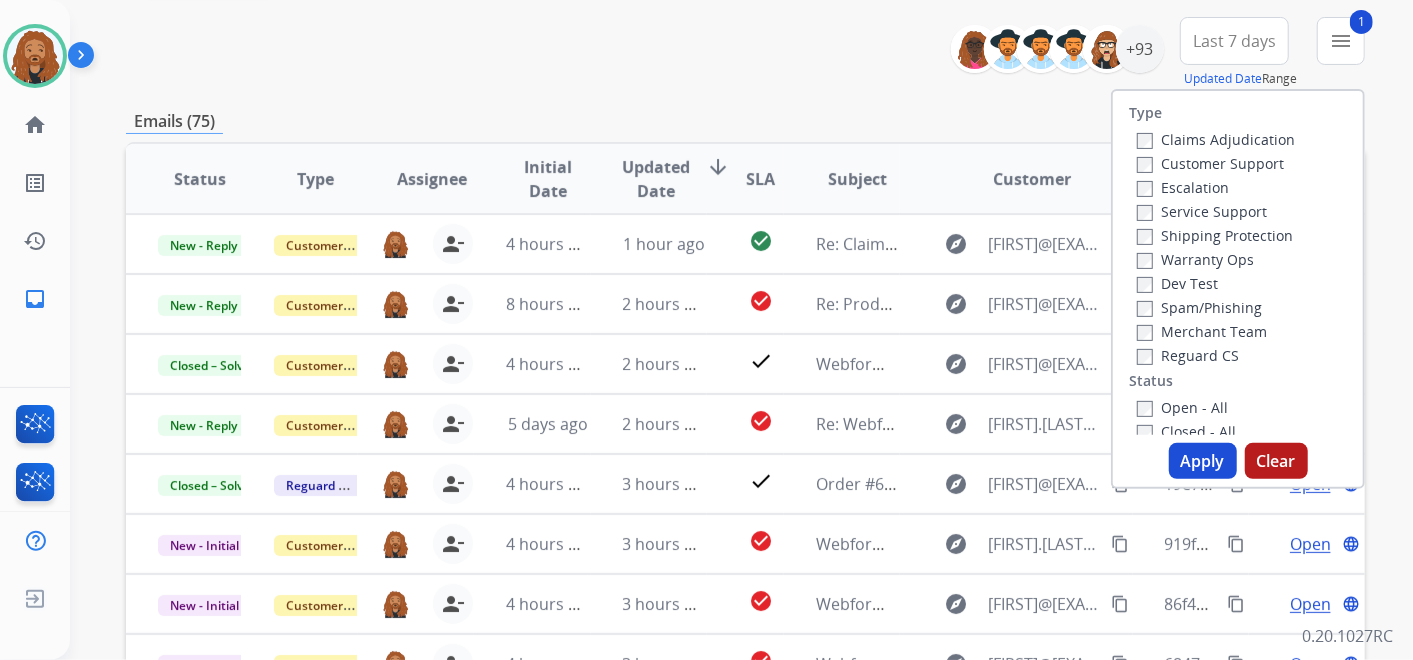 click on "Apply" at bounding box center (1203, 461) 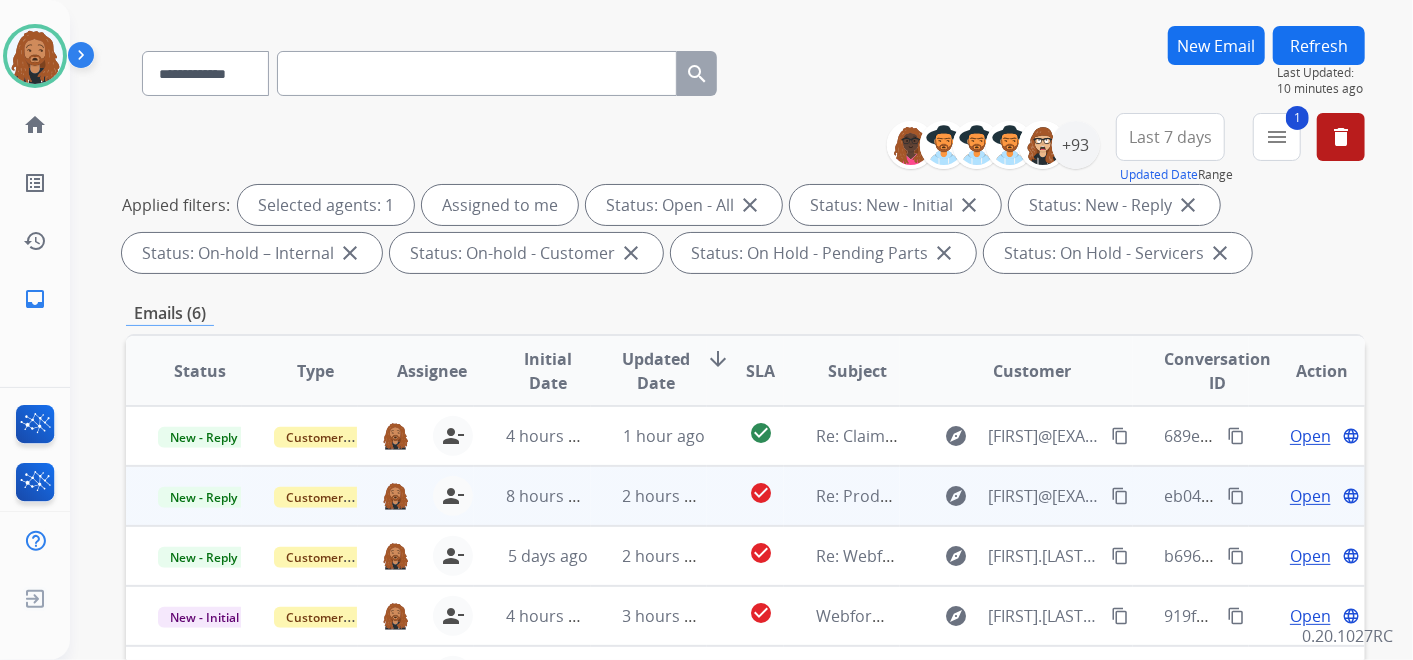 scroll, scrollTop: 444, scrollLeft: 0, axis: vertical 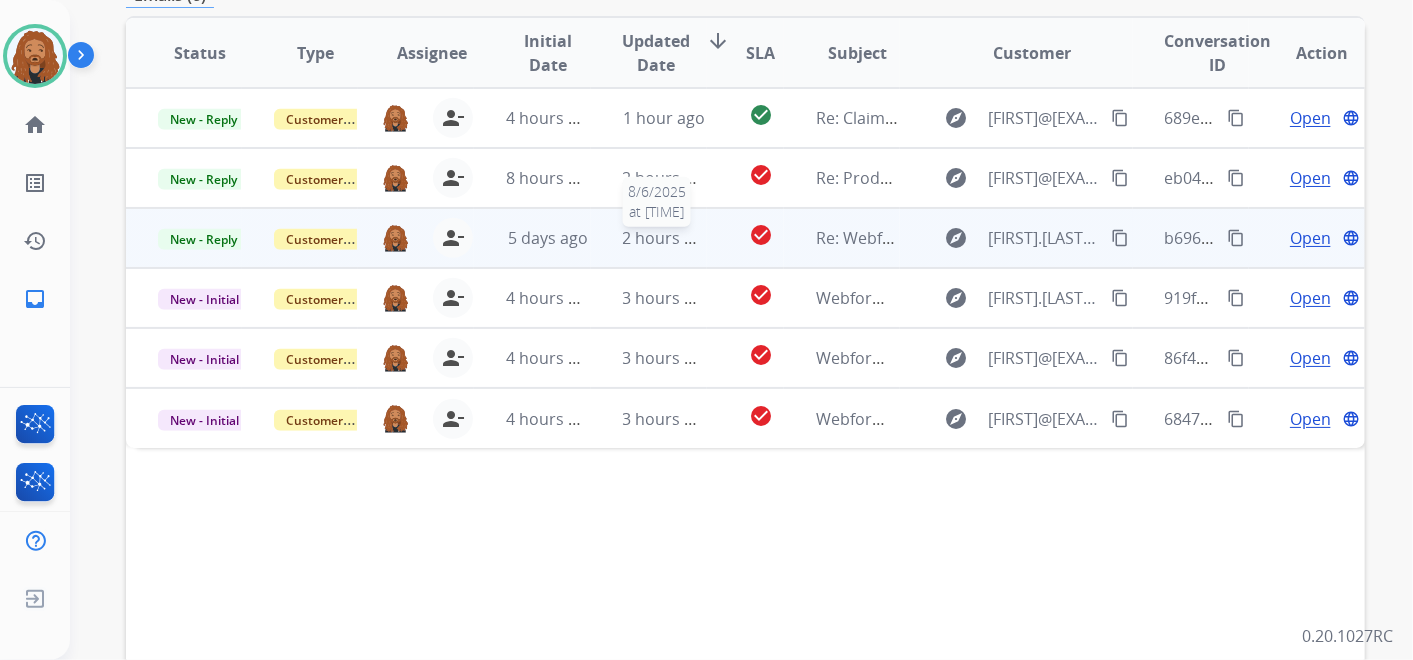 click on "2 hours ago" at bounding box center [668, 238] 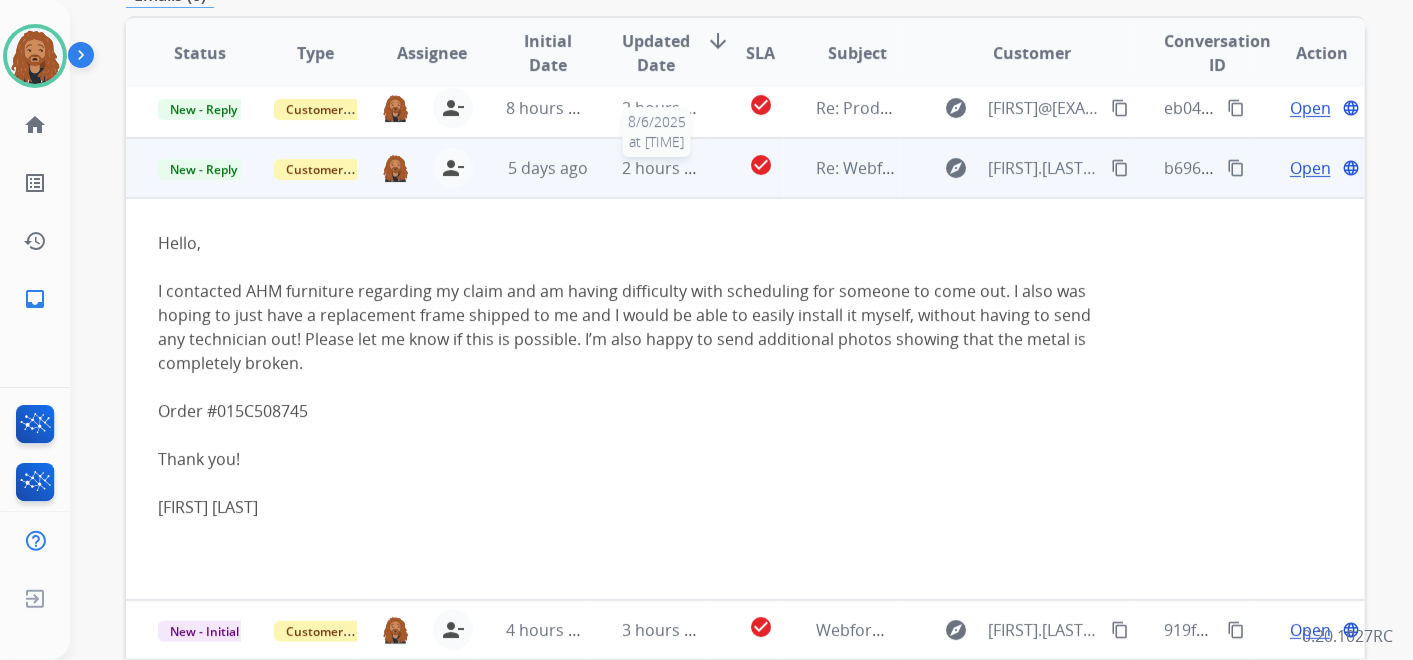 scroll, scrollTop: 120, scrollLeft: 0, axis: vertical 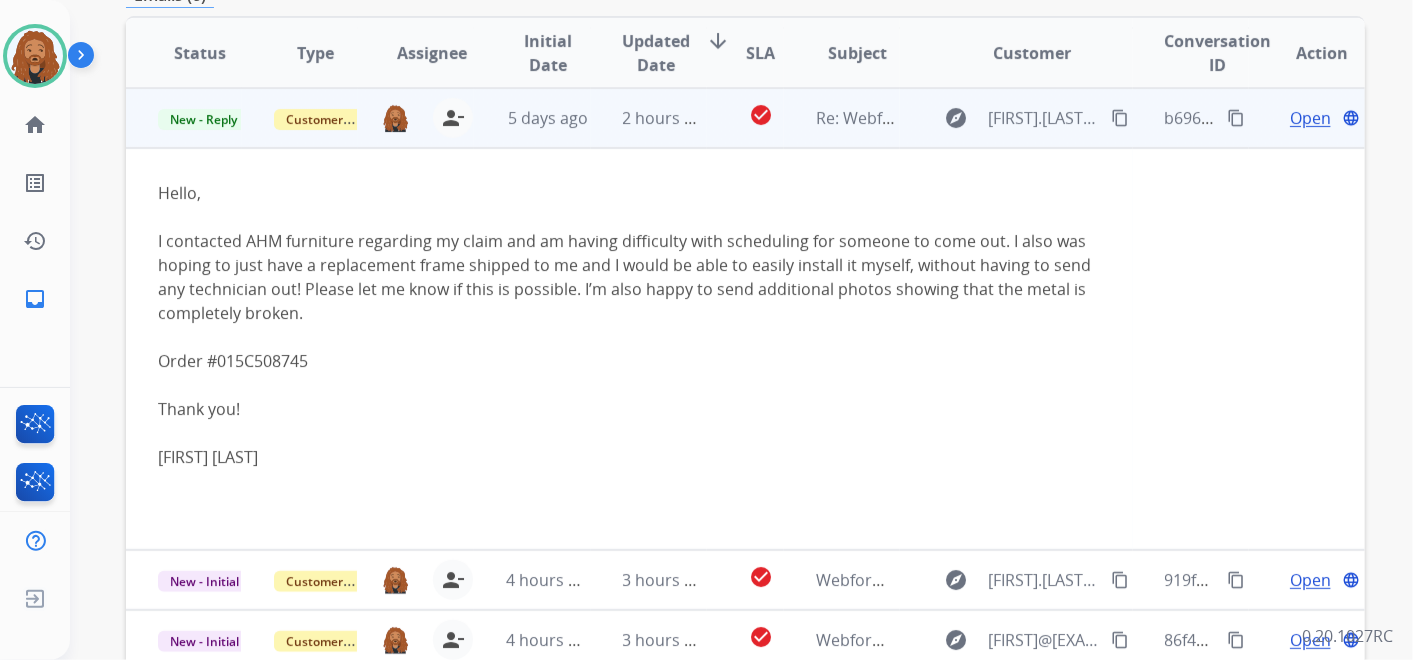 click on "Open" at bounding box center [1310, 118] 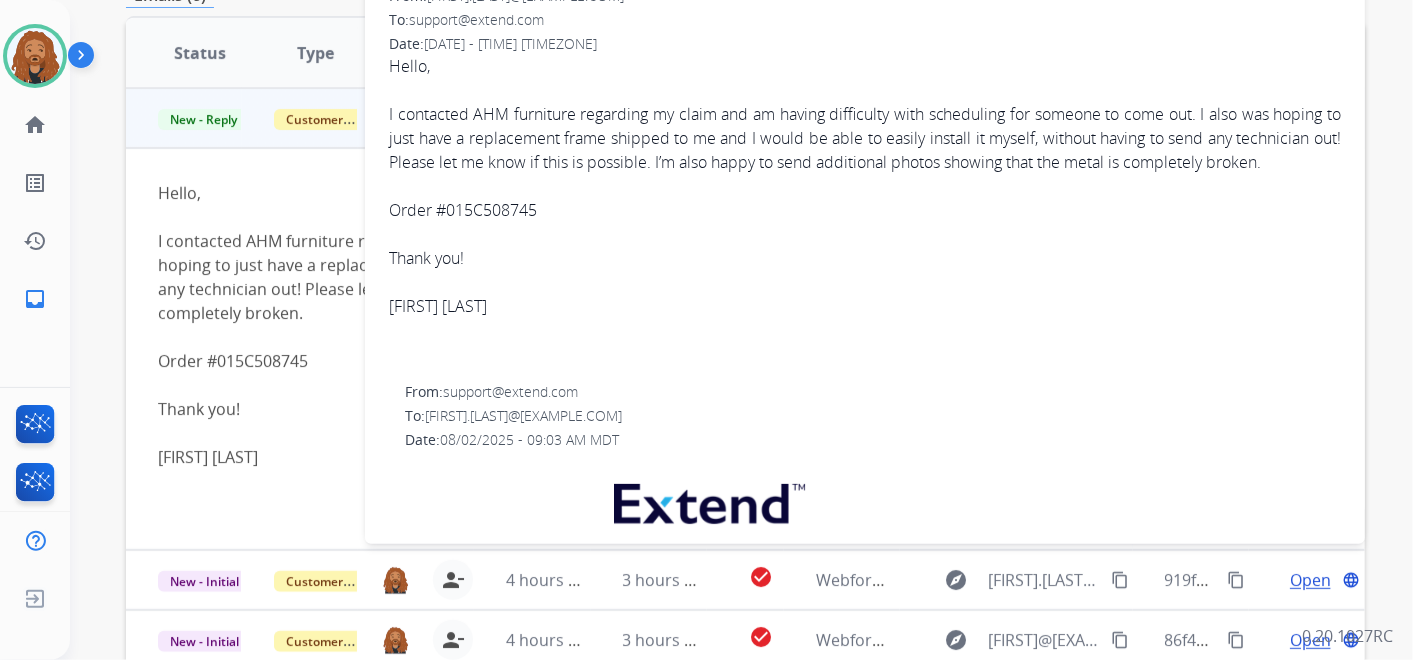 scroll, scrollTop: 0, scrollLeft: 0, axis: both 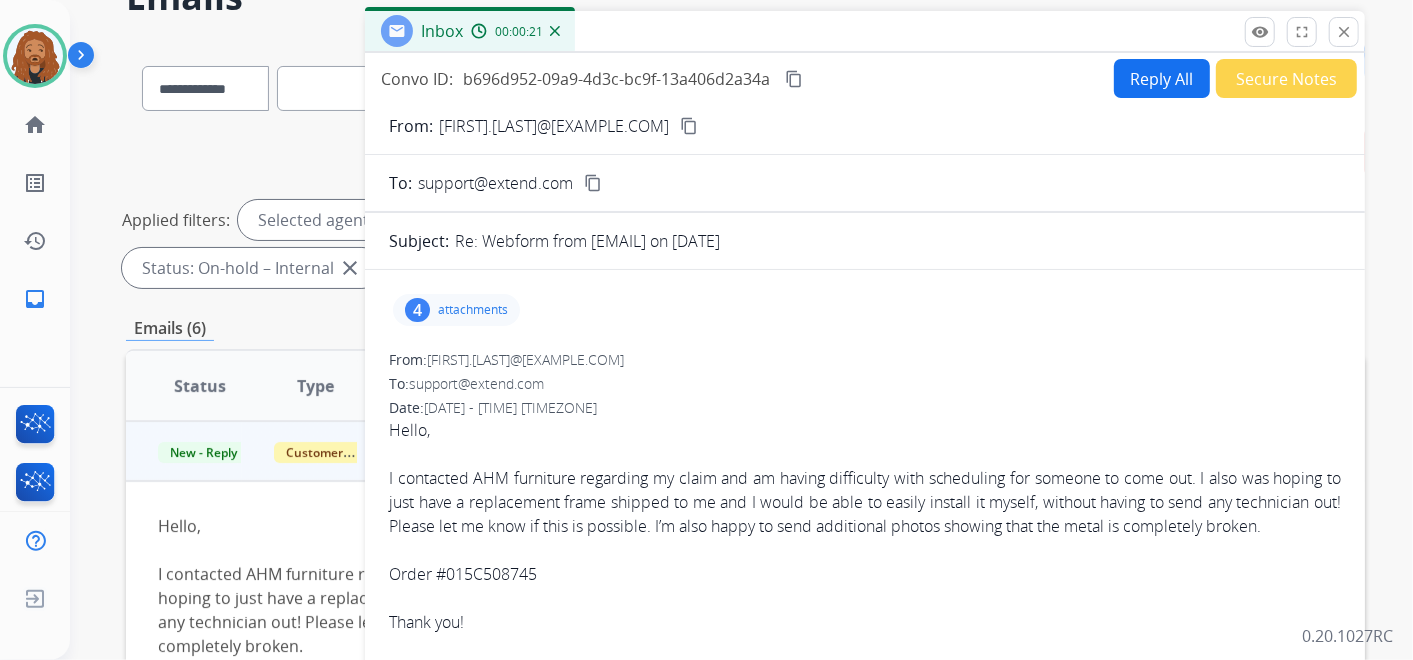 click on "Reply All" at bounding box center (1162, 78) 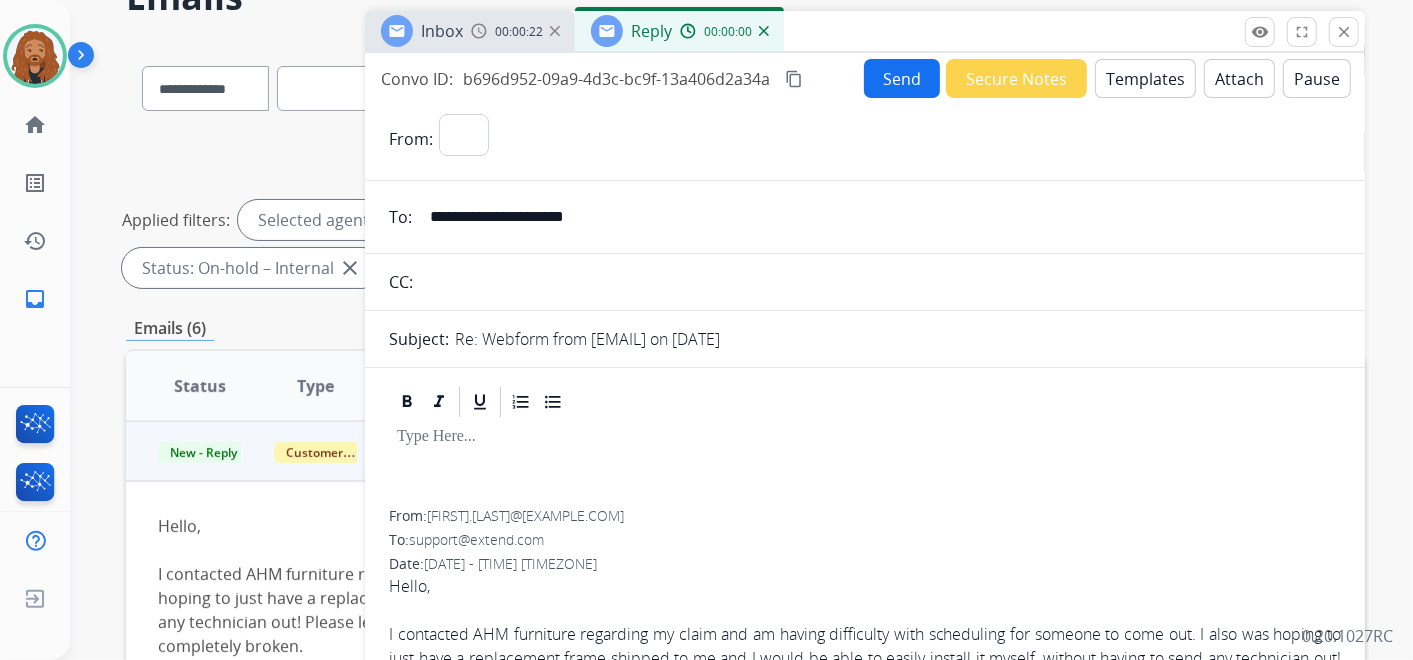 select on "**********" 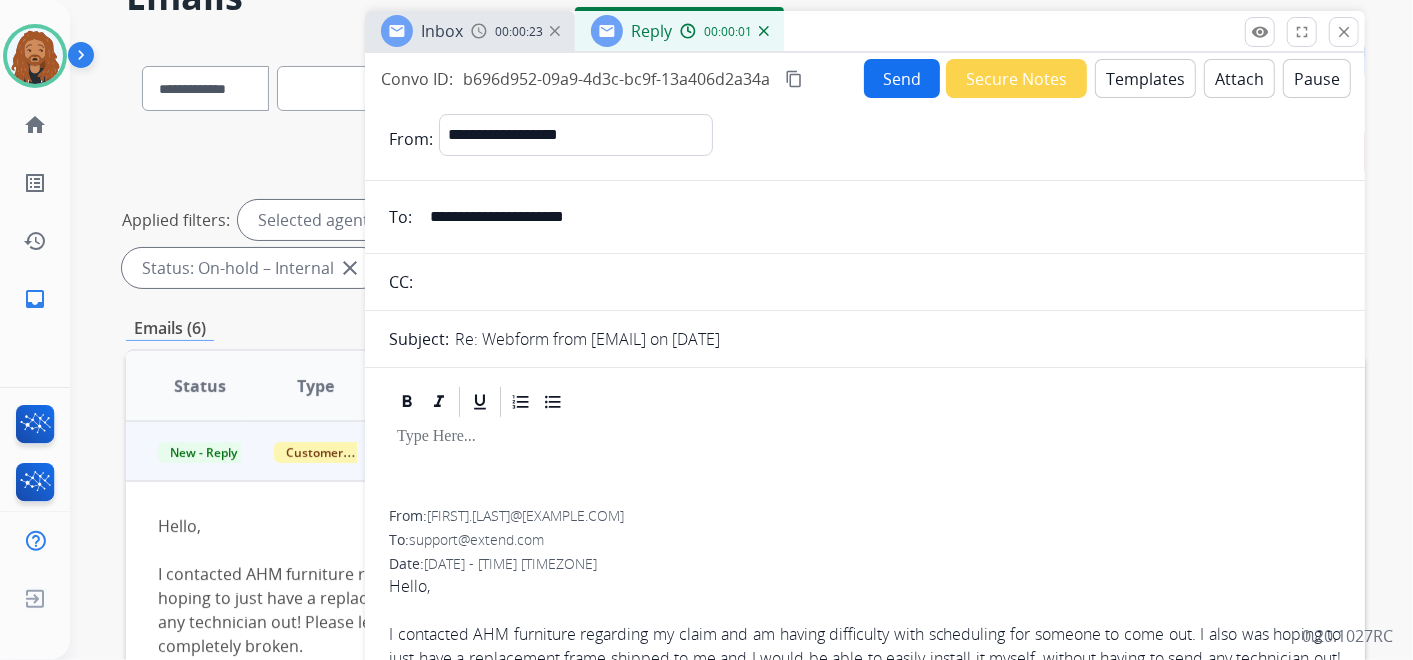 click on "Templates" at bounding box center (1145, 78) 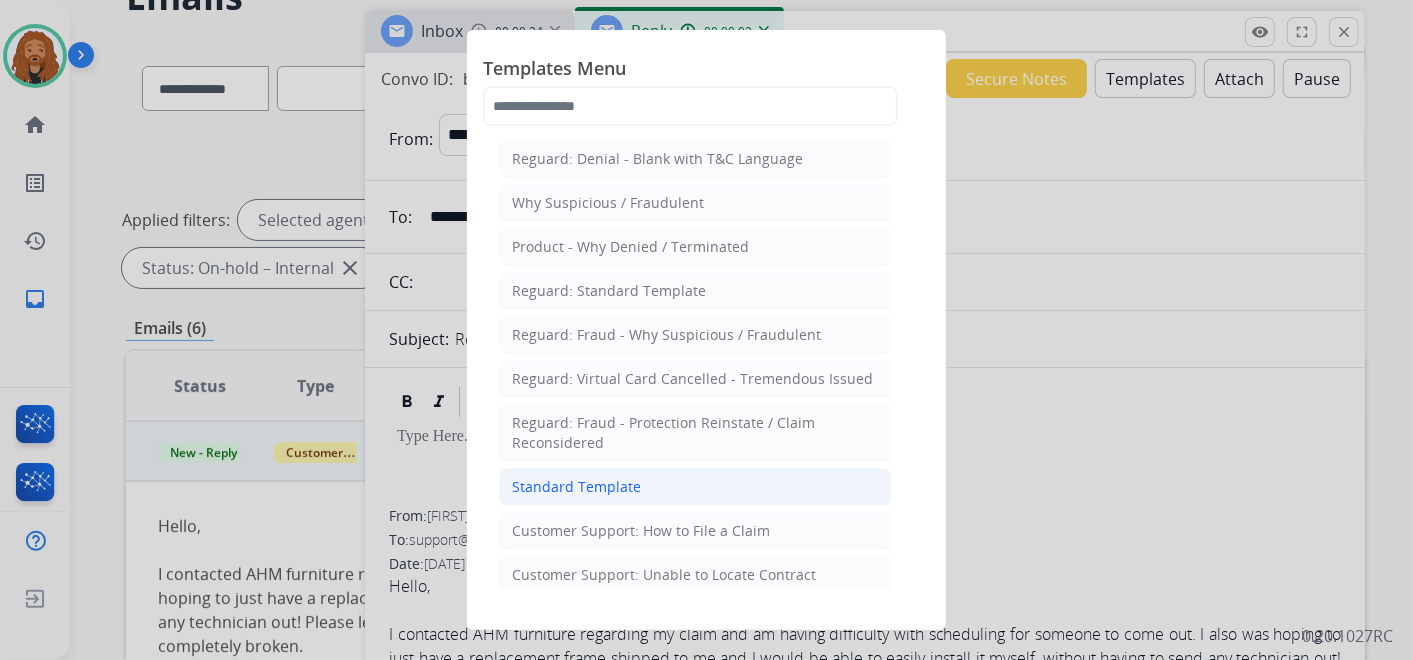 click on "Standard Template" 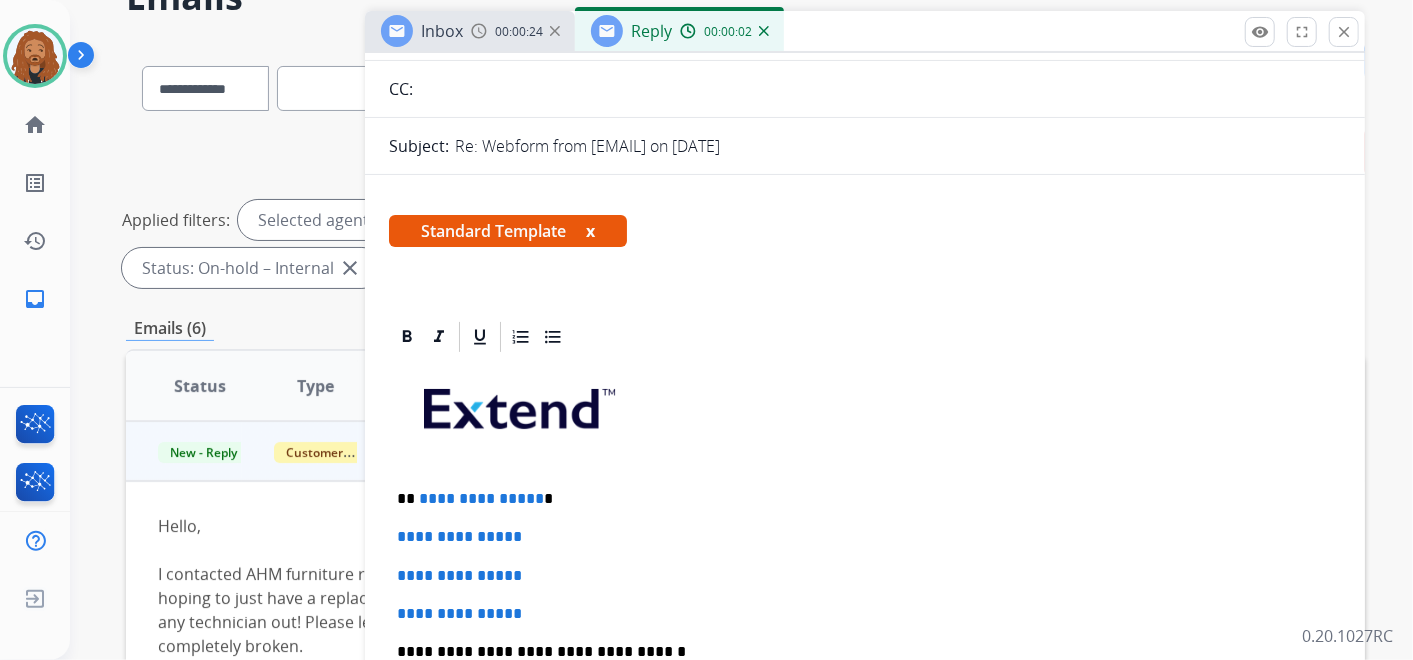 scroll, scrollTop: 333, scrollLeft: 0, axis: vertical 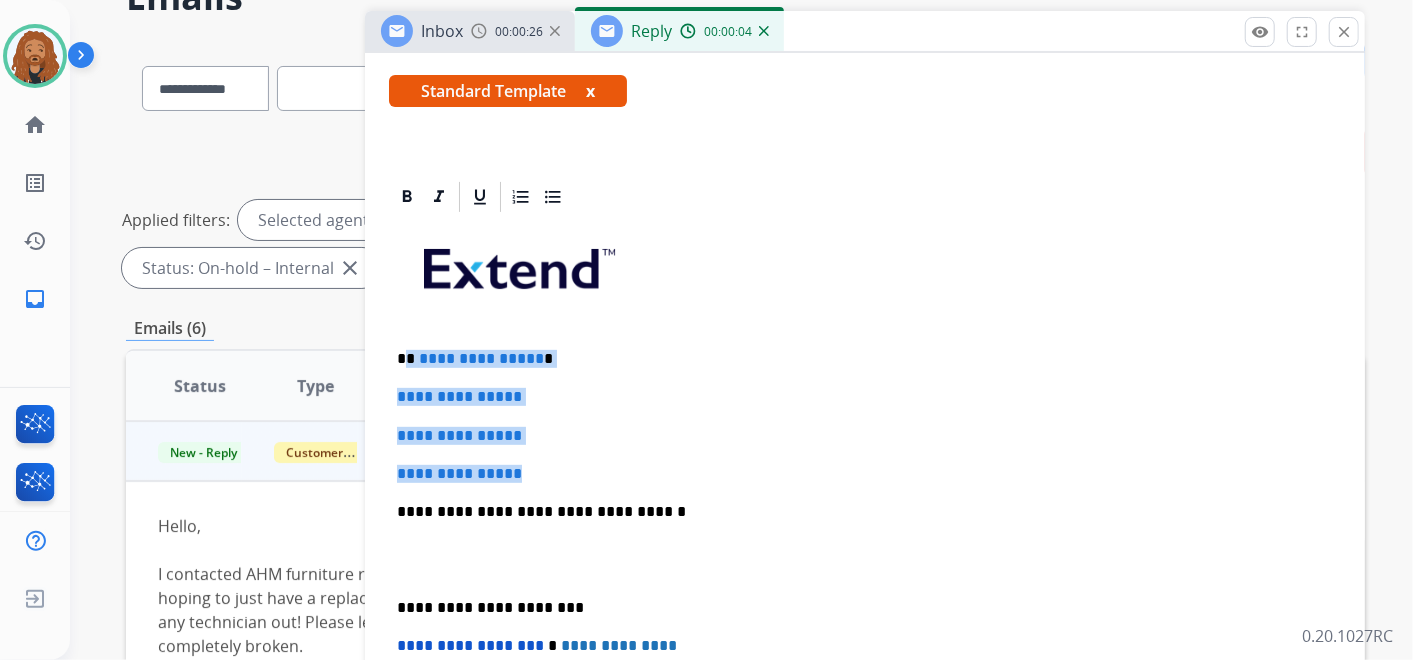 drag, startPoint x: 537, startPoint y: 474, endPoint x: 406, endPoint y: 344, distance: 184.55623 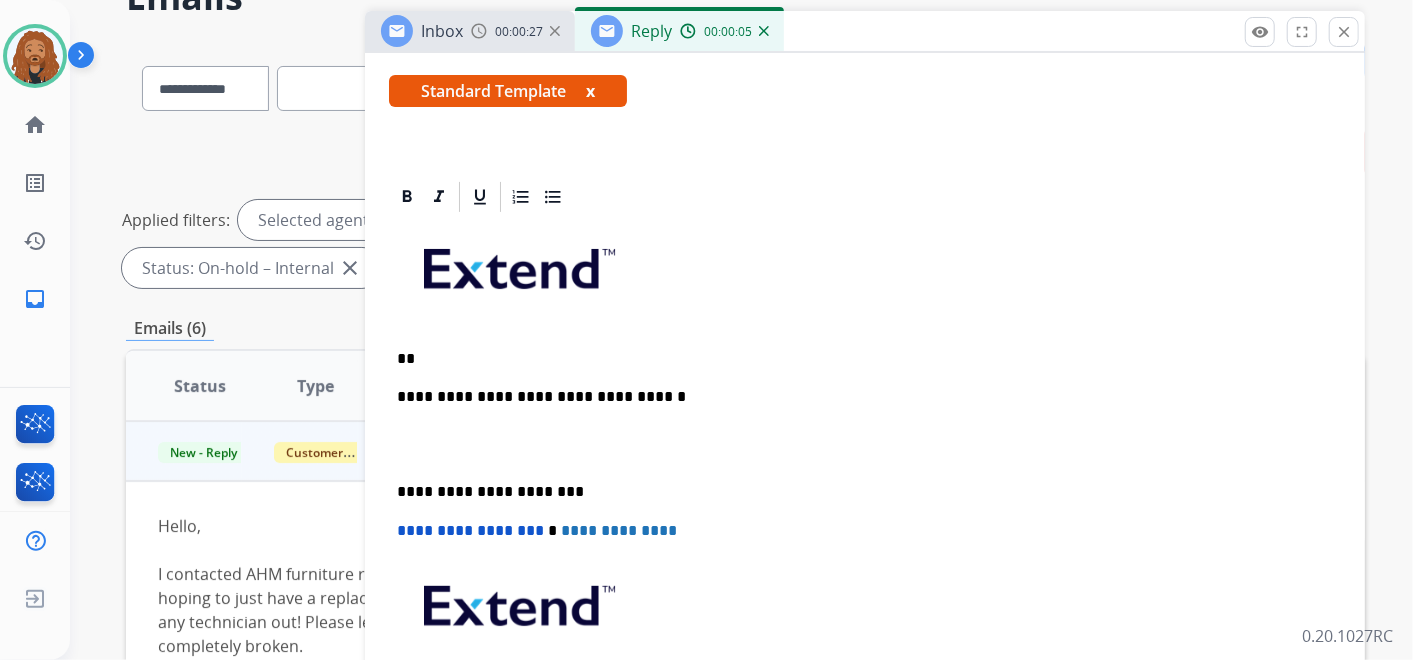 type 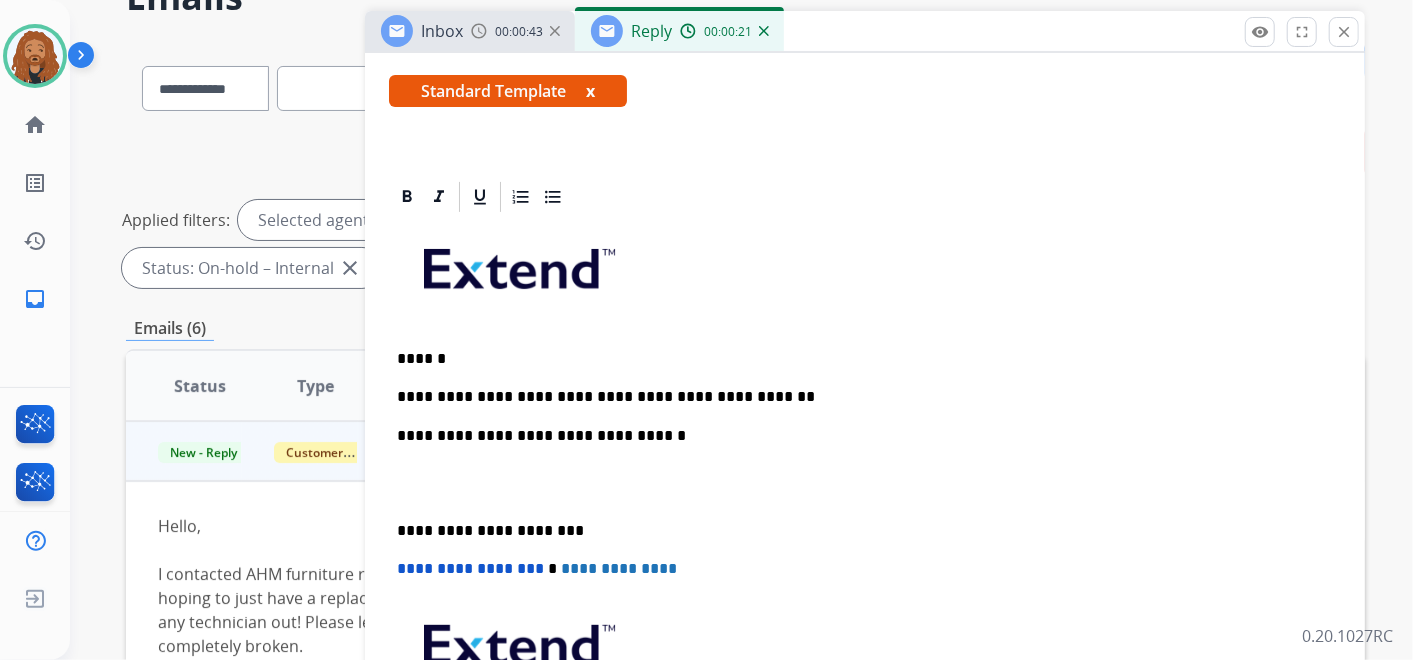 click at bounding box center (865, 483) 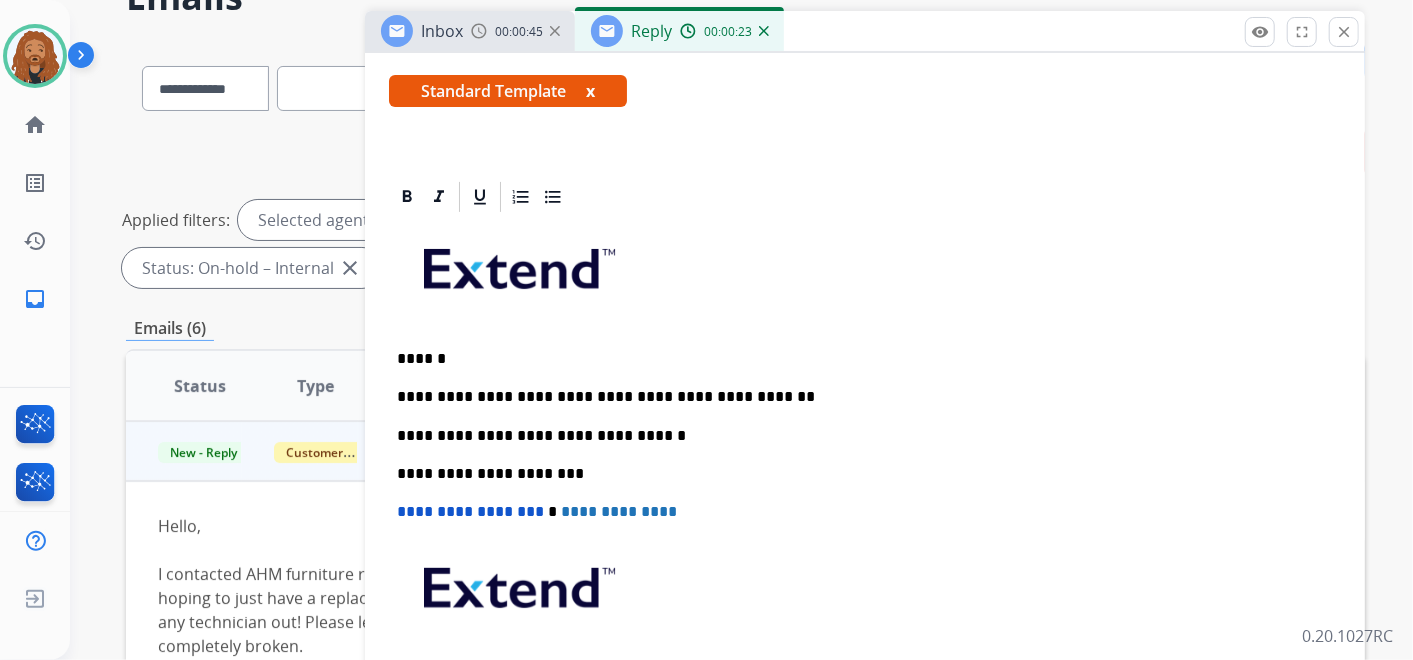 click on "**********" at bounding box center (857, 397) 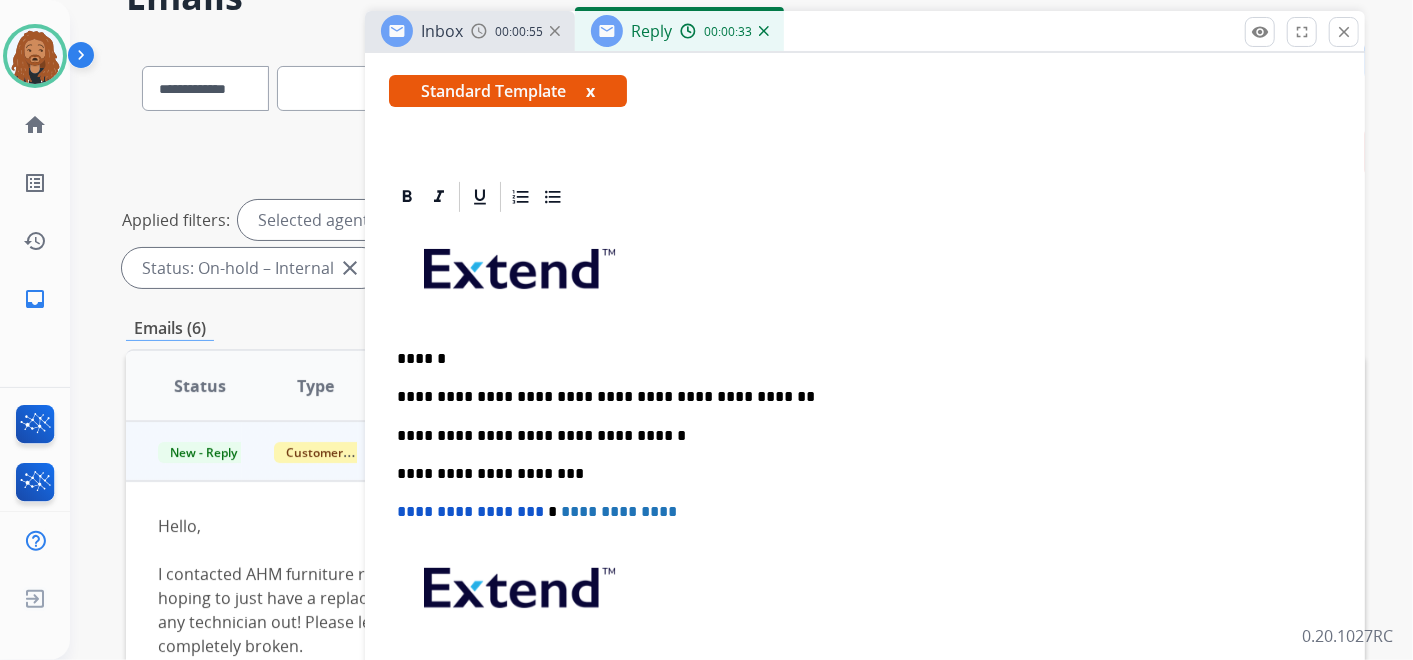 click on "**********" at bounding box center [865, 492] 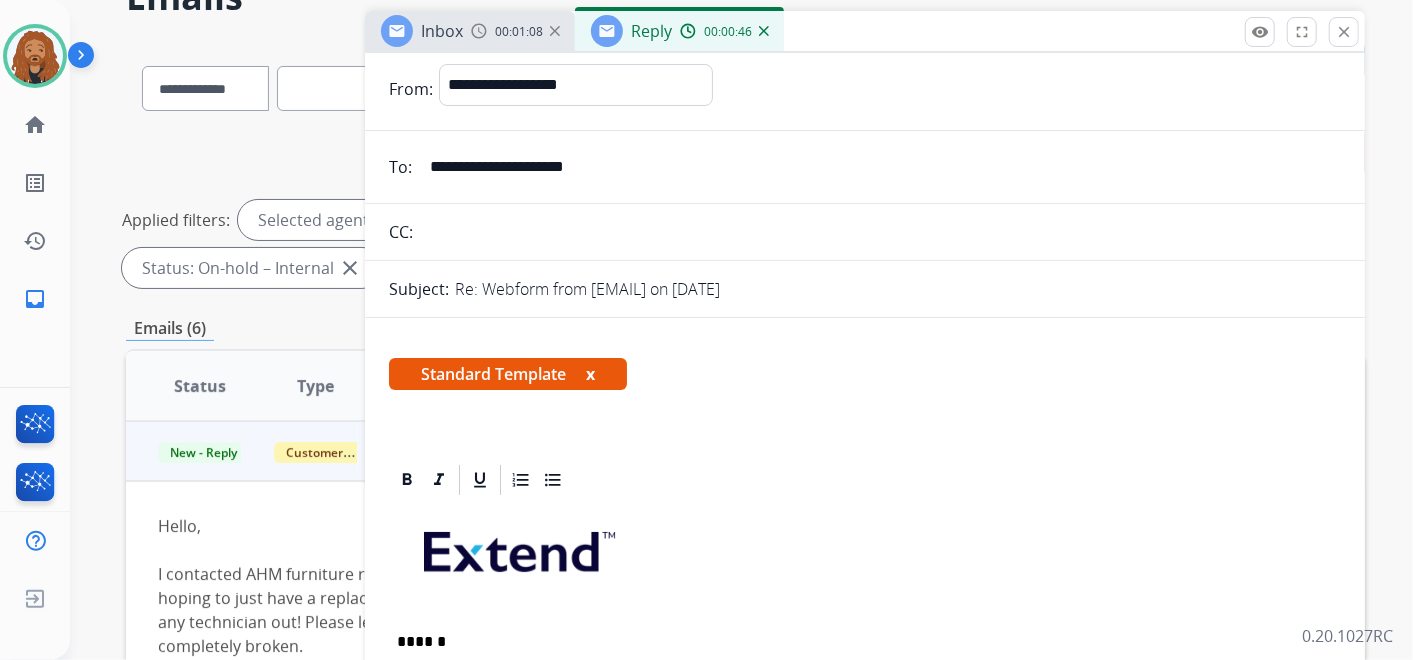 scroll, scrollTop: 0, scrollLeft: 0, axis: both 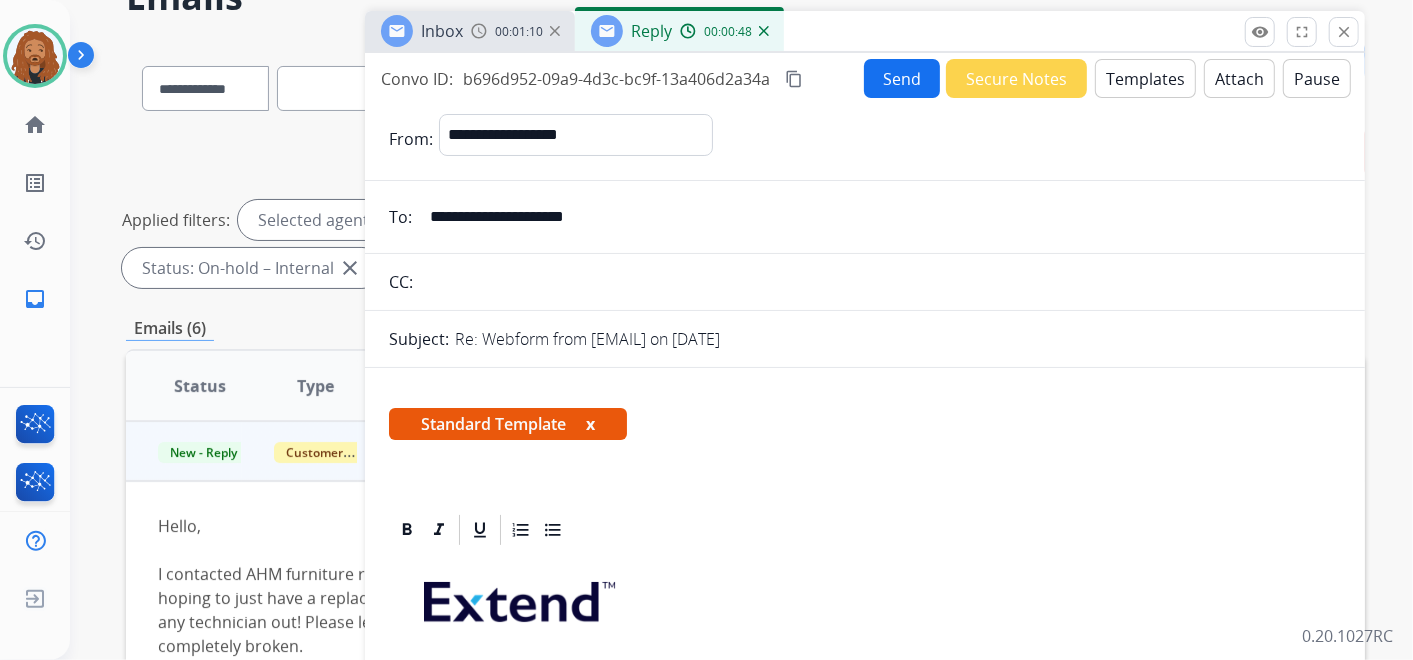 drag, startPoint x: 628, startPoint y: 212, endPoint x: 425, endPoint y: 218, distance: 203.08865 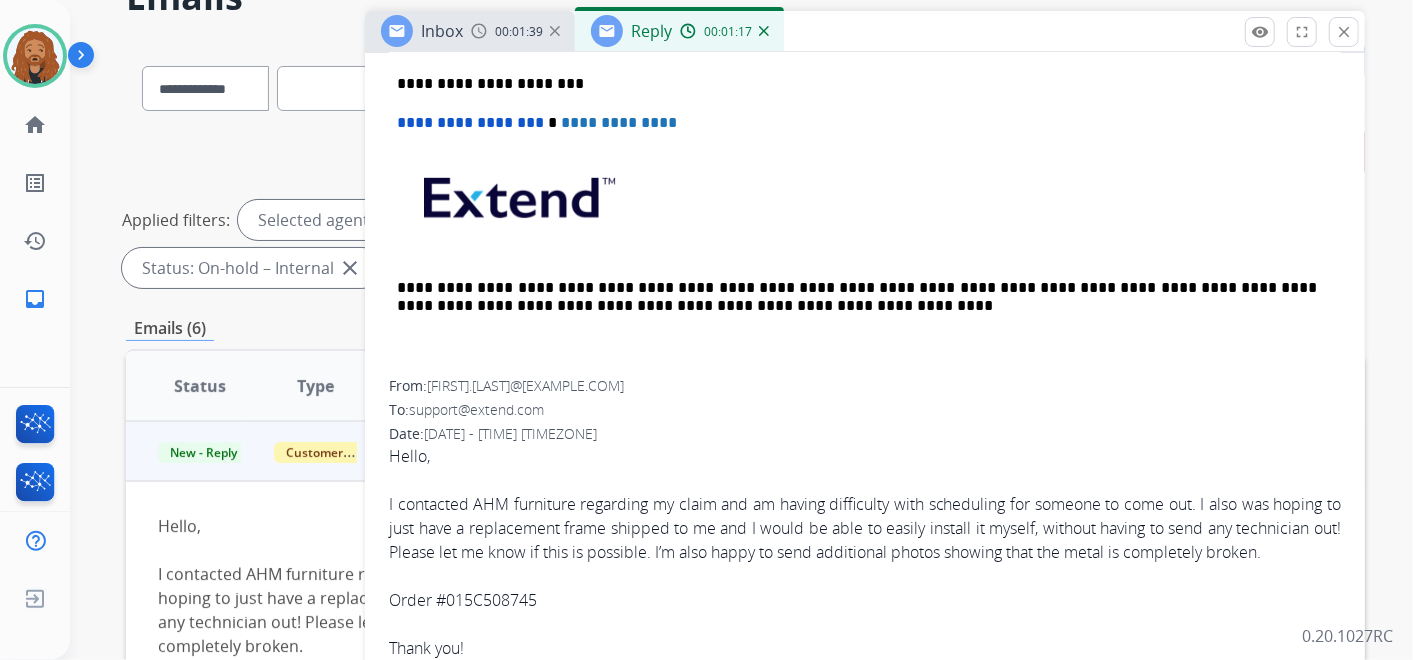 scroll, scrollTop: 777, scrollLeft: 0, axis: vertical 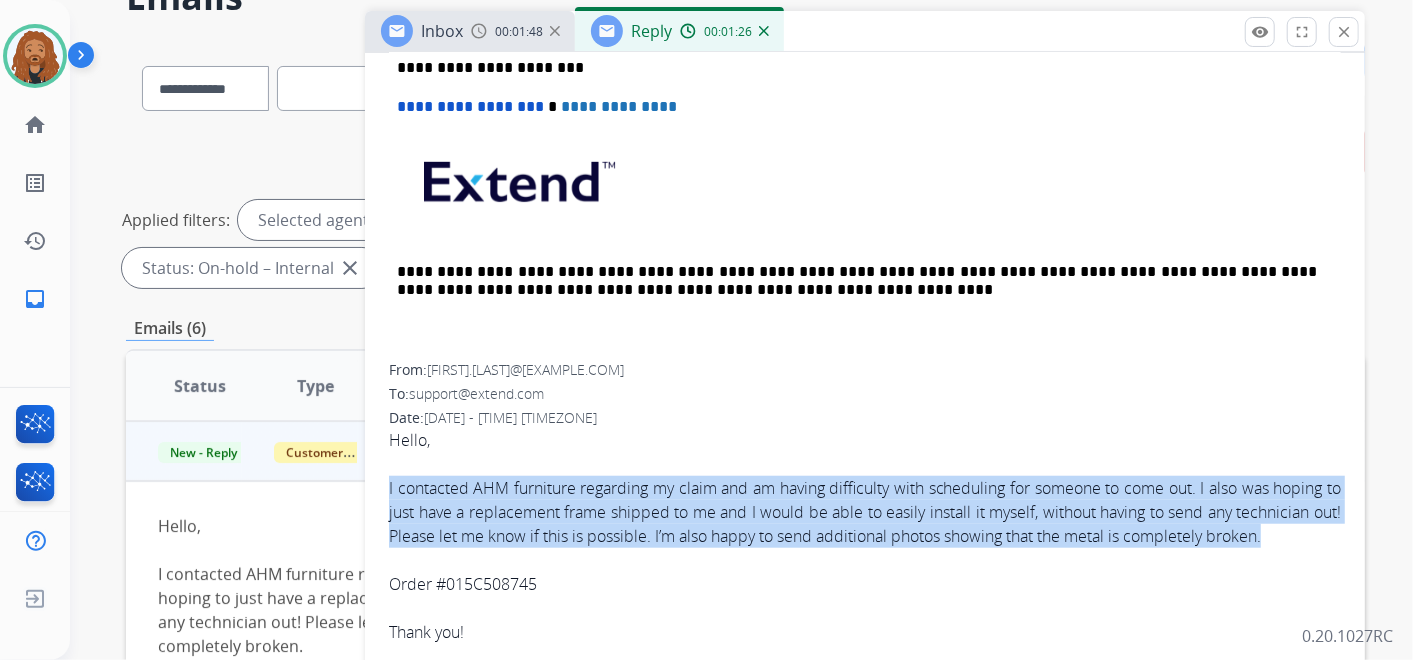 drag, startPoint x: 461, startPoint y: 554, endPoint x: 385, endPoint y: 484, distance: 103.32473 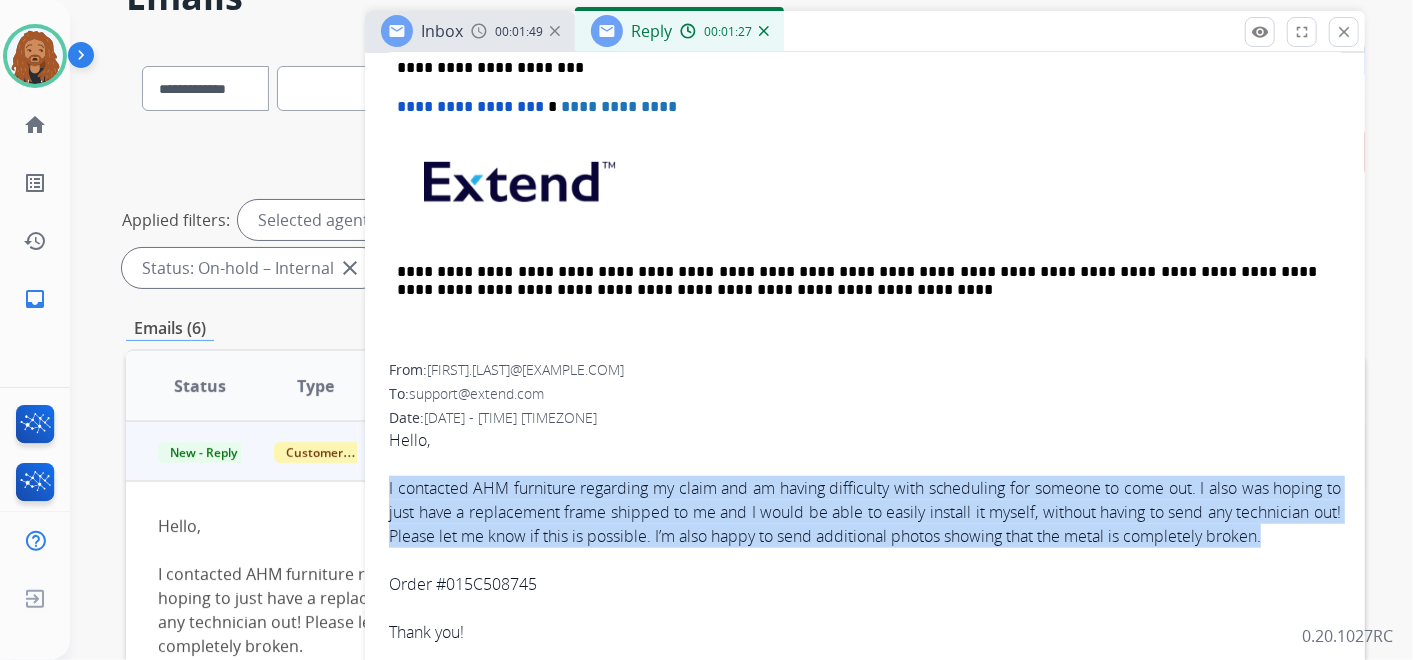 copy on "I contacted AHM furniture regarding my claim and am having difficulty with scheduling for someone to come out. I also was hoping to just have a replacement frame shipped to me and I would be able to easily install it myself, without having to send any technician out! Please let me know if this is possible. I’m also happy to send additional photos showing that the metal is completely broken." 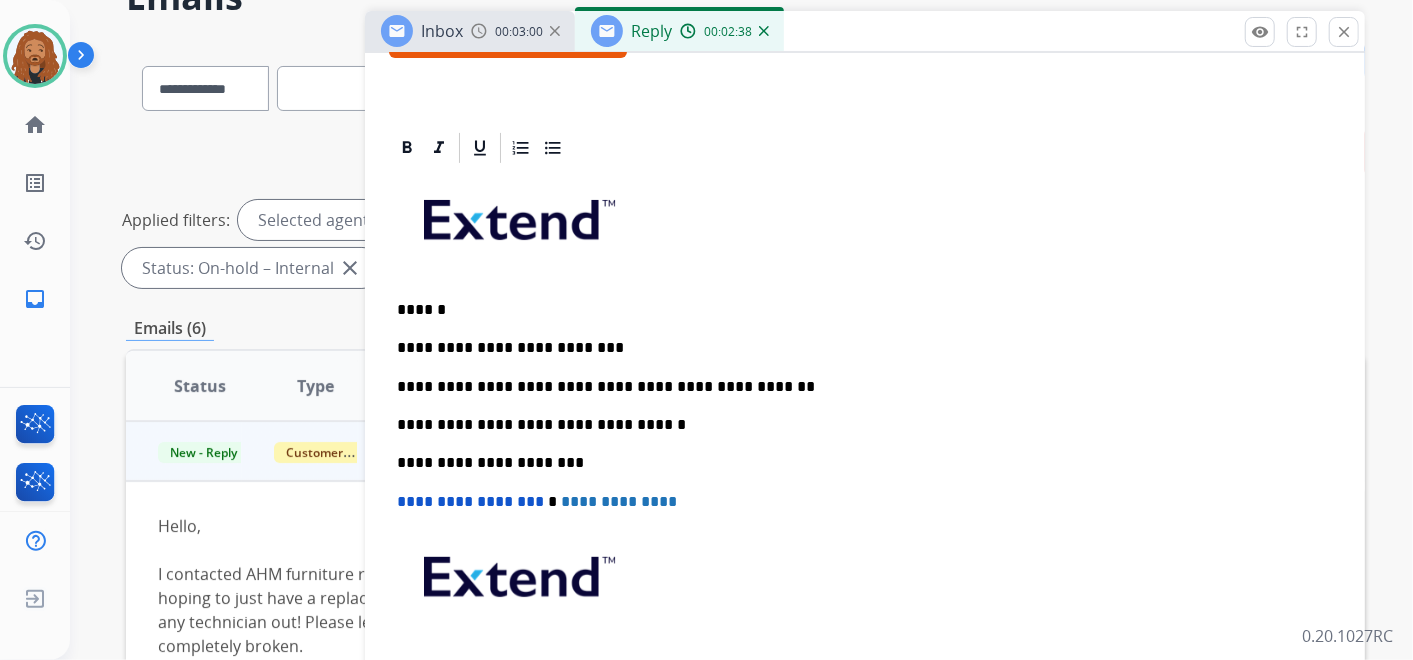 scroll, scrollTop: 333, scrollLeft: 0, axis: vertical 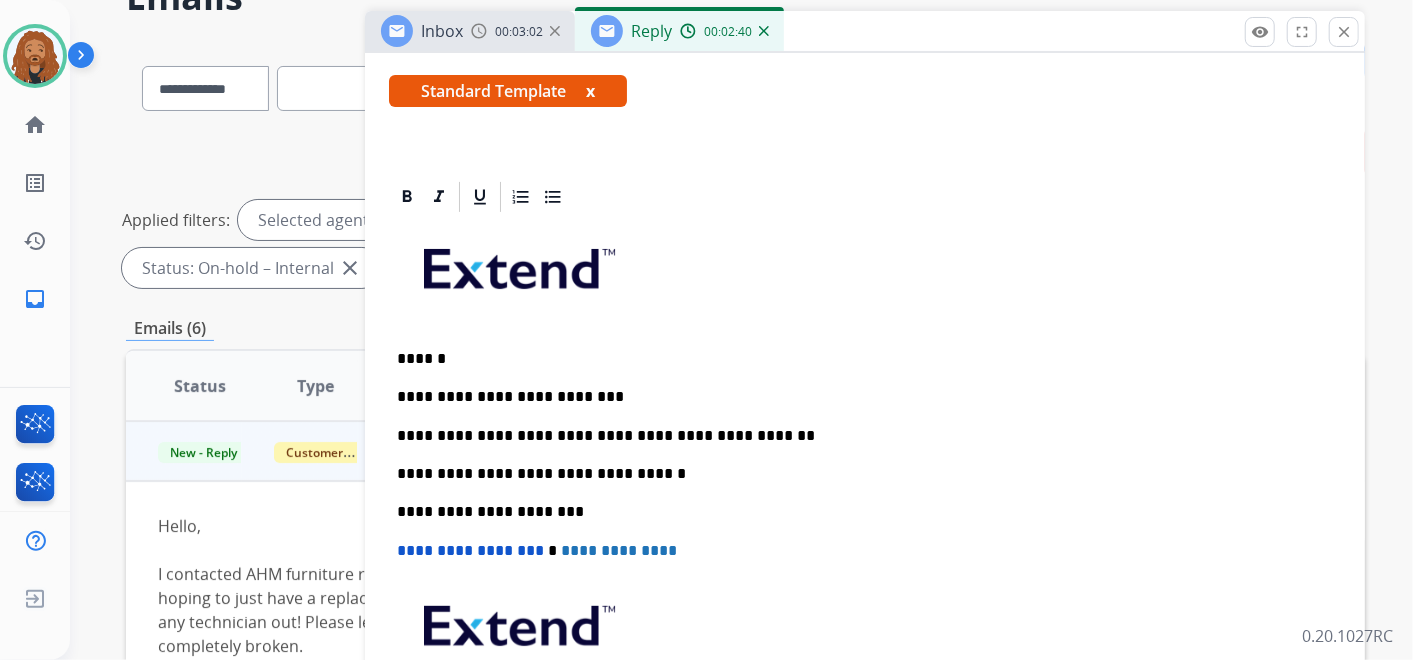 click on "**********" at bounding box center [857, 436] 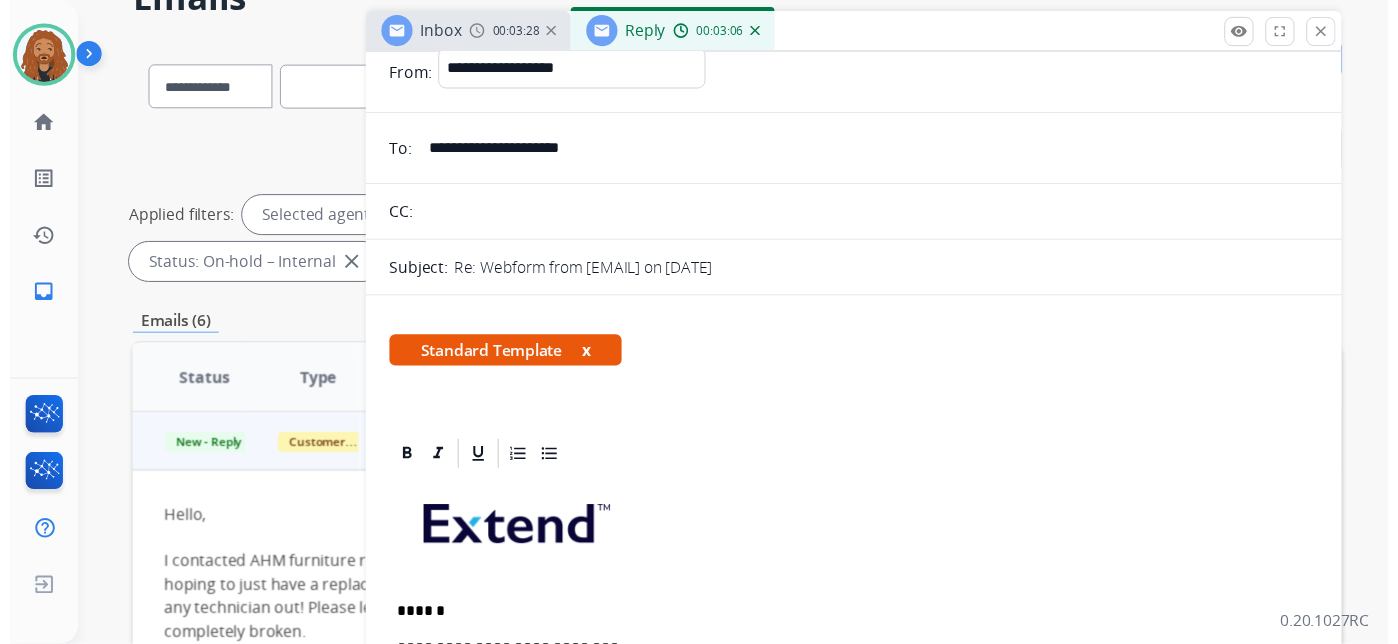 scroll, scrollTop: 0, scrollLeft: 0, axis: both 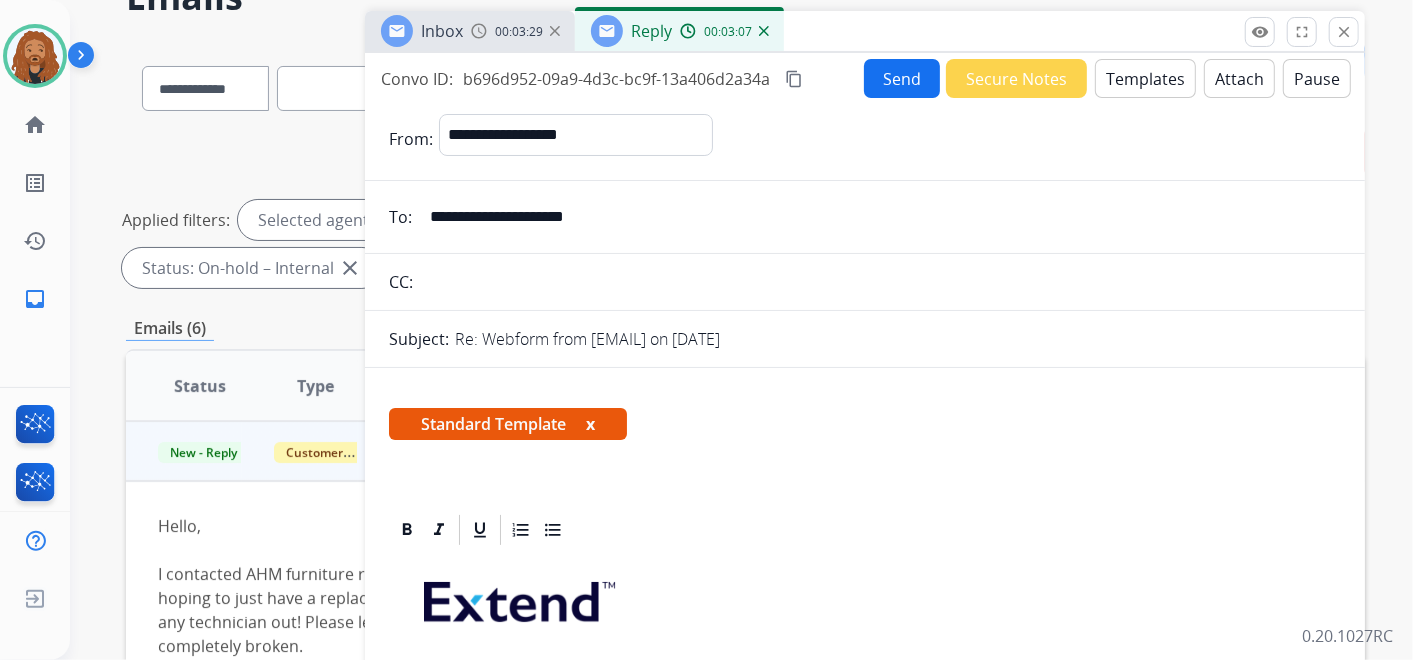 click on "Send" at bounding box center (902, 78) 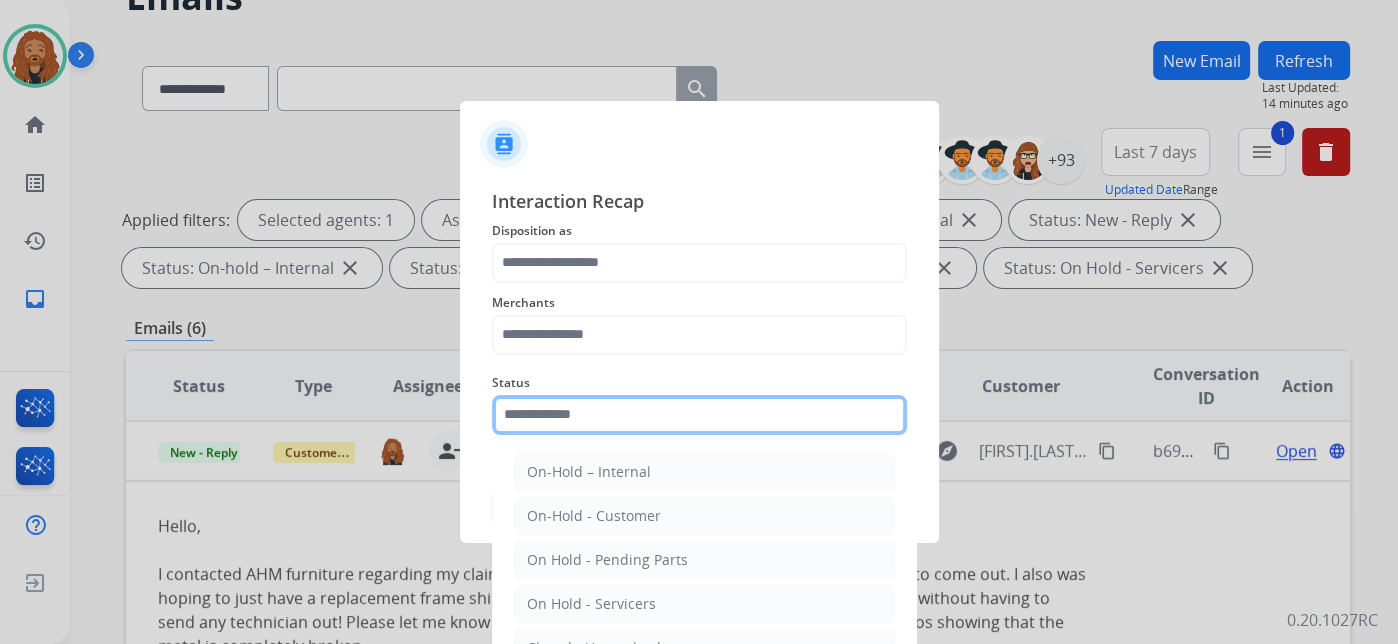 click 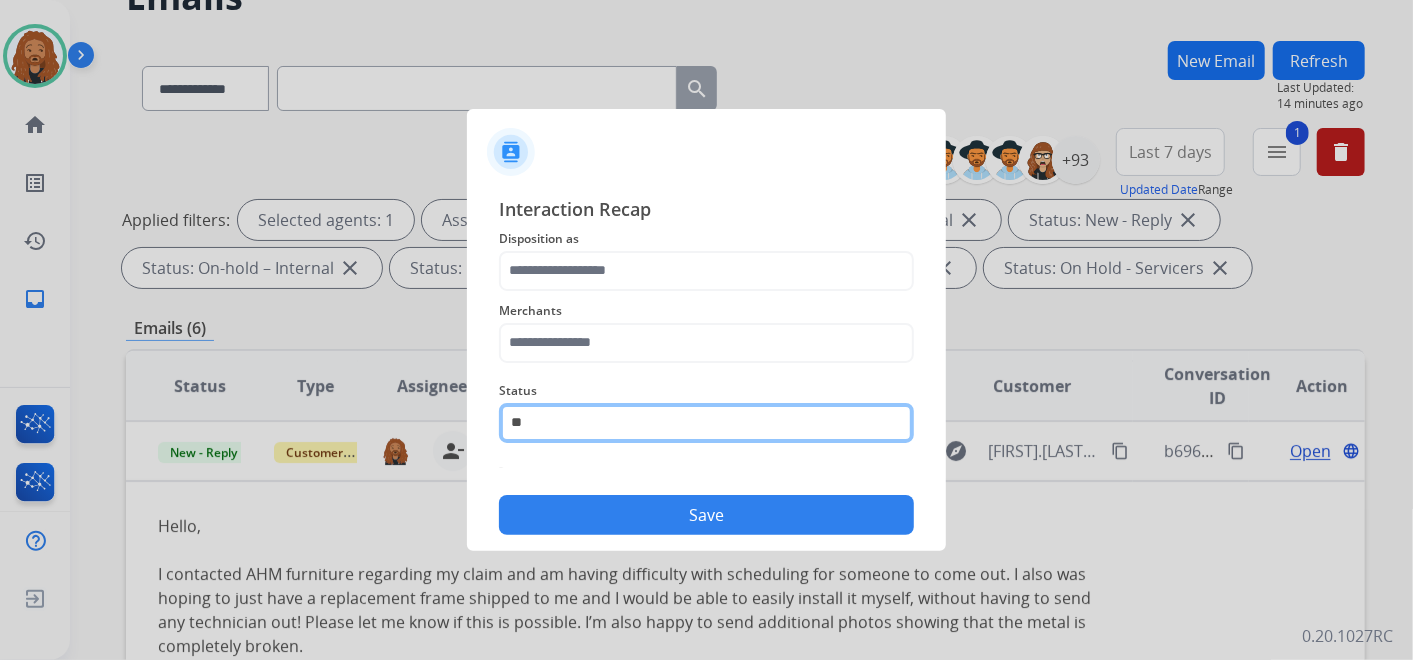 type on "*" 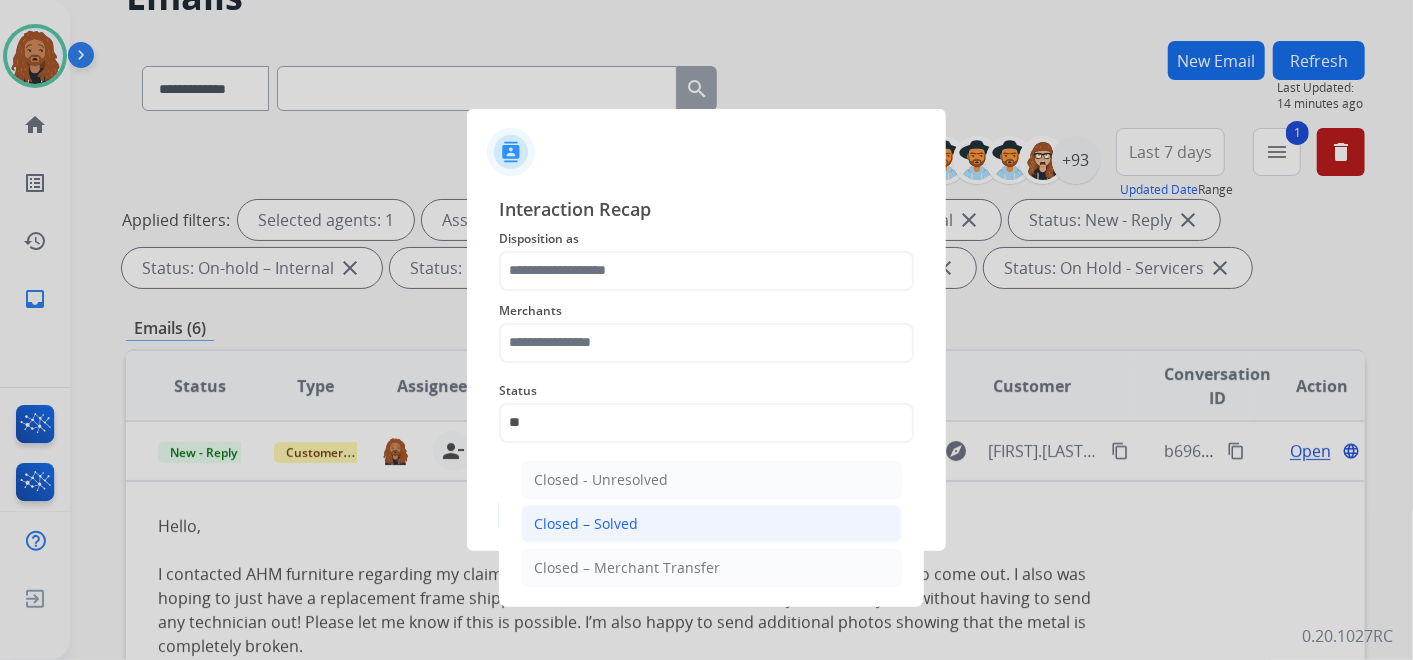 click on "Closed – Solved" 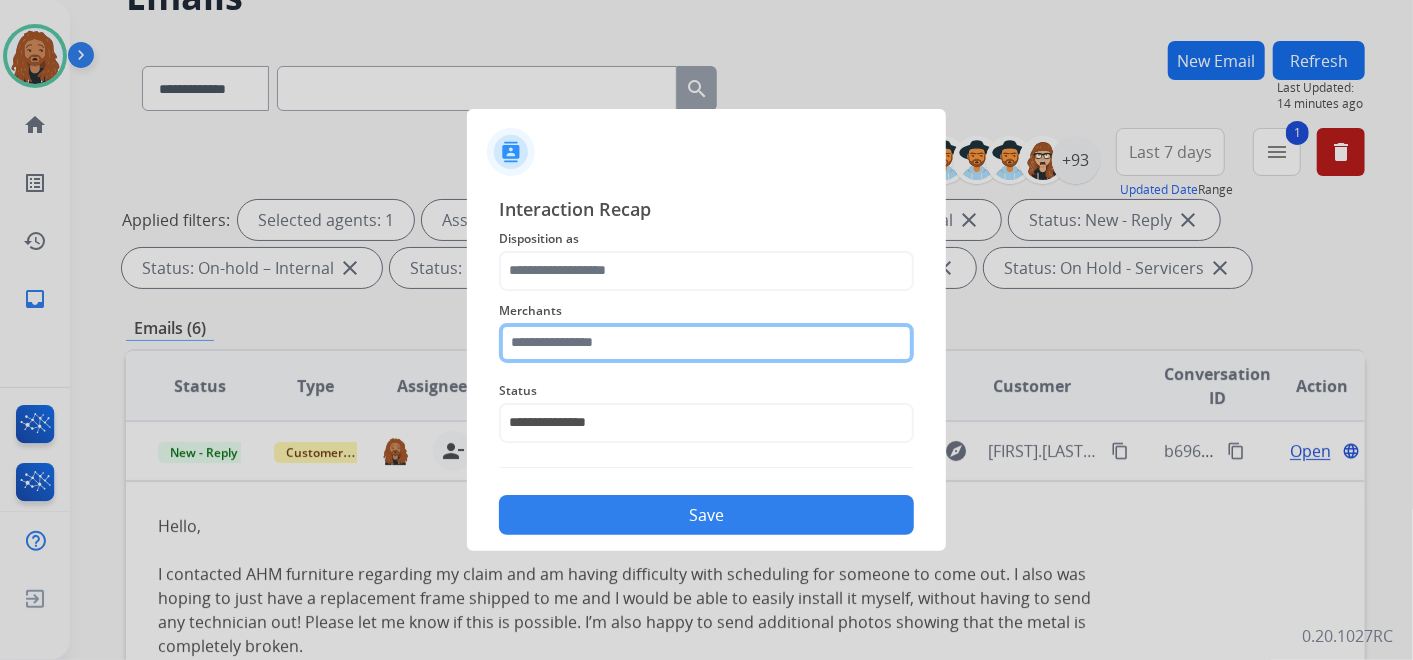 click 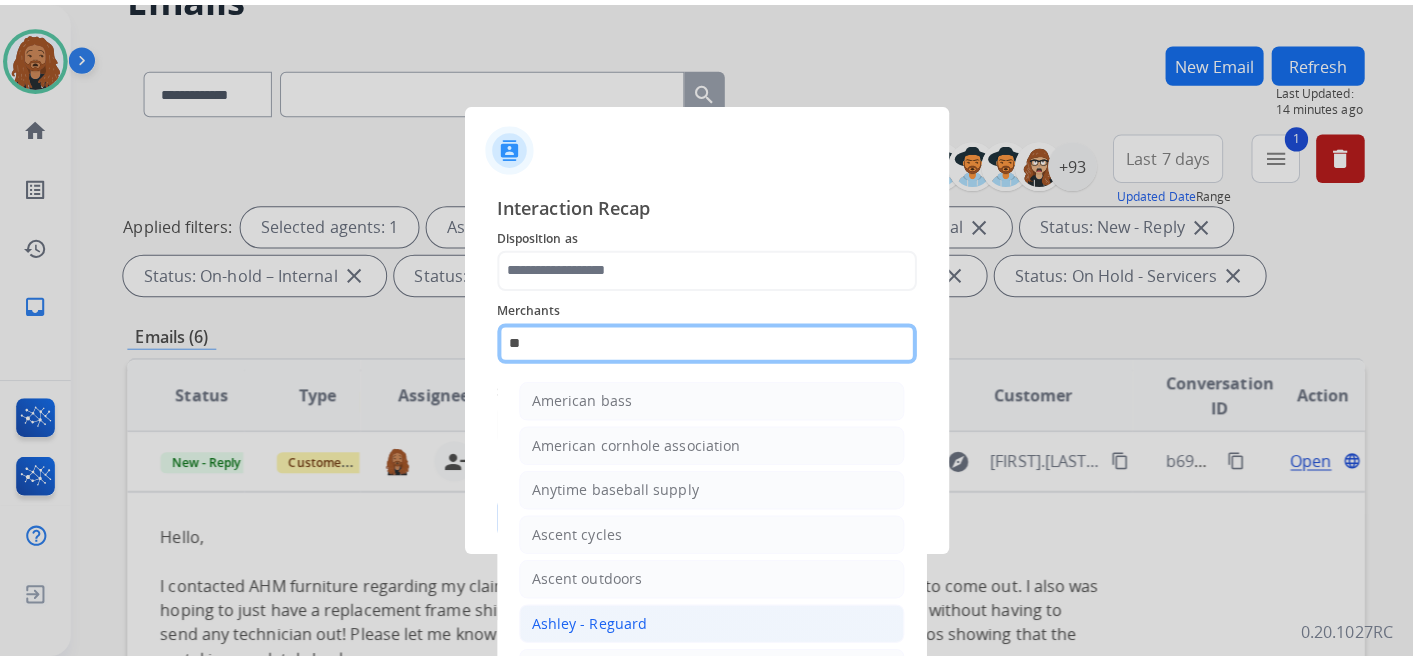 scroll, scrollTop: 111, scrollLeft: 0, axis: vertical 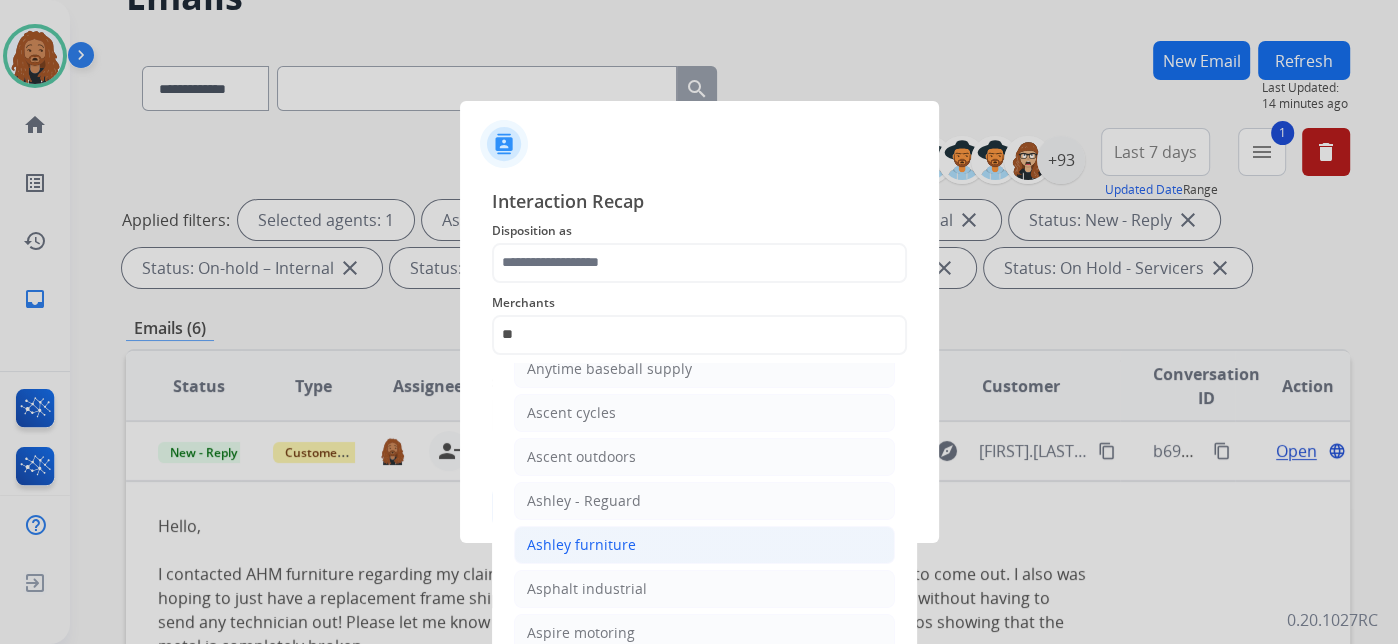 click on "Ashley furniture" 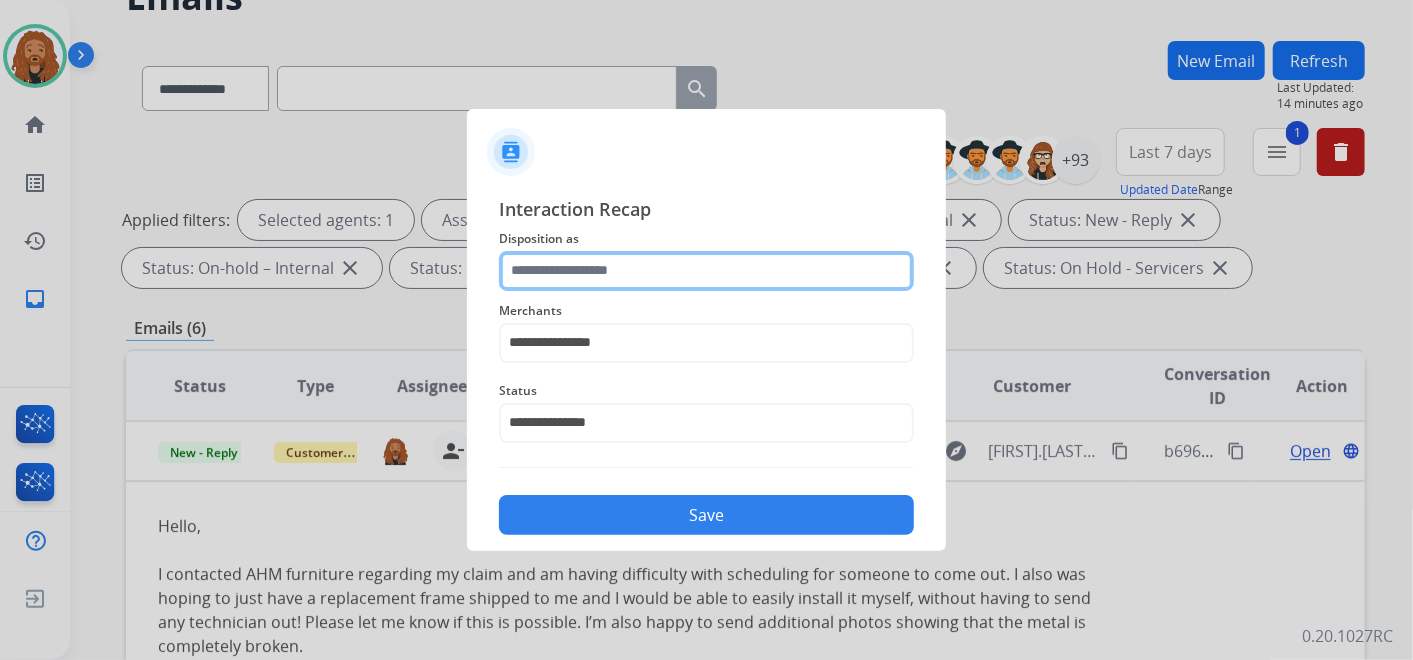 click 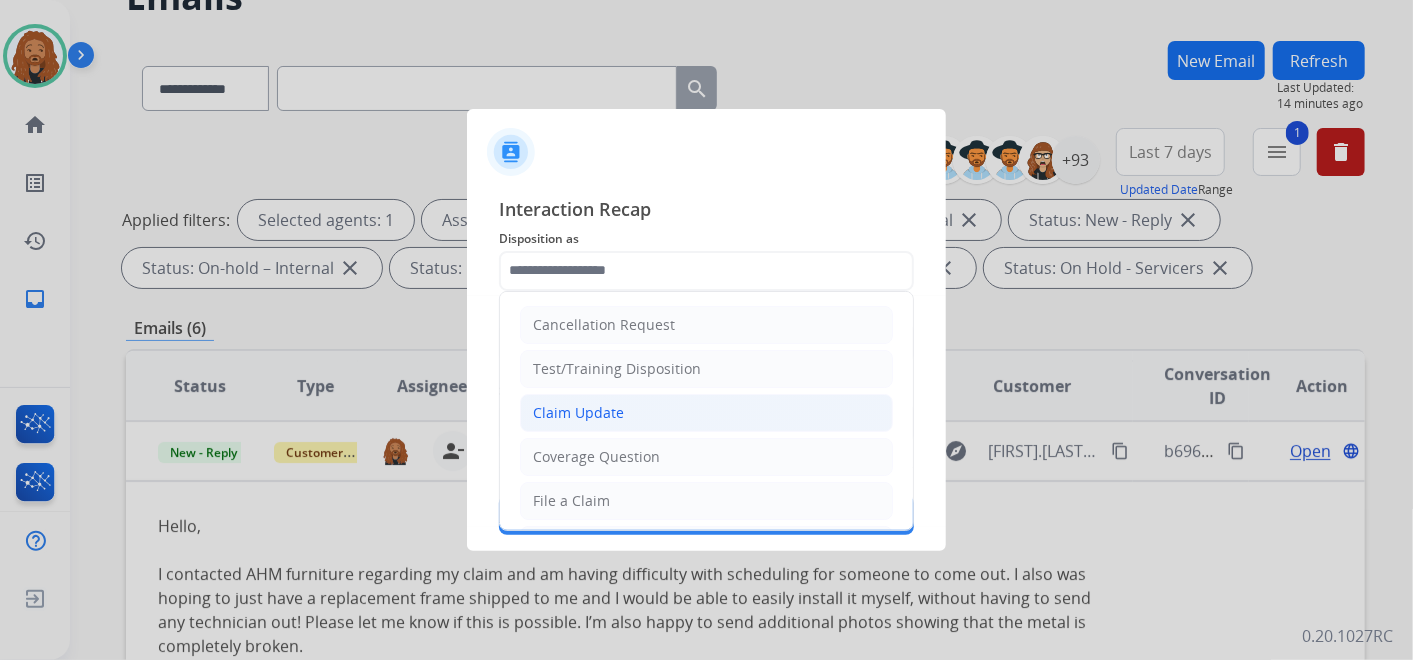 click on "Claim Update" 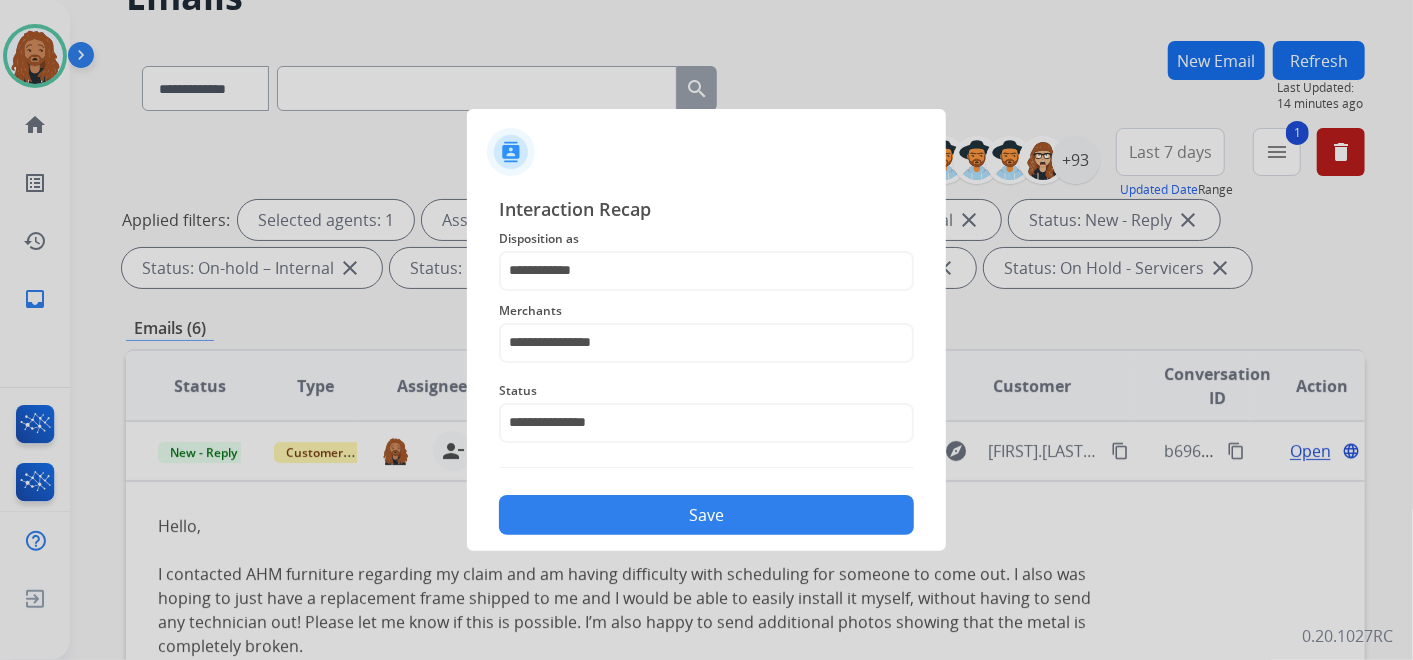 click on "Save" 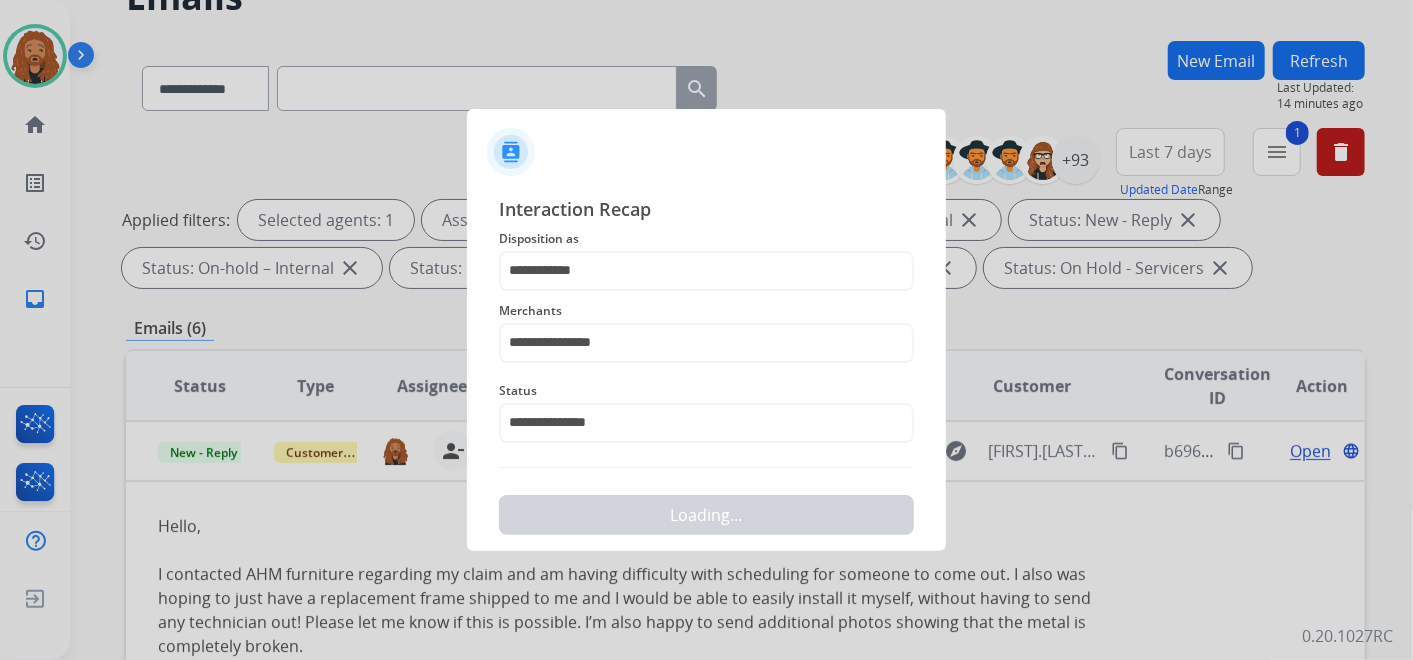 scroll, scrollTop: 0, scrollLeft: 0, axis: both 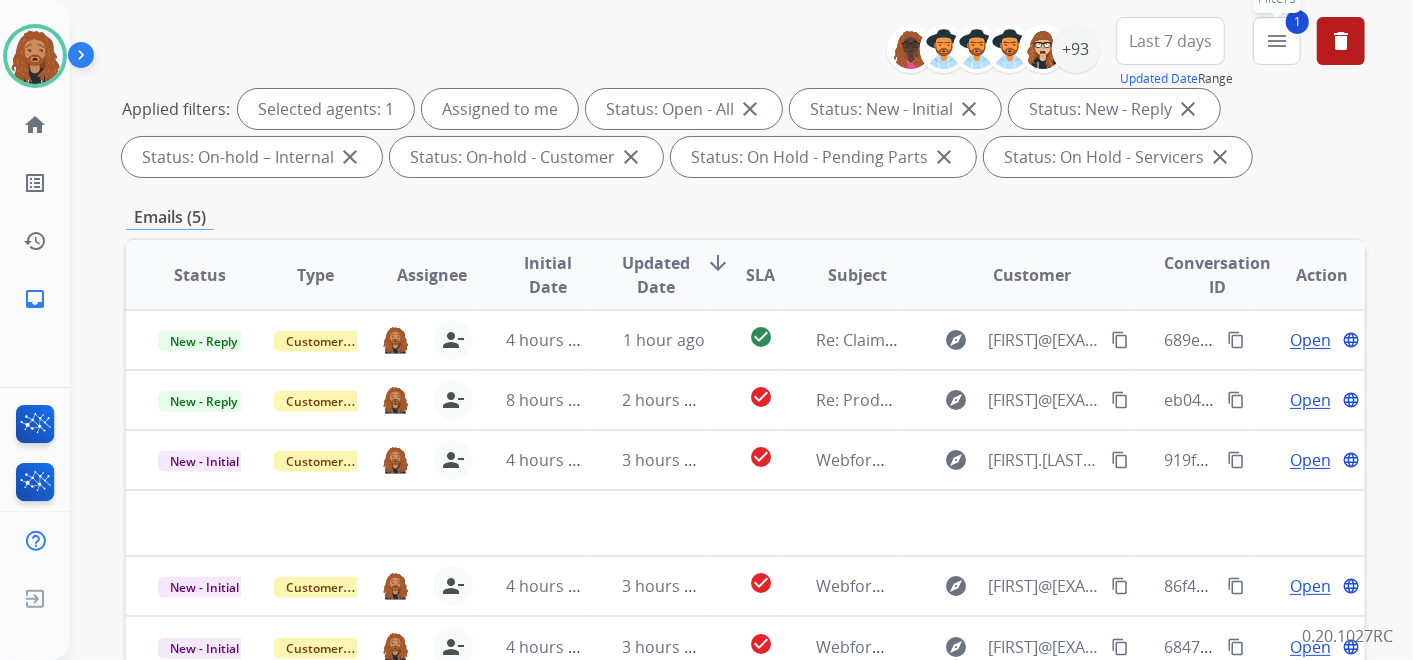 click on "1 menu  Filters" at bounding box center (1277, 41) 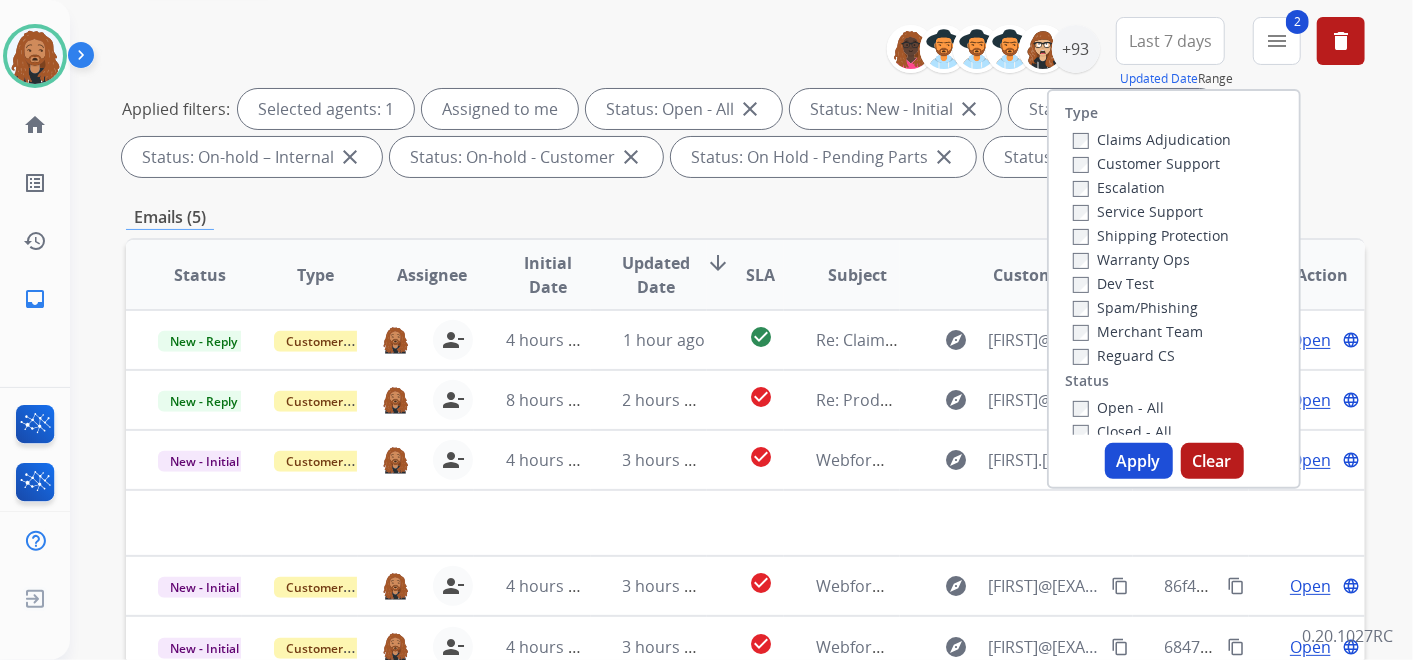 click on "Apply" at bounding box center [1139, 461] 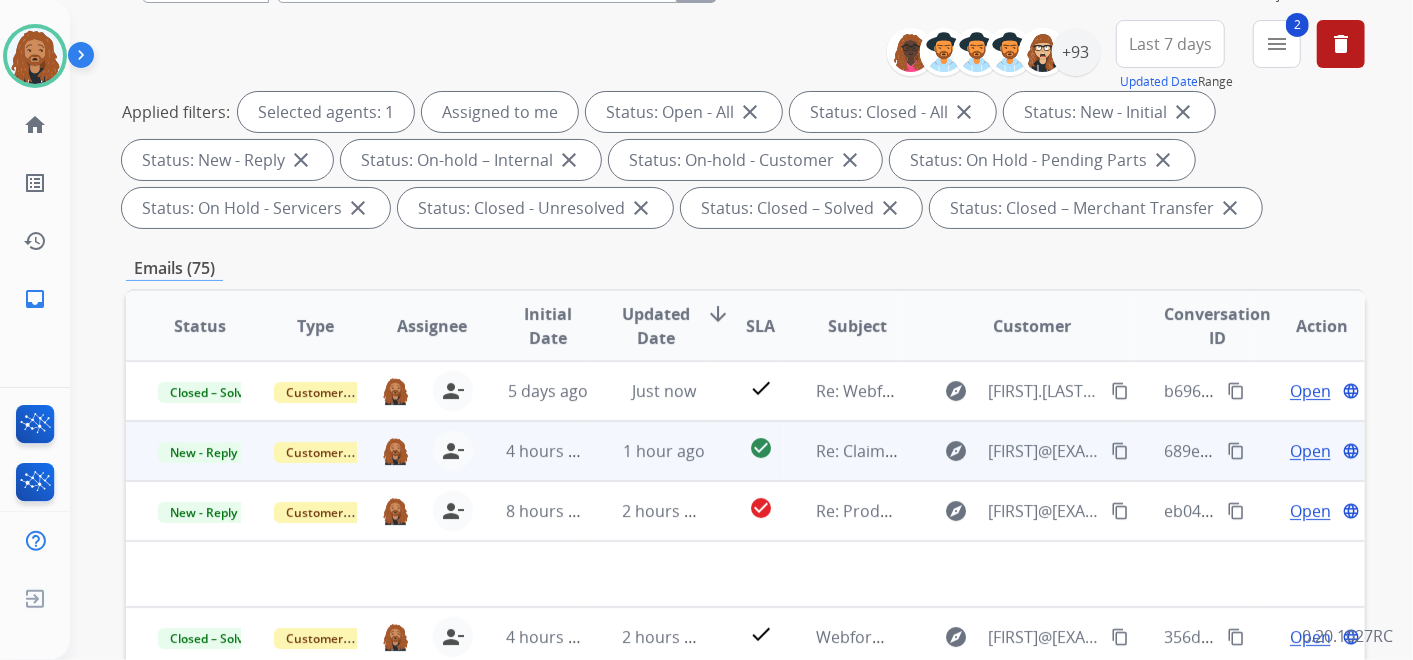 scroll, scrollTop: 222, scrollLeft: 0, axis: vertical 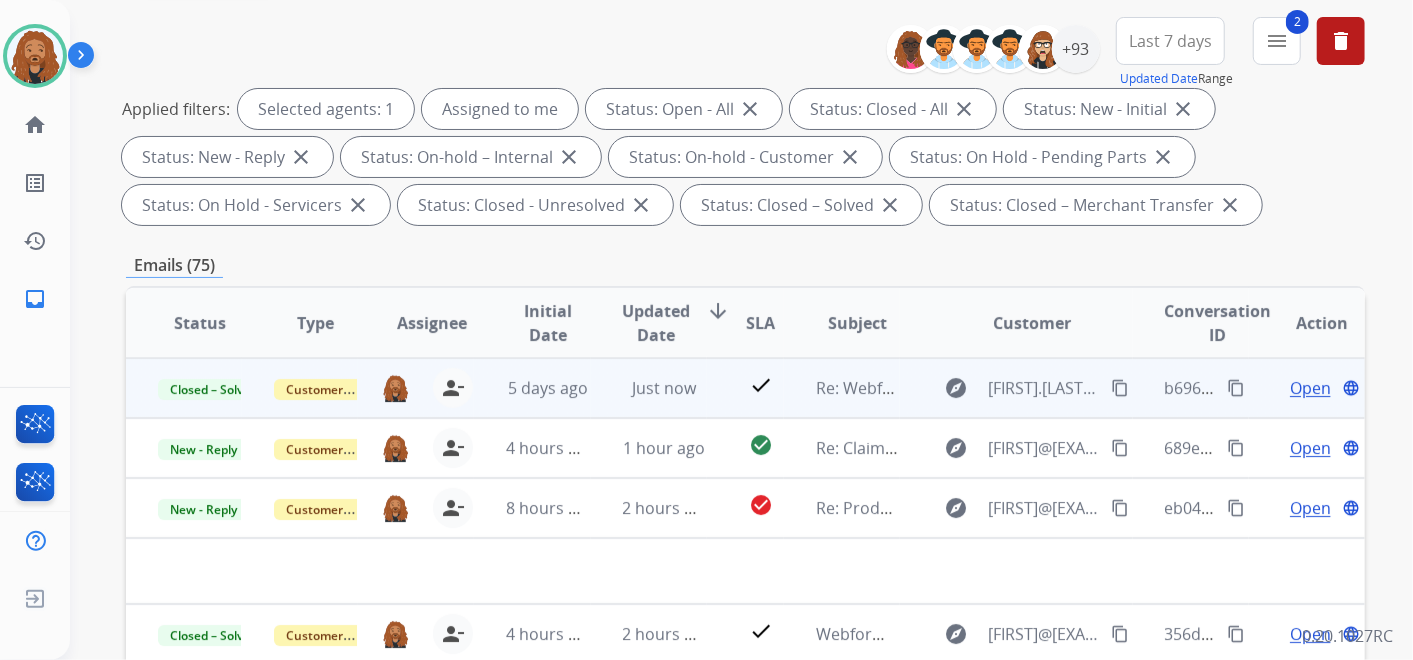 click on "content_copy" at bounding box center [1236, 388] 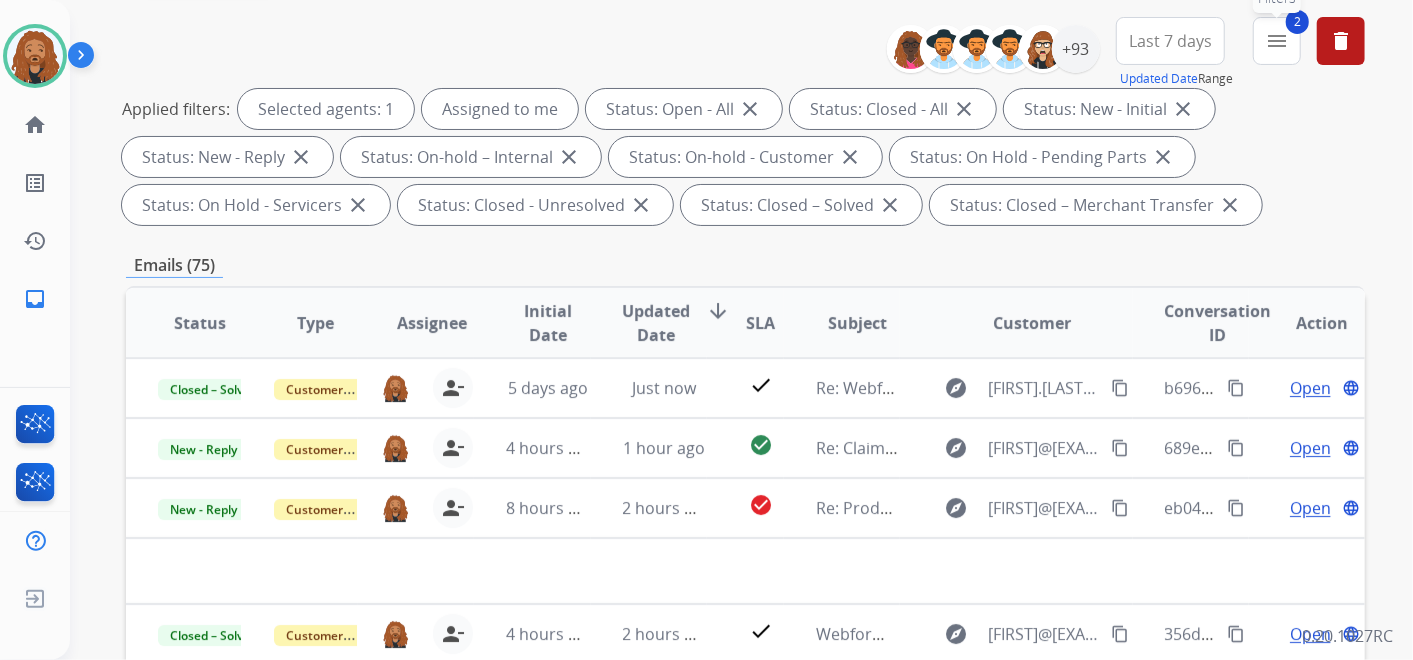 click on "menu" at bounding box center [1277, 41] 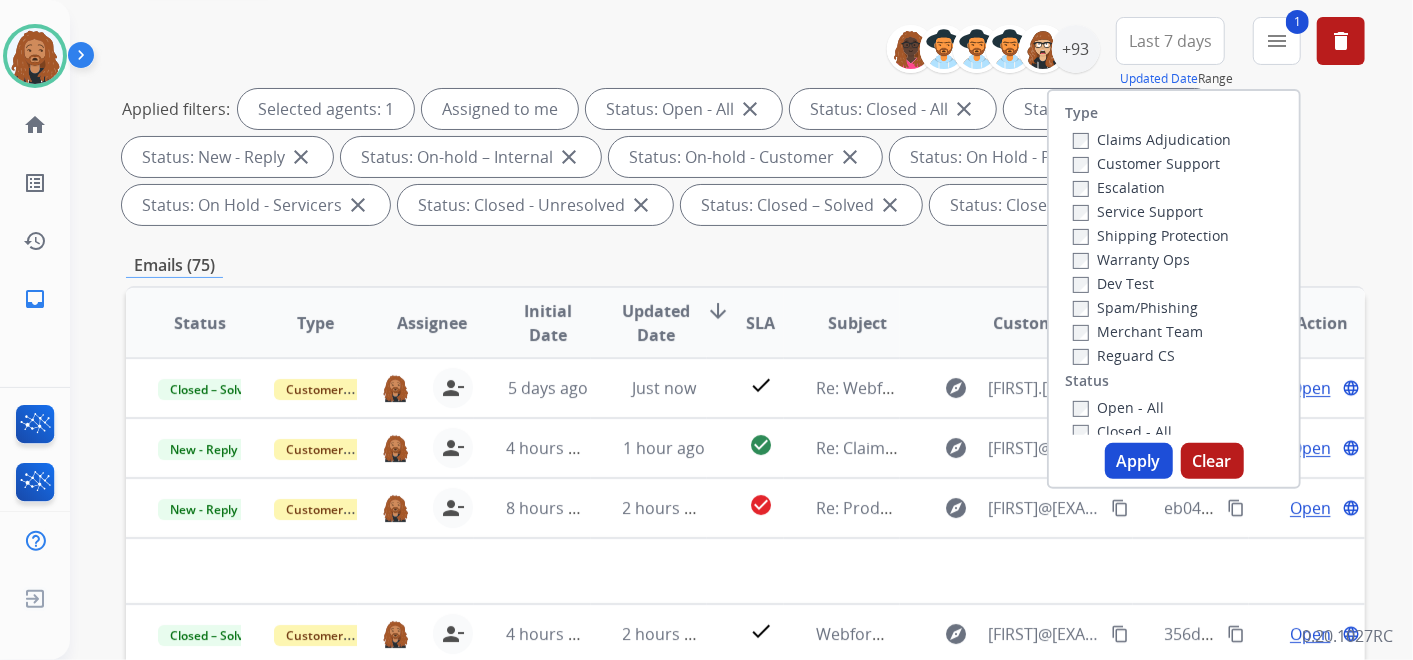 click on "Apply" at bounding box center (1139, 461) 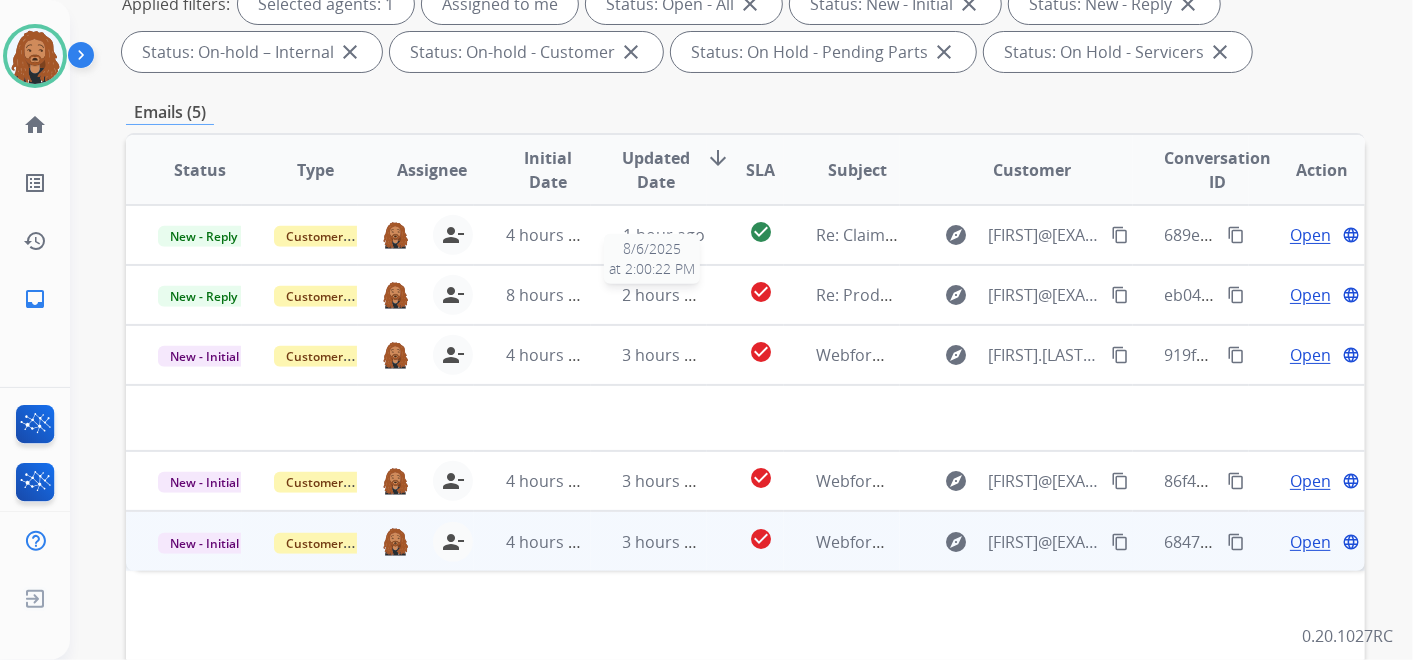 scroll, scrollTop: 333, scrollLeft: 0, axis: vertical 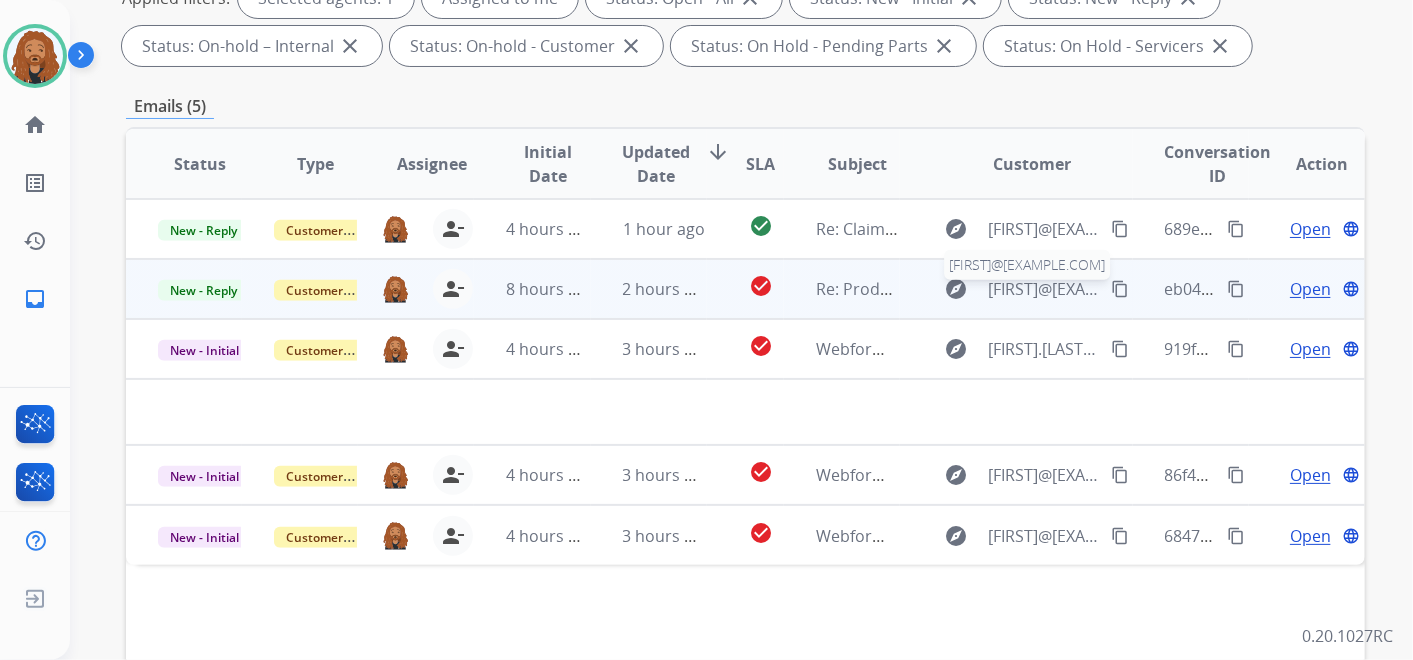 click on "[FIRST]@[EXAMPLE.COM]" at bounding box center (1043, 289) 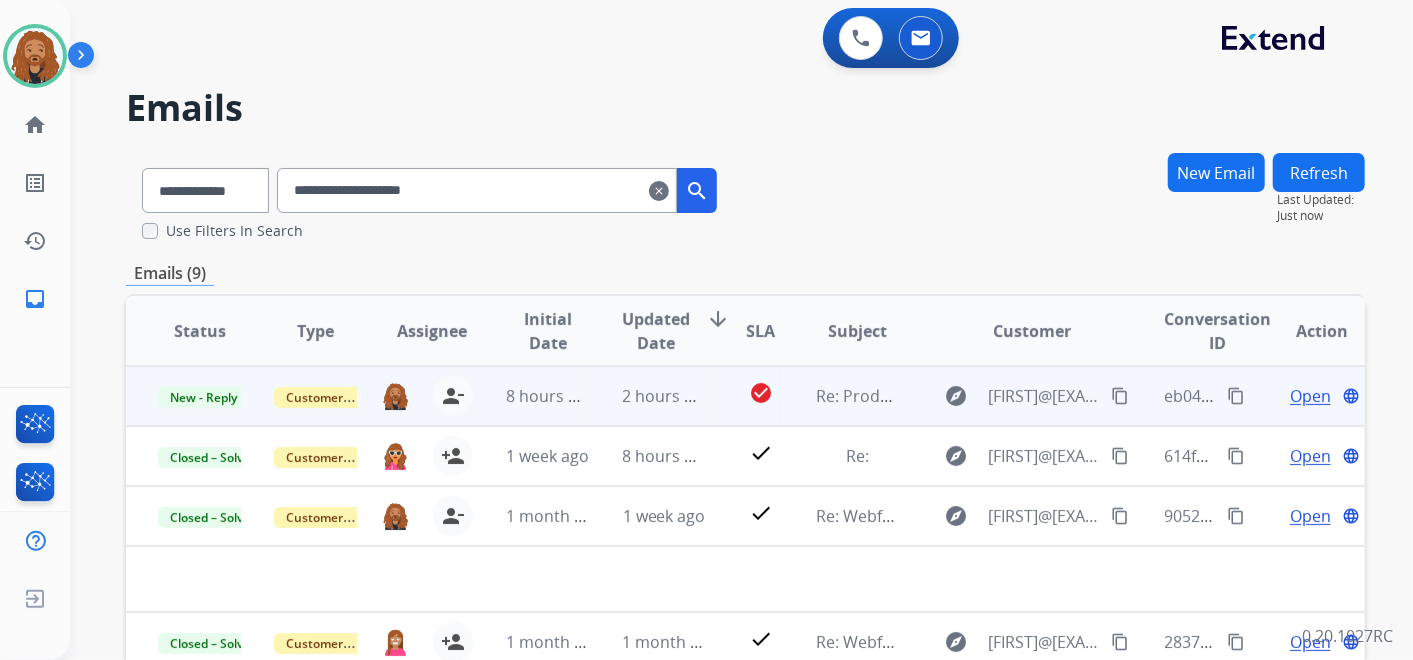 click on "Re: Product Shipment." at bounding box center [900, 396] 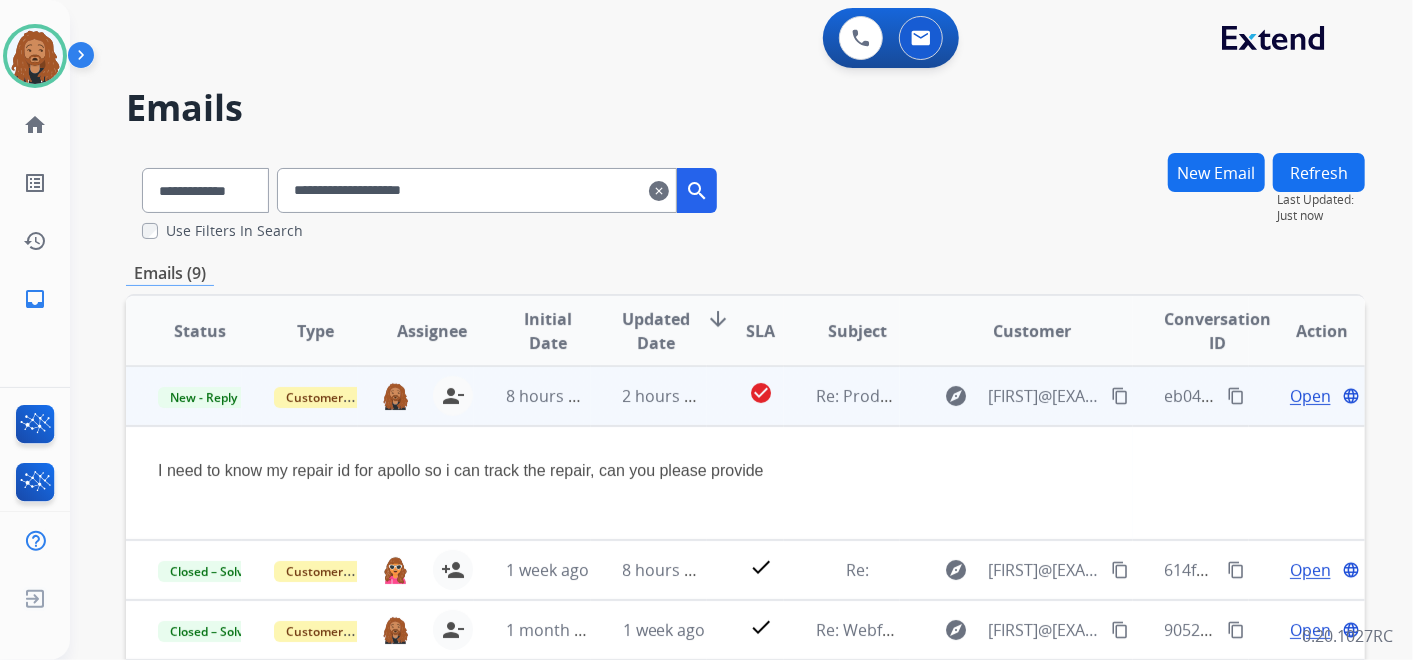 click on "Open" at bounding box center [1310, 396] 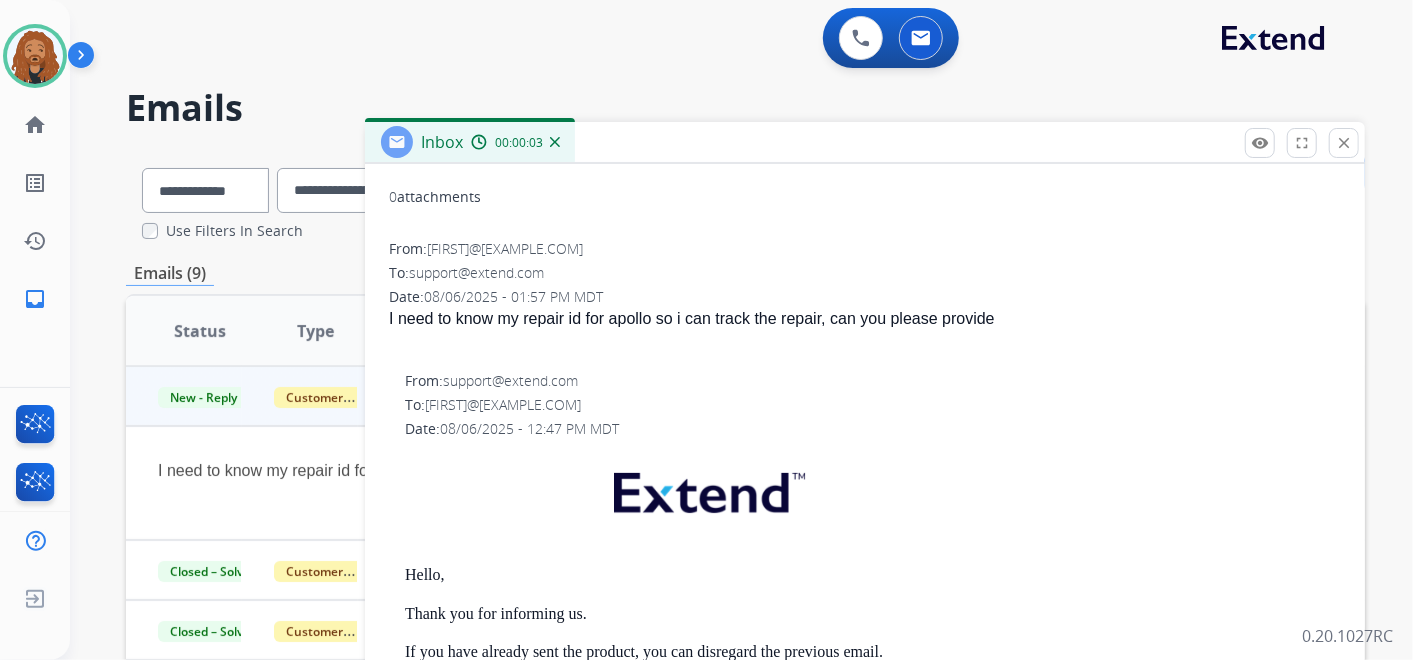 scroll, scrollTop: 0, scrollLeft: 0, axis: both 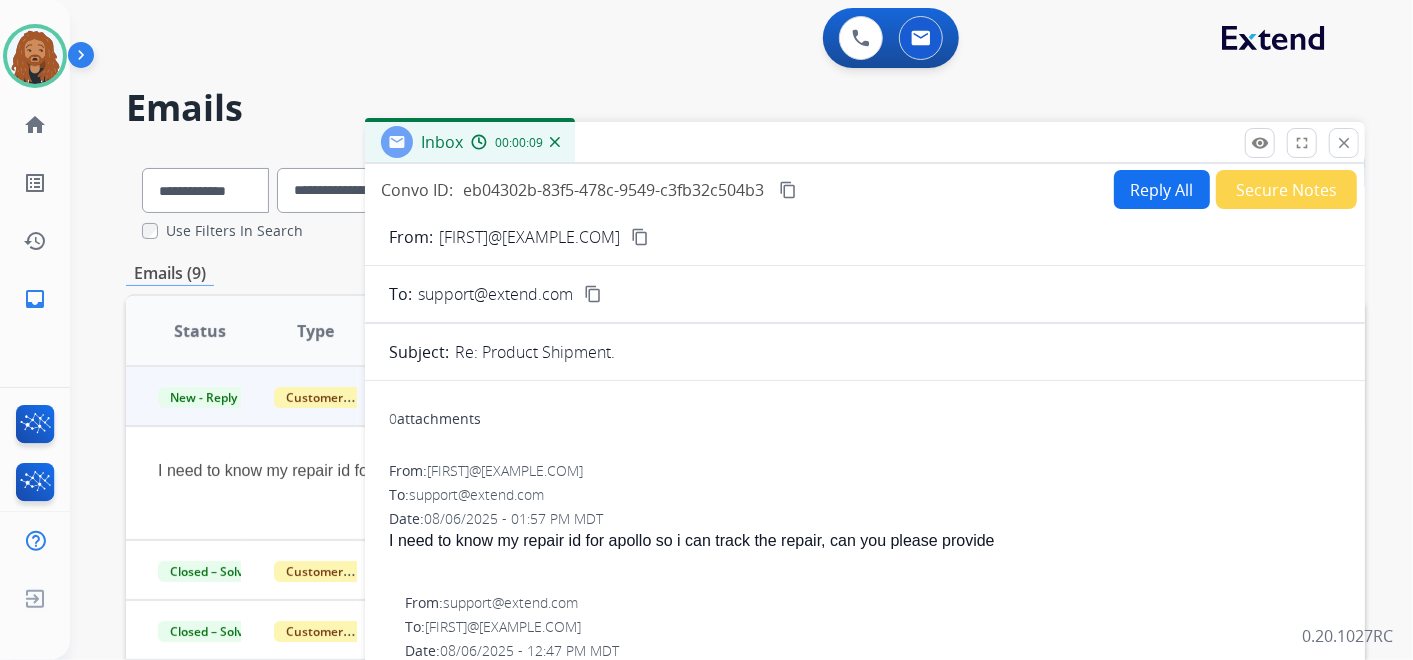 click on "content_copy" at bounding box center (640, 237) 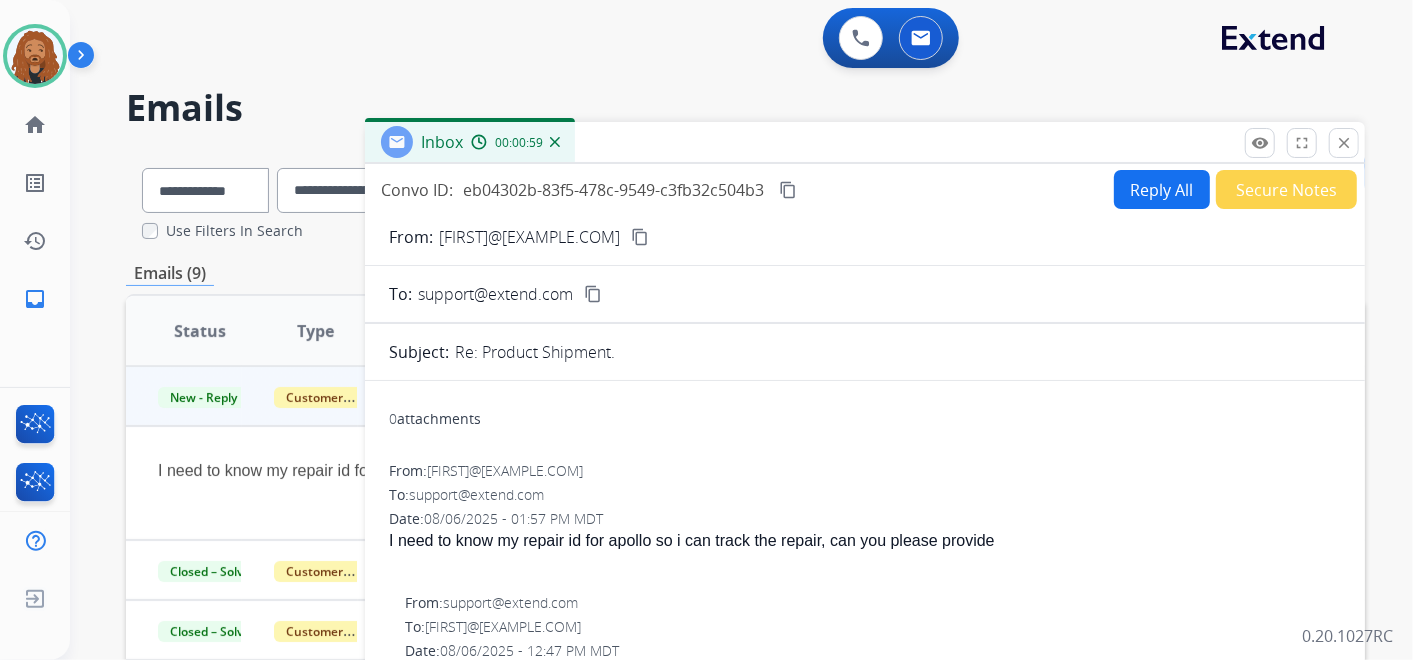click on "Reply All" at bounding box center (1162, 189) 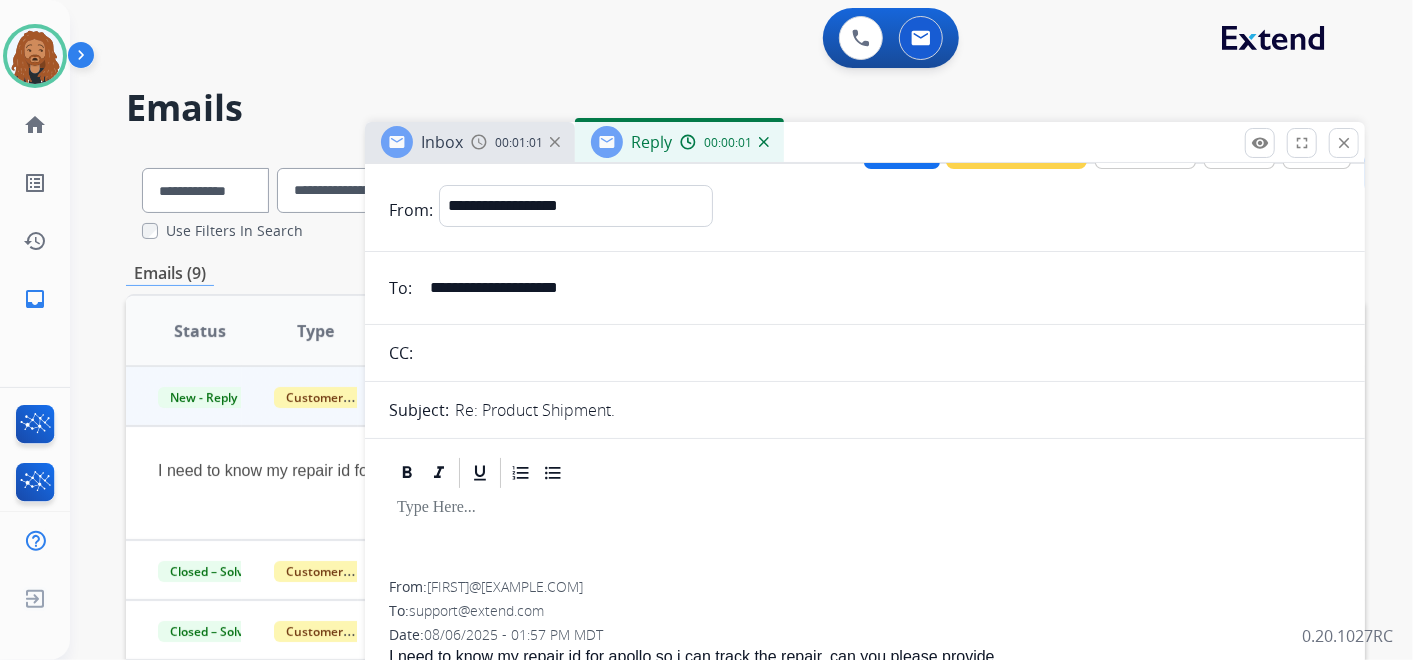scroll, scrollTop: 0, scrollLeft: 0, axis: both 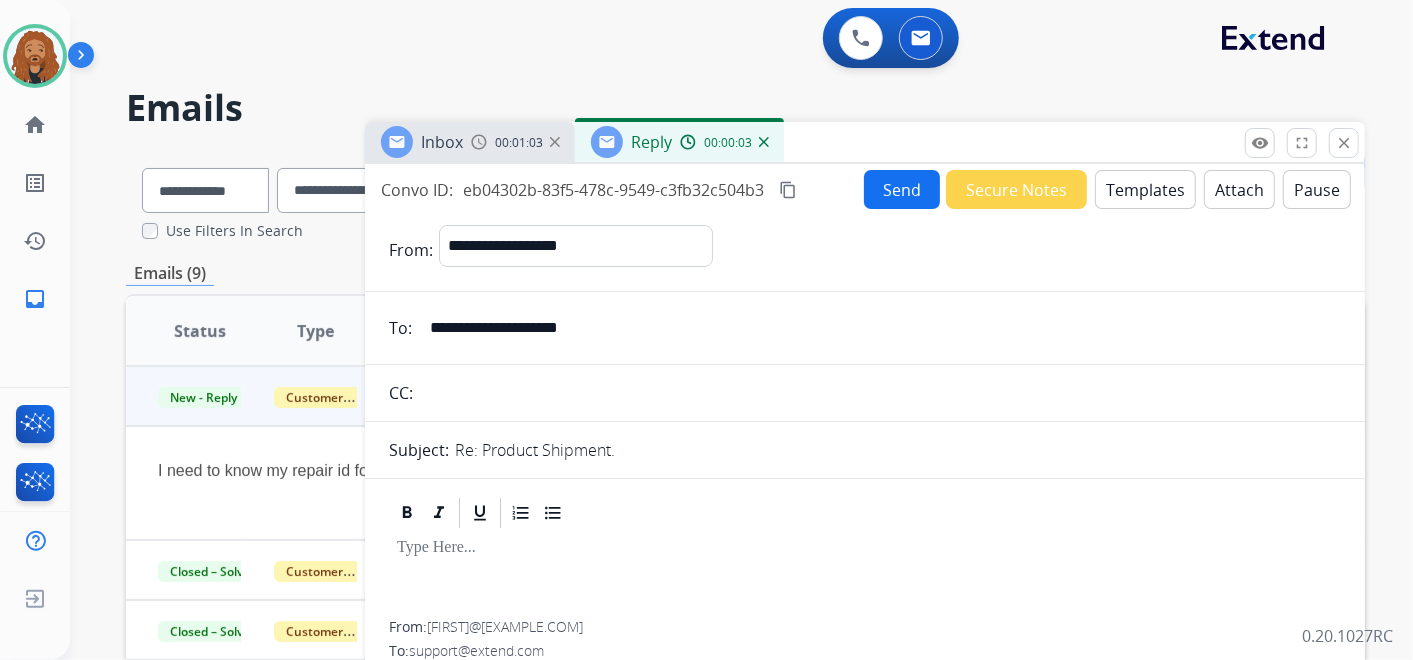 click on "Templates" at bounding box center (1145, 189) 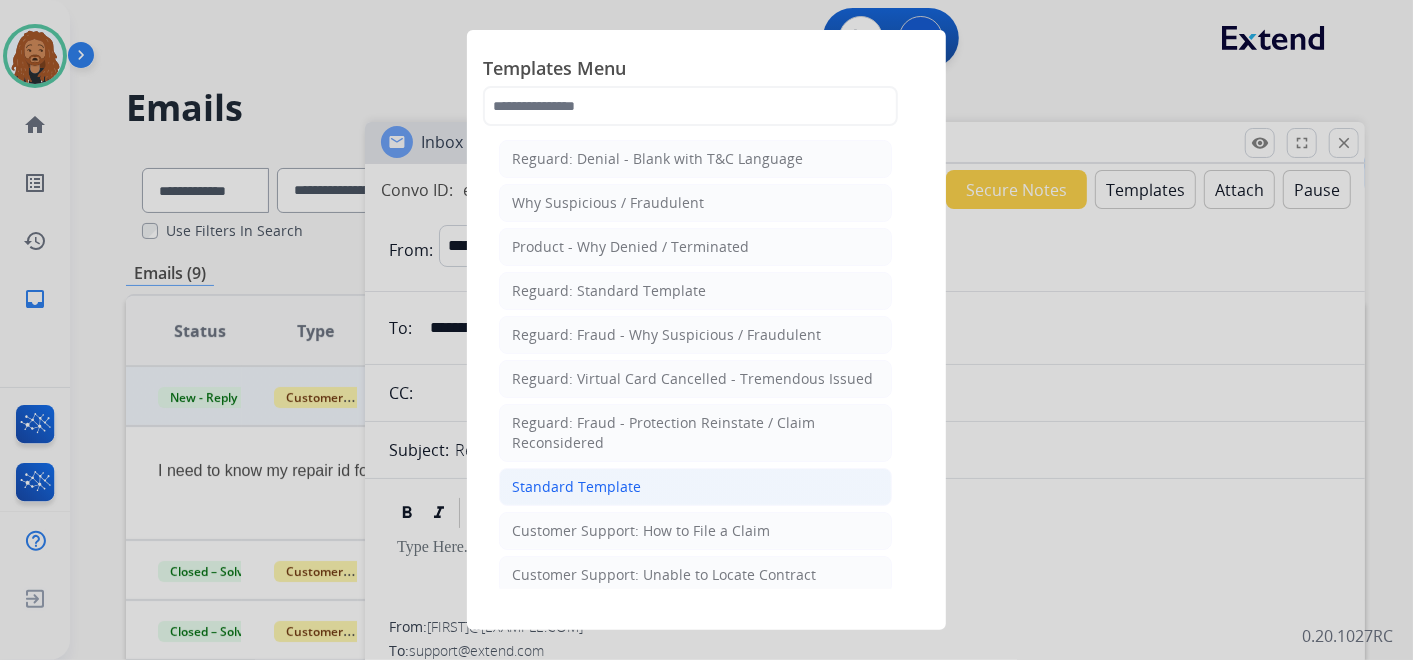 click on "Standard Template" 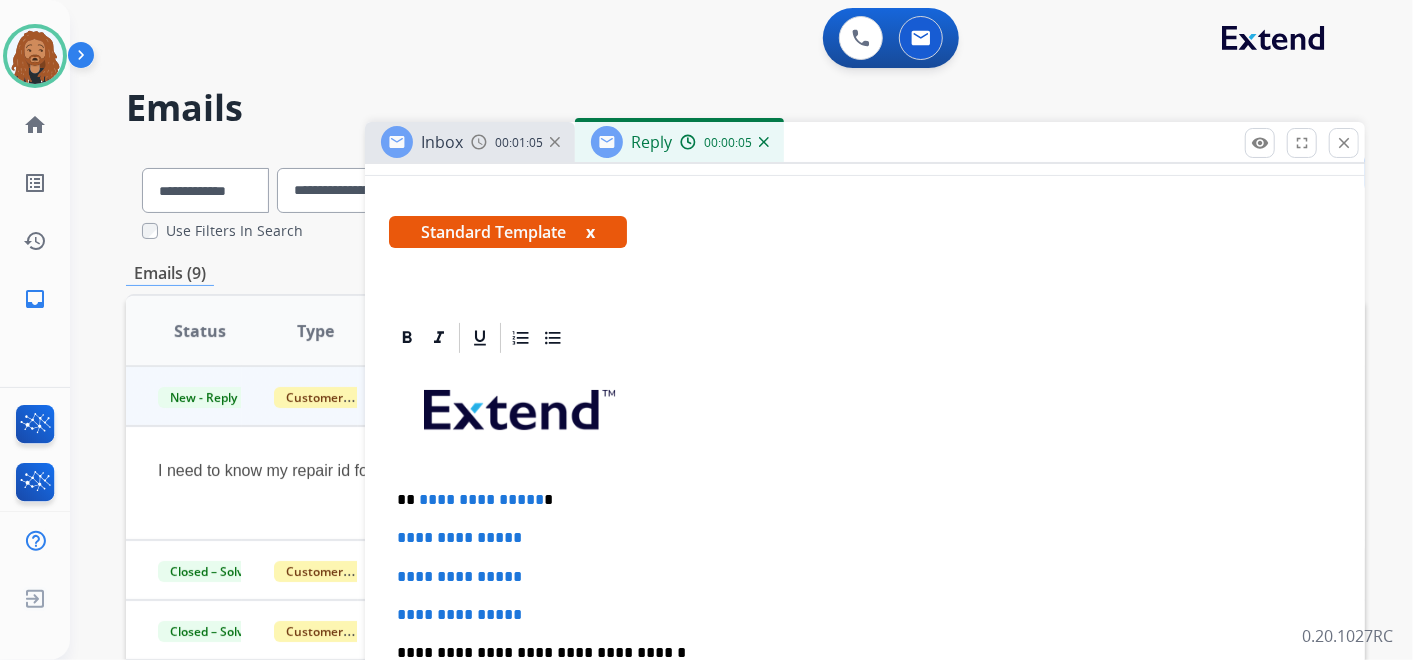 scroll, scrollTop: 444, scrollLeft: 0, axis: vertical 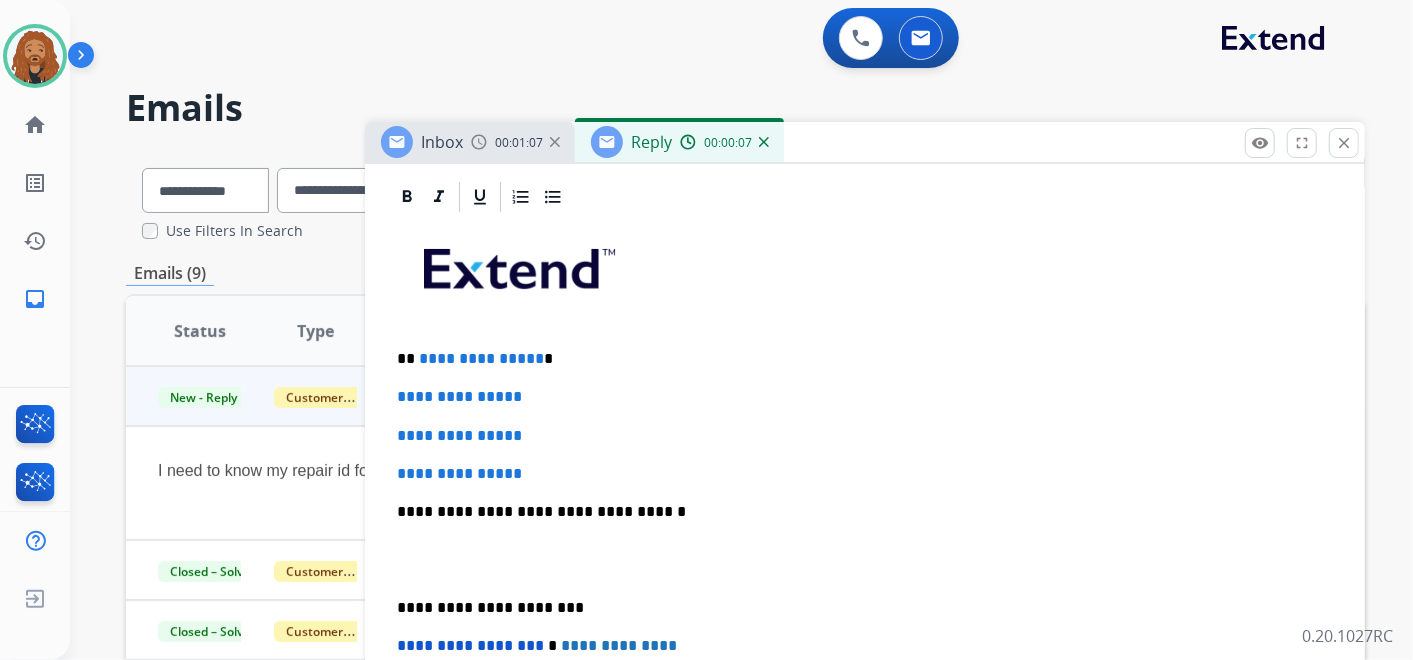 click at bounding box center [865, 560] 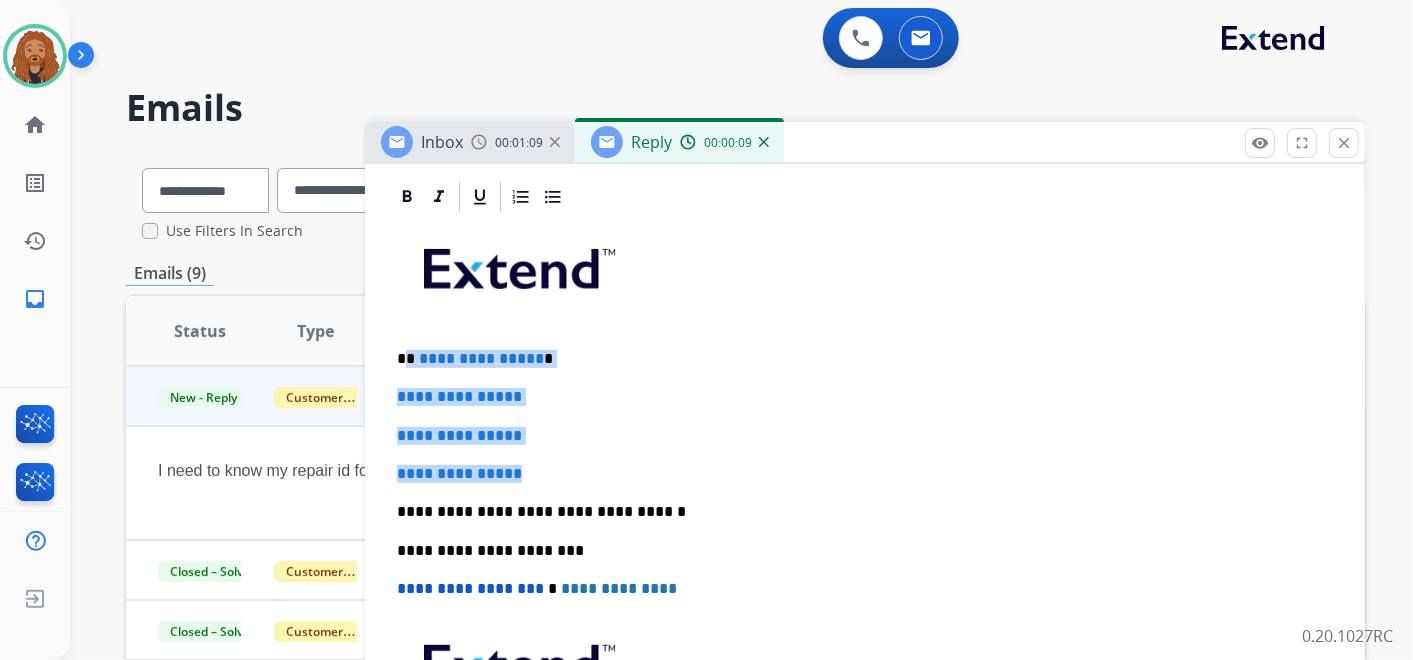 drag, startPoint x: 540, startPoint y: 476, endPoint x: 406, endPoint y: 347, distance: 186.00269 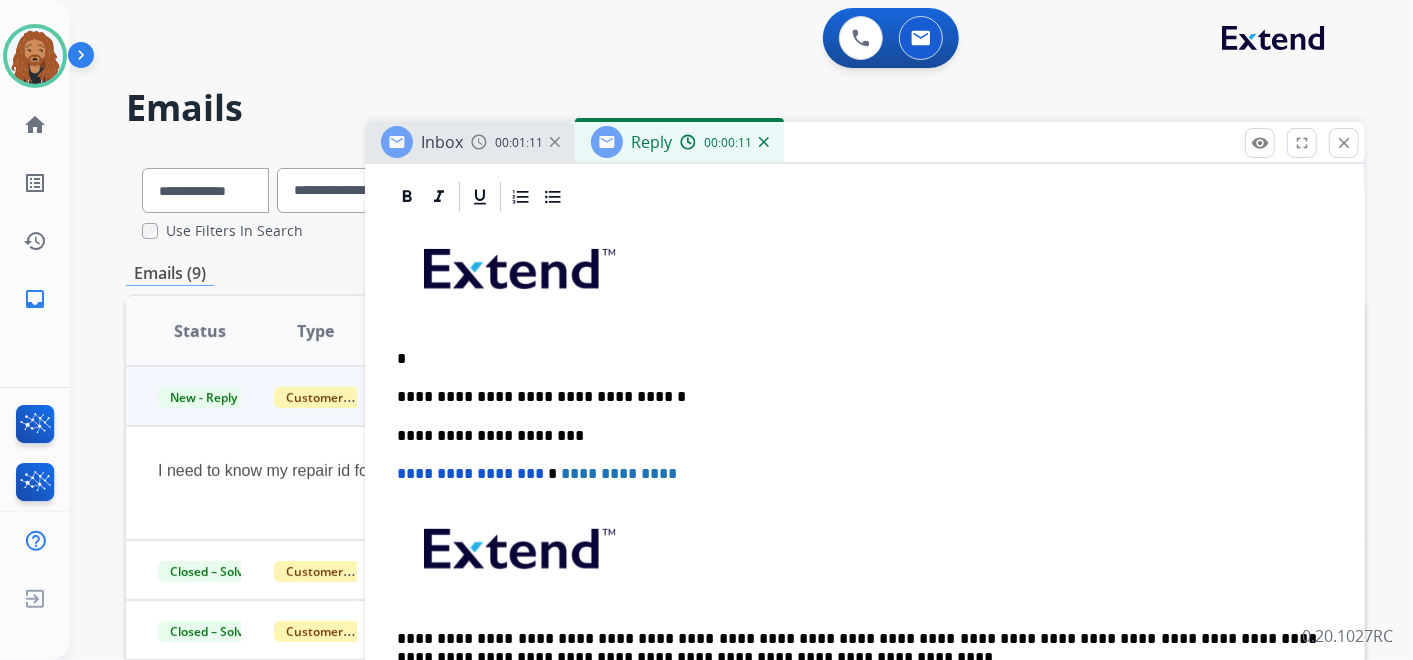 type 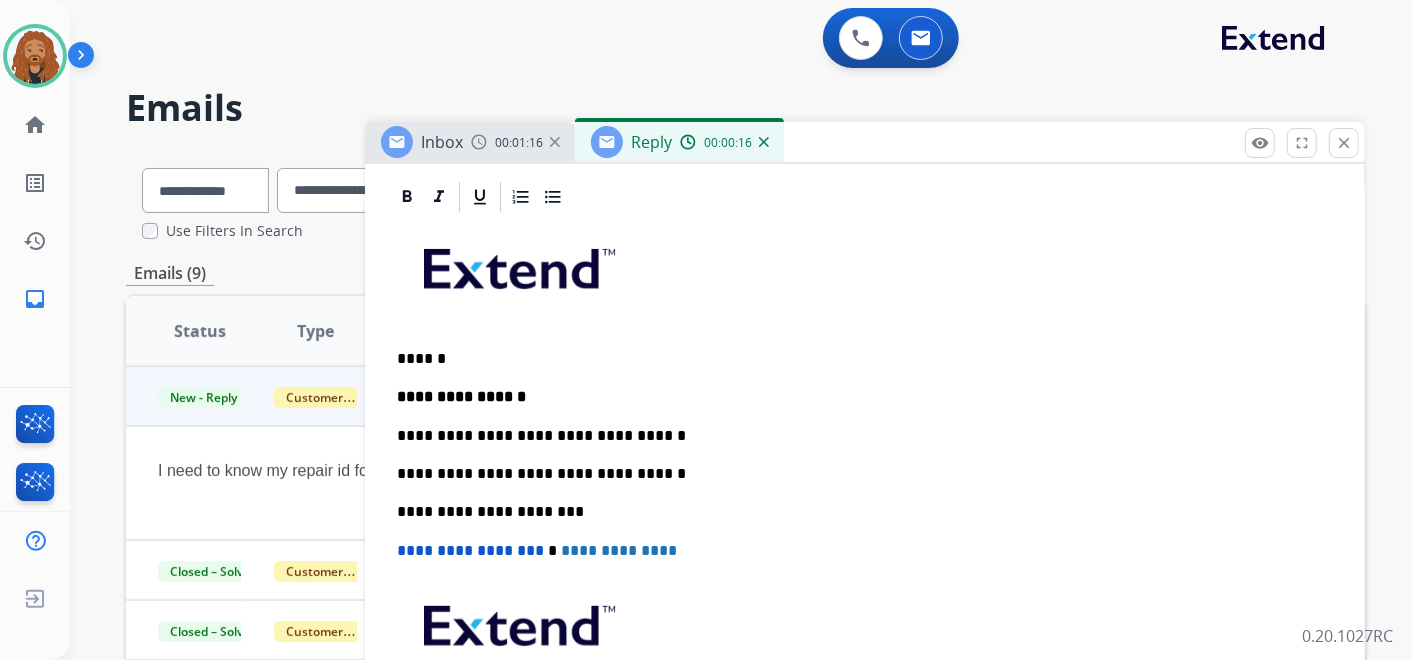 click on "******" at bounding box center (857, 359) 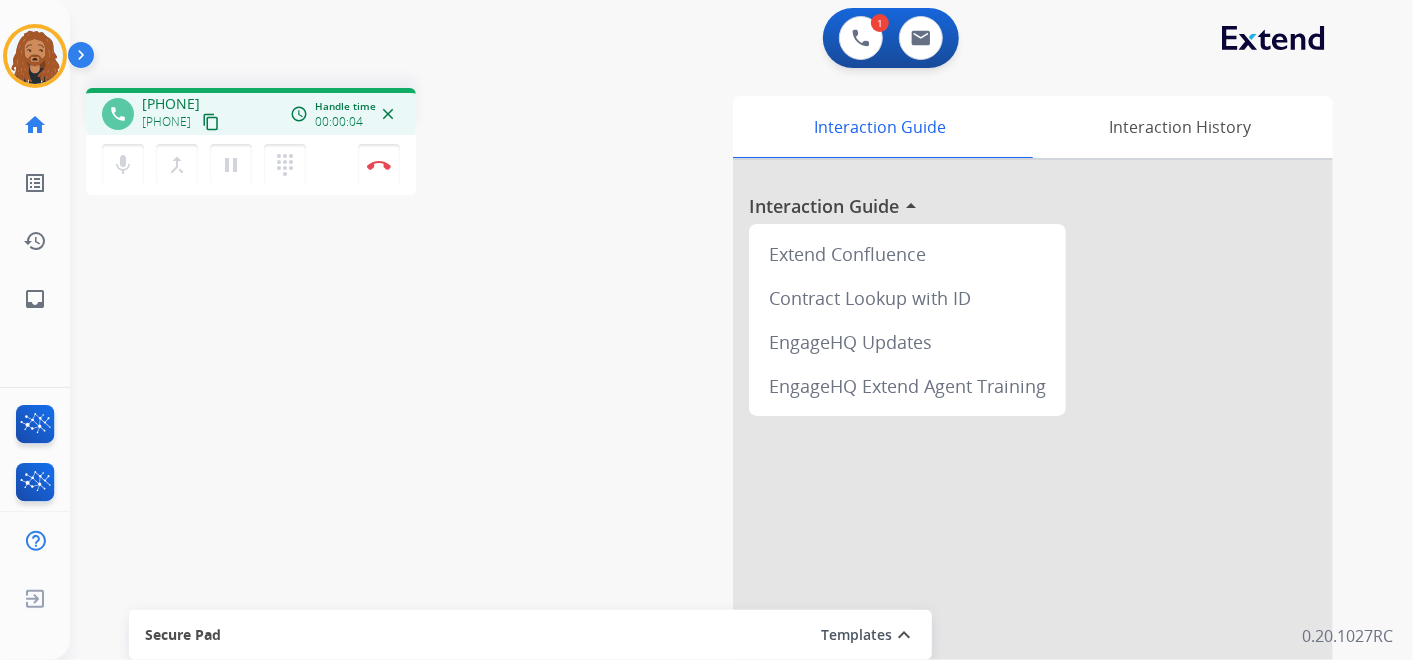 click on "content_copy" at bounding box center [211, 122] 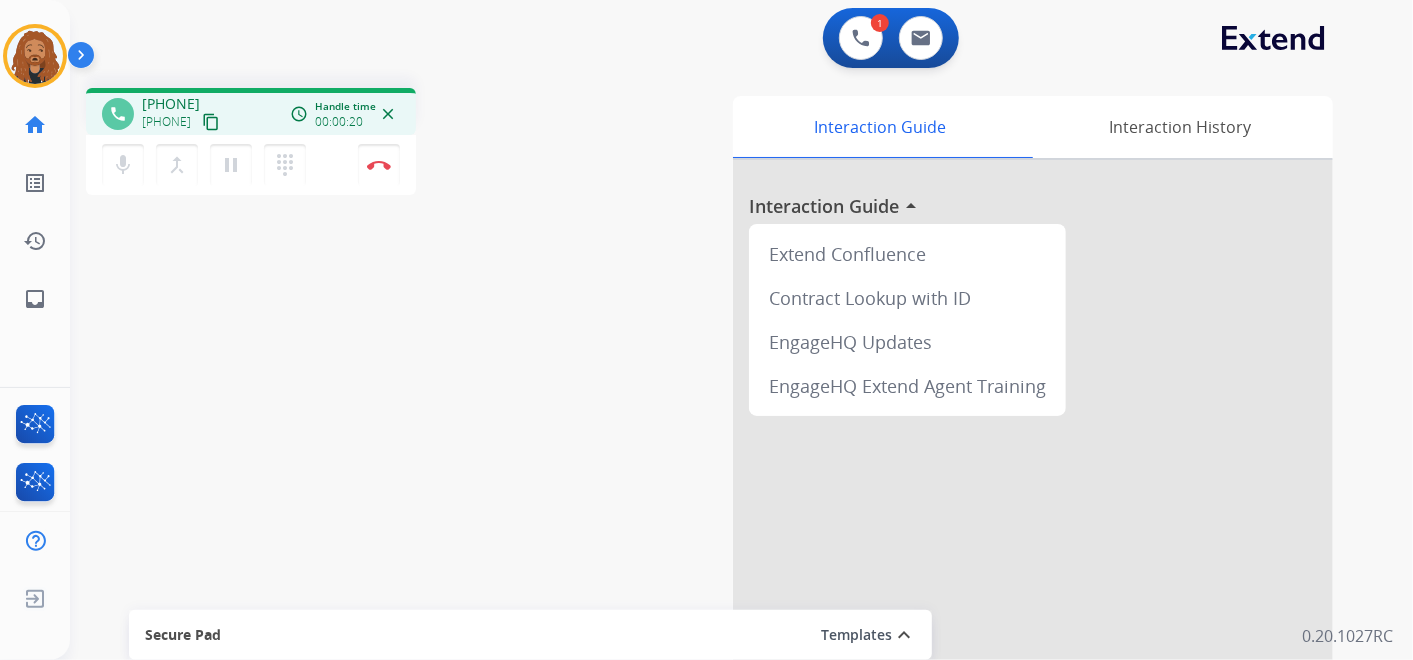 click on "content_copy" at bounding box center (211, 122) 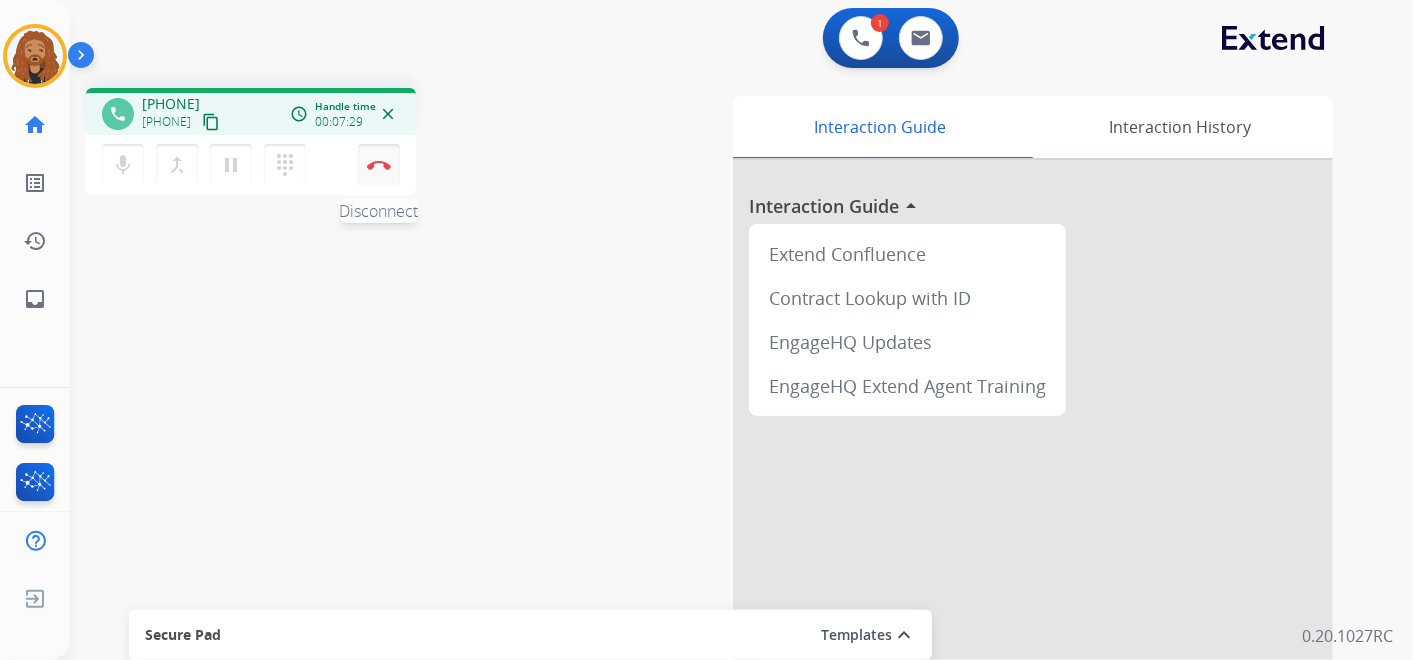 click at bounding box center [379, 165] 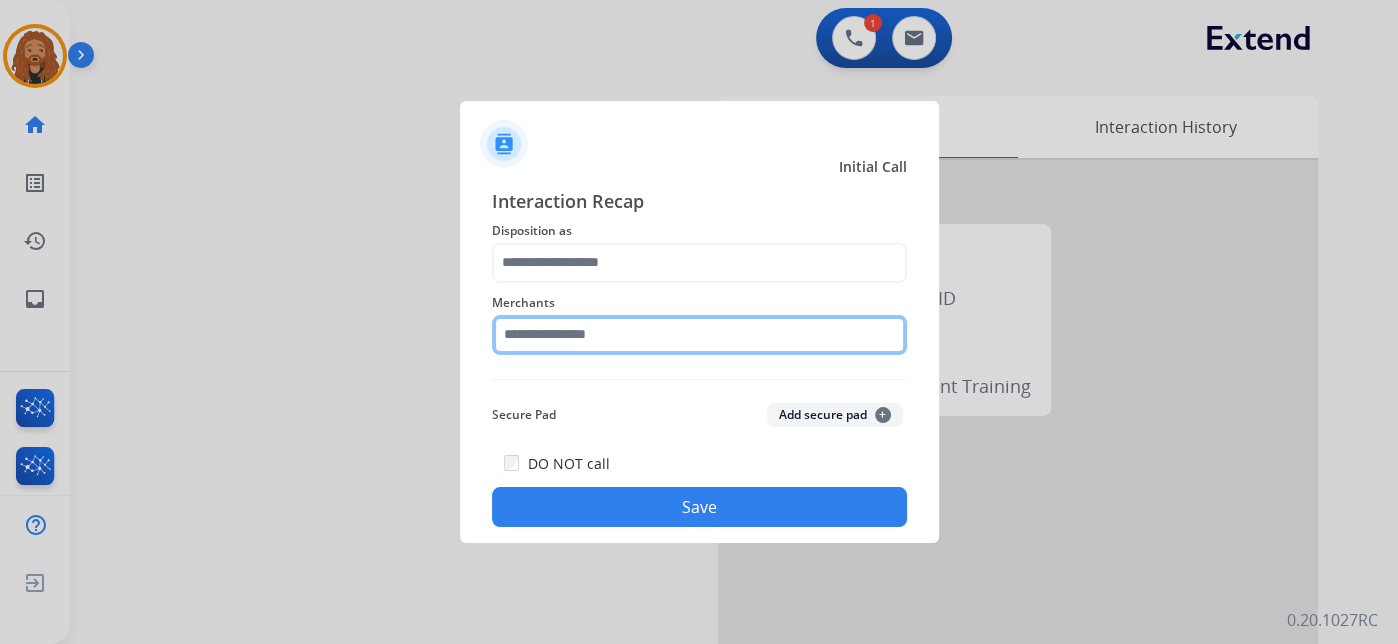click 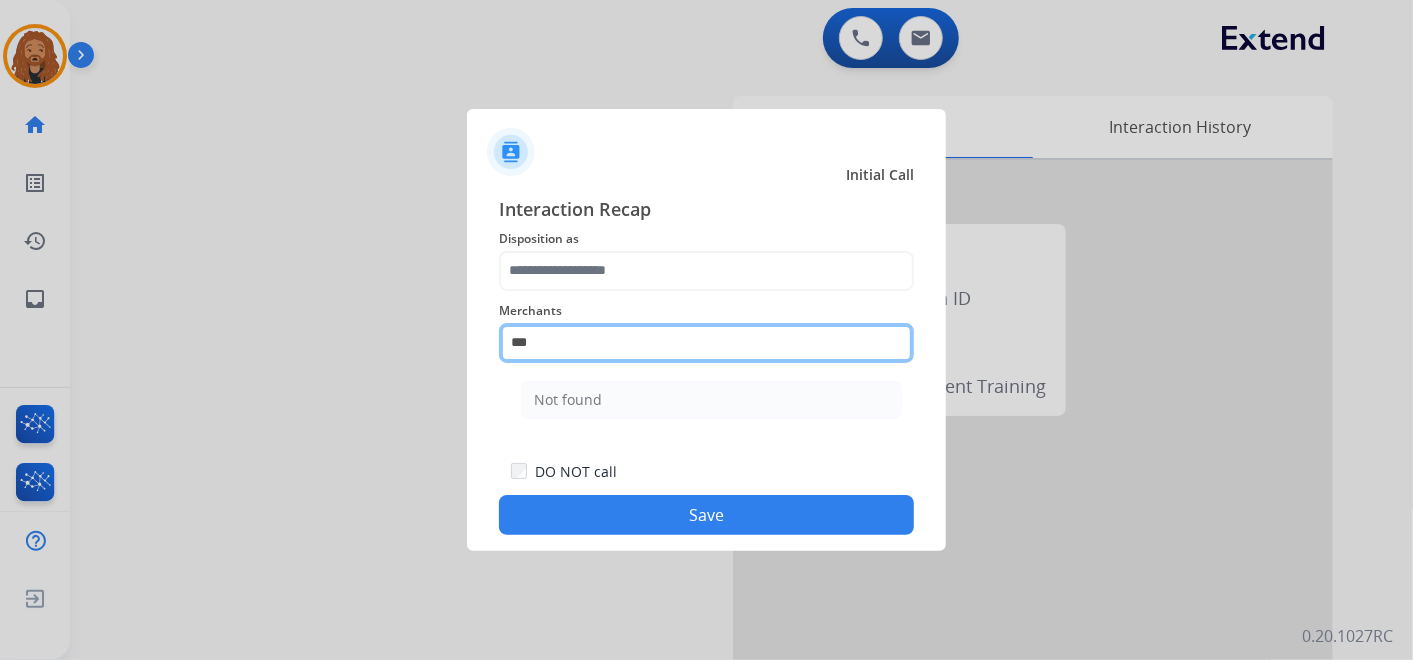drag, startPoint x: 580, startPoint y: 341, endPoint x: 455, endPoint y: 334, distance: 125.19585 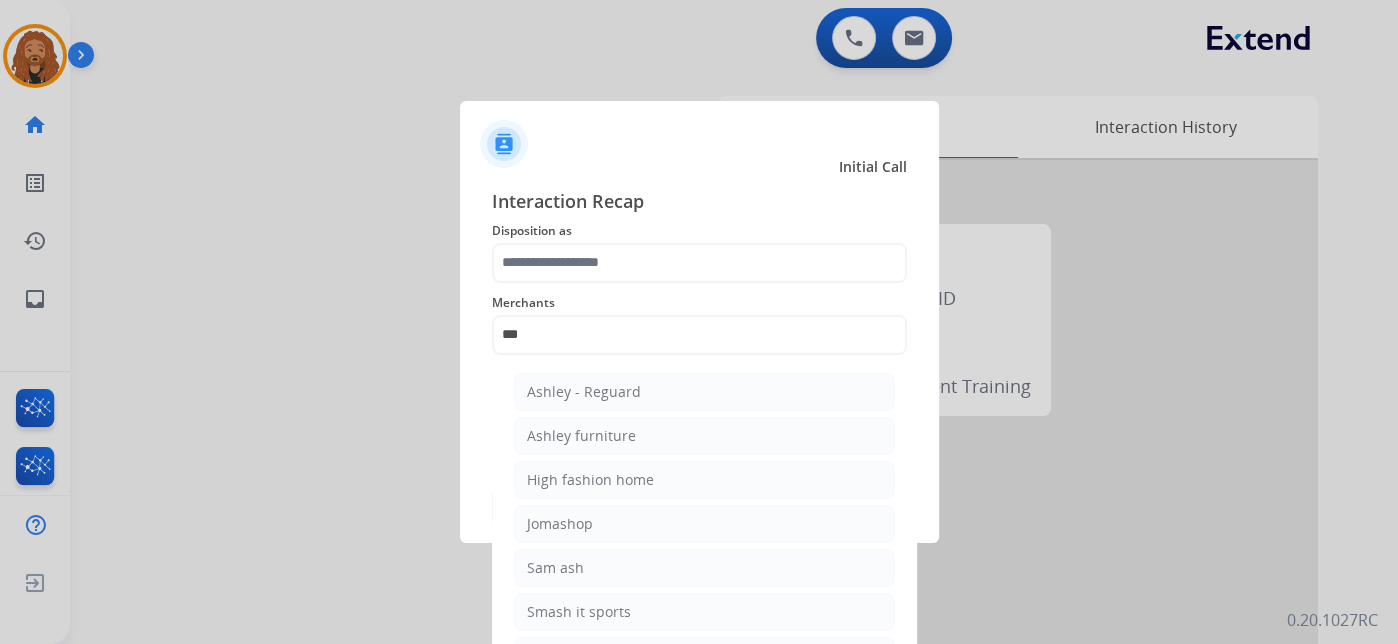 click on "Ashley - Reguard" 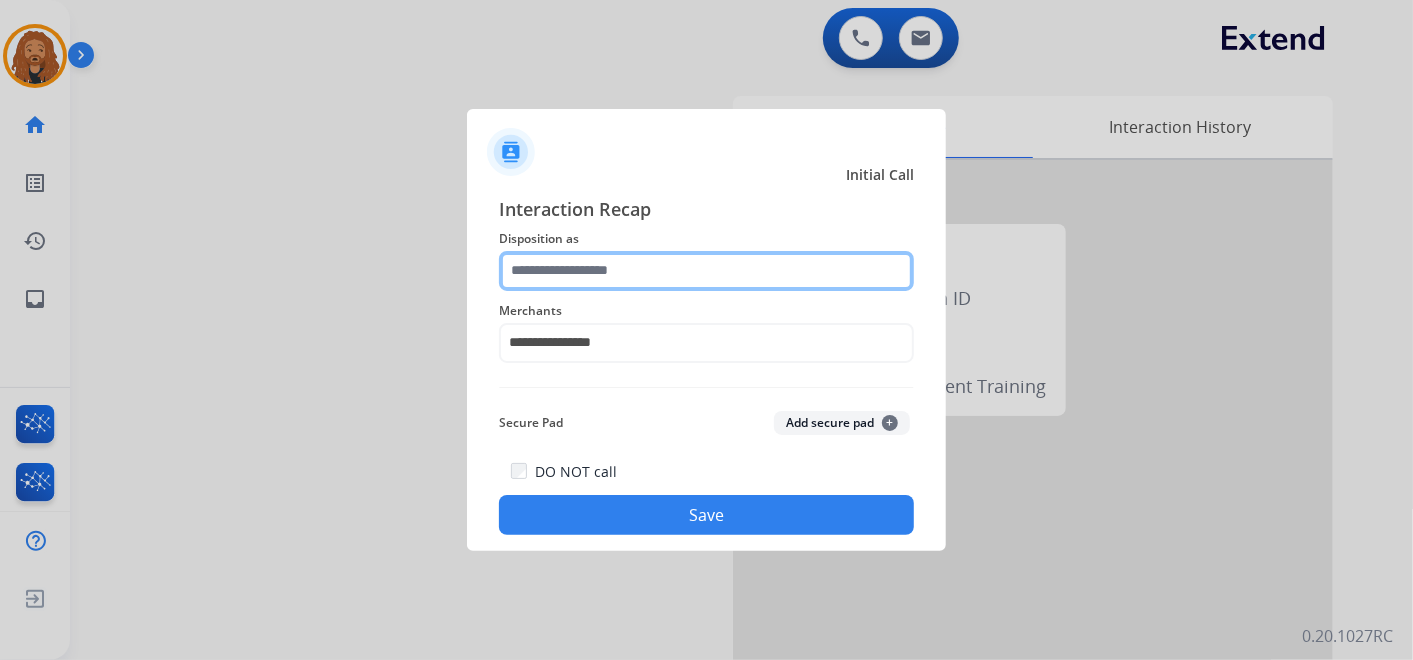 click 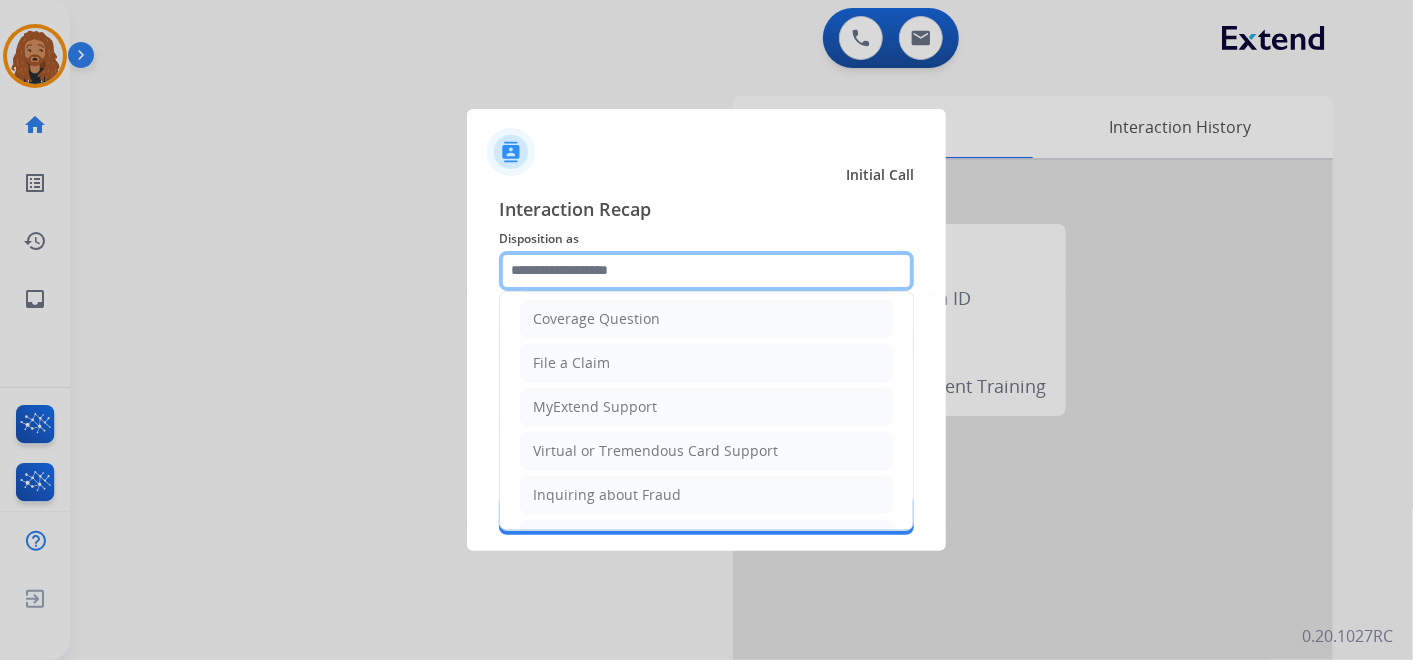 scroll, scrollTop: 0, scrollLeft: 0, axis: both 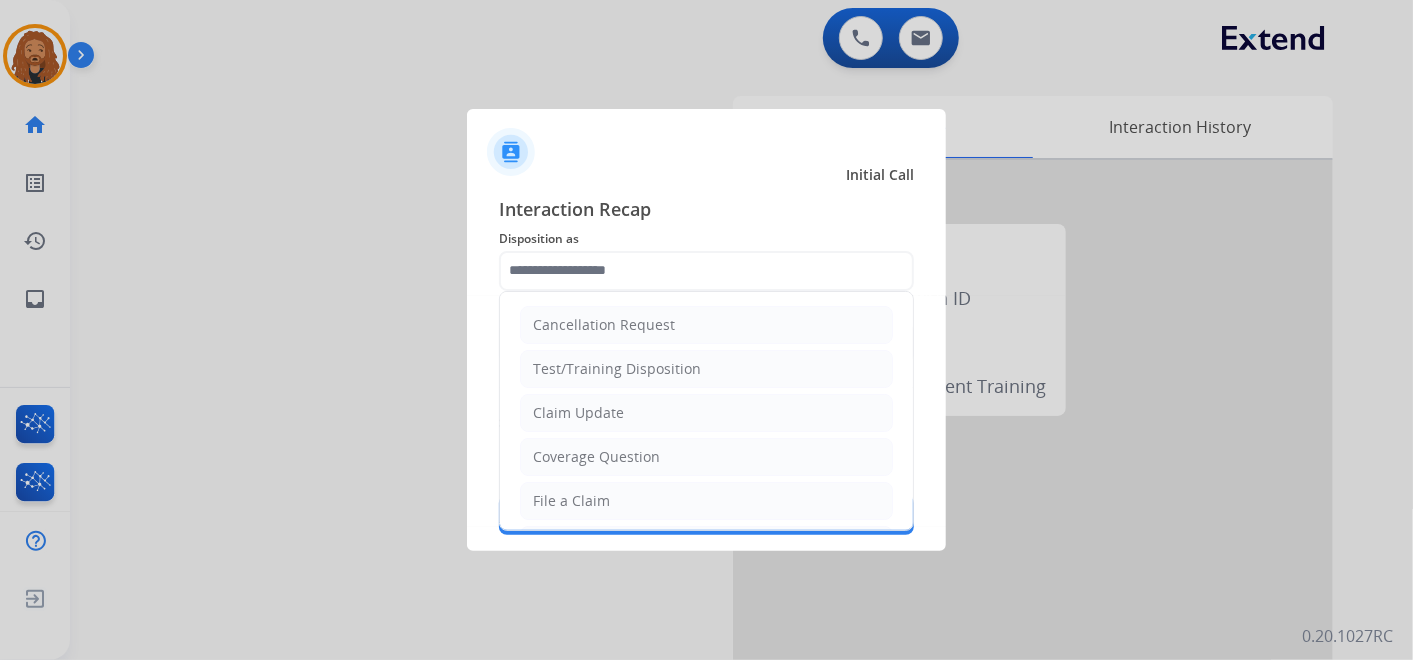 click on "Claim Update" 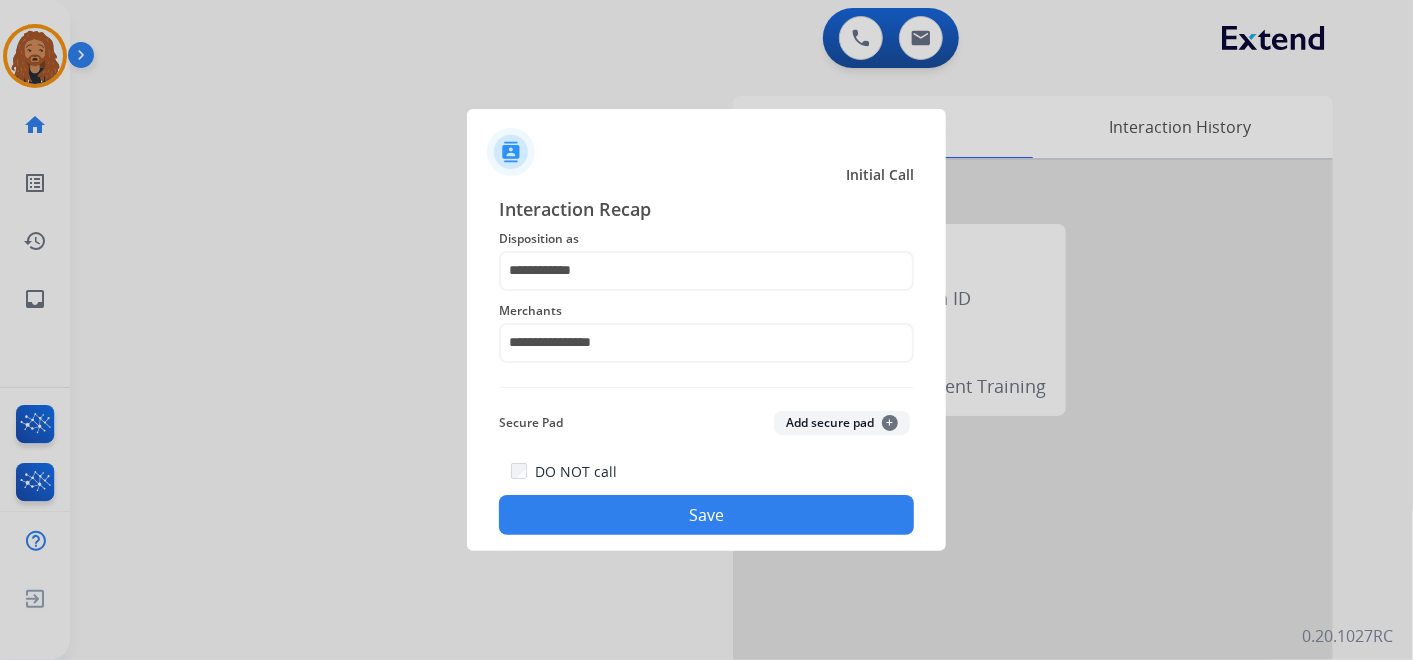 click on "Save" 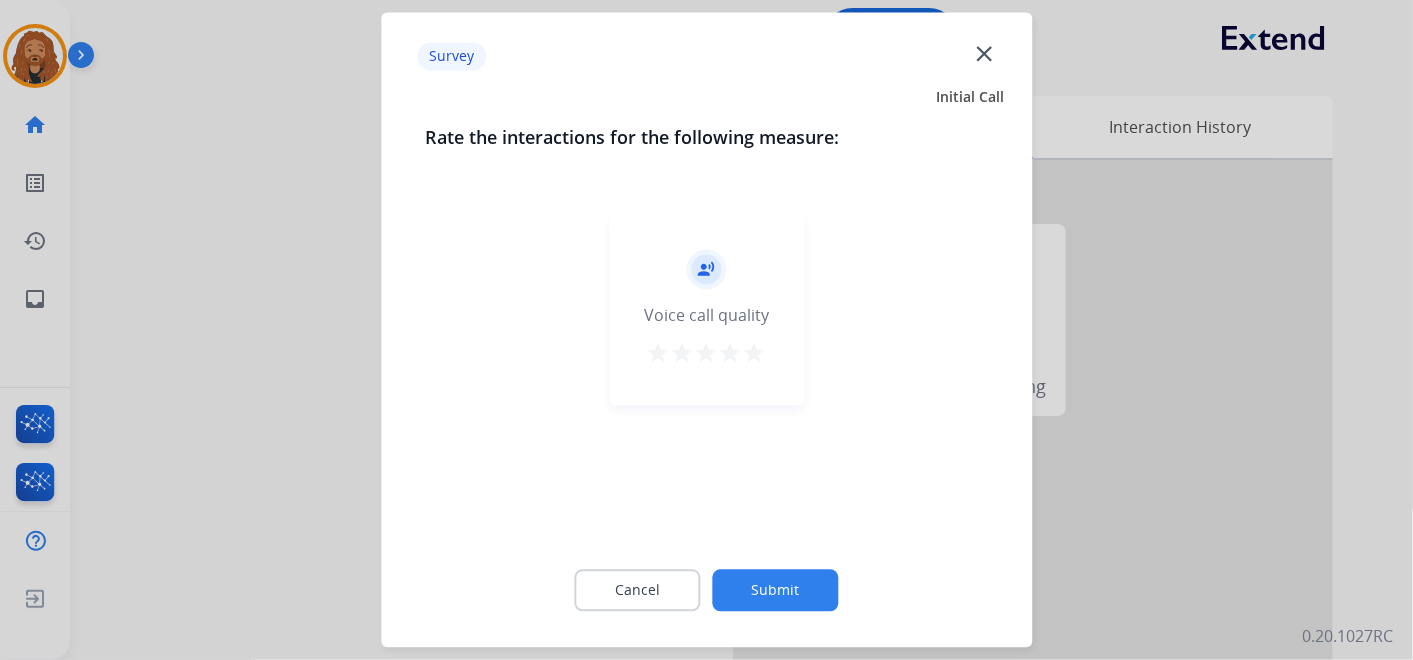click on "star" at bounding box center (755, 354) 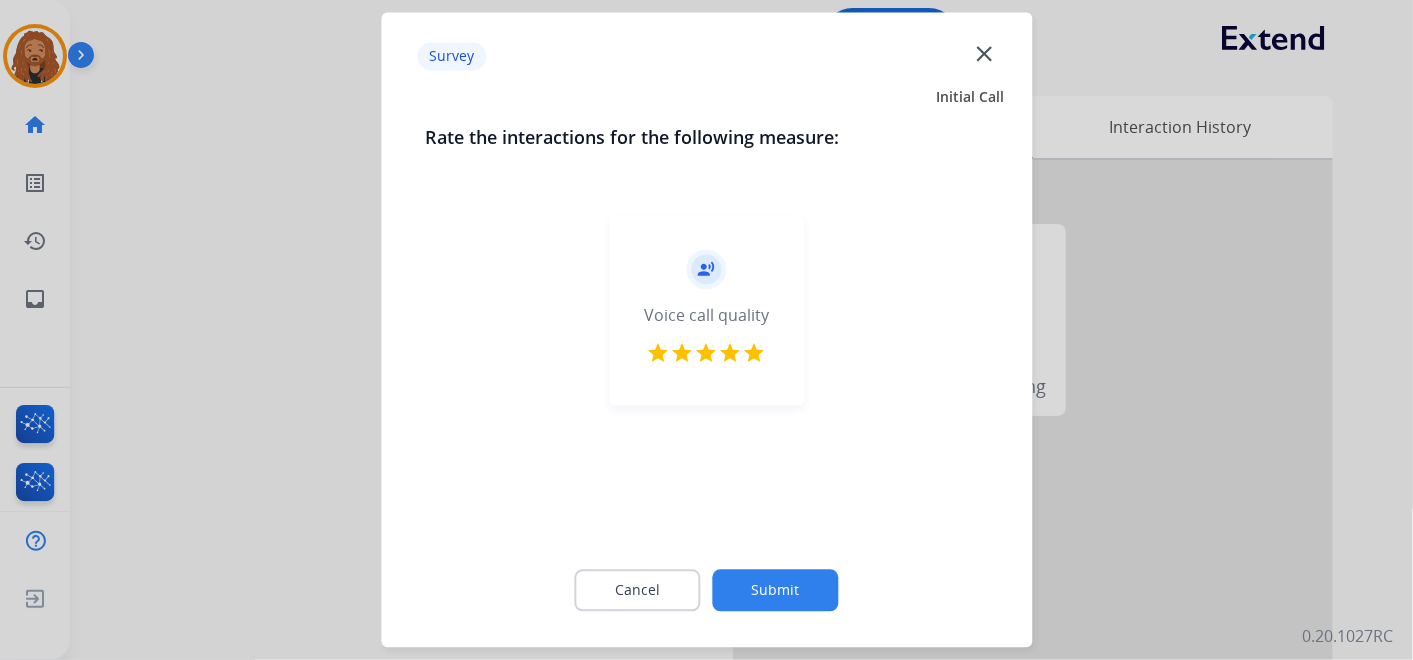 click on "Submit" 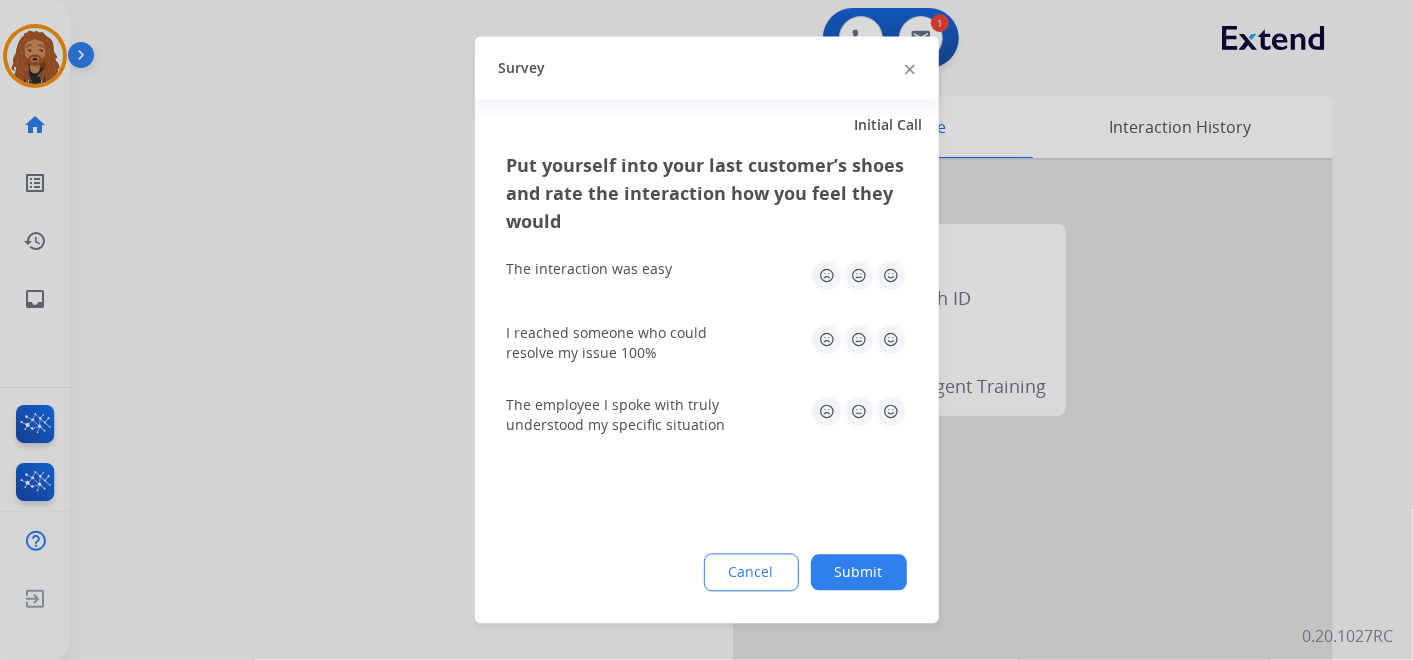 click 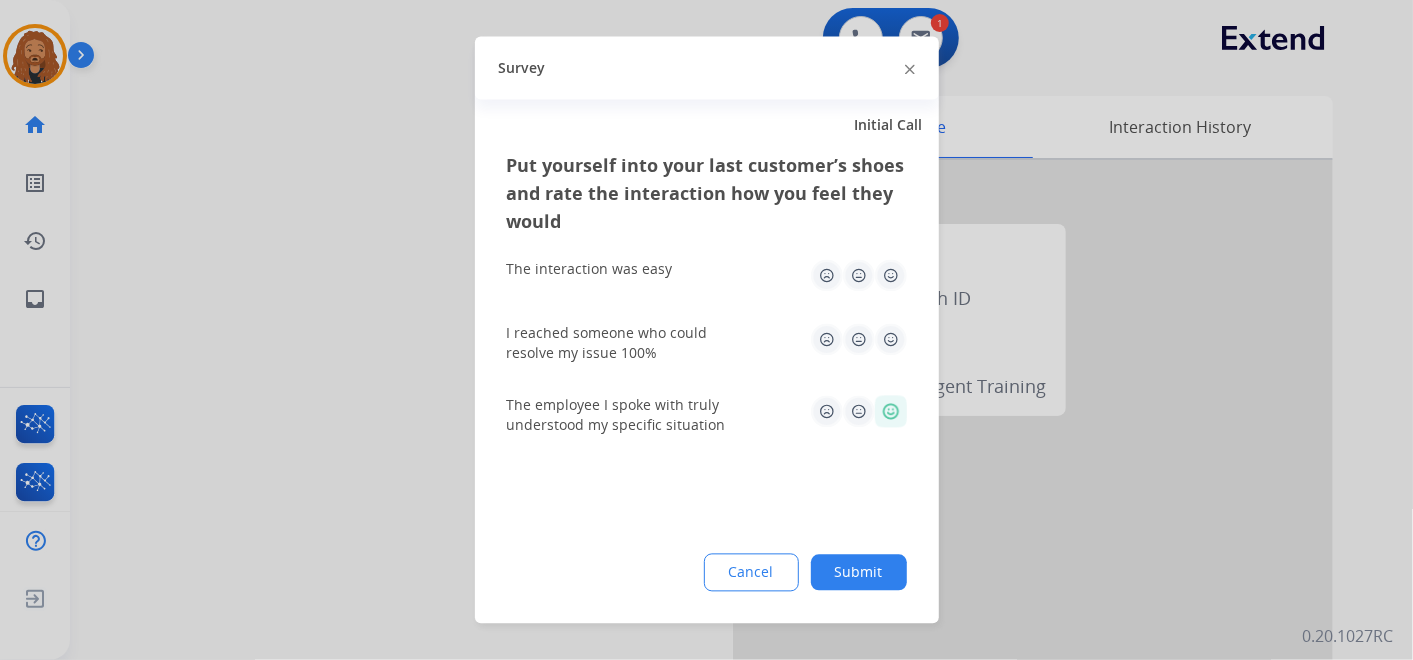 click 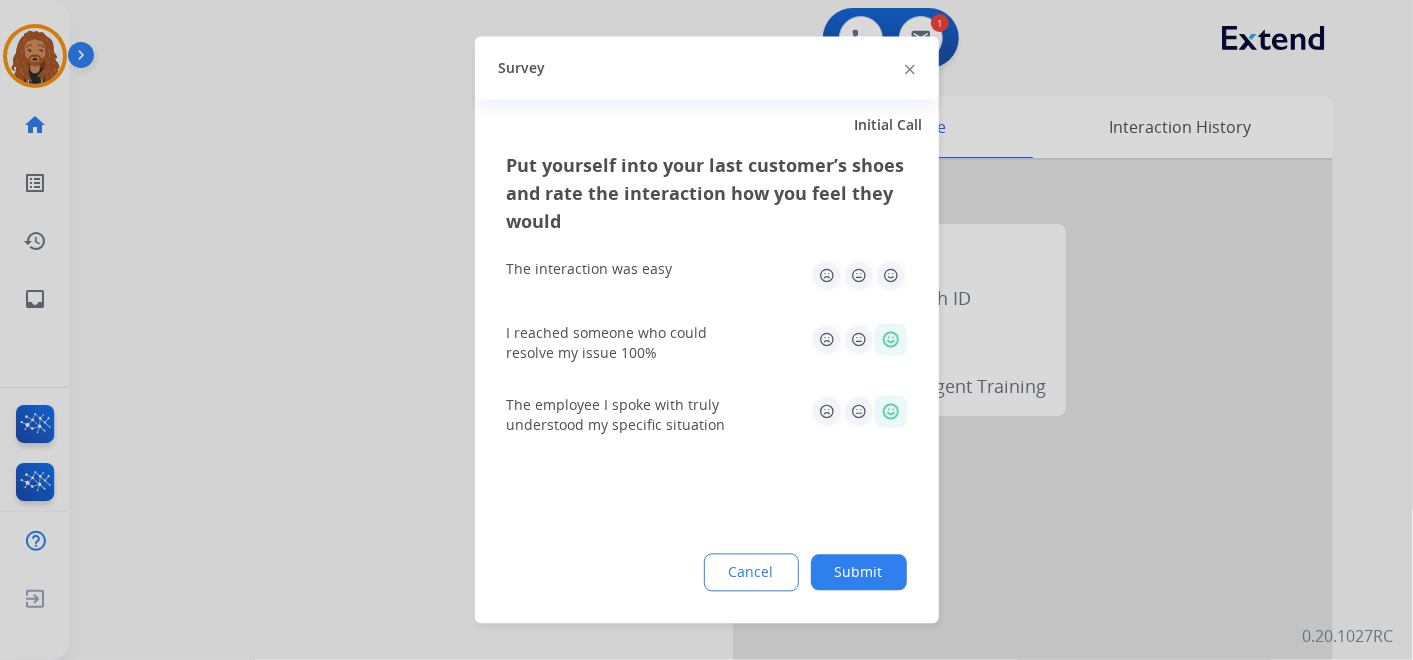 click 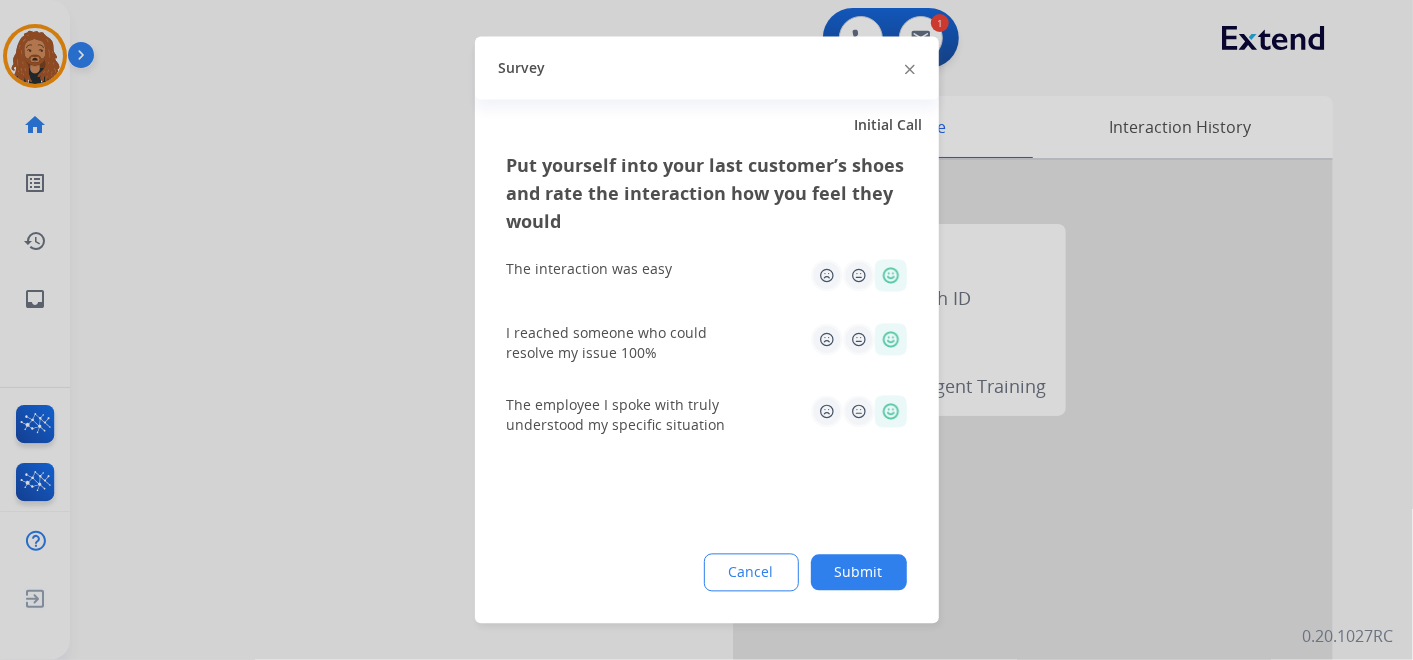 click on "Submit" 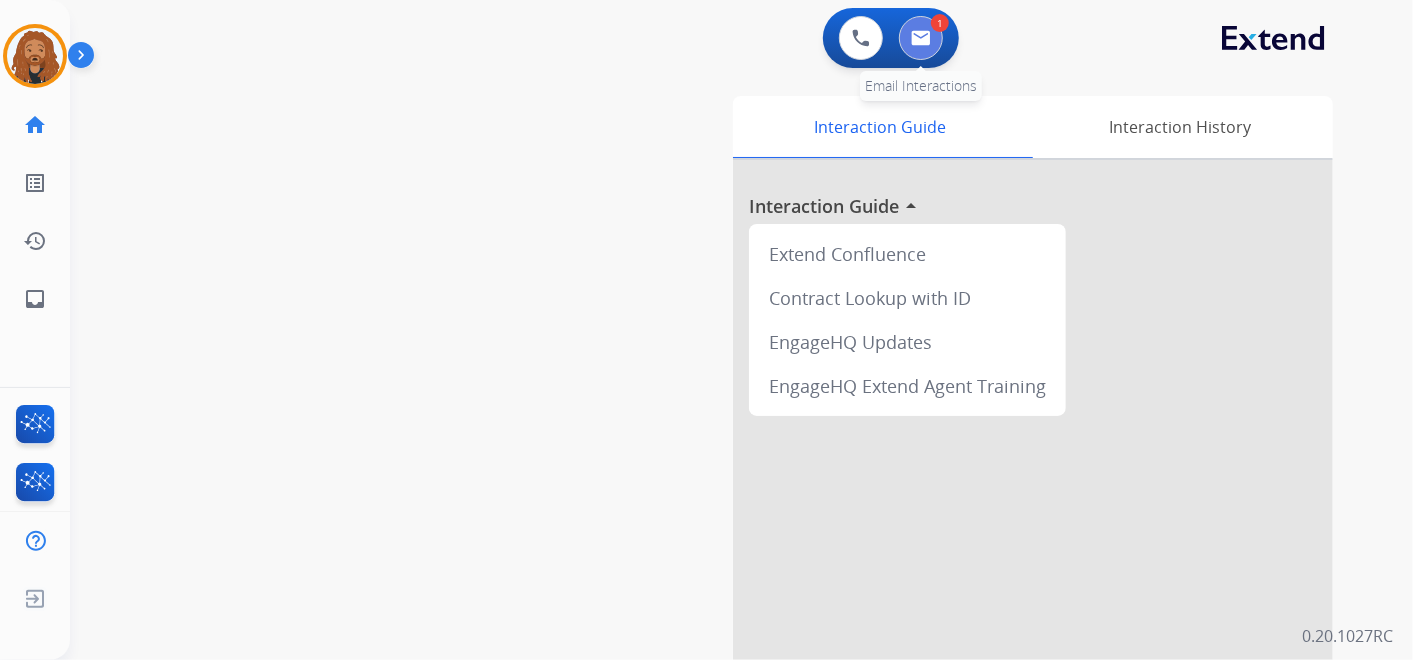 click at bounding box center [921, 38] 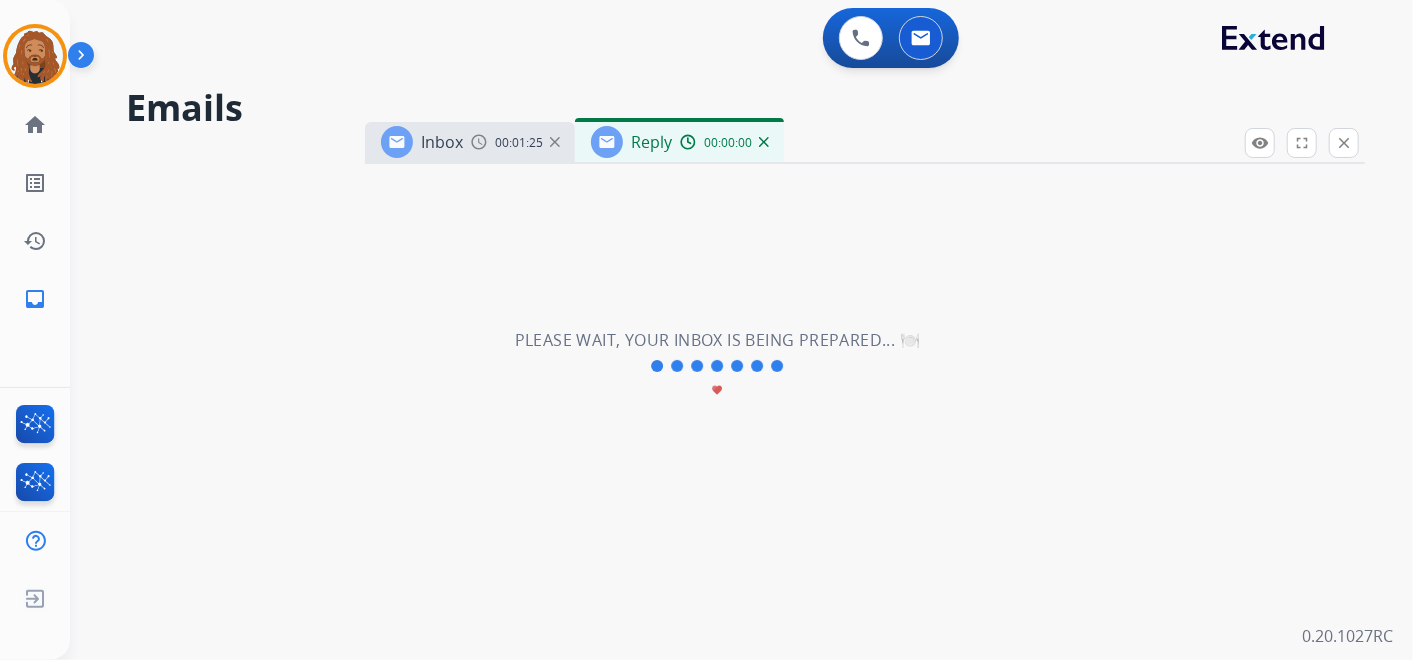 select on "**********" 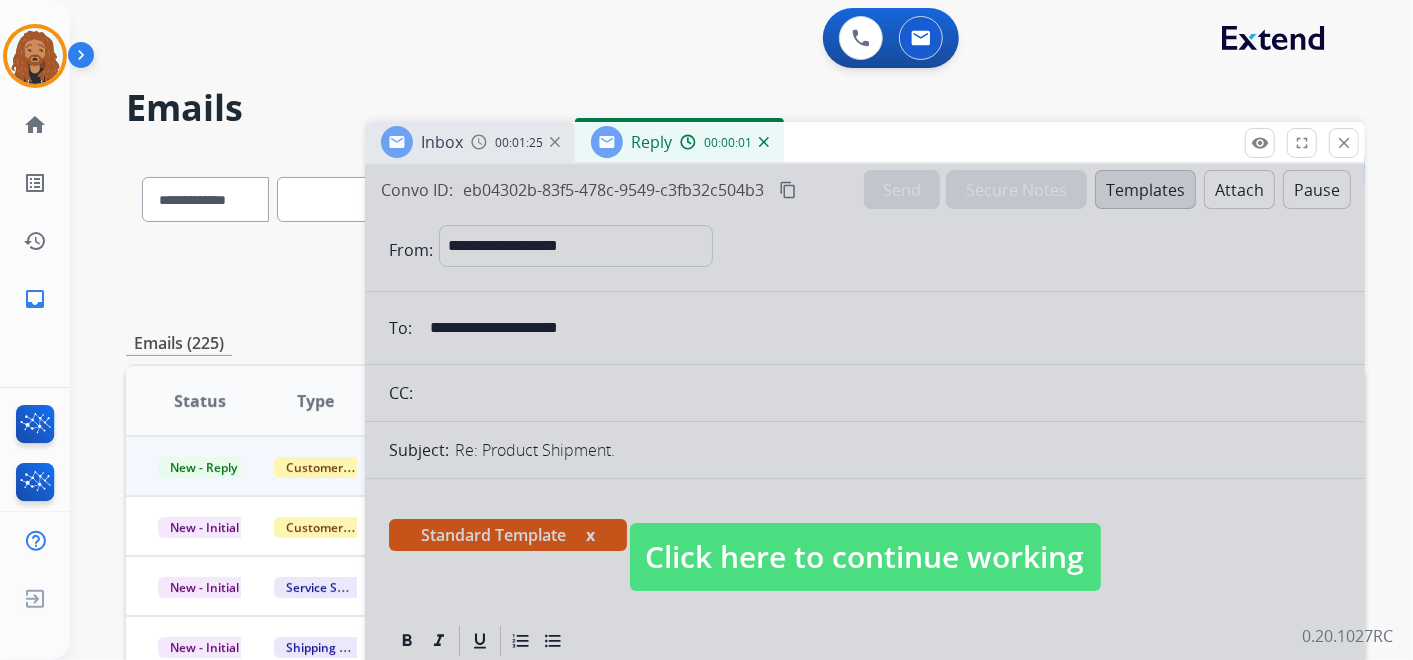 click on "Click here to continue working" at bounding box center [865, 557] 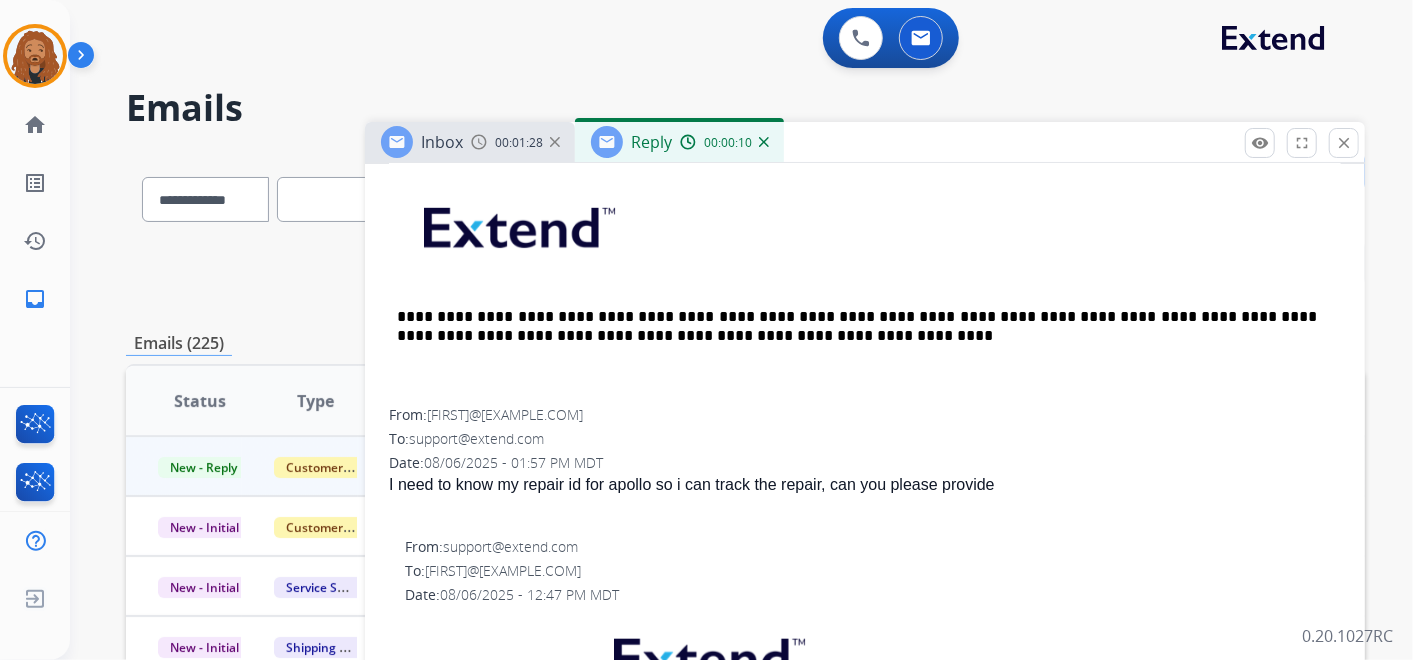 scroll, scrollTop: 666, scrollLeft: 0, axis: vertical 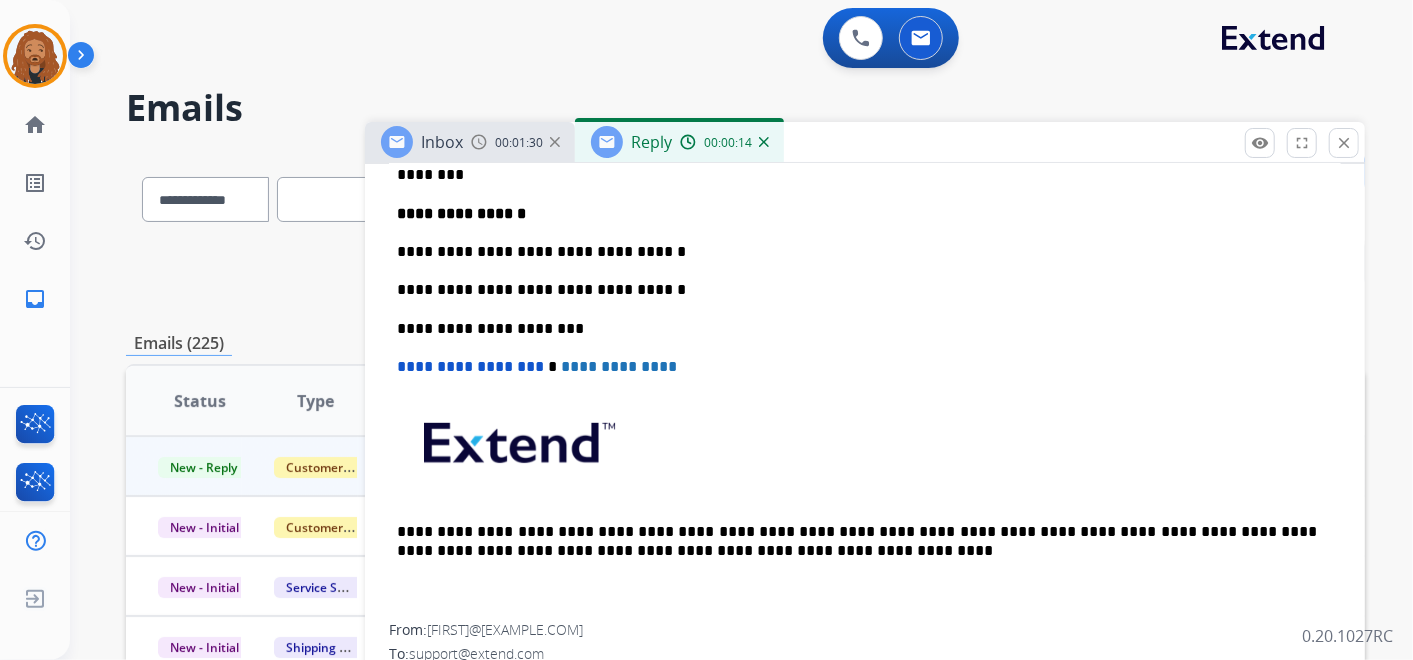 click on "********" at bounding box center [857, 175] 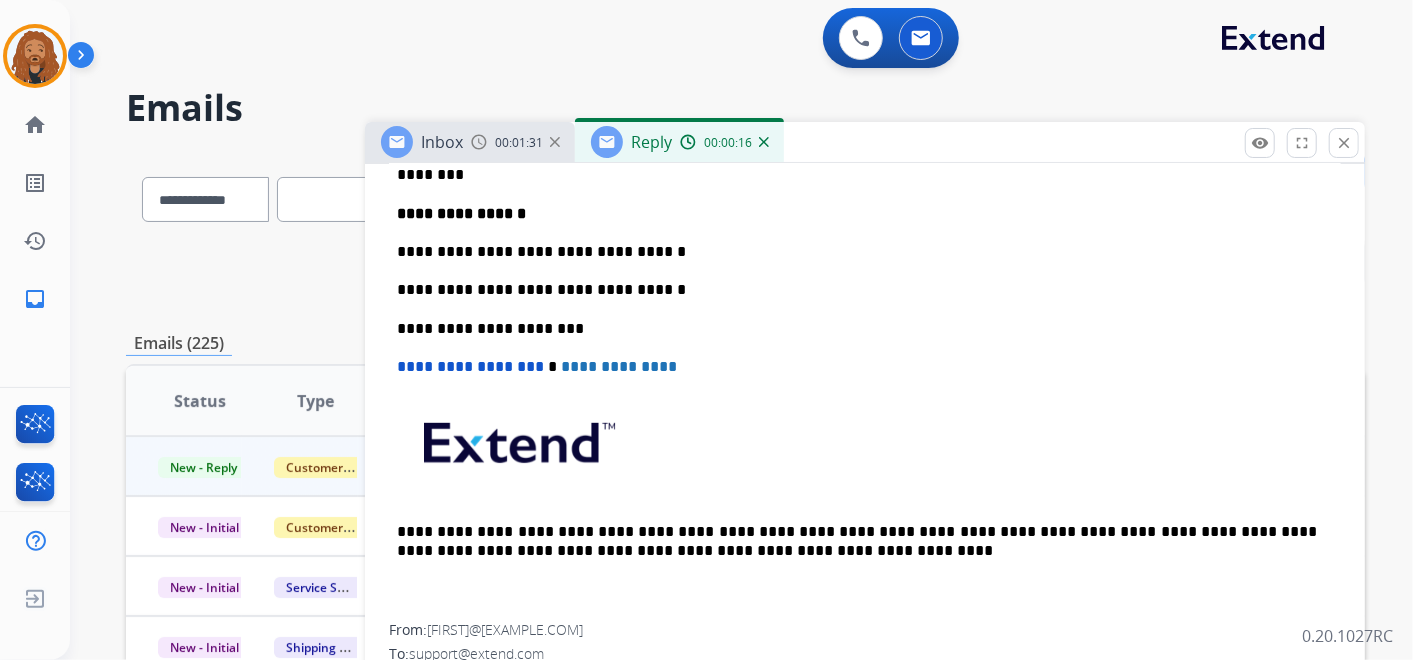 type 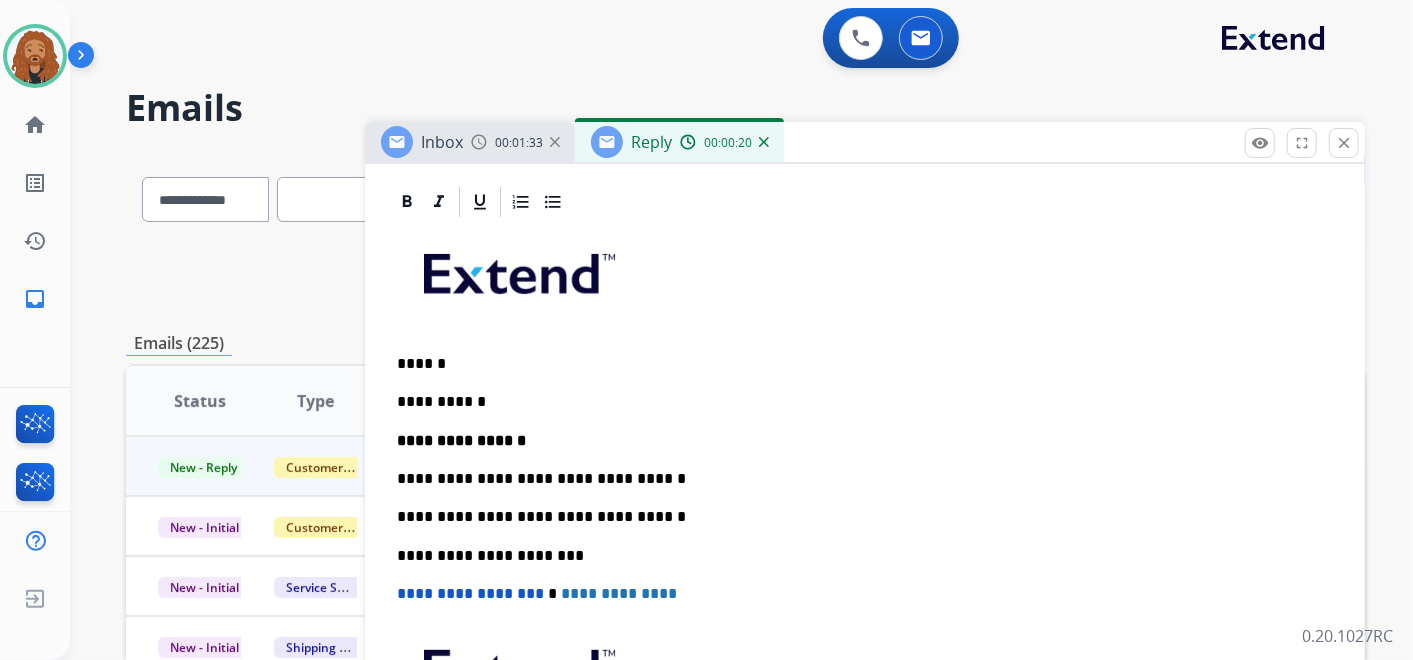 scroll, scrollTop: 438, scrollLeft: 0, axis: vertical 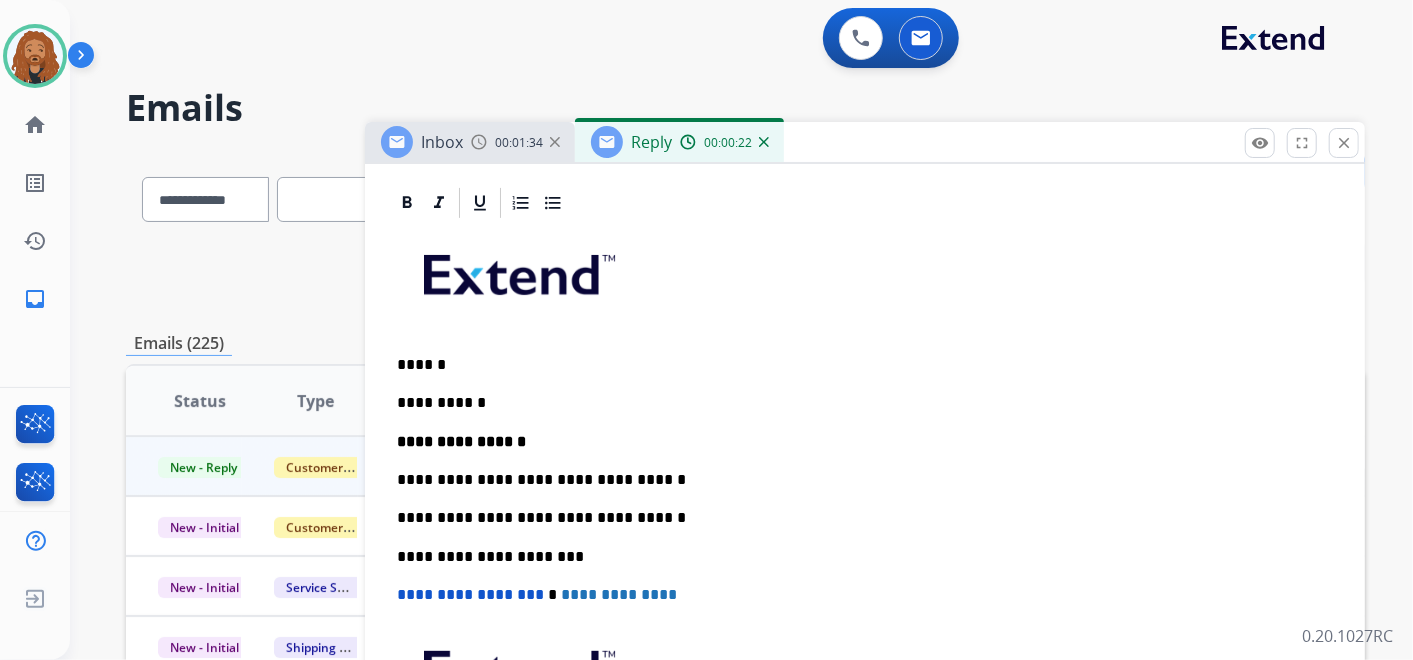 click on "**********" at bounding box center [857, 403] 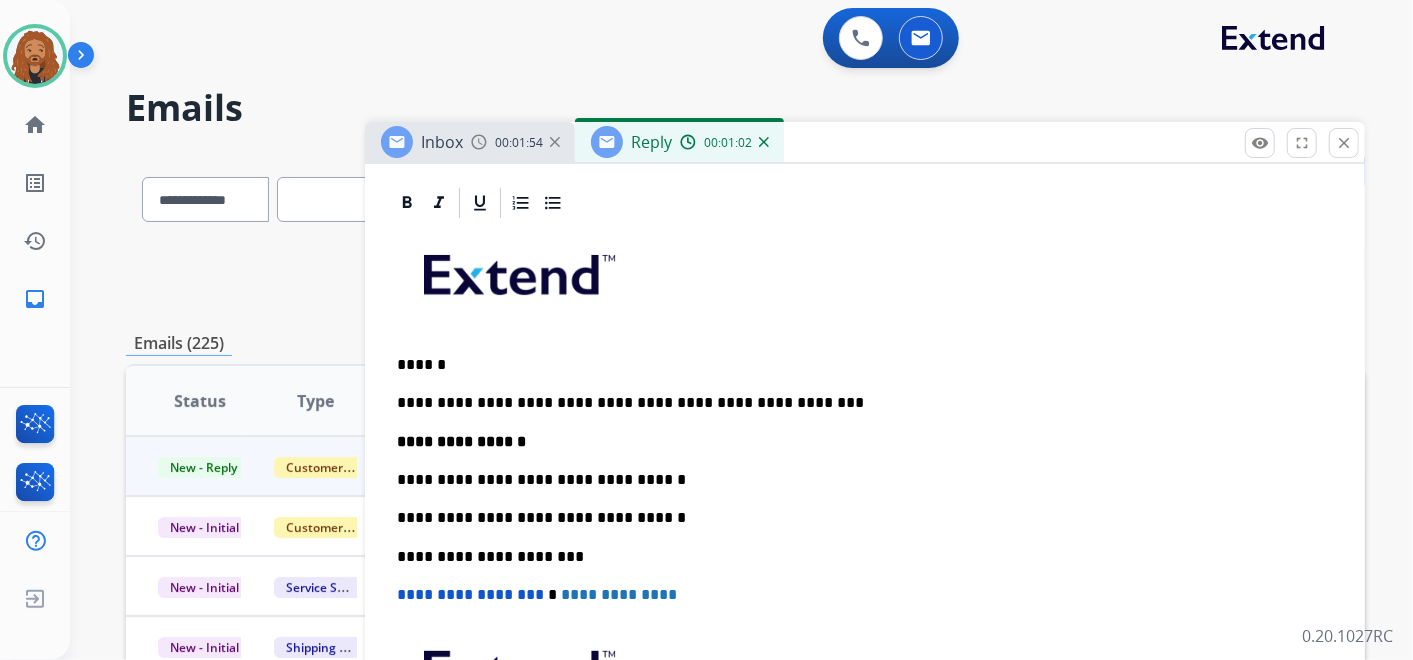 click on "**********" at bounding box center (865, 536) 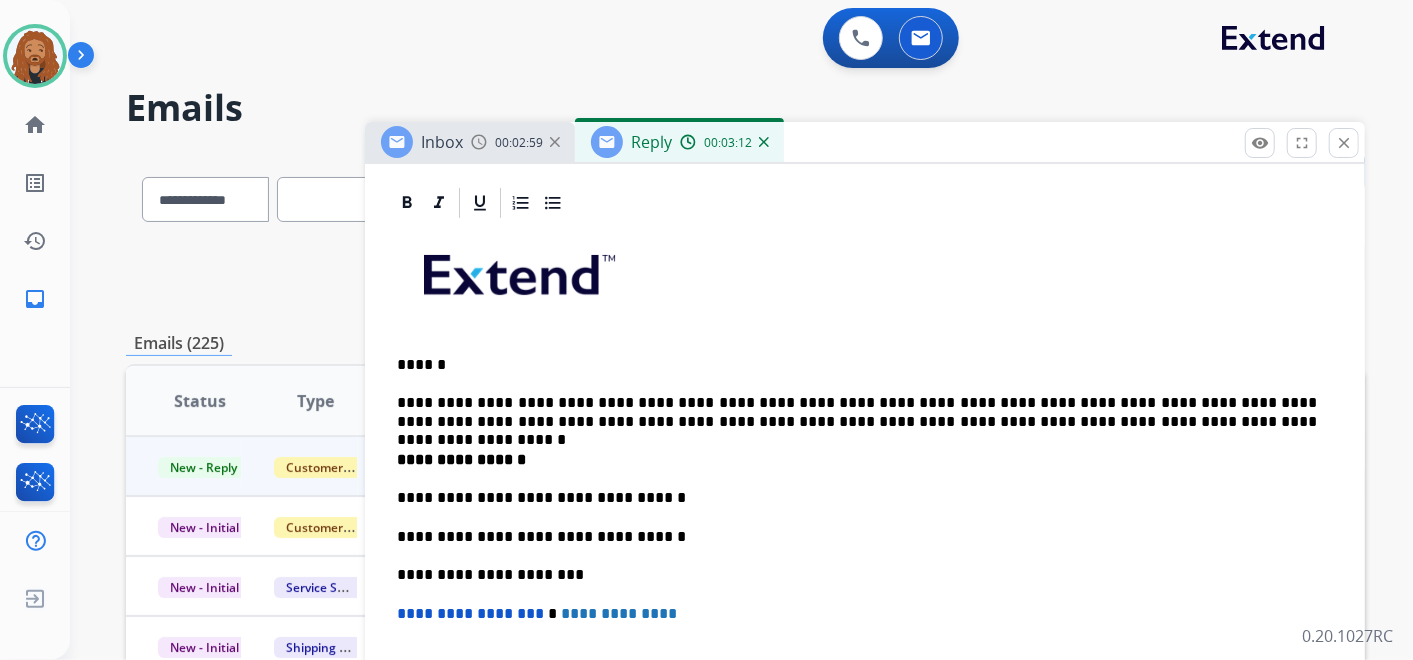 click on "**********" at bounding box center [857, 412] 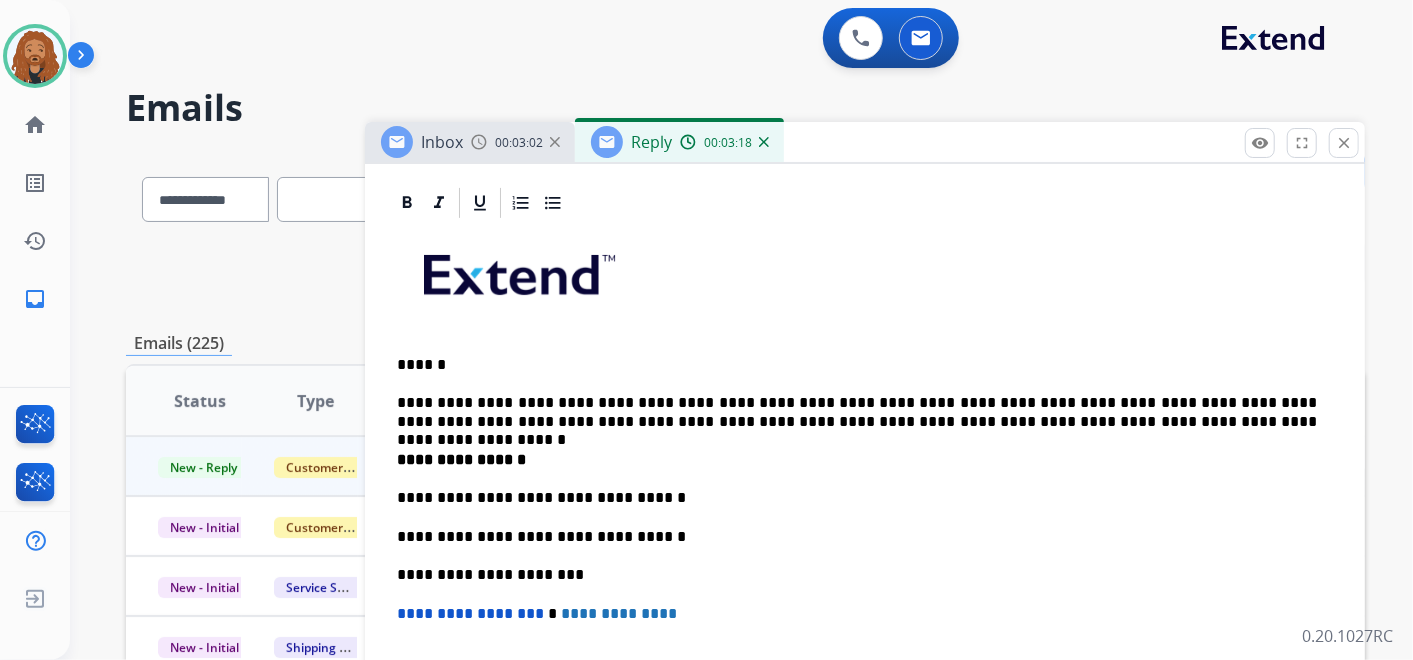 click on "From: [EMAIL] To: [EMAIL] Date: [DATE] - [TIME] [TIMEZONE] I need to know my repair id for apollo so i can track the repair, can you please provide From: [EMAIL] To: [EMAIL] Date: [DATE] To:" at bounding box center (865, 1276) 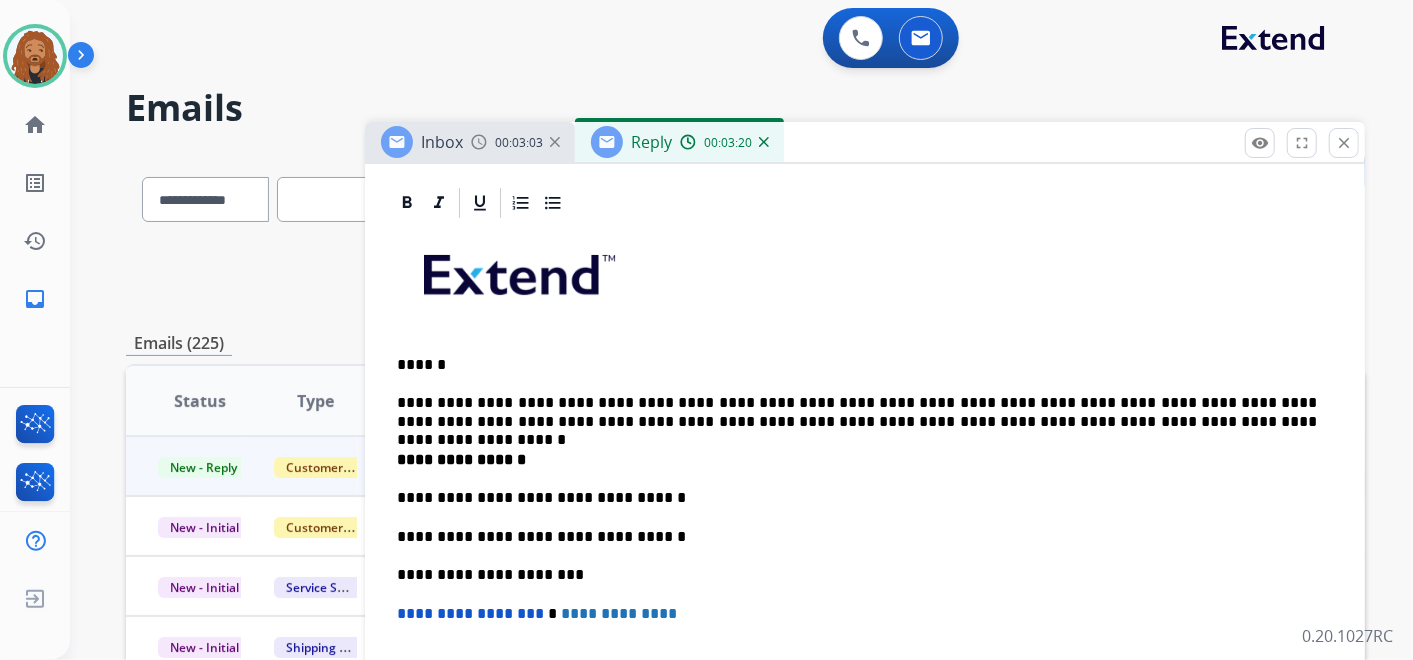 click on "**********" at bounding box center (857, 412) 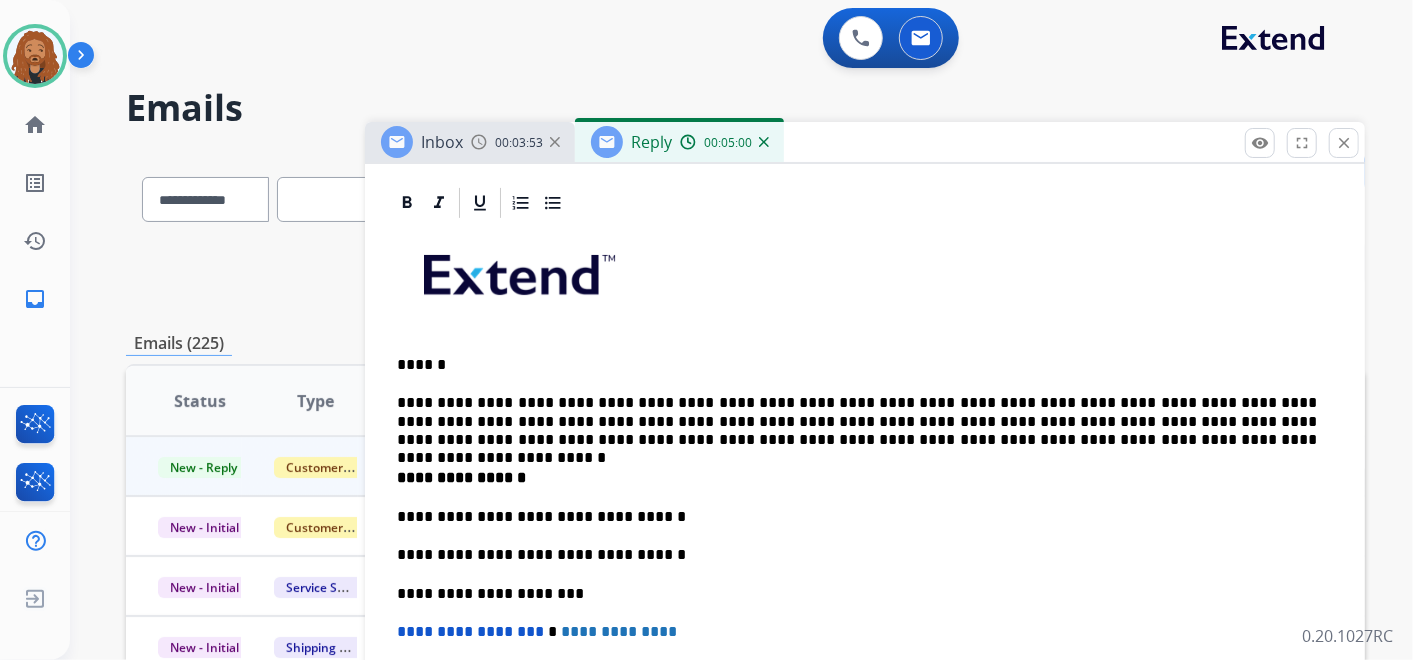 click on "**********" at bounding box center (857, 421) 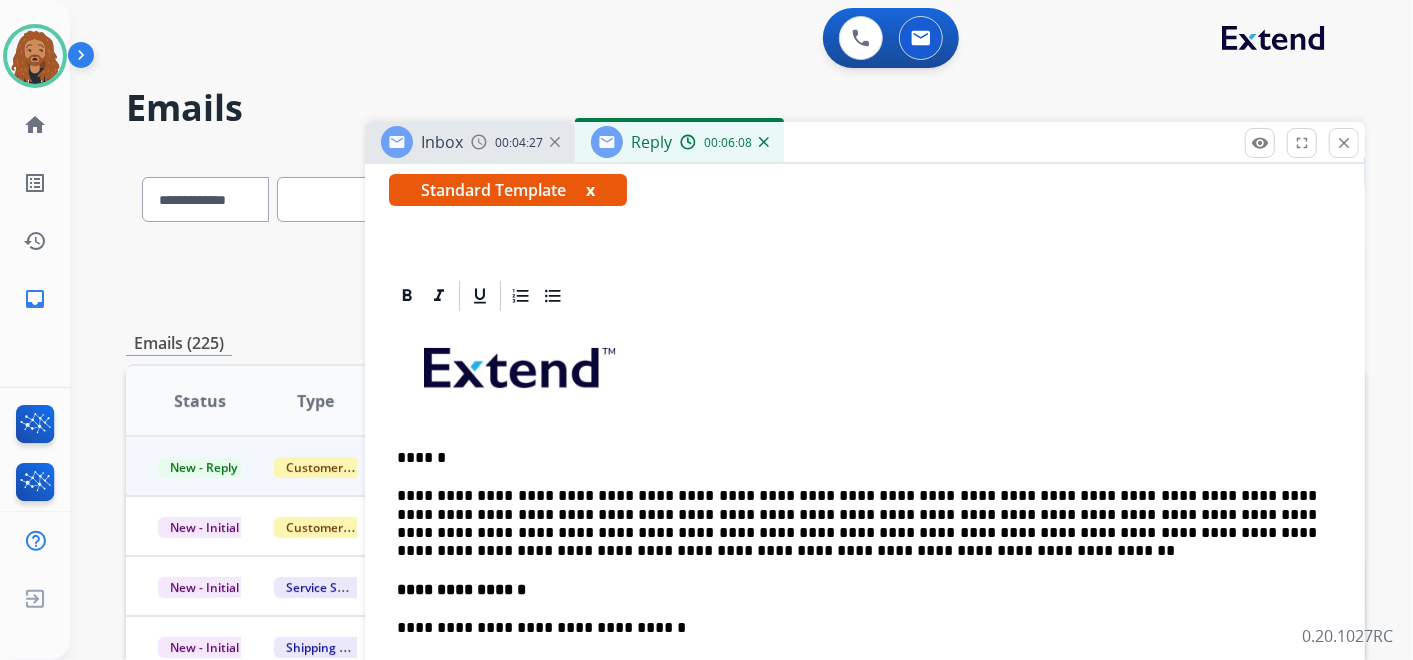 scroll, scrollTop: 438, scrollLeft: 0, axis: vertical 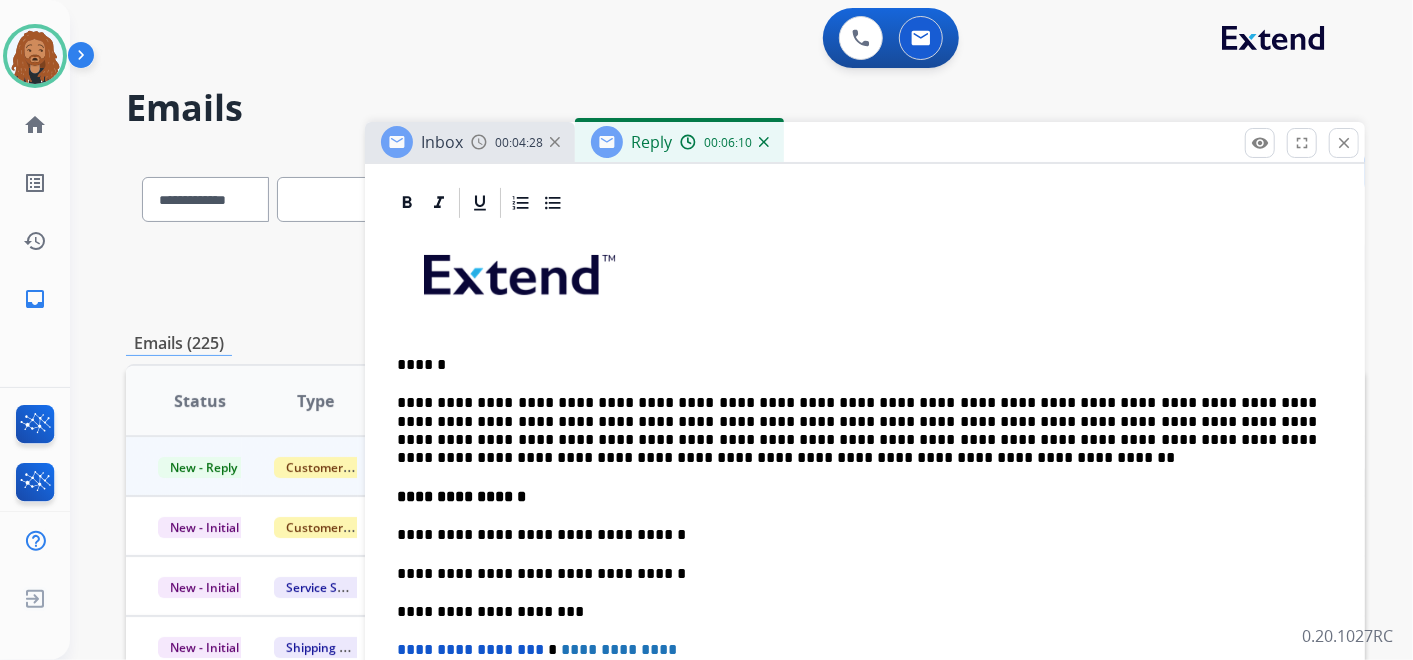 click on "**********" at bounding box center [857, 535] 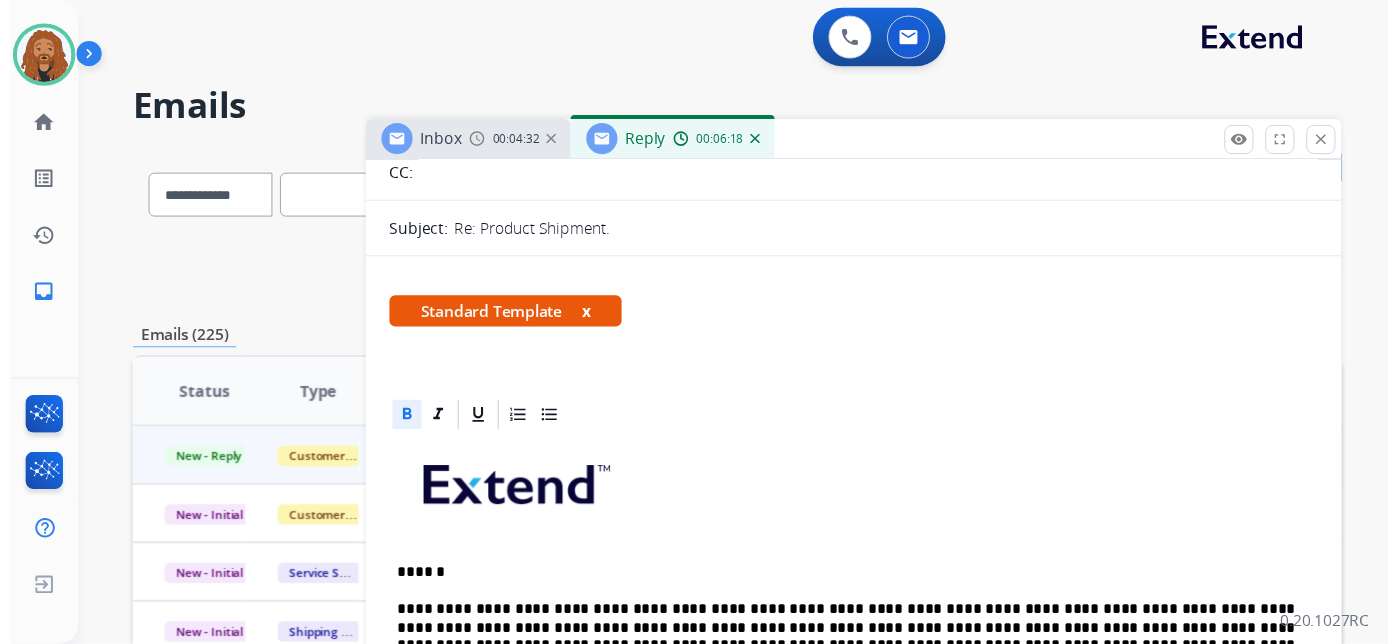 scroll, scrollTop: 0, scrollLeft: 0, axis: both 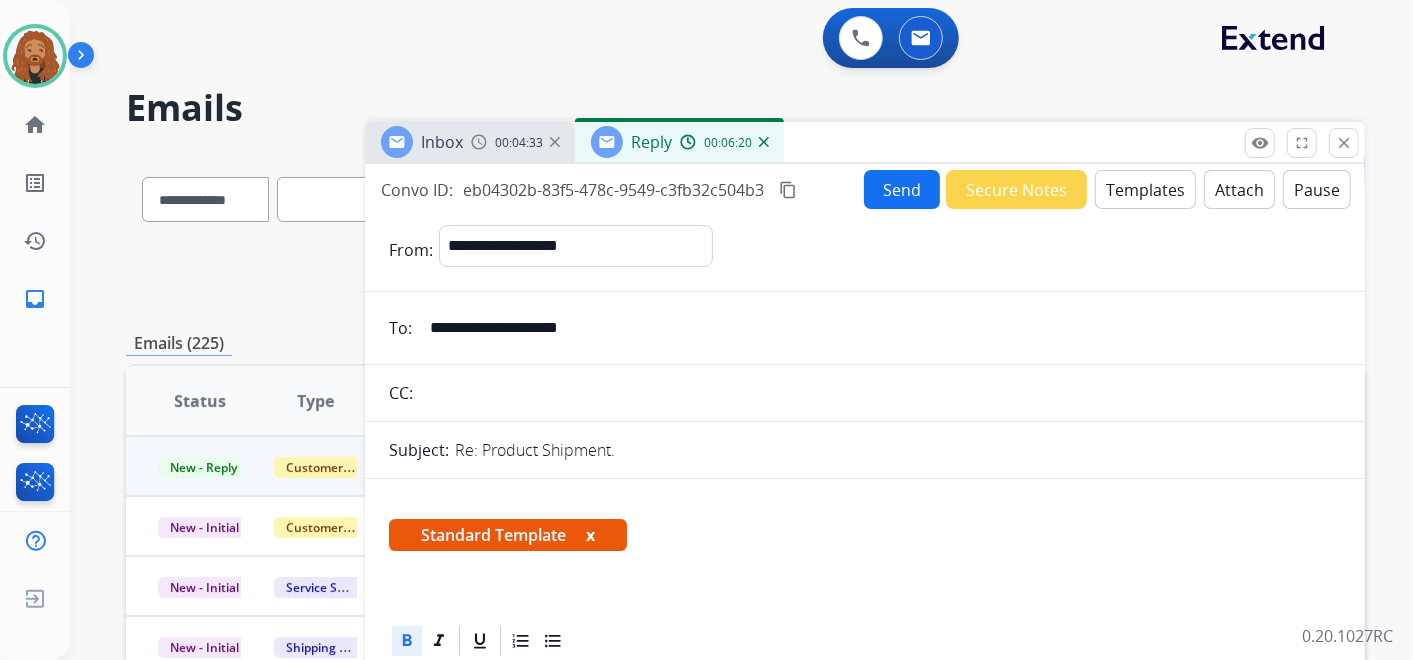 click on "Send" at bounding box center (902, 189) 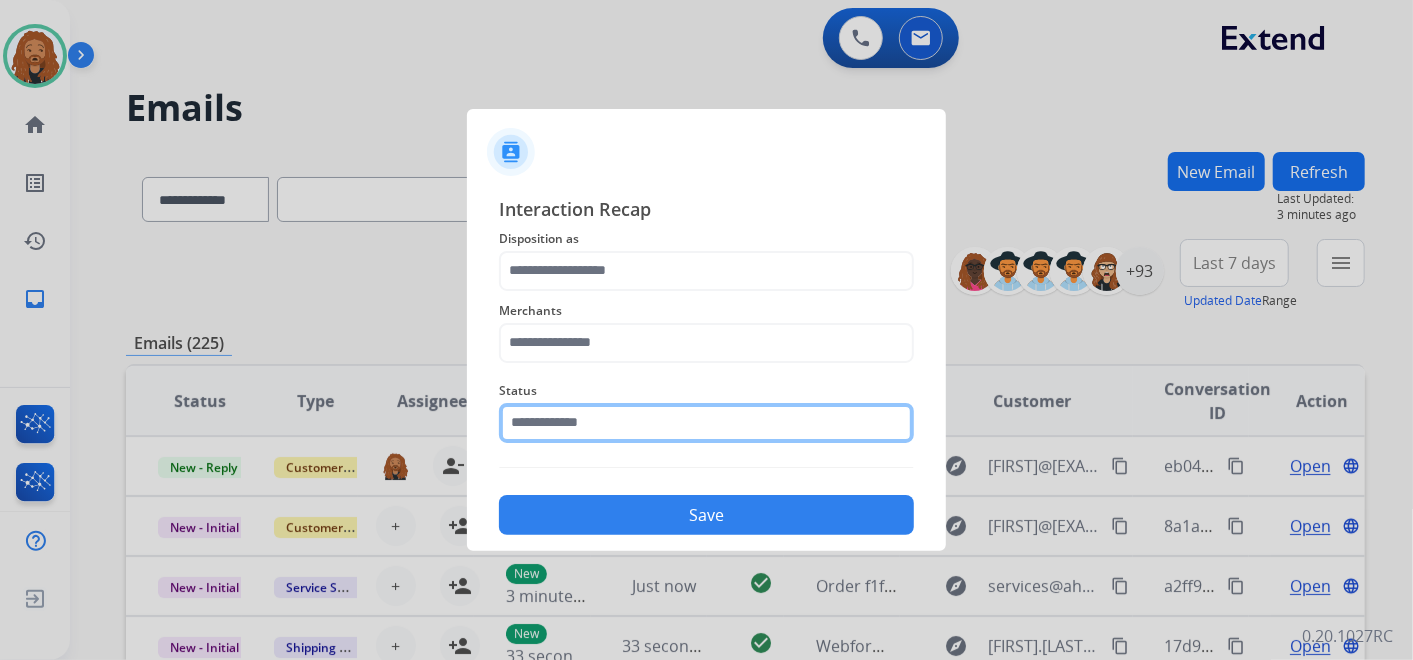 click 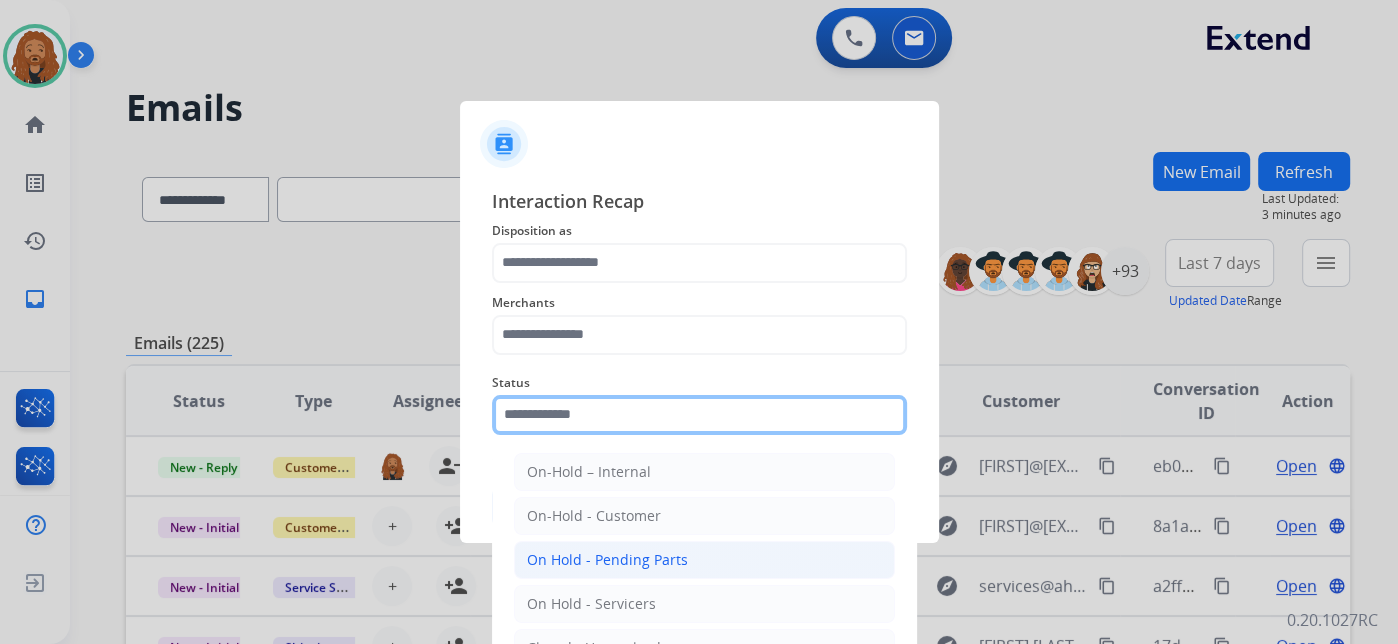scroll, scrollTop: 114, scrollLeft: 0, axis: vertical 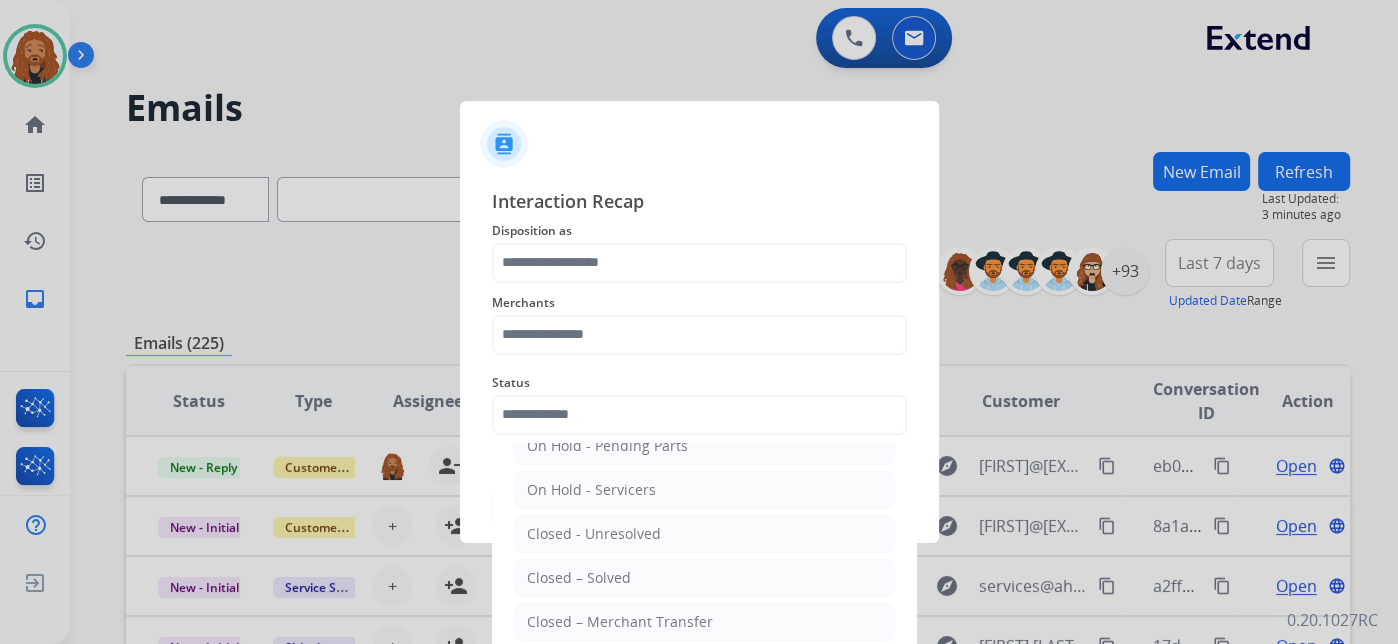 drag, startPoint x: 607, startPoint y: 574, endPoint x: 635, endPoint y: 405, distance: 171.30382 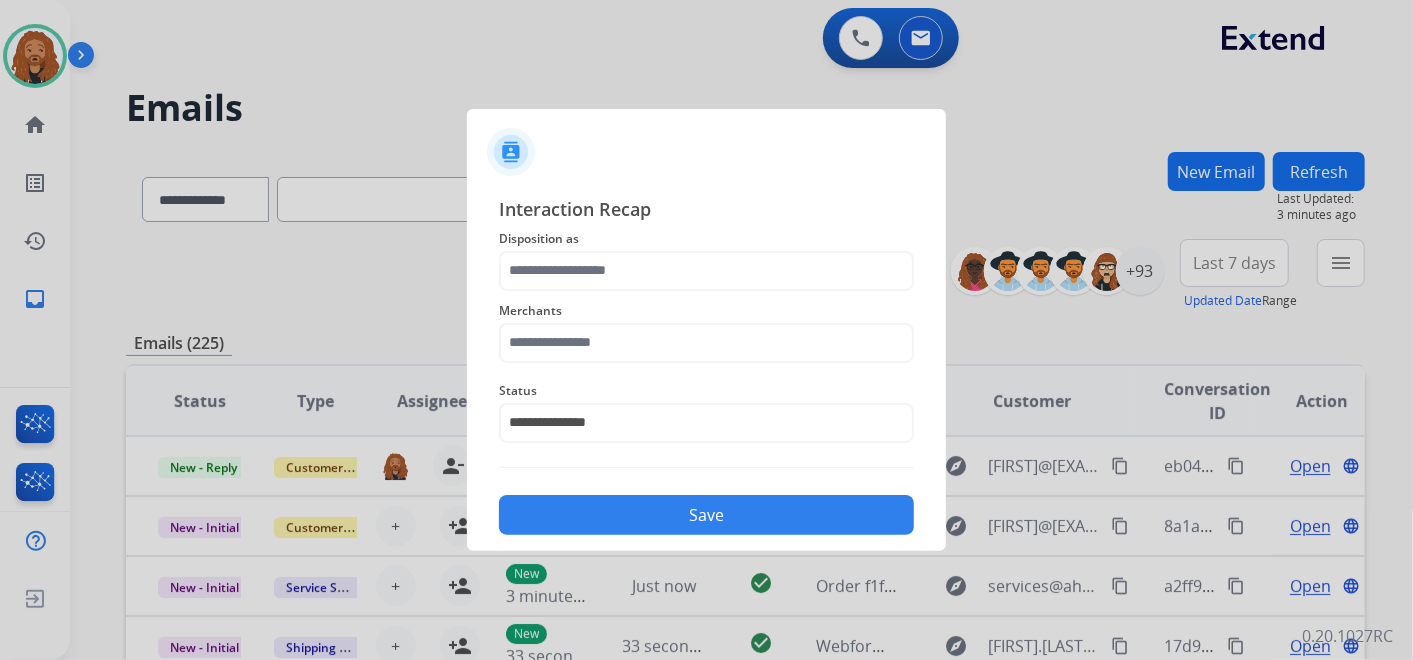 click on "Merchants" 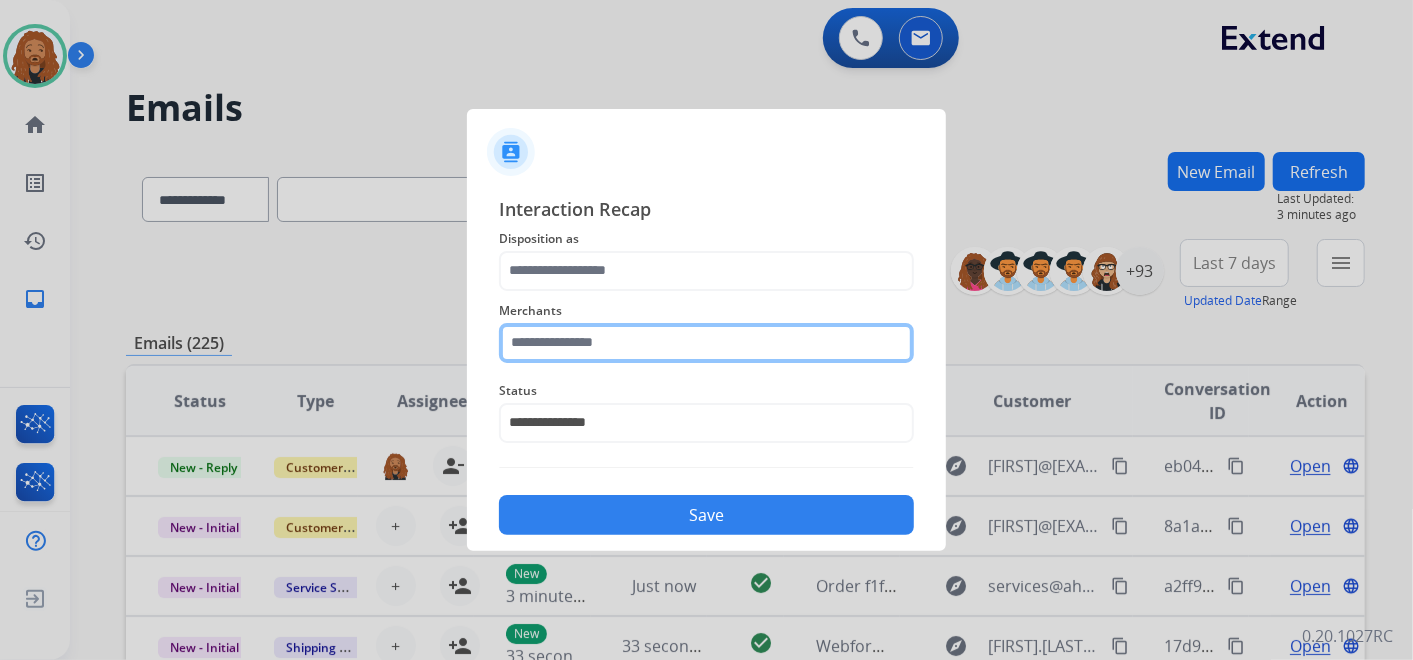 click on "Merchants" 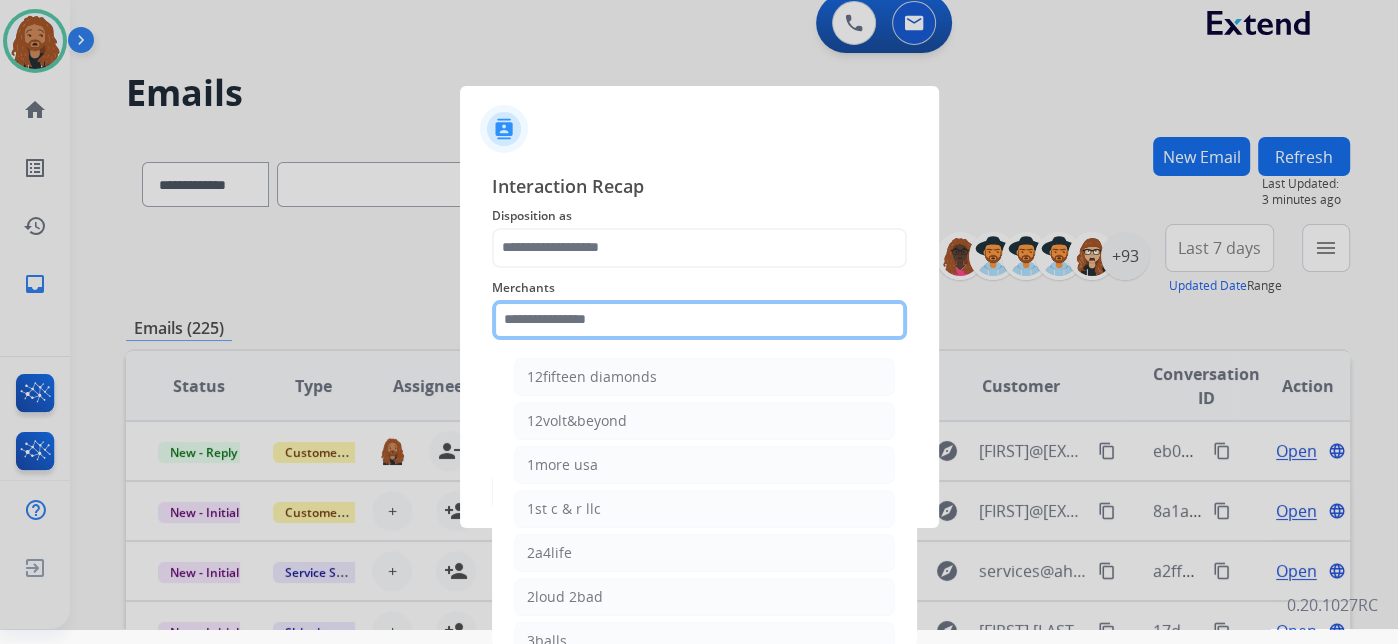 scroll, scrollTop: 18, scrollLeft: 0, axis: vertical 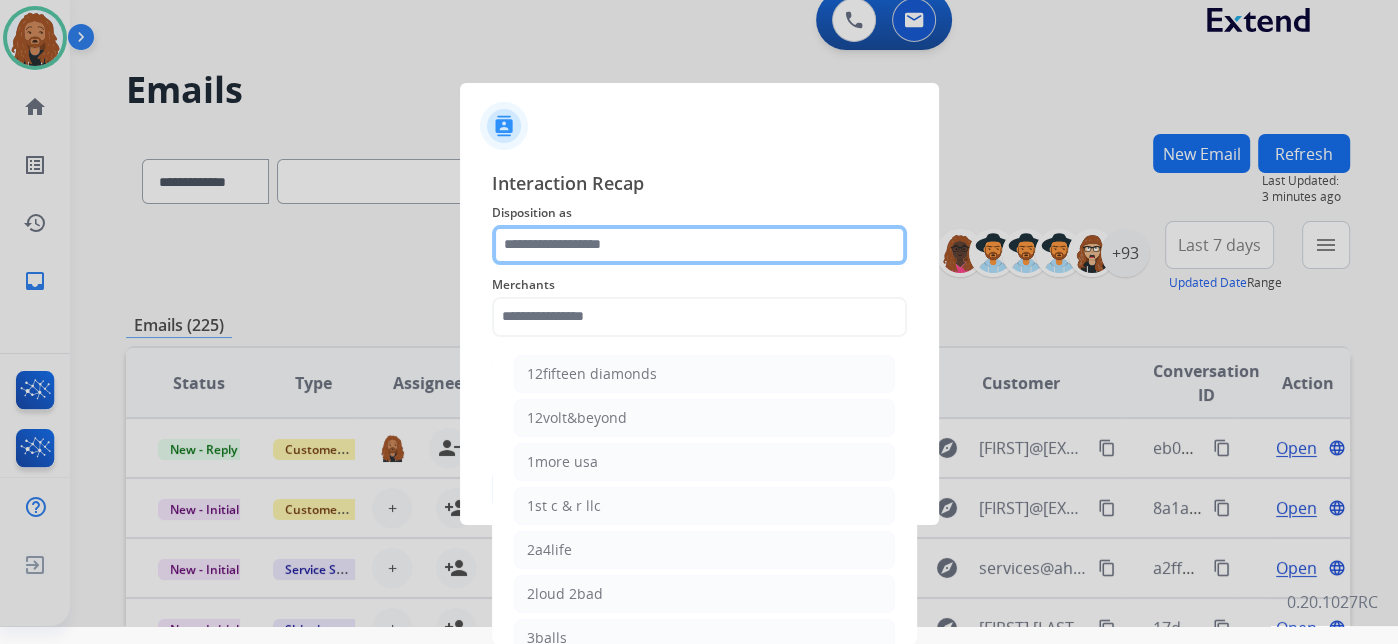 click 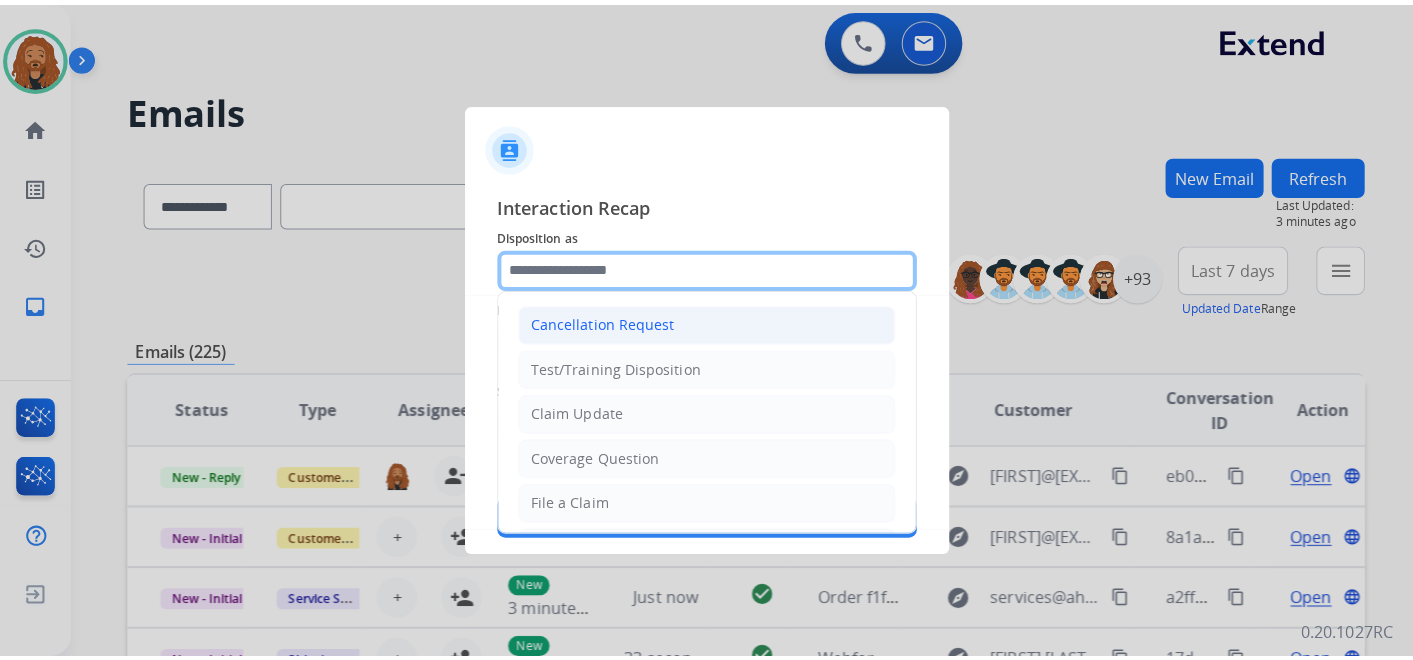 scroll, scrollTop: 0, scrollLeft: 0, axis: both 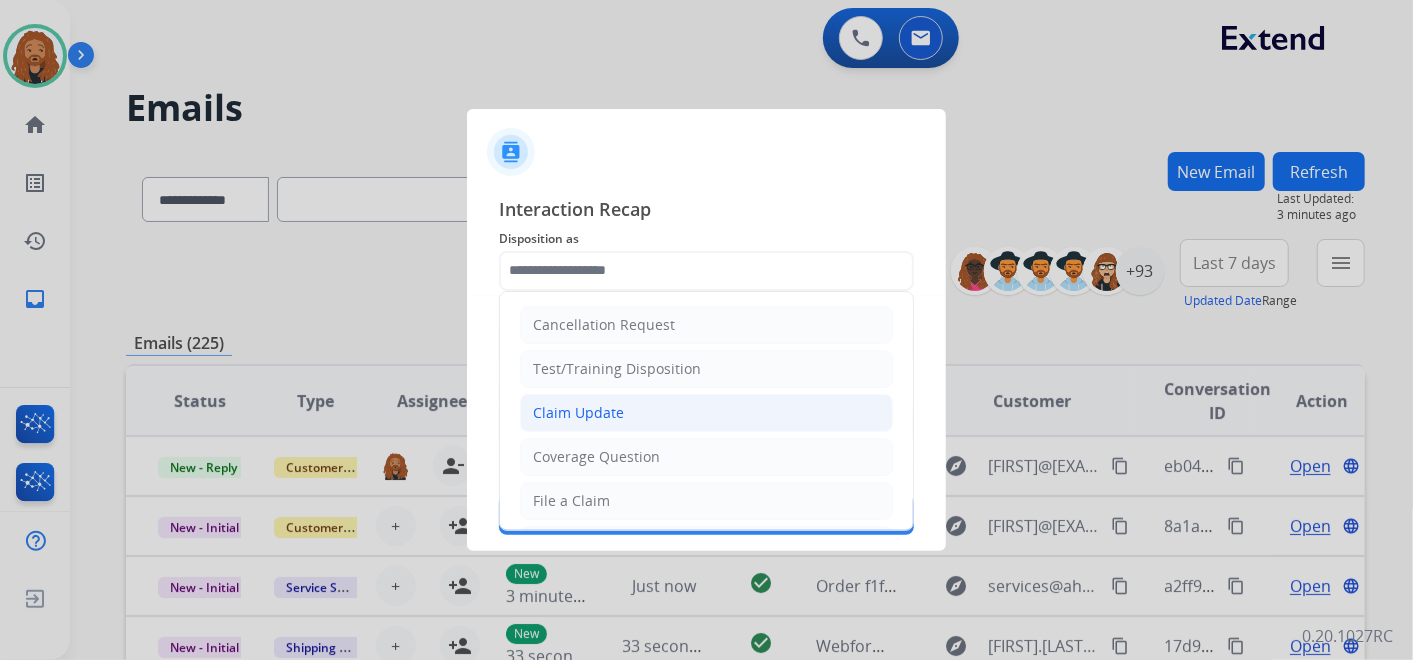 click on "Claim Update" 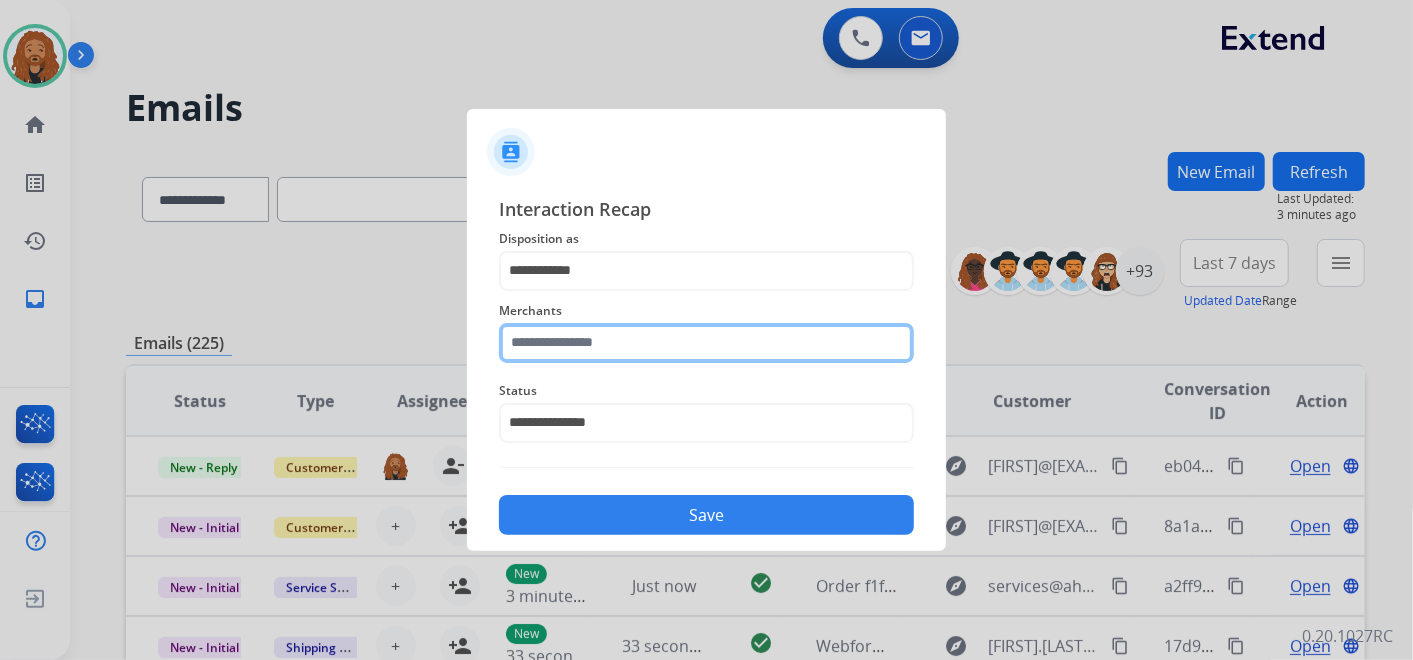 click 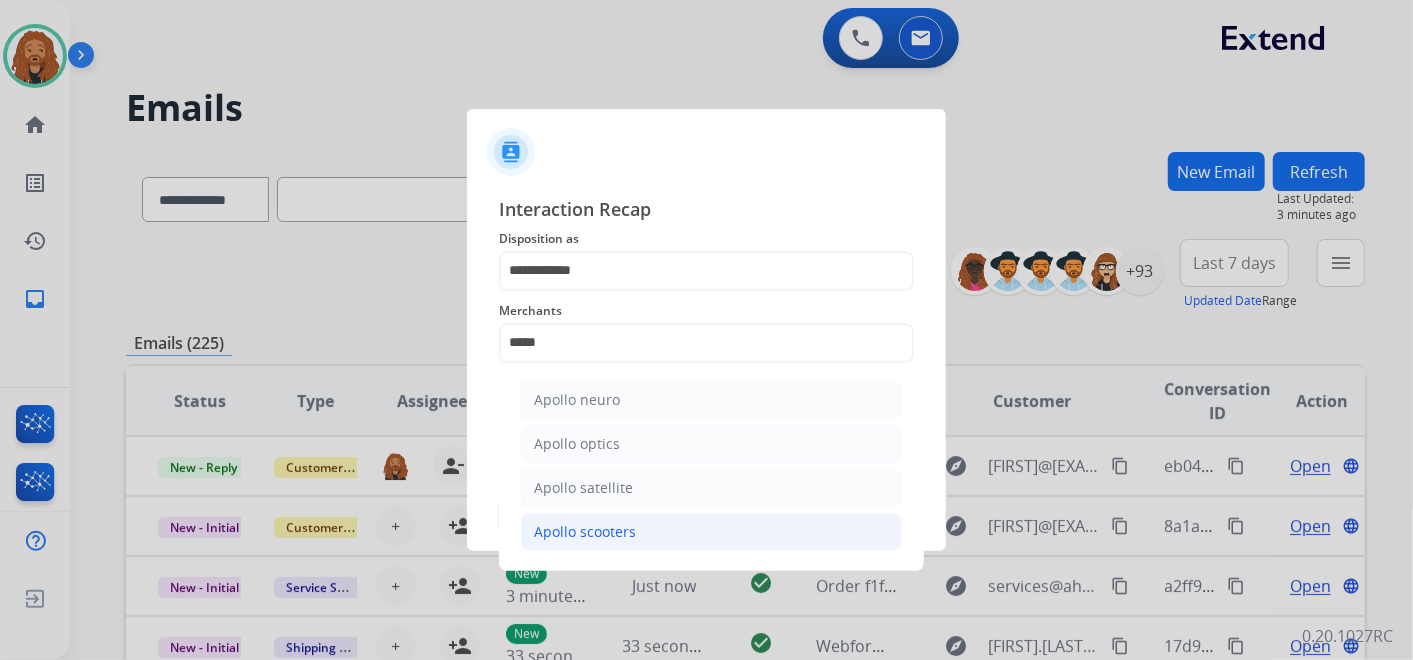 click on "Apollo scooters" 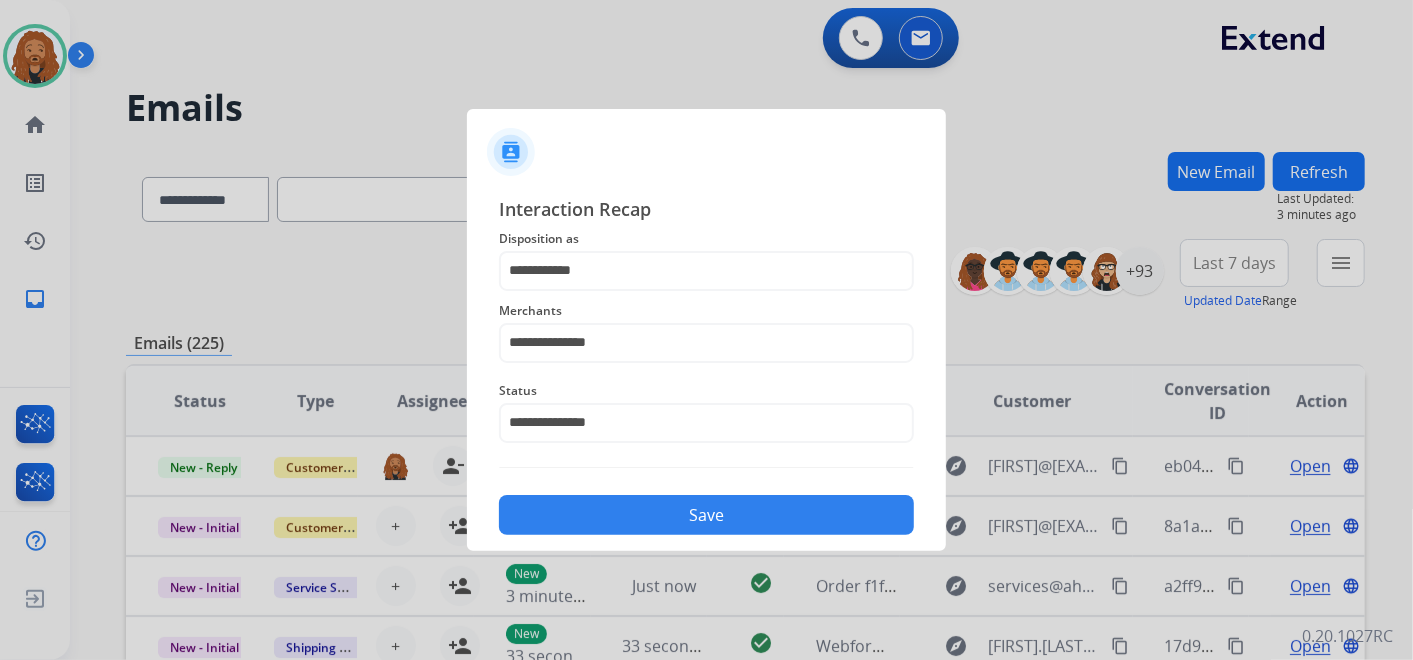 click on "Save" 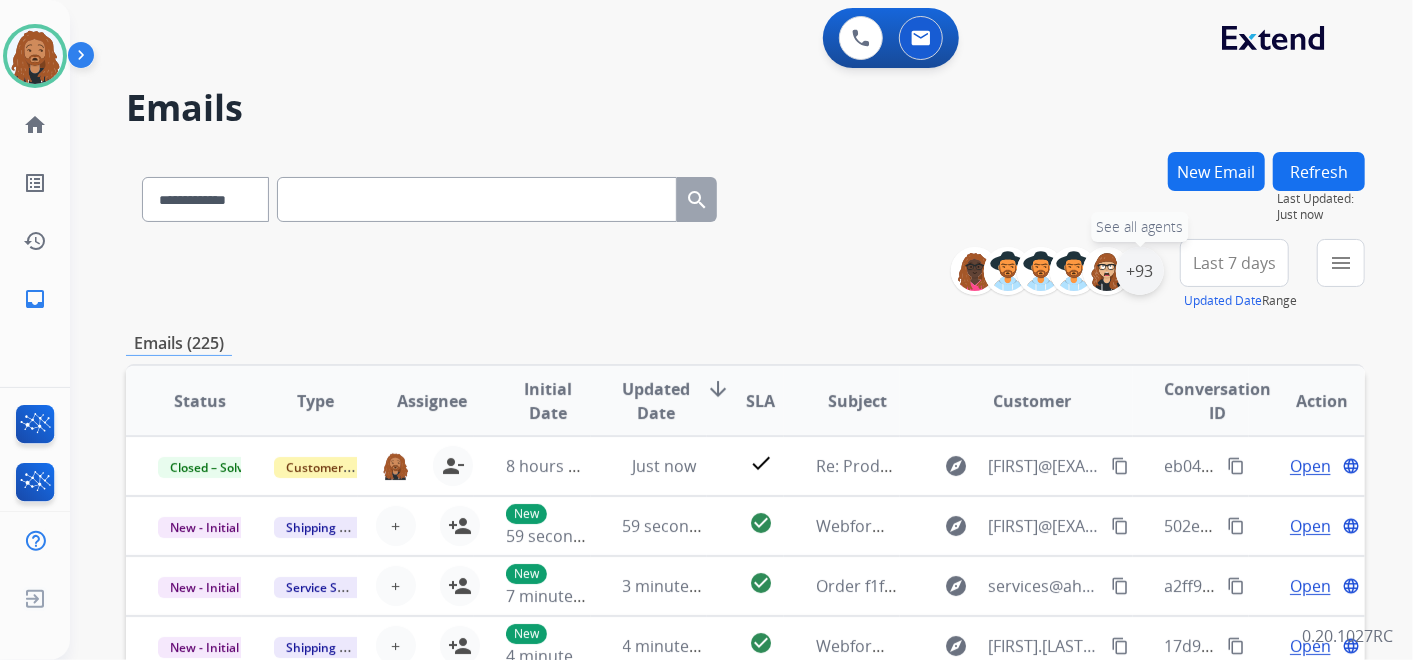click on "+93" at bounding box center [1140, 271] 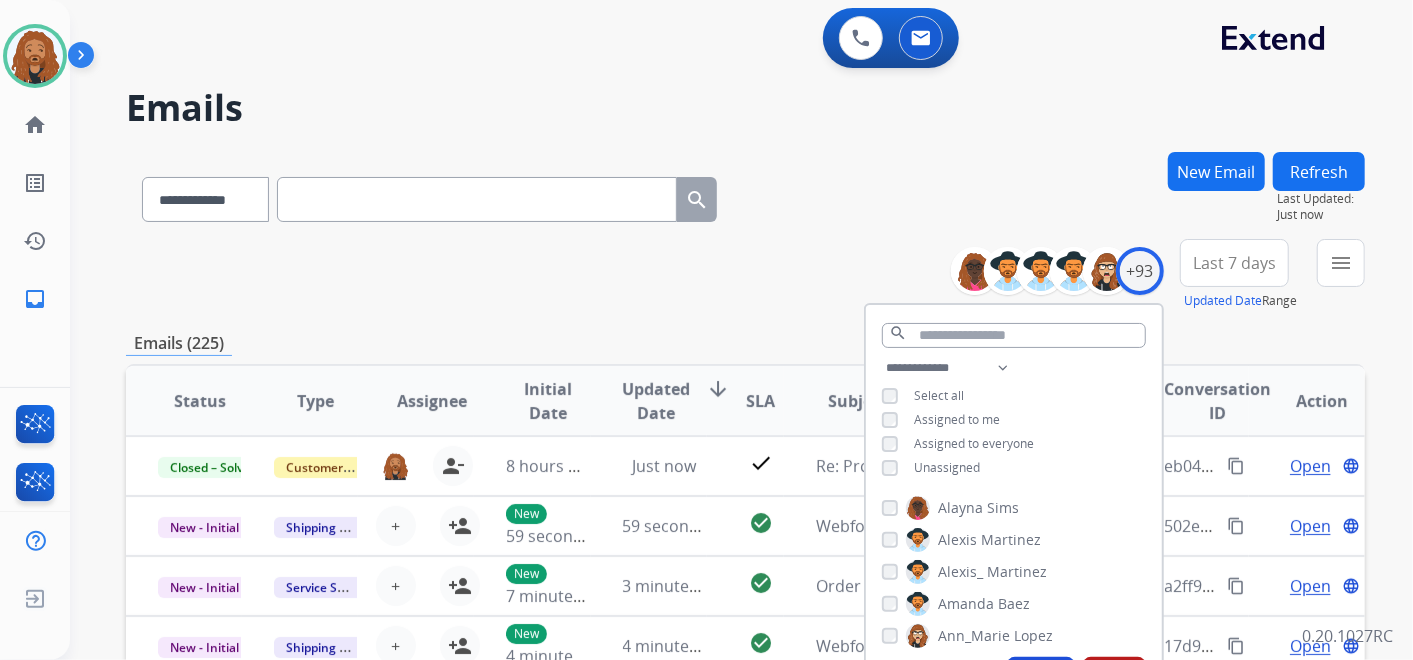 click on "Unassigned" at bounding box center [947, 467] 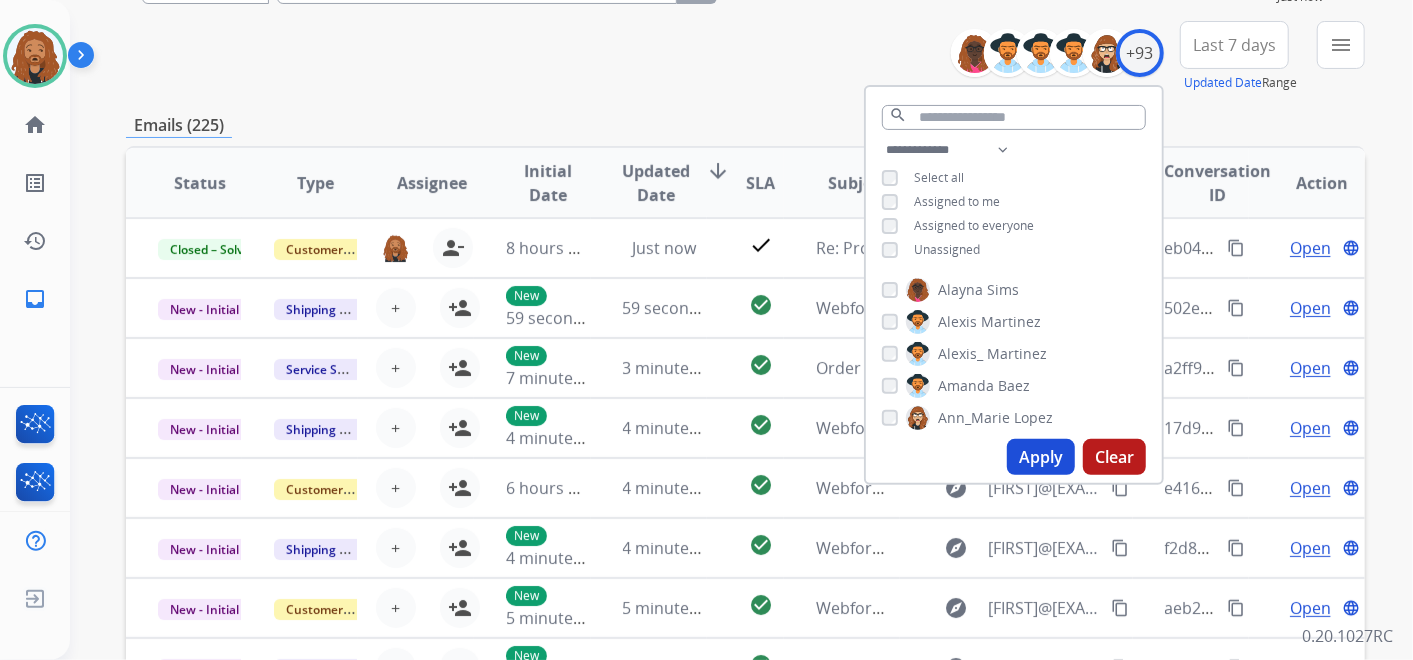 scroll, scrollTop: 222, scrollLeft: 0, axis: vertical 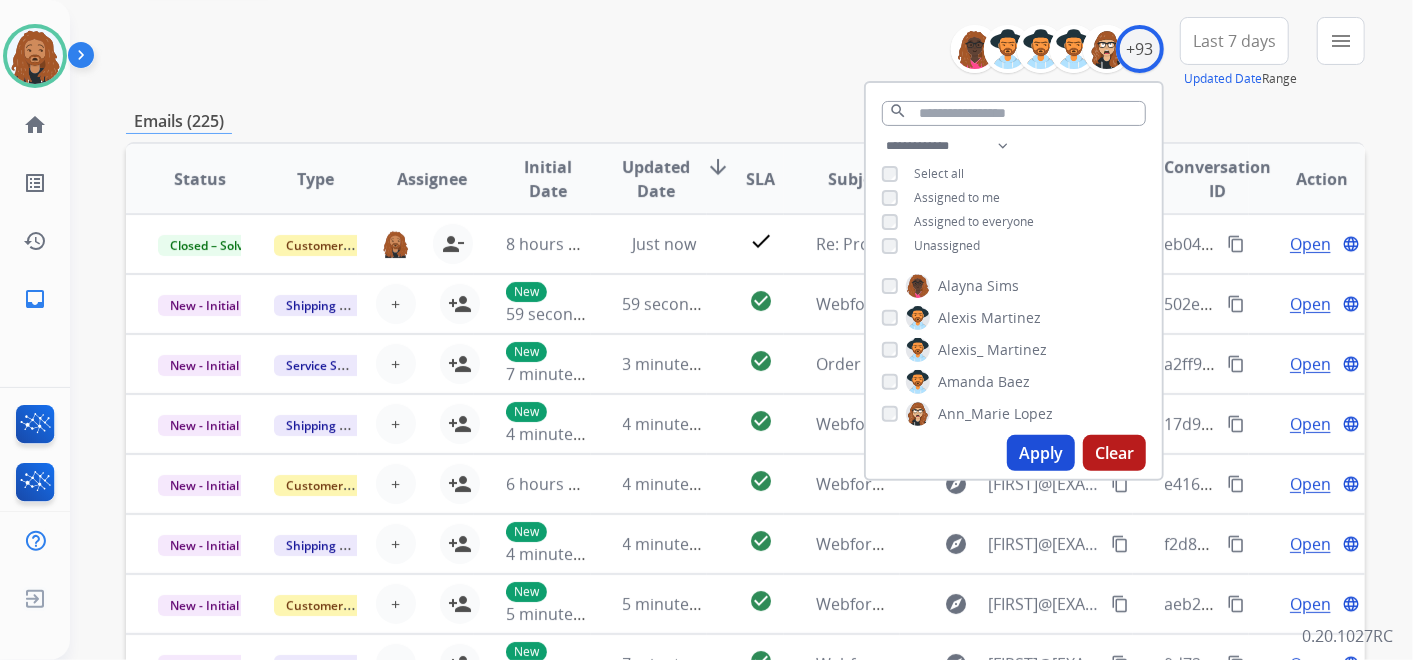 click on "Apply" at bounding box center [1041, 453] 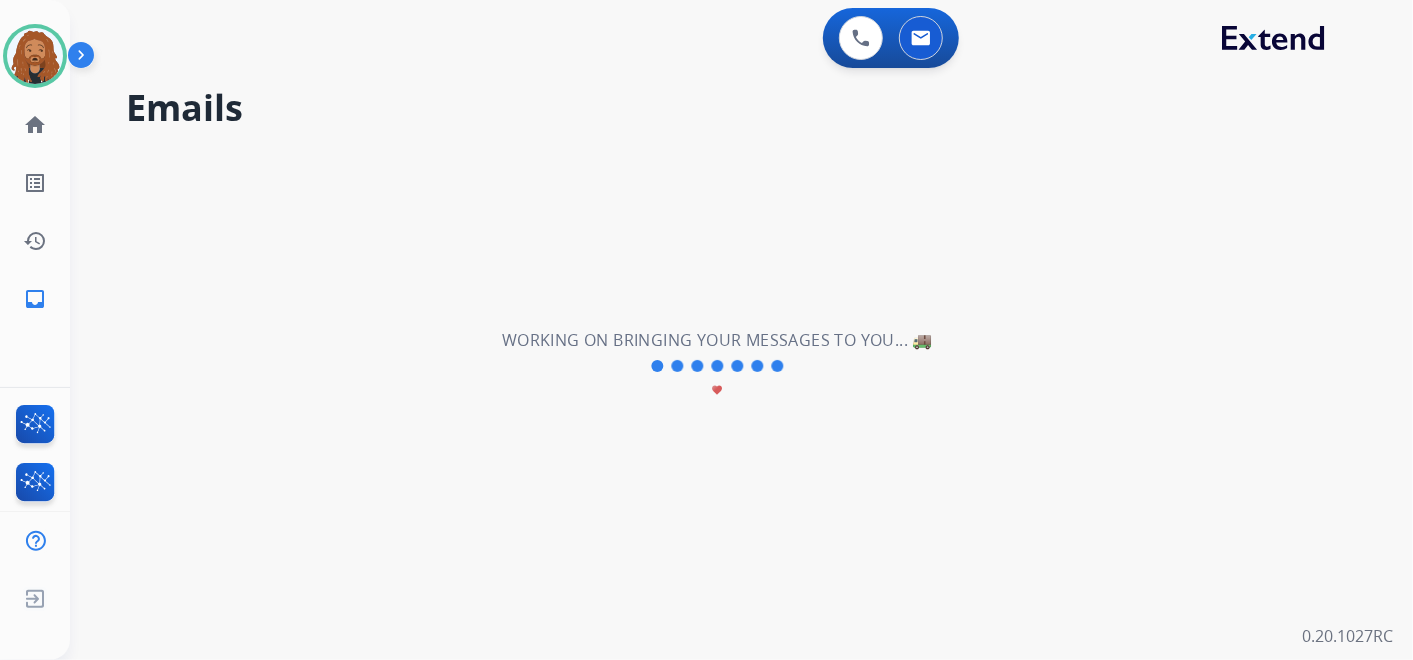 scroll, scrollTop: 0, scrollLeft: 0, axis: both 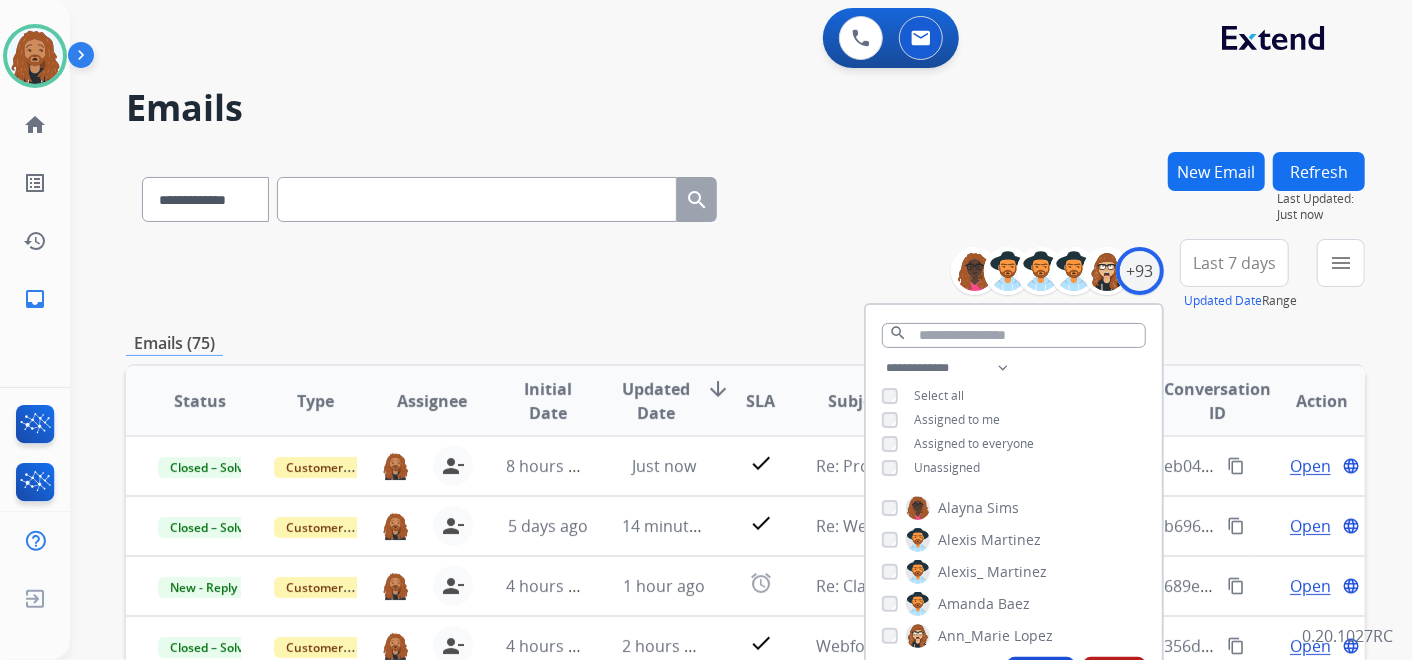 click on "Emails" at bounding box center (745, 108) 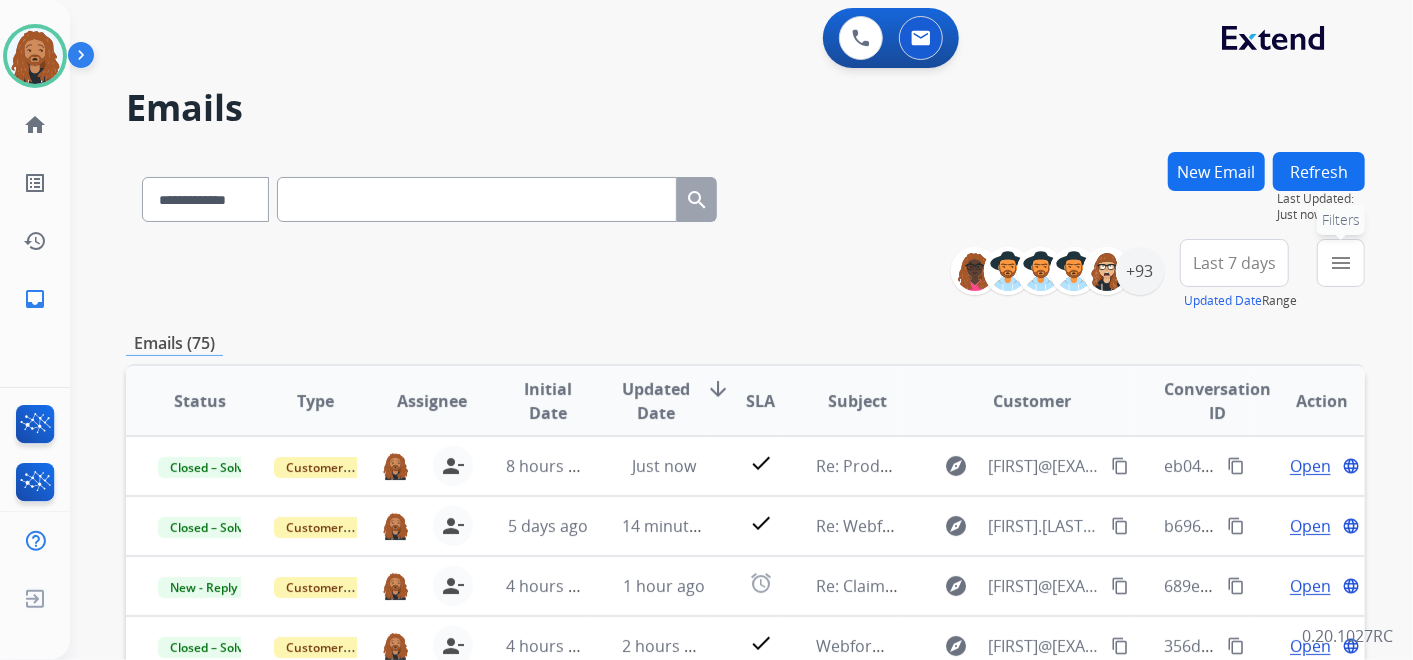 click on "menu" at bounding box center (1341, 263) 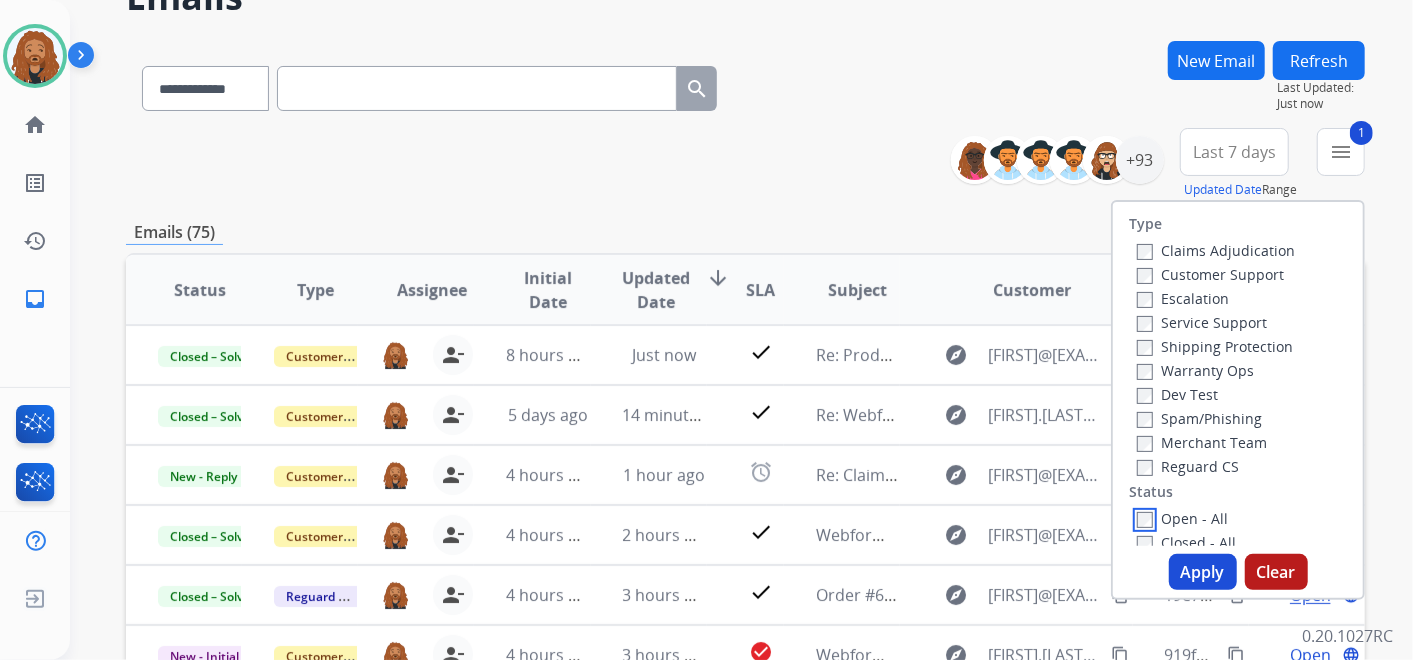 scroll, scrollTop: 222, scrollLeft: 0, axis: vertical 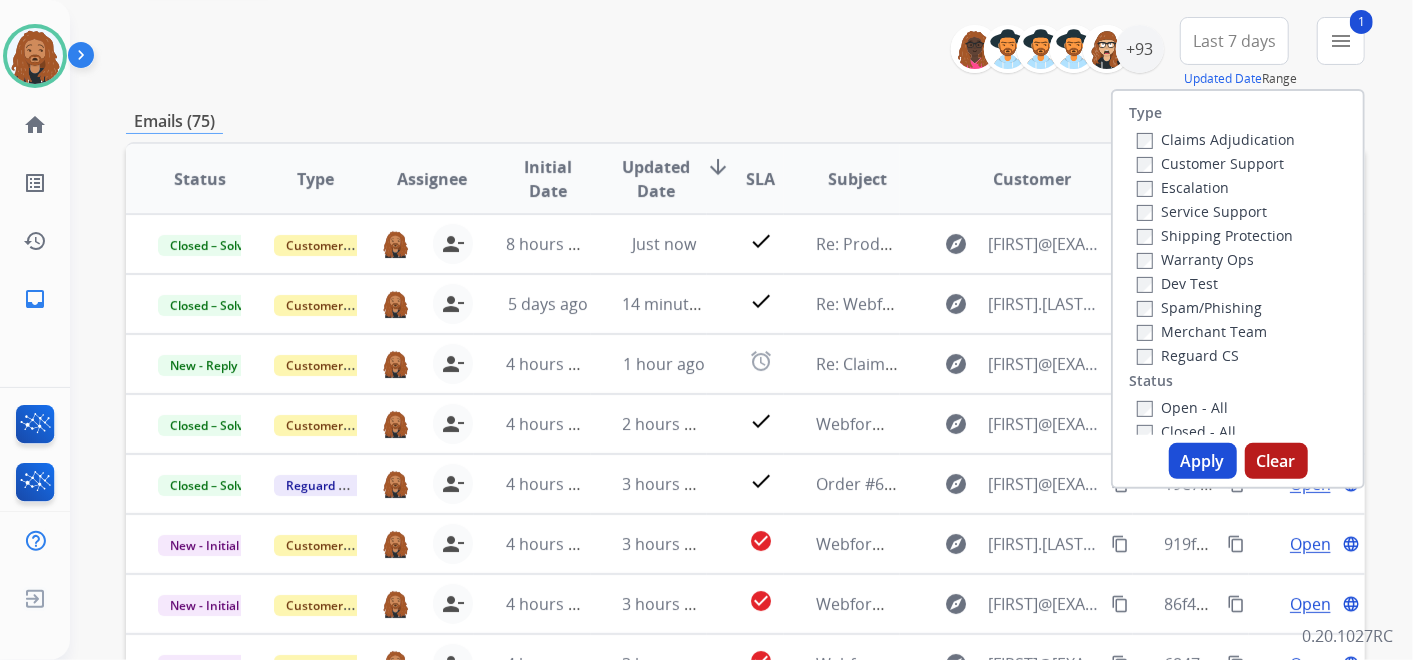 click on "Apply" at bounding box center (1203, 461) 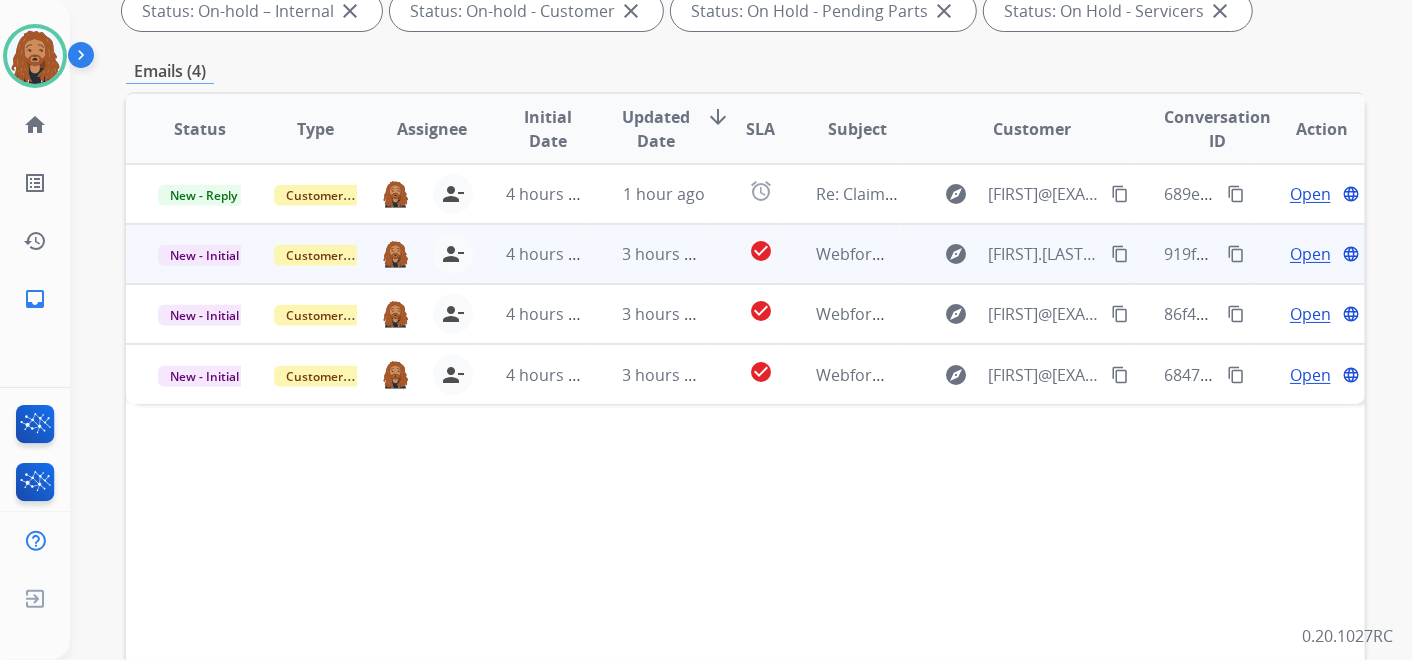 scroll, scrollTop: 333, scrollLeft: 0, axis: vertical 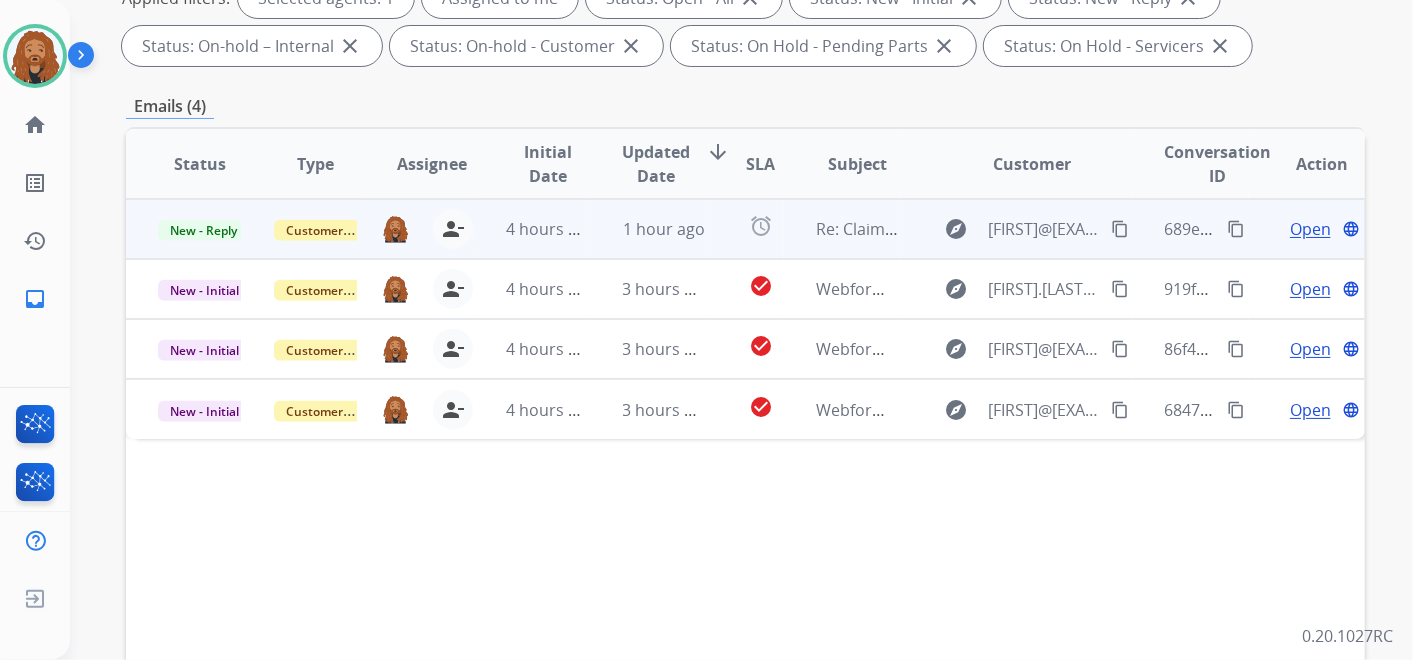 click on "alarm" at bounding box center (745, 229) 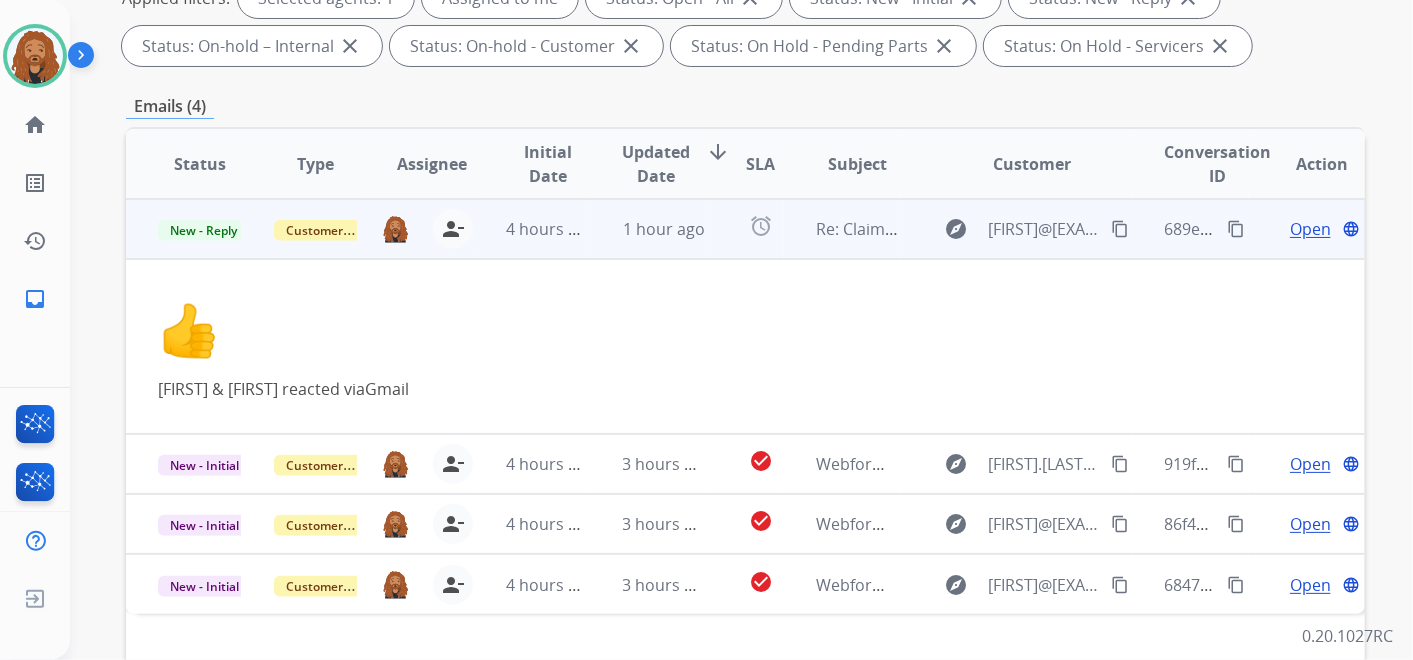click on "Open" at bounding box center [1310, 229] 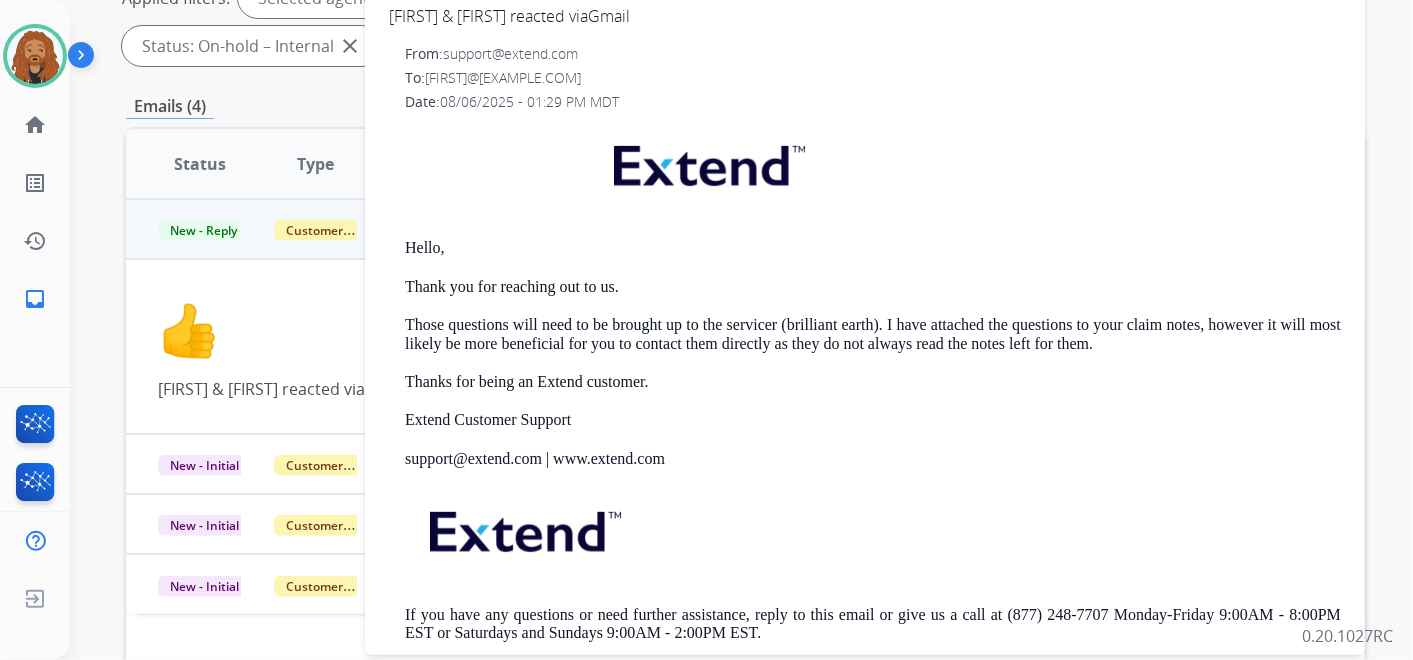 scroll, scrollTop: 0, scrollLeft: 0, axis: both 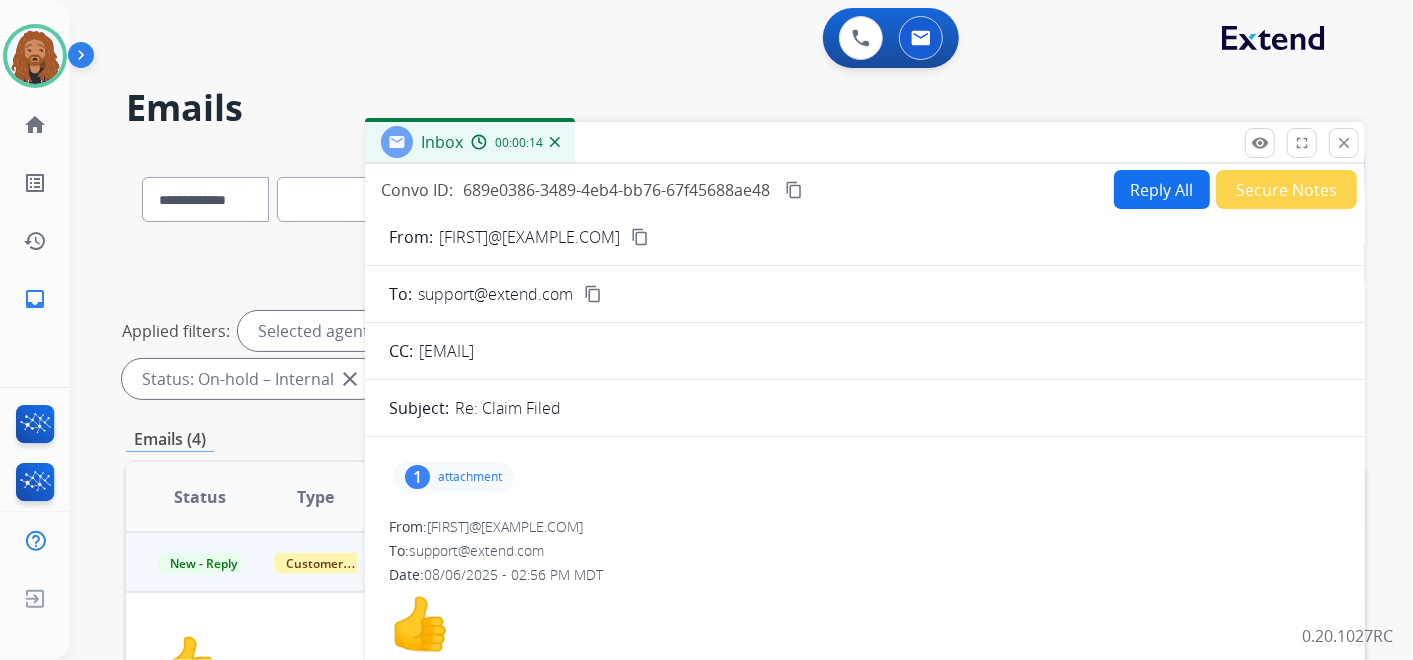 click on "Secure Notes" at bounding box center (1286, 189) 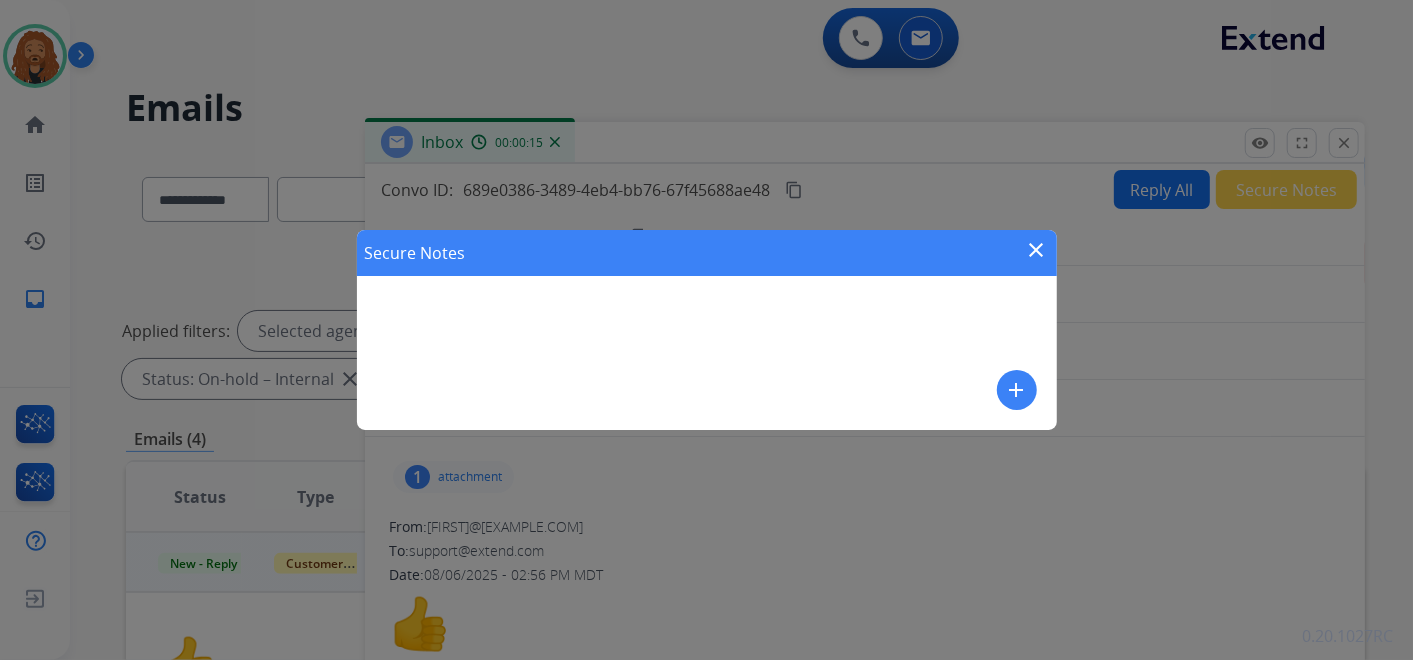 click on "add" at bounding box center (1017, 390) 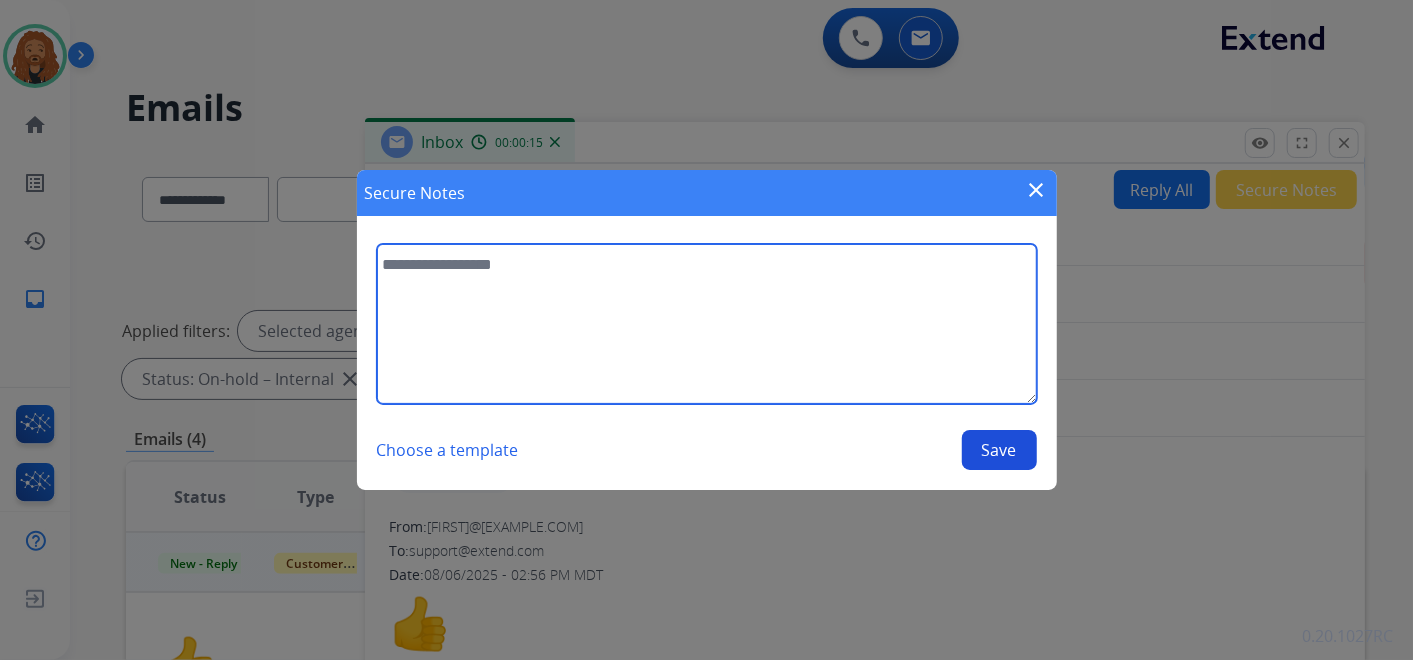 click at bounding box center (707, 324) 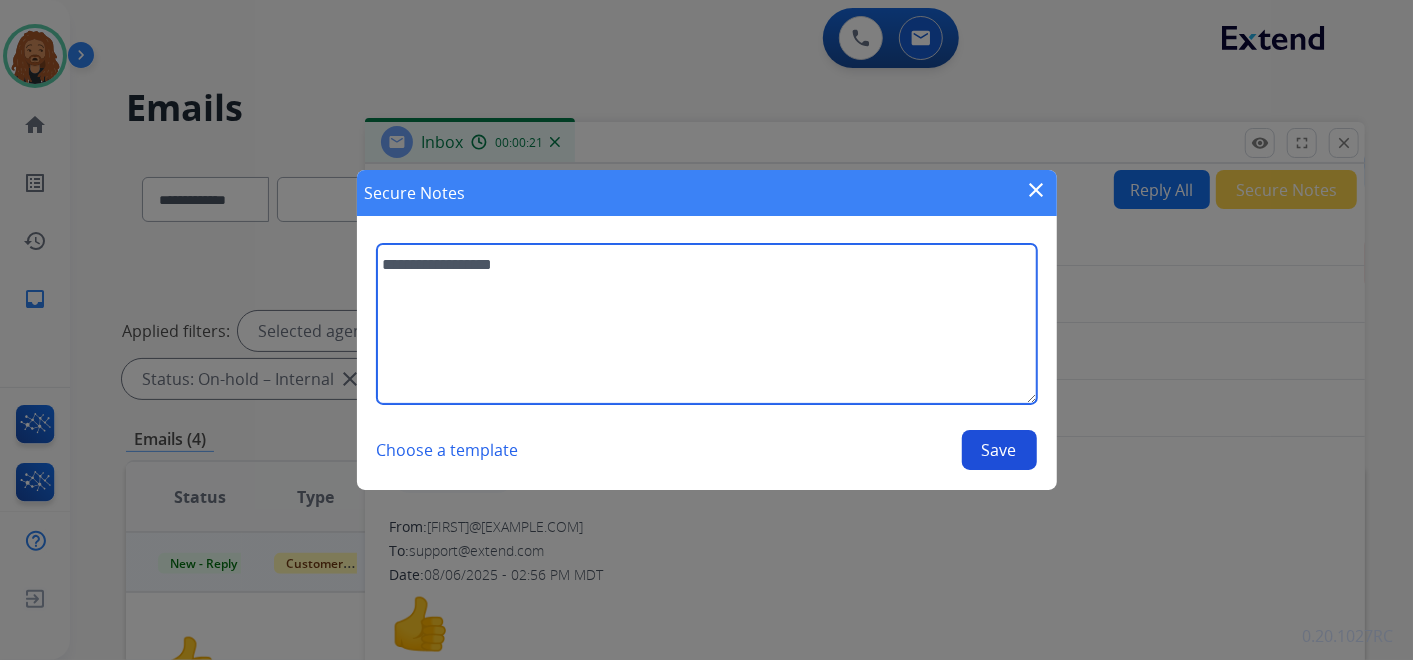 type on "**********" 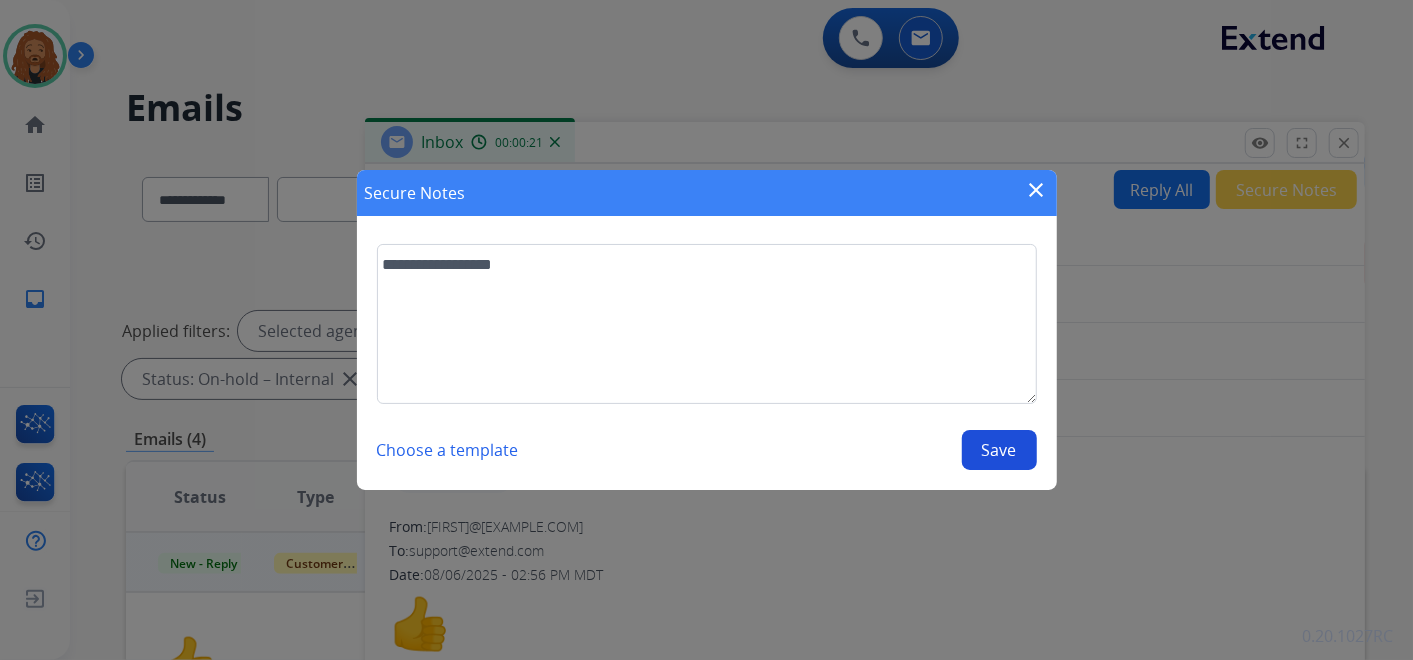 click on "Save" at bounding box center (999, 450) 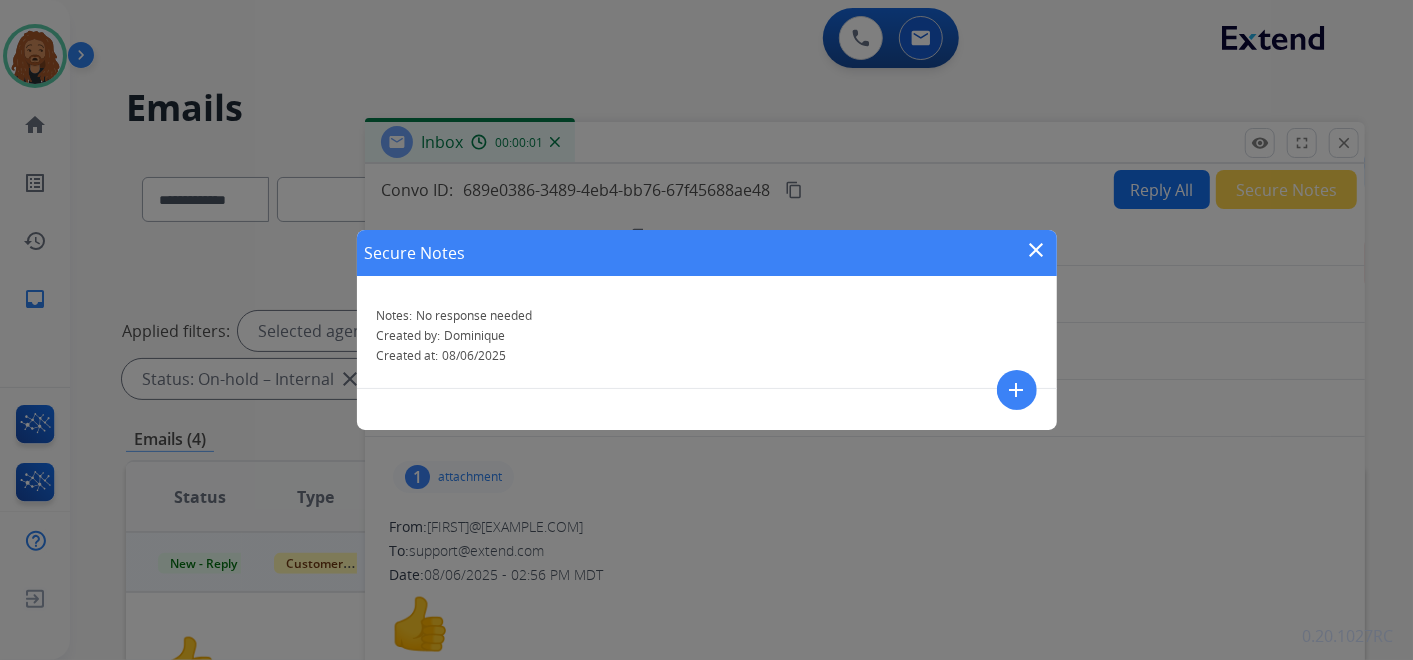 click on "close" at bounding box center [1037, 250] 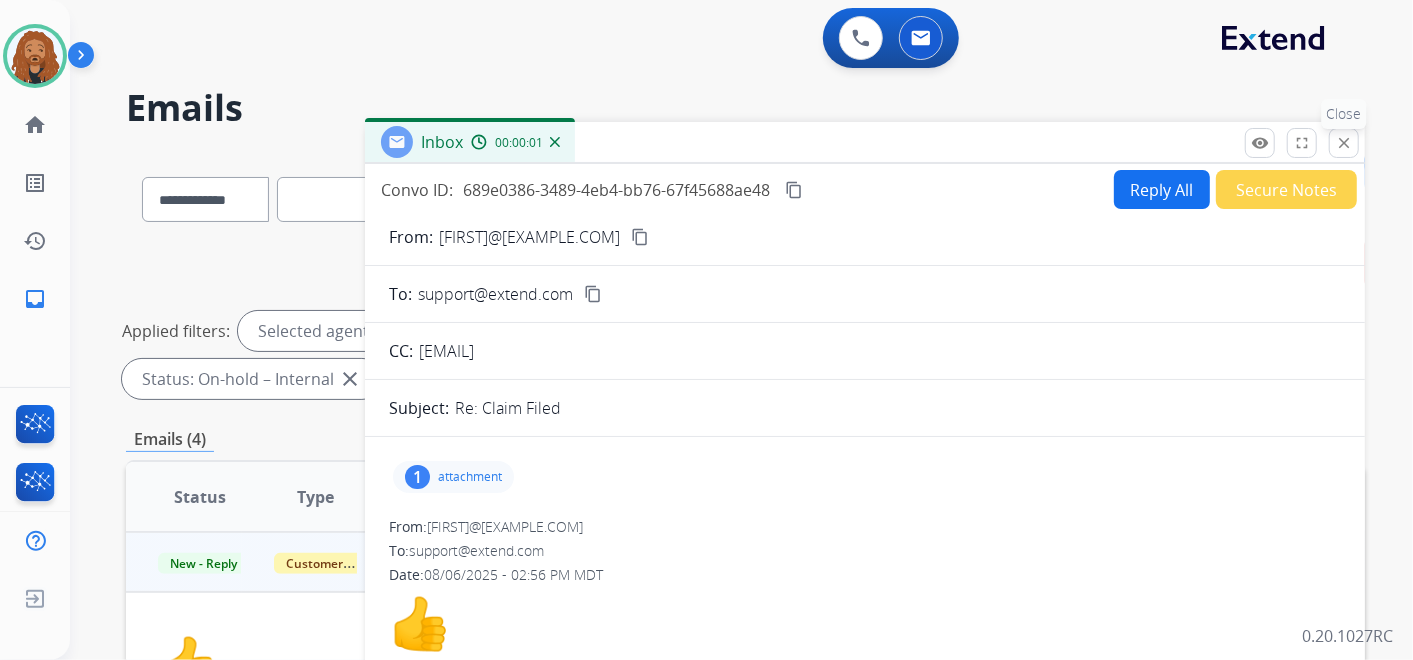 click on "close" at bounding box center (1344, 143) 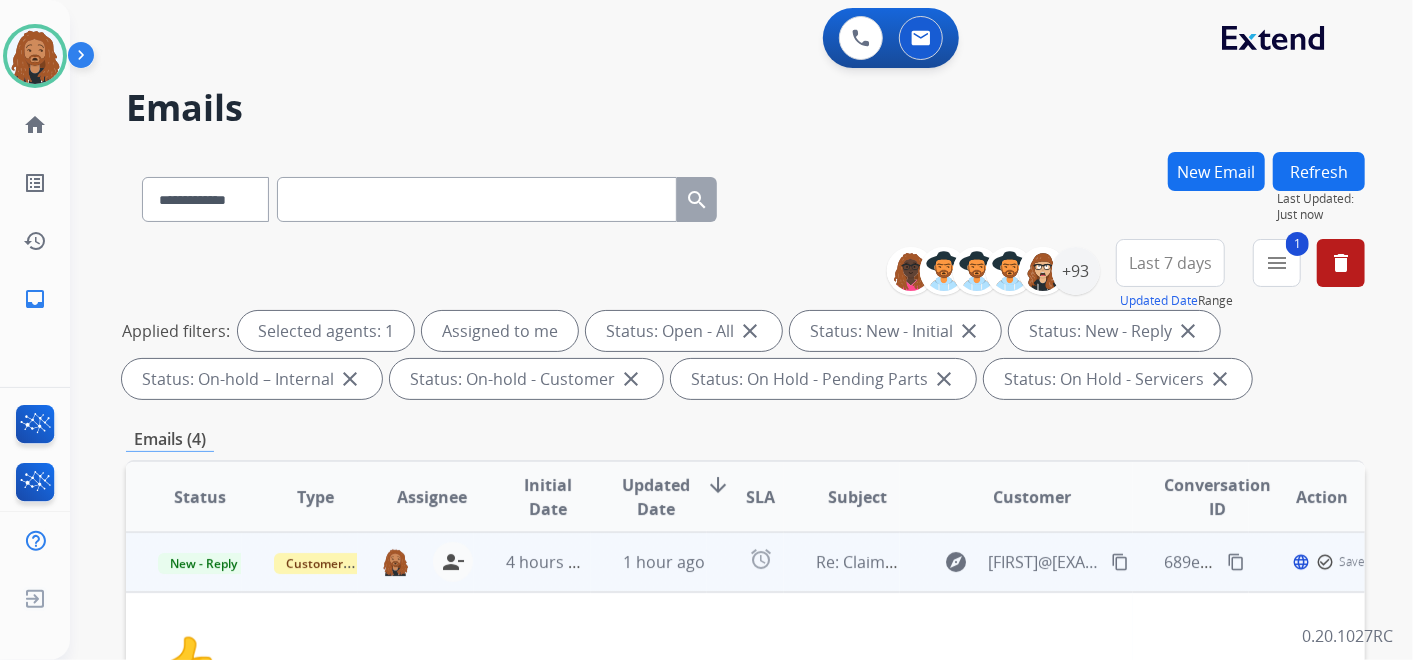 scroll, scrollTop: 222, scrollLeft: 0, axis: vertical 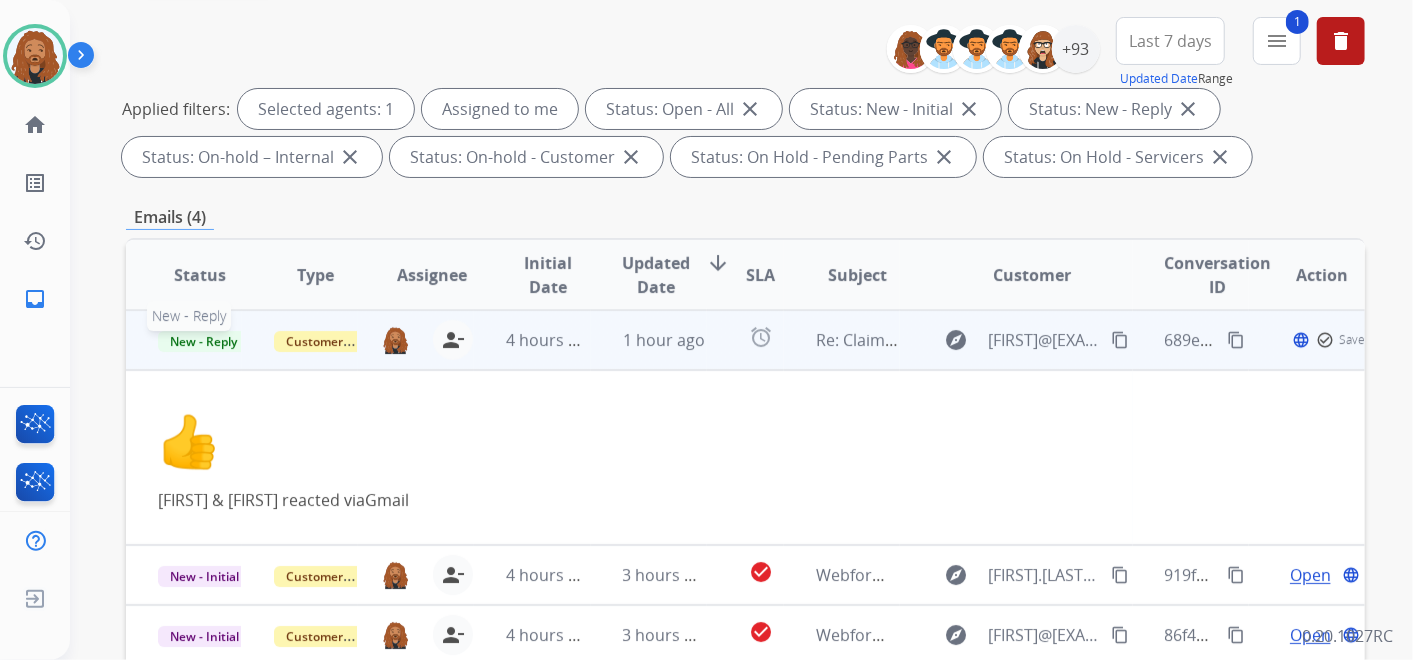 click on "New - Reply" at bounding box center [203, 341] 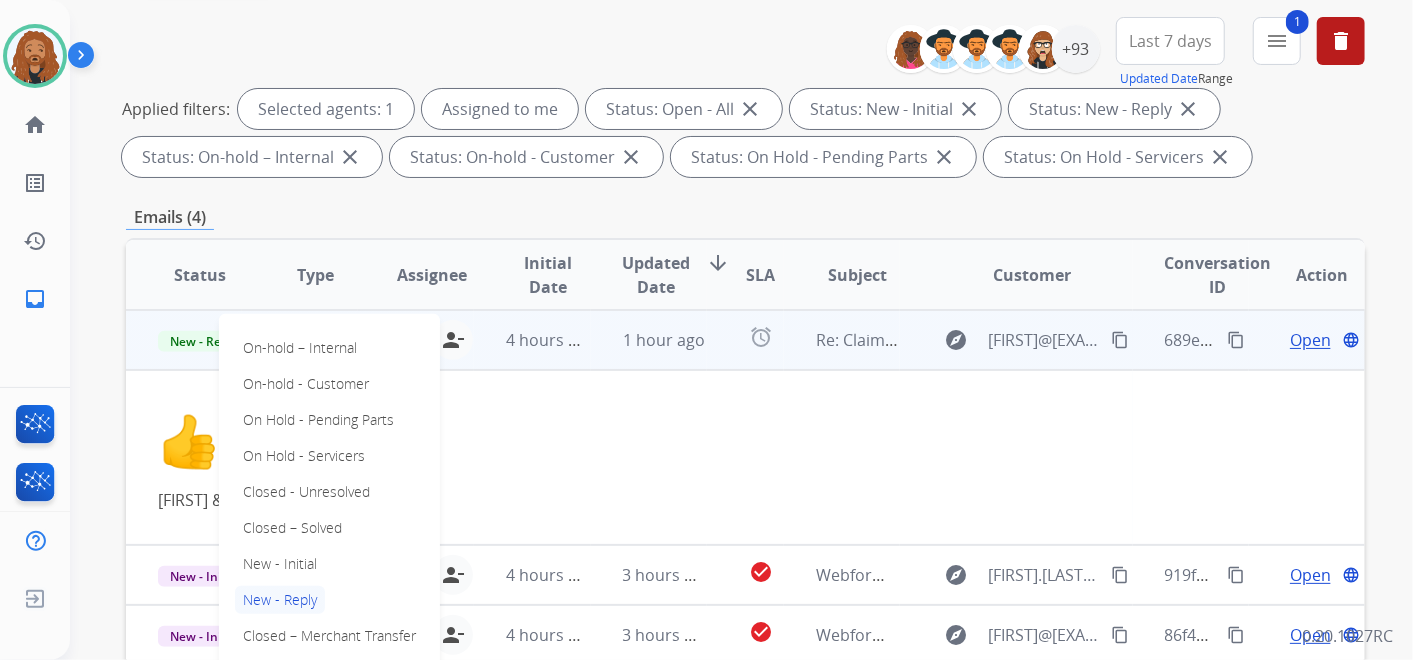 scroll, scrollTop: 444, scrollLeft: 0, axis: vertical 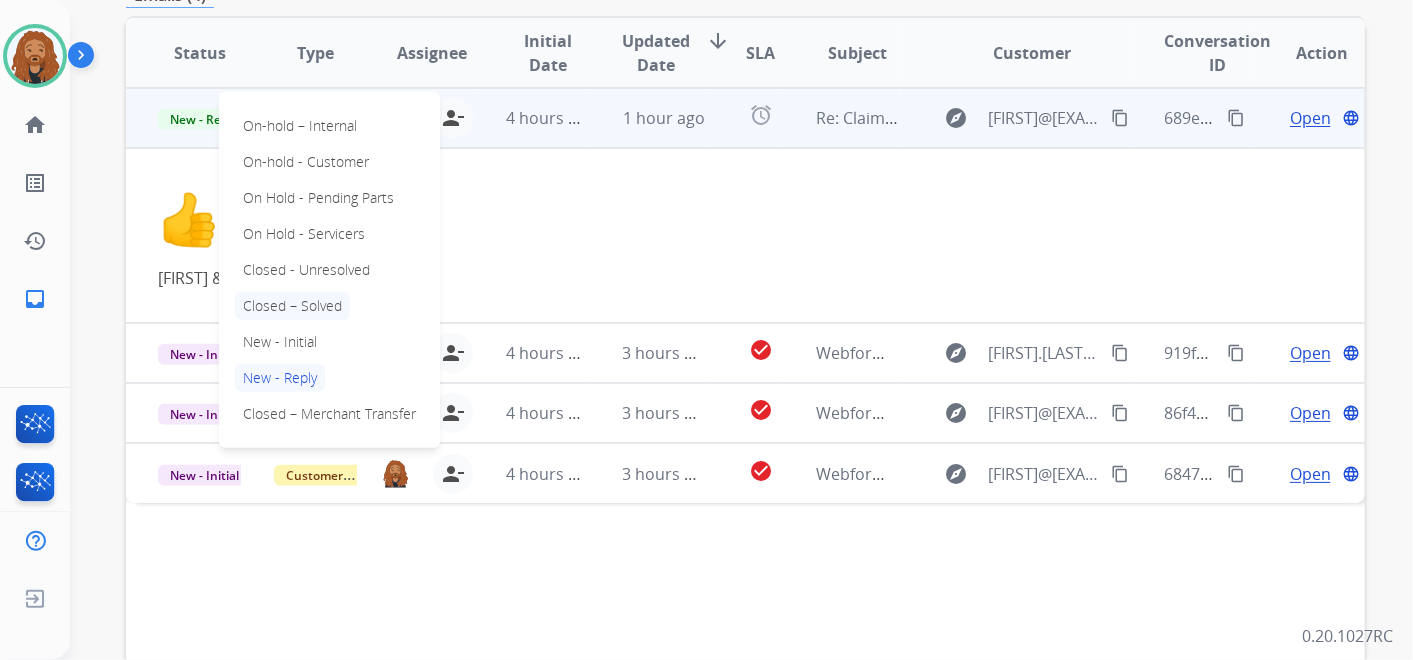 click on "Closed – Solved" at bounding box center (292, 306) 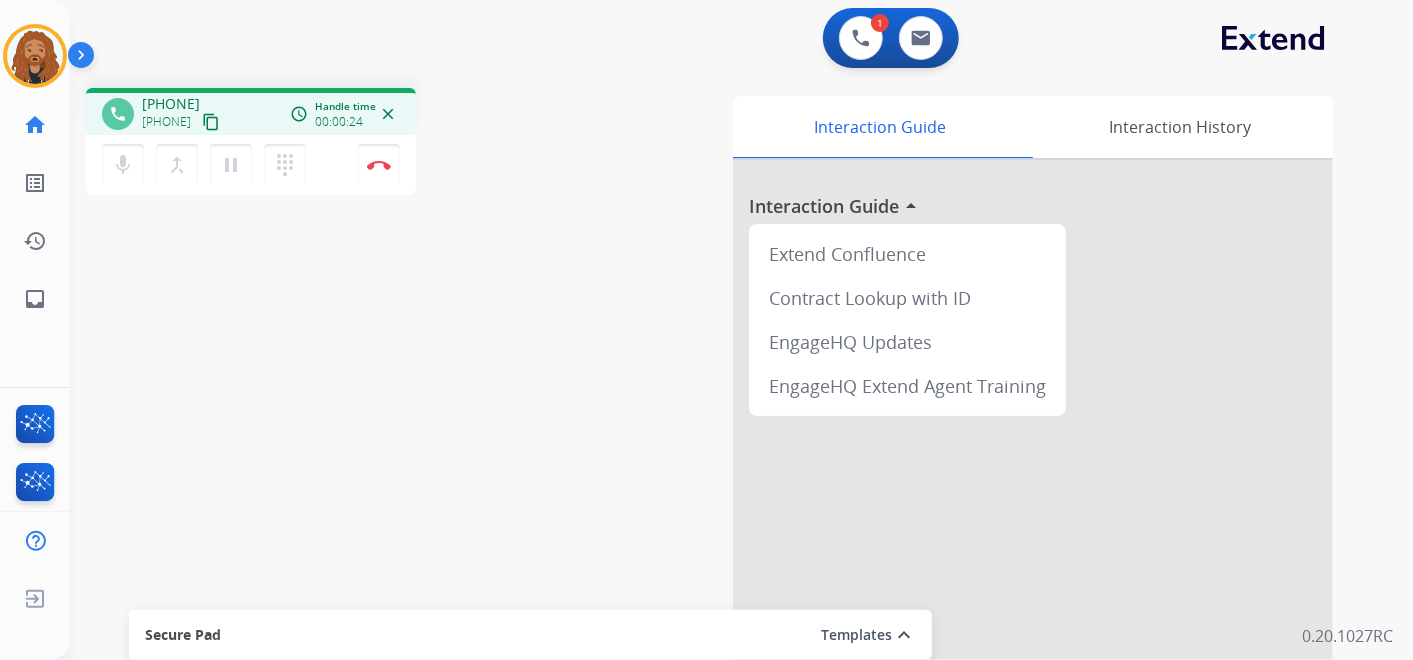 click on "content_copy" at bounding box center [211, 122] 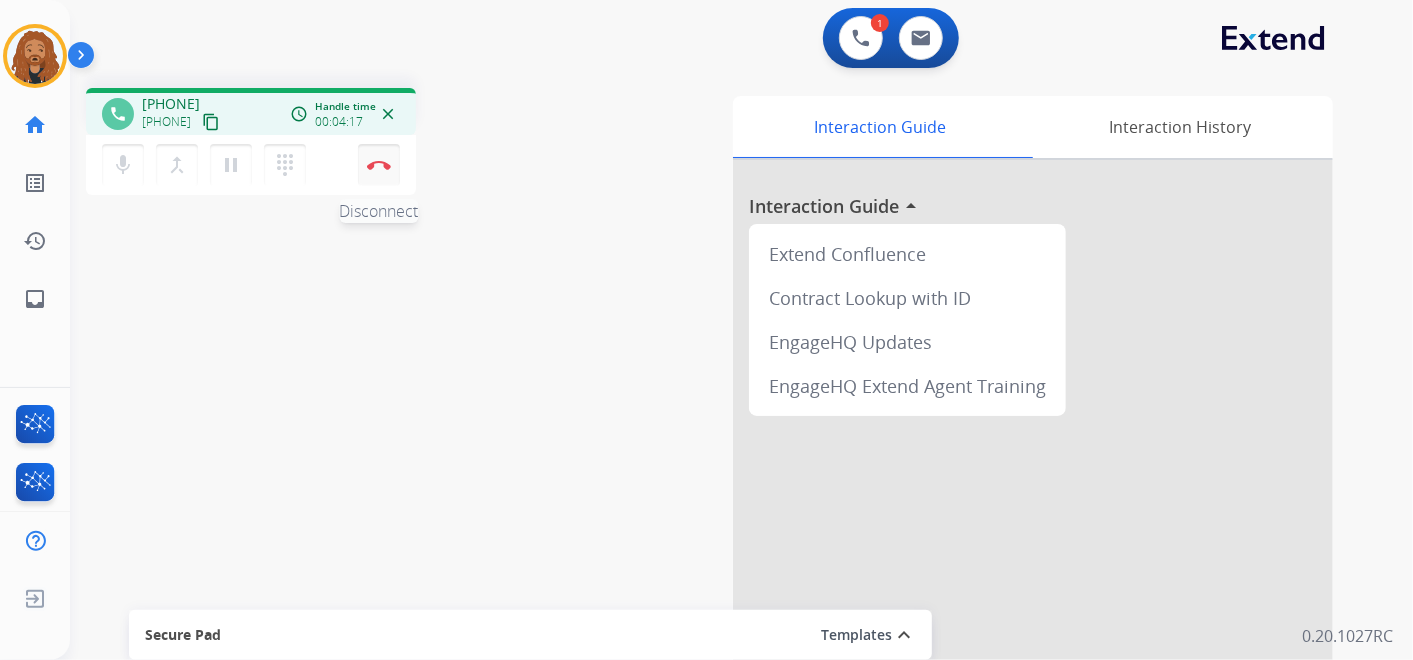 click on "Disconnect" at bounding box center (379, 165) 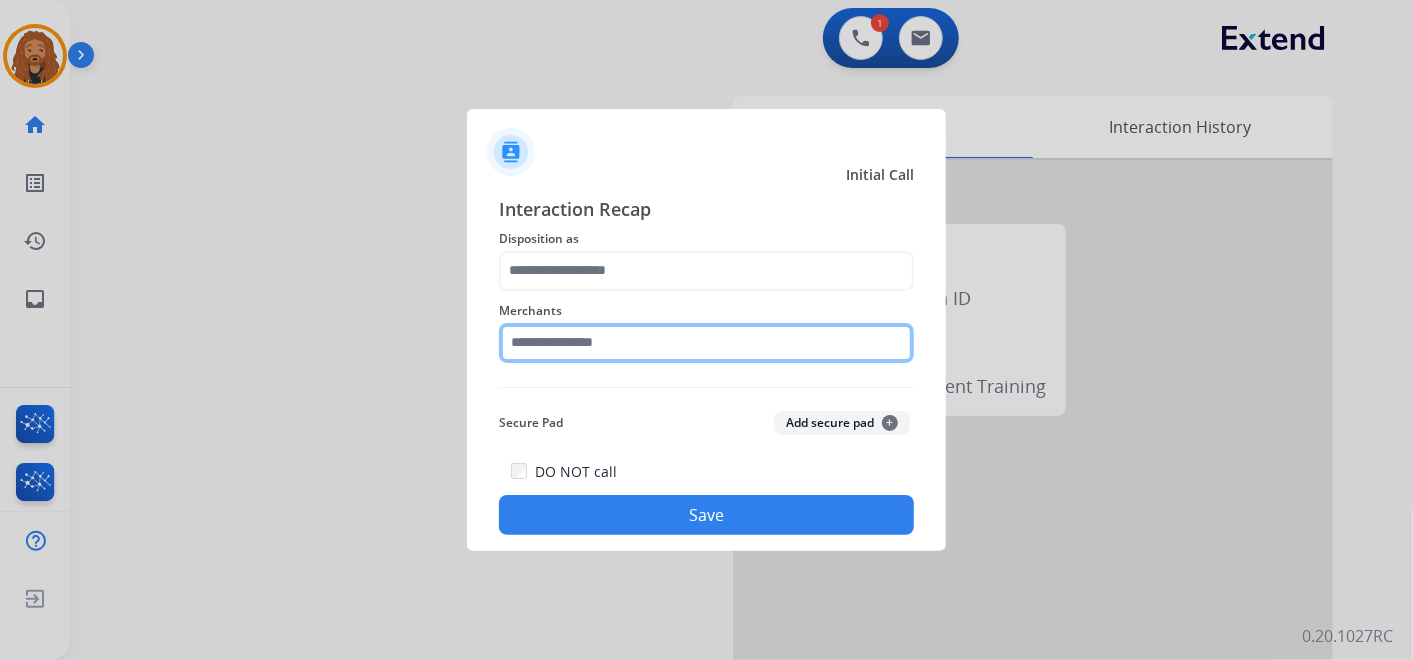 click 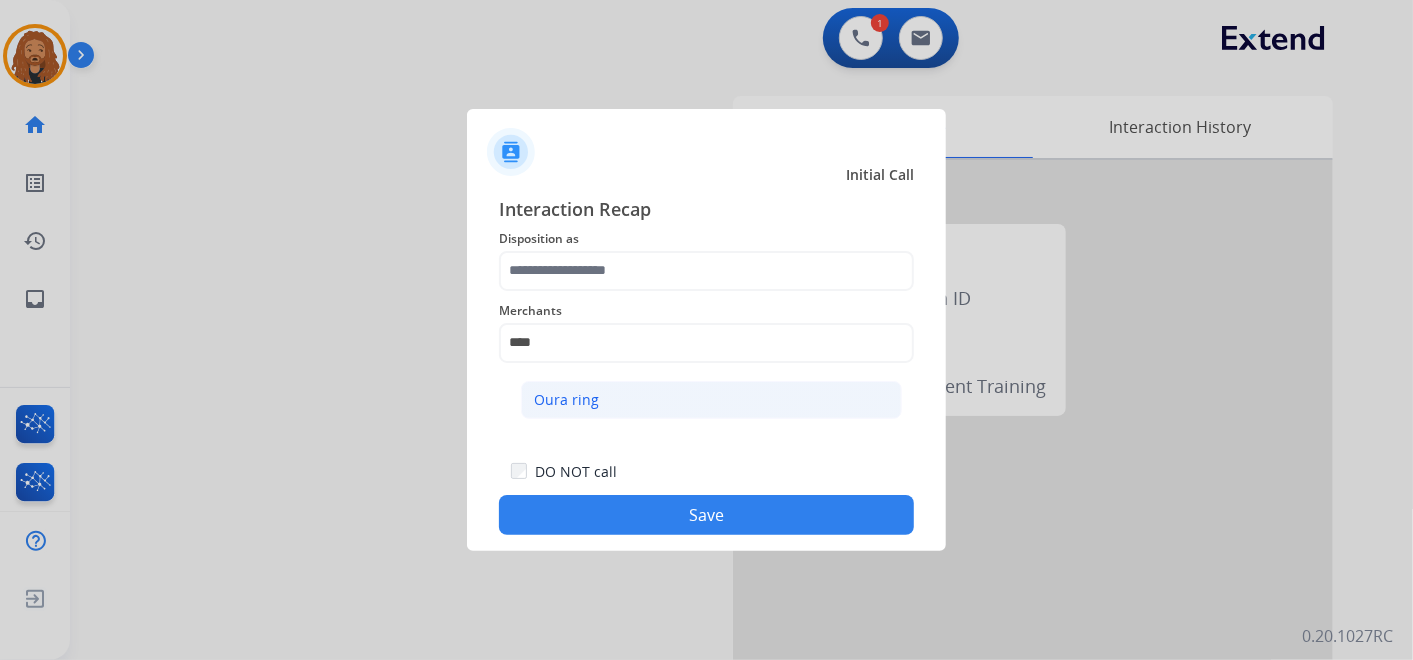click on "Oura ring" 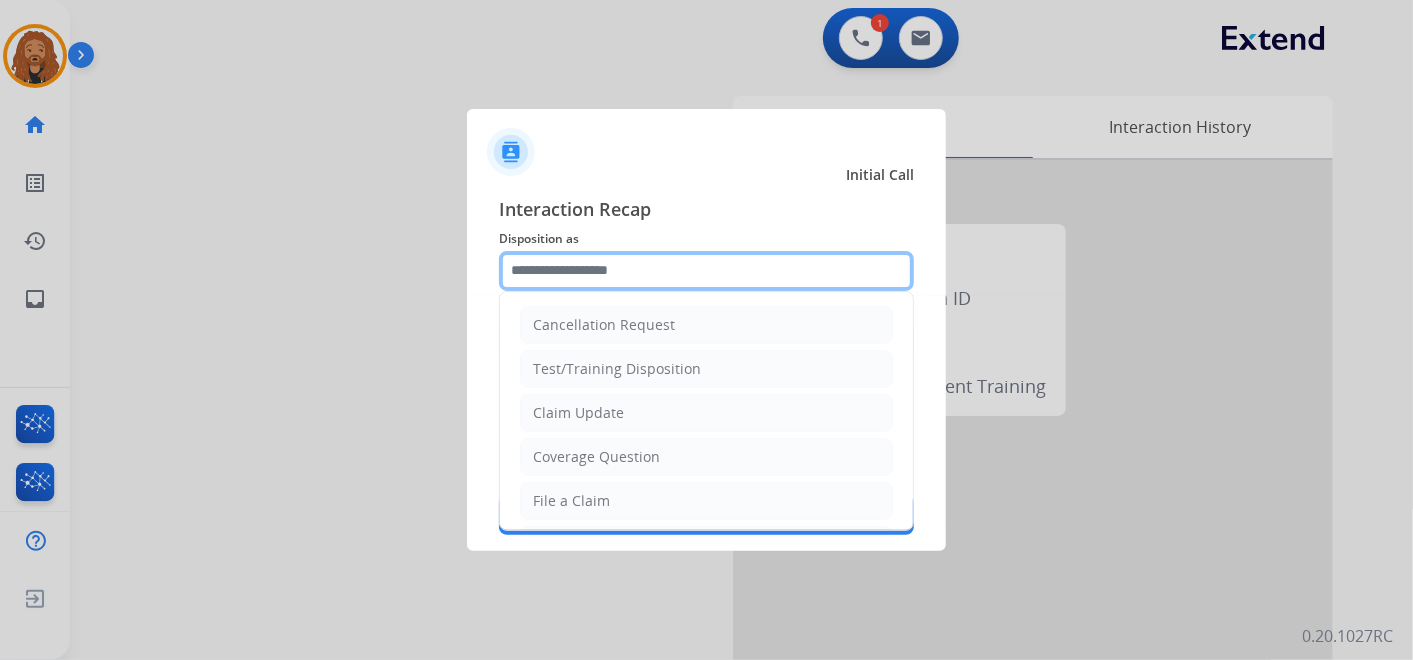 click 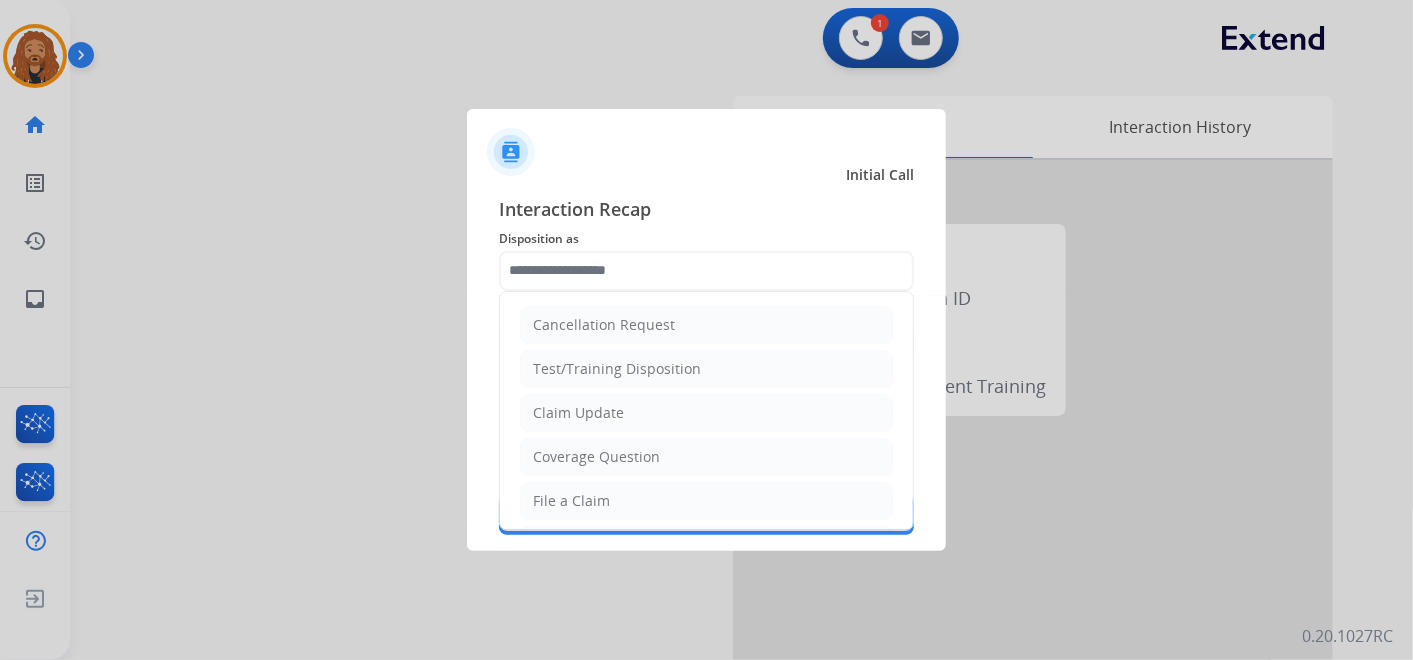 click on "File a Claim" 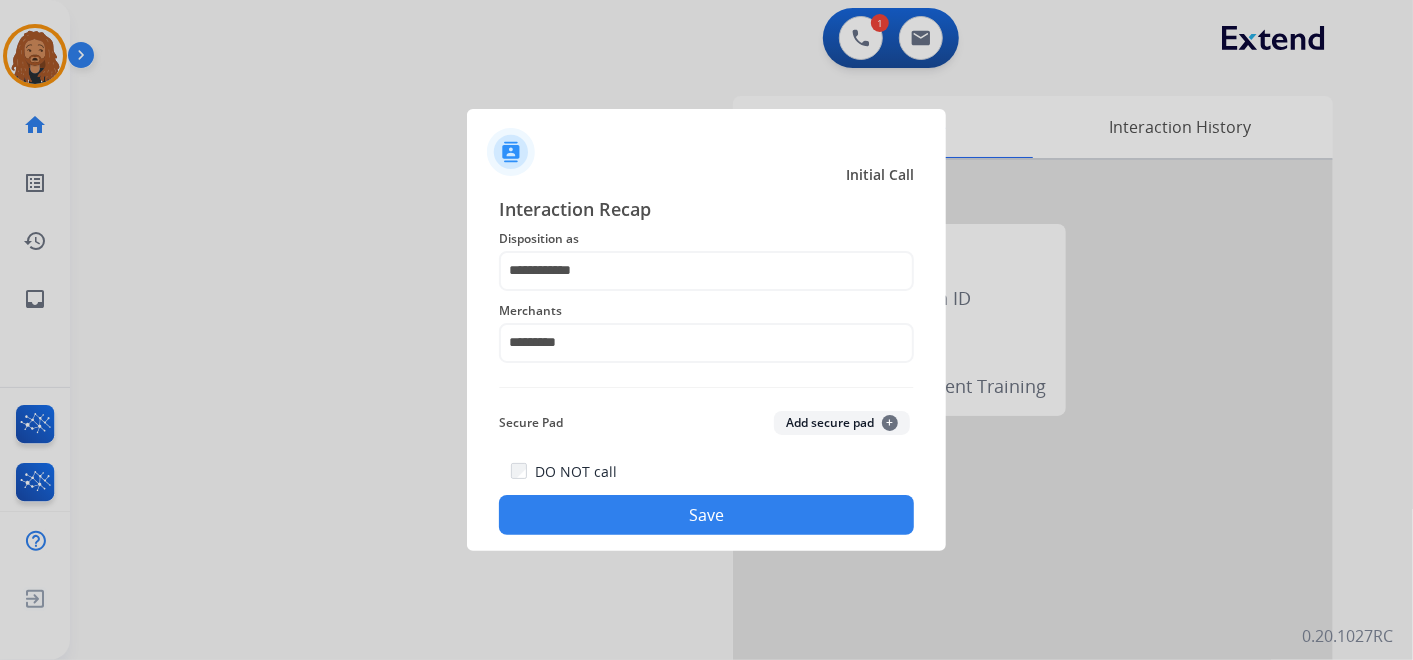 click on "**********" 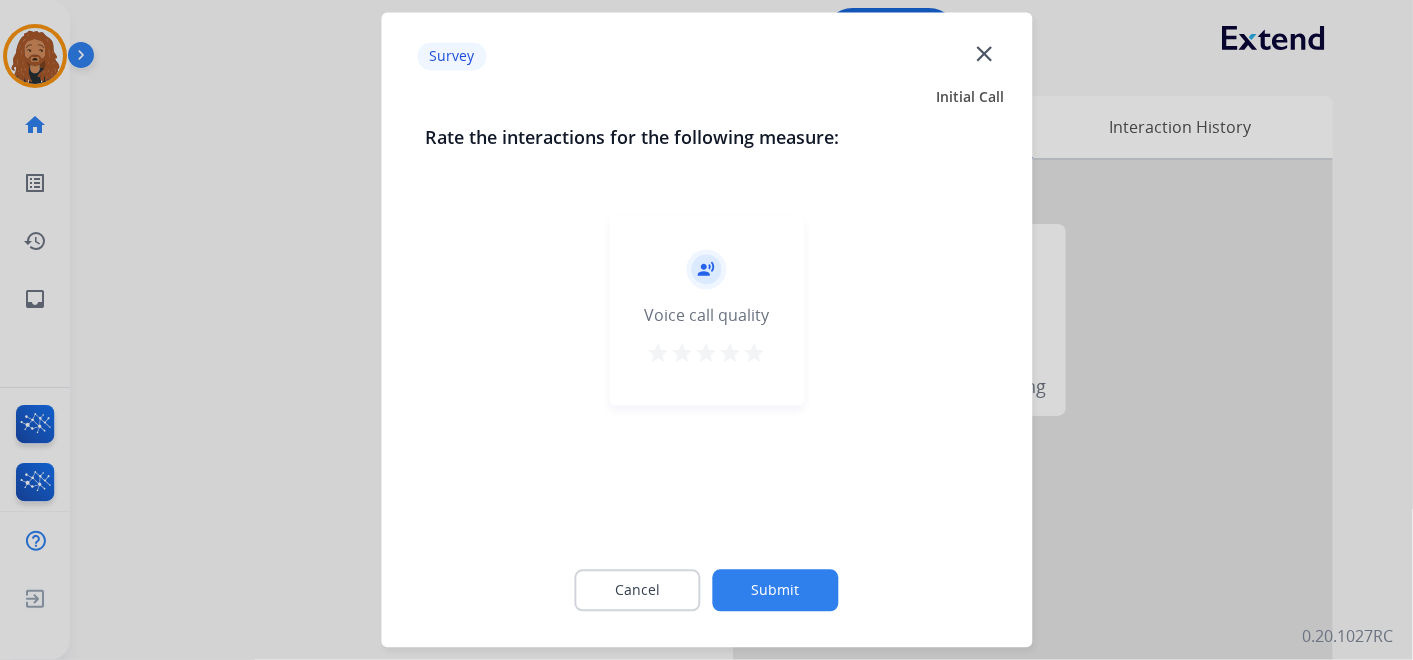 click on "Submit" 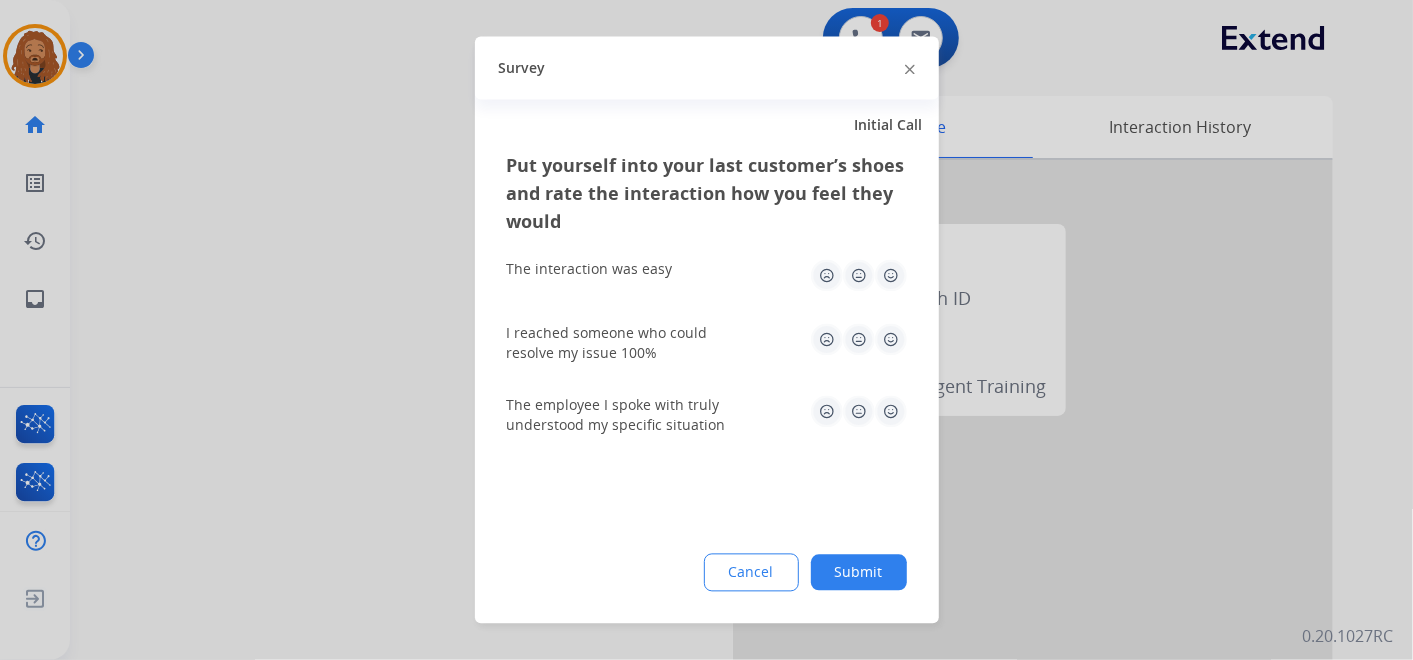 drag, startPoint x: 848, startPoint y: 566, endPoint x: 1379, endPoint y: 476, distance: 538.5731 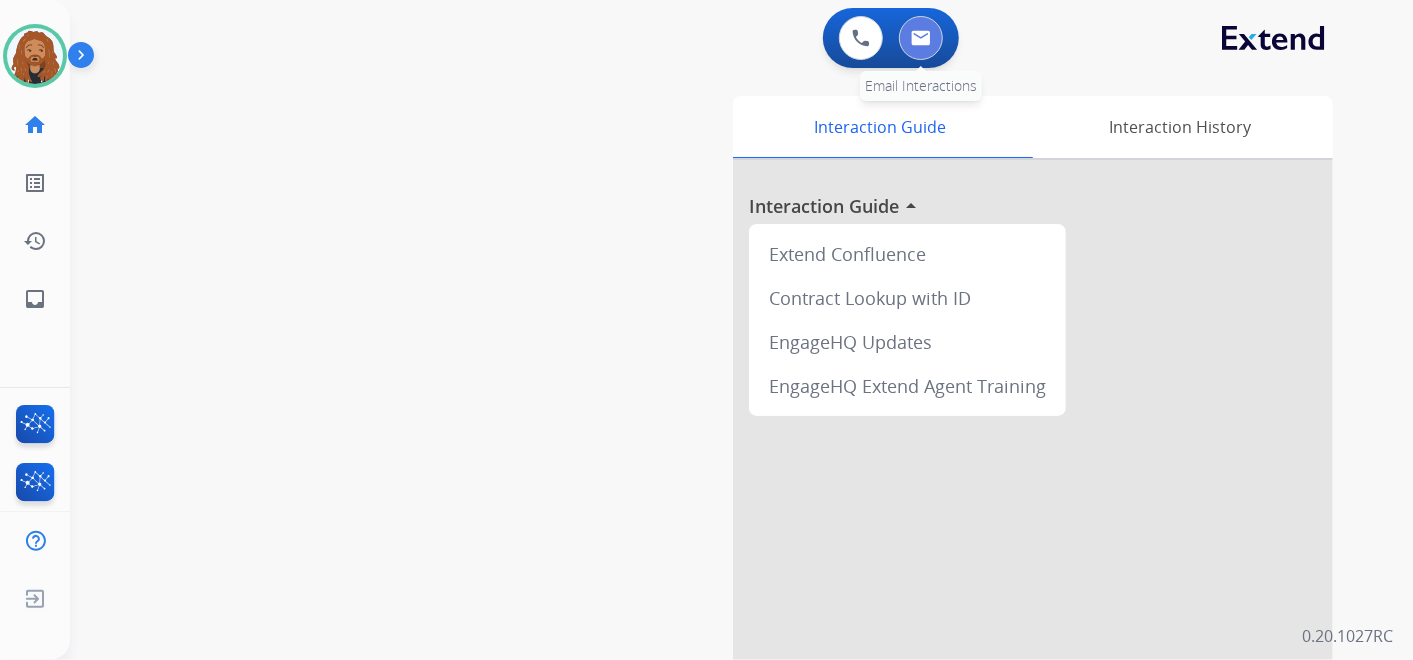 click at bounding box center [921, 38] 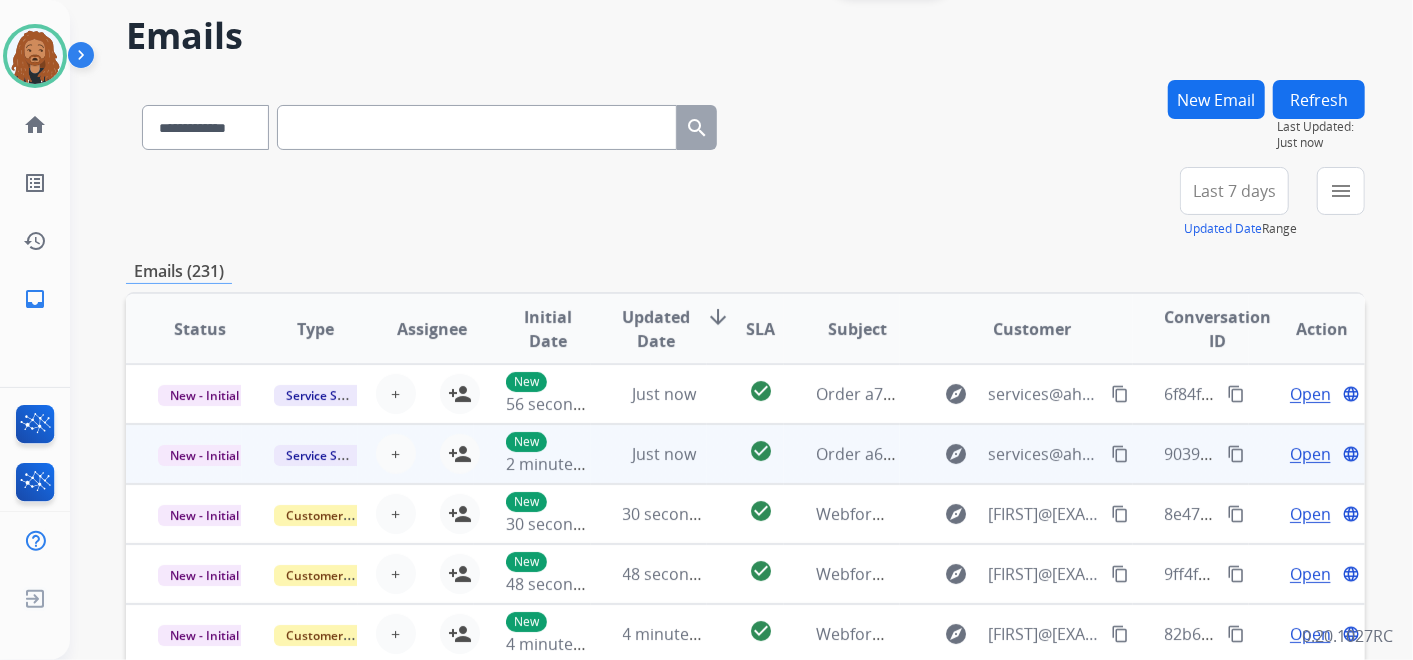 scroll, scrollTop: 222, scrollLeft: 0, axis: vertical 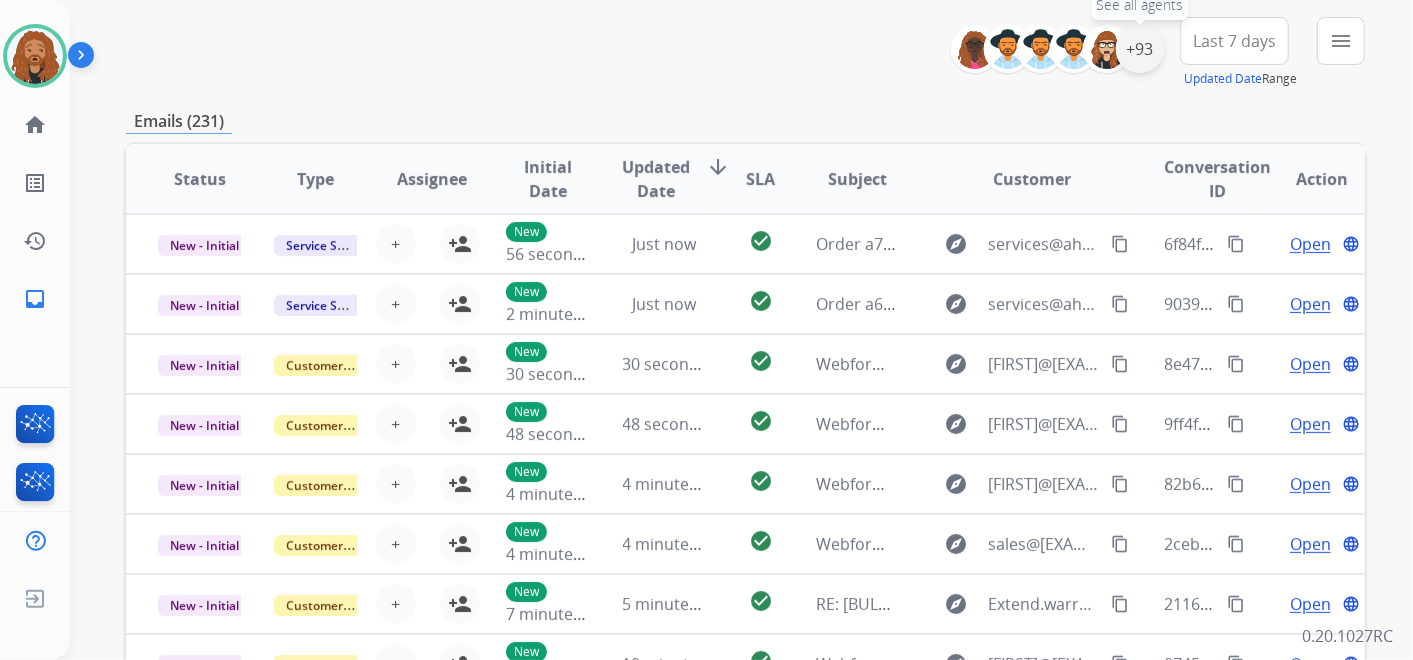 click on "+93" at bounding box center (1140, 49) 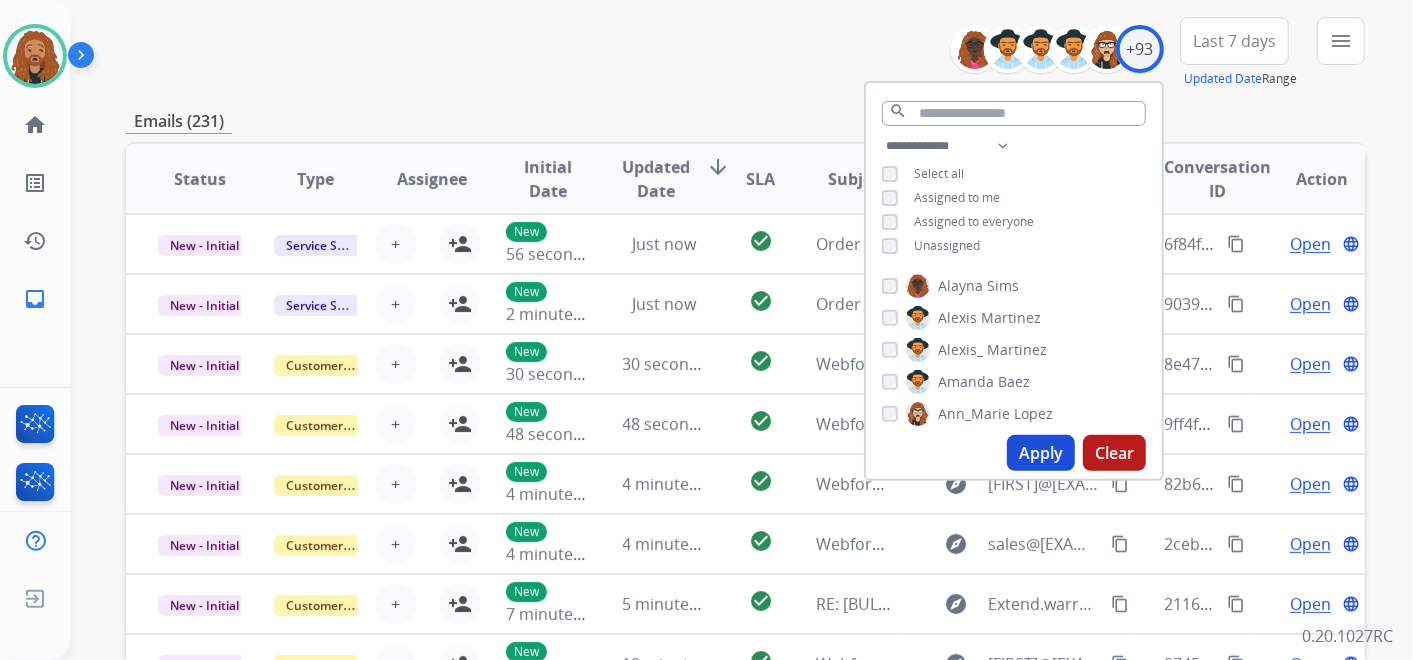 click on "Apply" at bounding box center (1041, 453) 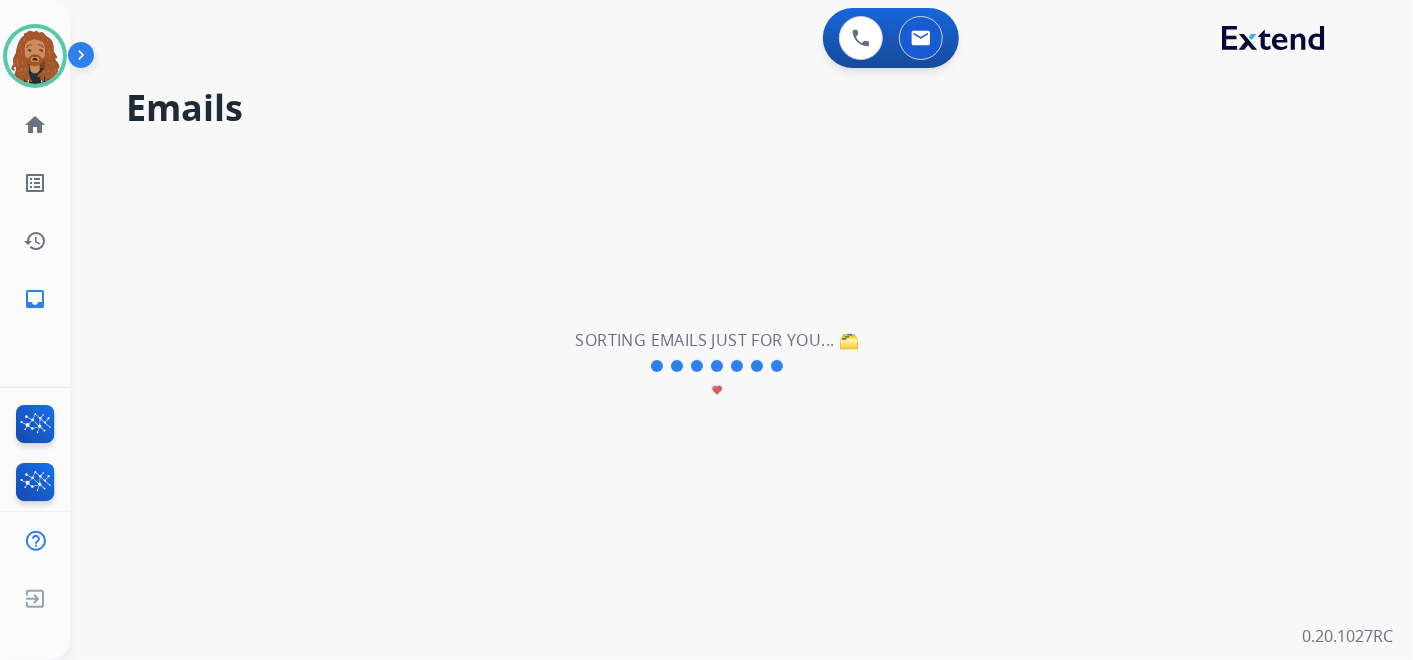 scroll, scrollTop: 0, scrollLeft: 0, axis: both 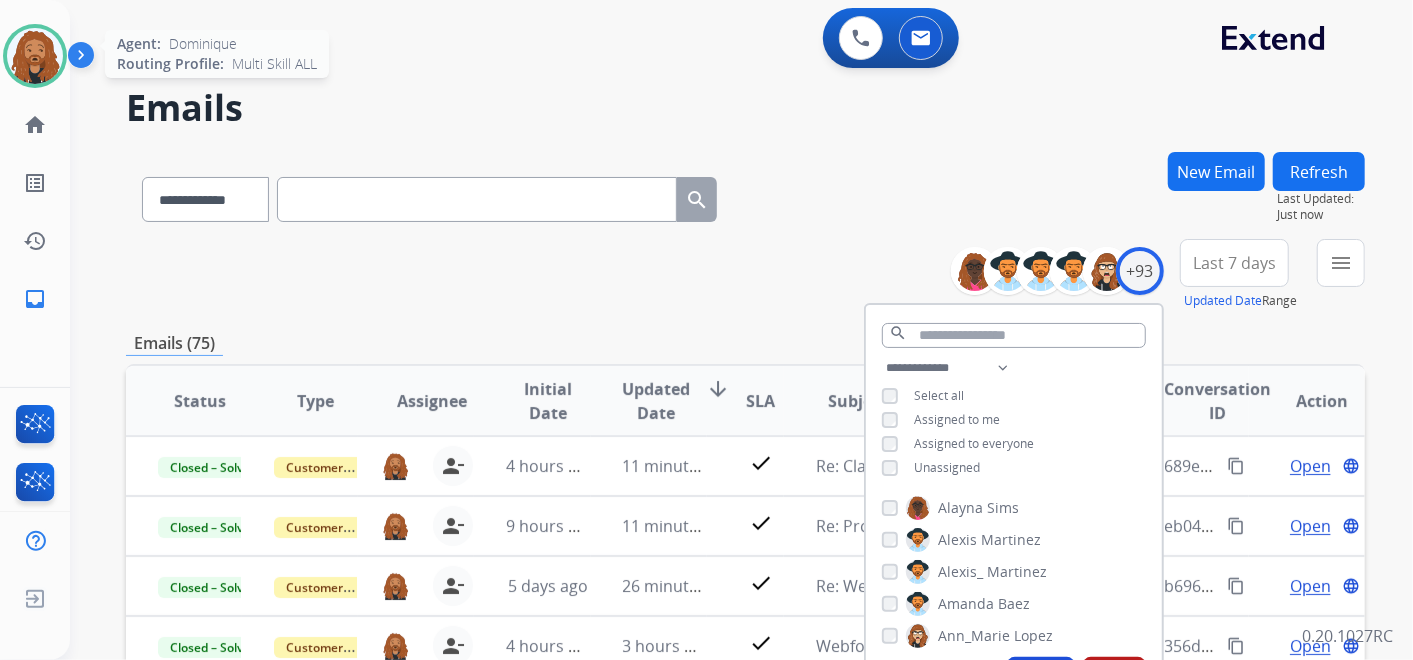 click at bounding box center (35, 56) 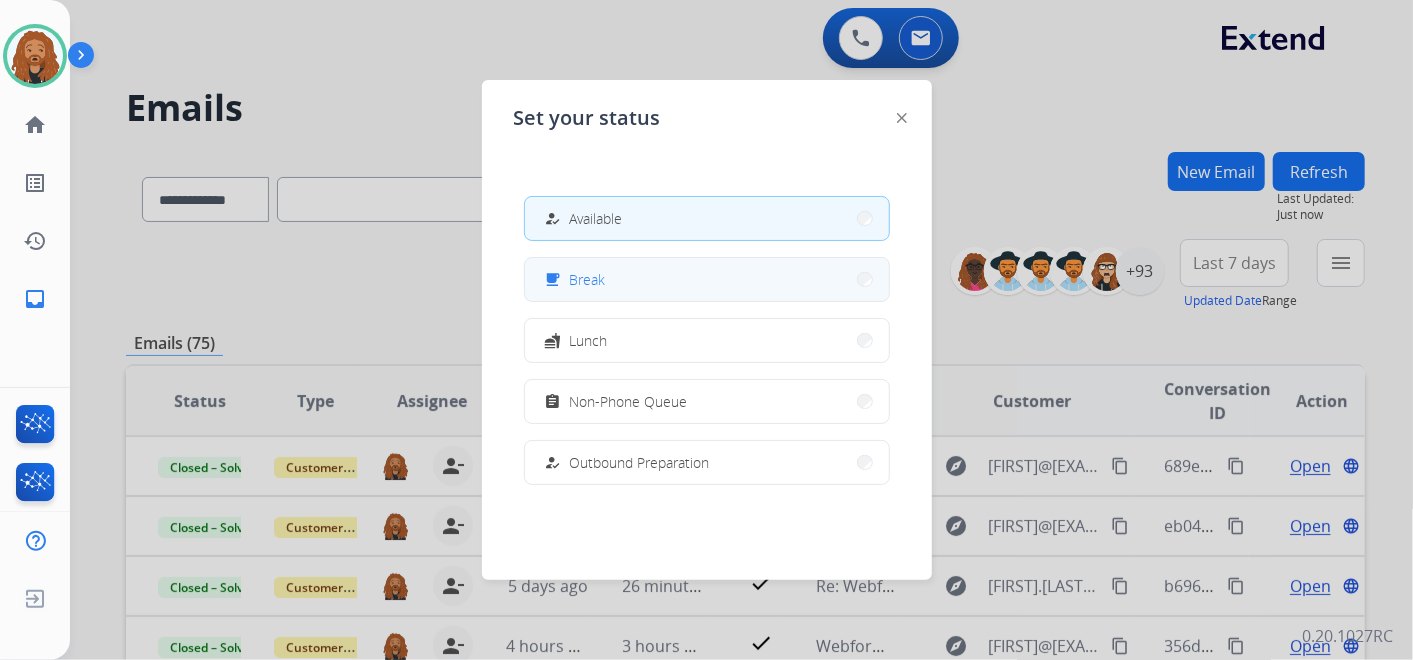 click on "free_breakfast Break" at bounding box center (707, 279) 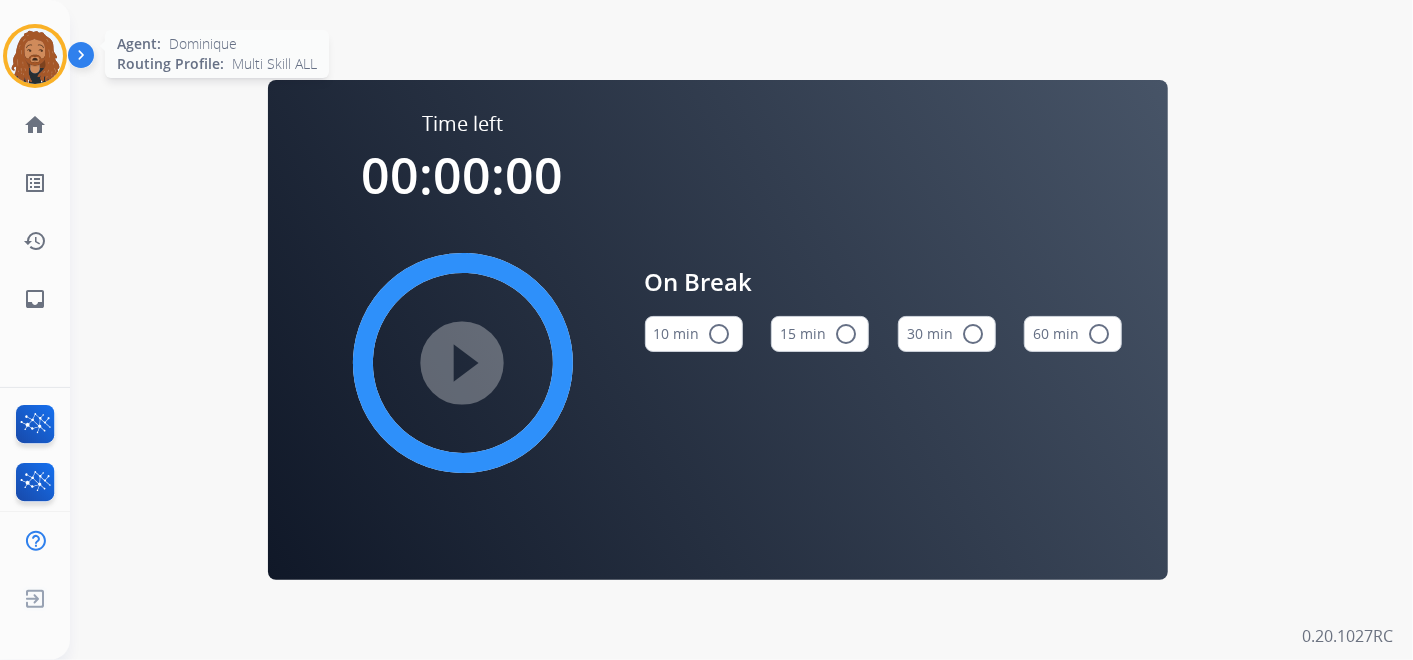 click at bounding box center [35, 56] 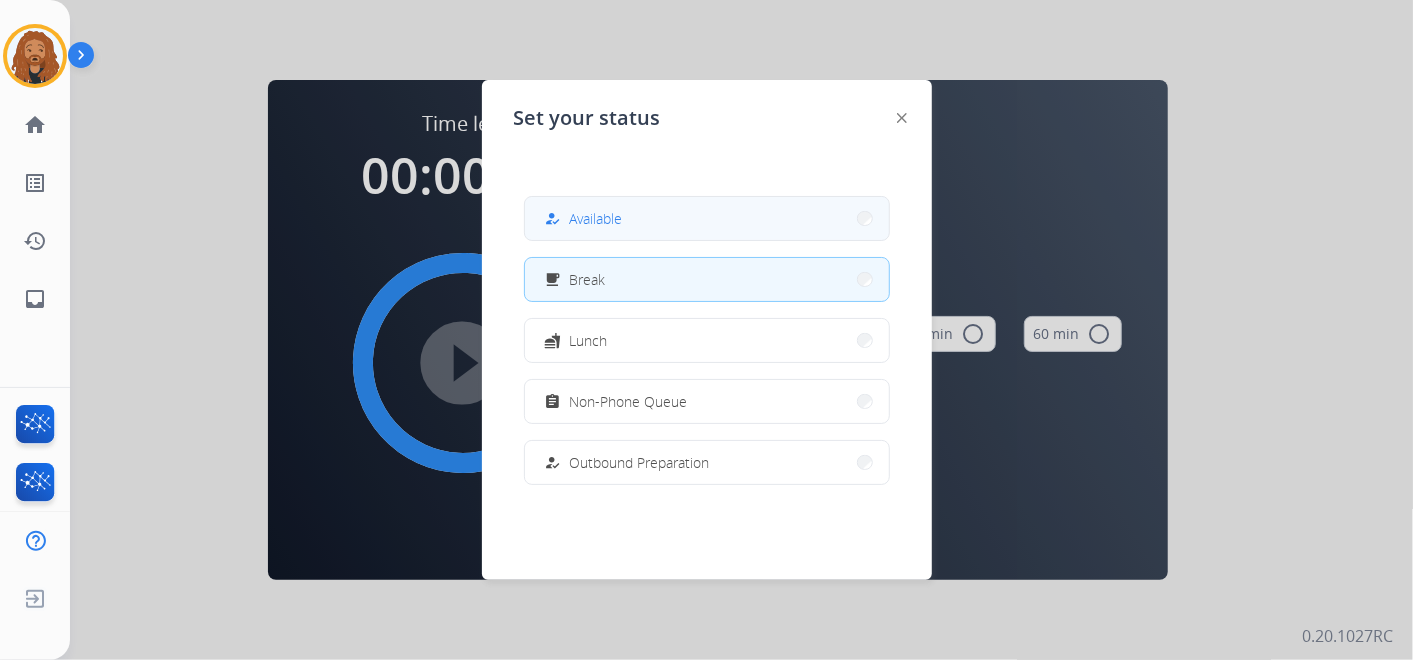 click on "Available" at bounding box center [596, 218] 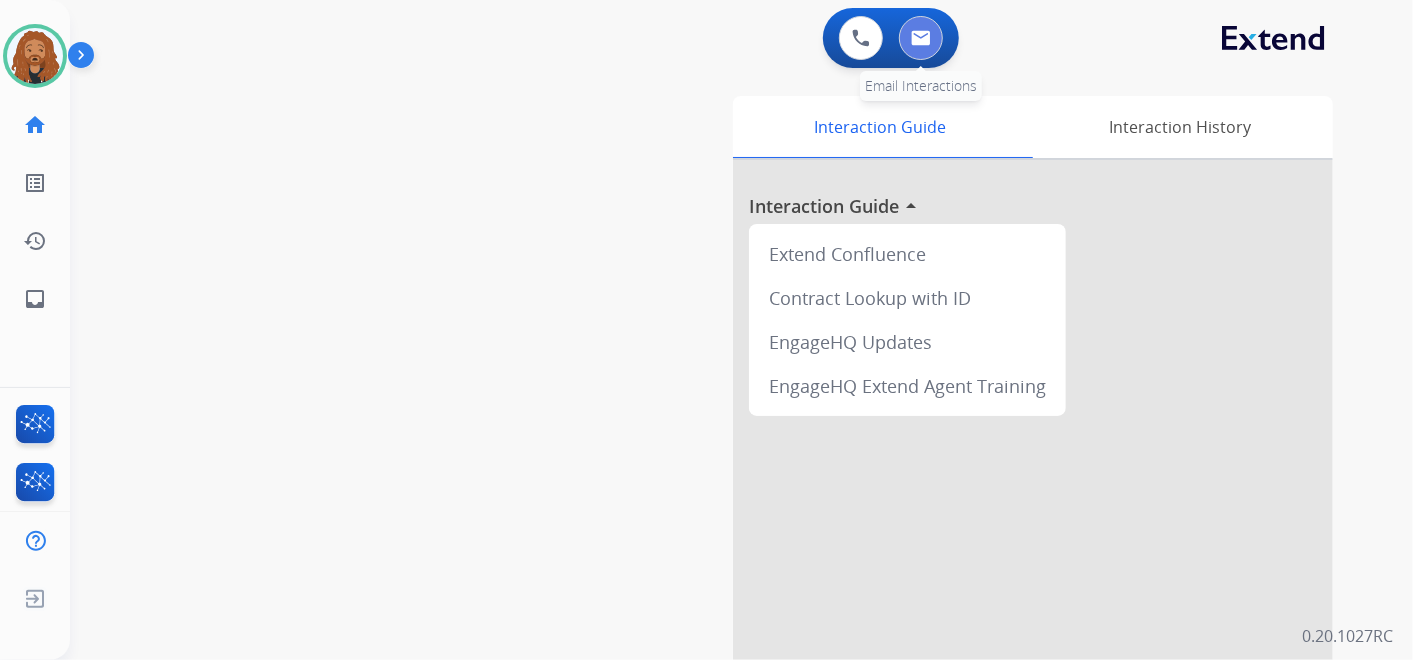 click at bounding box center [921, 38] 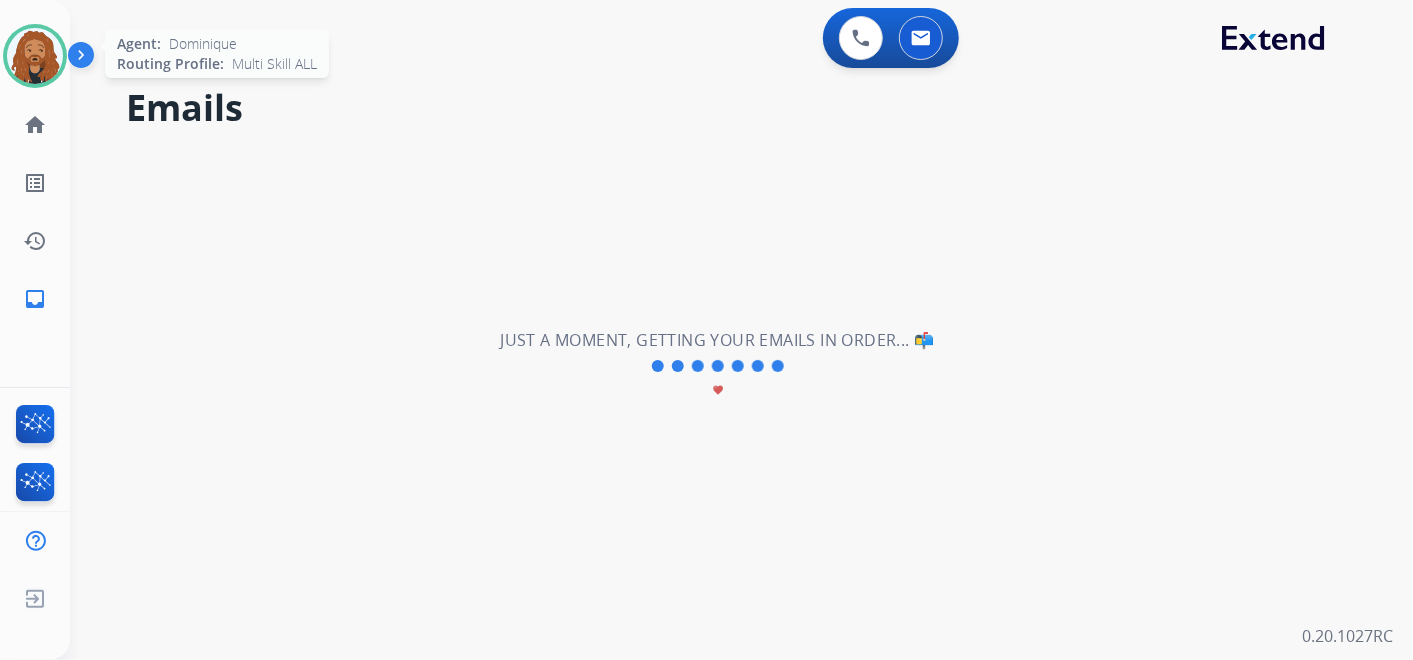 click at bounding box center [35, 56] 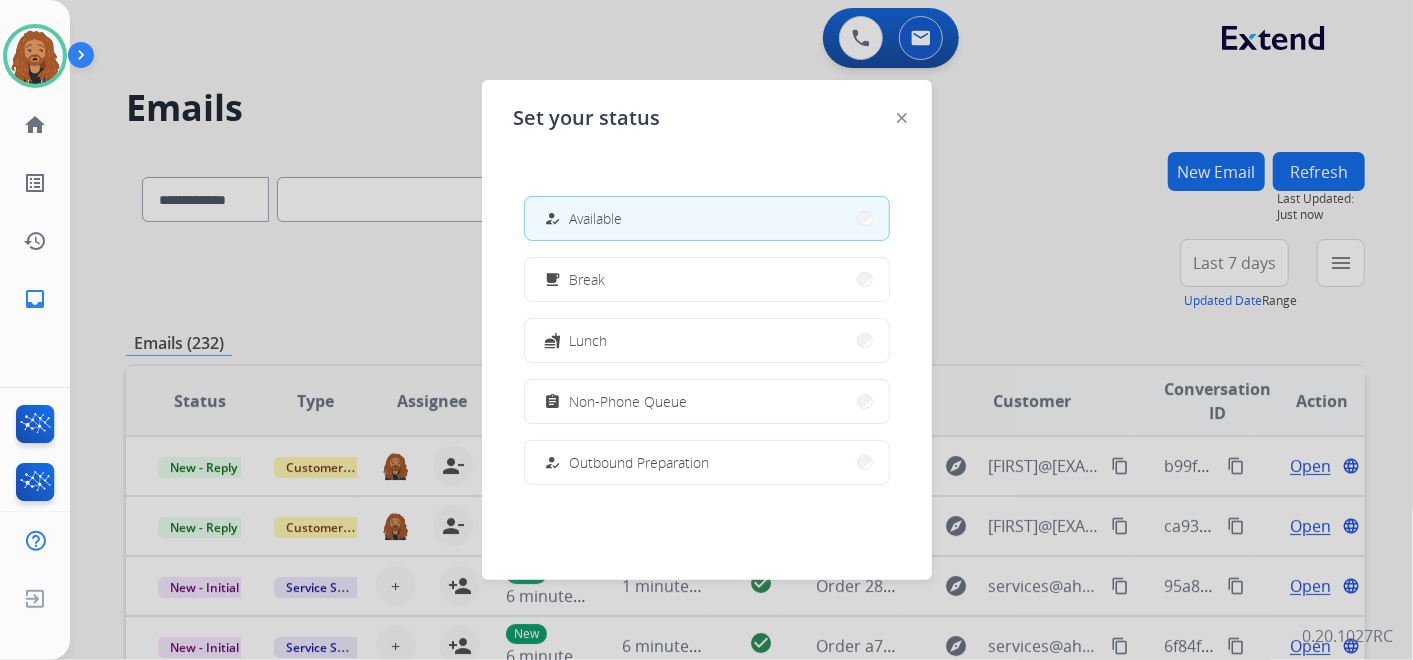 click at bounding box center (706, 330) 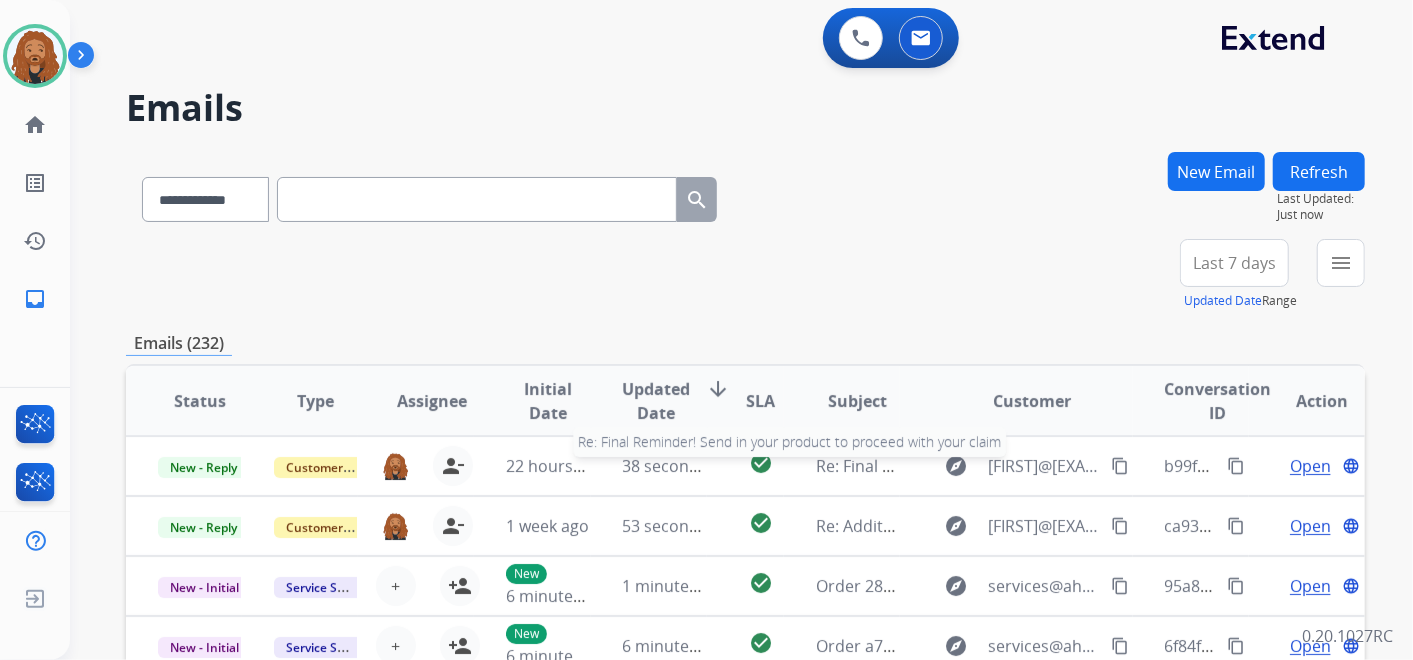 scroll, scrollTop: 1, scrollLeft: 0, axis: vertical 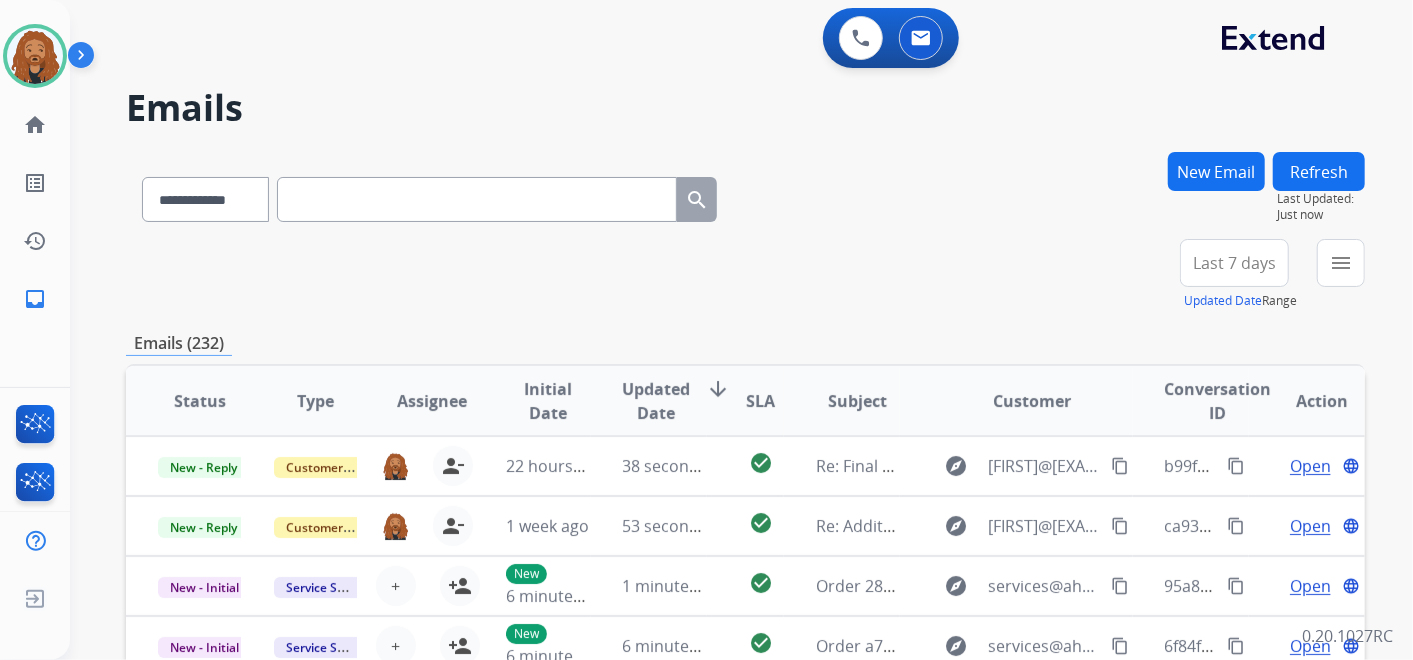 click on "Last 7 days" at bounding box center (1234, 263) 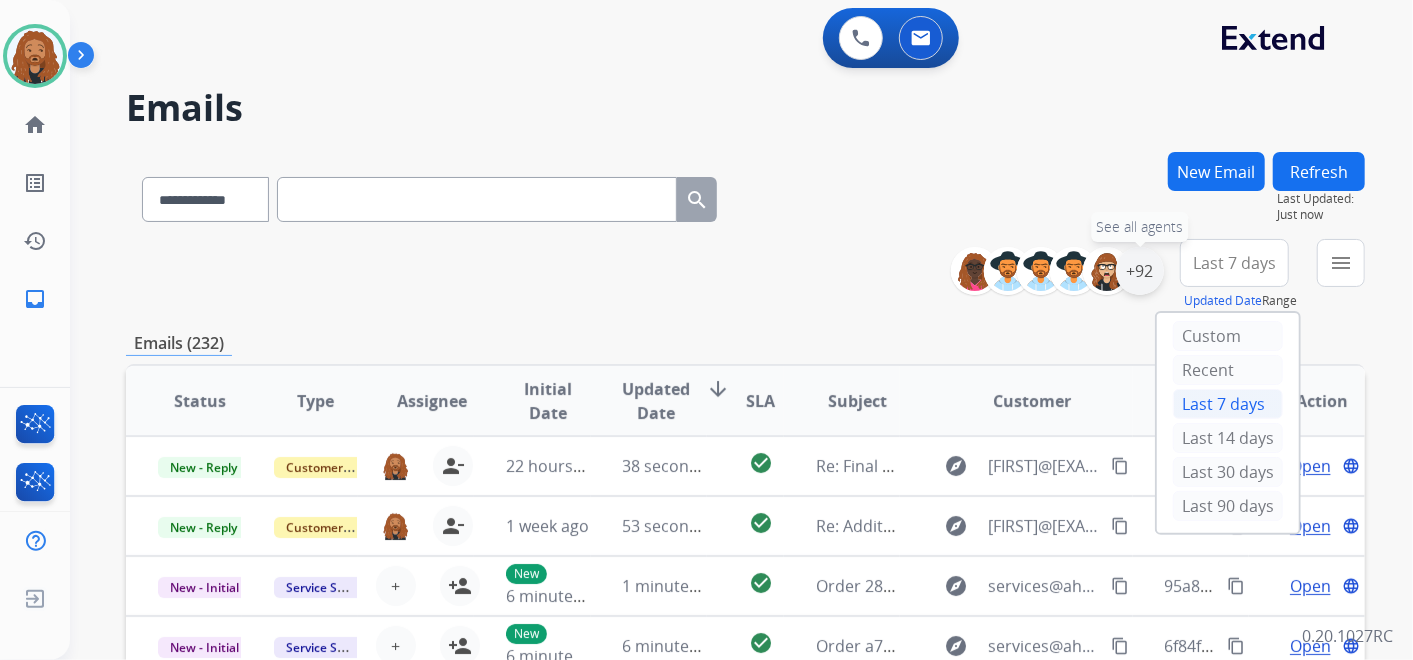 click on "+92" at bounding box center [1140, 271] 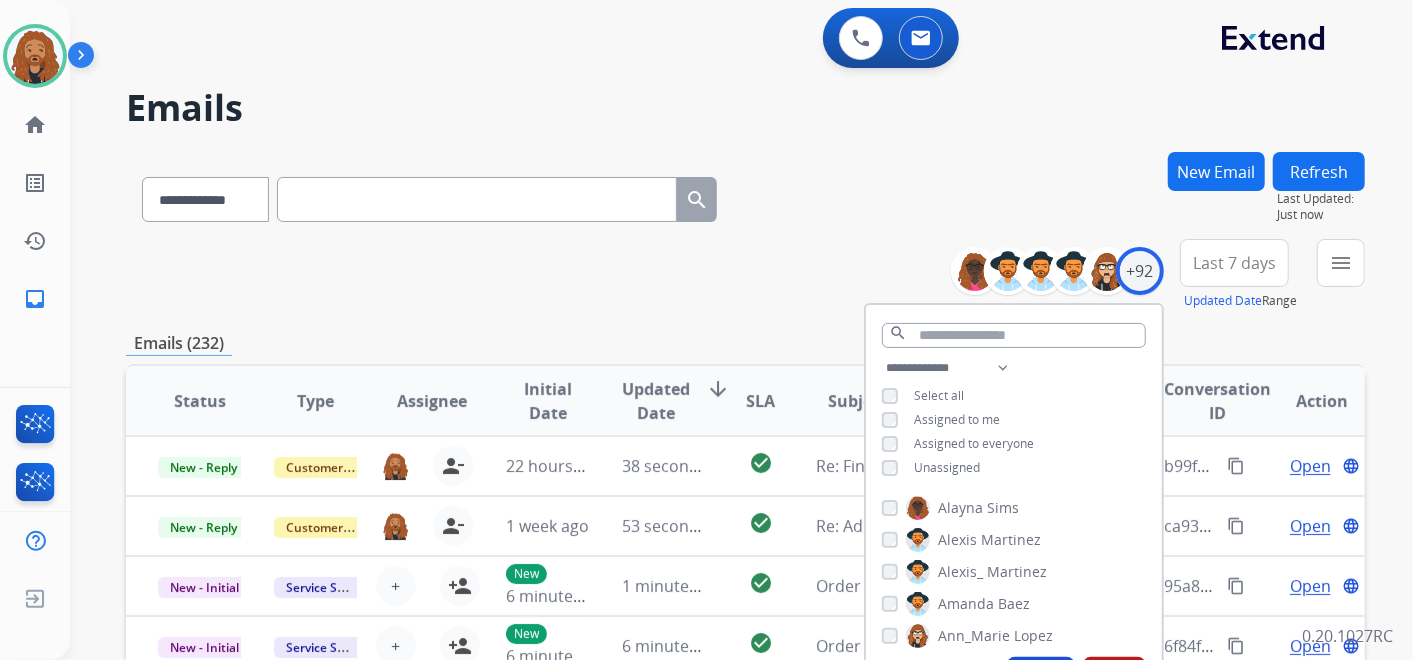 click on "Unassigned" at bounding box center (947, 467) 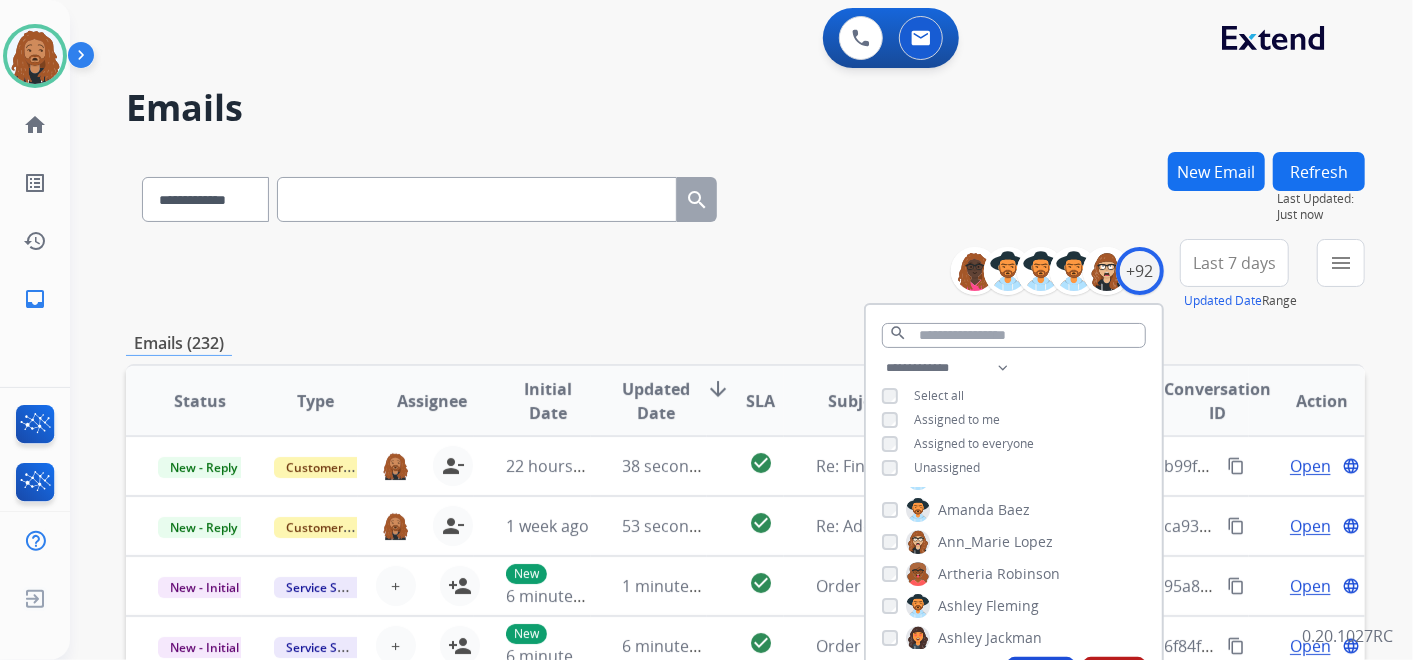 scroll, scrollTop: 222, scrollLeft: 0, axis: vertical 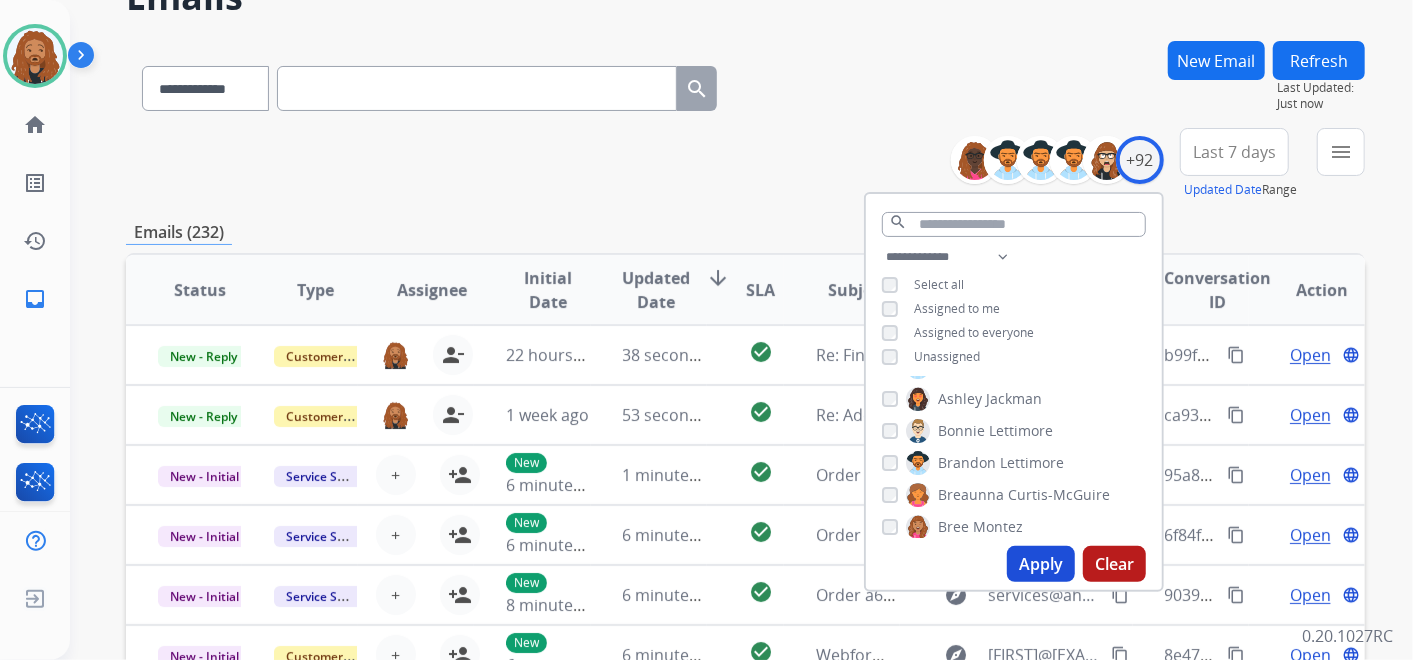 click on "Apply" at bounding box center [1041, 564] 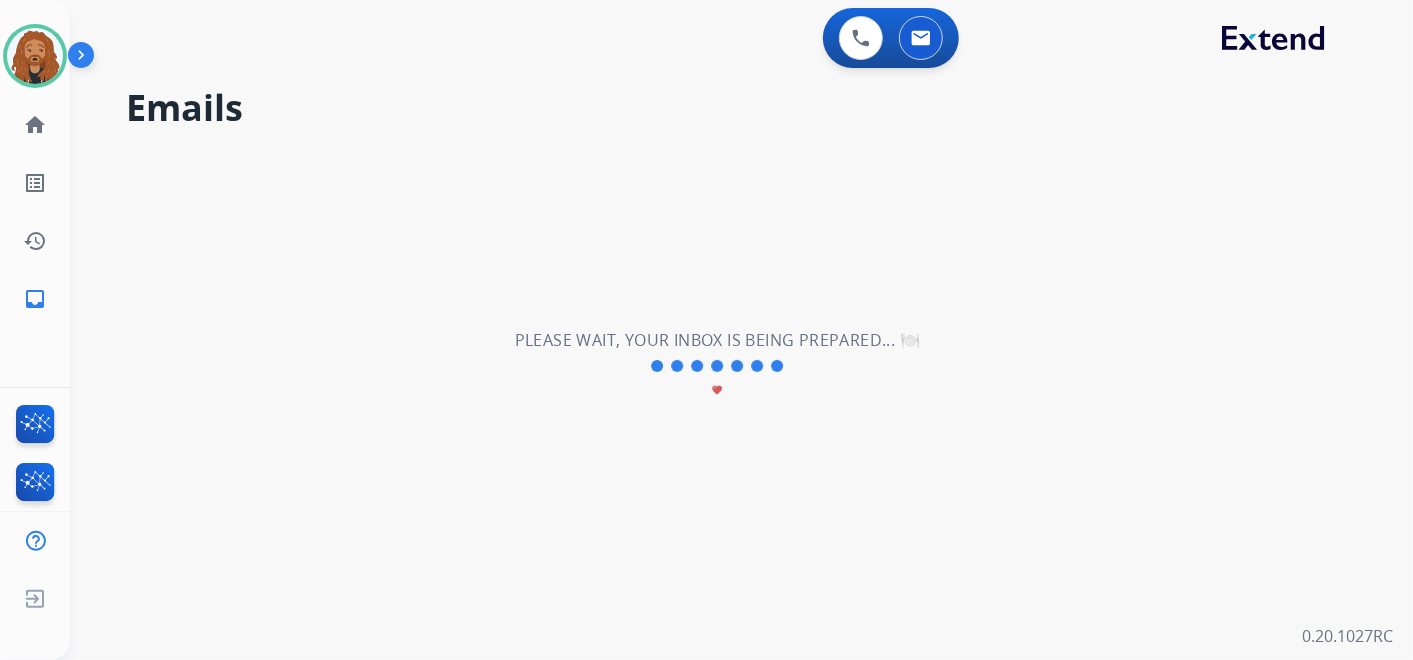 scroll, scrollTop: 0, scrollLeft: 0, axis: both 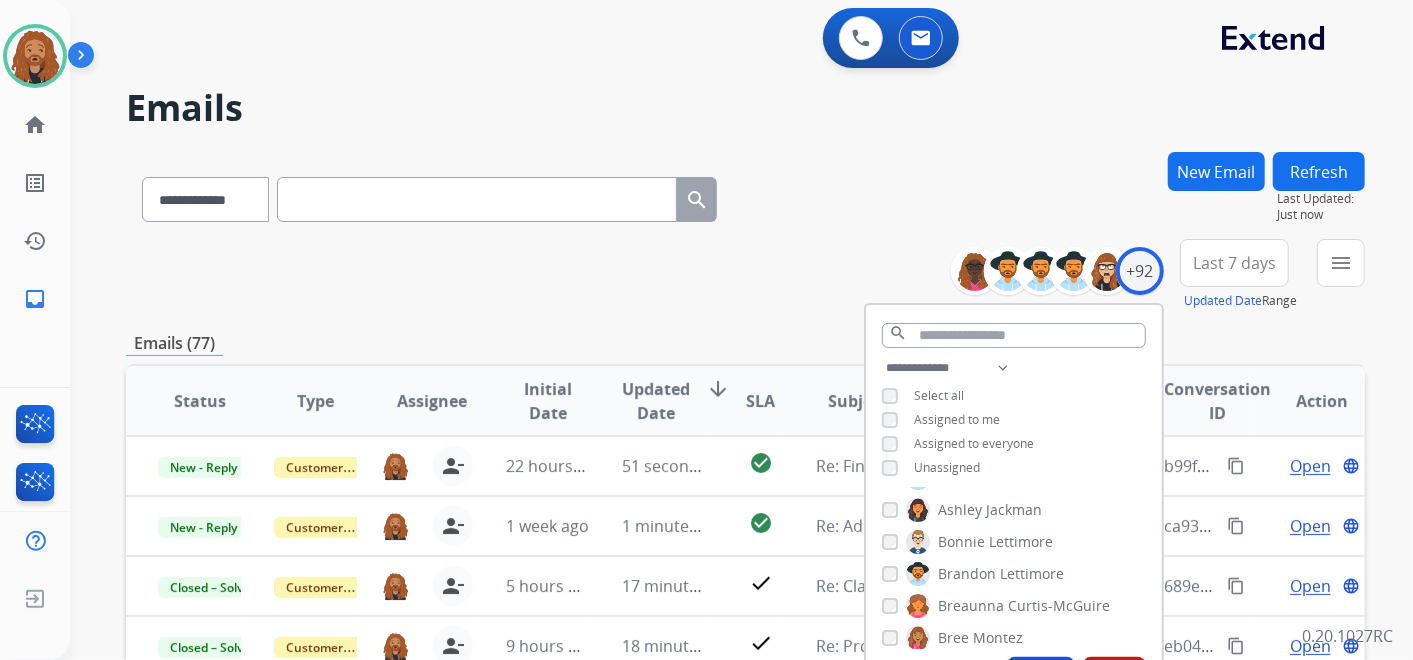 click on "Last 7 days" at bounding box center [1234, 263] 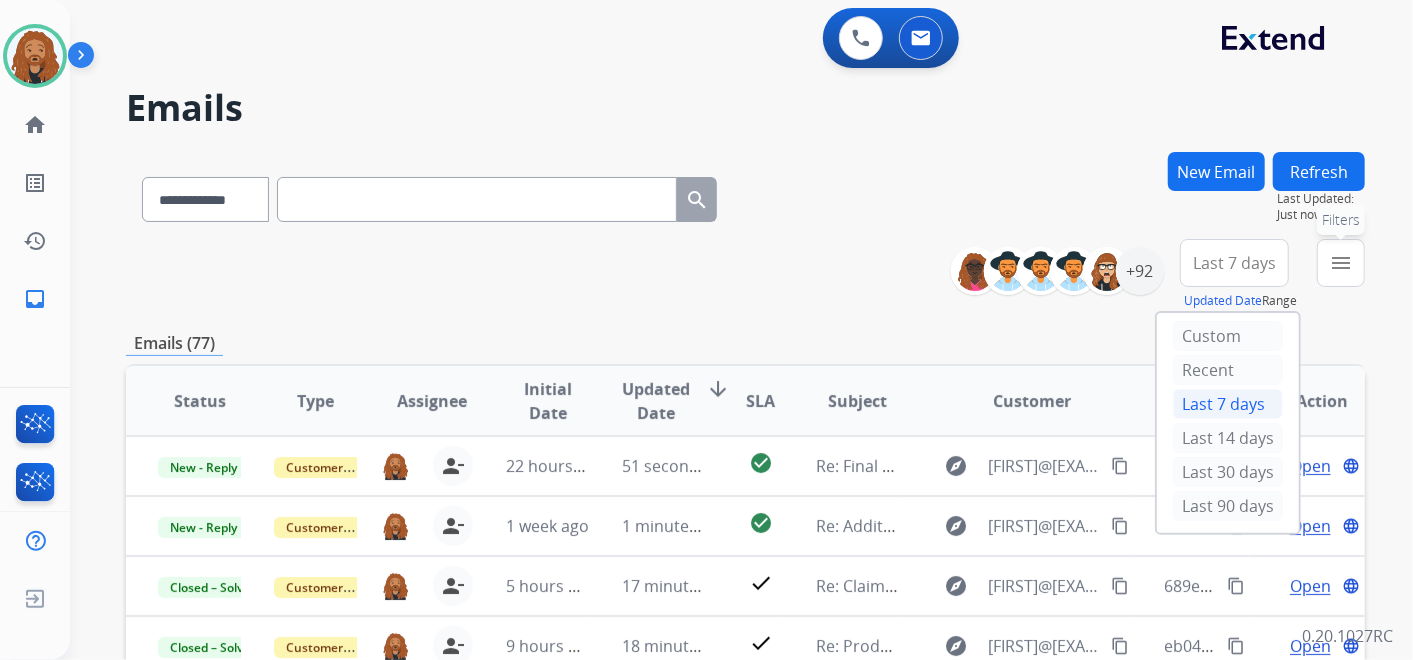 click on "menu  Filters" at bounding box center (1341, 263) 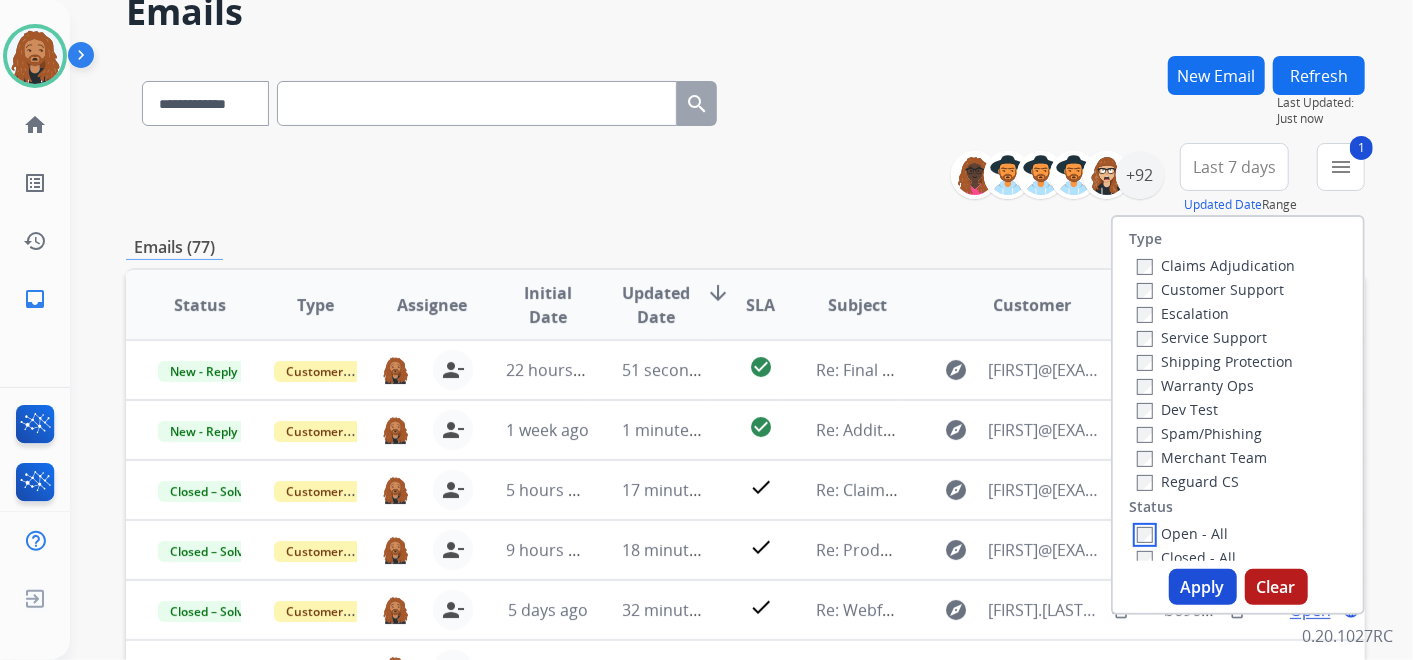 scroll, scrollTop: 222, scrollLeft: 0, axis: vertical 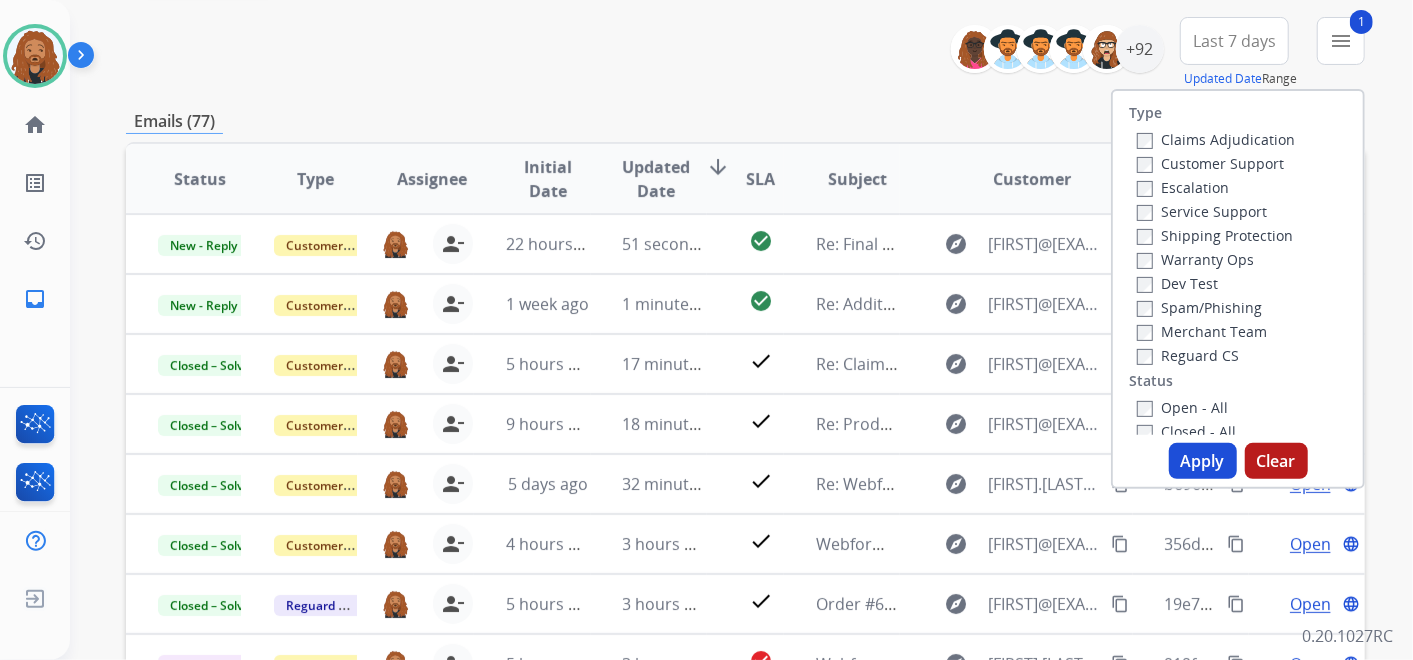 click on "Apply" at bounding box center [1203, 461] 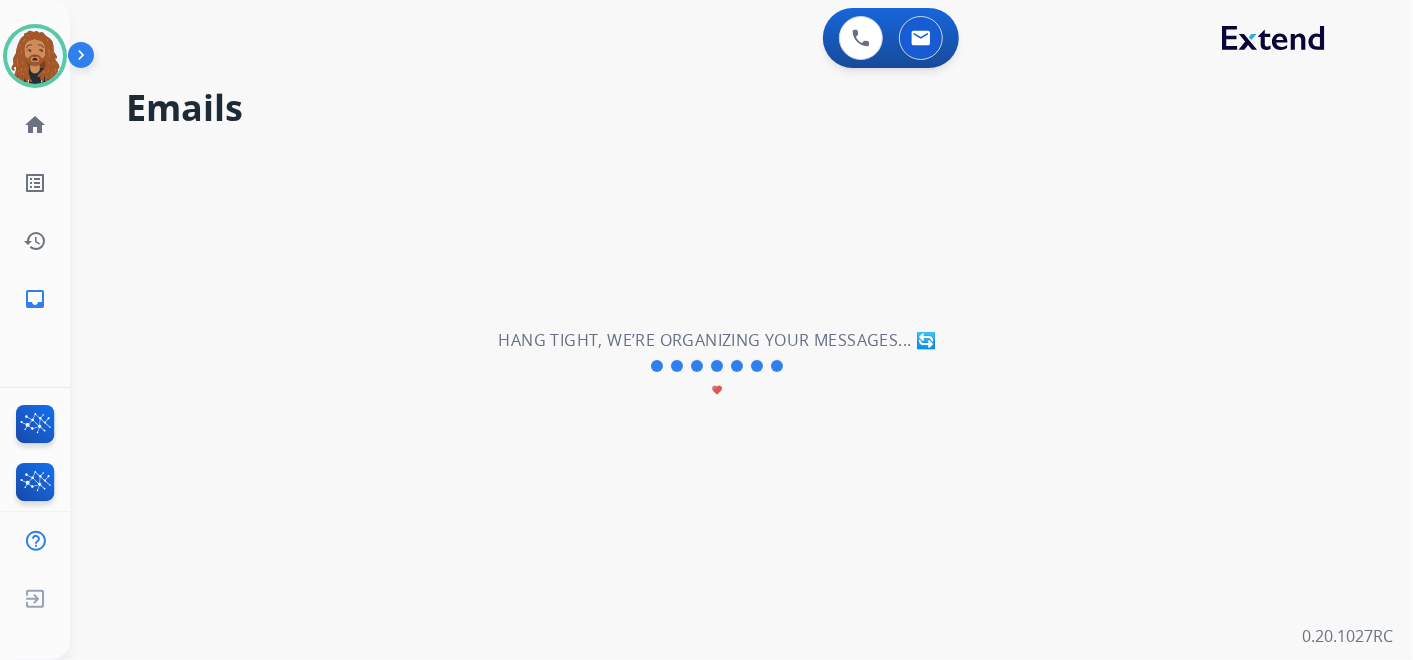 scroll, scrollTop: 0, scrollLeft: 0, axis: both 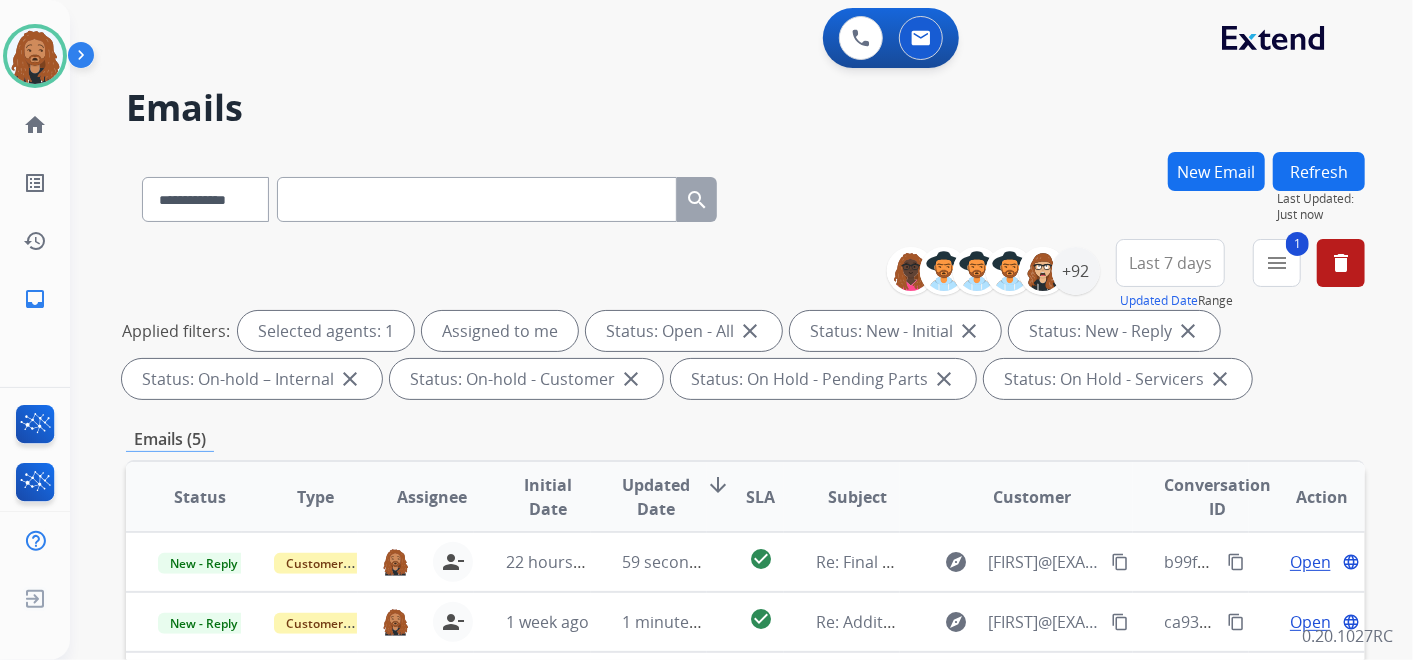 click on "Last 7 days" at bounding box center (1170, 263) 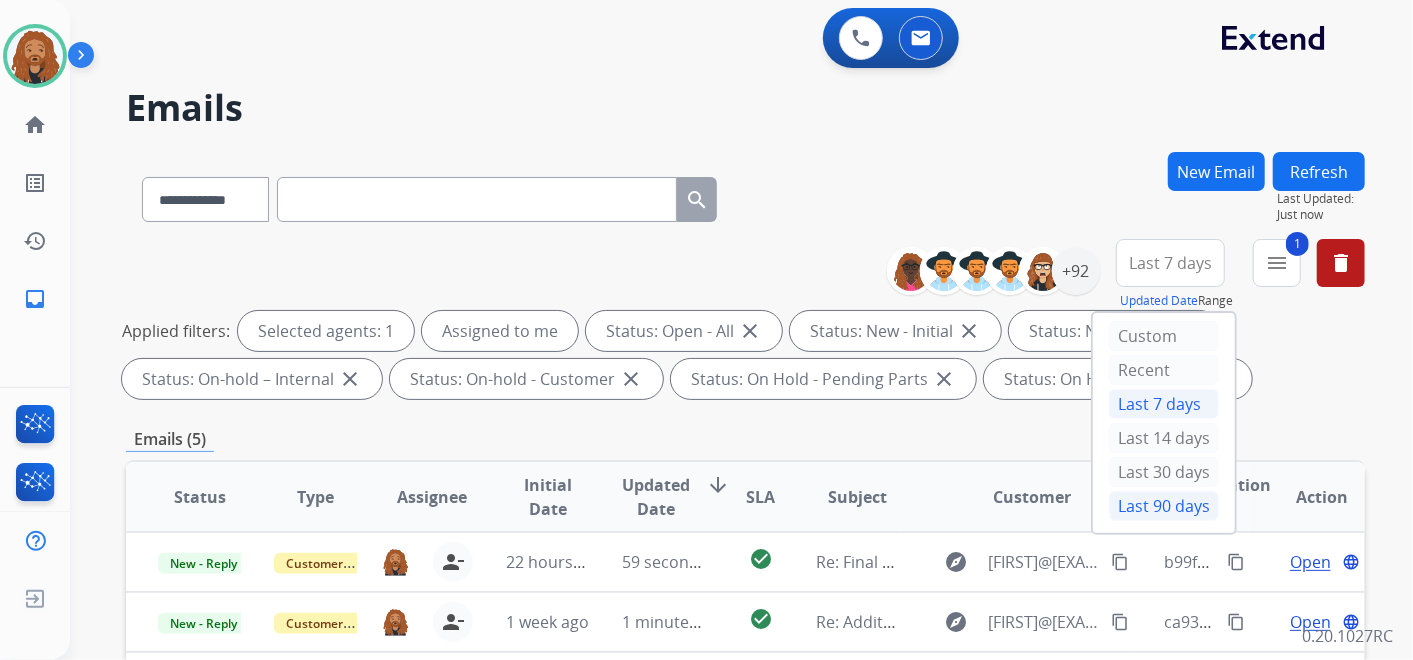 click on "Last 90 days" at bounding box center [1164, 506] 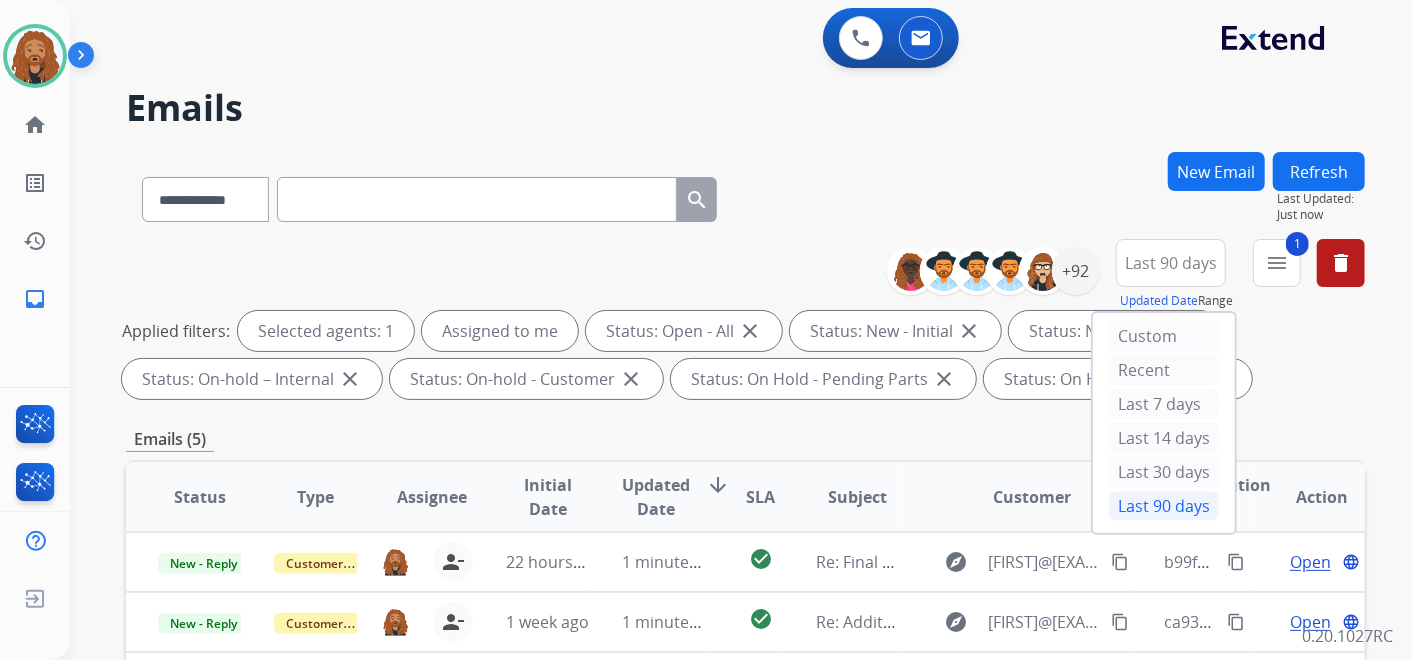click on "**********" at bounding box center [745, 195] 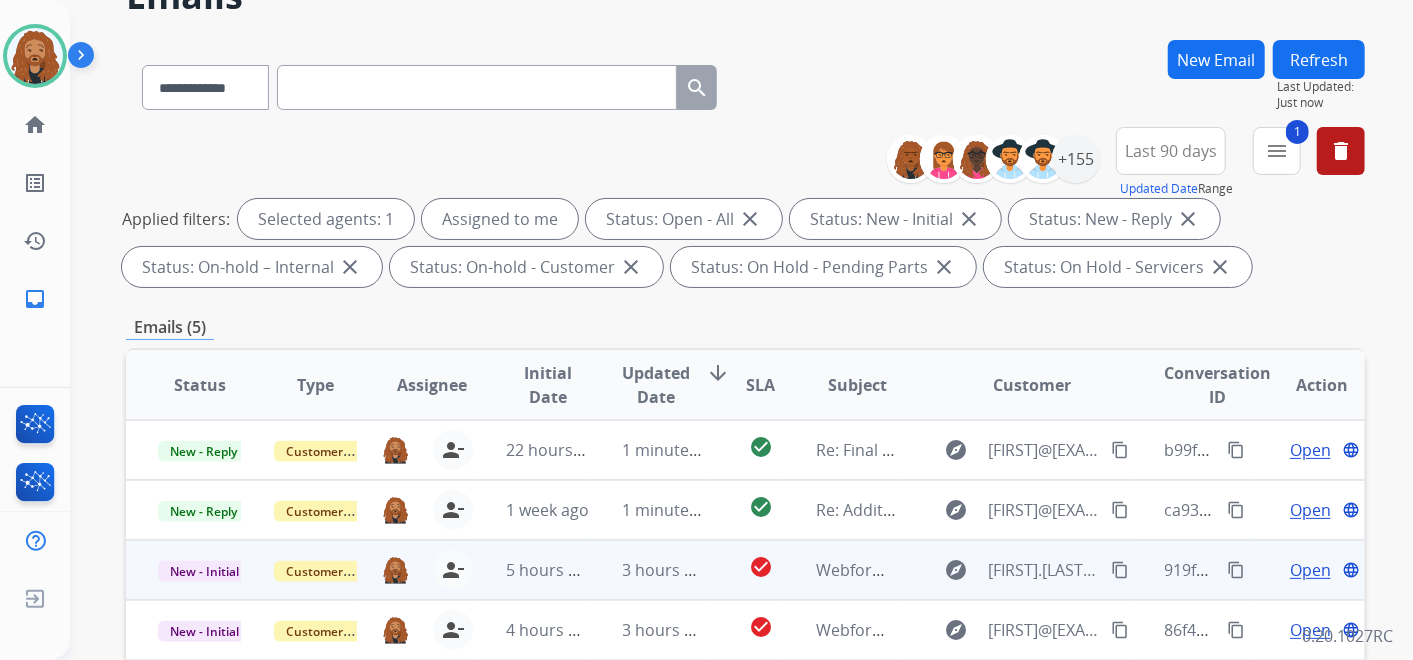 scroll, scrollTop: 222, scrollLeft: 0, axis: vertical 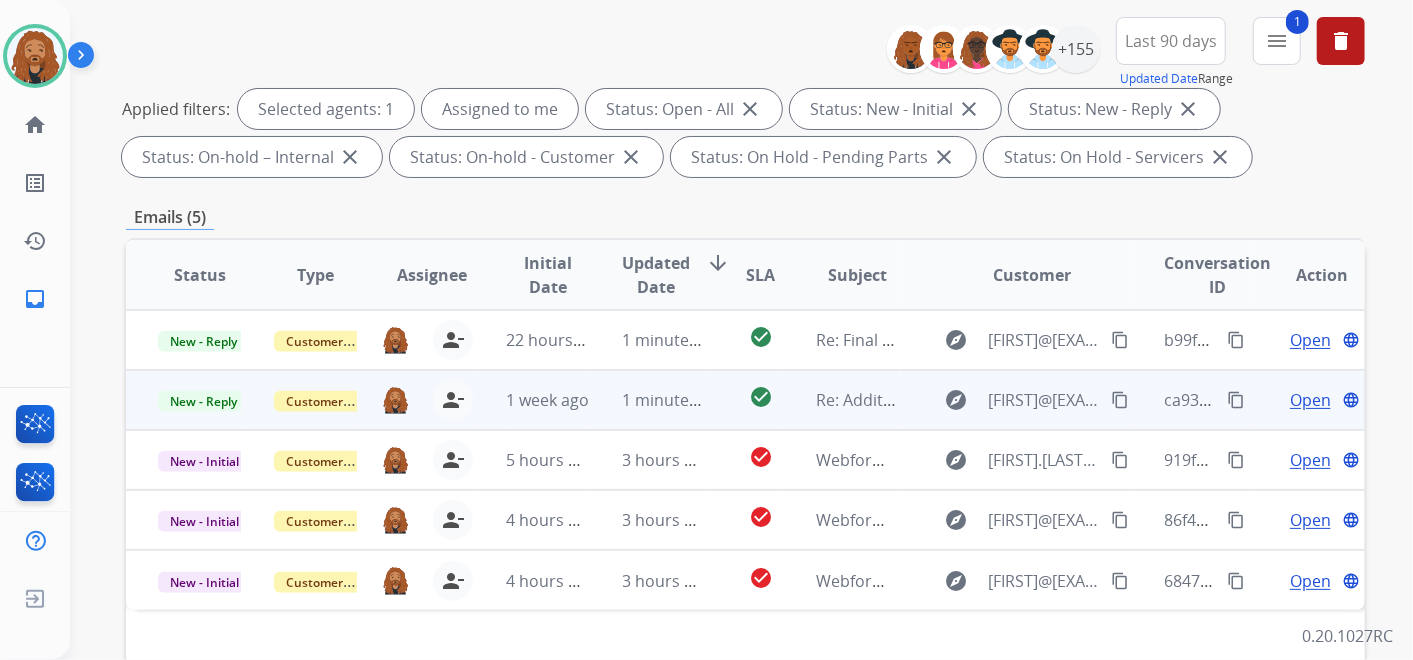 click on "1 minute ago" at bounding box center (649, 400) 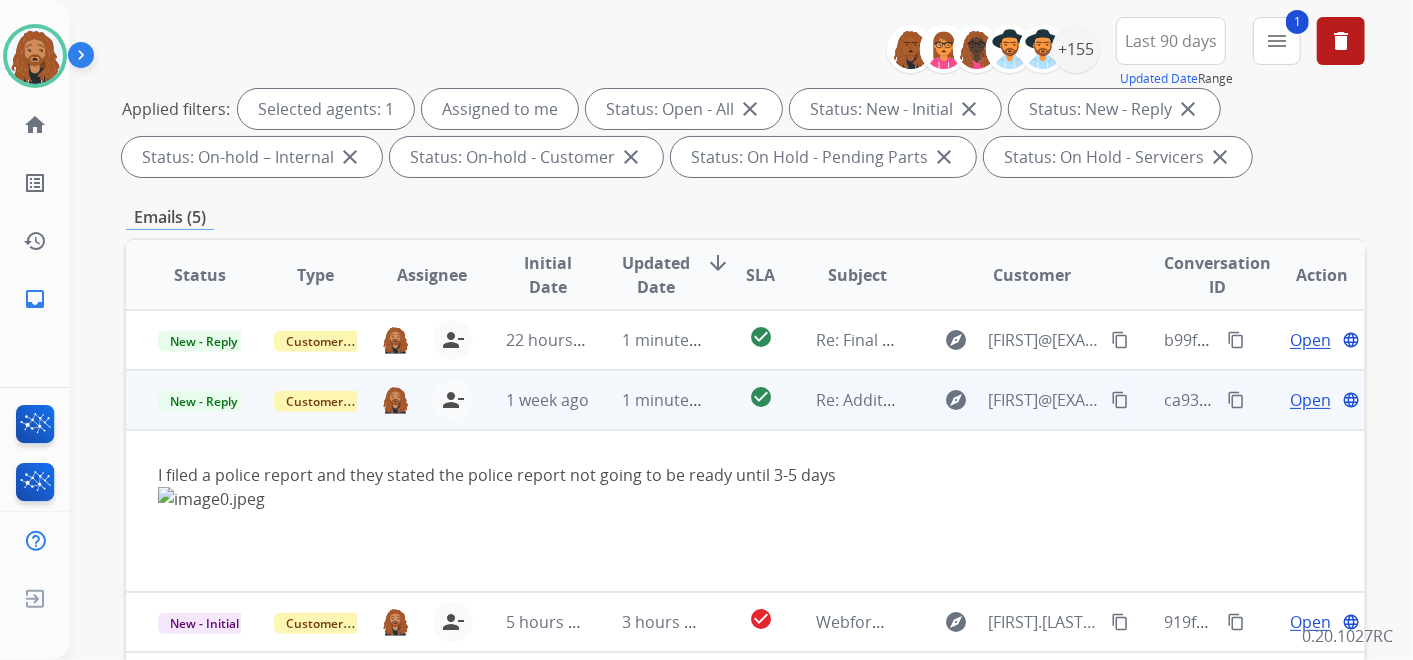click on "Open" at bounding box center (1310, 400) 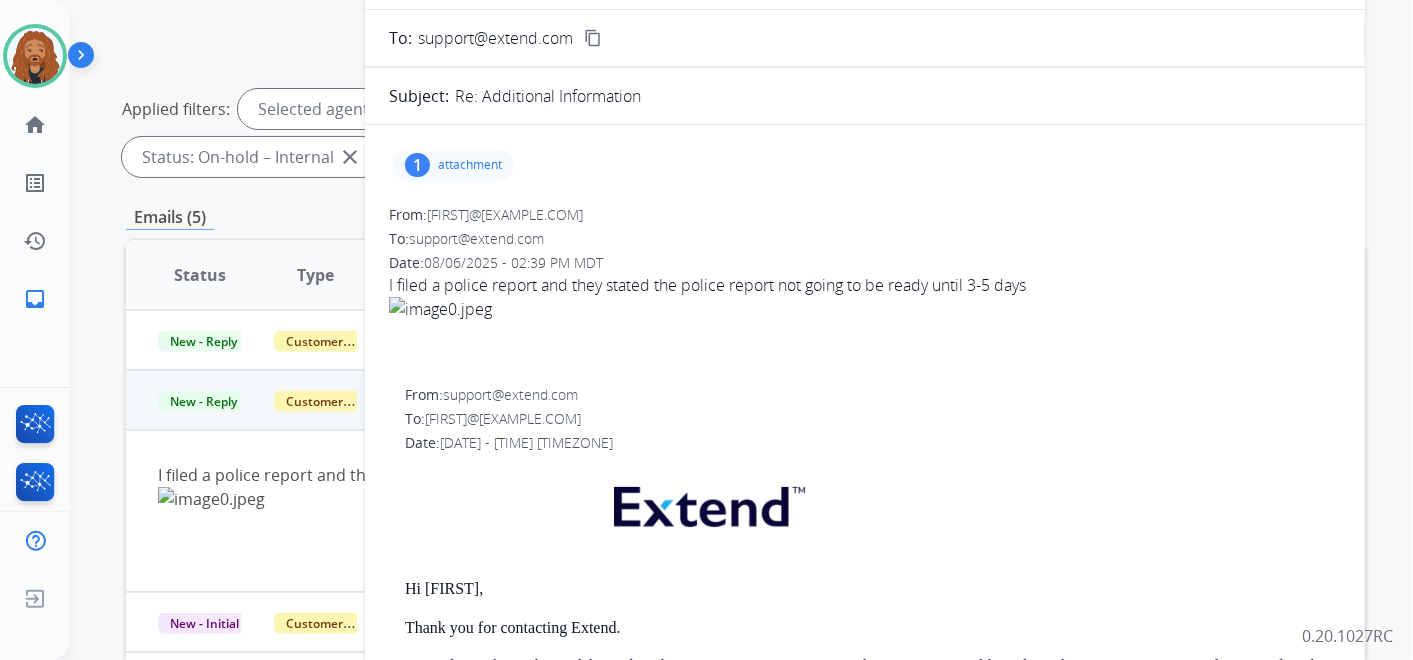 scroll, scrollTop: 0, scrollLeft: 0, axis: both 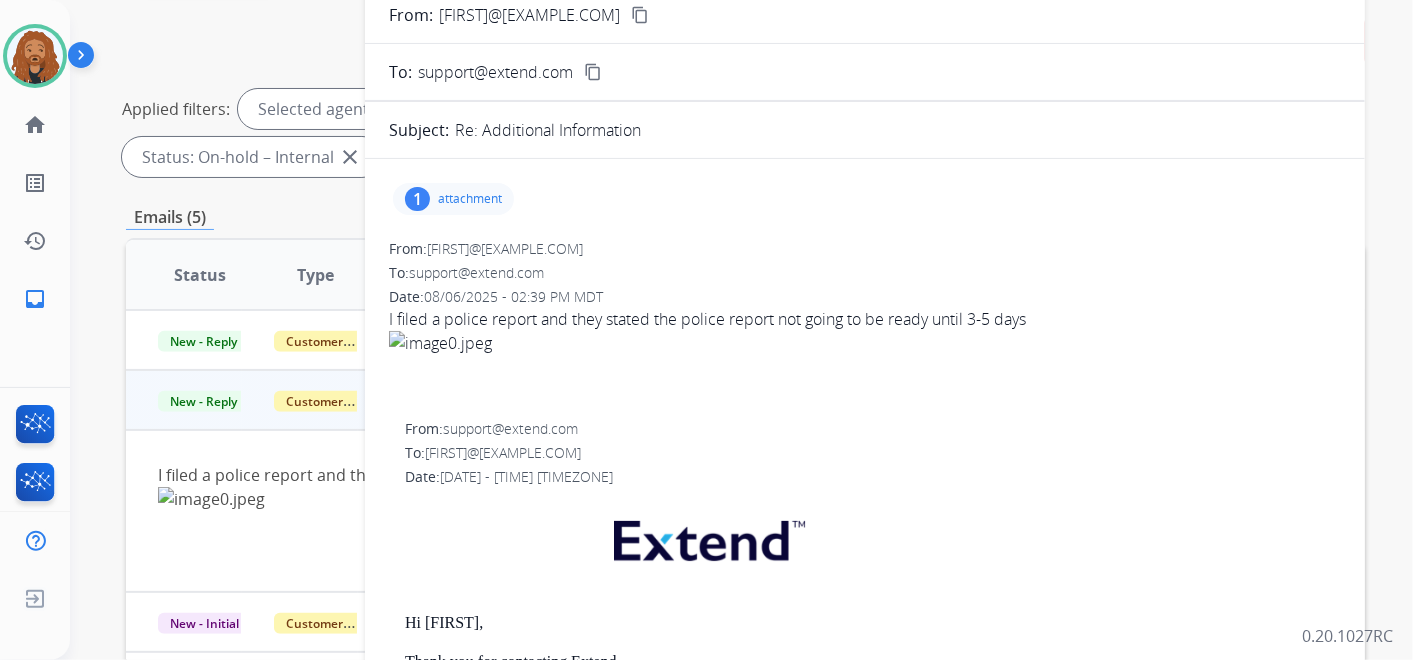 click on "attachment" at bounding box center [470, 199] 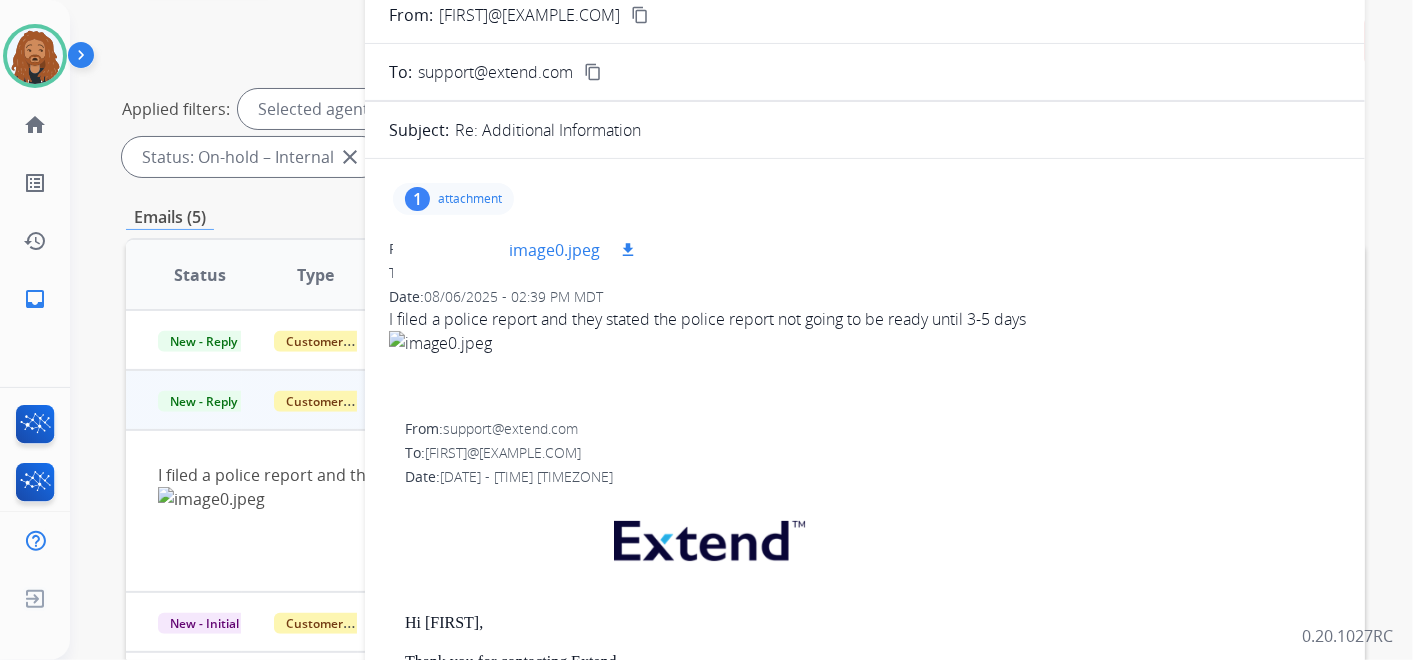 click on "image0.jpeg" at bounding box center (554, 250) 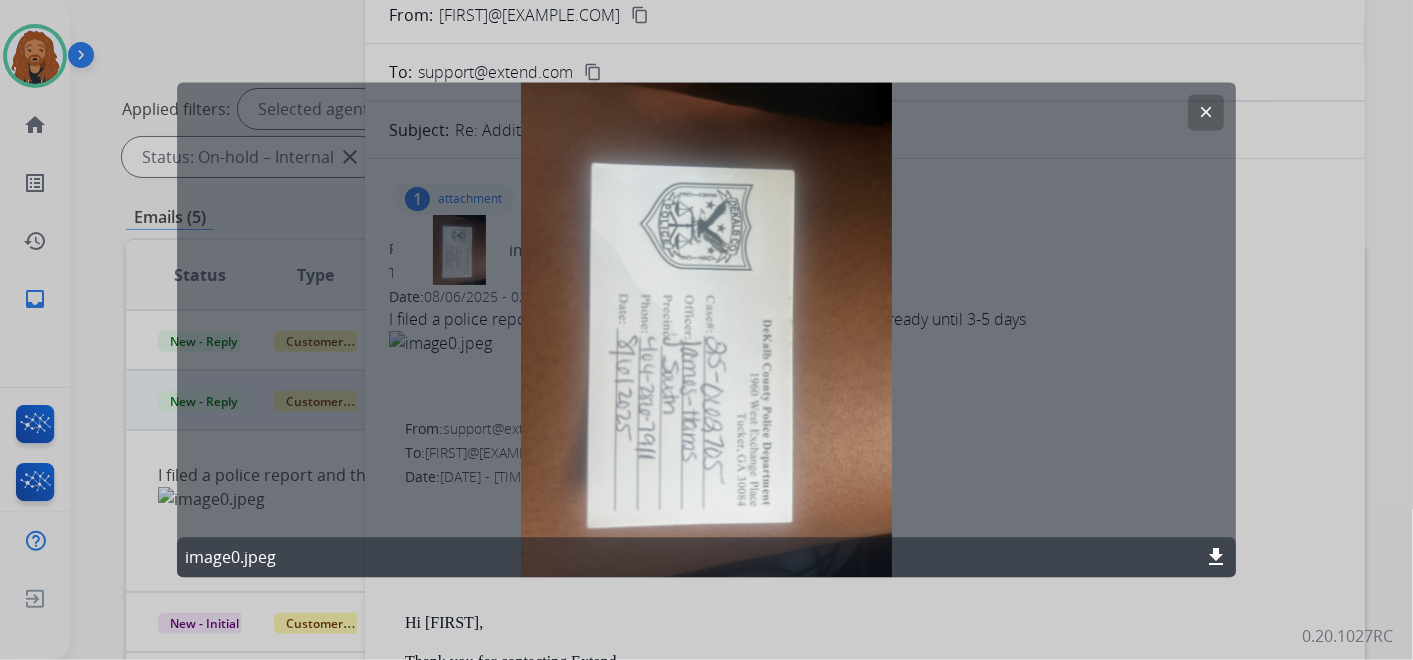 click on "clear" 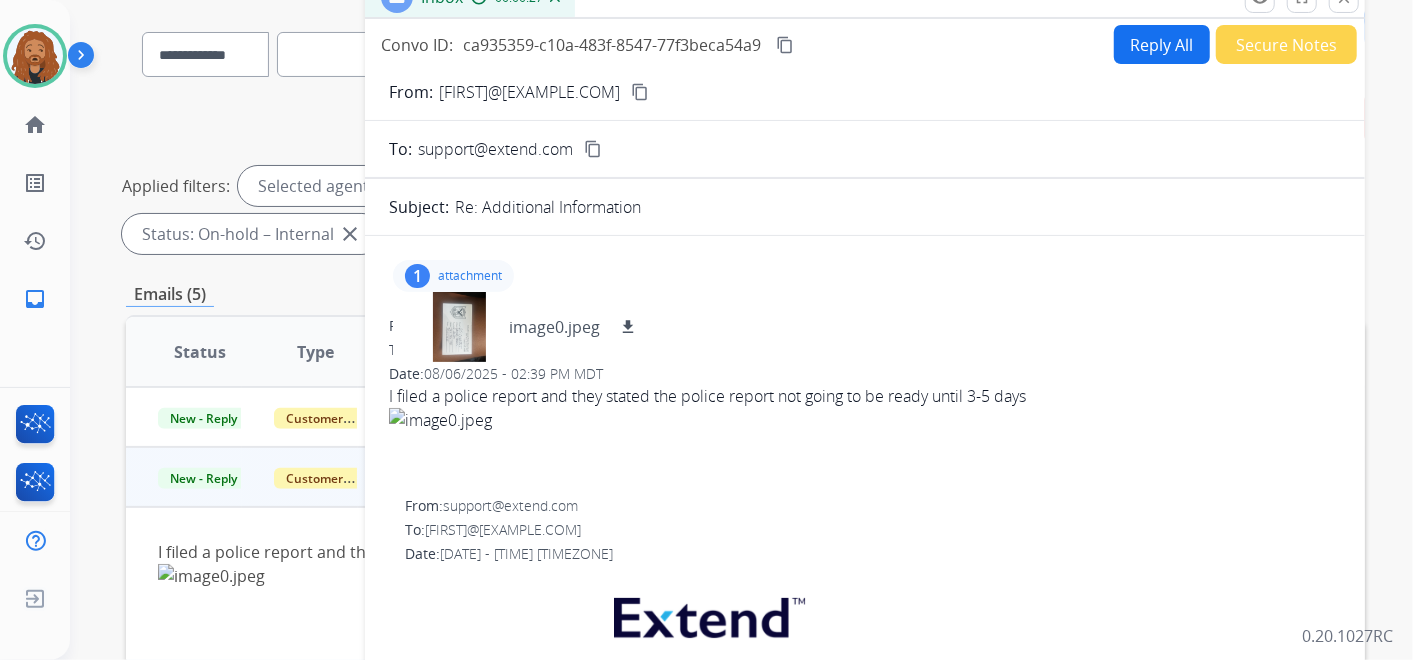 scroll, scrollTop: 111, scrollLeft: 0, axis: vertical 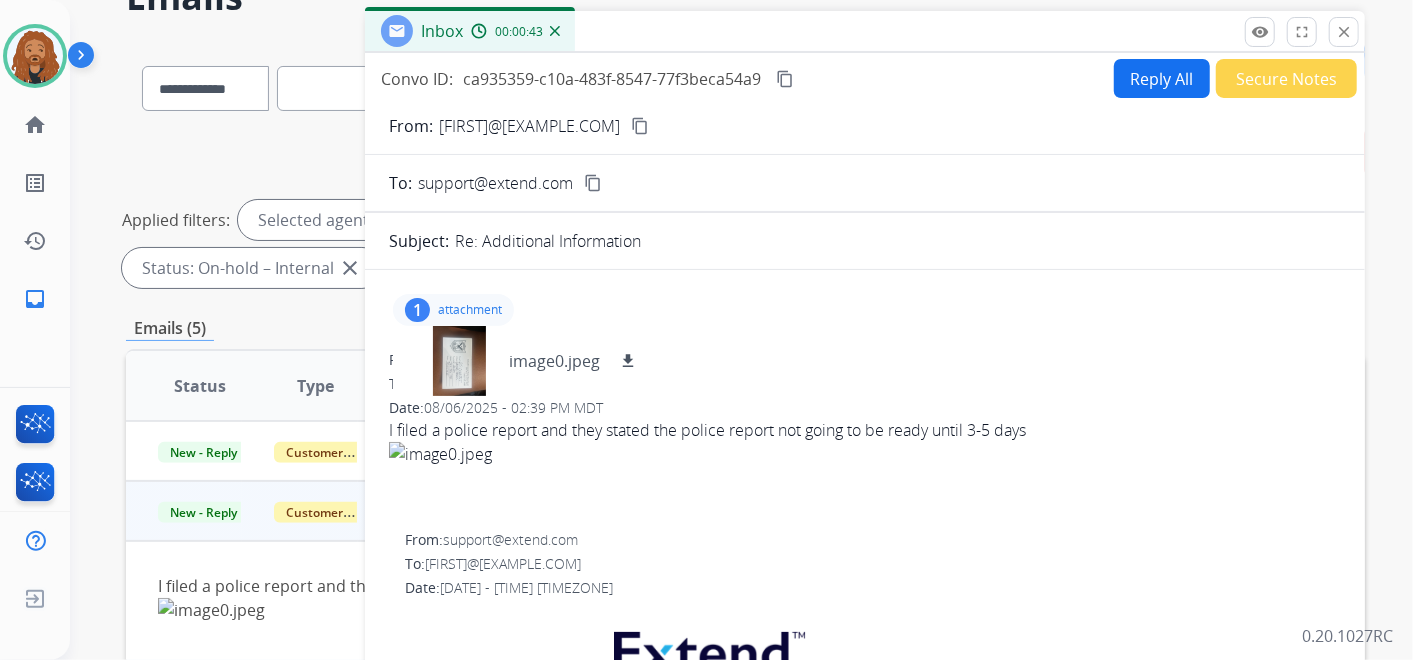 click on "Reply All" at bounding box center [1162, 78] 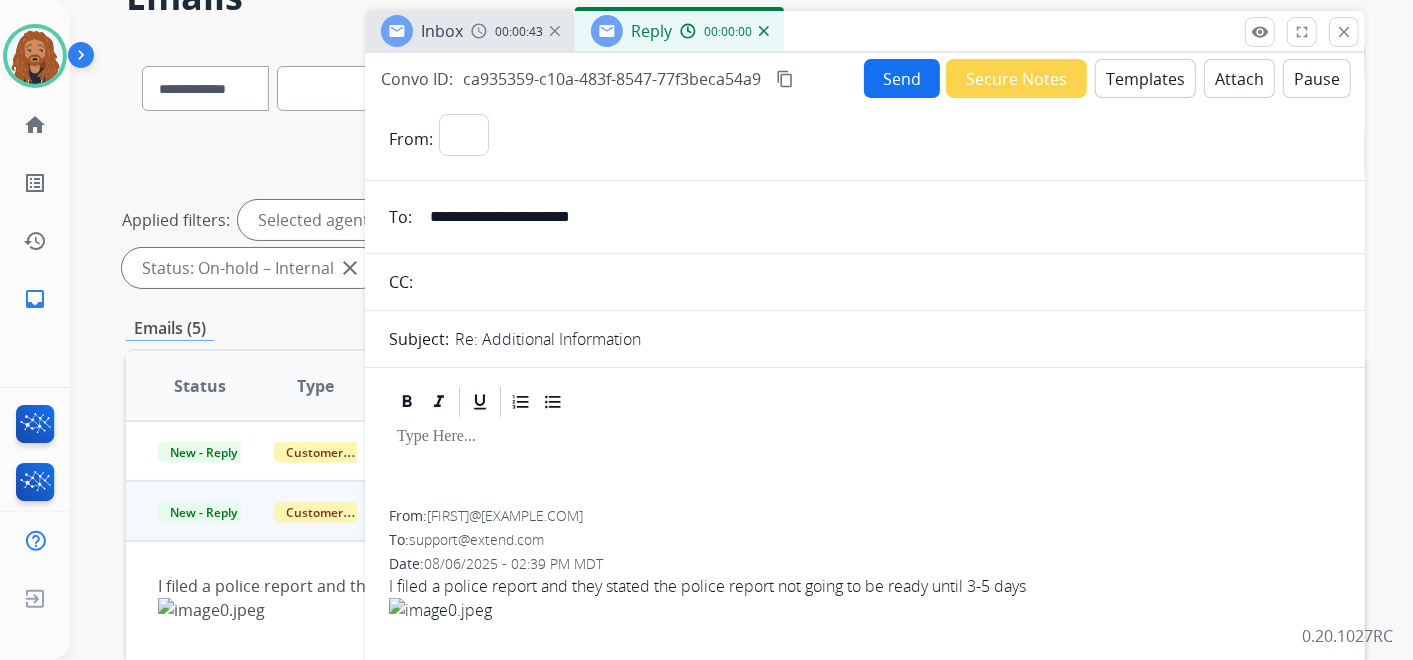 select on "**********" 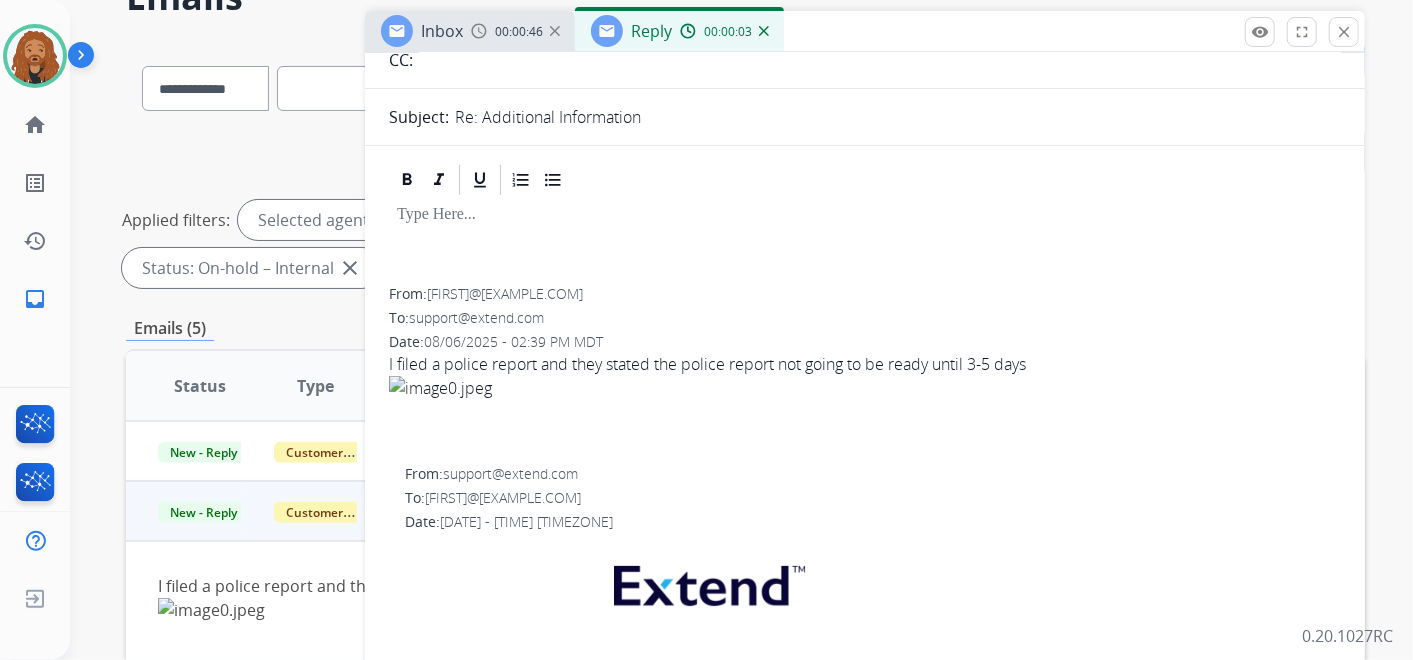 scroll, scrollTop: 0, scrollLeft: 0, axis: both 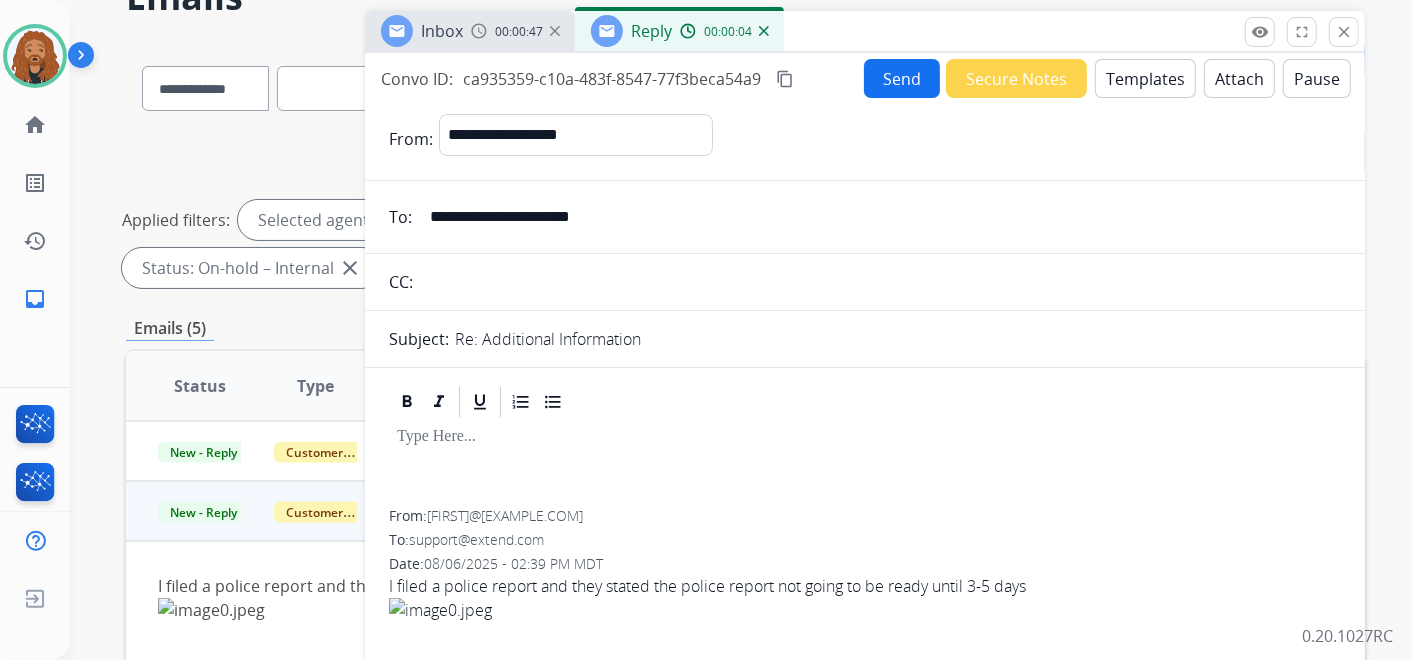 click on "Send  Secure Notes  Templates Attach  Pause" at bounding box center [1107, 78] 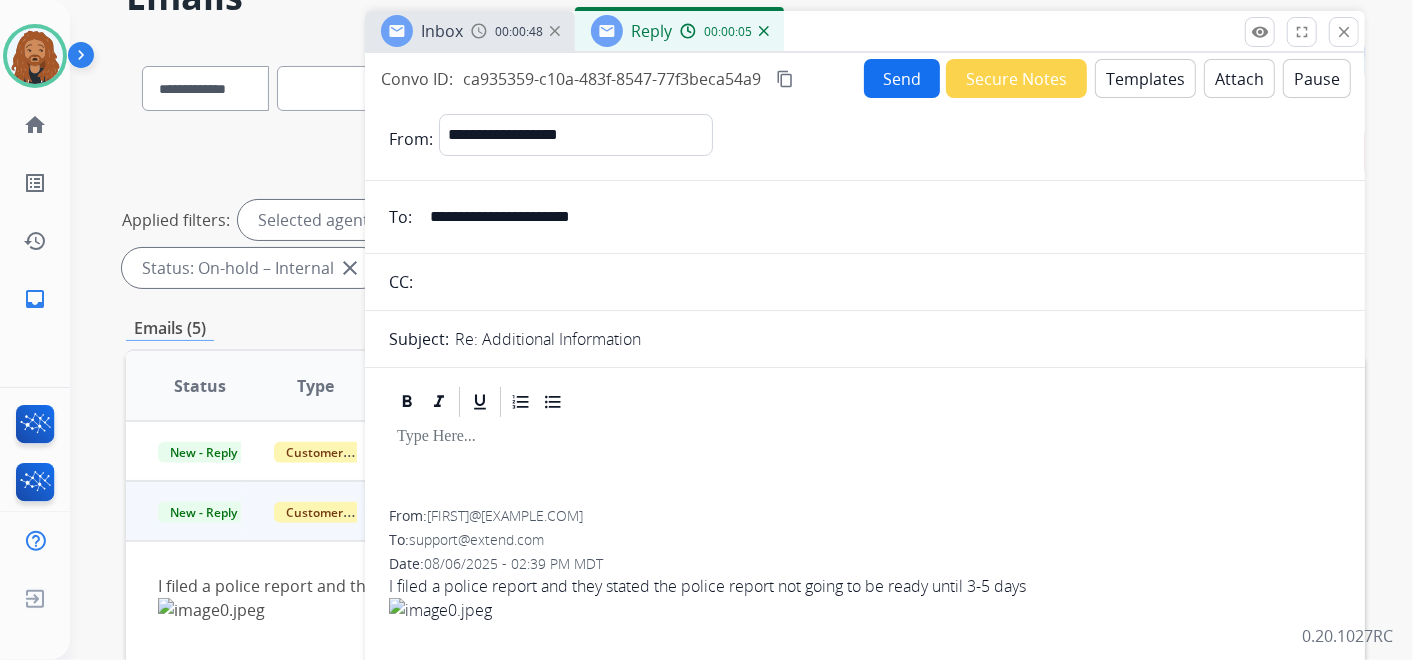 click on "Templates" at bounding box center [1145, 78] 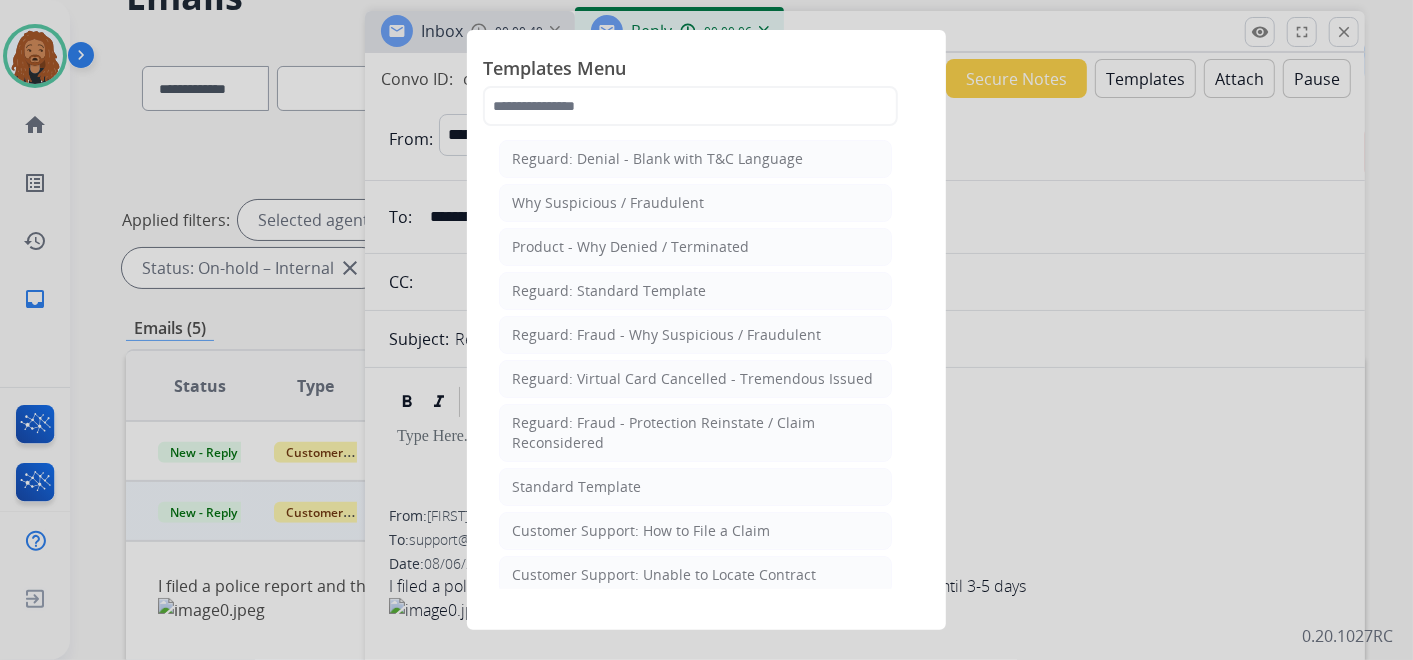 drag, startPoint x: 1088, startPoint y: 358, endPoint x: 1082, endPoint y: 331, distance: 27.658634 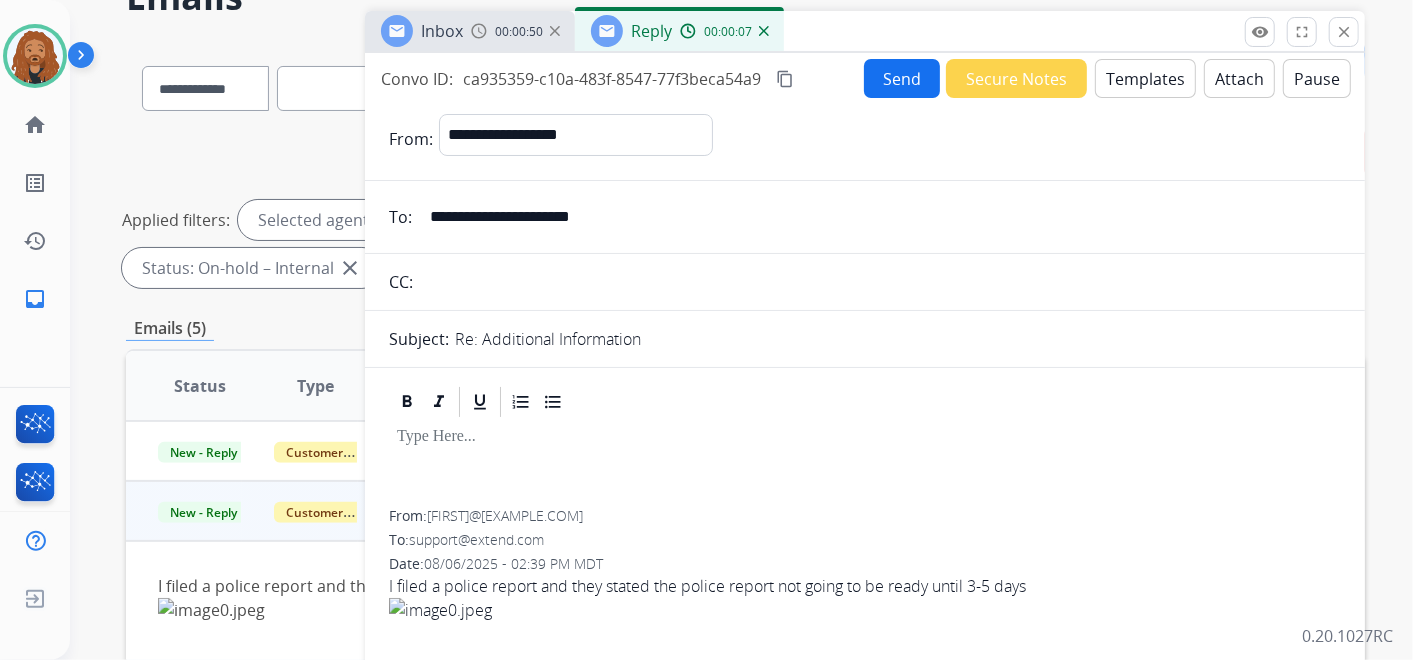 click on "Templates" at bounding box center (1145, 78) 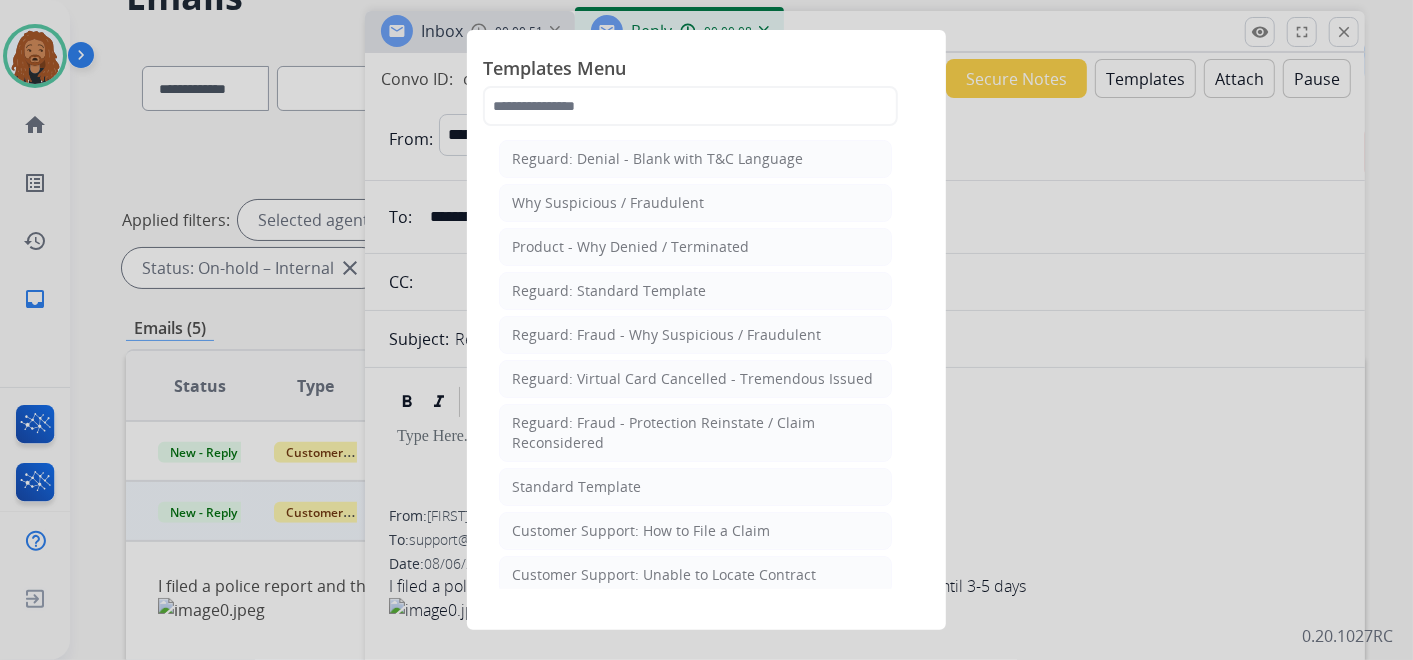 click on "Standard Template" 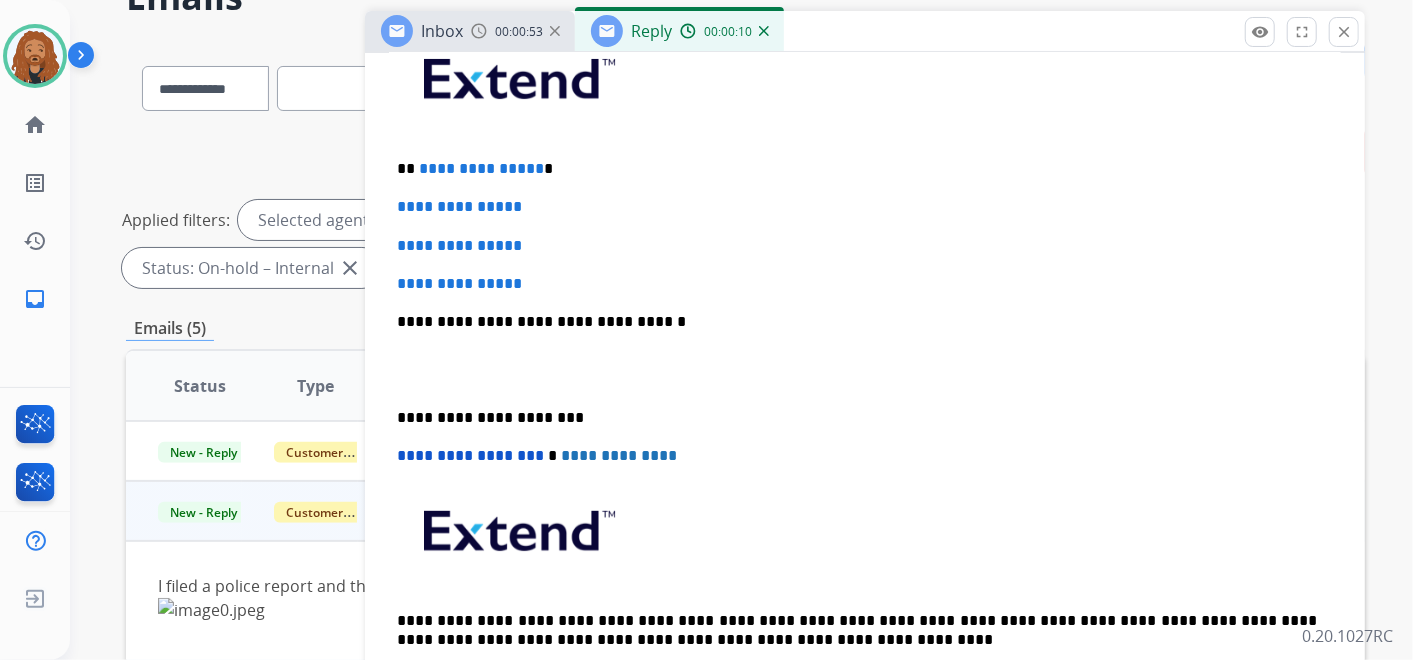 scroll, scrollTop: 444, scrollLeft: 0, axis: vertical 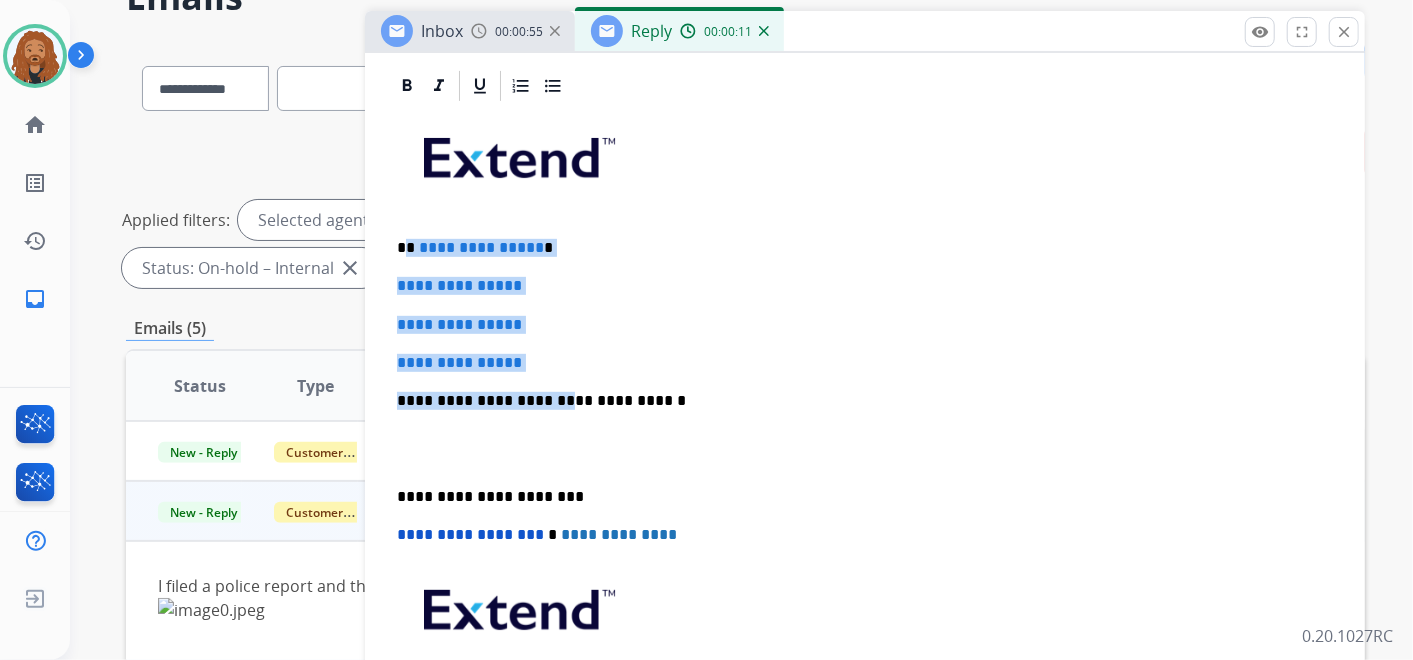 drag, startPoint x: 545, startPoint y: 372, endPoint x: 408, endPoint y: 242, distance: 188.86238 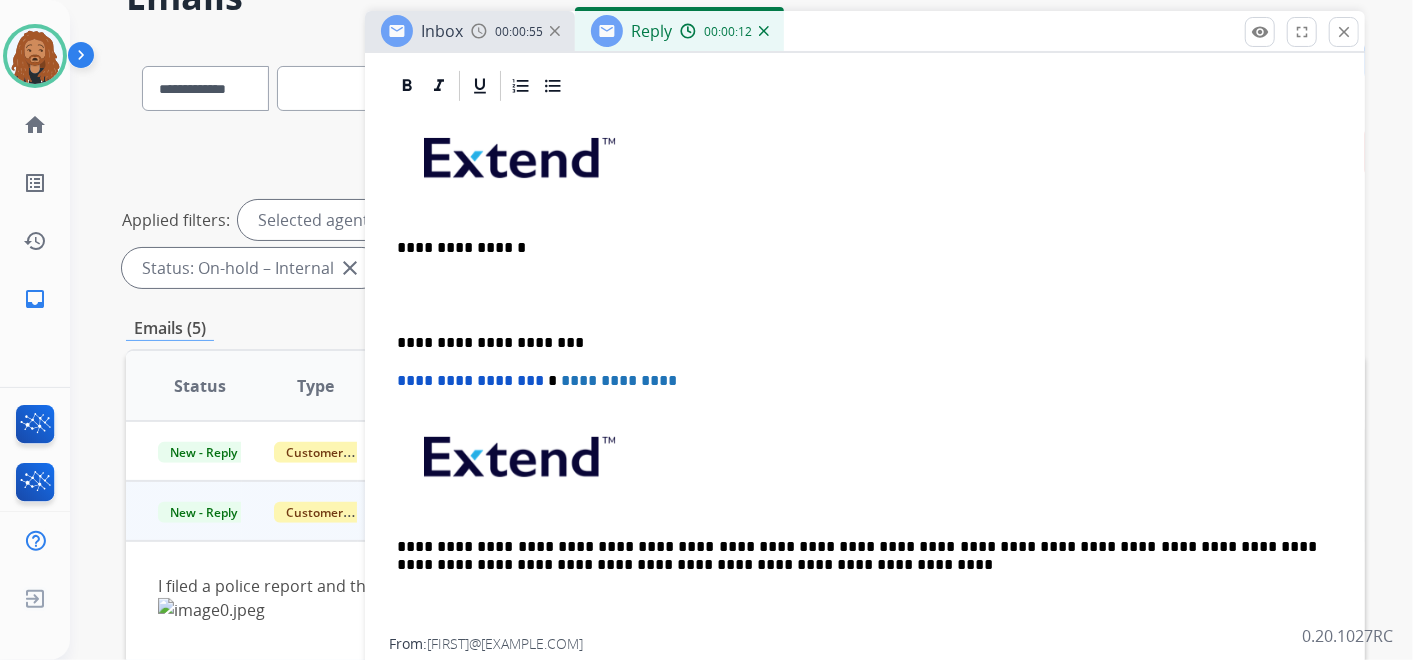 type 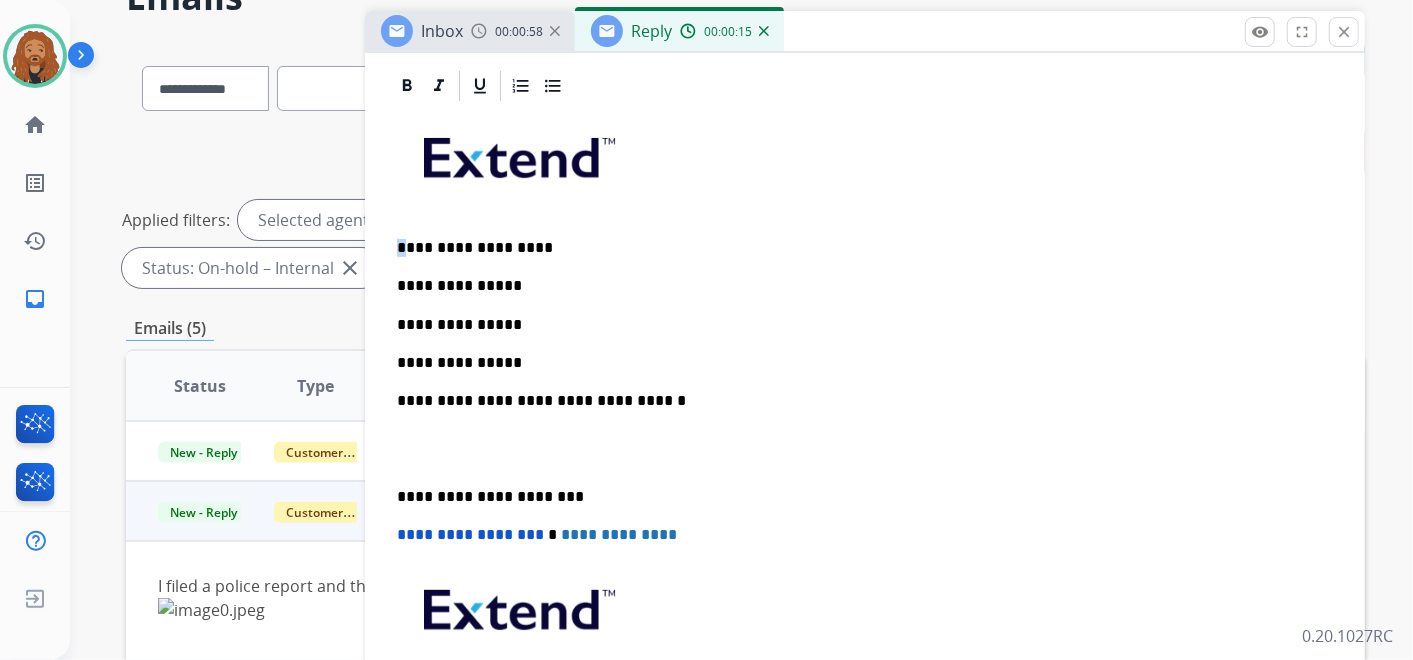 click on "**********" at bounding box center (865, 448) 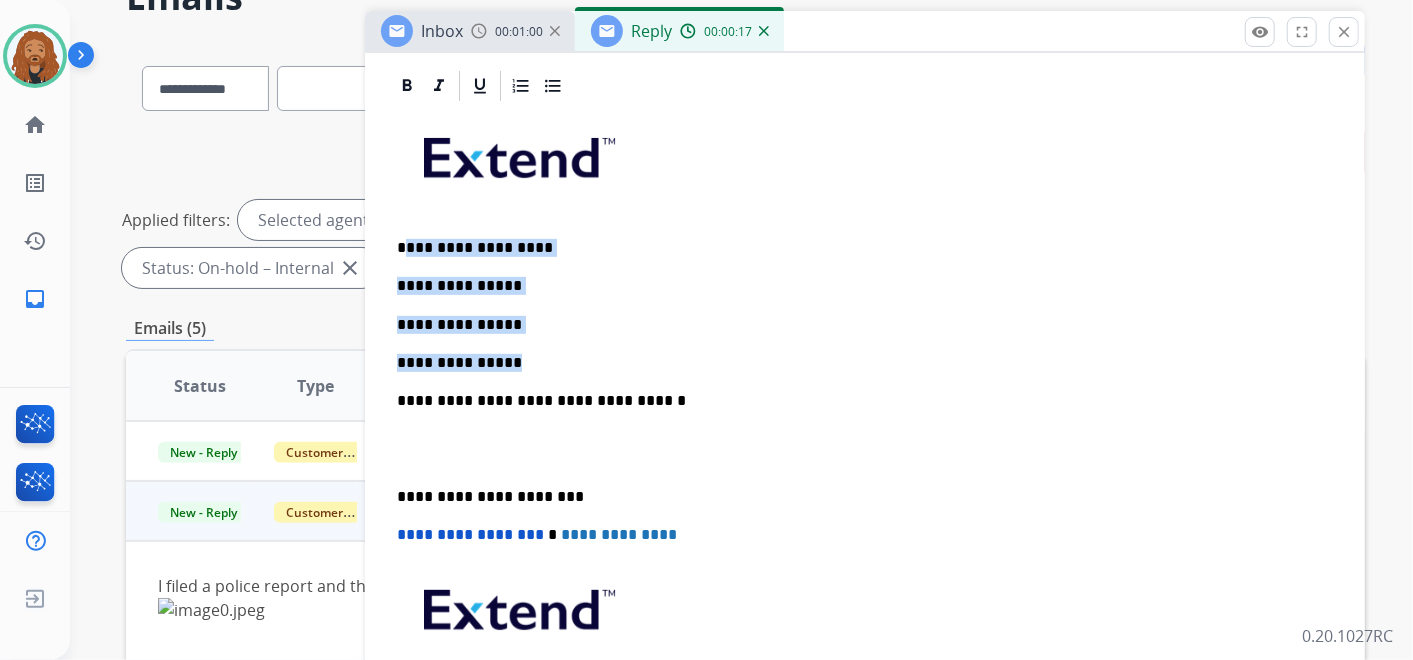 drag, startPoint x: 542, startPoint y: 362, endPoint x: 407, endPoint y: 227, distance: 190.91884 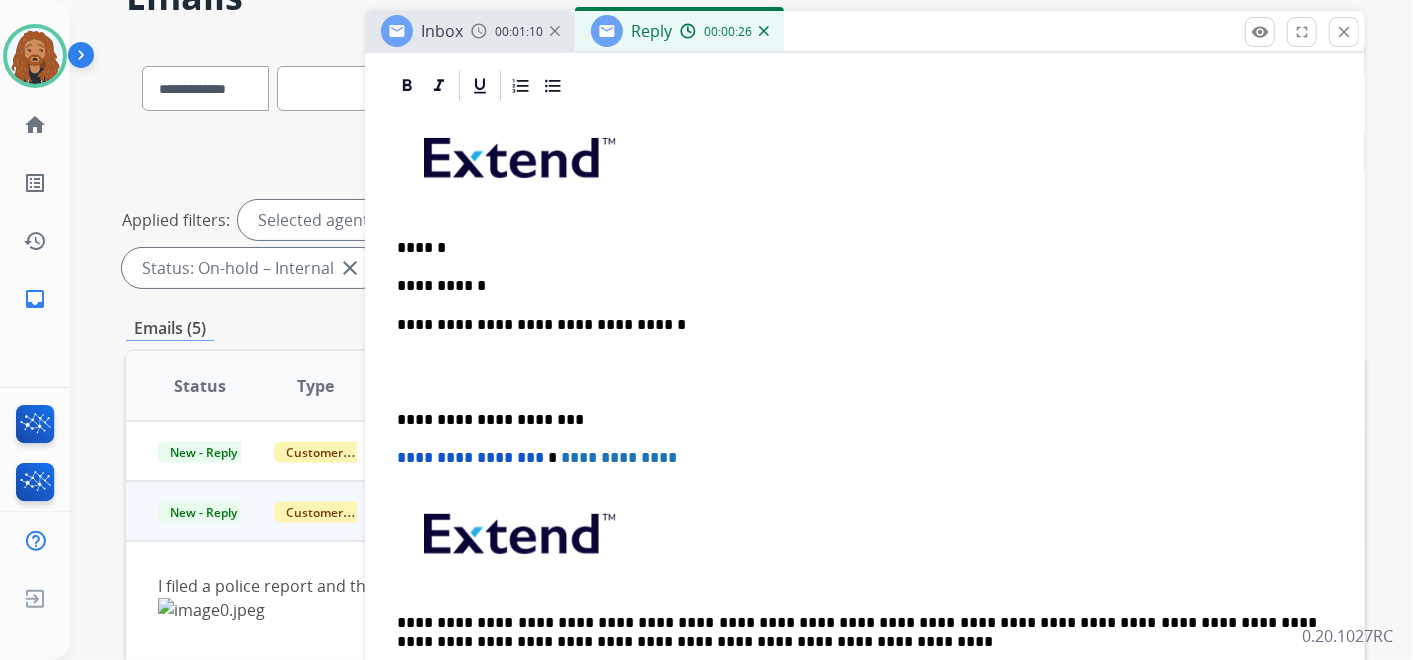 click on "**********" at bounding box center [865, 409] 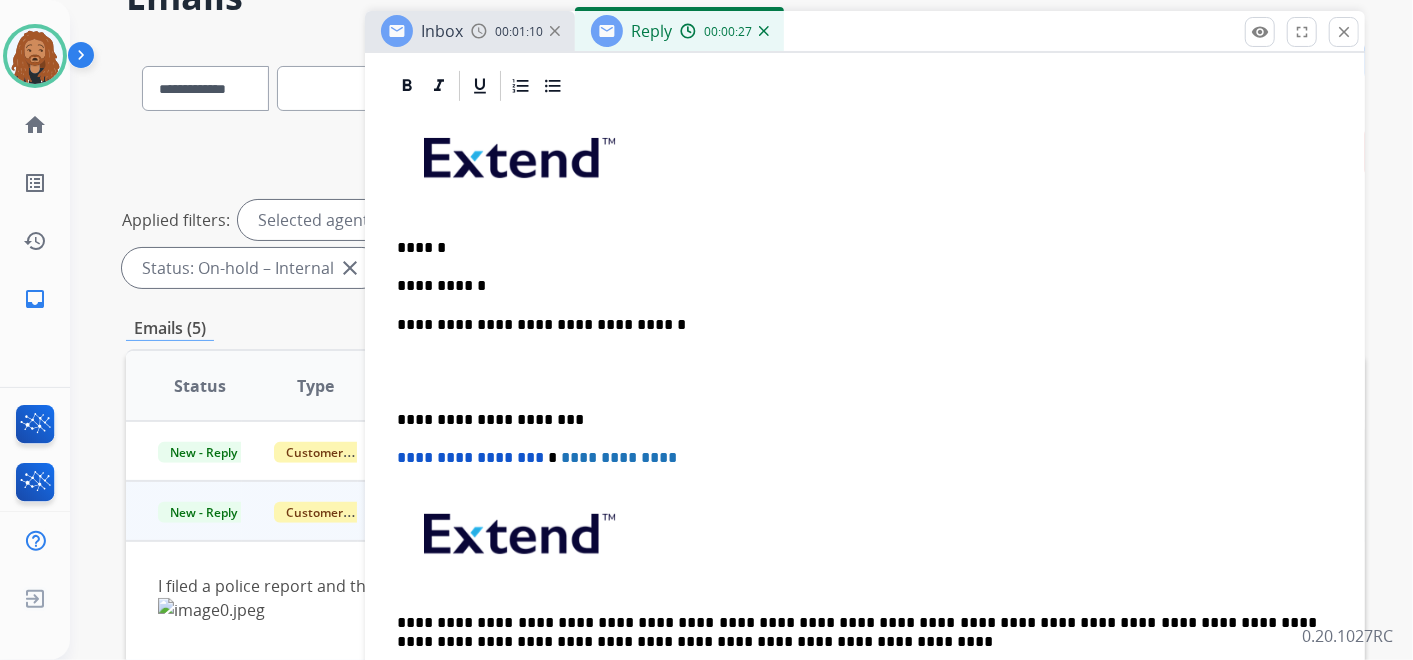 click at bounding box center [865, 372] 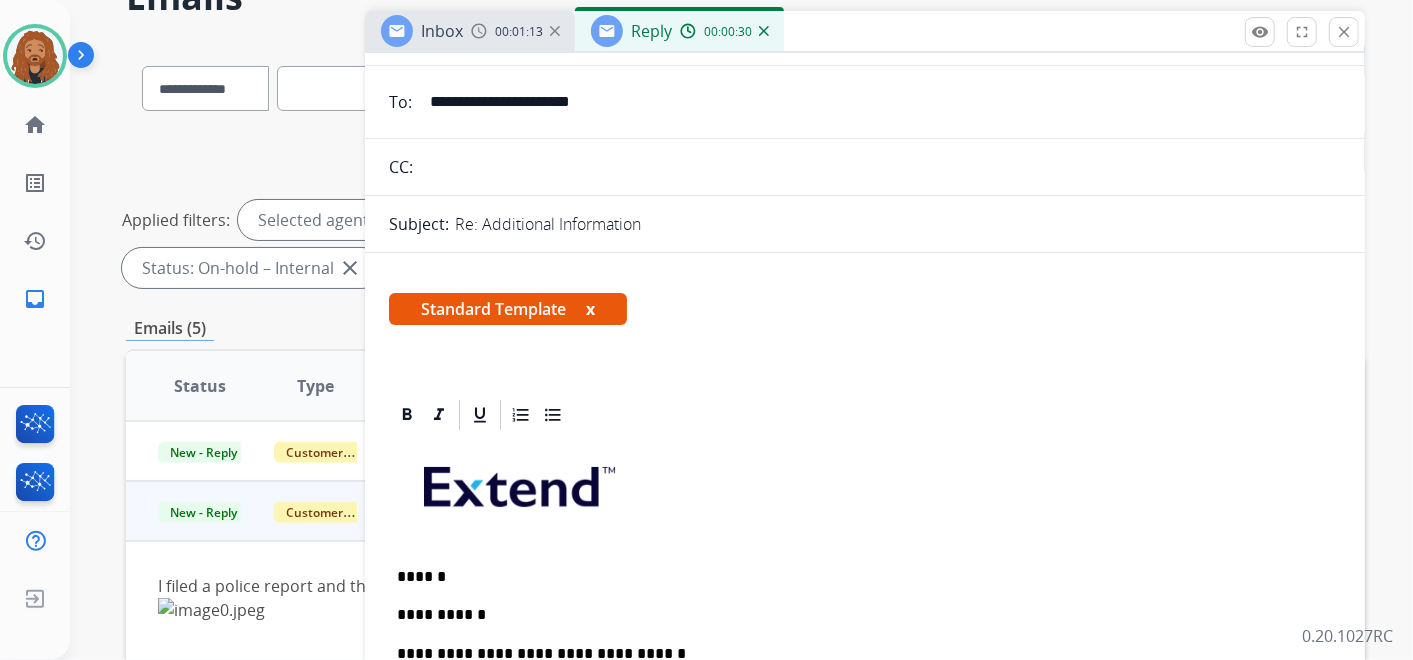 scroll, scrollTop: 0, scrollLeft: 0, axis: both 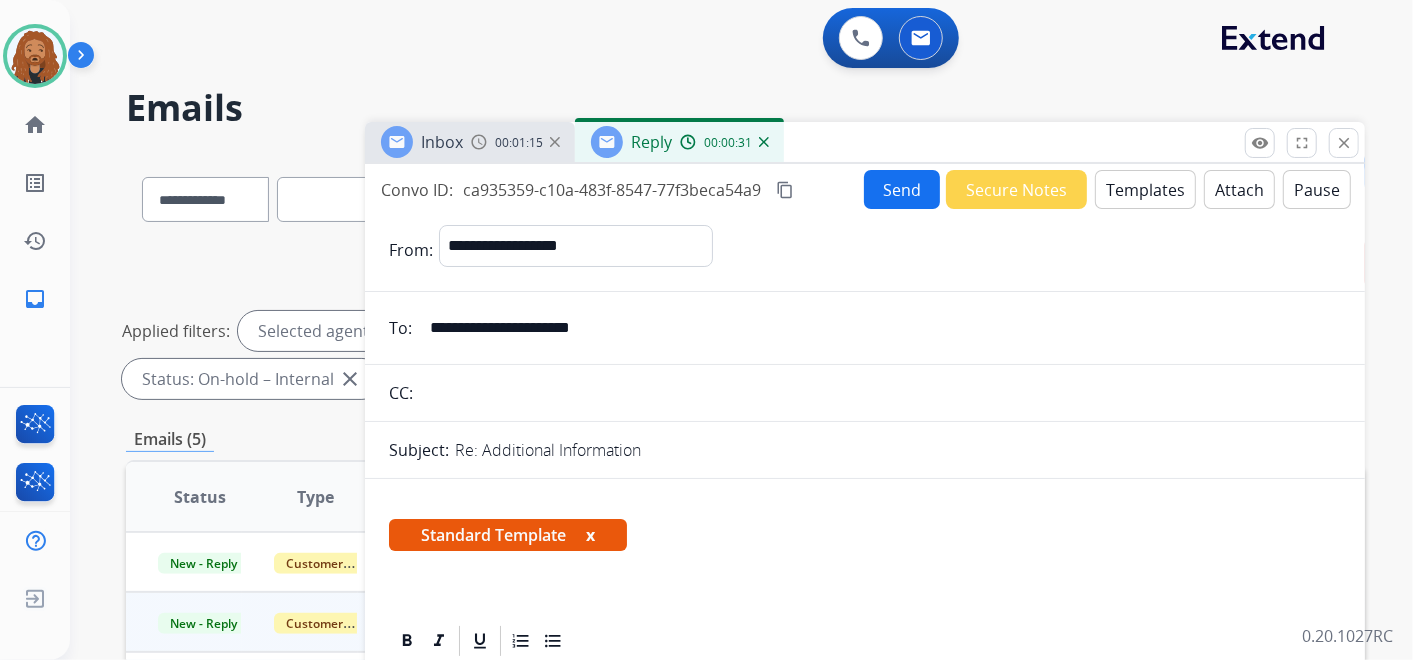 drag, startPoint x: 646, startPoint y: 327, endPoint x: 428, endPoint y: 328, distance: 218.00229 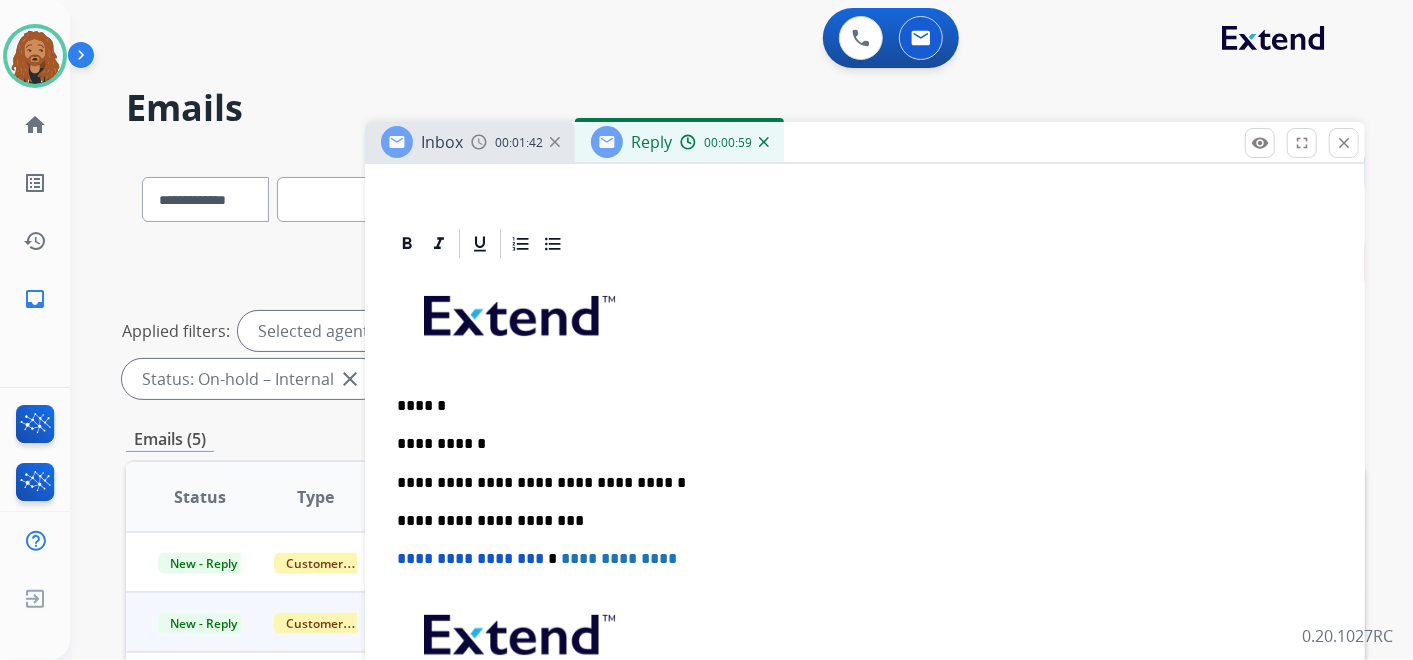 scroll, scrollTop: 444, scrollLeft: 0, axis: vertical 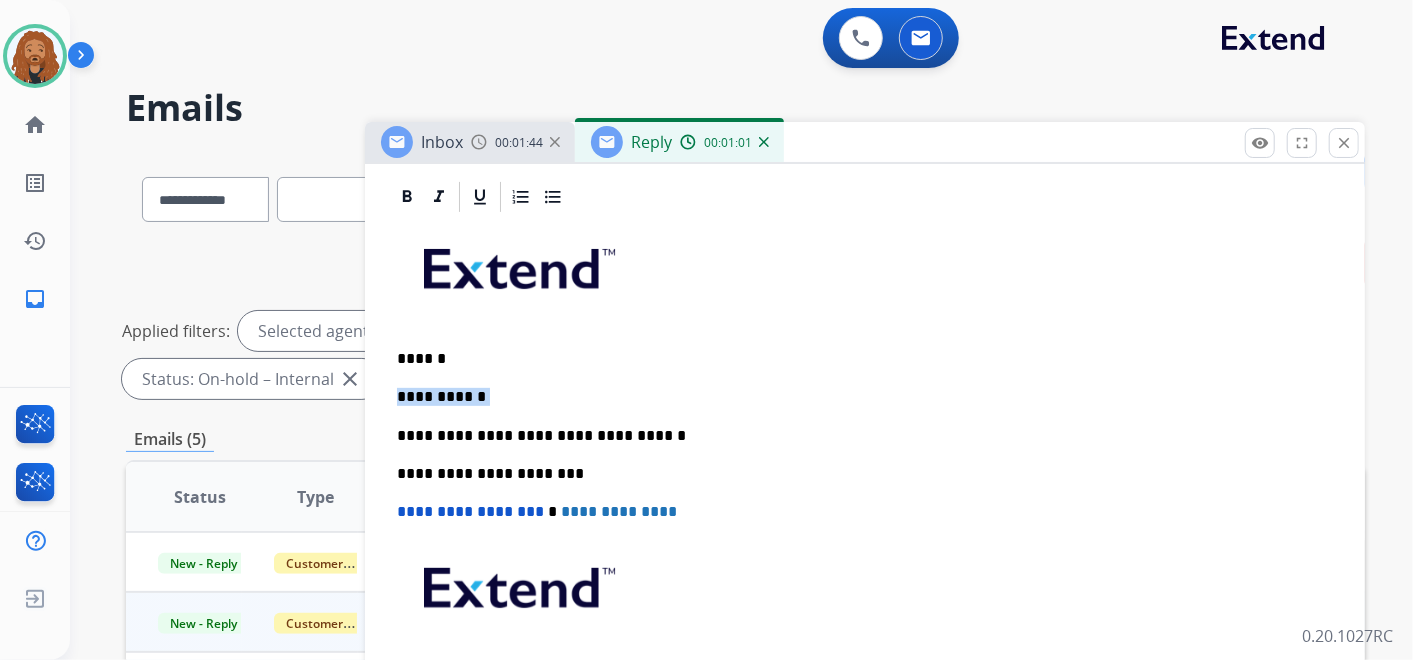 drag, startPoint x: 502, startPoint y: 396, endPoint x: 392, endPoint y: 384, distance: 110.65261 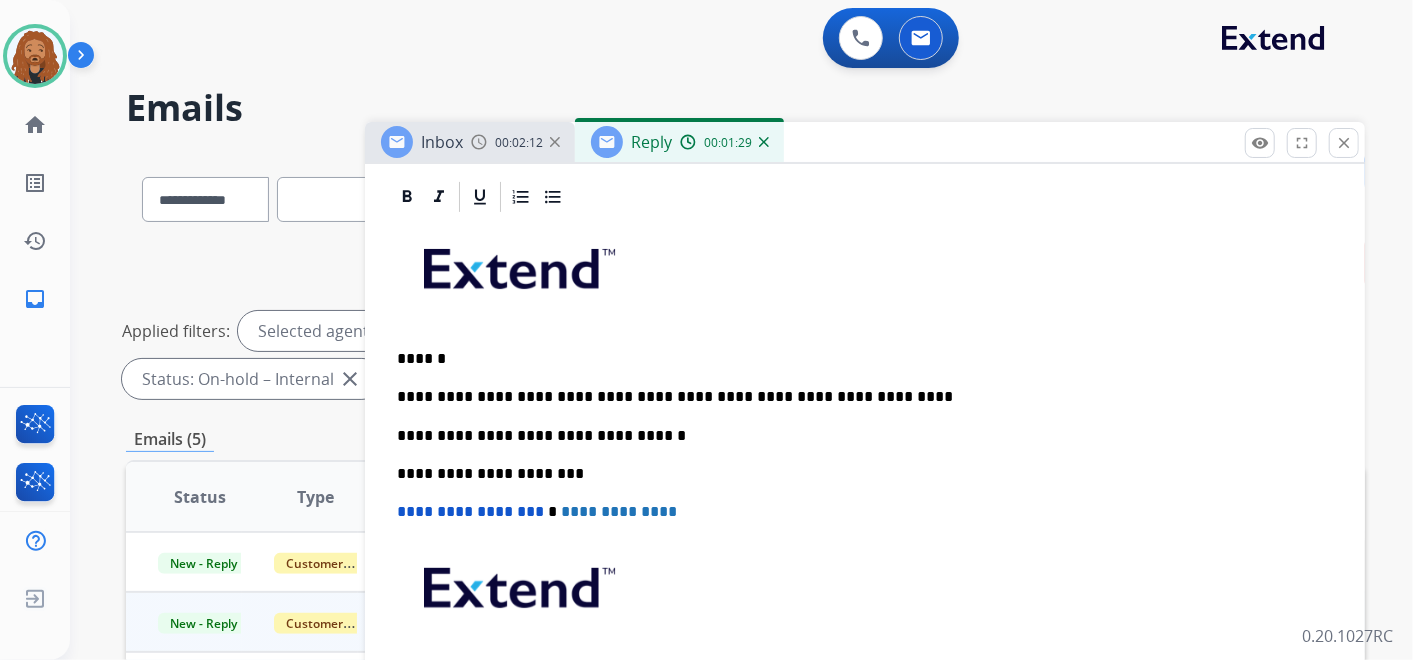 click on "**********" at bounding box center [857, 397] 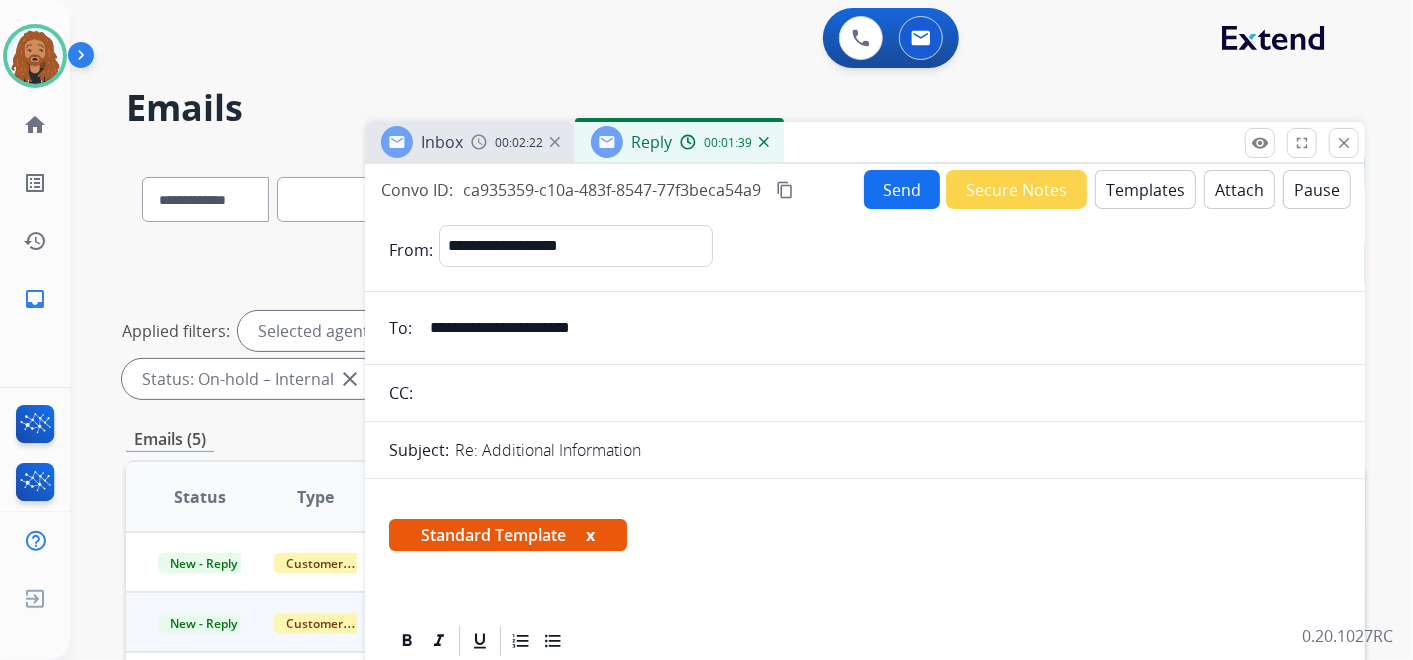 scroll, scrollTop: 333, scrollLeft: 0, axis: vertical 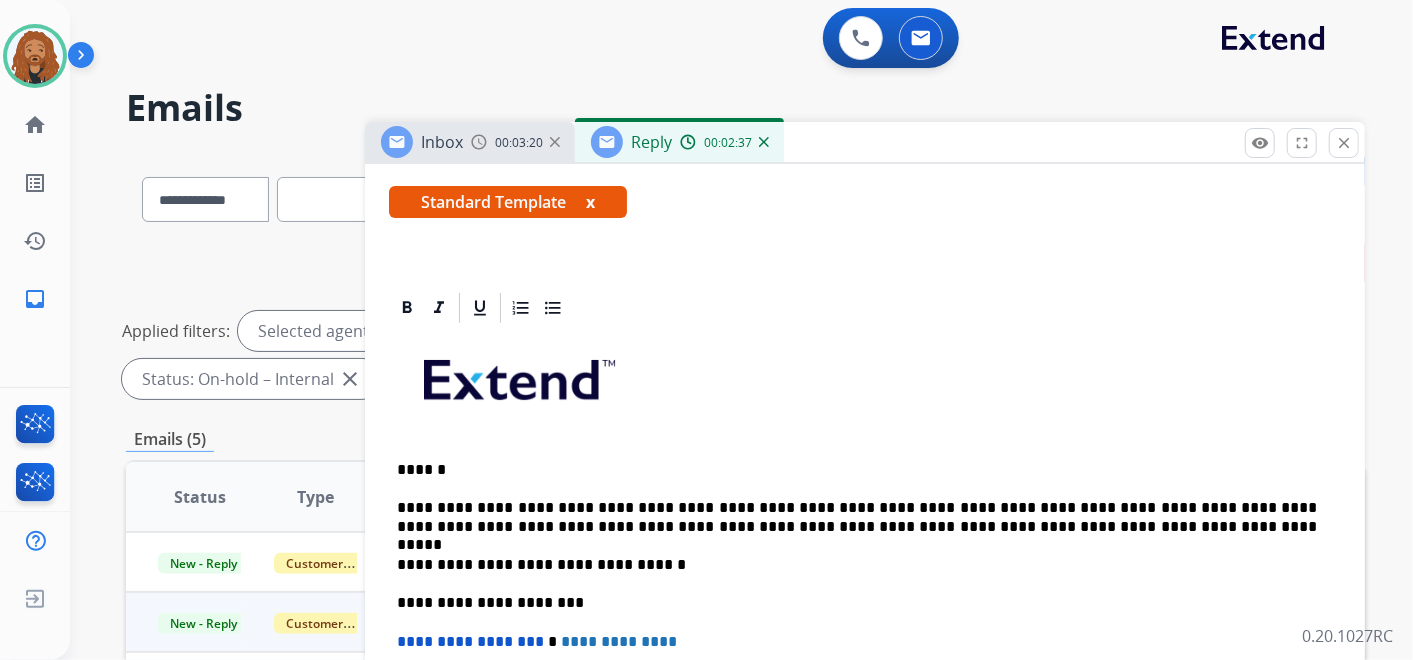click on "**********" at bounding box center [857, 517] 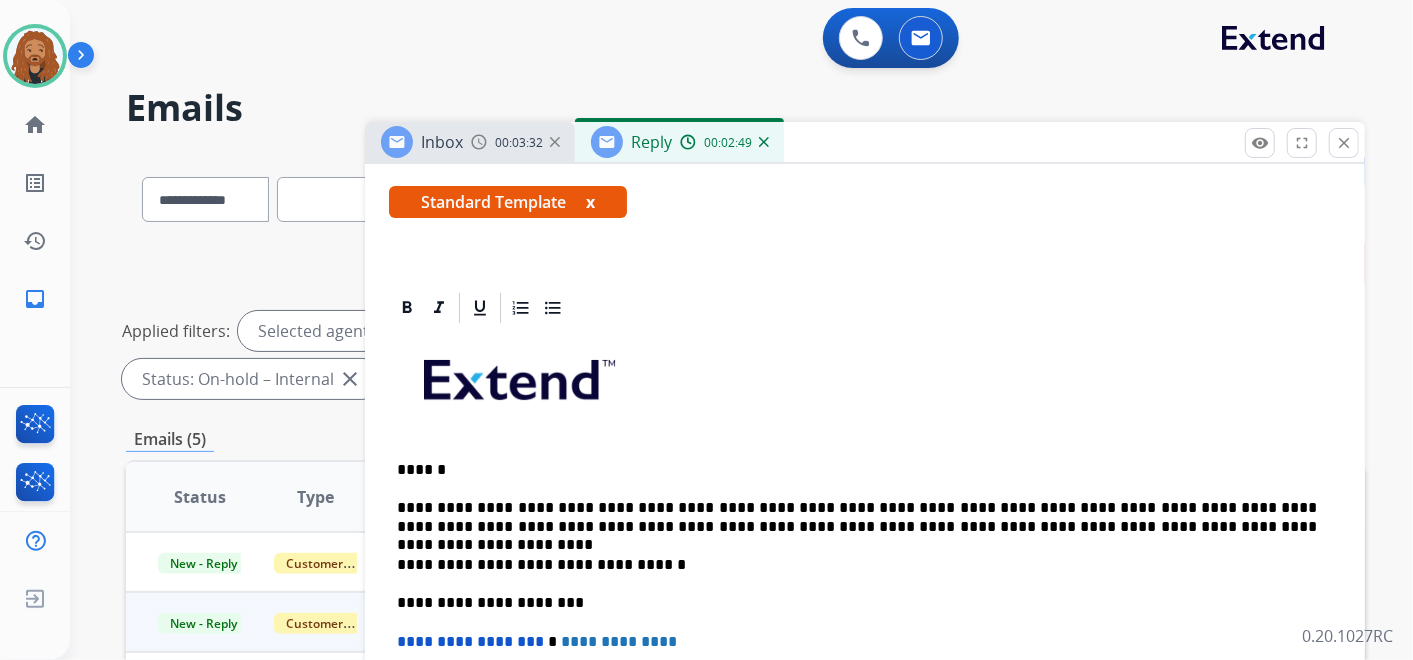 click on "**********" at bounding box center [857, 517] 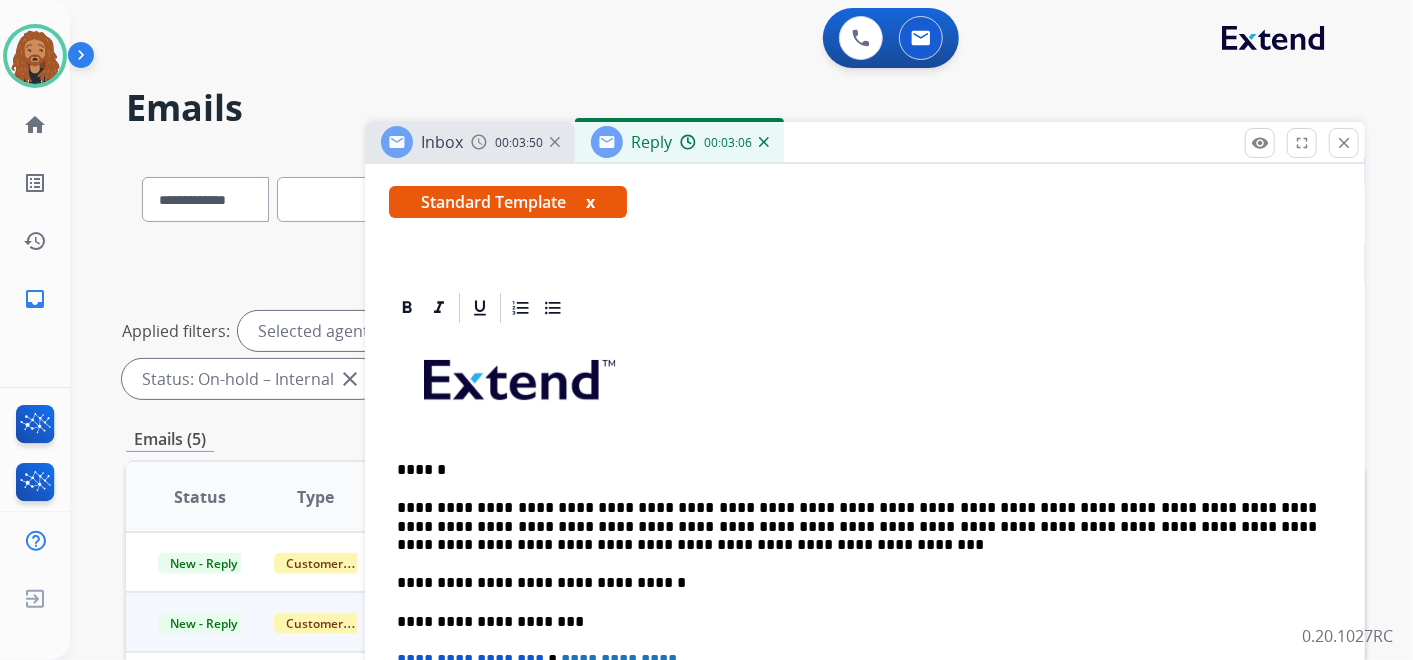 click on "**********" at bounding box center [857, 526] 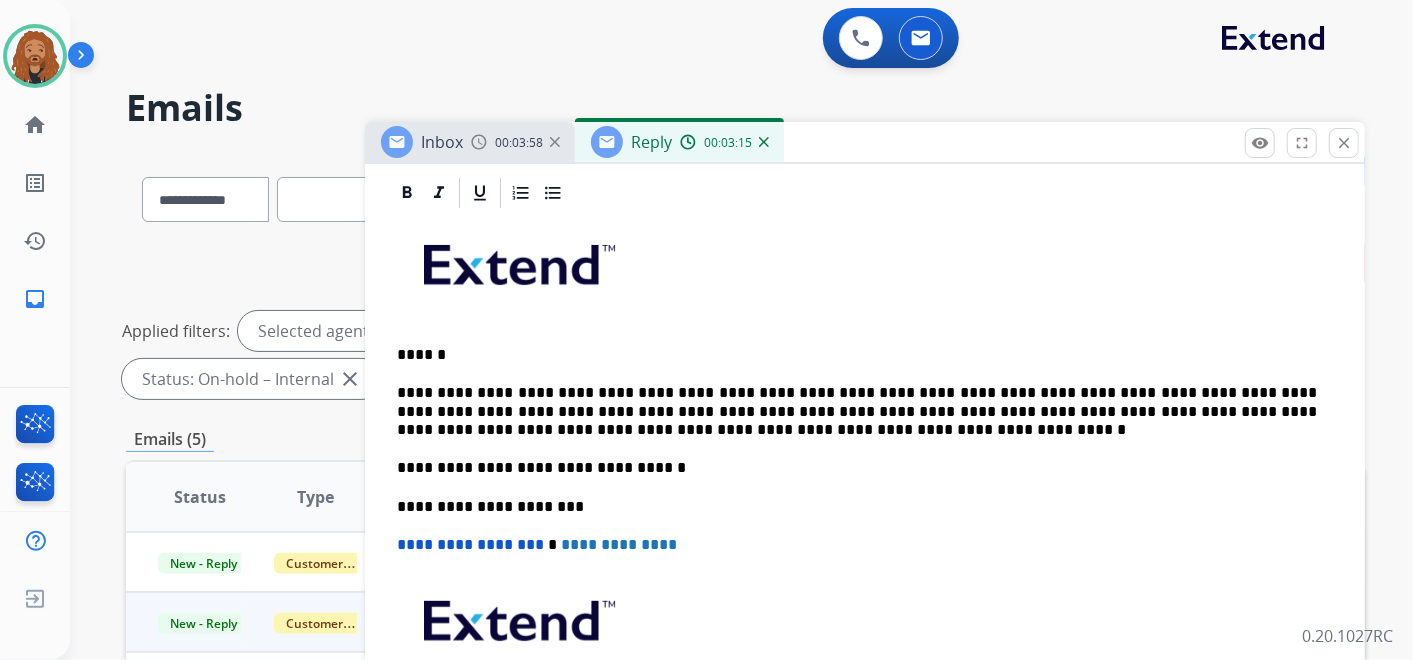 scroll, scrollTop: 444, scrollLeft: 0, axis: vertical 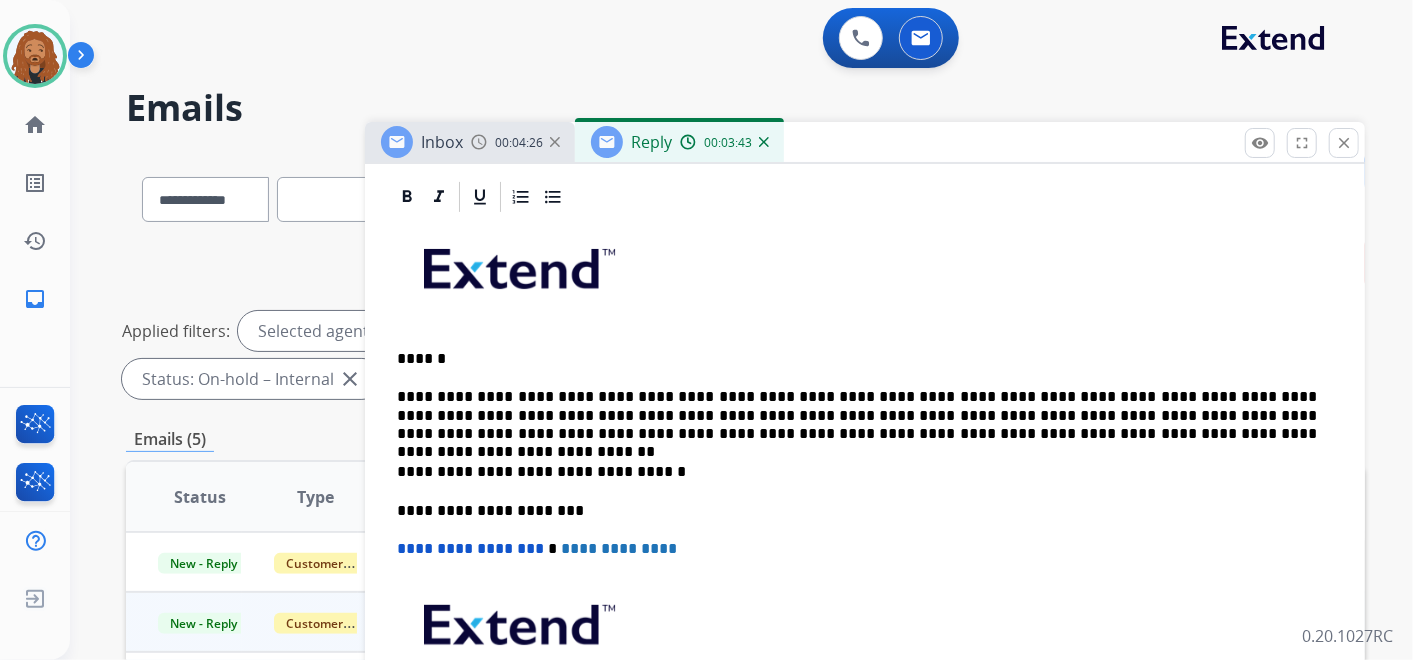 click on "**********" at bounding box center [857, 415] 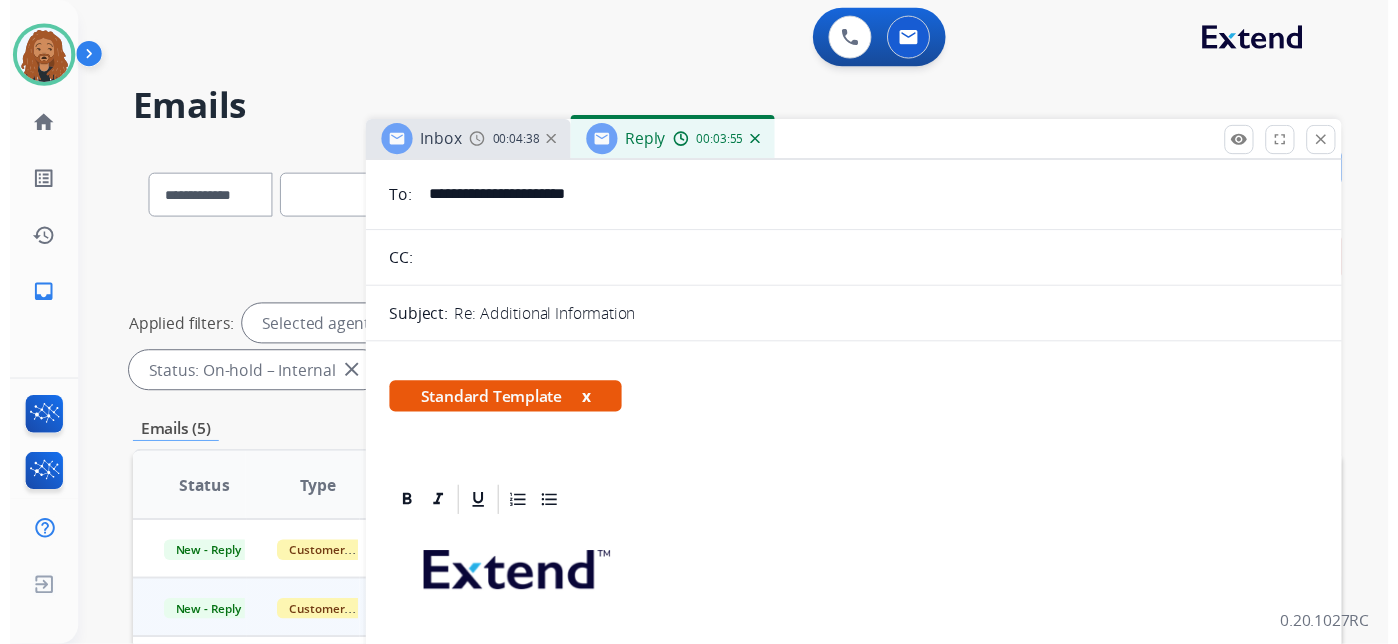 scroll, scrollTop: 0, scrollLeft: 0, axis: both 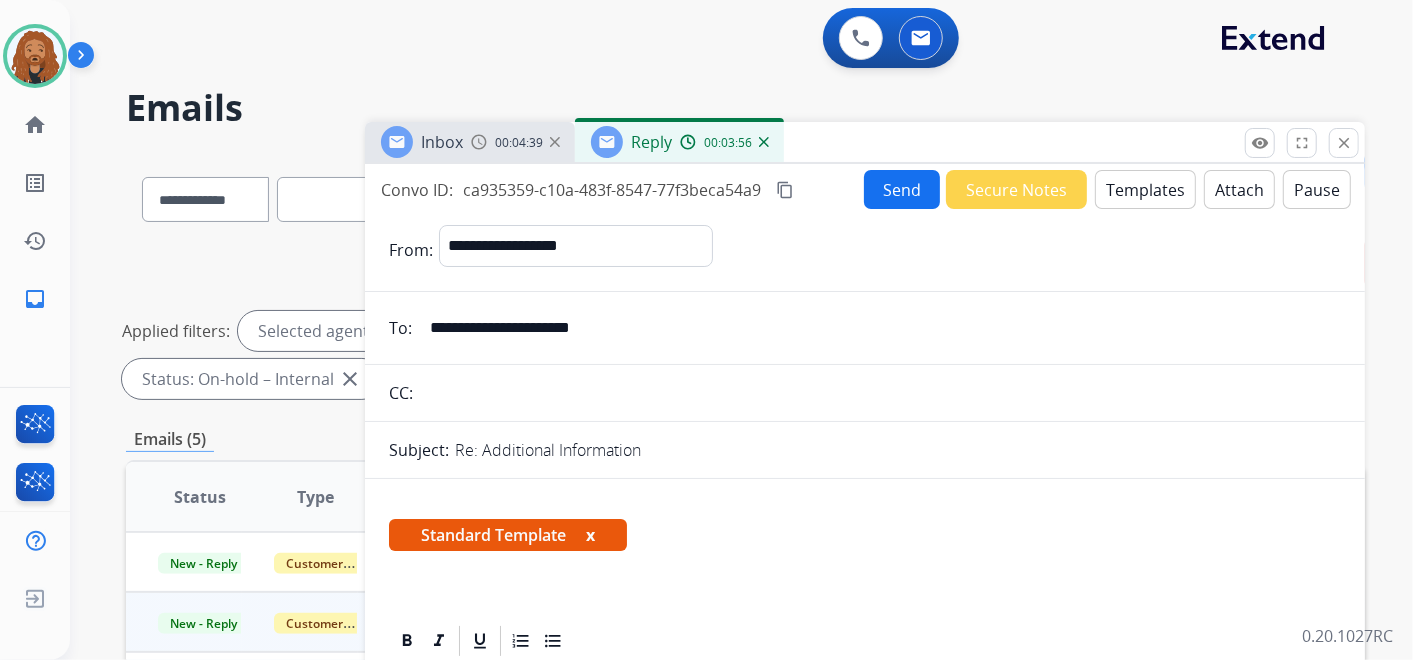 click on "Send" at bounding box center (902, 189) 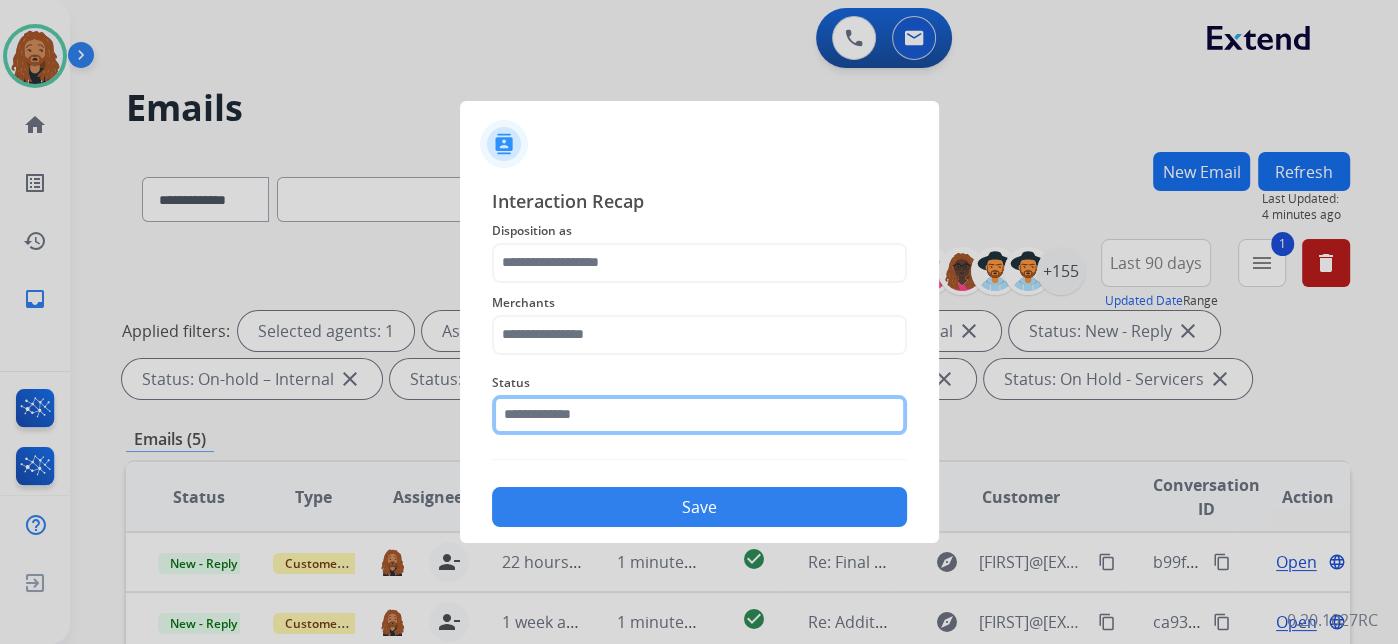 click 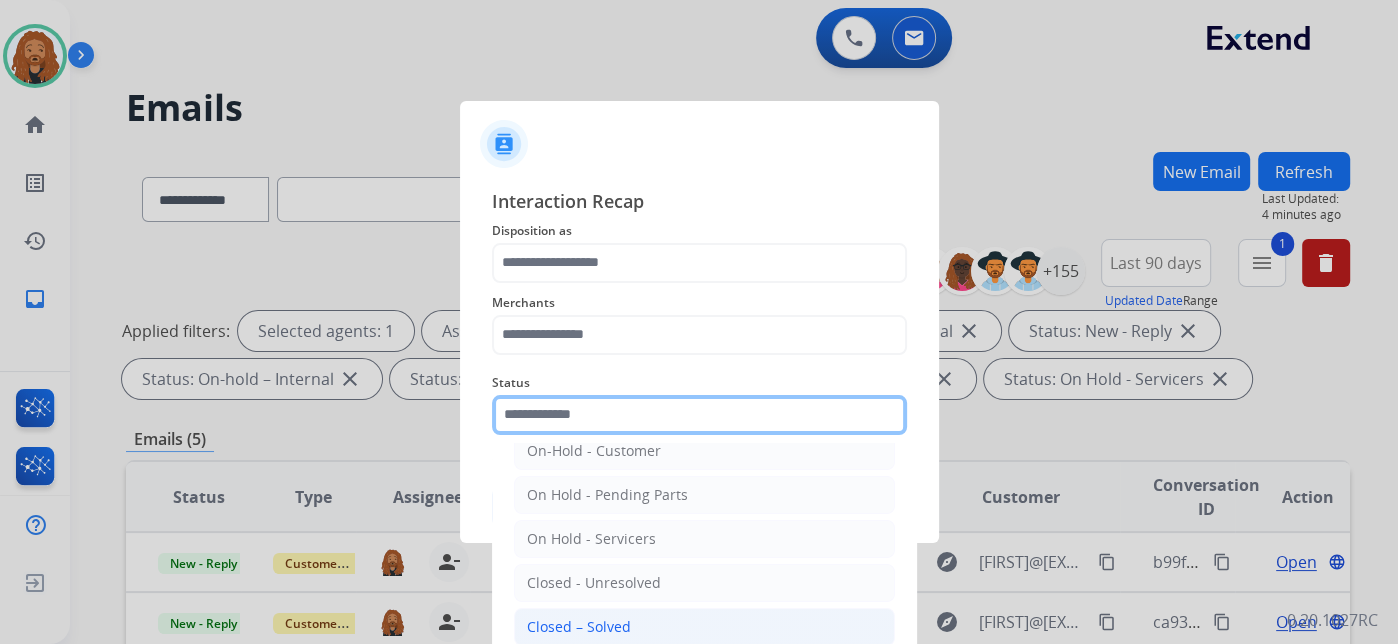 scroll, scrollTop: 114, scrollLeft: 0, axis: vertical 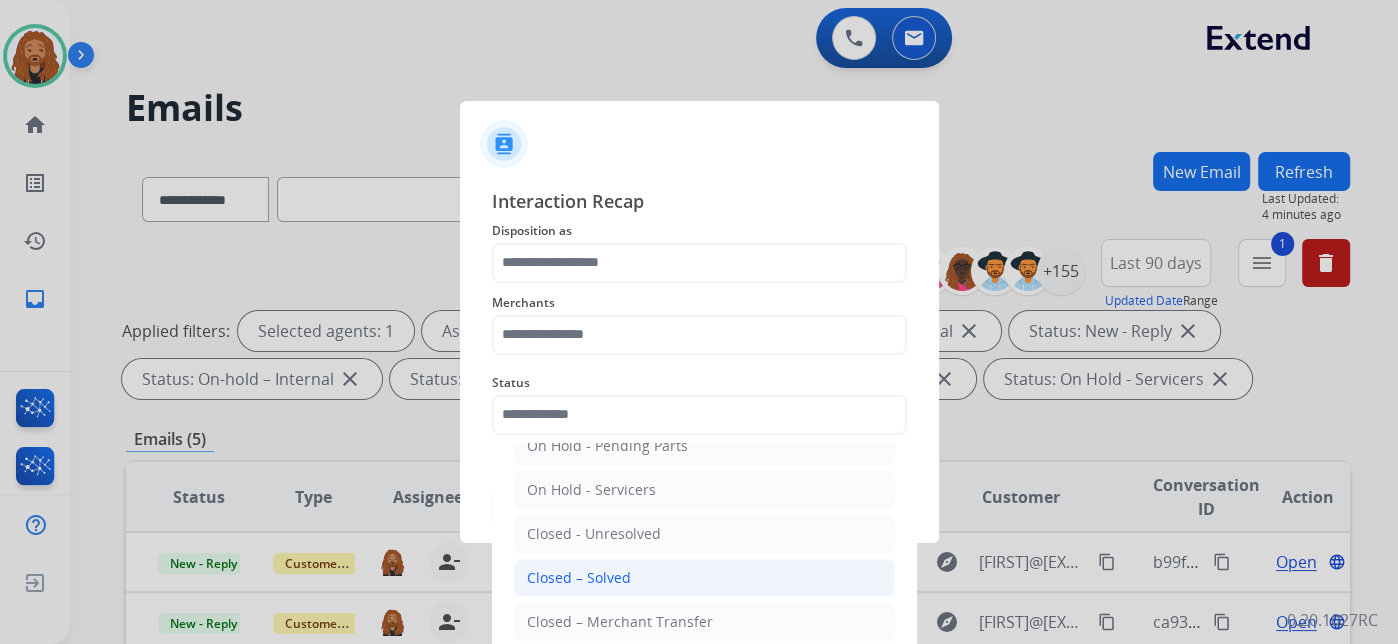 click on "Closed – Solved" 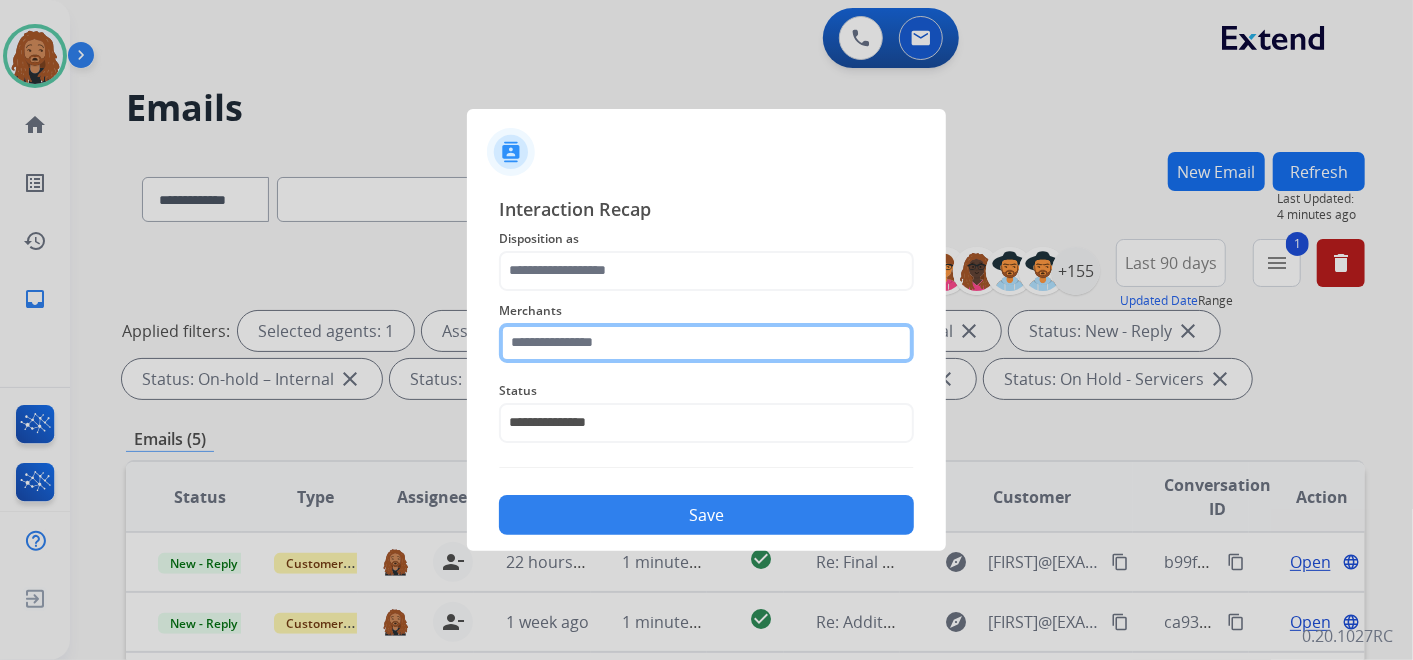 click 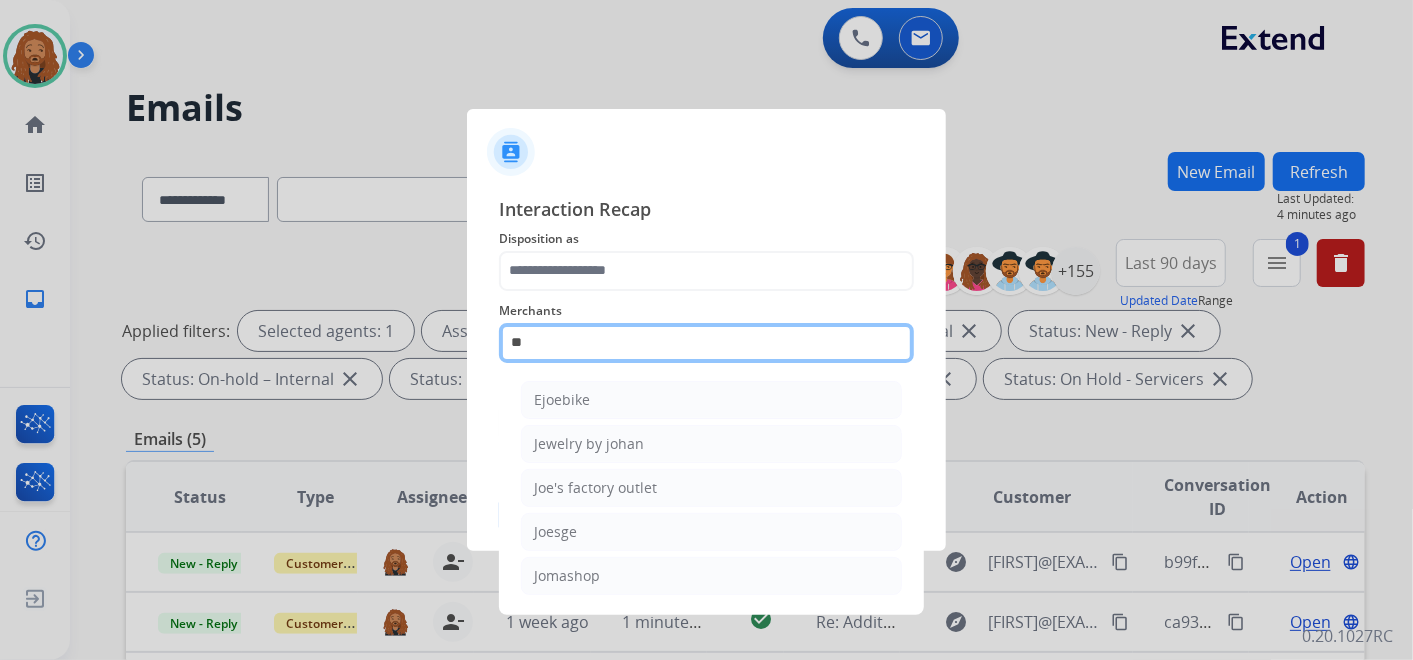 scroll, scrollTop: 0, scrollLeft: 0, axis: both 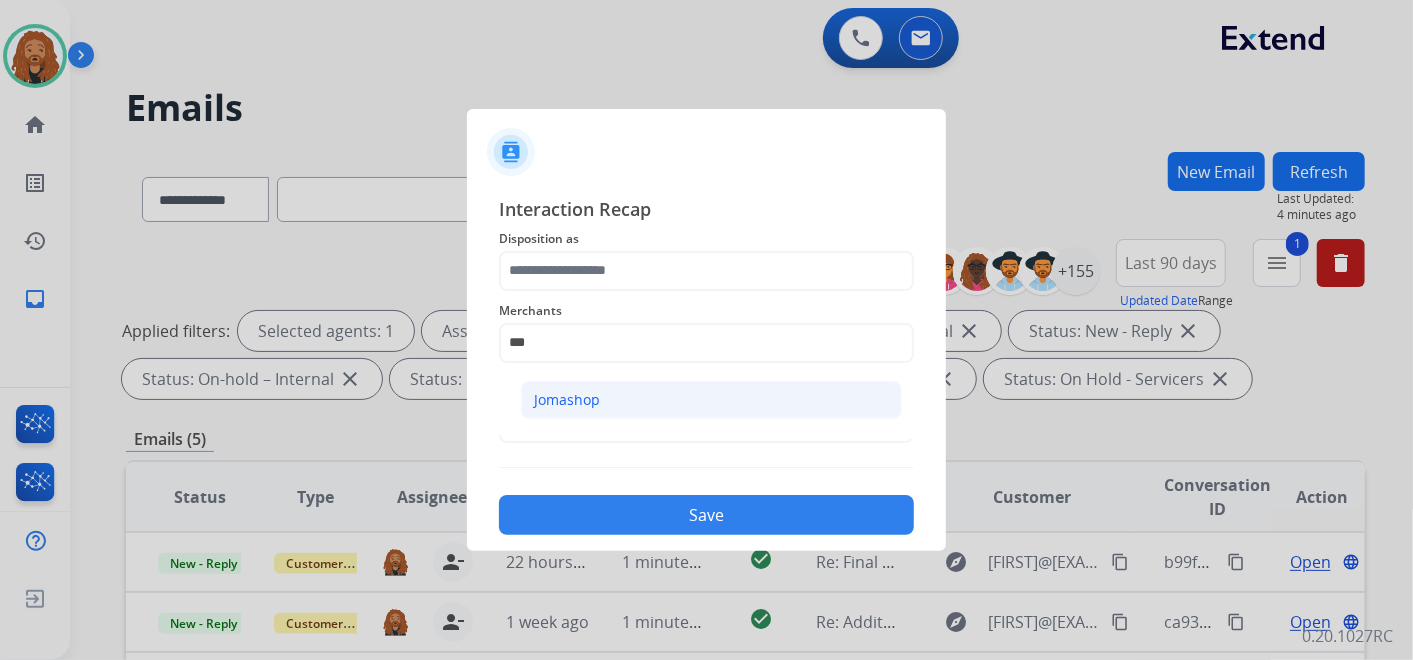 click on "Jomashop" 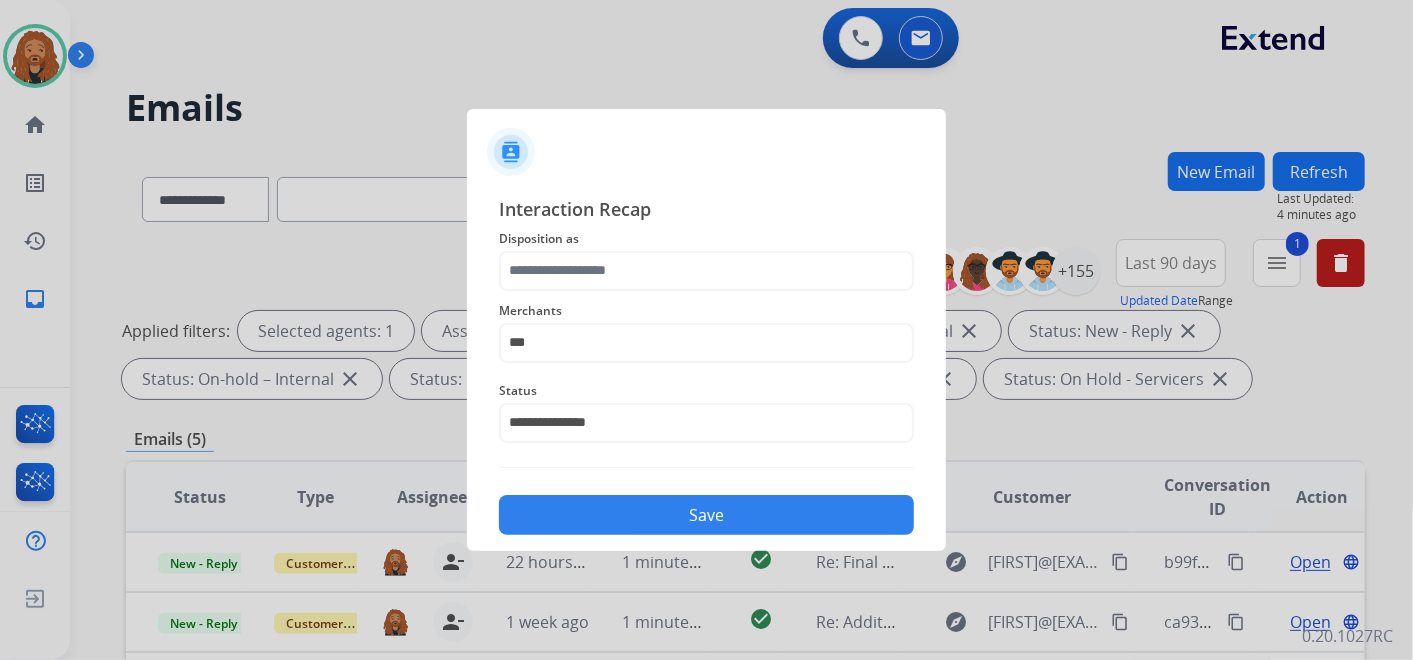 type on "********" 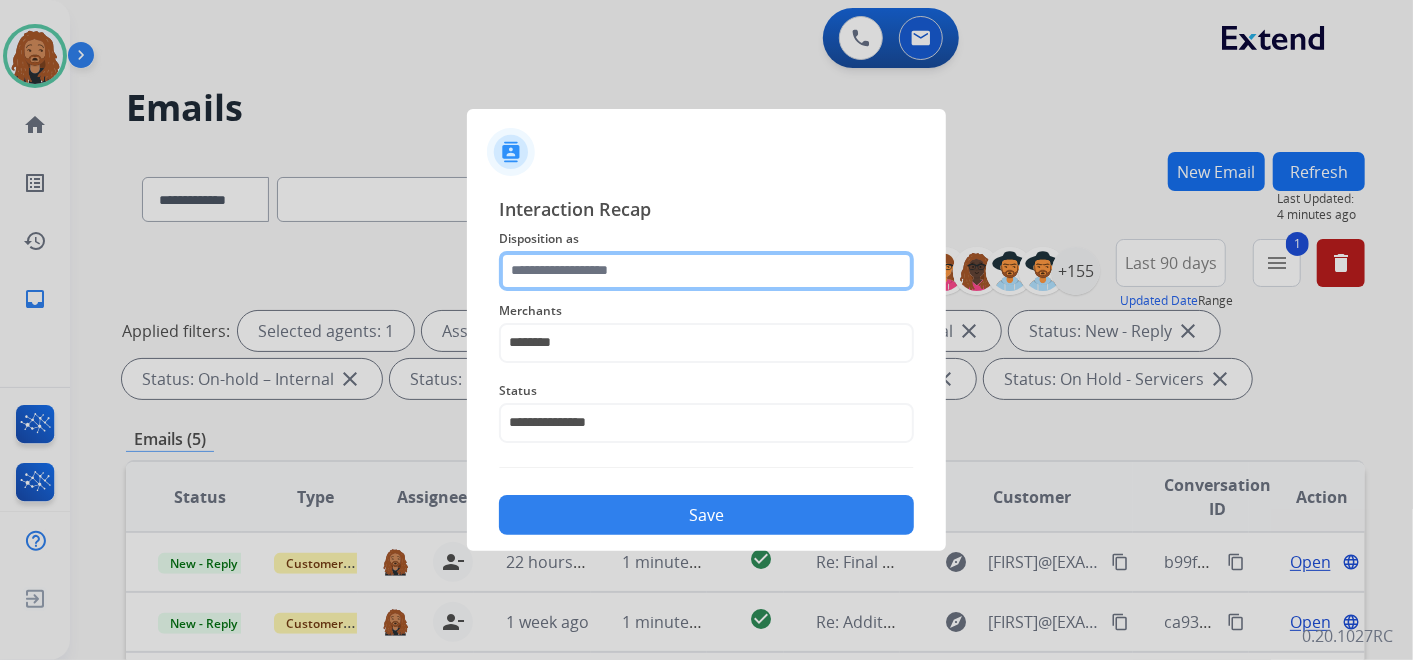 click 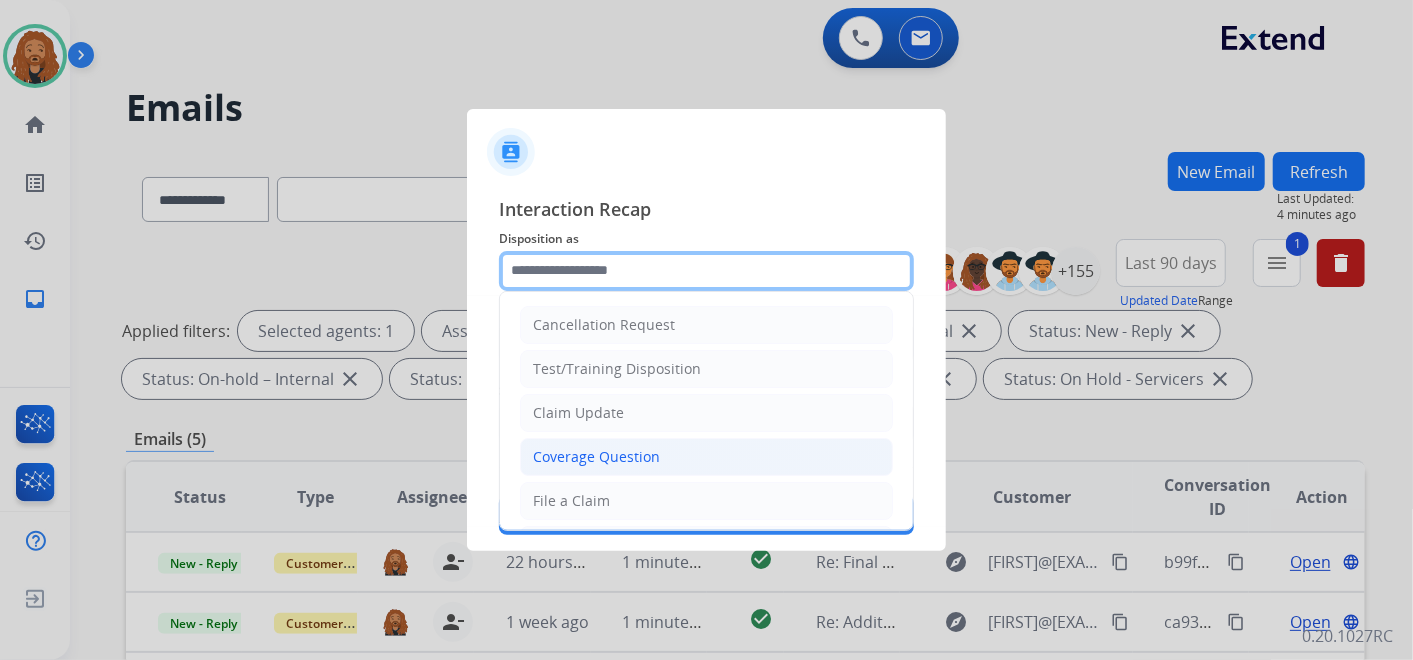 scroll, scrollTop: 111, scrollLeft: 0, axis: vertical 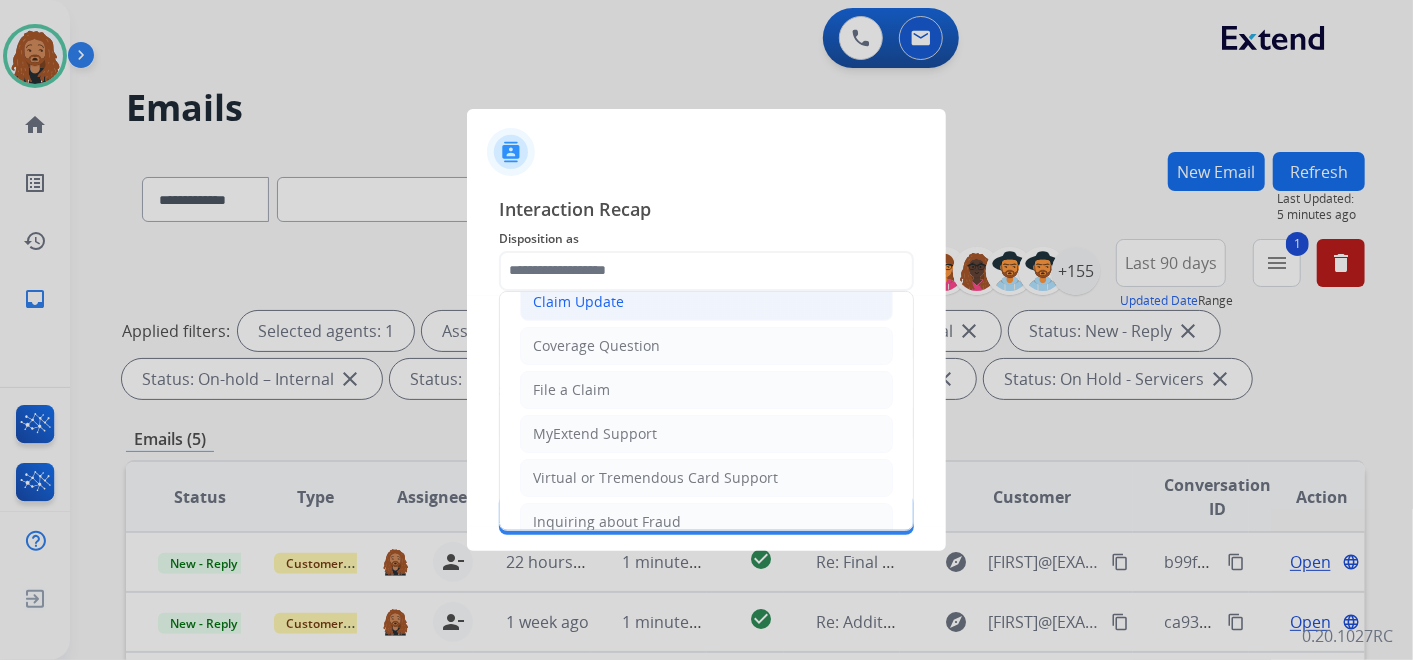 click on "Claim Update" 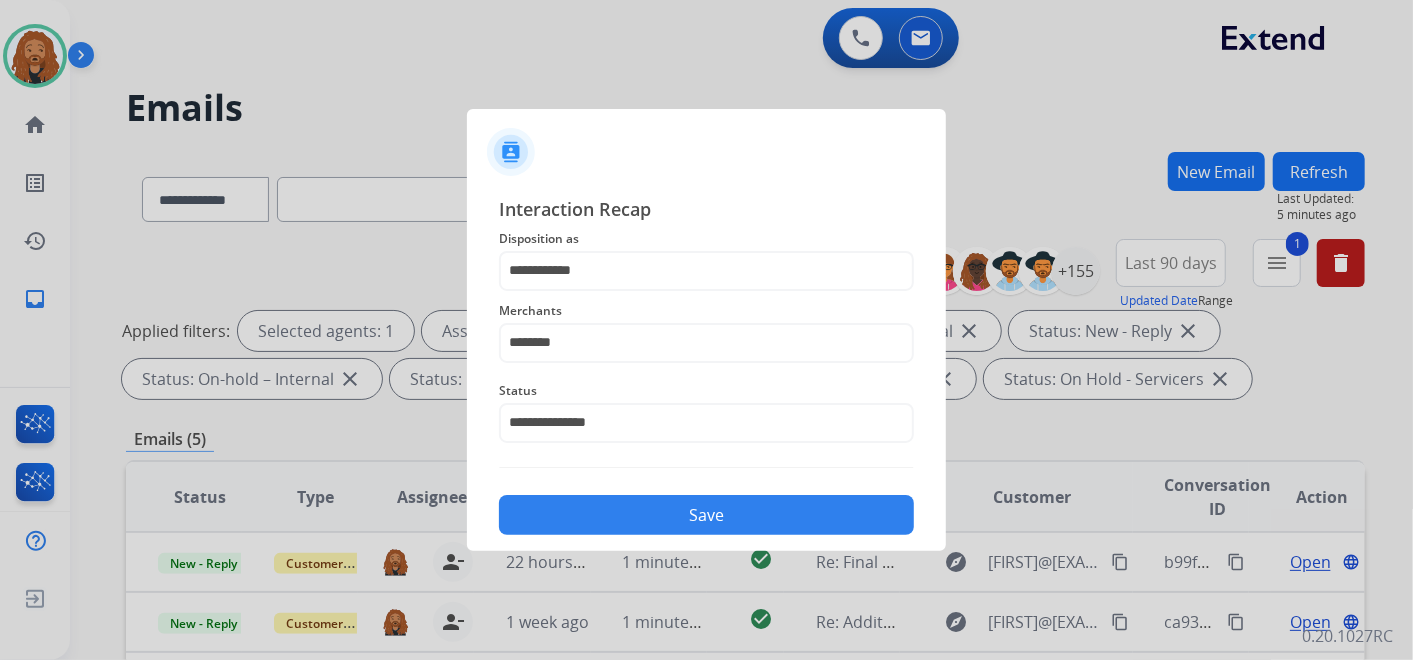 click on "Save" 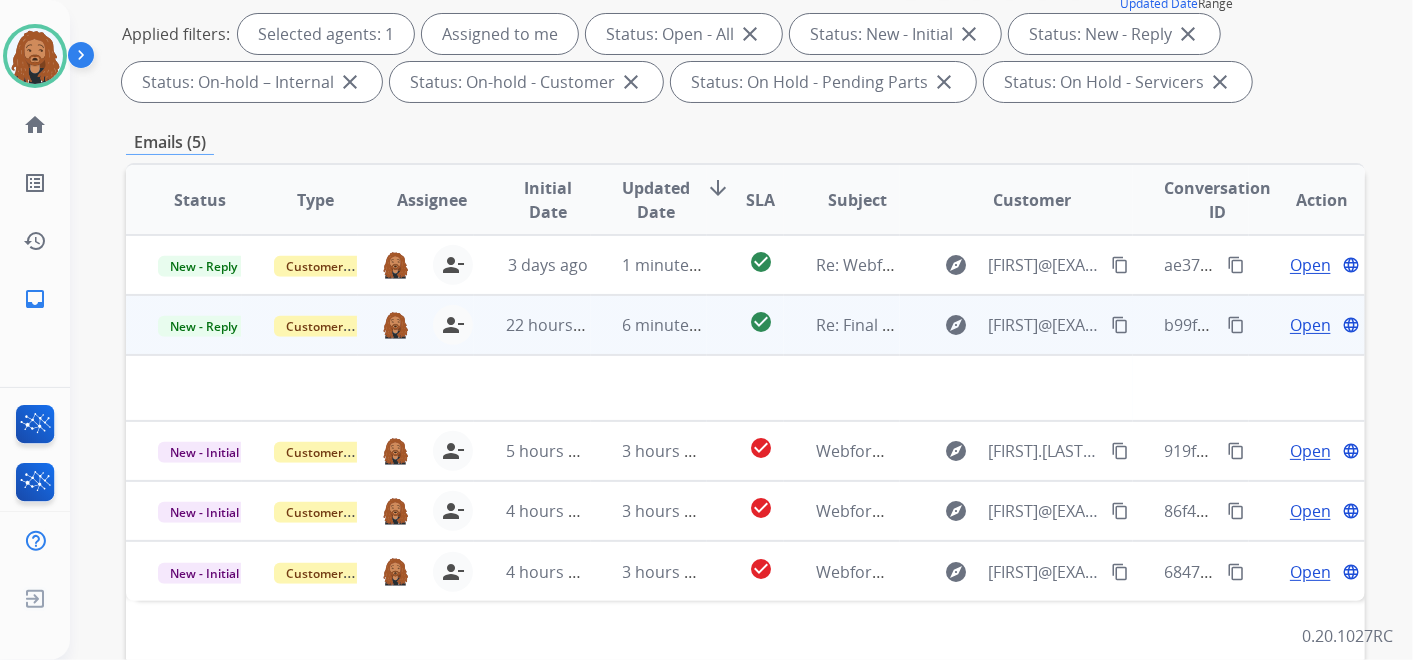 scroll, scrollTop: 333, scrollLeft: 0, axis: vertical 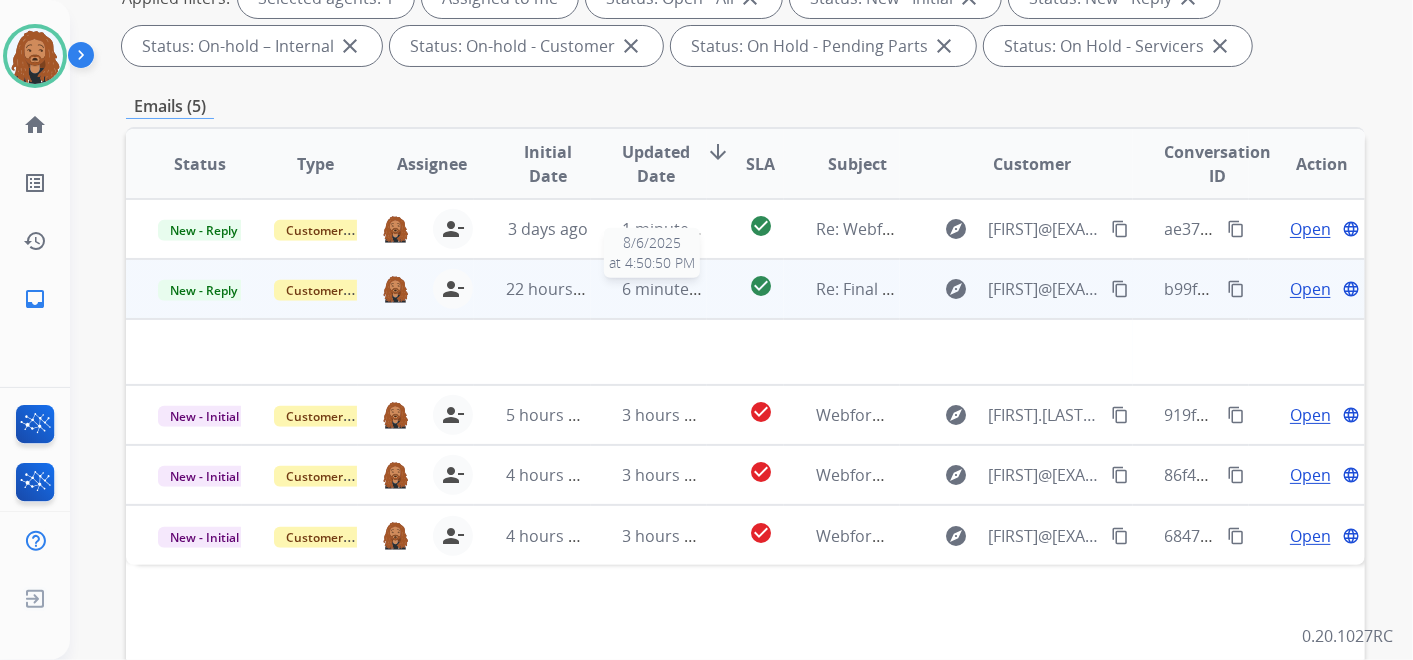 click on "6 minutes ago" at bounding box center [676, 289] 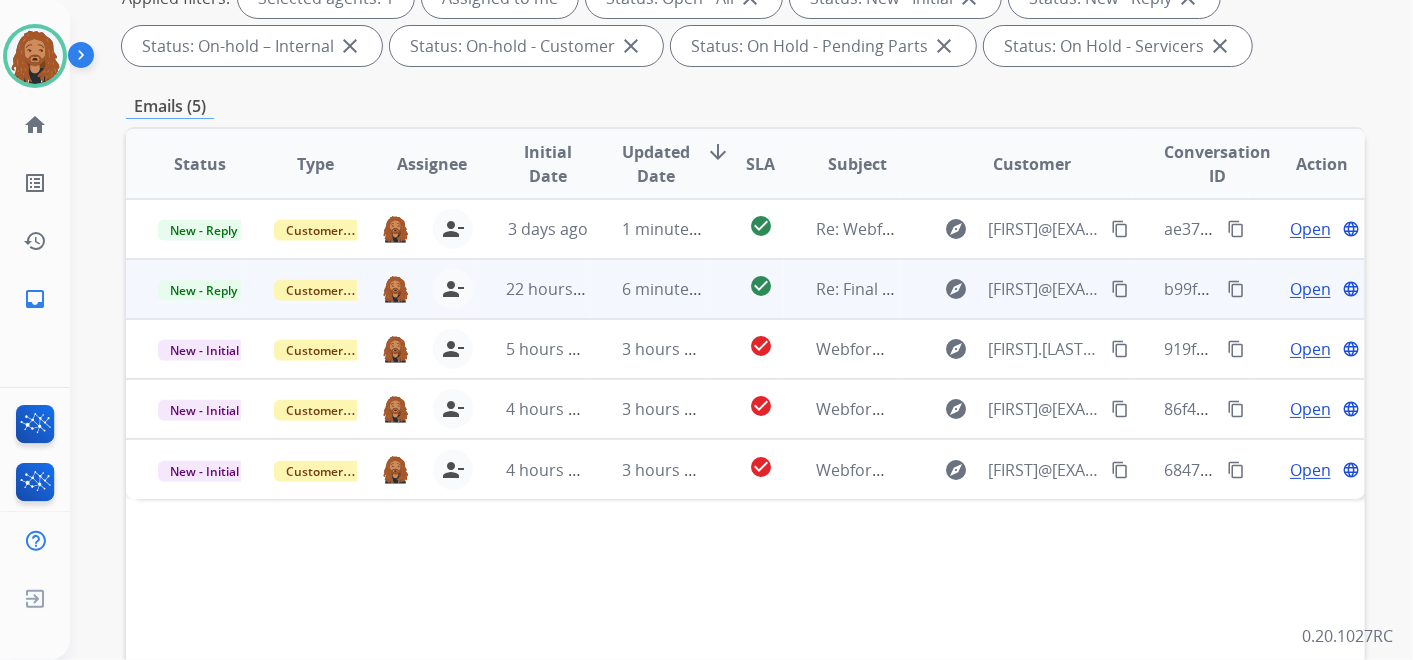 click on "6 minutes ago" at bounding box center (649, 289) 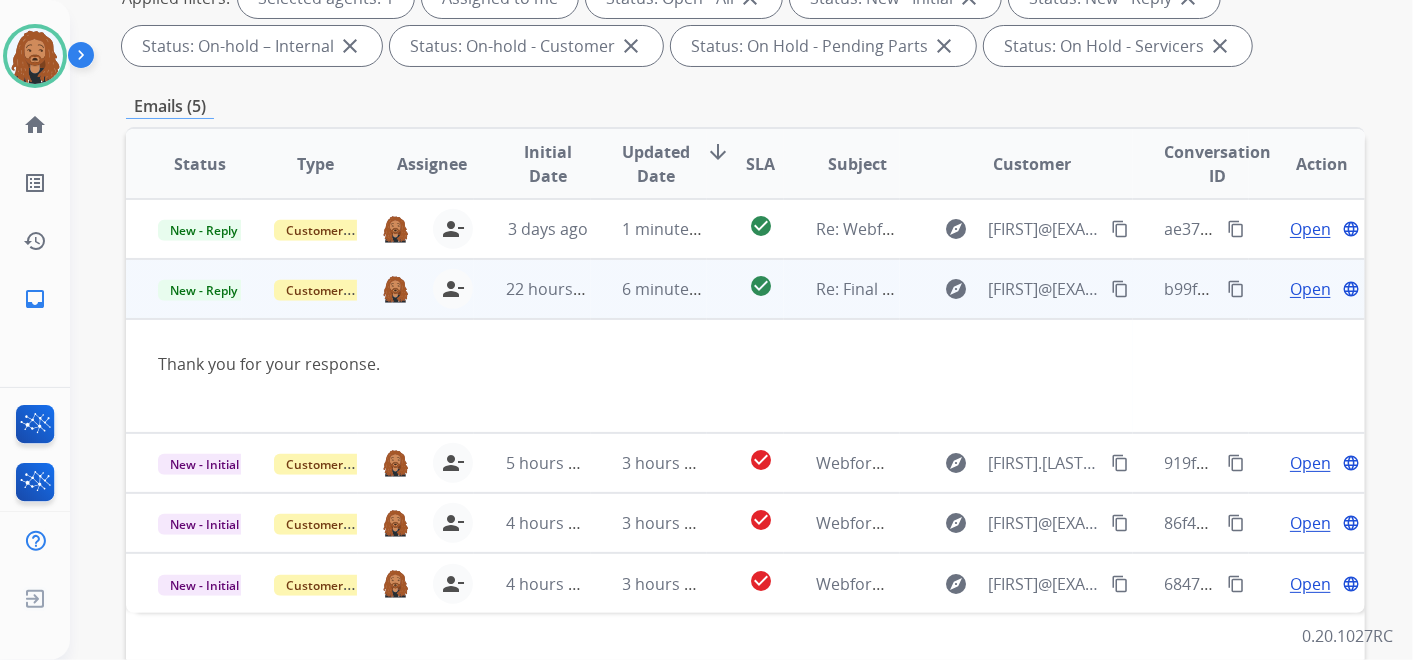 click on "Open" at bounding box center [1310, 289] 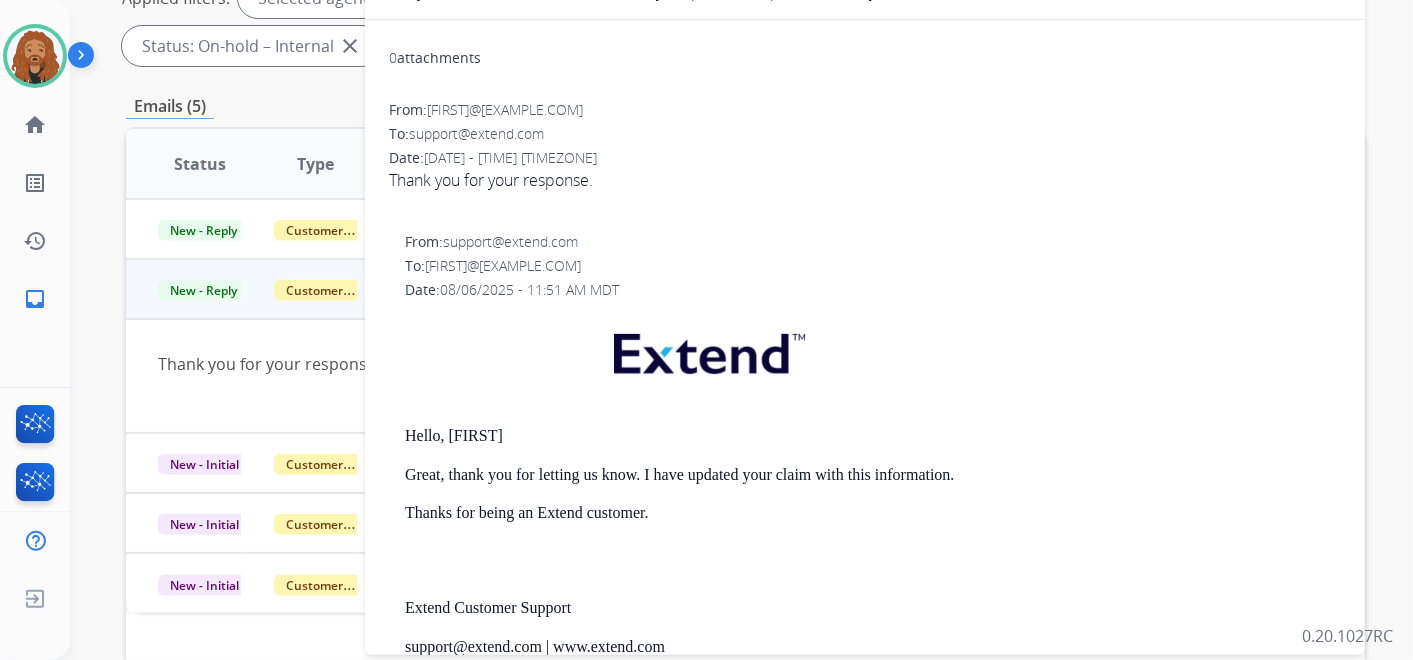 scroll, scrollTop: 0, scrollLeft: 0, axis: both 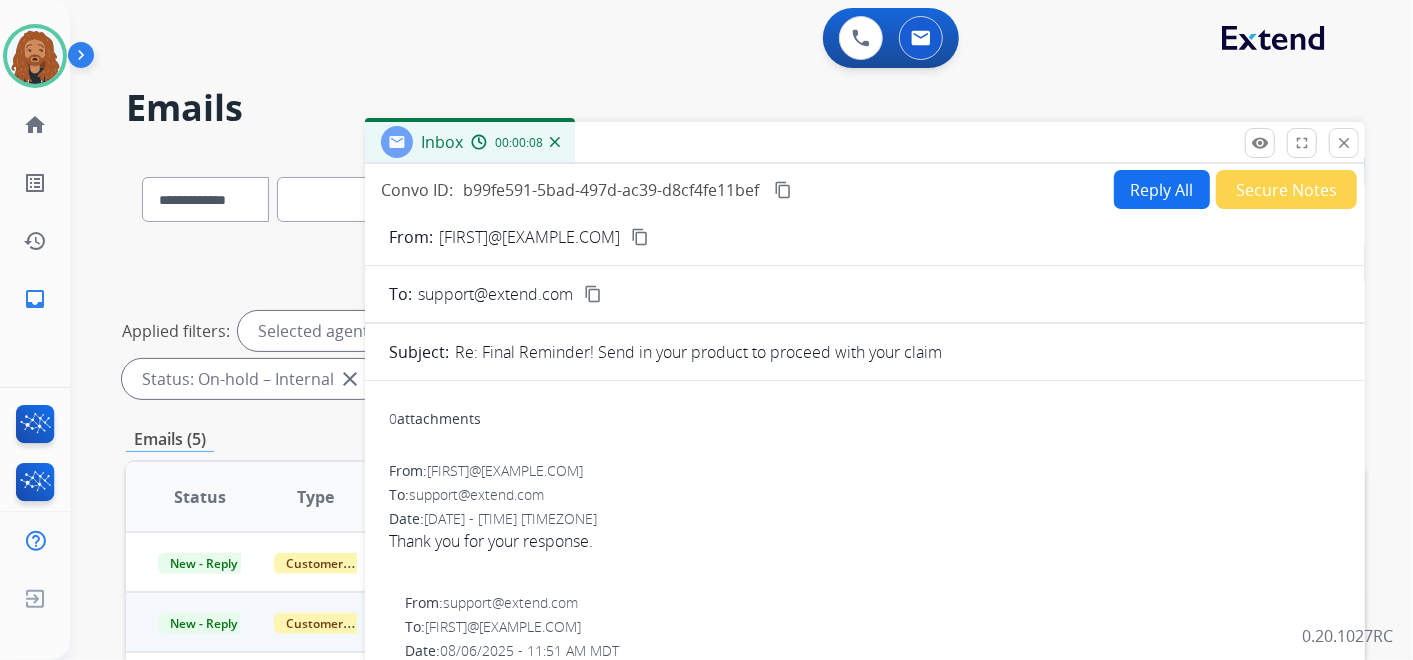 click on "Secure Notes" at bounding box center [1286, 189] 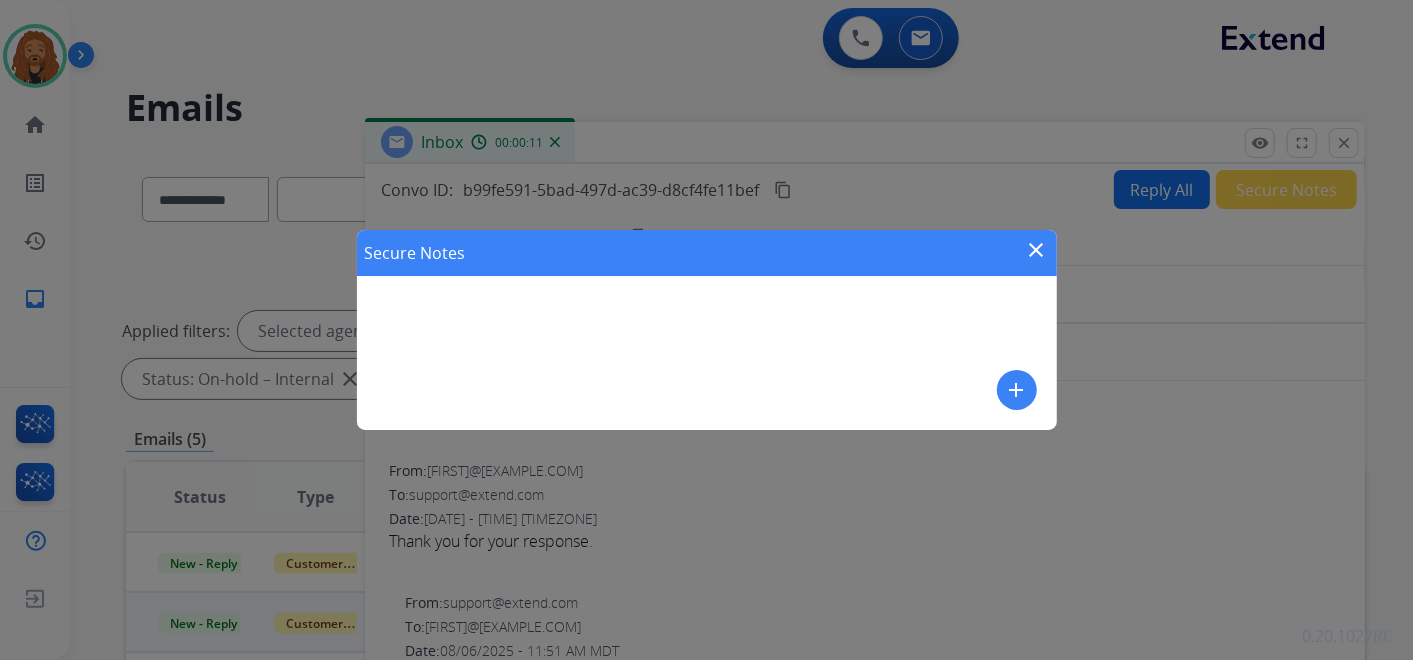 click on "add" at bounding box center (1017, 390) 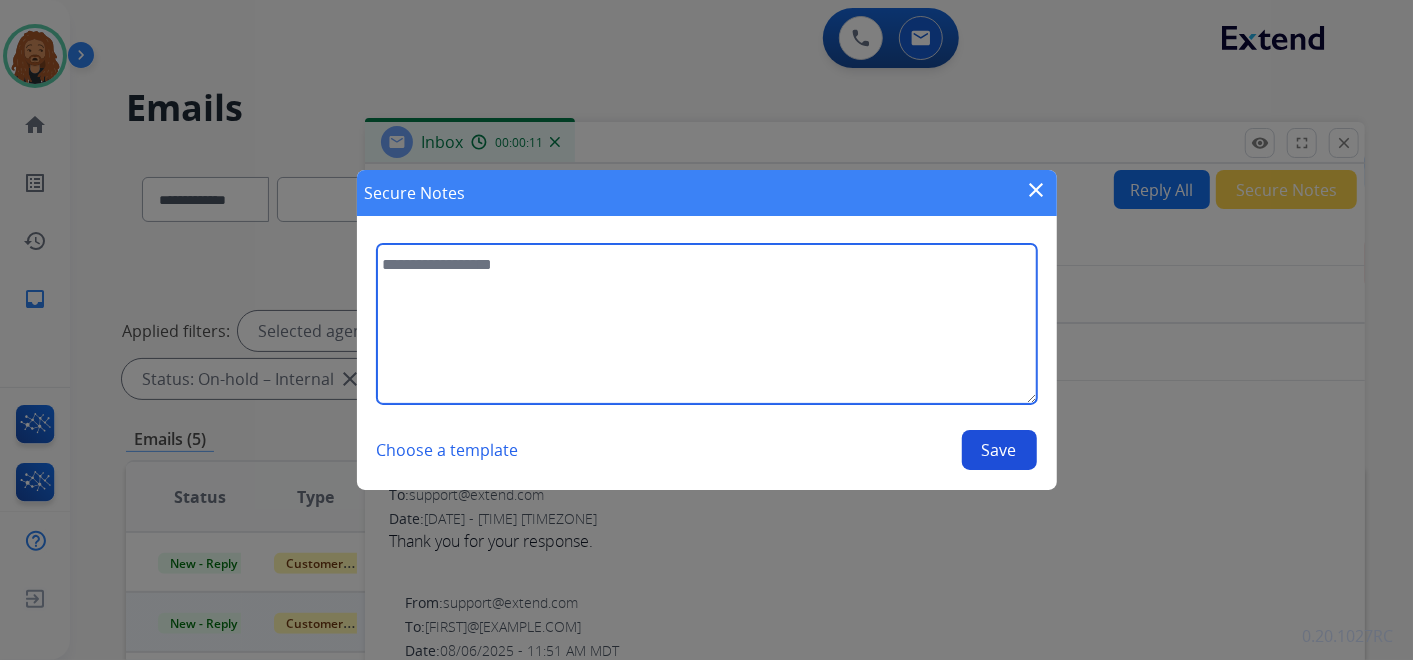click at bounding box center [707, 324] 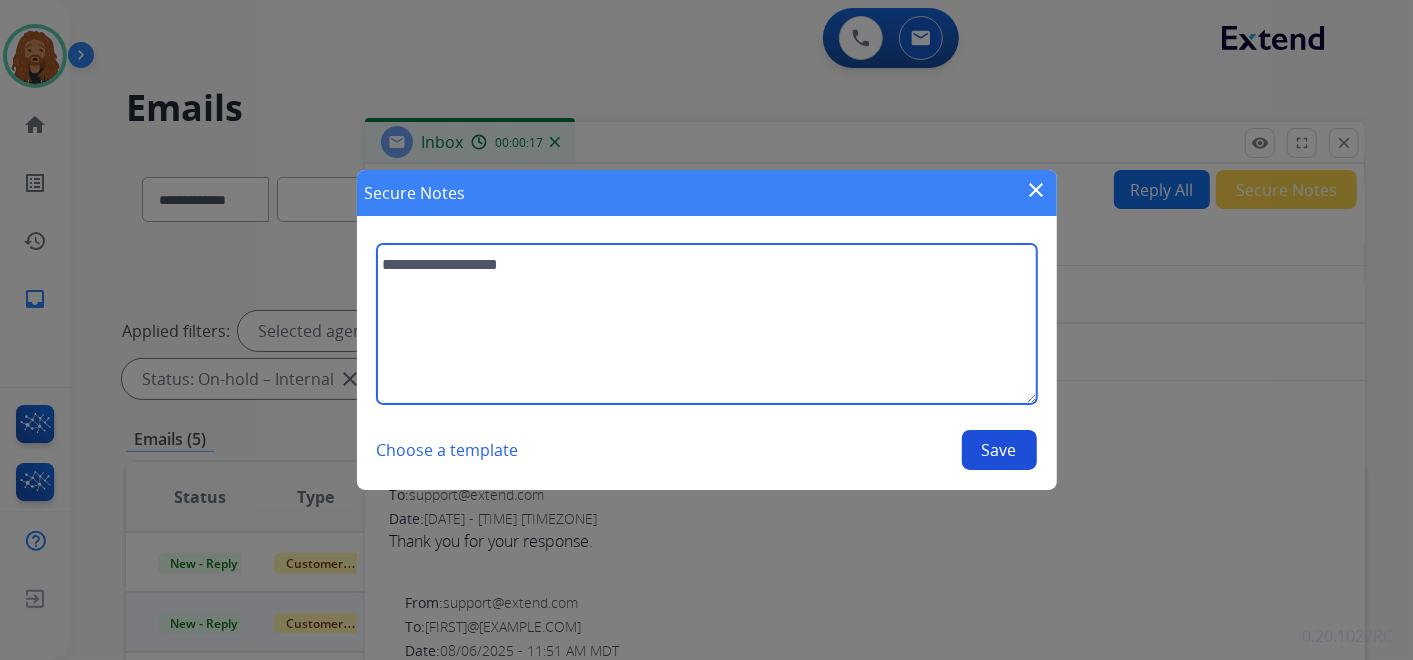 type on "**********" 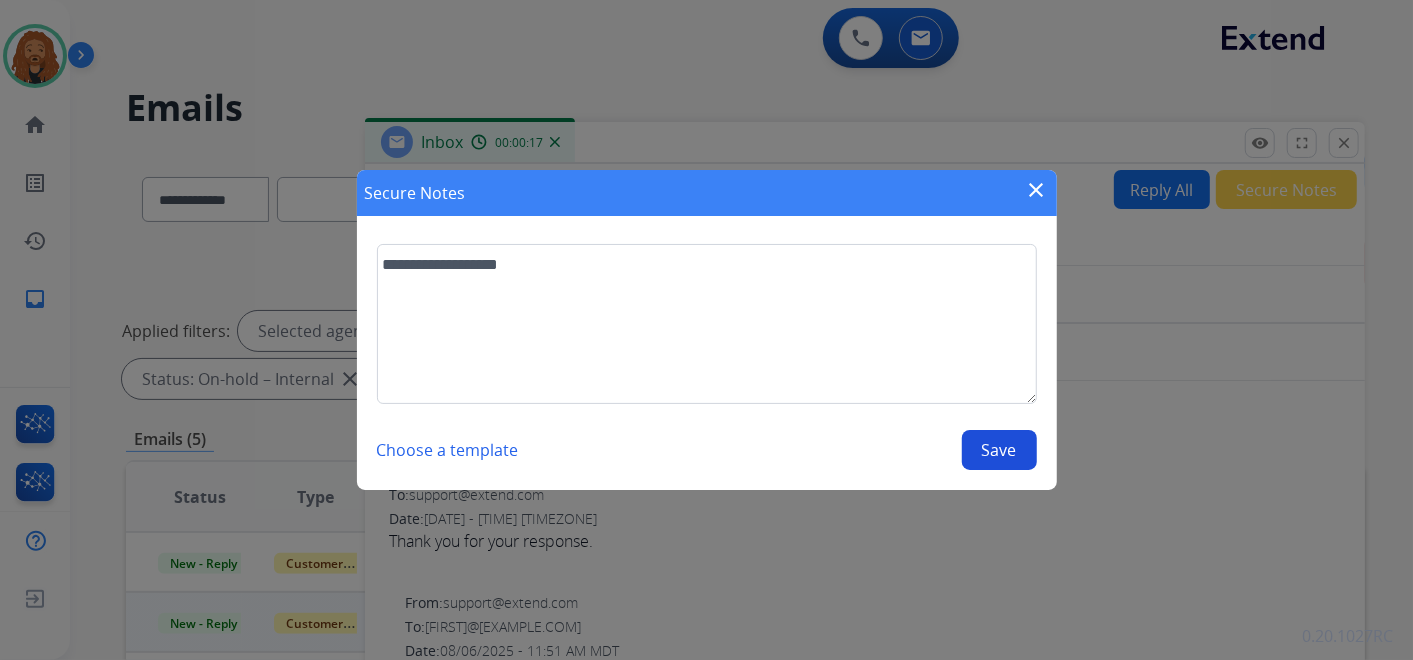 click on "Save" at bounding box center (999, 450) 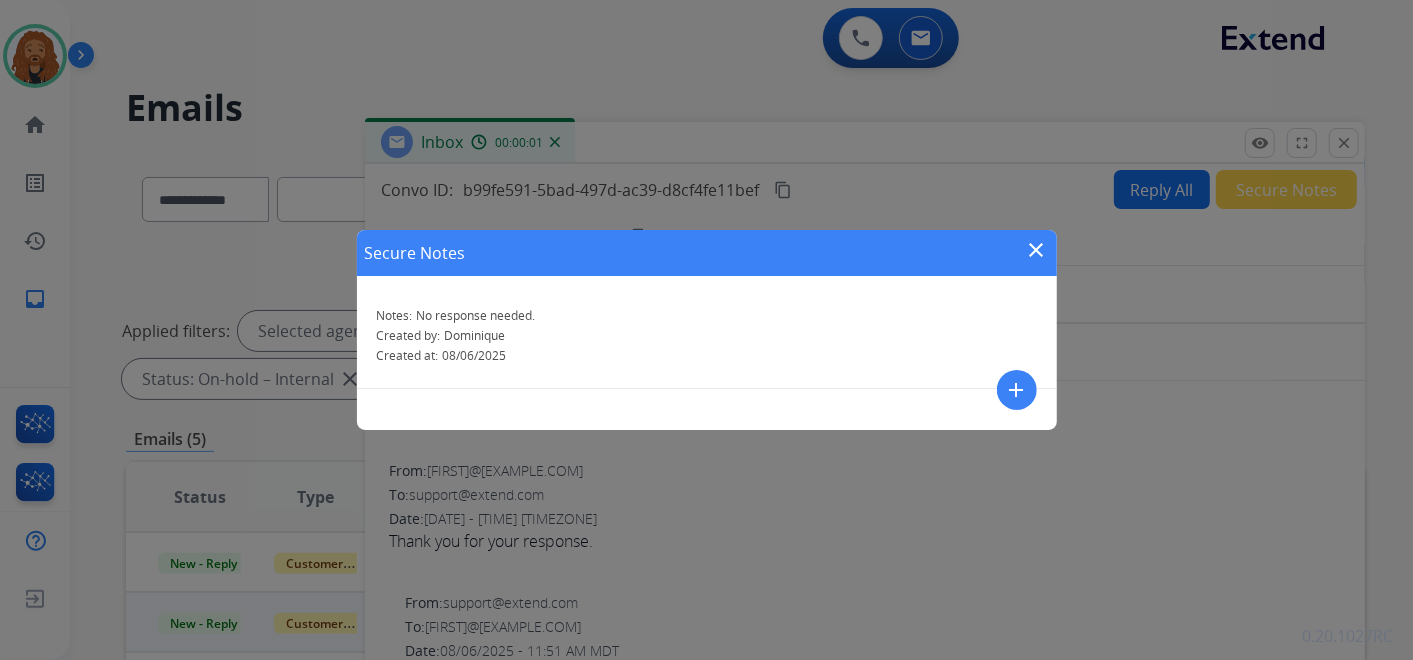 click on "close" at bounding box center [1037, 250] 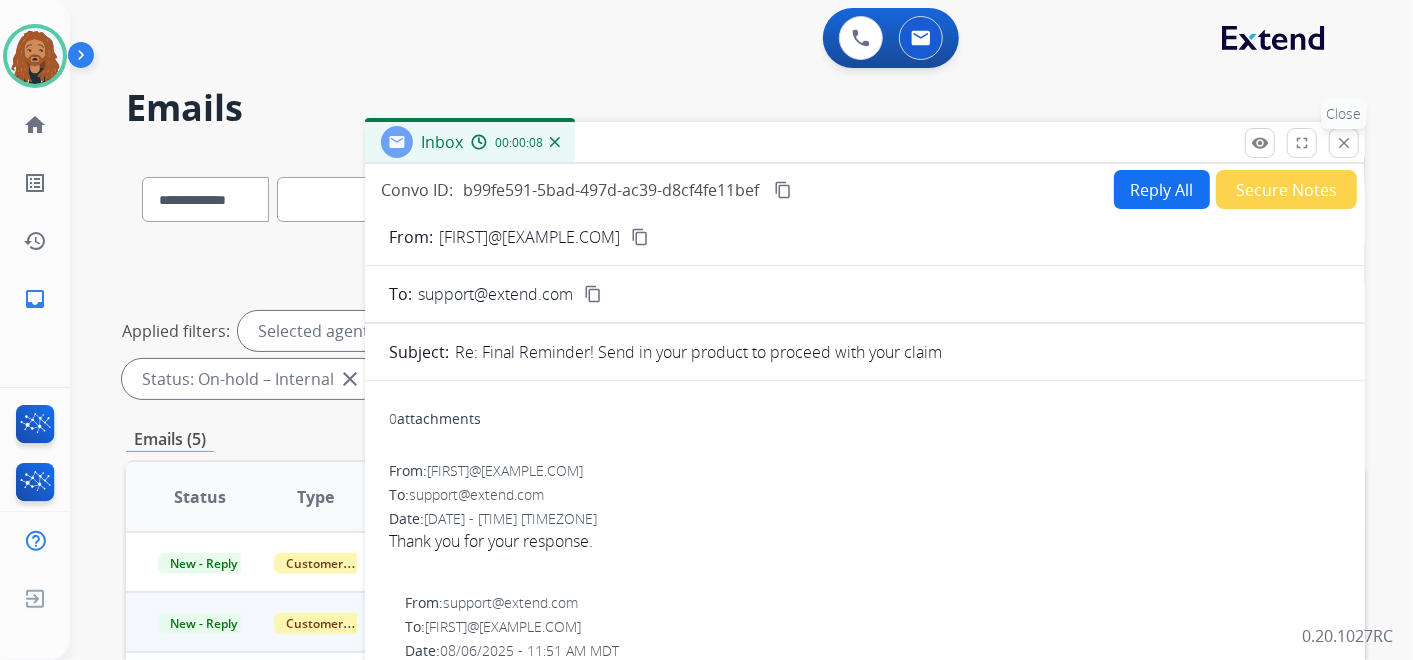 click on "close" at bounding box center [1344, 143] 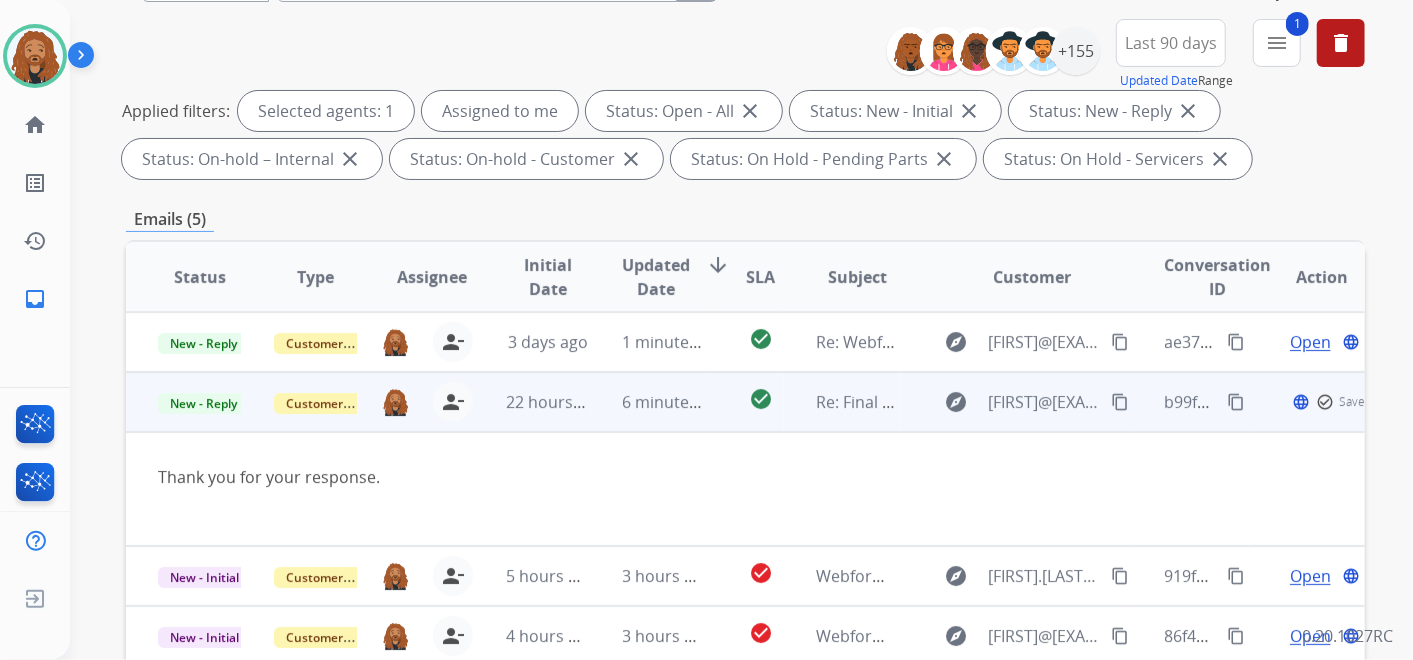 scroll, scrollTop: 222, scrollLeft: 0, axis: vertical 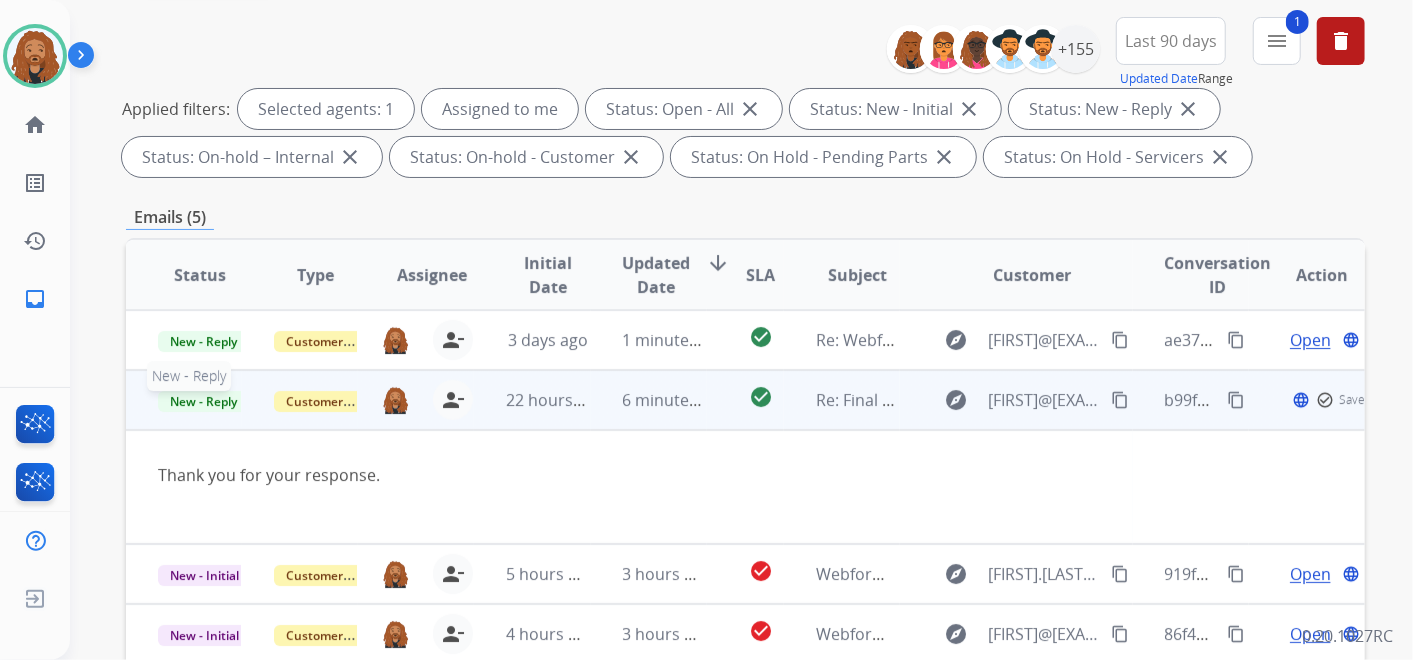click on "New - Reply" at bounding box center (203, 401) 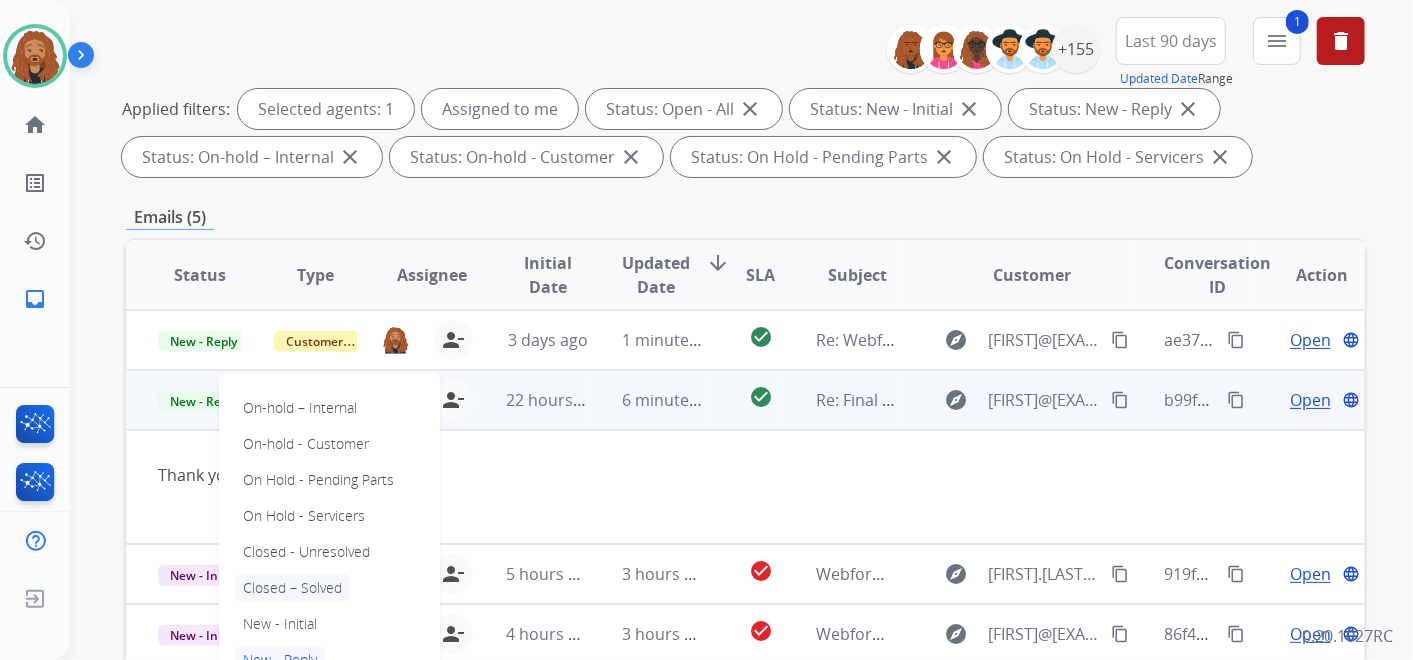 click on "Closed – Solved" at bounding box center (292, 588) 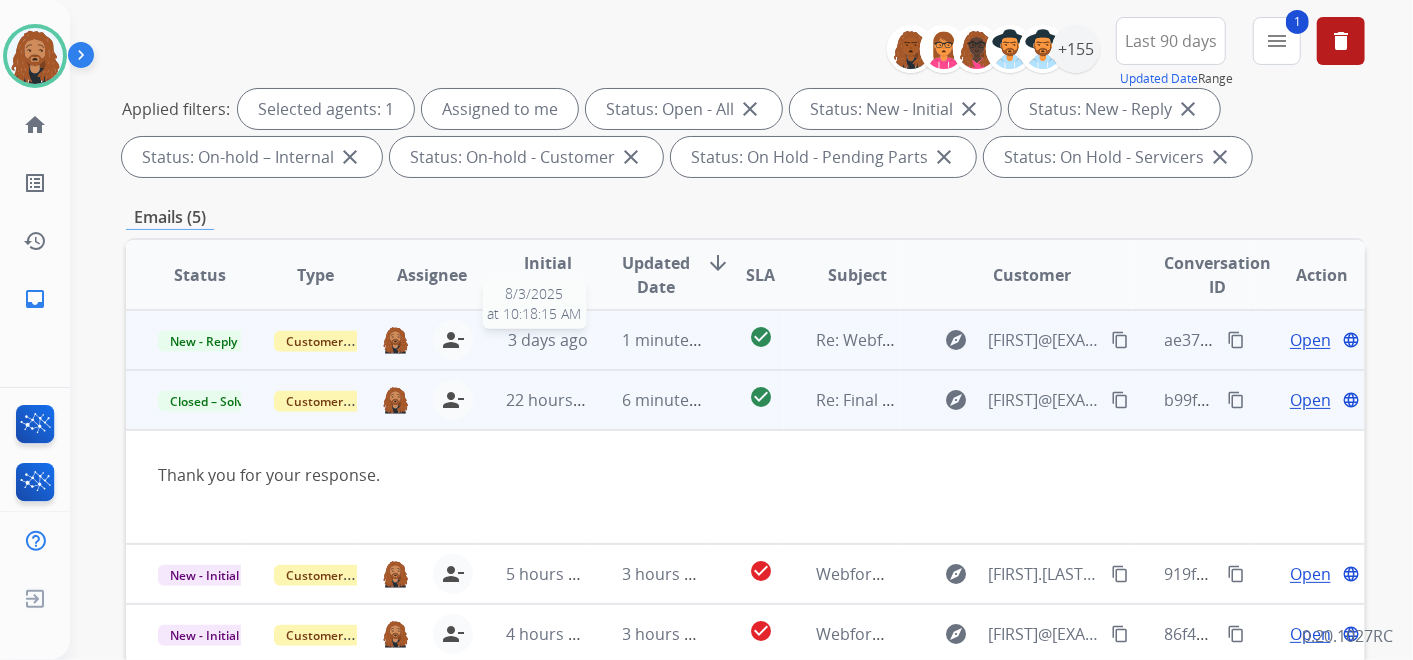 click on "3 days ago" at bounding box center (548, 340) 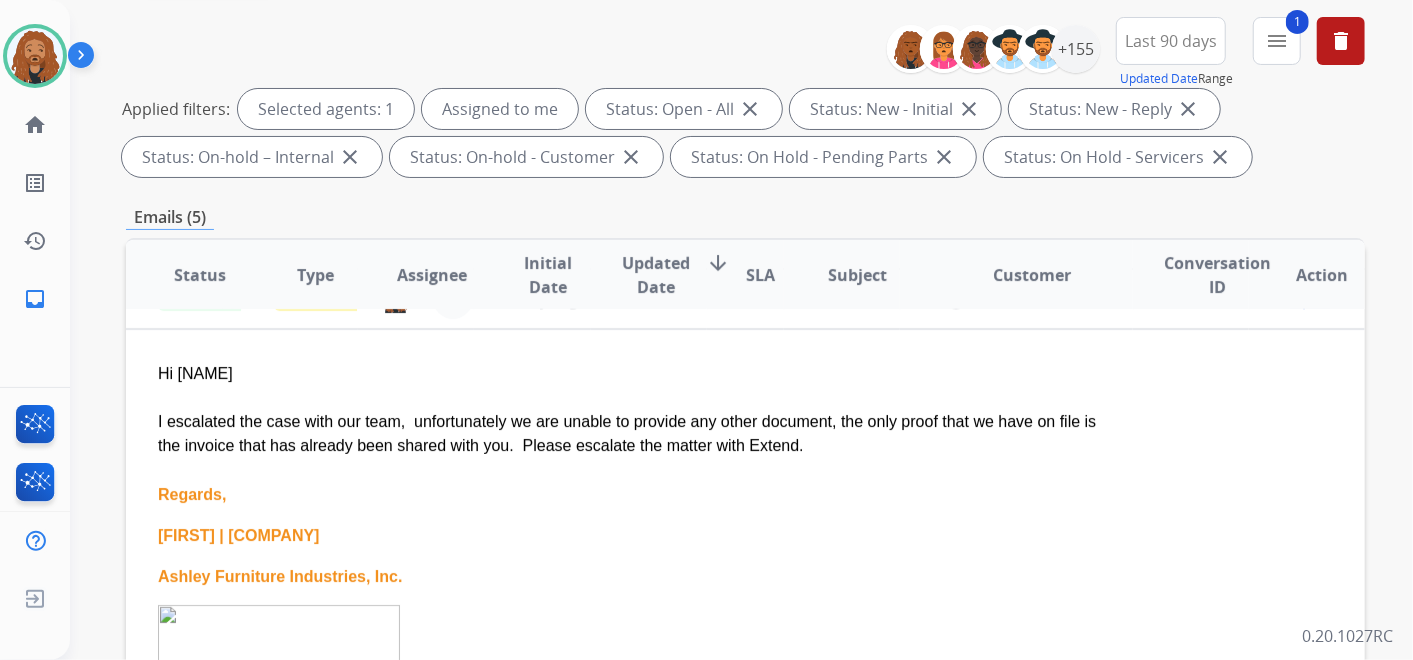 scroll, scrollTop: 0, scrollLeft: 0, axis: both 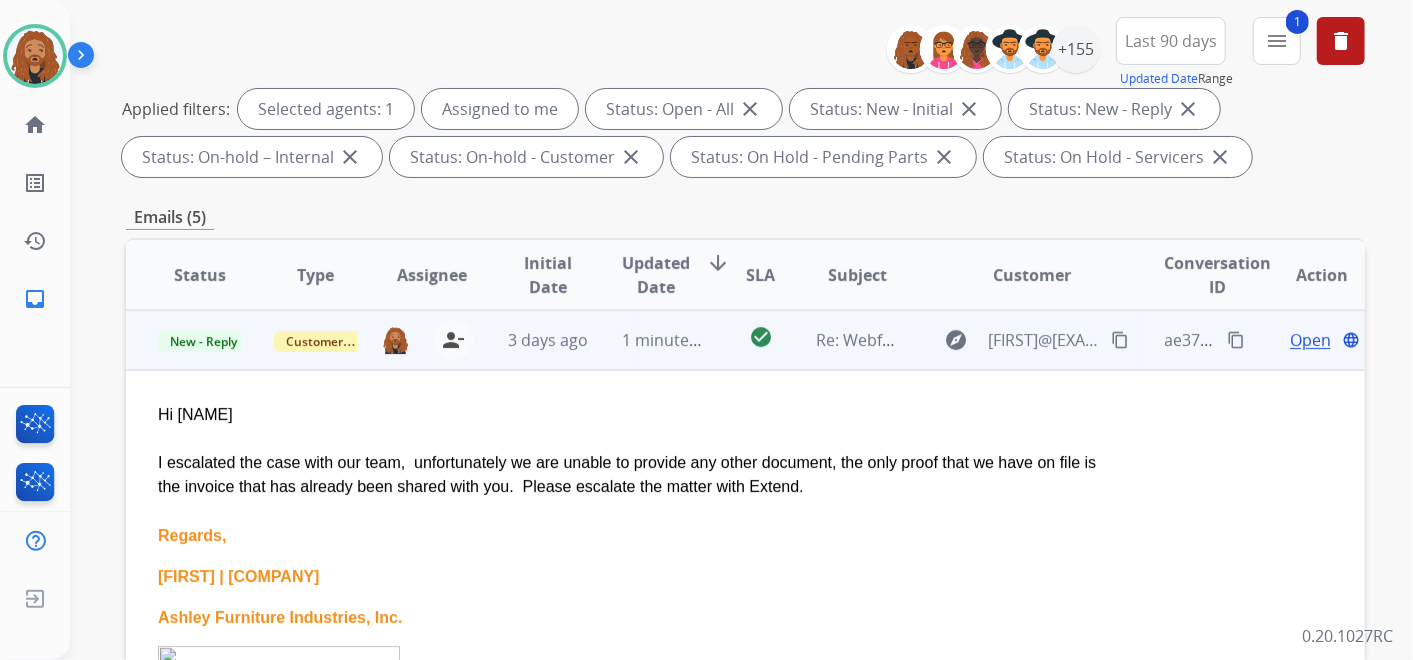 click on "Open" at bounding box center [1310, 340] 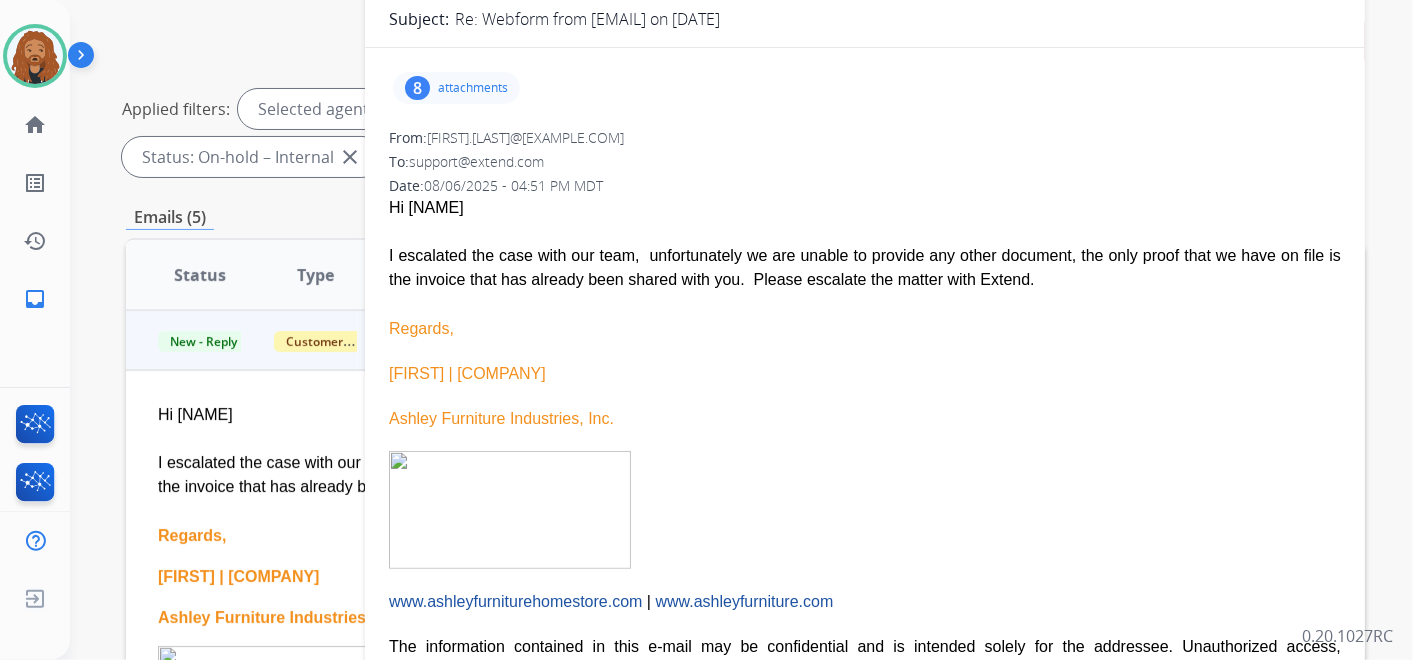 scroll, scrollTop: 0, scrollLeft: 0, axis: both 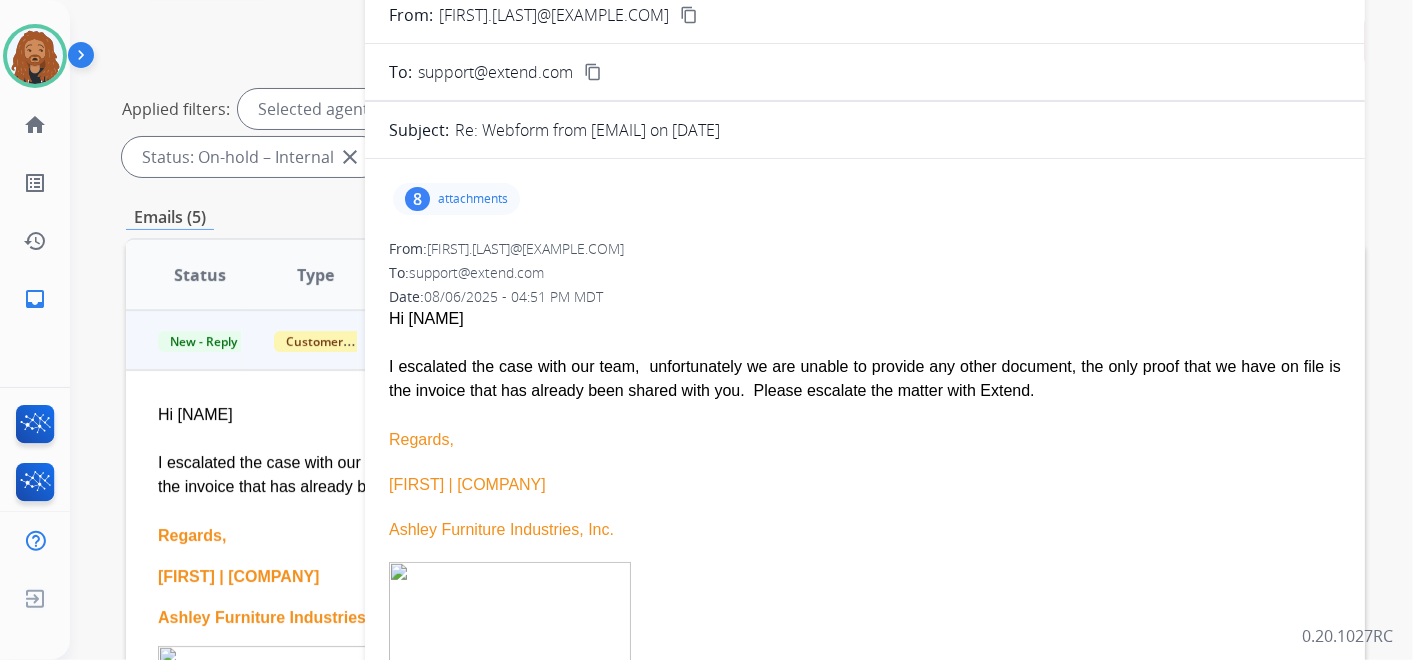 click on "attachments" at bounding box center [473, 199] 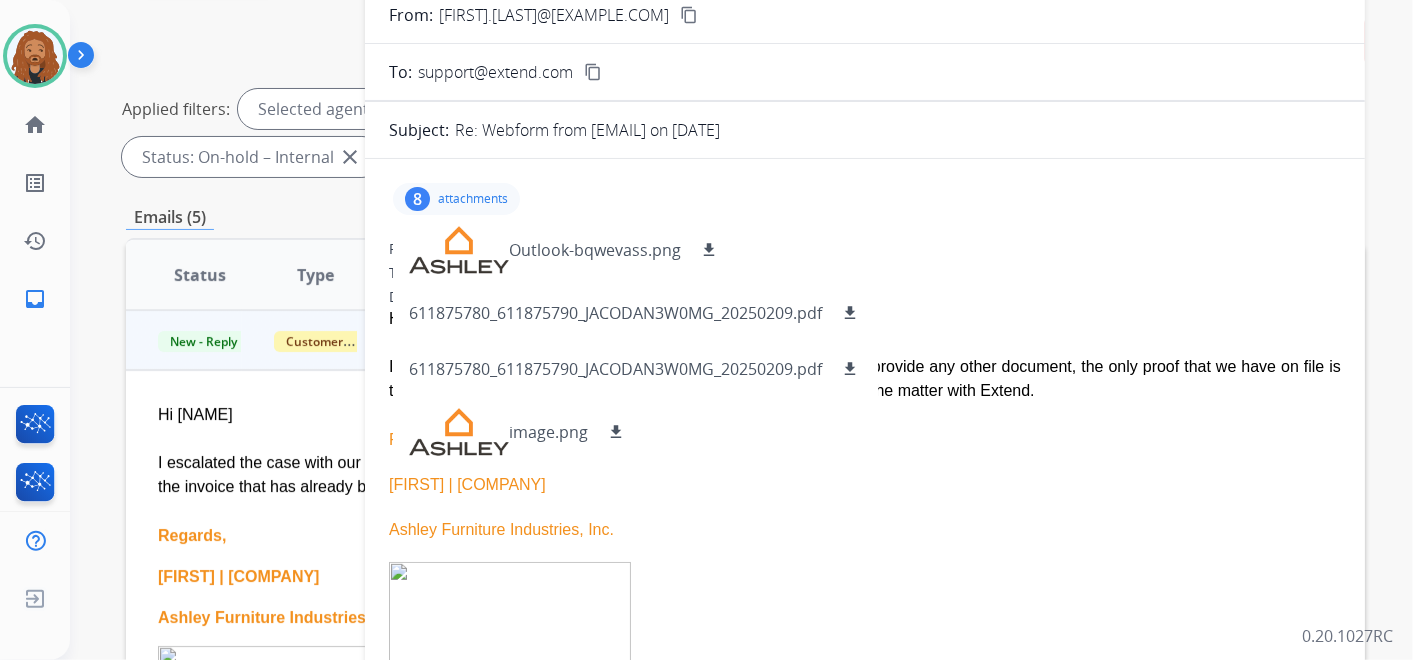 click on "From: [EMAIL] To: [EMAIL] Date: [DATE] - [TIME] [TIMEZONE]
Hi [NAME]
I escalated the case with our team, unfortunately we are unable to provide any other document, the only proof that we have on file is the invoice that has already been shared with you. Please escalate the matter with Extend.
Regards,
[FIRST] | [COMPANY]
[COMPANY] Industries, Inc.
[URL] | [URL]
The information contained in this e-mail may be confidential and is intended solely
for the addressee. Unauthorized access, disclosure, copying, distribution or other action taken or omitted relying on the contents of this message, is prohibited and may be unlawful. If you are not the intended recipient please reply and advise the sender
of the erroneous transmission and immediately delete the message." at bounding box center [865, 564] 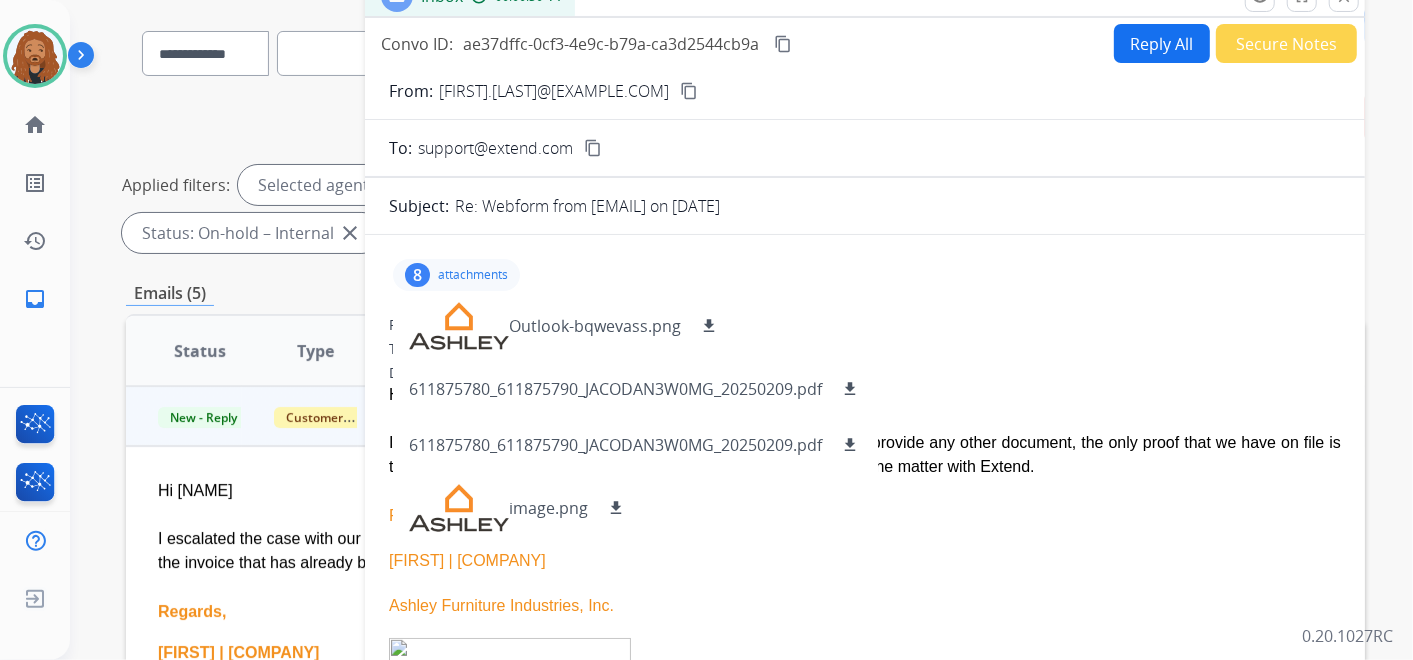 scroll, scrollTop: 0, scrollLeft: 0, axis: both 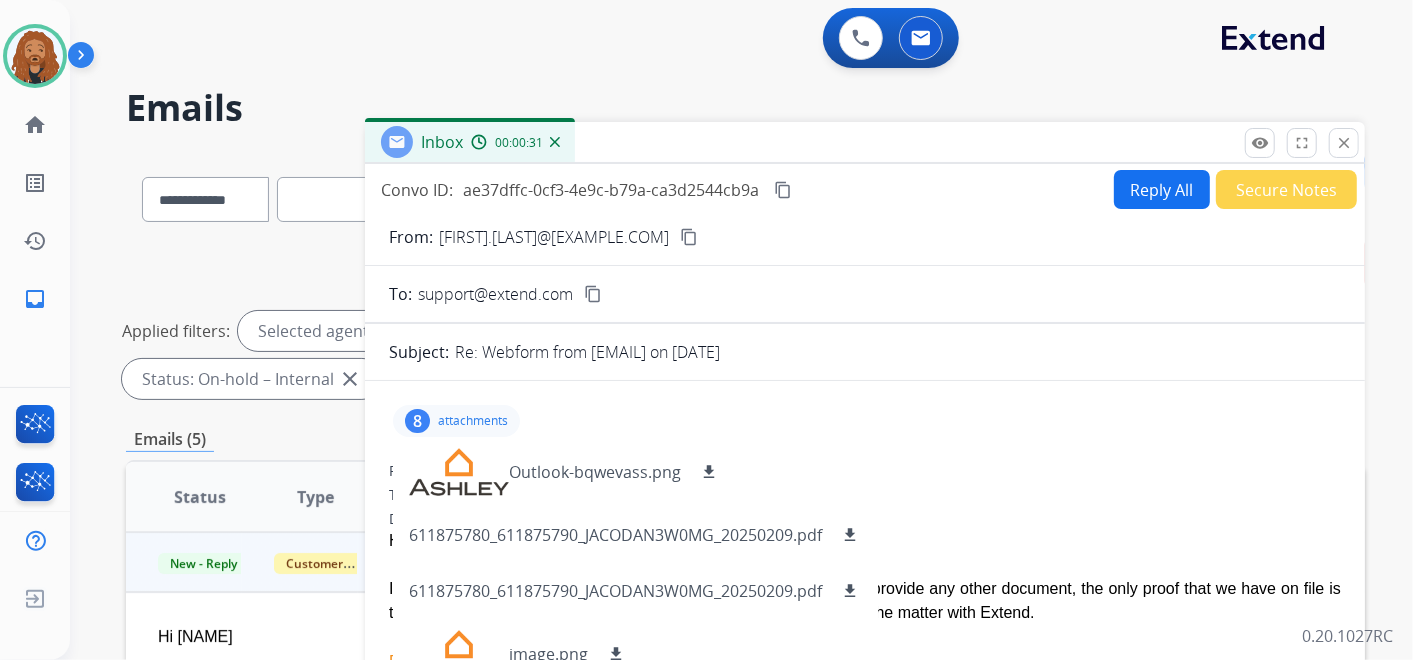 click on "Reply All" at bounding box center [1162, 189] 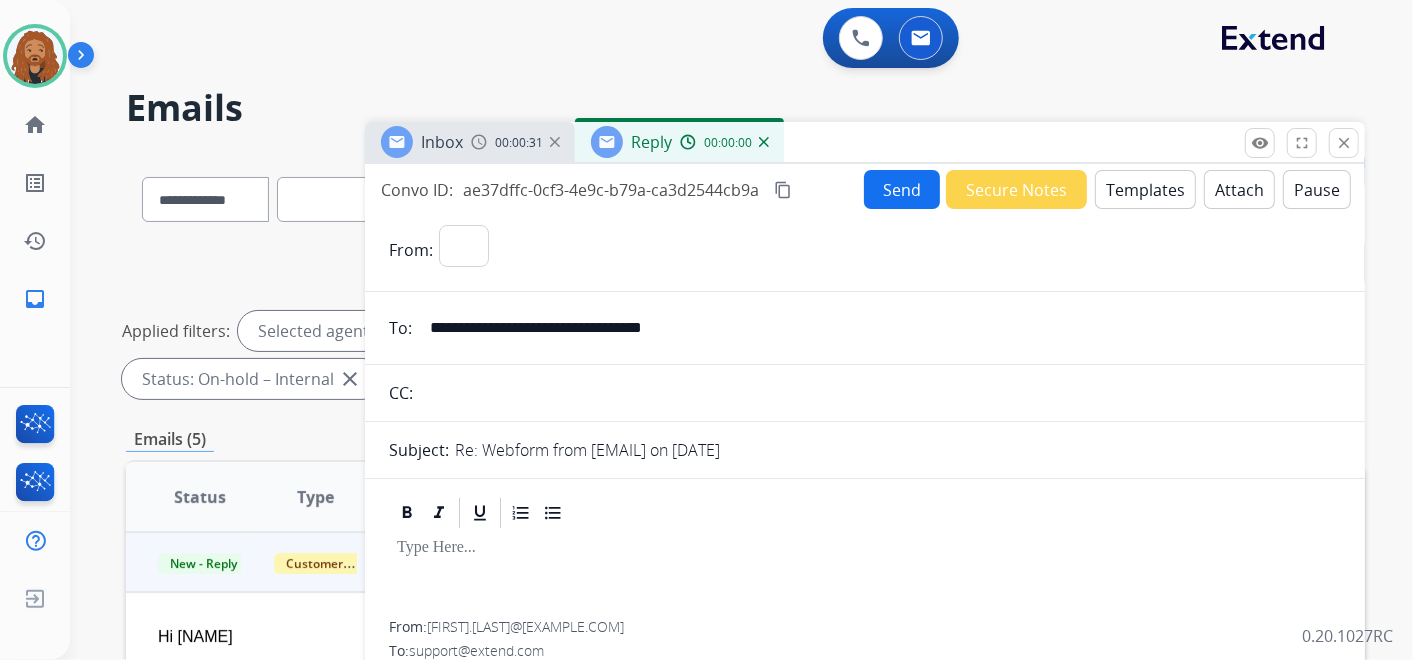 select on "**********" 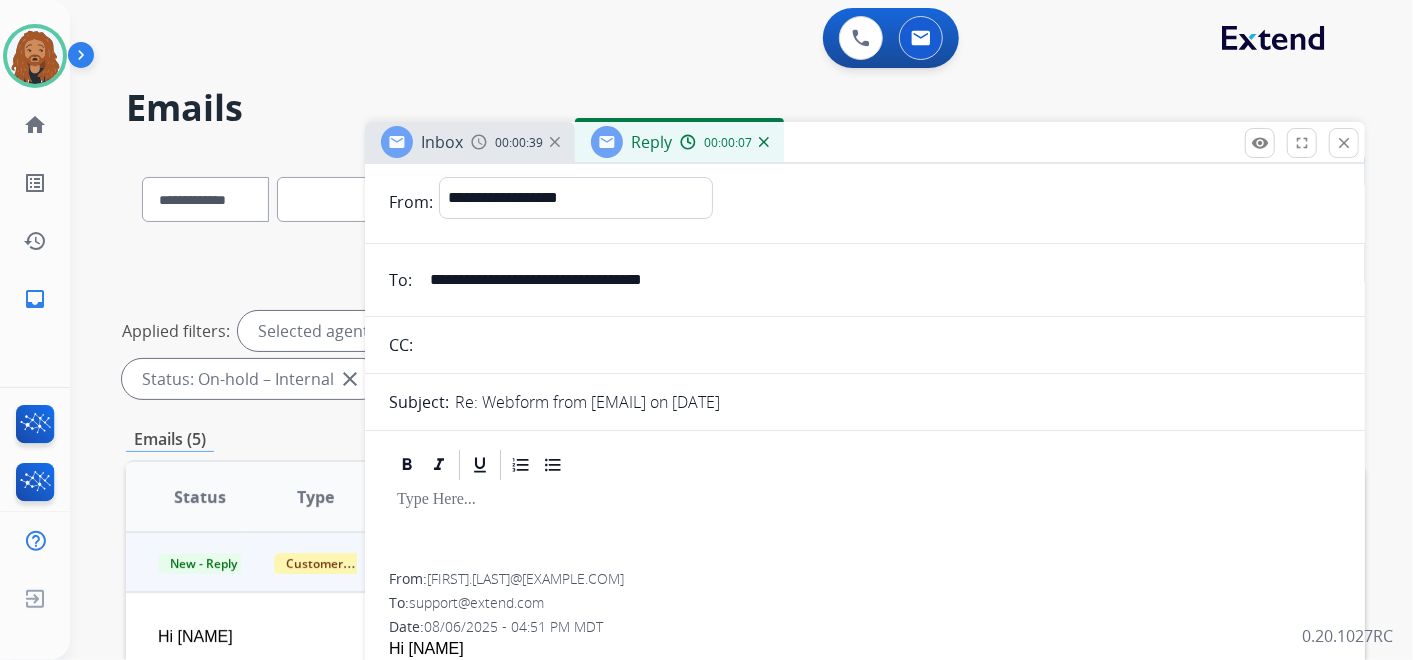 scroll, scrollTop: 0, scrollLeft: 0, axis: both 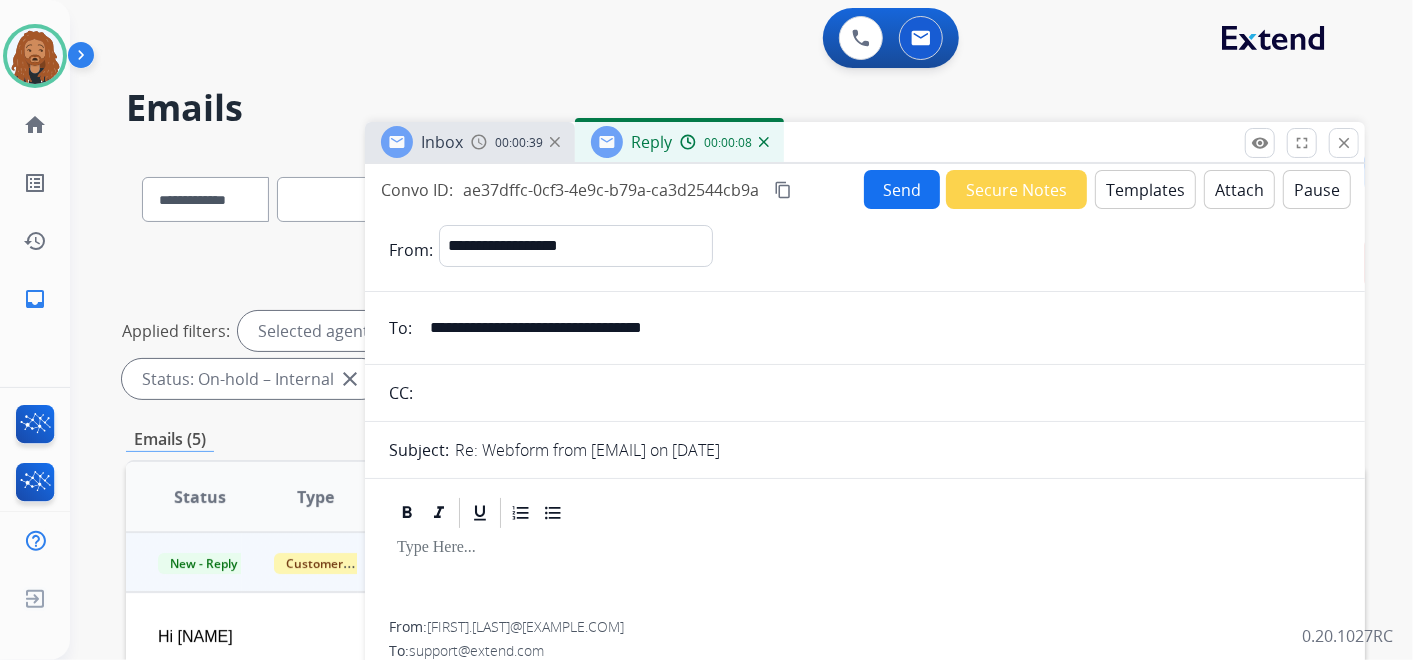 click on "Templates" at bounding box center (1145, 189) 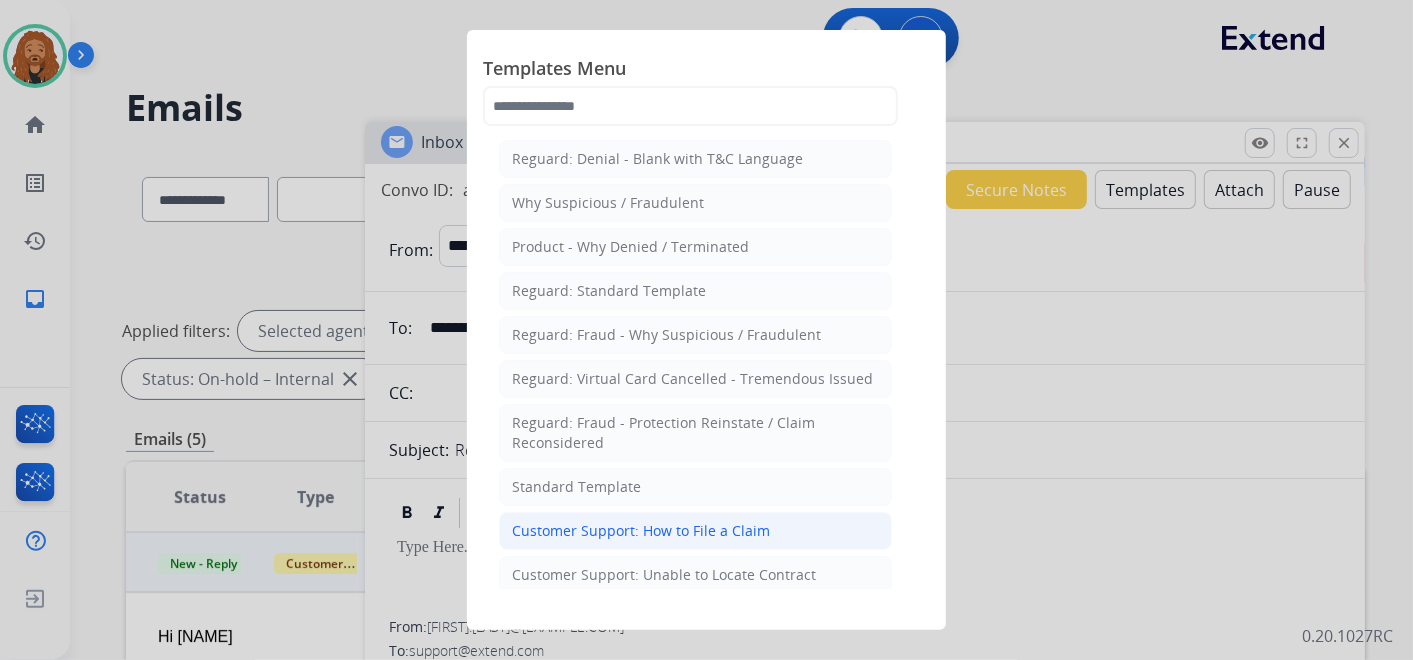click on "Customer Support: How to File a Claim" 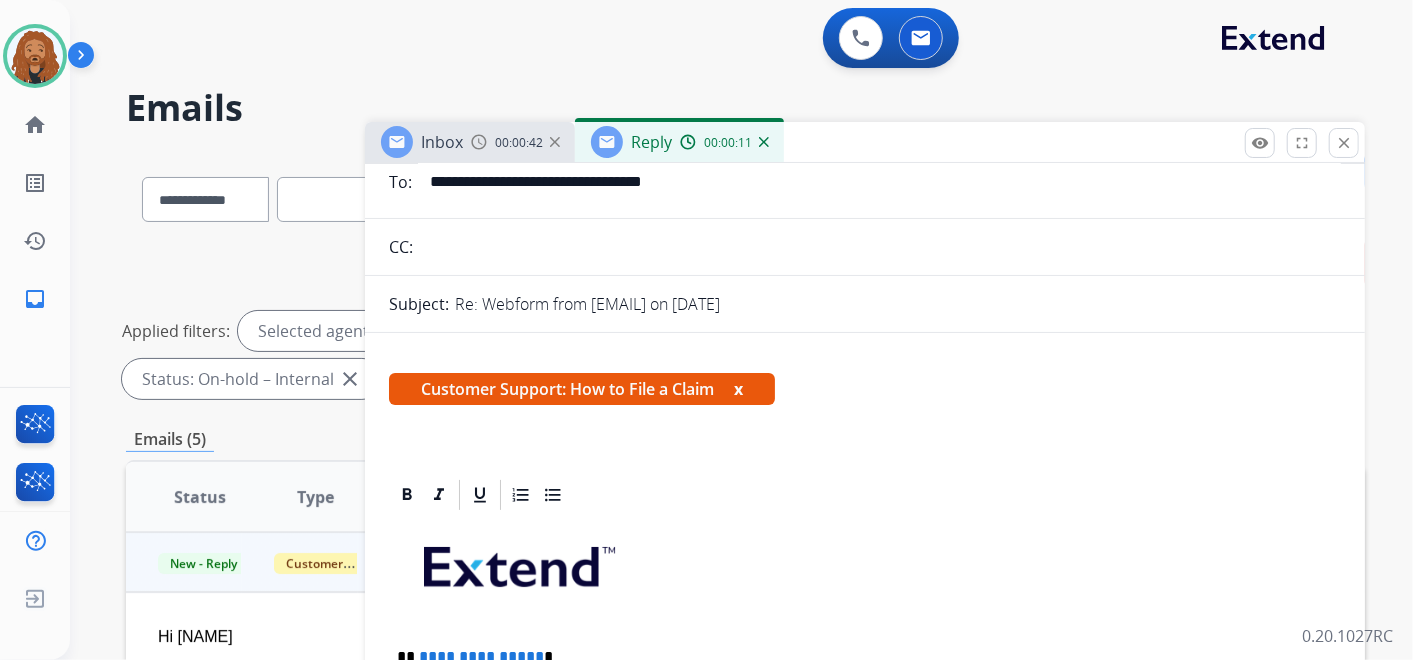 scroll, scrollTop: 0, scrollLeft: 0, axis: both 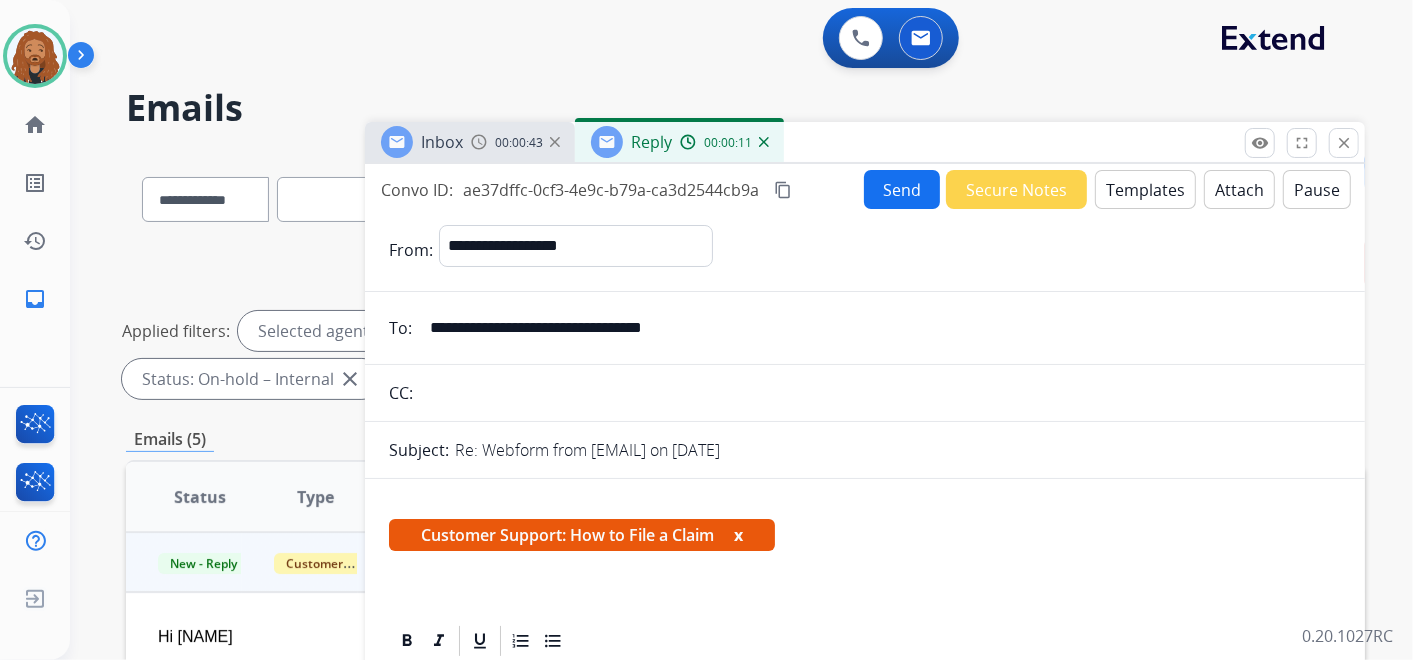 click on "Templates" at bounding box center [1145, 189] 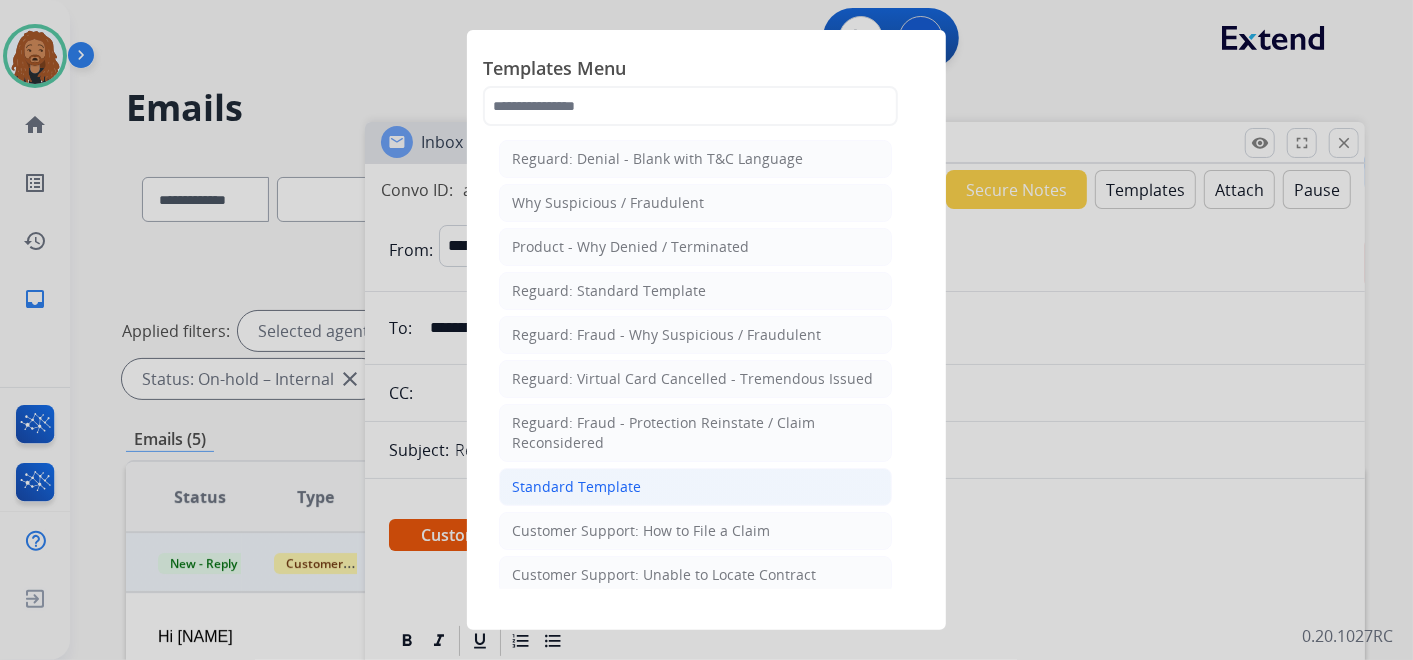 click on "Standard Template" 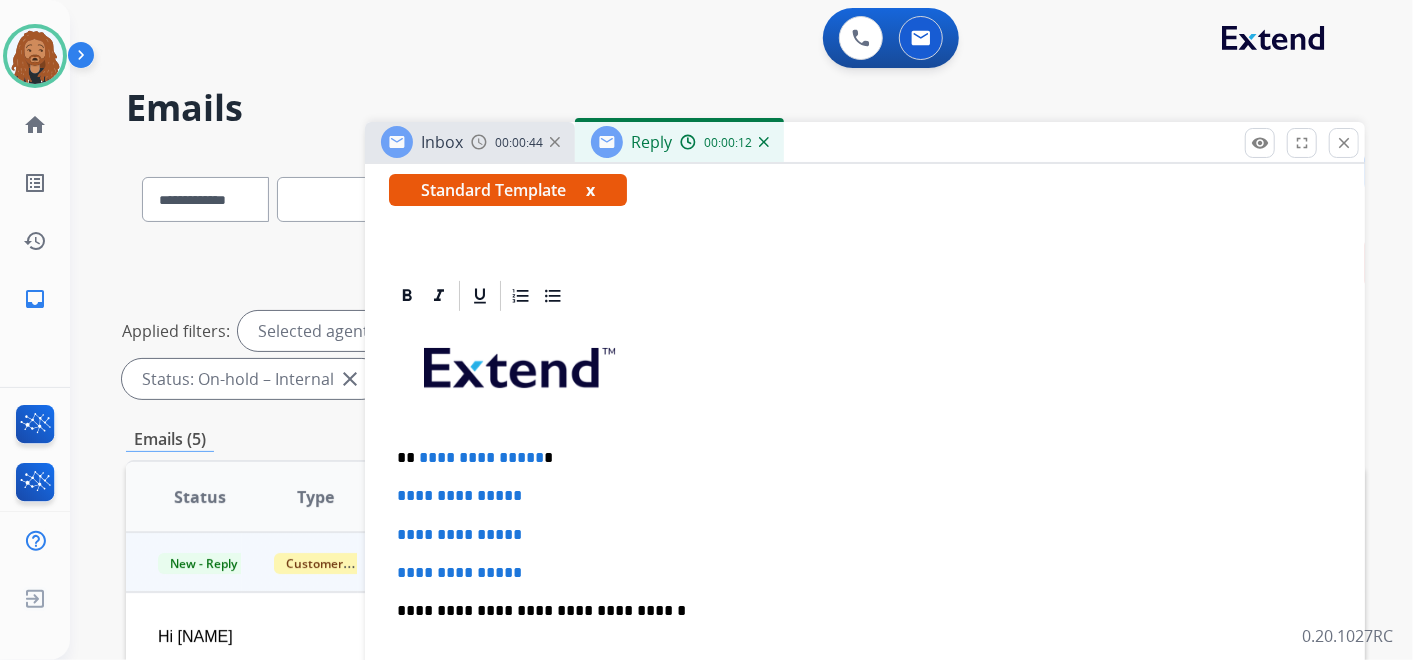 scroll, scrollTop: 444, scrollLeft: 0, axis: vertical 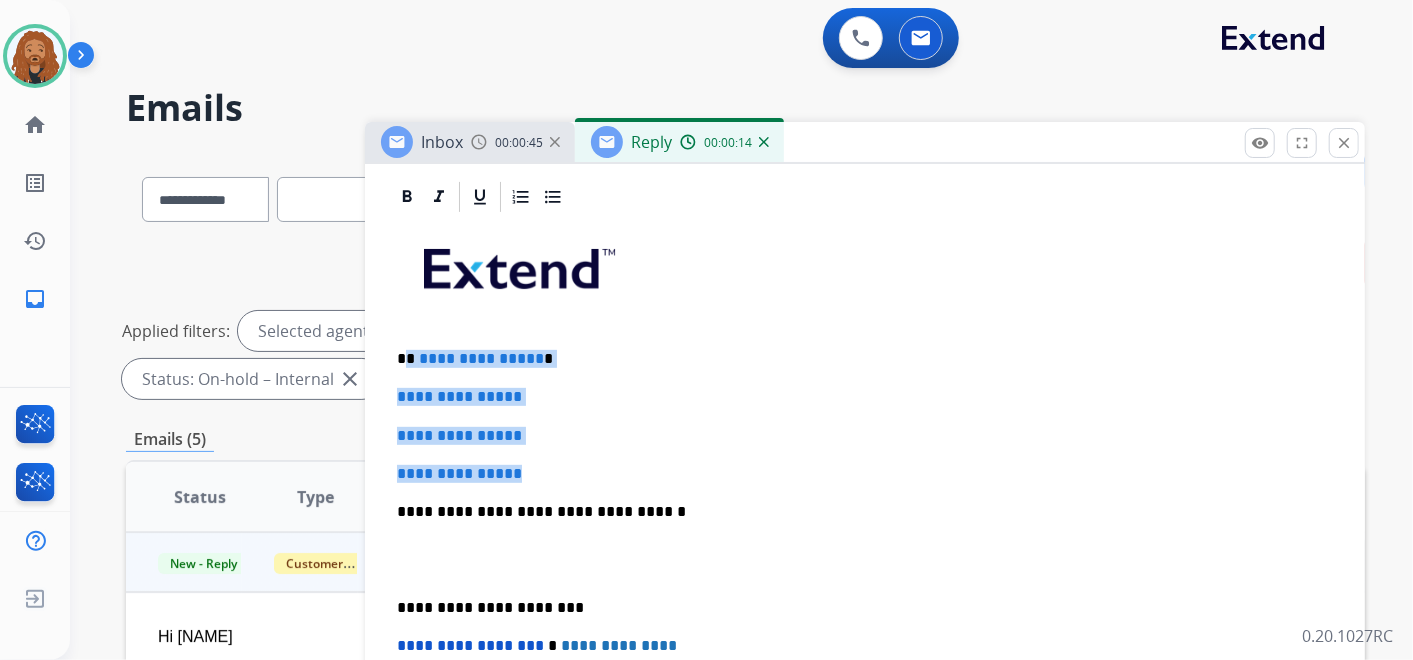 drag, startPoint x: 546, startPoint y: 478, endPoint x: 405, endPoint y: 357, distance: 185.80096 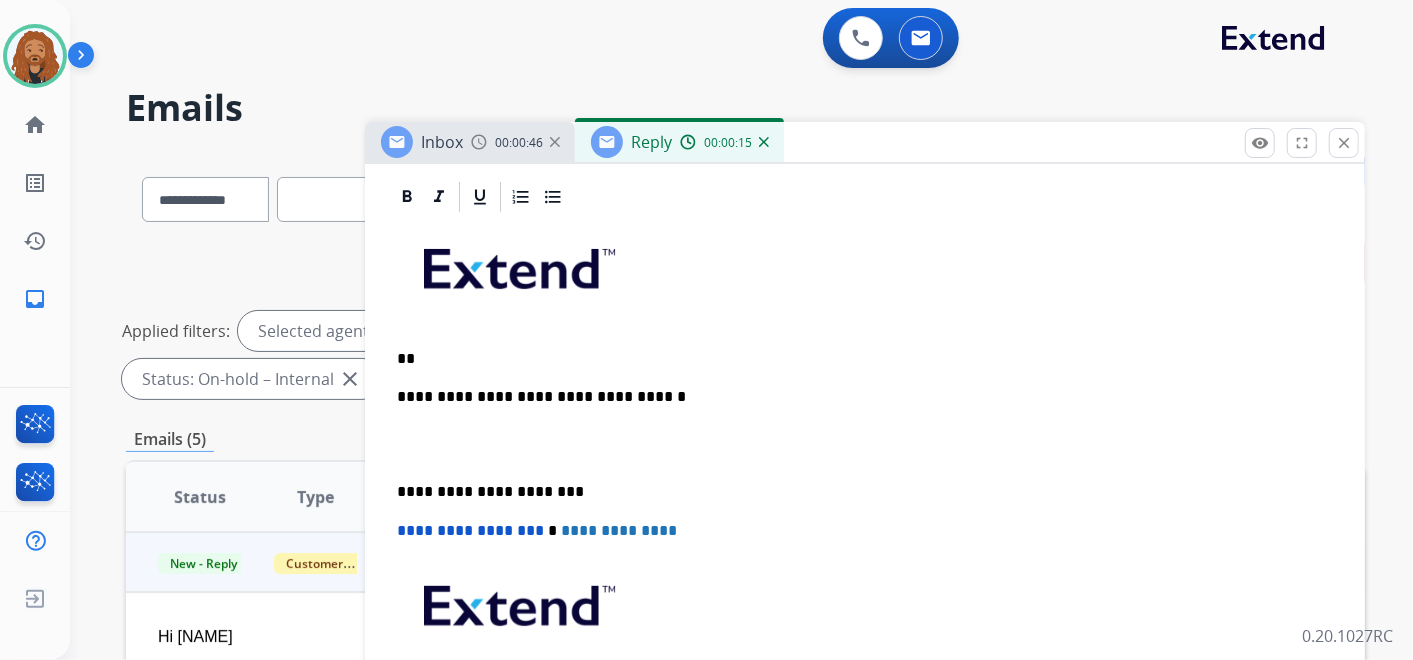 type 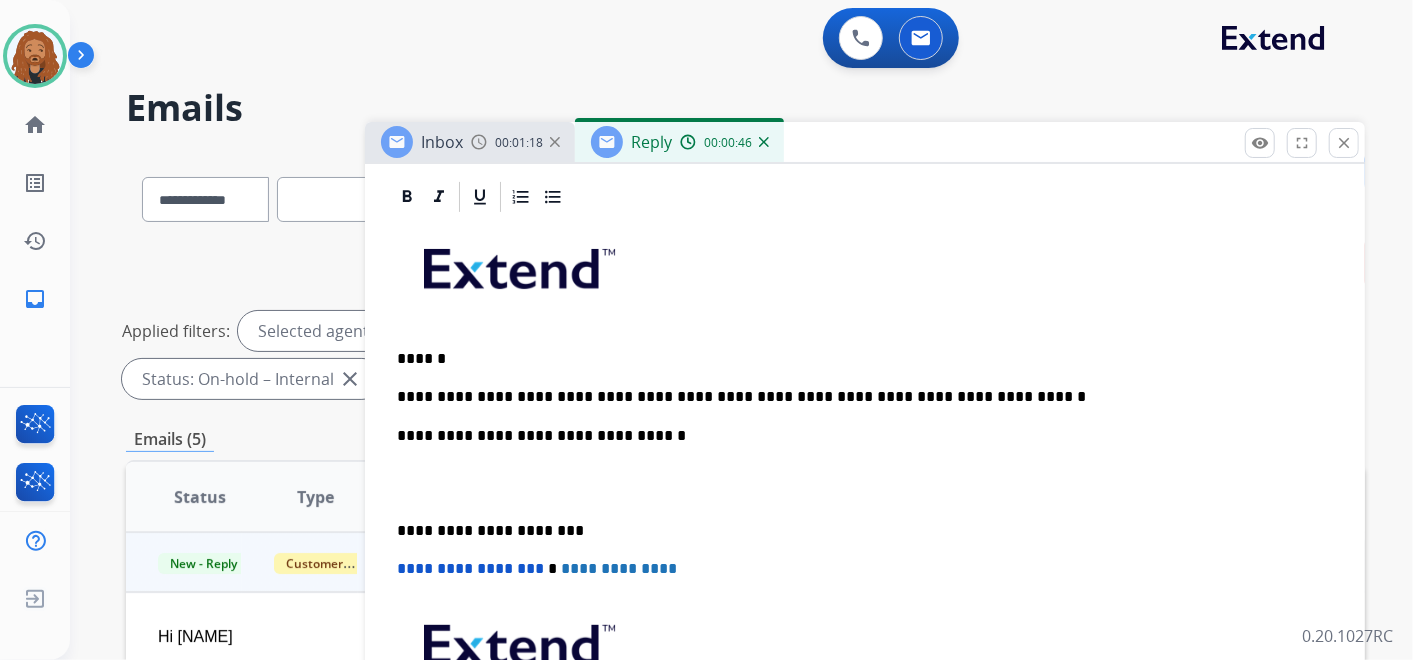 click at bounding box center [857, 483] 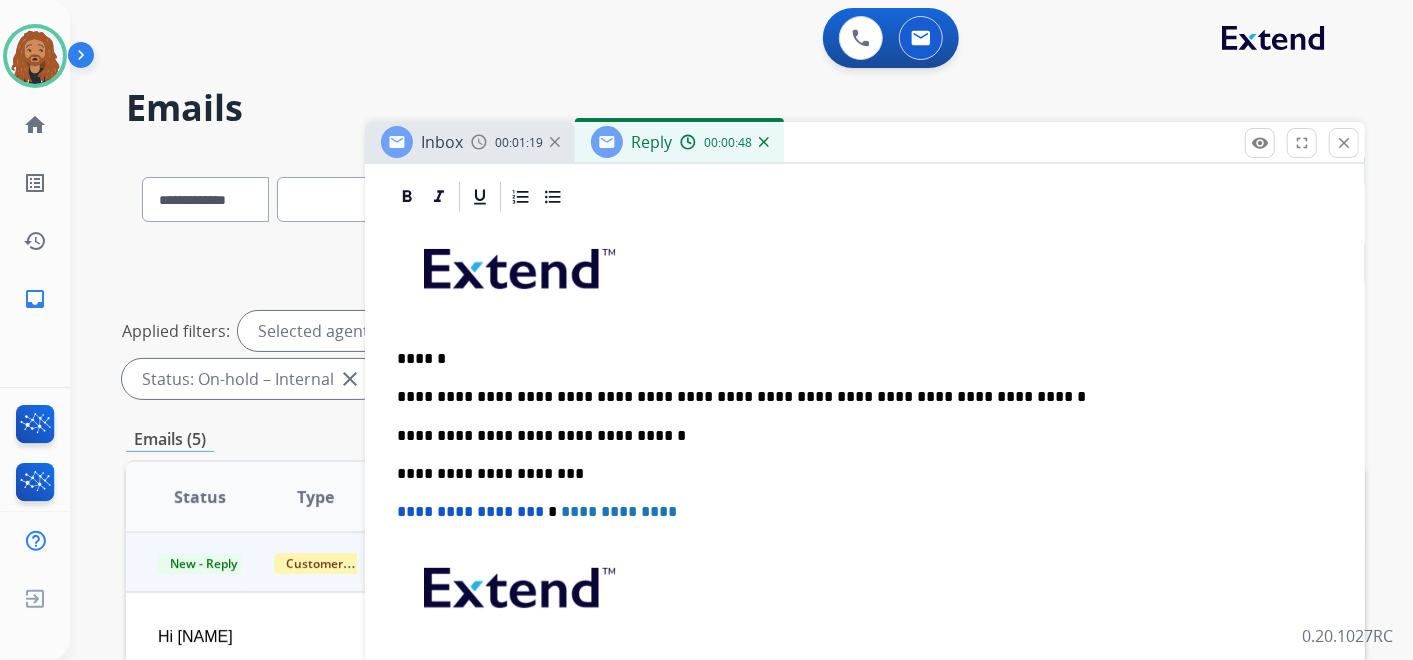 click on "**********" at bounding box center (857, 397) 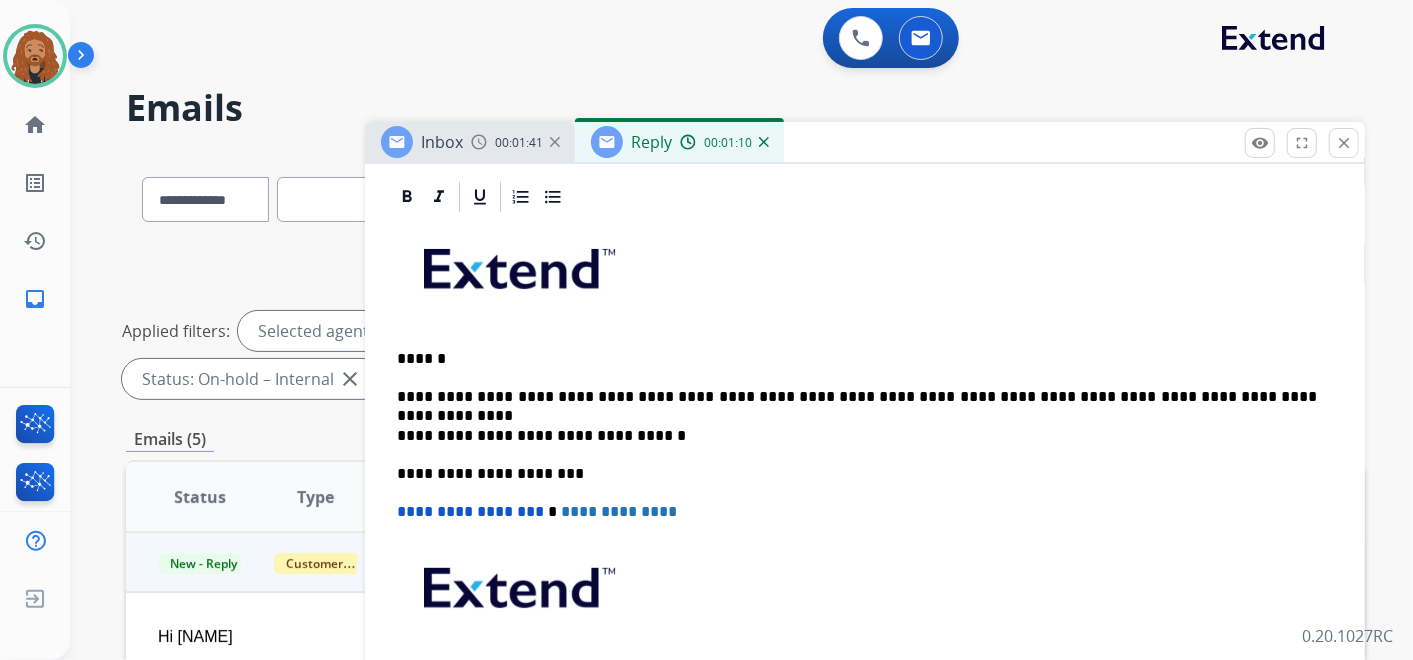 scroll, scrollTop: 333, scrollLeft: 0, axis: vertical 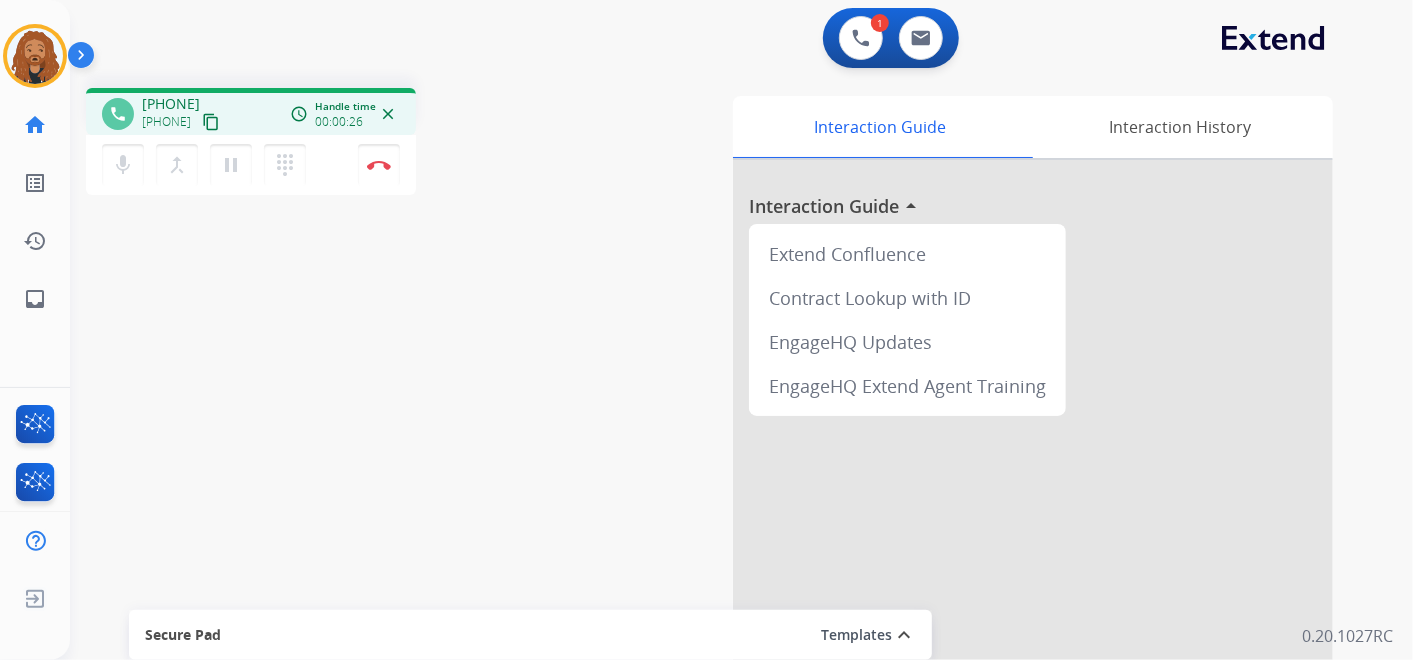 click on "content_copy" at bounding box center [211, 122] 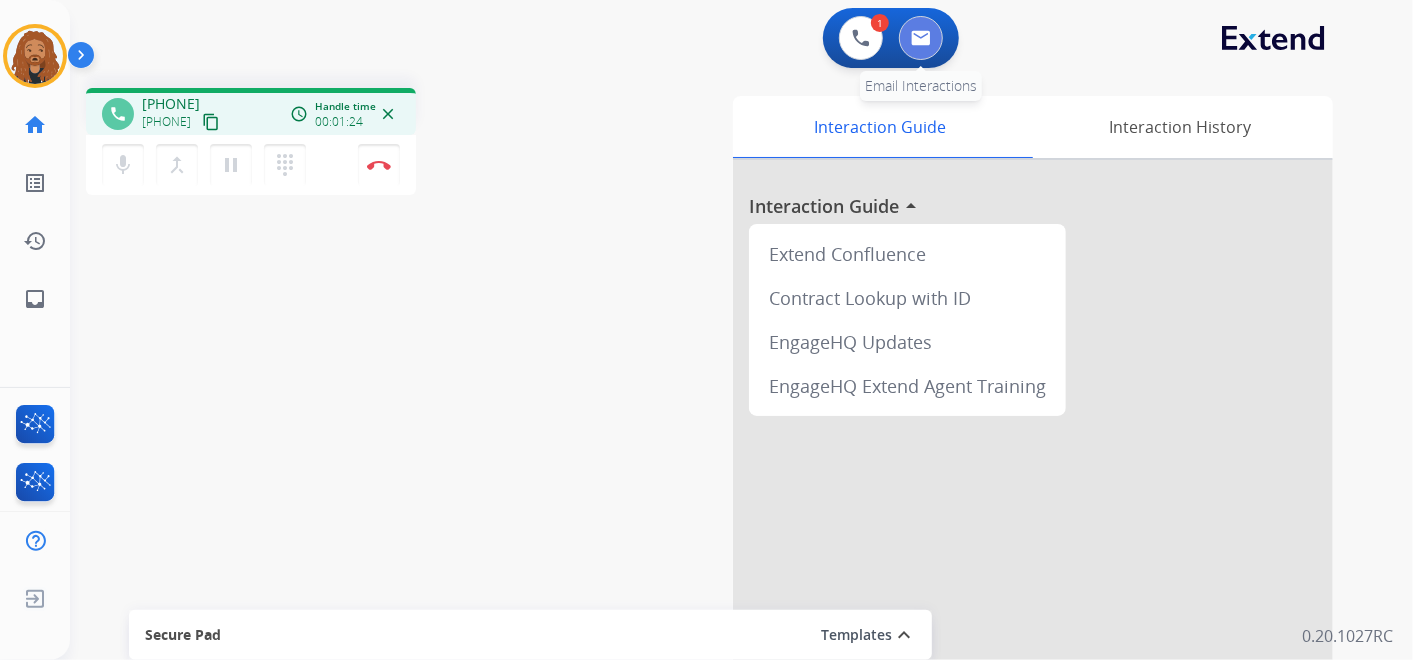 click at bounding box center (921, 38) 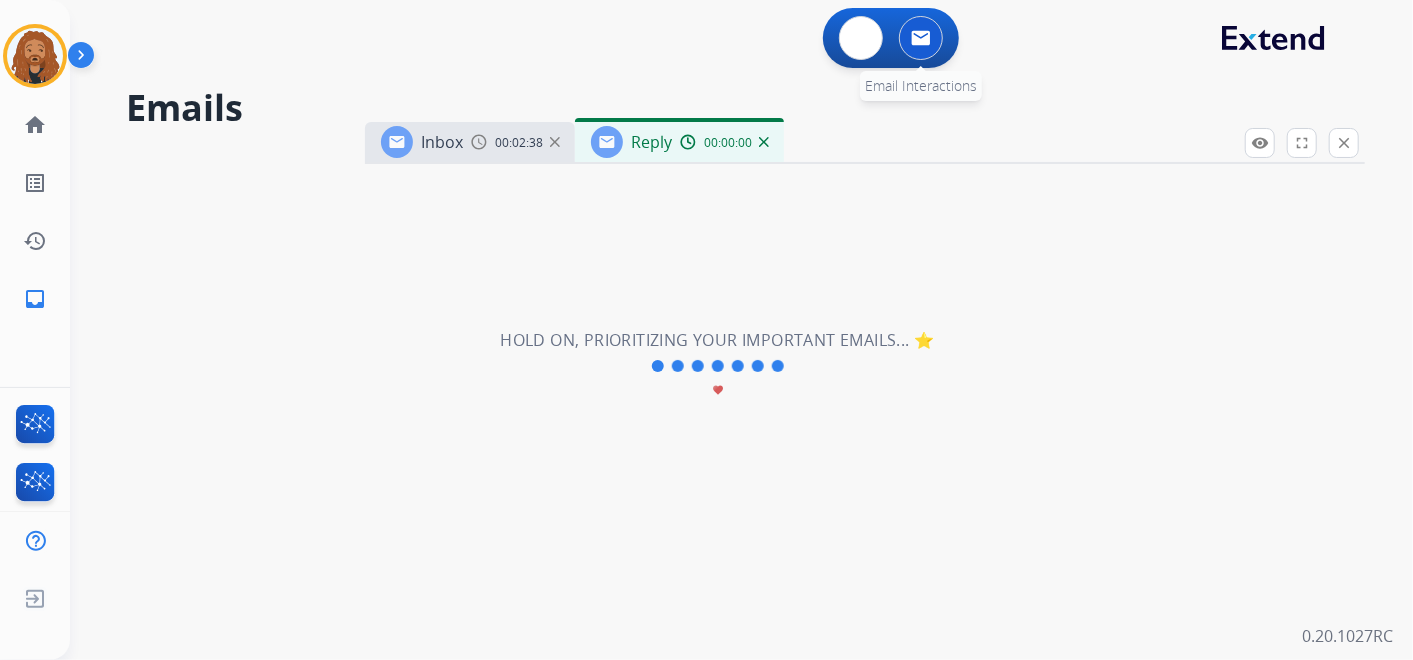 select on "**********" 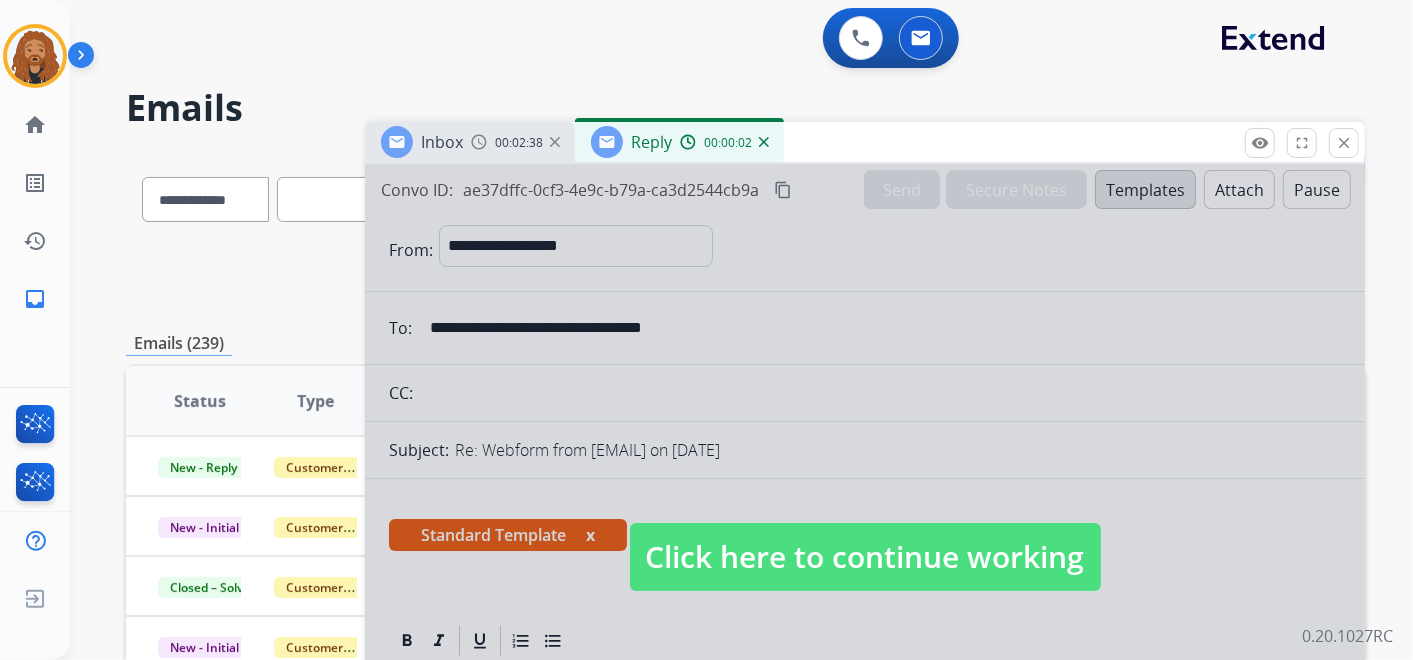 click on "Click here to continue working" at bounding box center [865, 557] 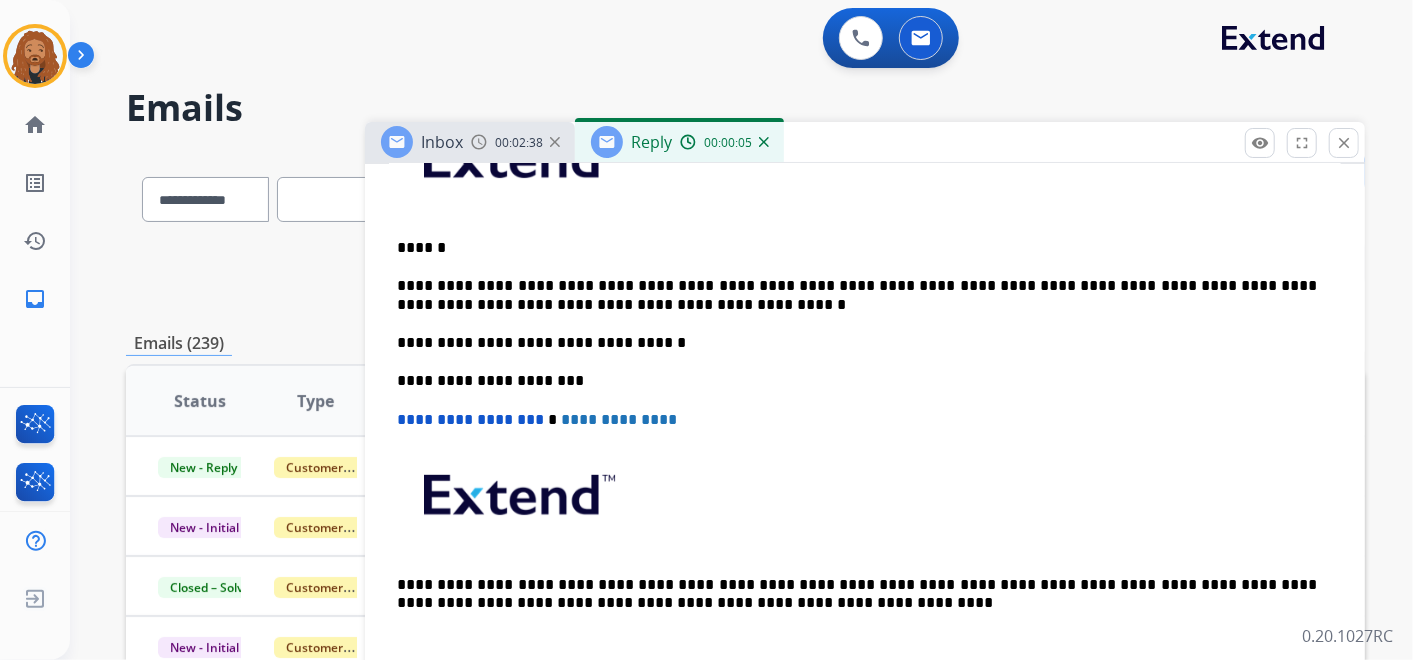 scroll, scrollTop: 444, scrollLeft: 0, axis: vertical 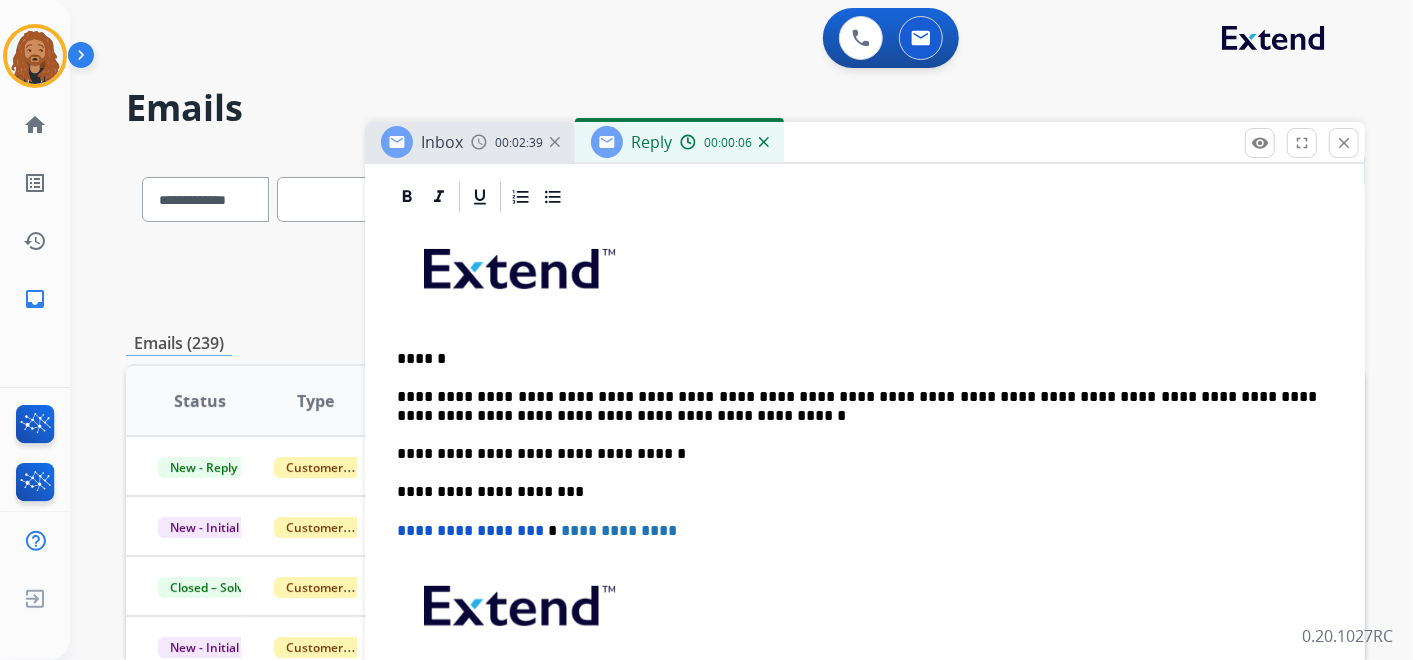 click on "**********" at bounding box center (857, 406) 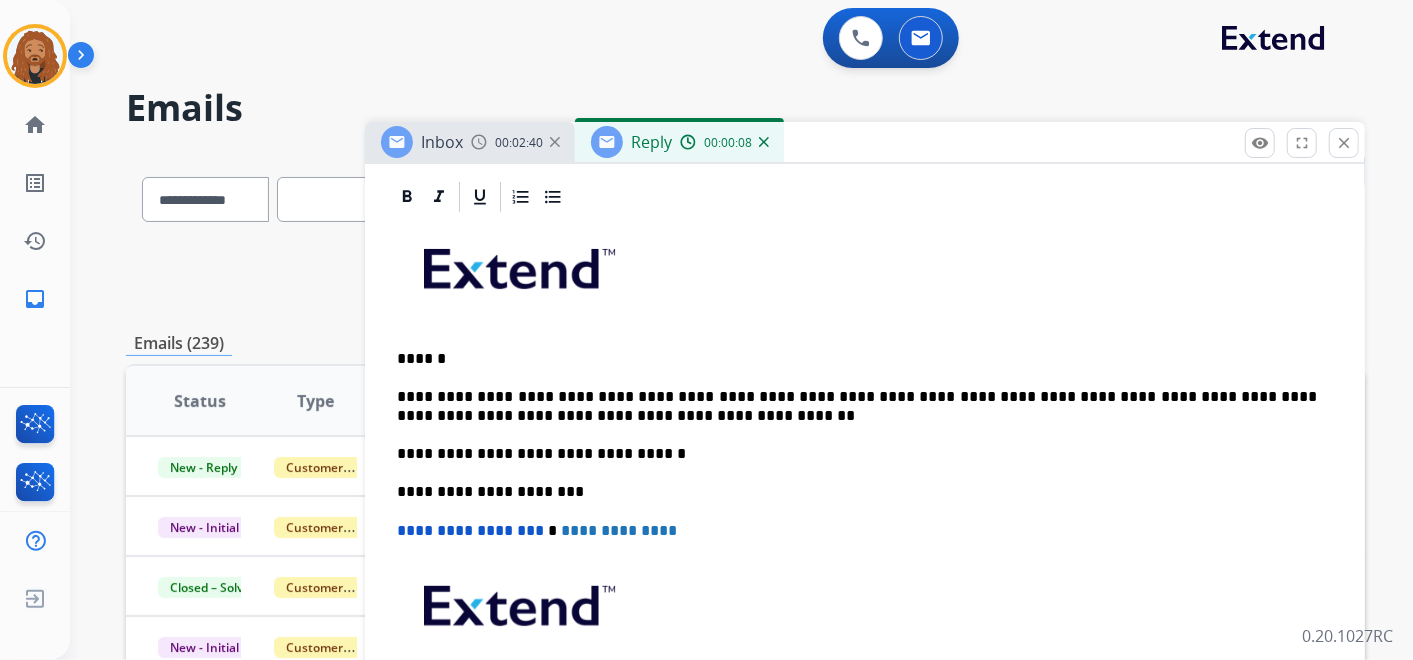 type 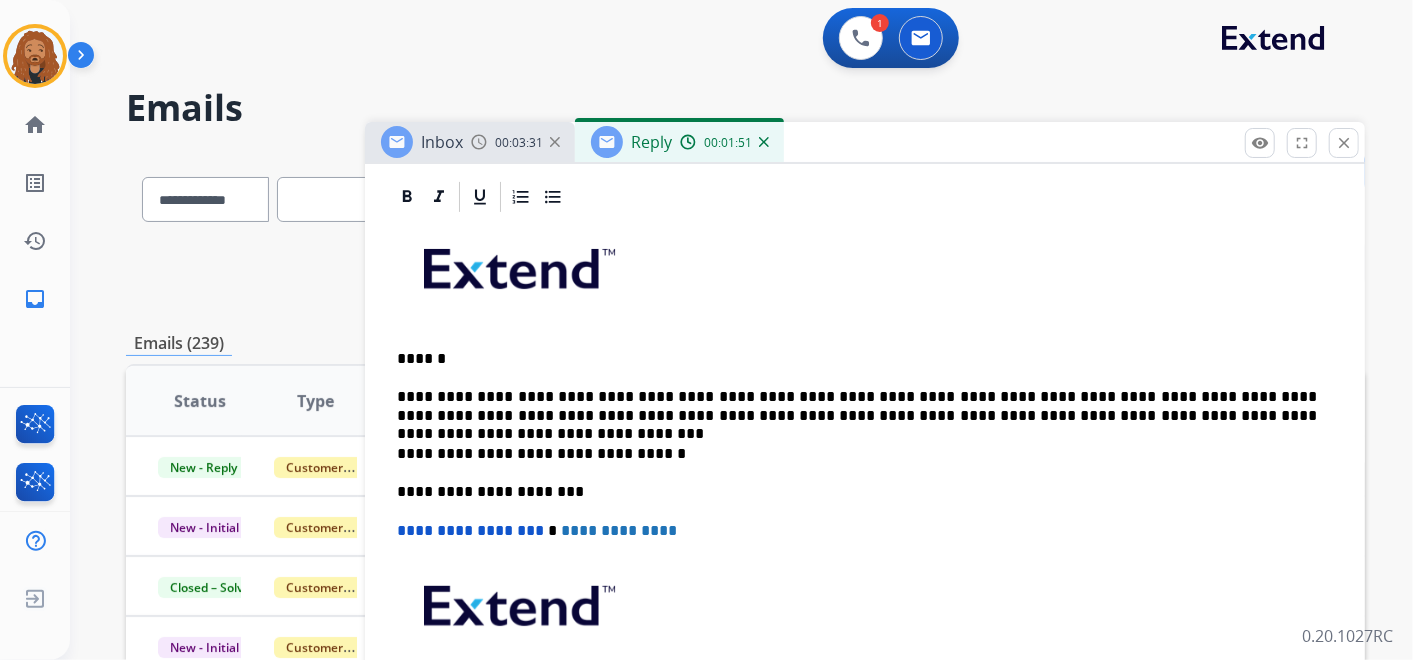 click on "**********" at bounding box center [857, 406] 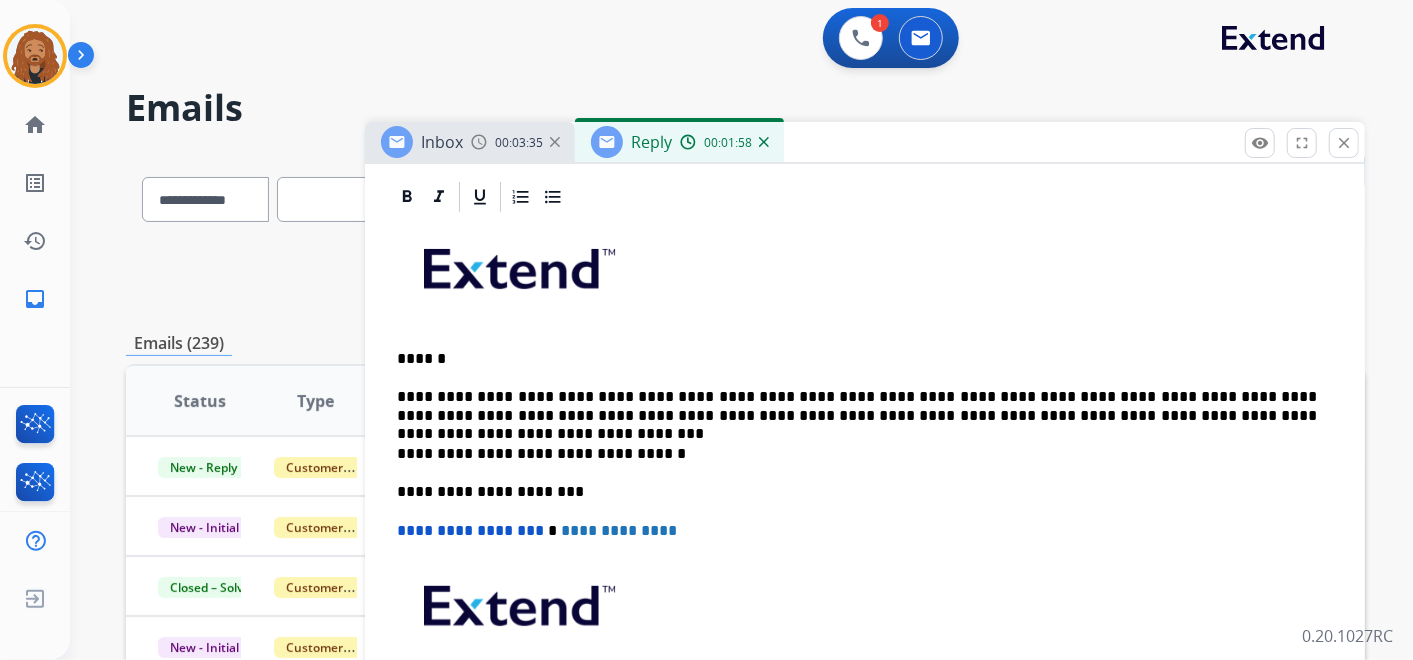 click on "**********" at bounding box center (857, 406) 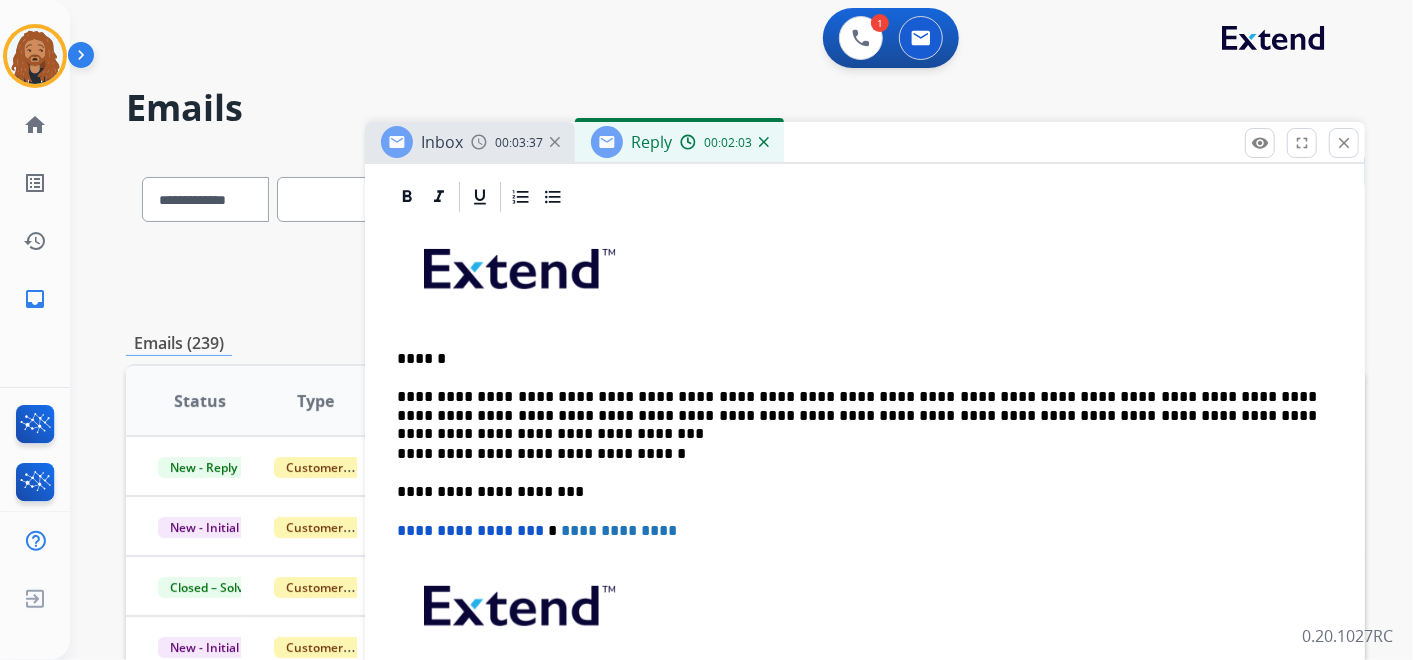 click on "**********" at bounding box center [857, 406] 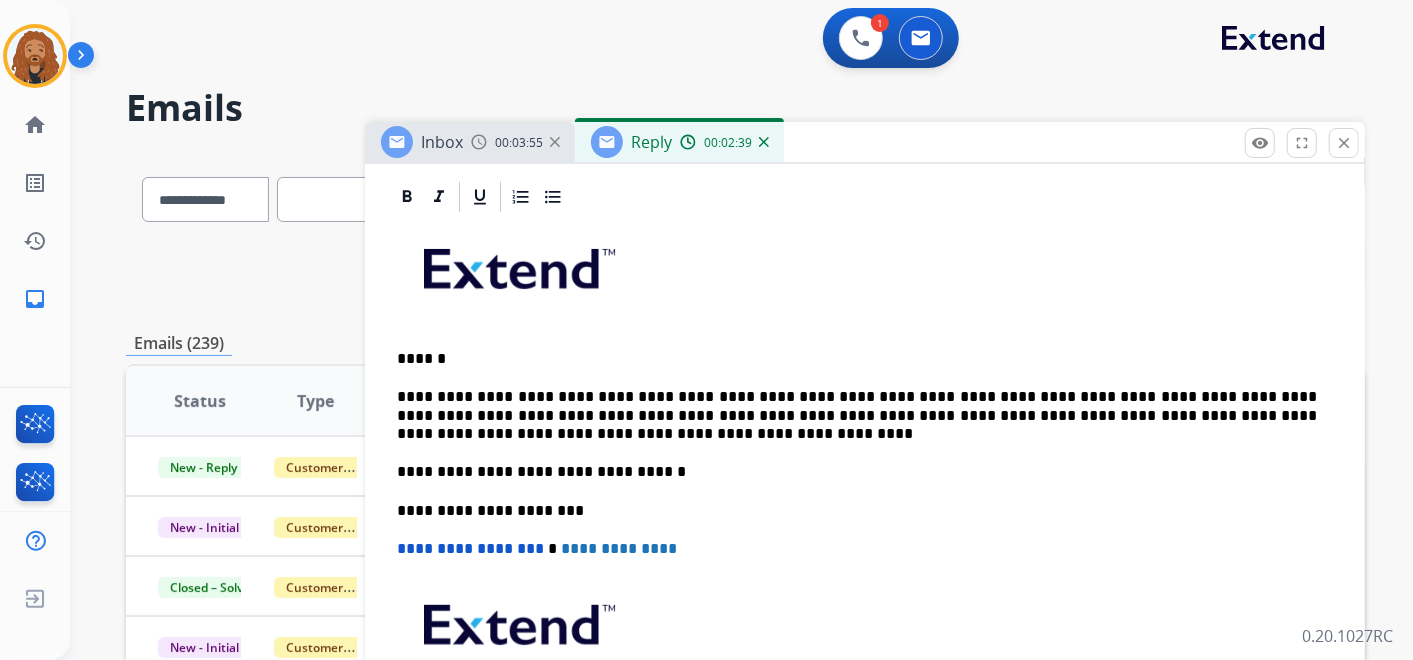drag, startPoint x: 582, startPoint y: 429, endPoint x: 581, endPoint y: 419, distance: 10.049875 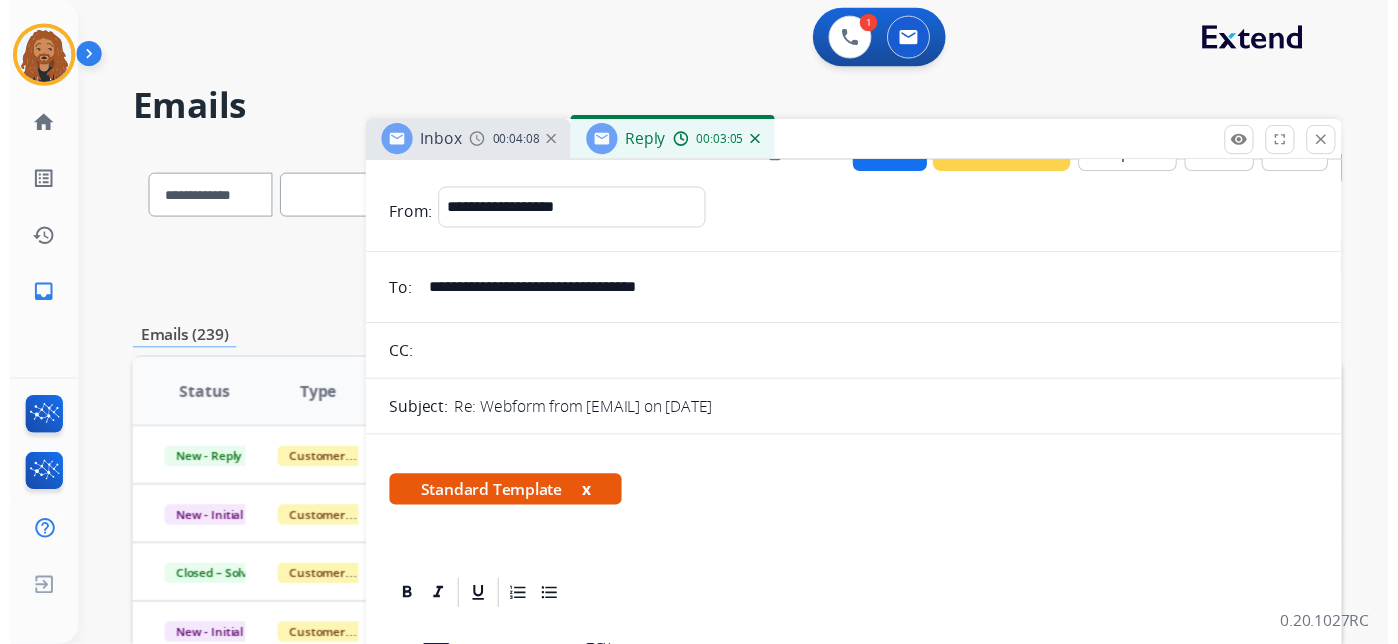 scroll, scrollTop: 0, scrollLeft: 0, axis: both 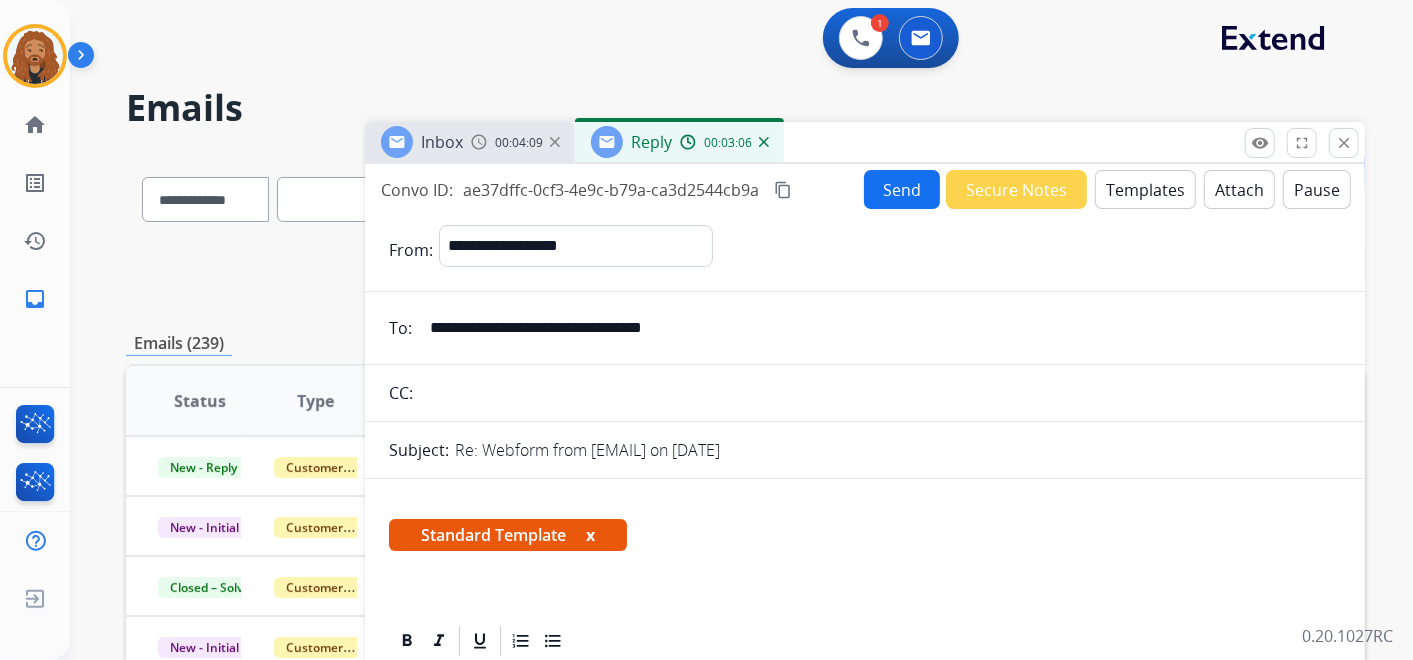 click on "Send" at bounding box center [902, 189] 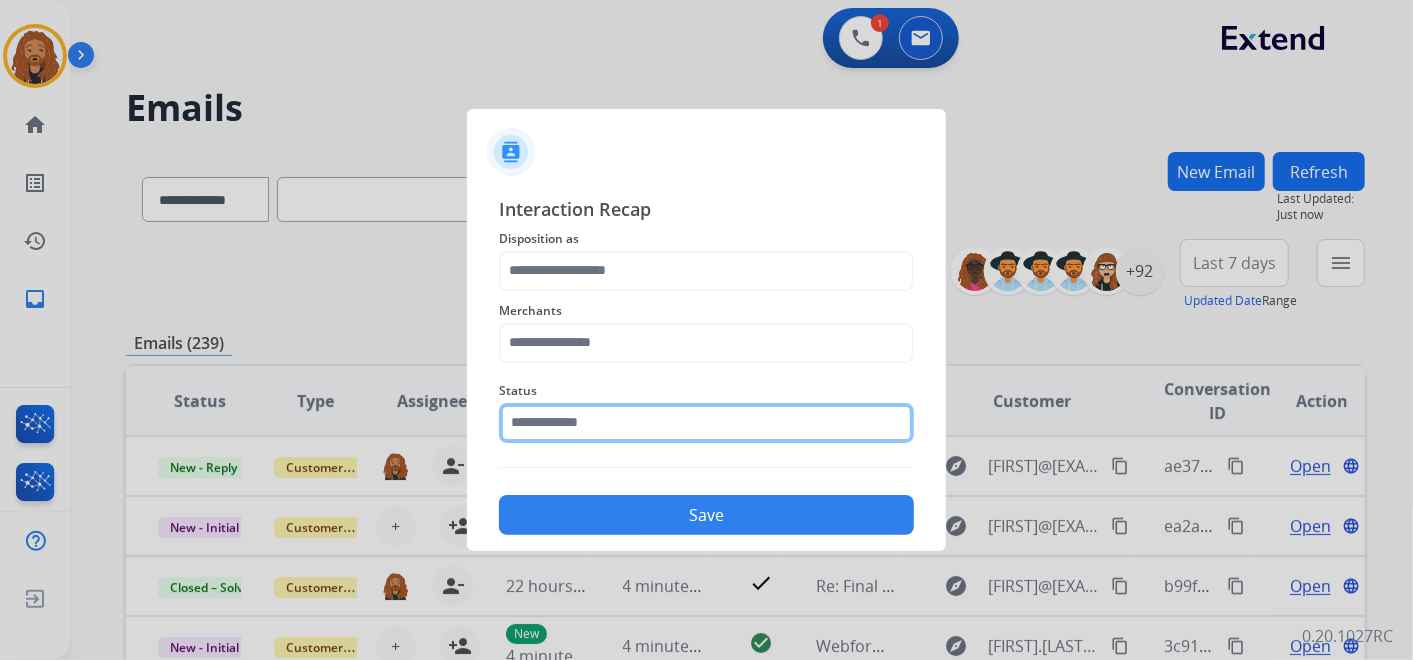 click 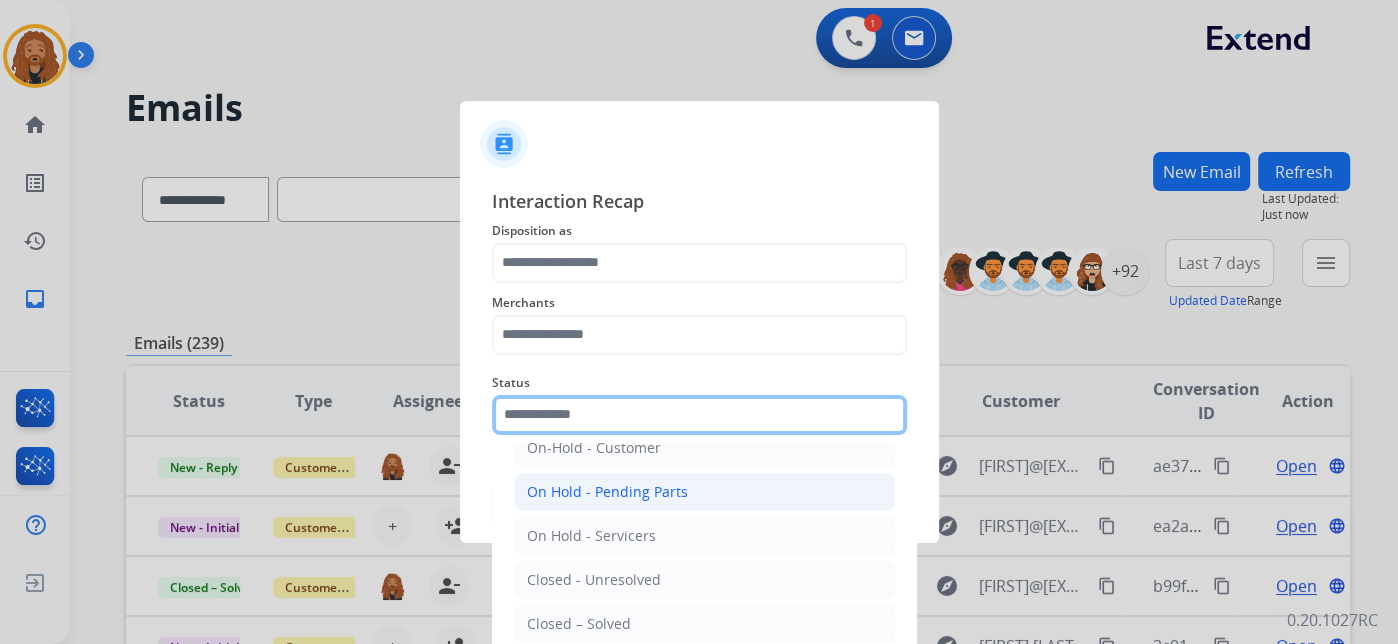 scroll, scrollTop: 114, scrollLeft: 0, axis: vertical 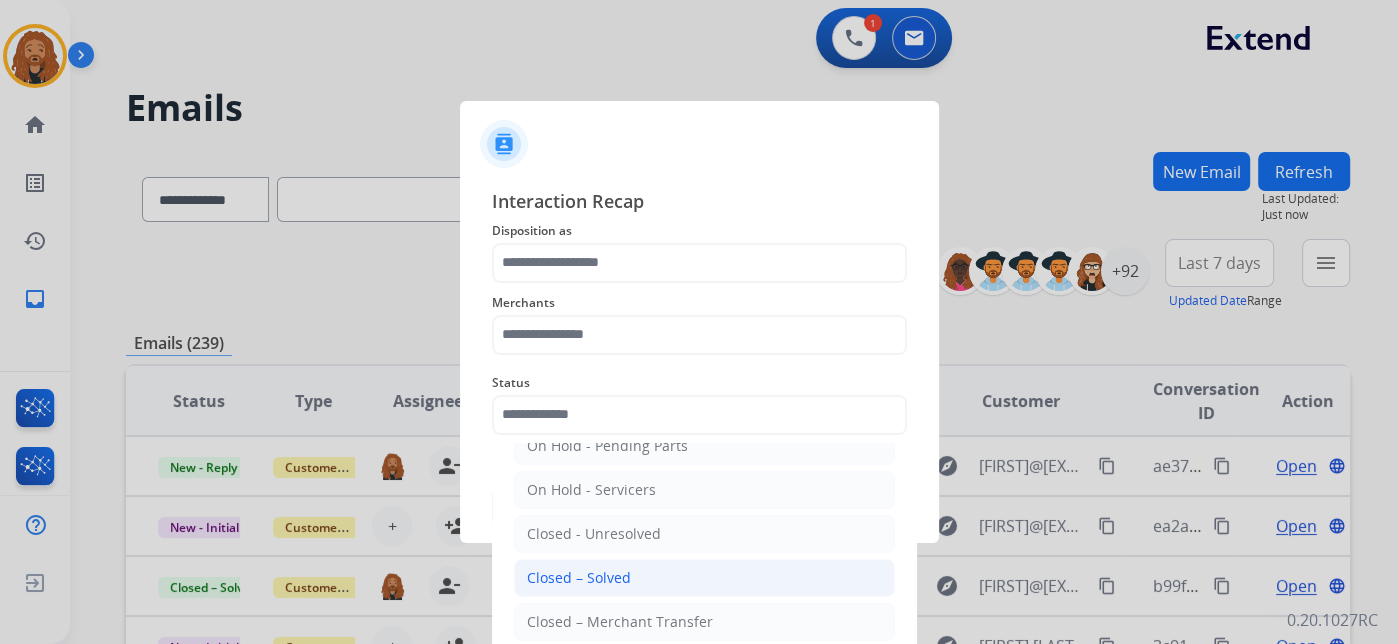 click on "Closed – Solved" 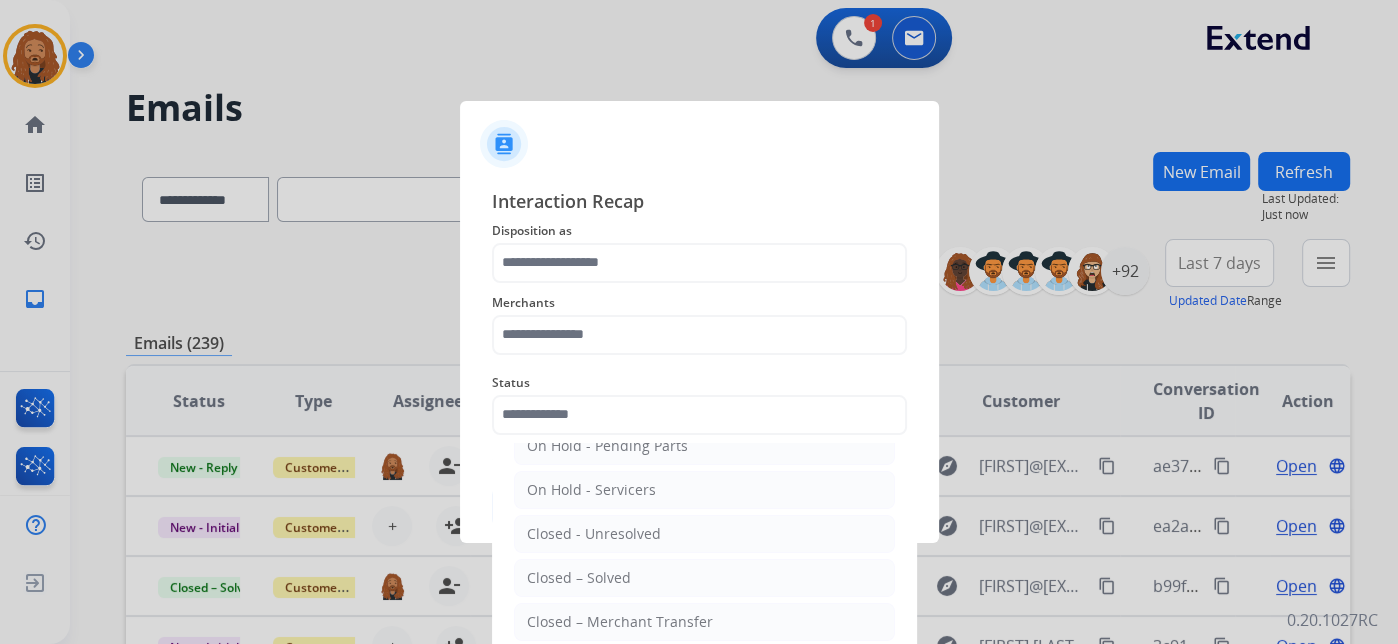 type on "**********" 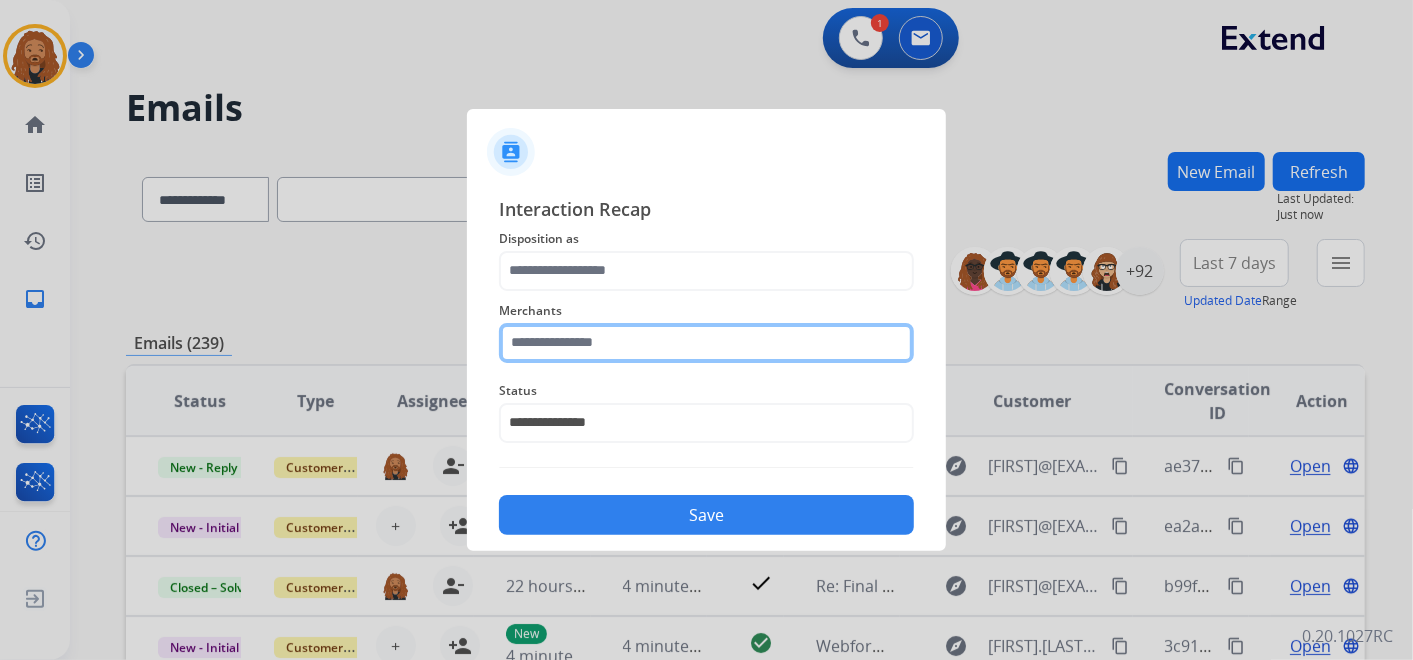 click 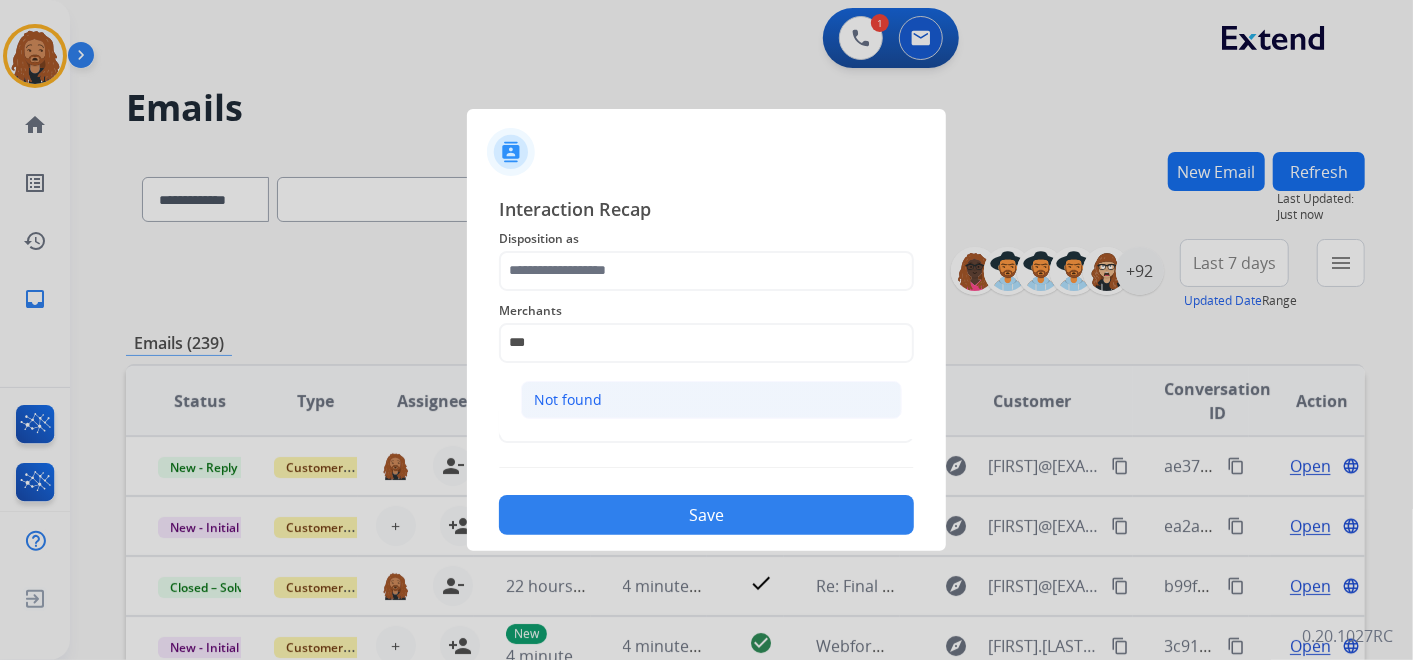 drag, startPoint x: 625, startPoint y: 399, endPoint x: 640, endPoint y: 286, distance: 113.99123 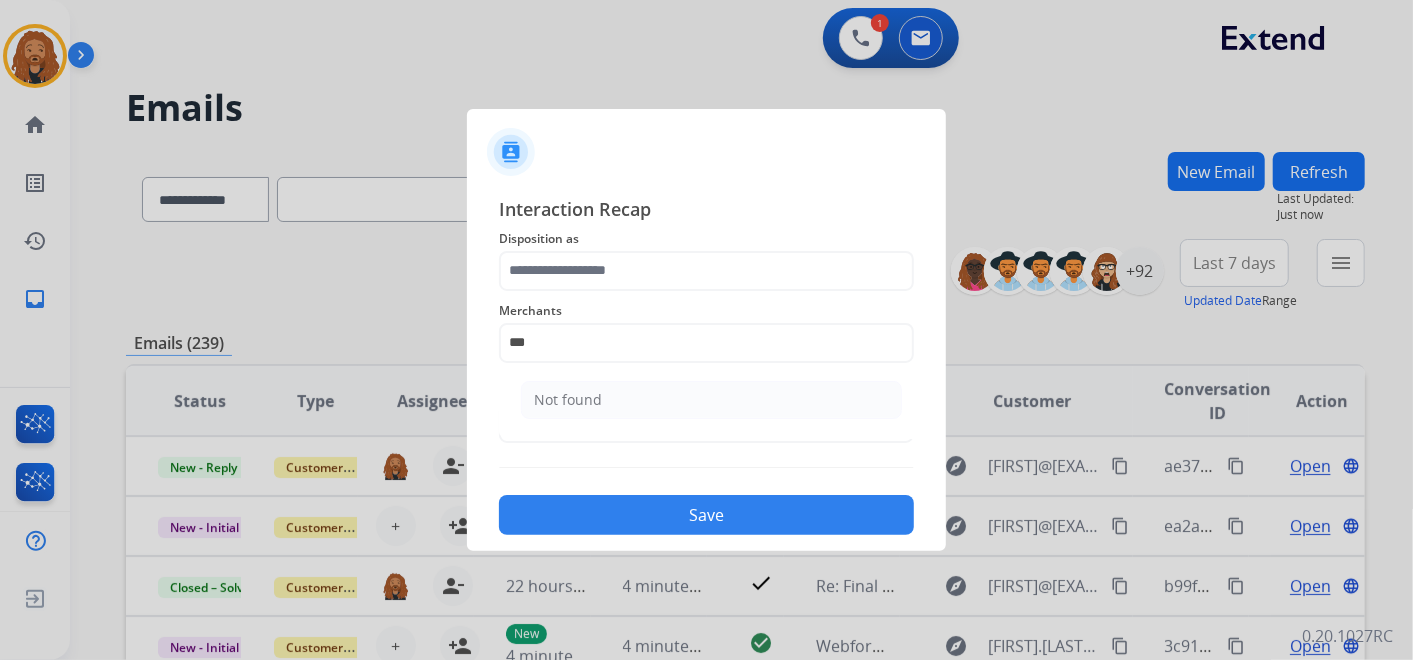 type on "*********" 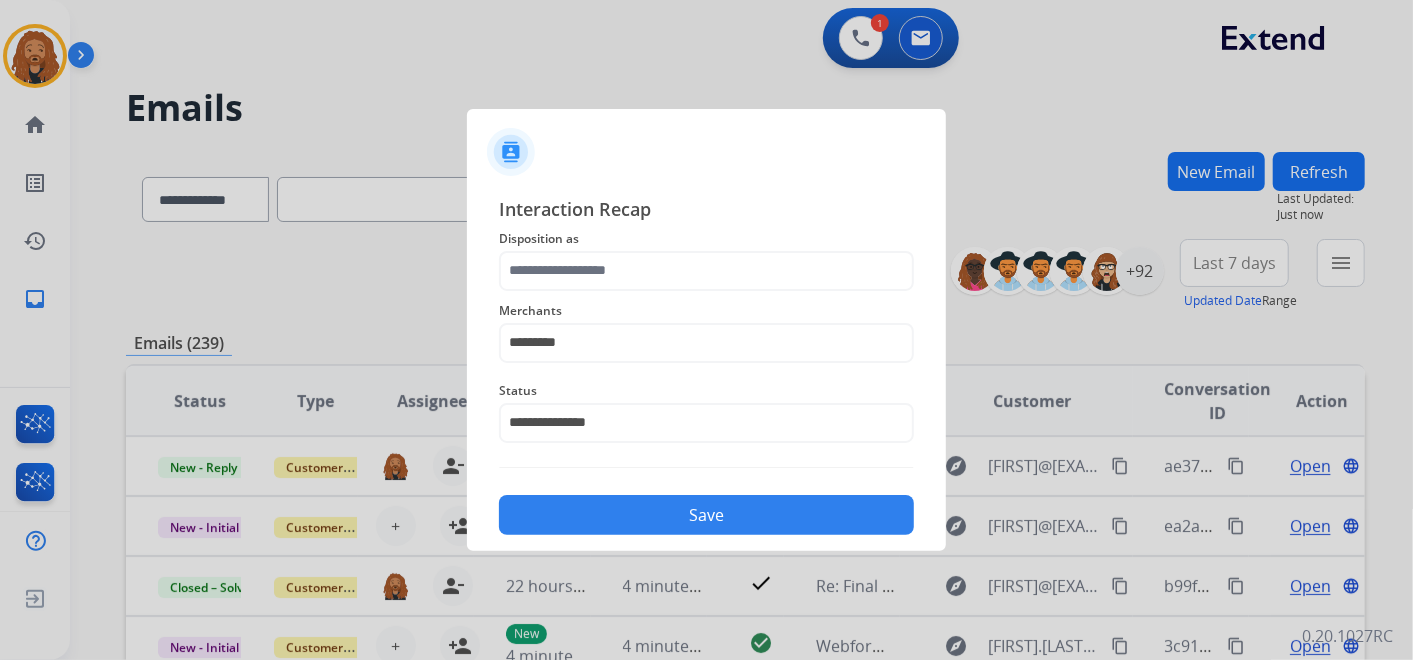 click on "Disposition as" 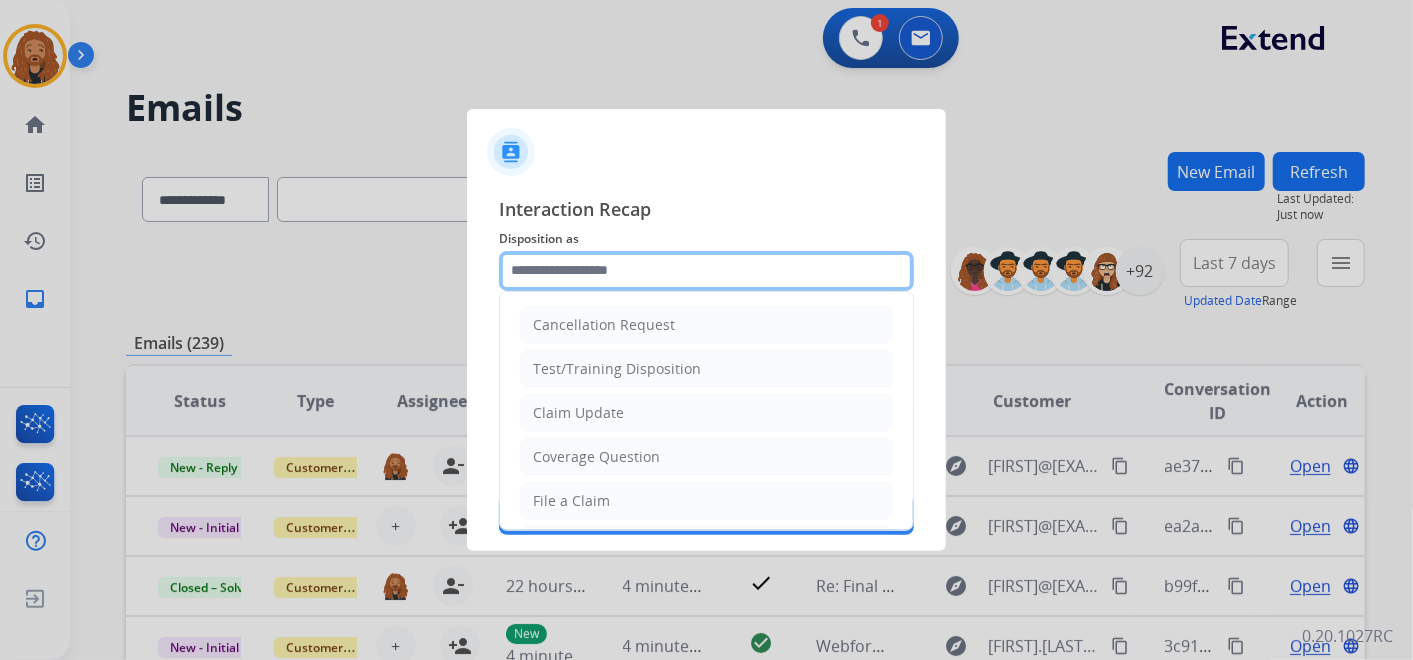click 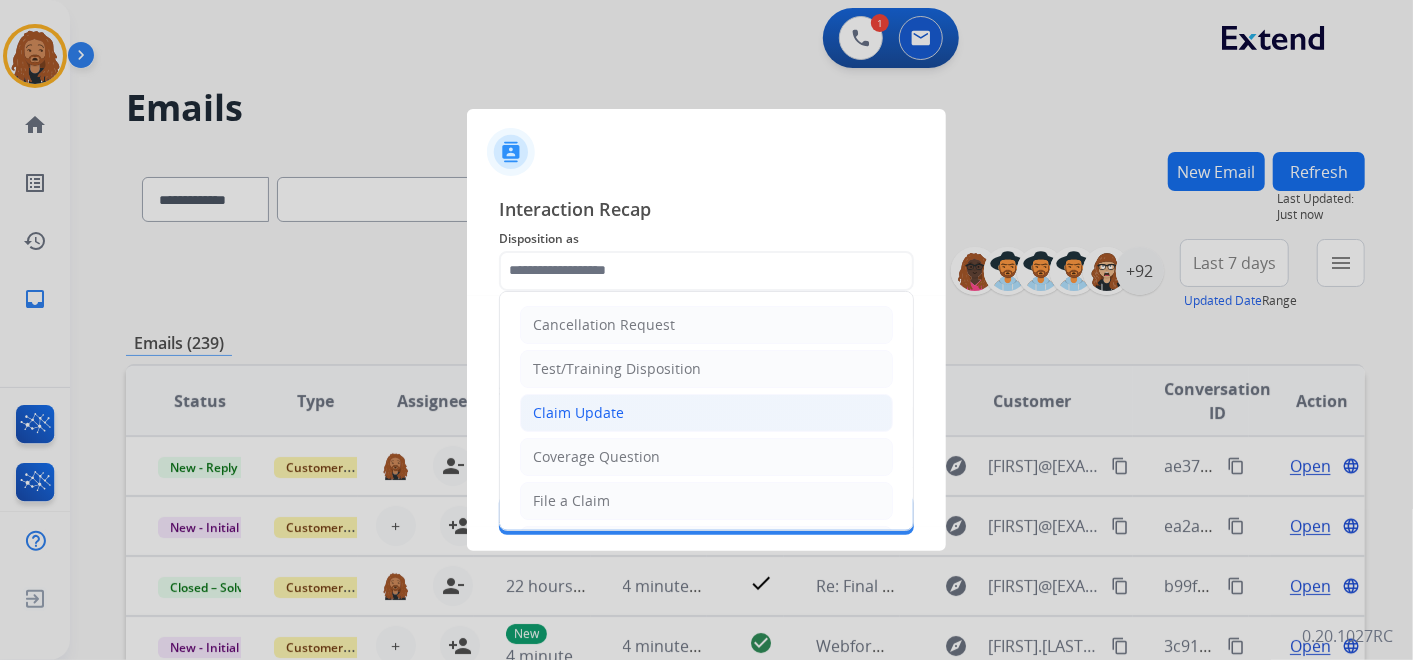 click on "Claim Update" 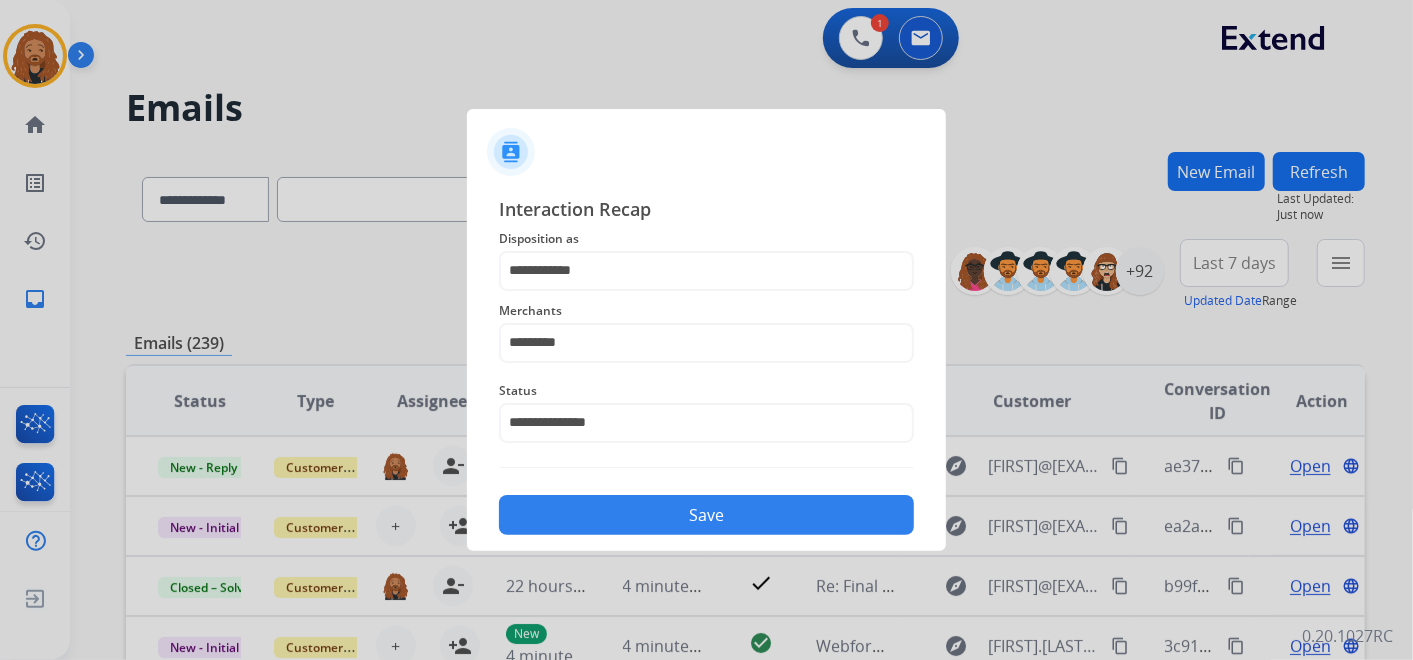 drag, startPoint x: 622, startPoint y: 514, endPoint x: 1160, endPoint y: 506, distance: 538.05945 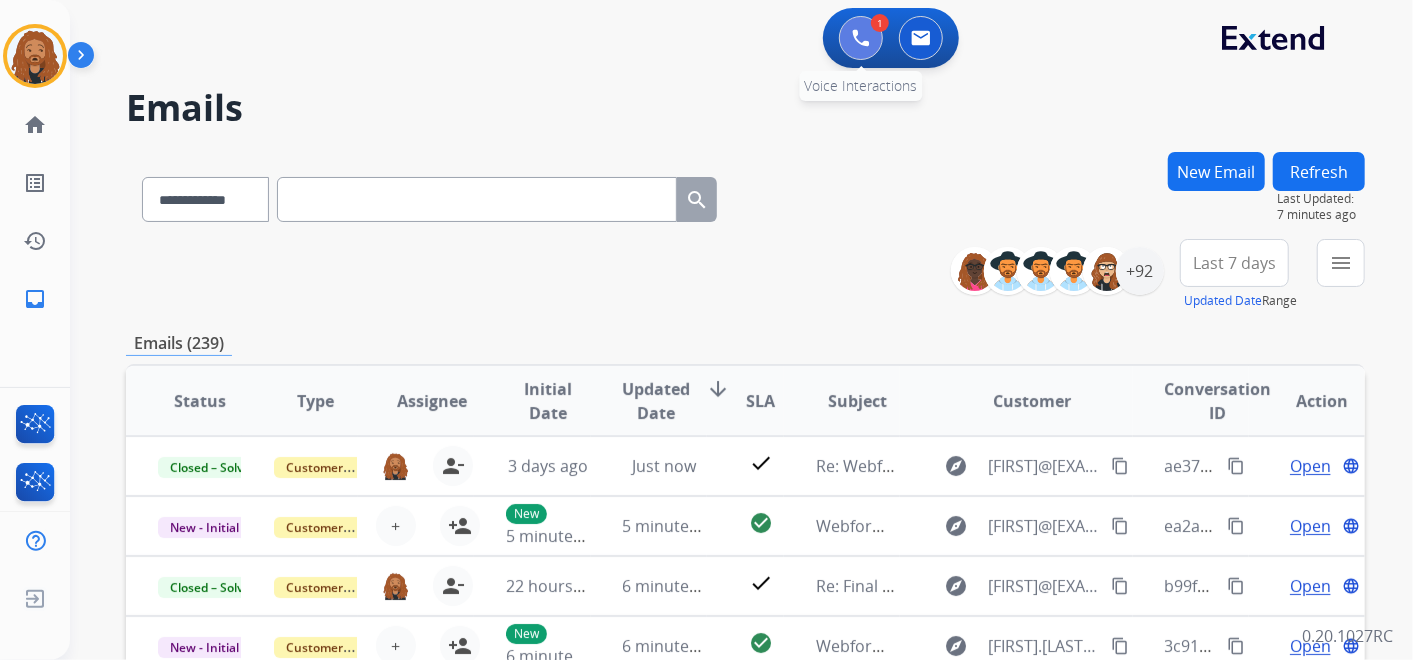 click at bounding box center [861, 38] 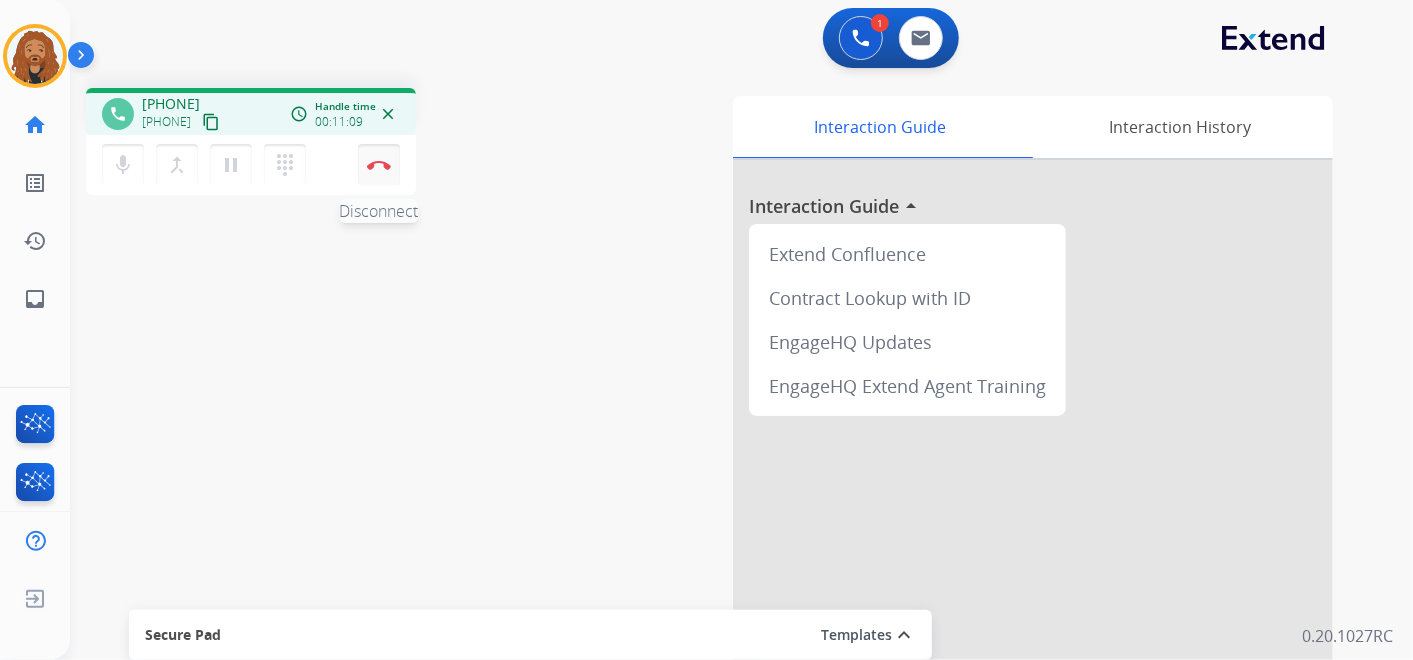 click on "Disconnect" at bounding box center [379, 165] 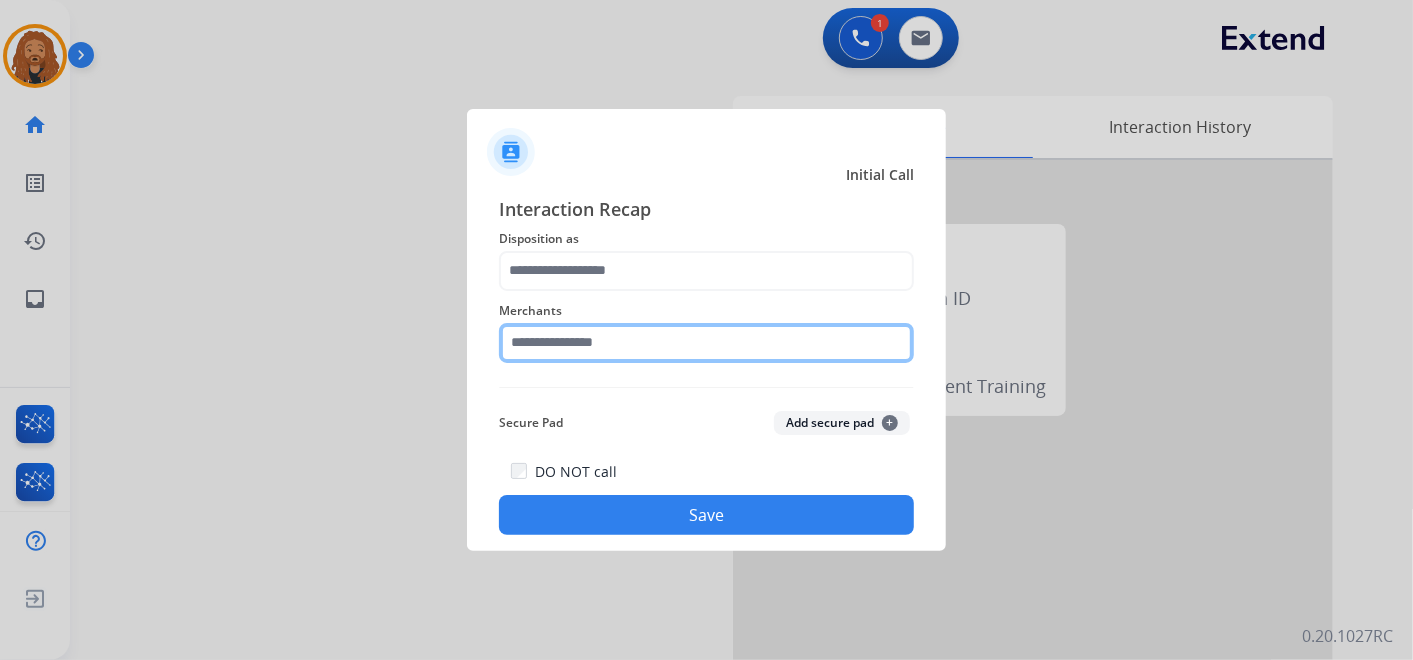 click 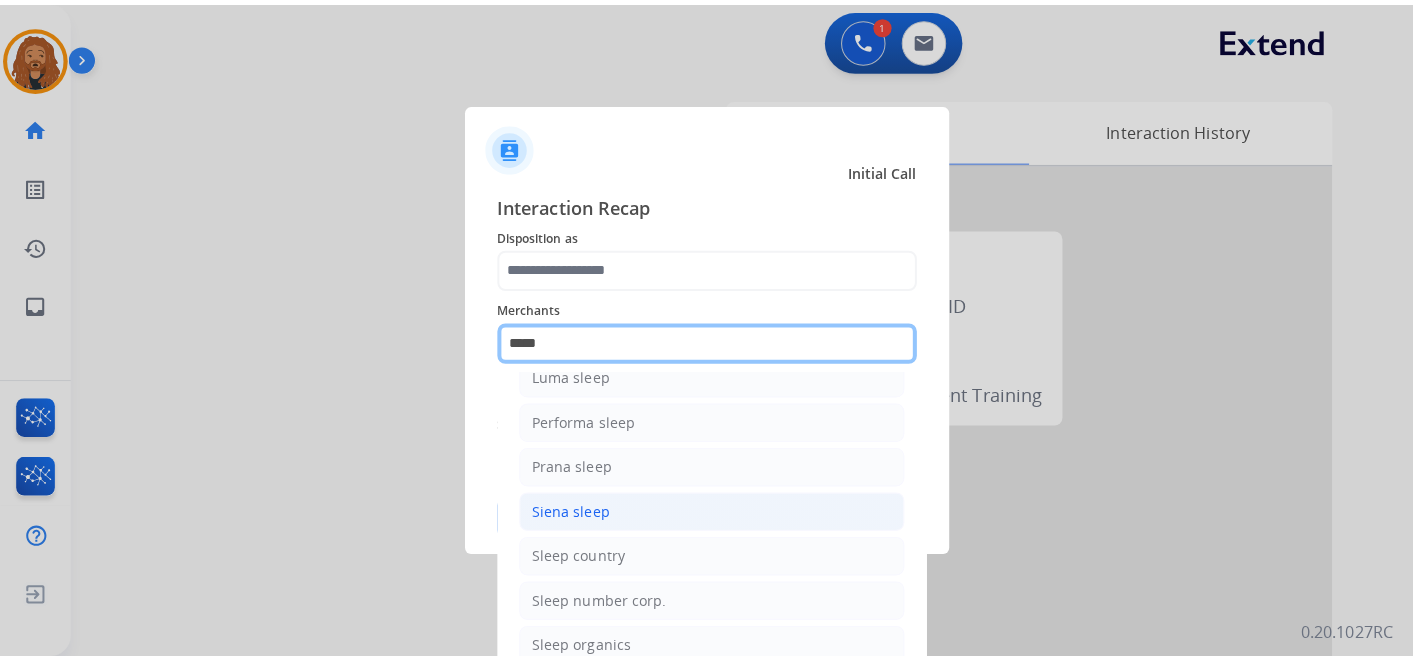 scroll, scrollTop: 114, scrollLeft: 0, axis: vertical 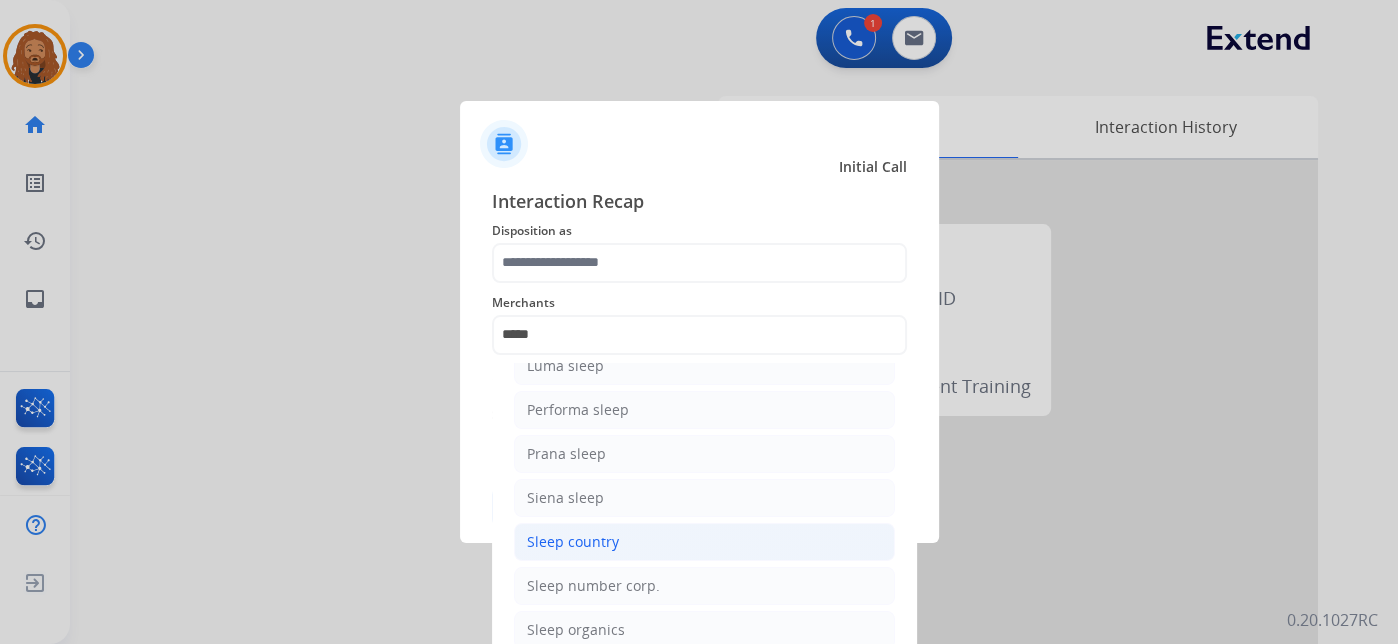 click on "Sleep country" 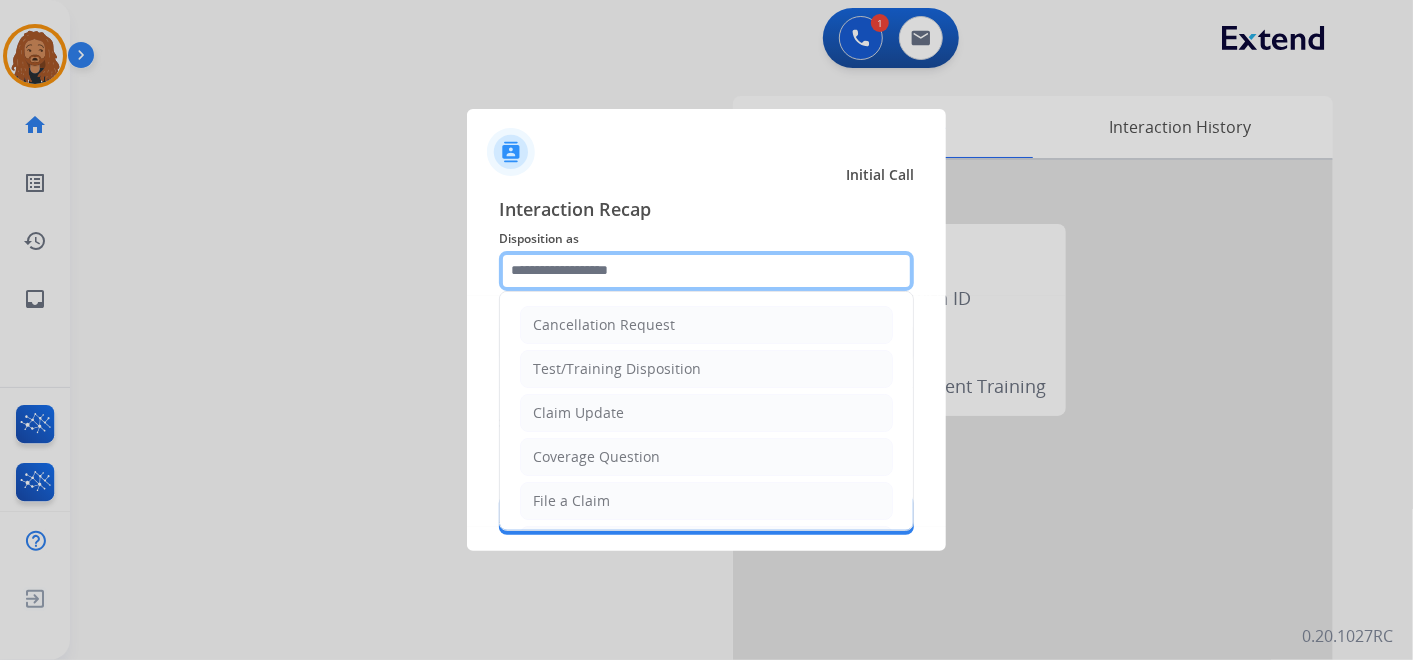 click 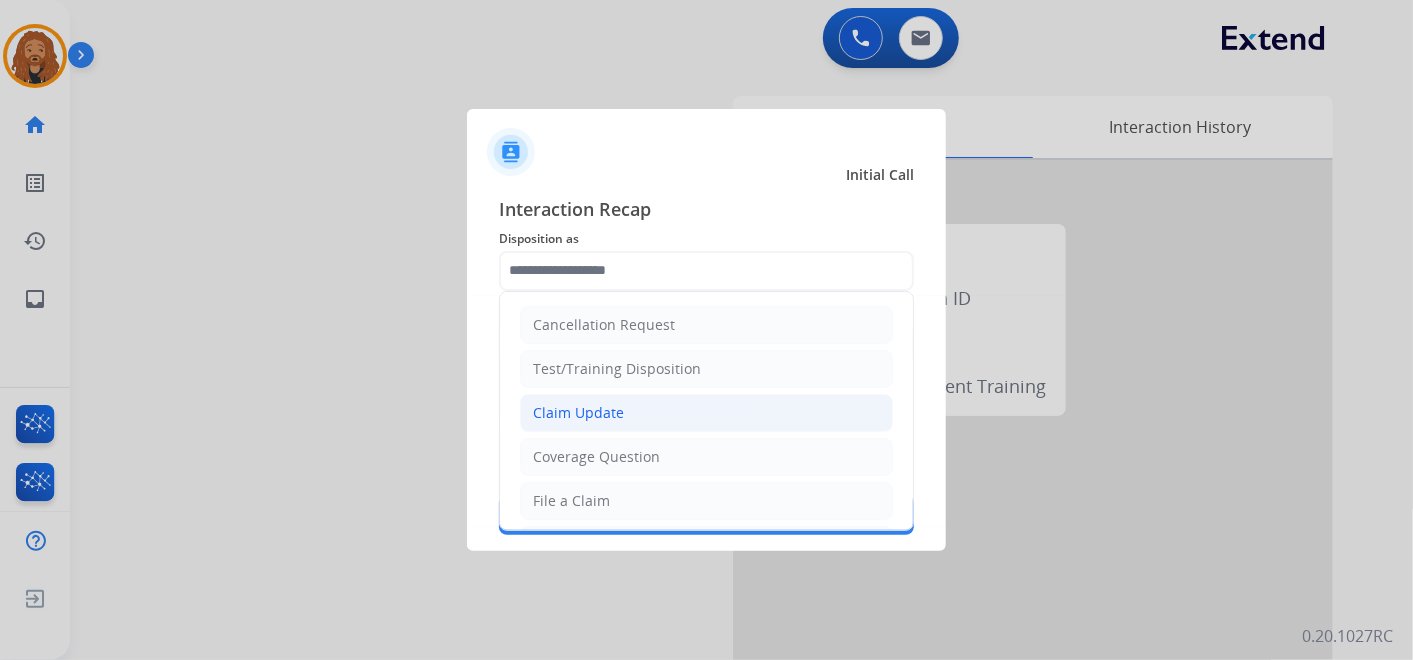 click on "Claim Update" 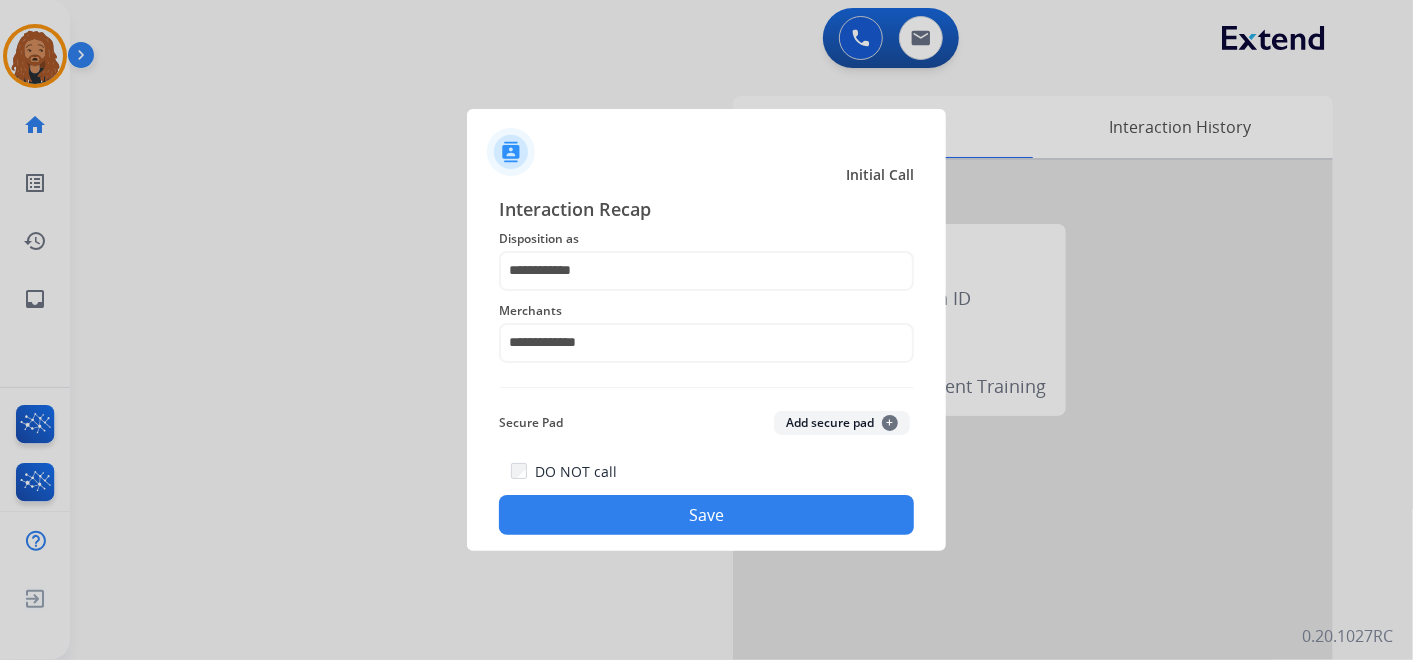 click on "Save" 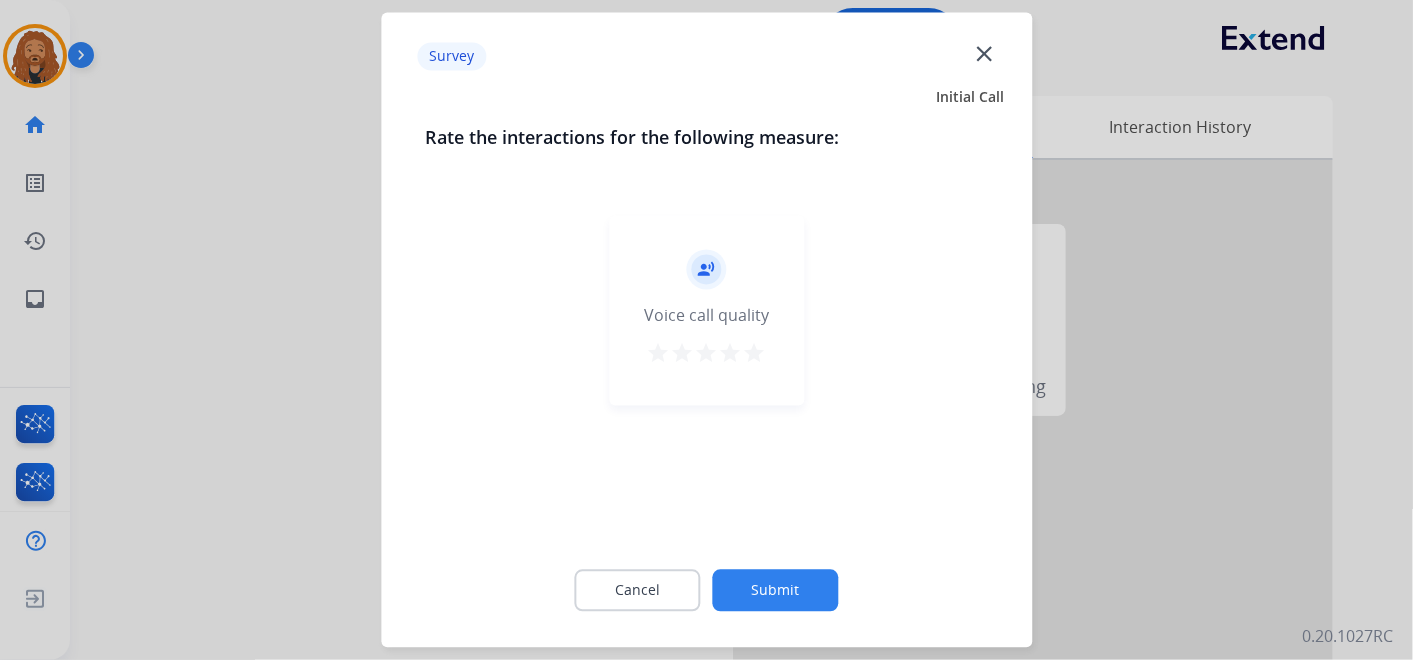 click on "star" at bounding box center (755, 354) 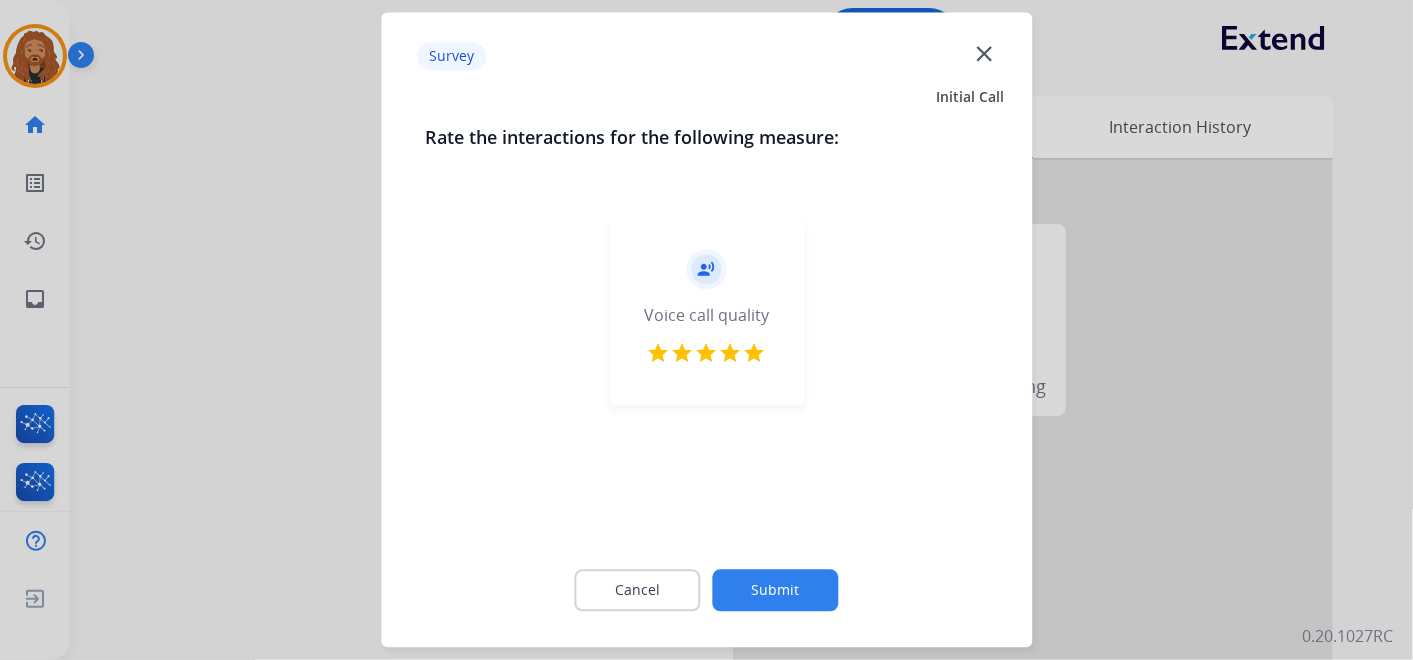 click on "Submit" 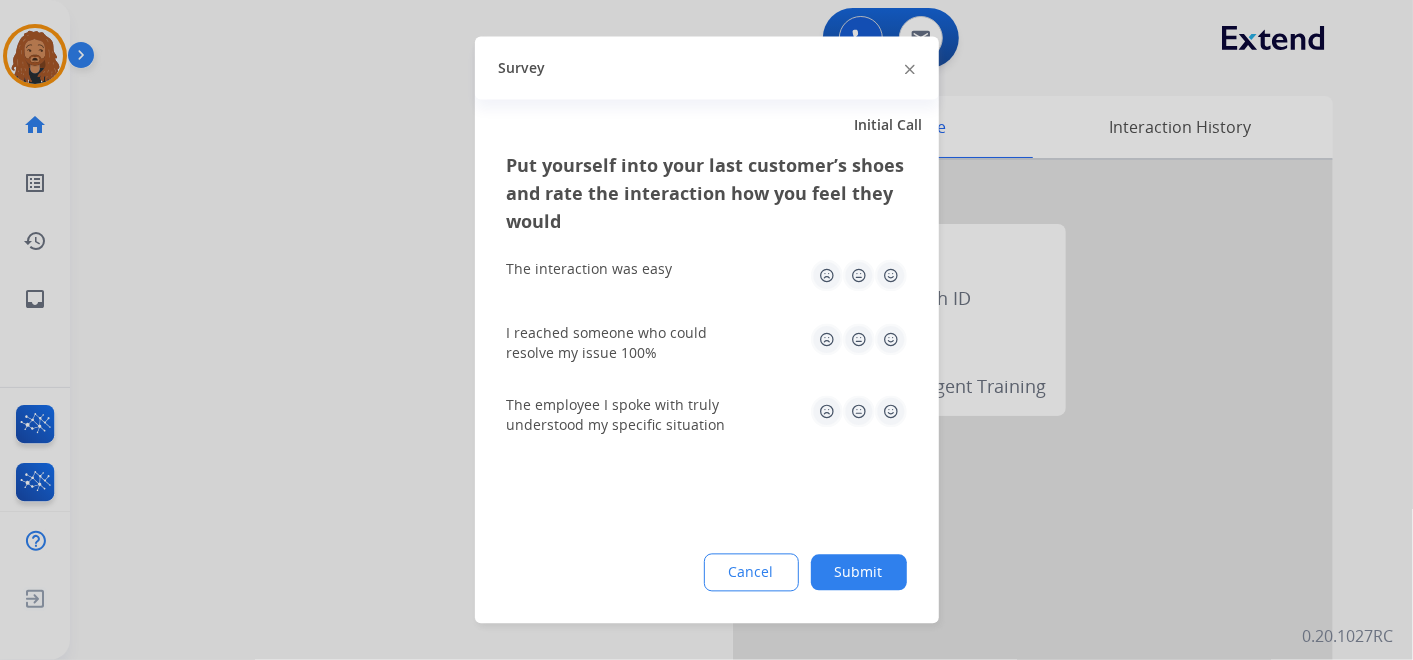 click on "Submit" 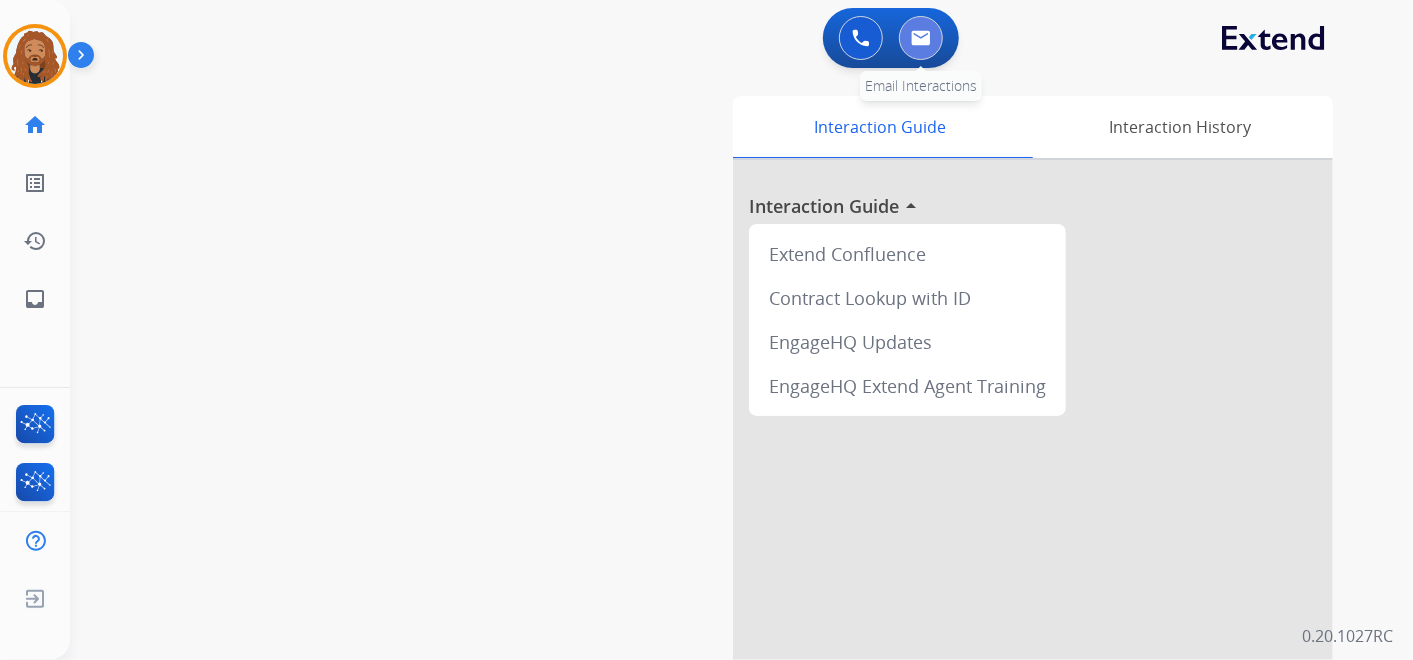click at bounding box center (921, 38) 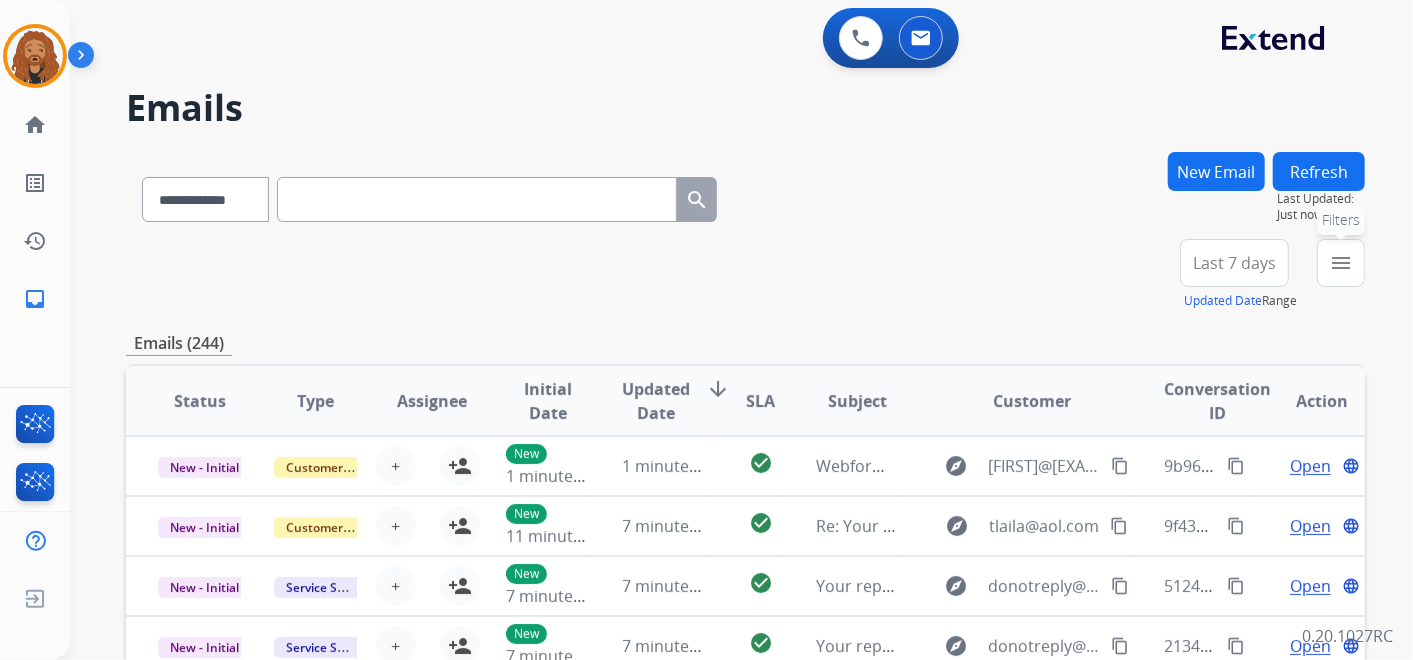click on "menu" at bounding box center [1341, 263] 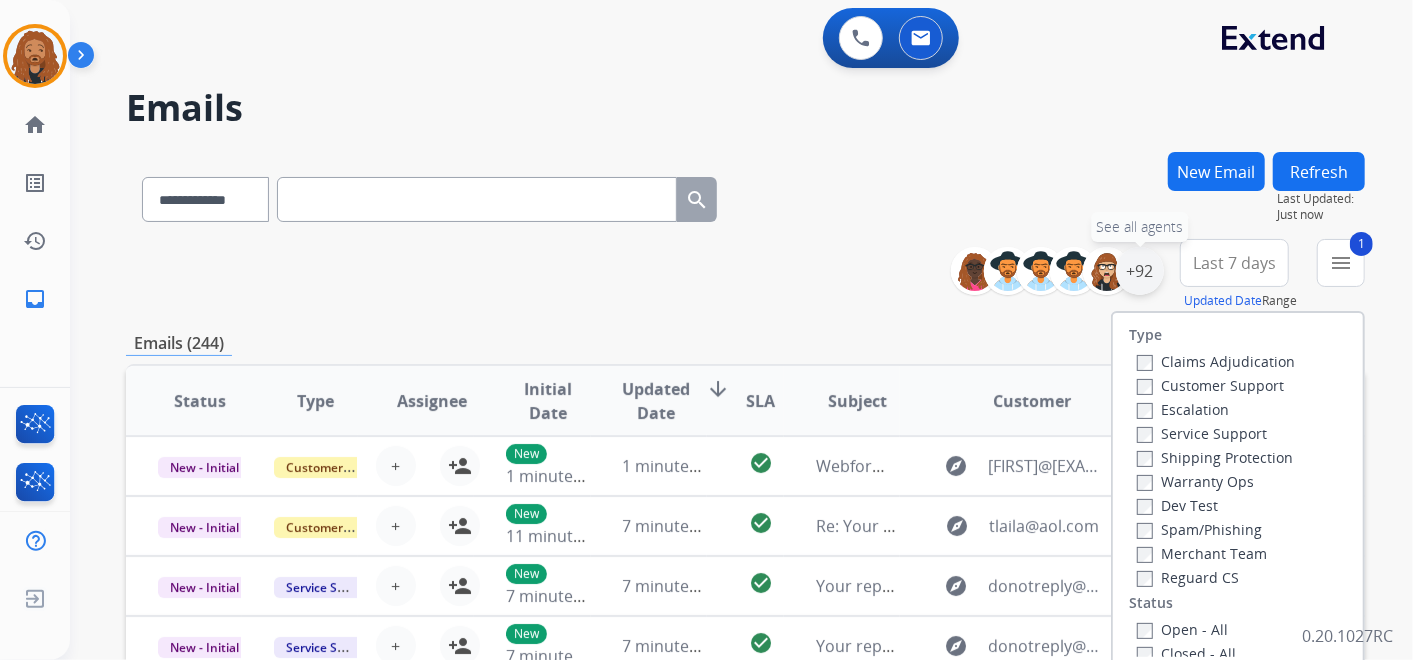 click on "+92" at bounding box center (1140, 271) 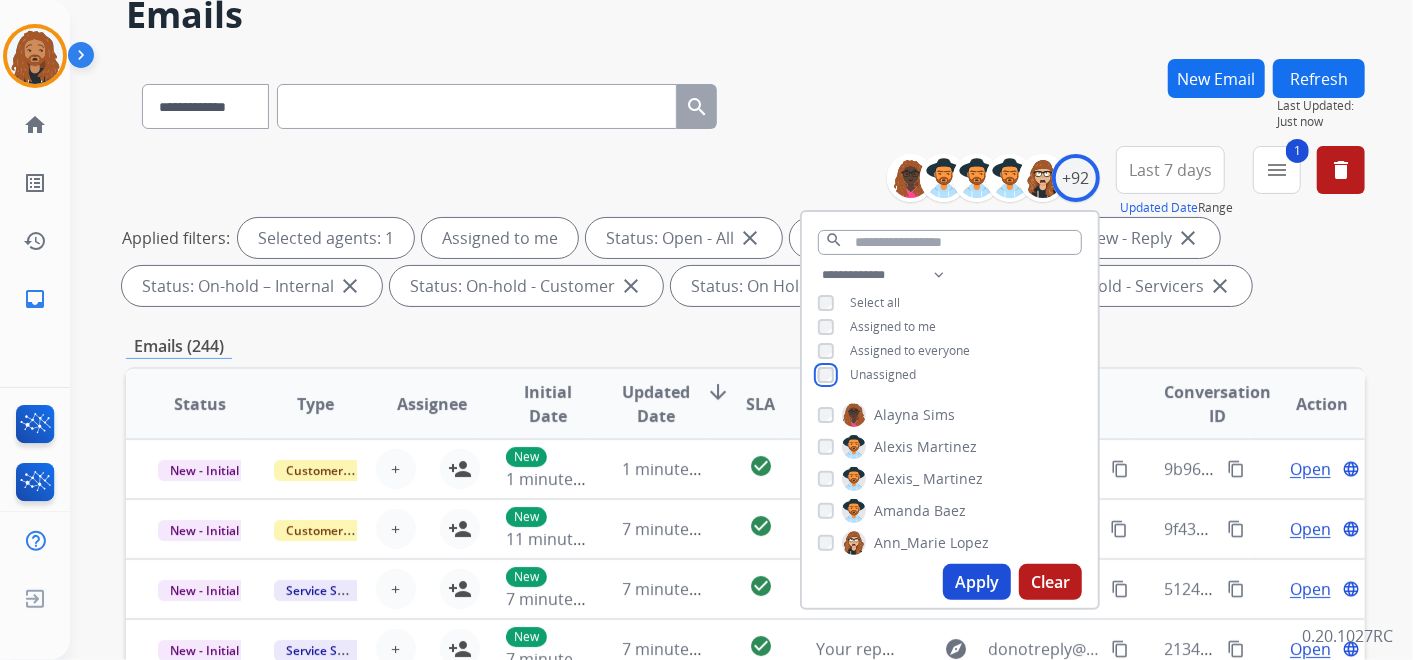 scroll, scrollTop: 222, scrollLeft: 0, axis: vertical 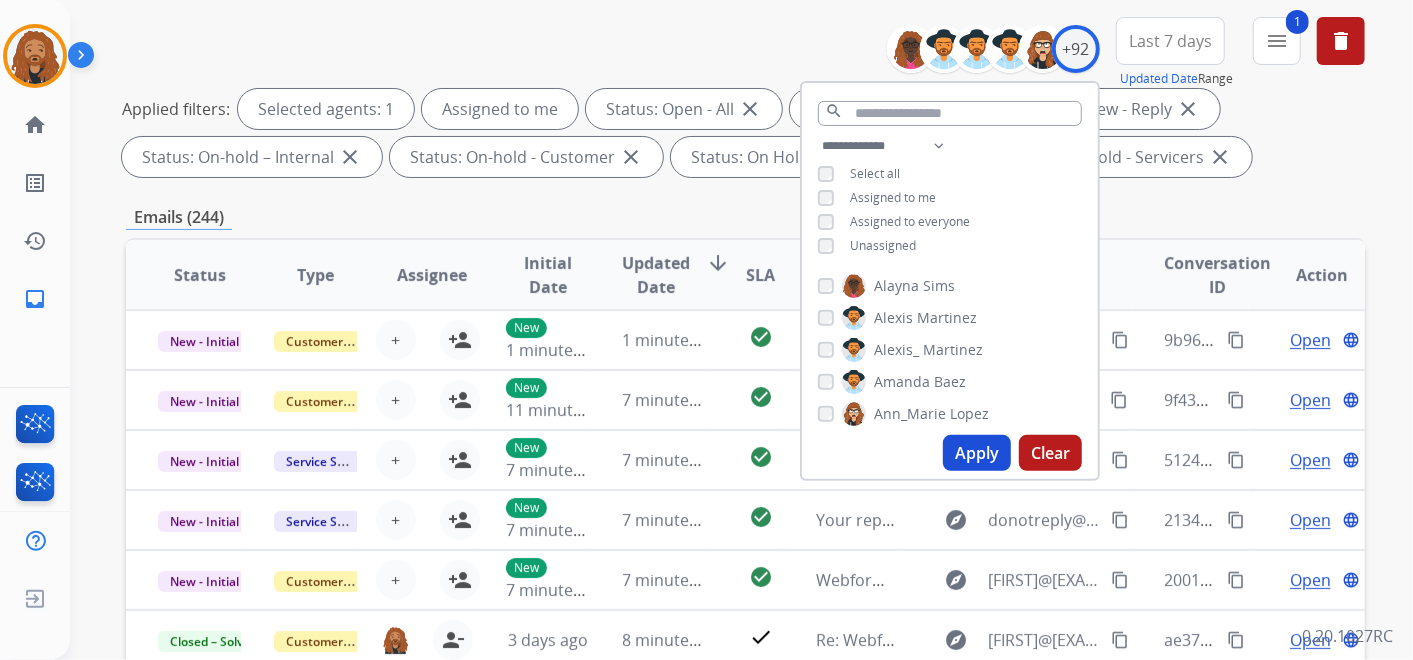 click on "Apply" at bounding box center [977, 453] 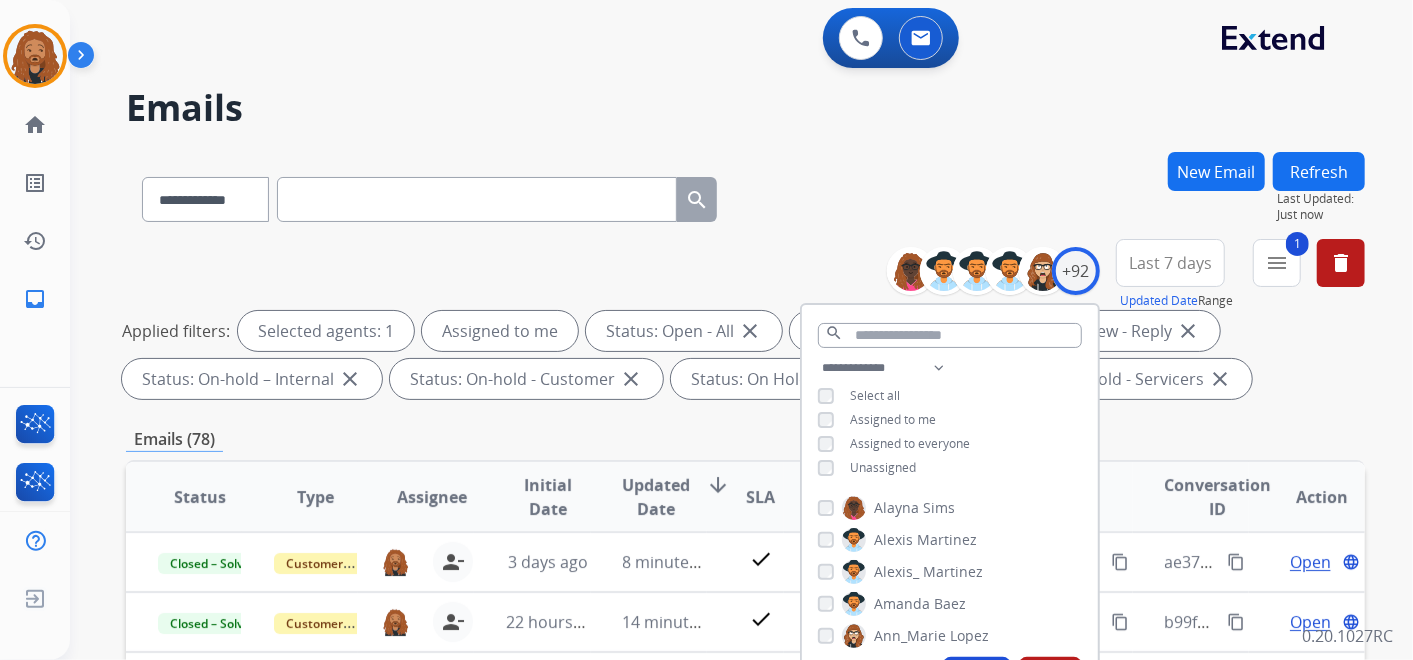 drag, startPoint x: 1011, startPoint y: 160, endPoint x: 1022, endPoint y: 159, distance: 11.045361 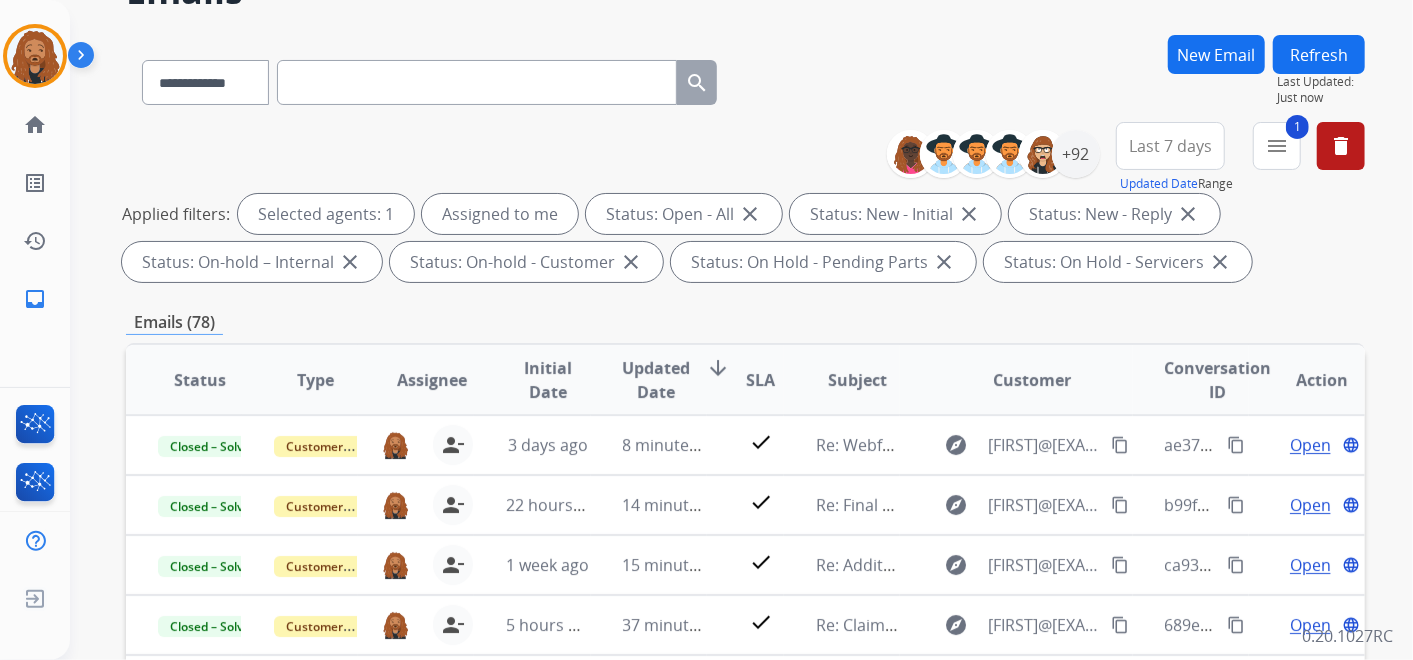scroll, scrollTop: 222, scrollLeft: 0, axis: vertical 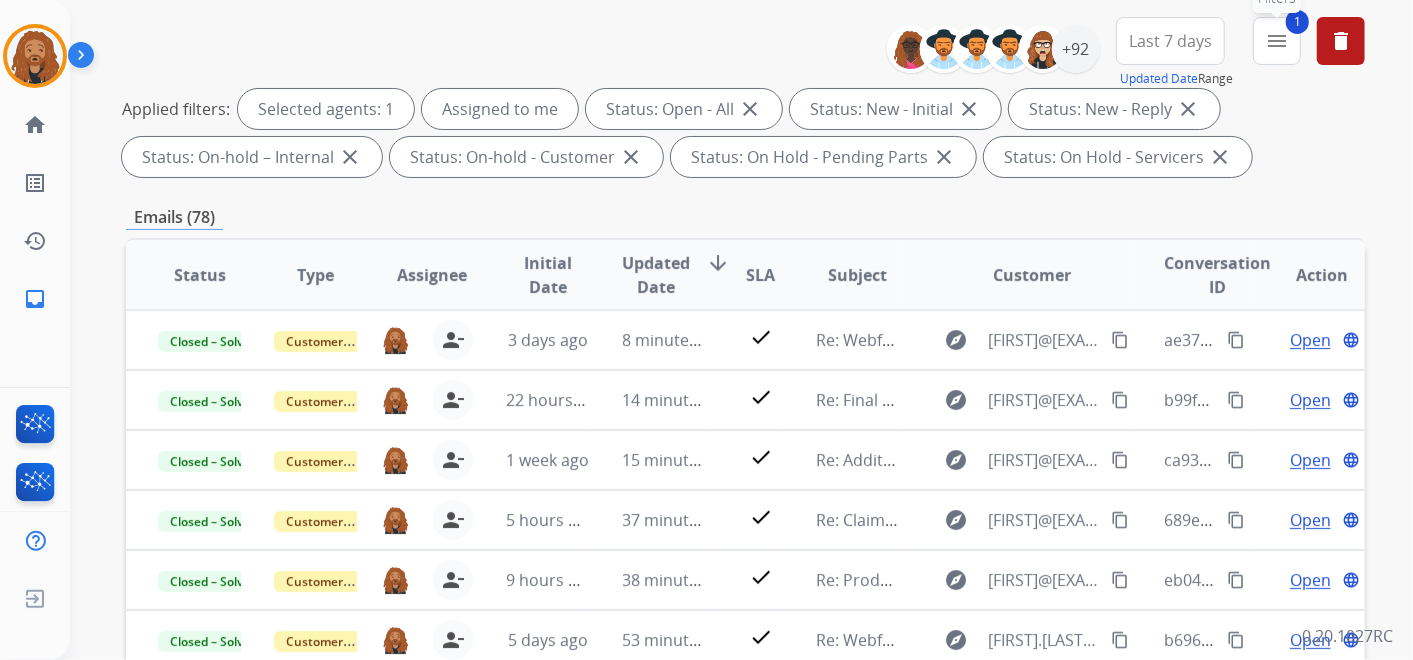 click on "menu" at bounding box center (1277, 41) 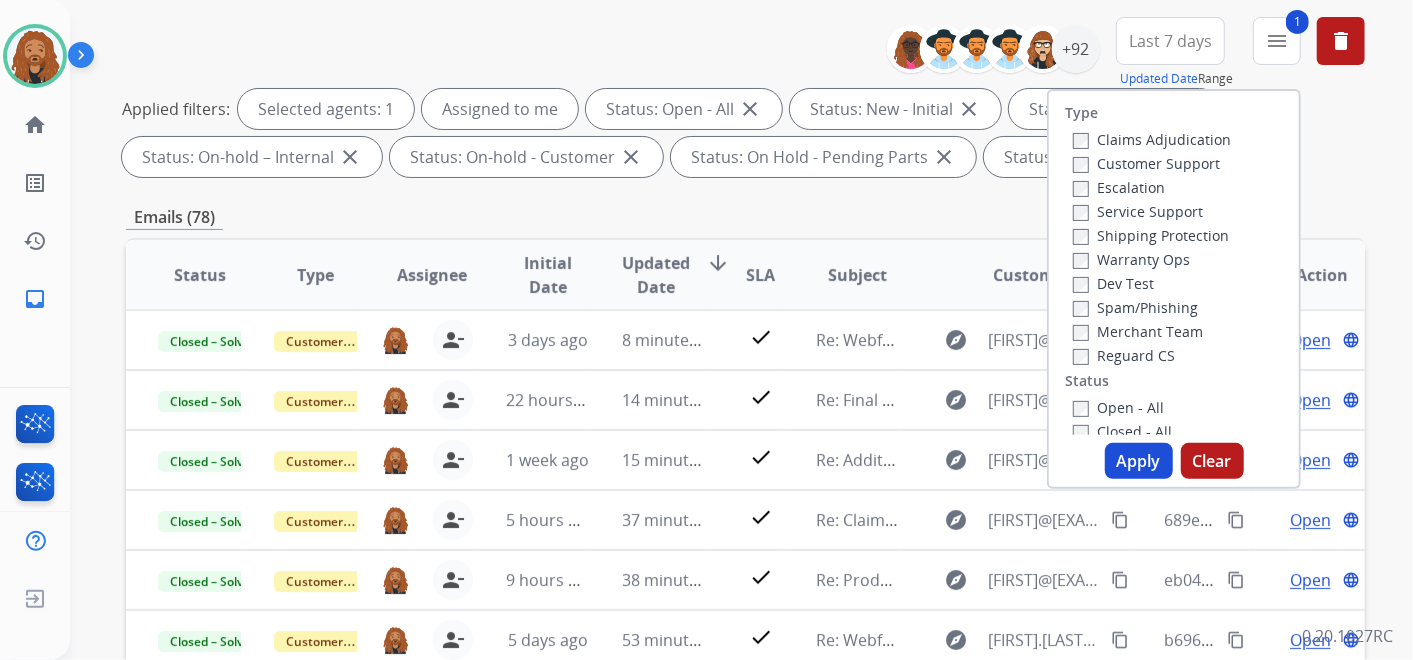 click on "Apply" at bounding box center [1139, 461] 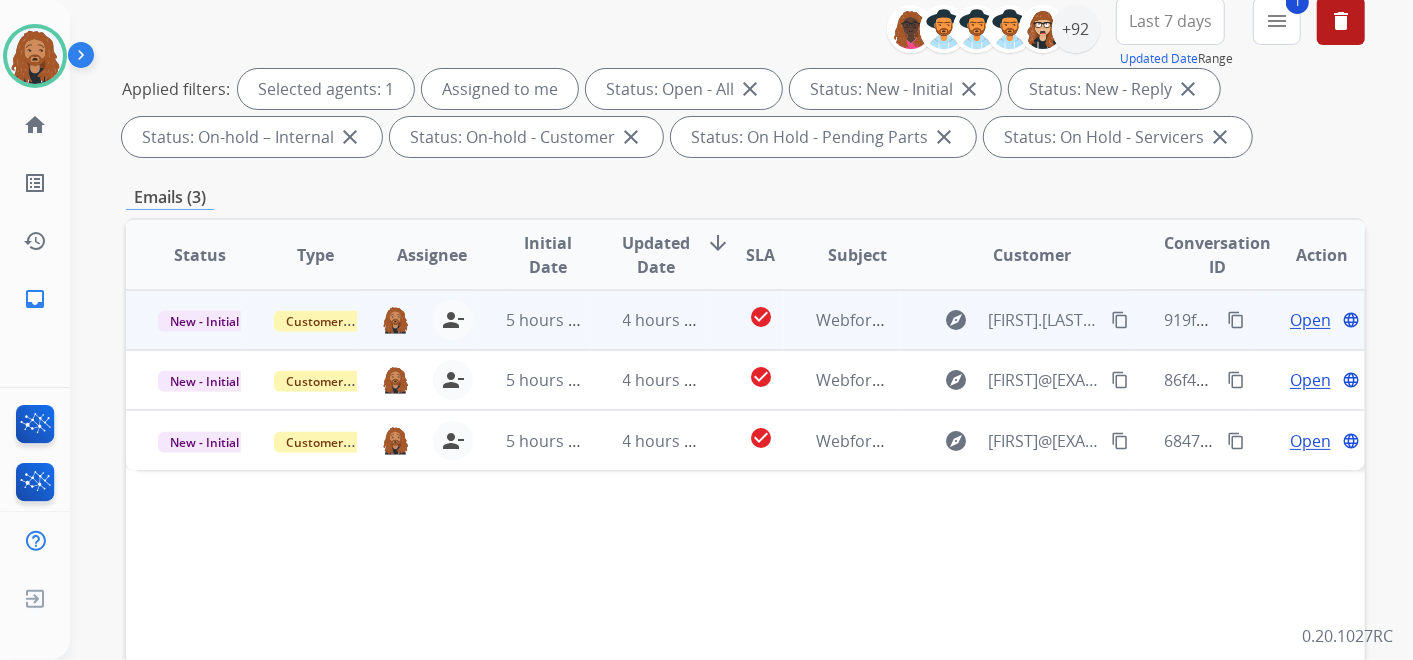 scroll, scrollTop: 222, scrollLeft: 0, axis: vertical 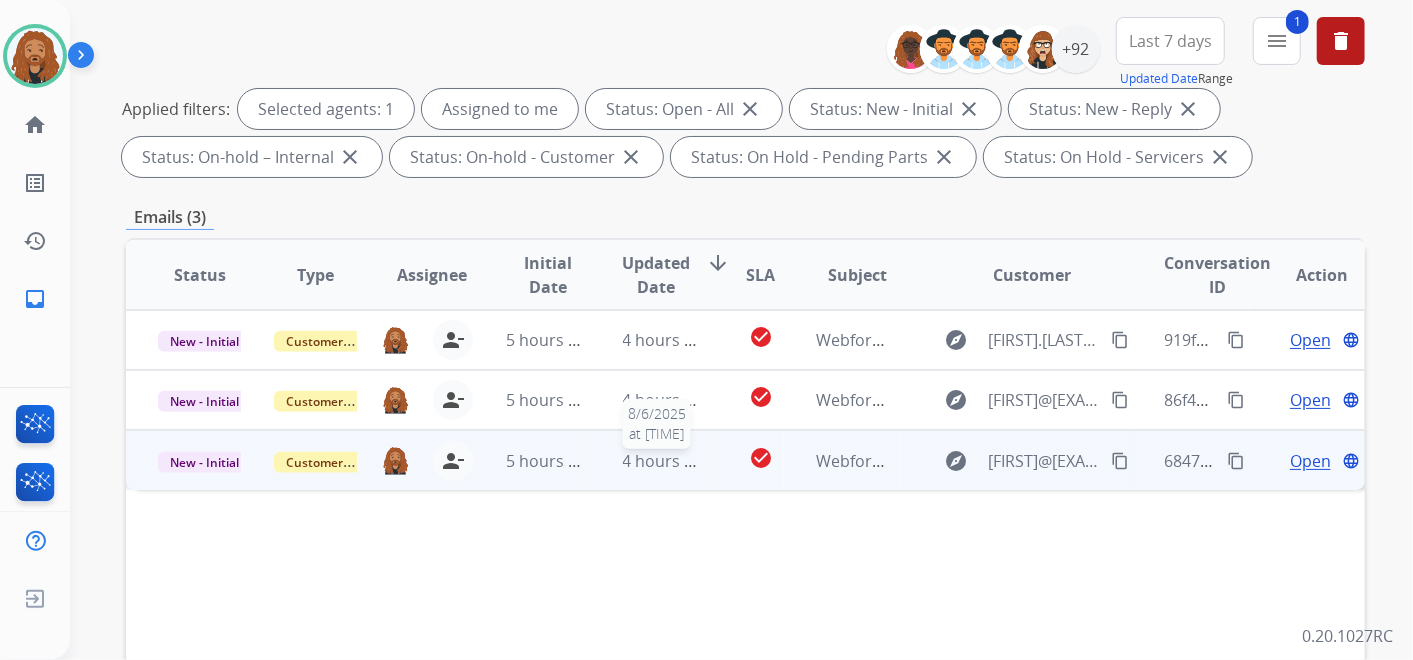 click on "4 hours ago" at bounding box center (668, 461) 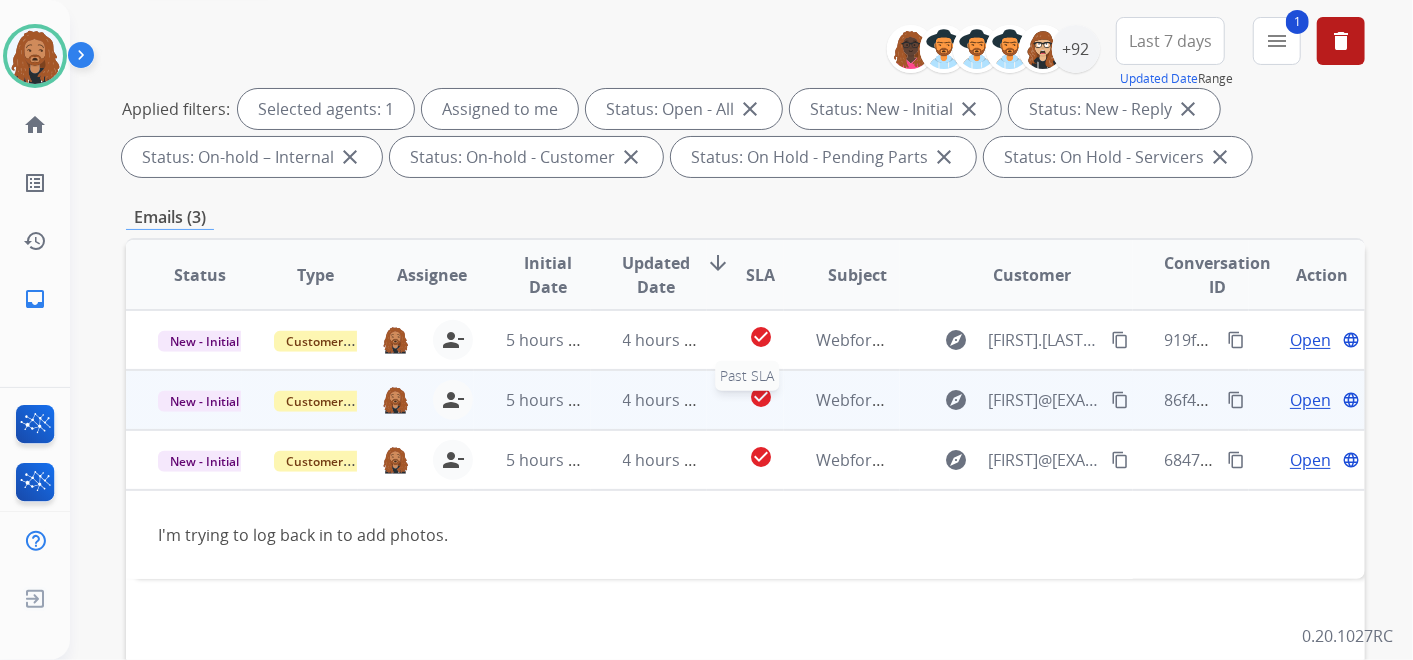 click on "check_circle" at bounding box center [761, 400] 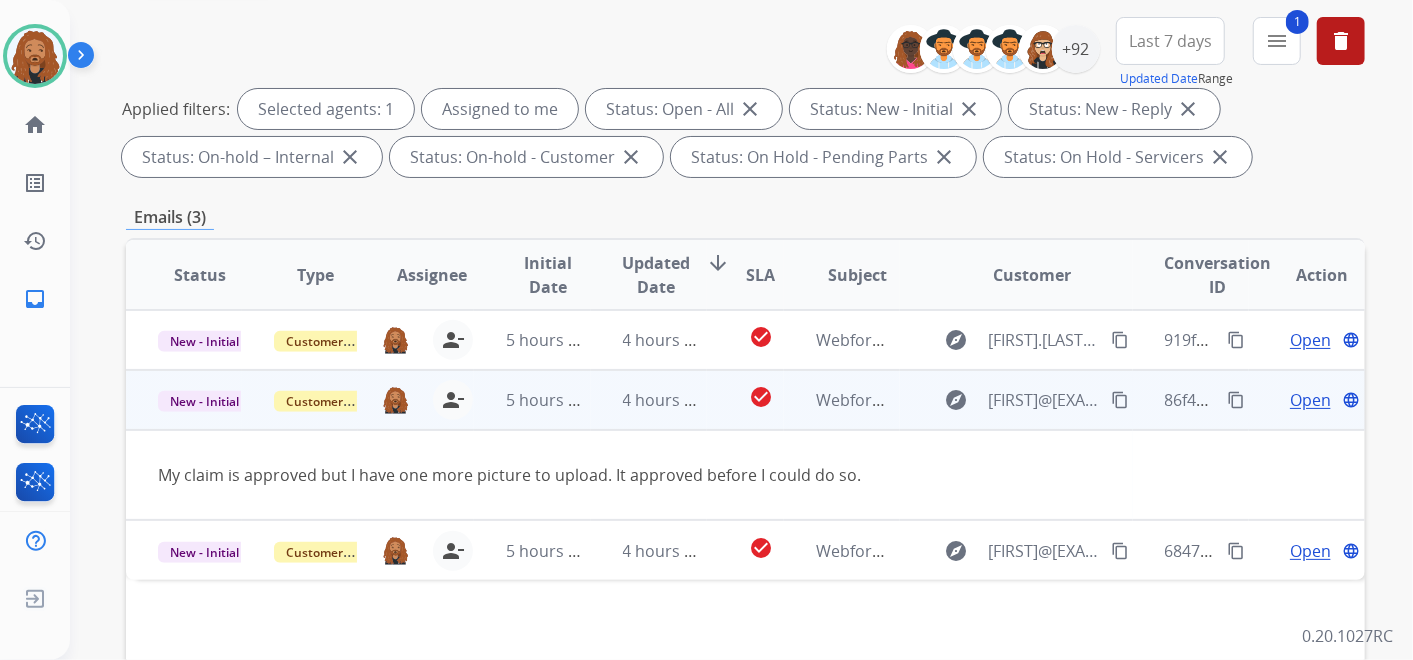 click on "Open language" at bounding box center [1307, 400] 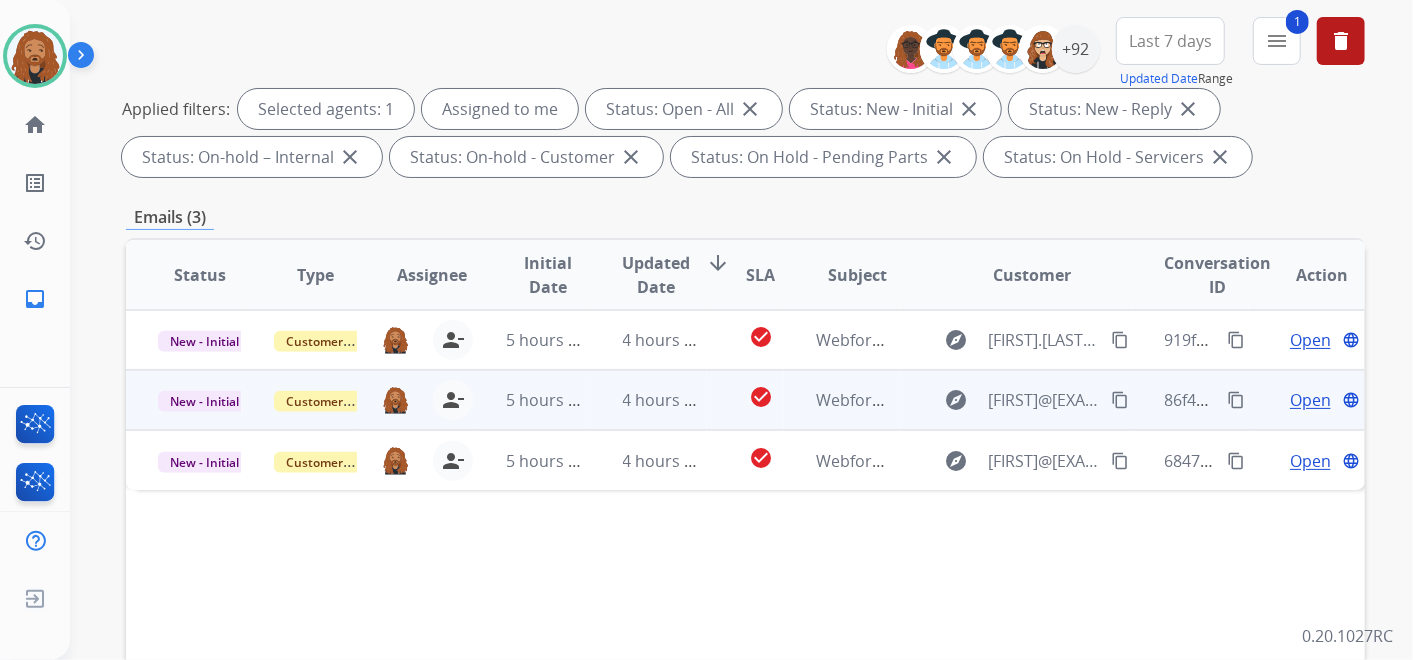 click on "Open" at bounding box center (1310, 400) 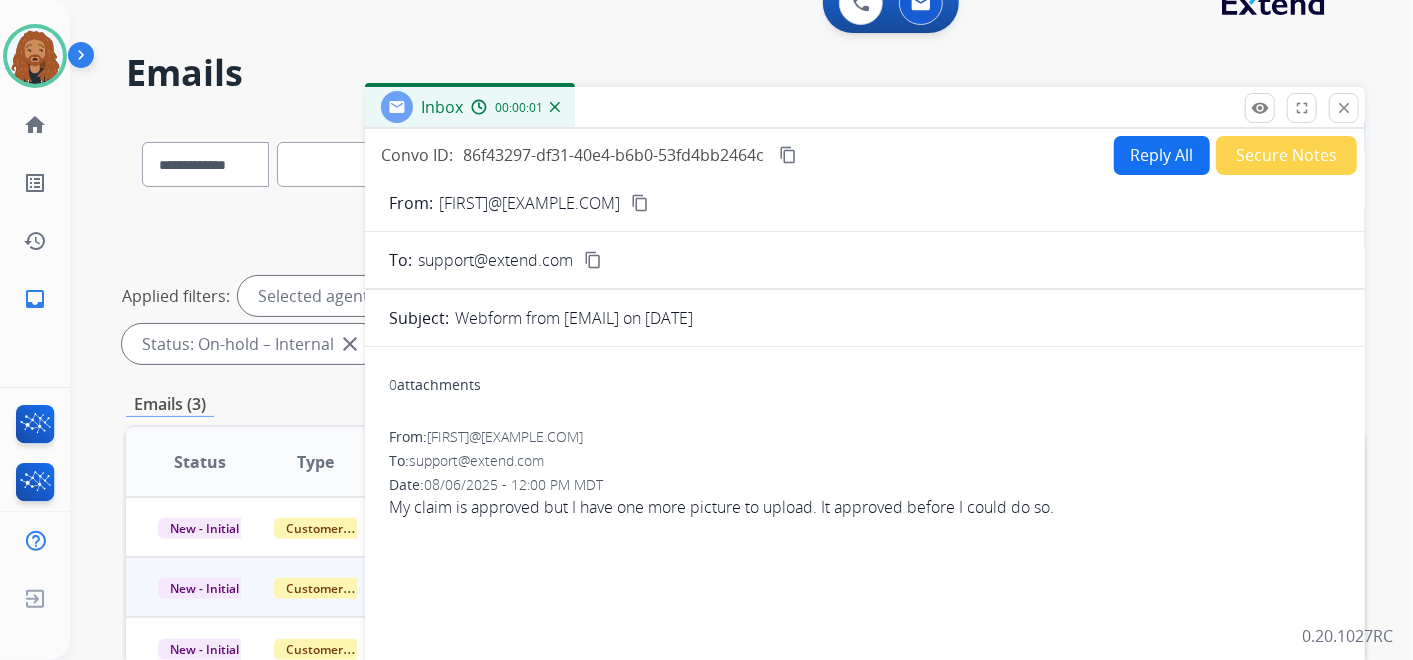 scroll, scrollTop: 0, scrollLeft: 0, axis: both 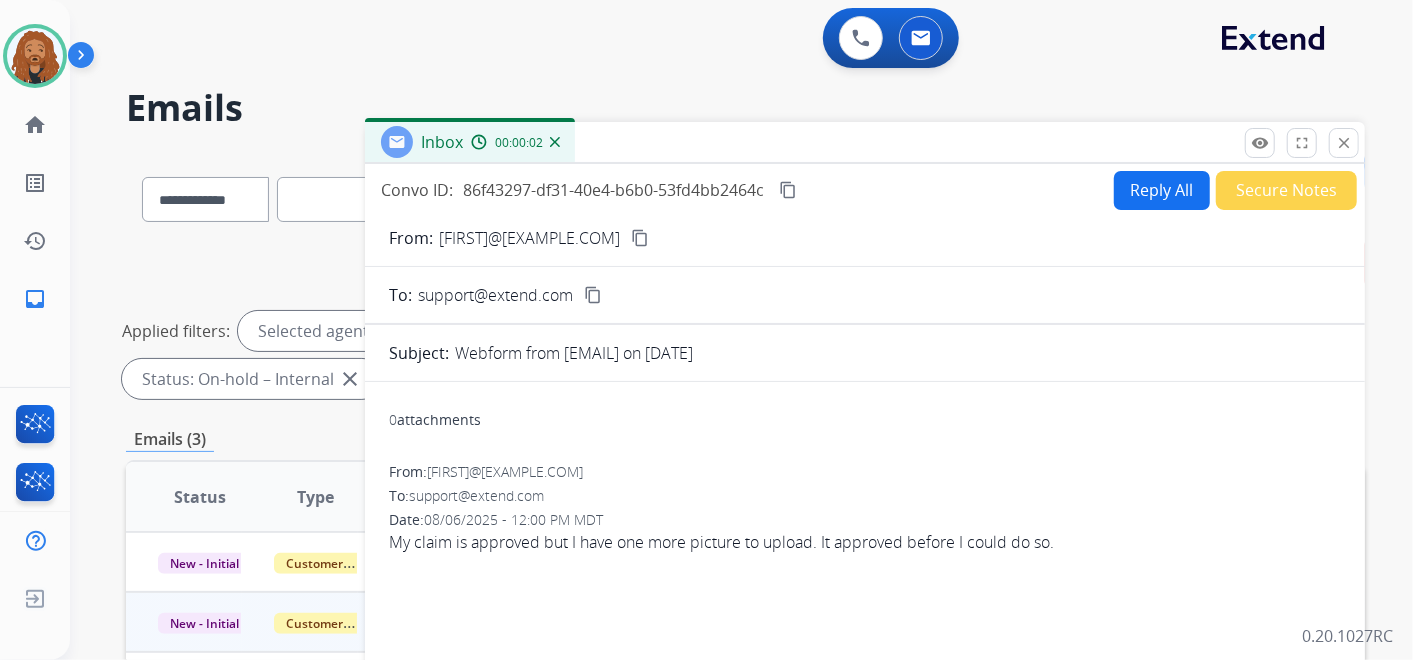 click on "Reply All" at bounding box center (1162, 190) 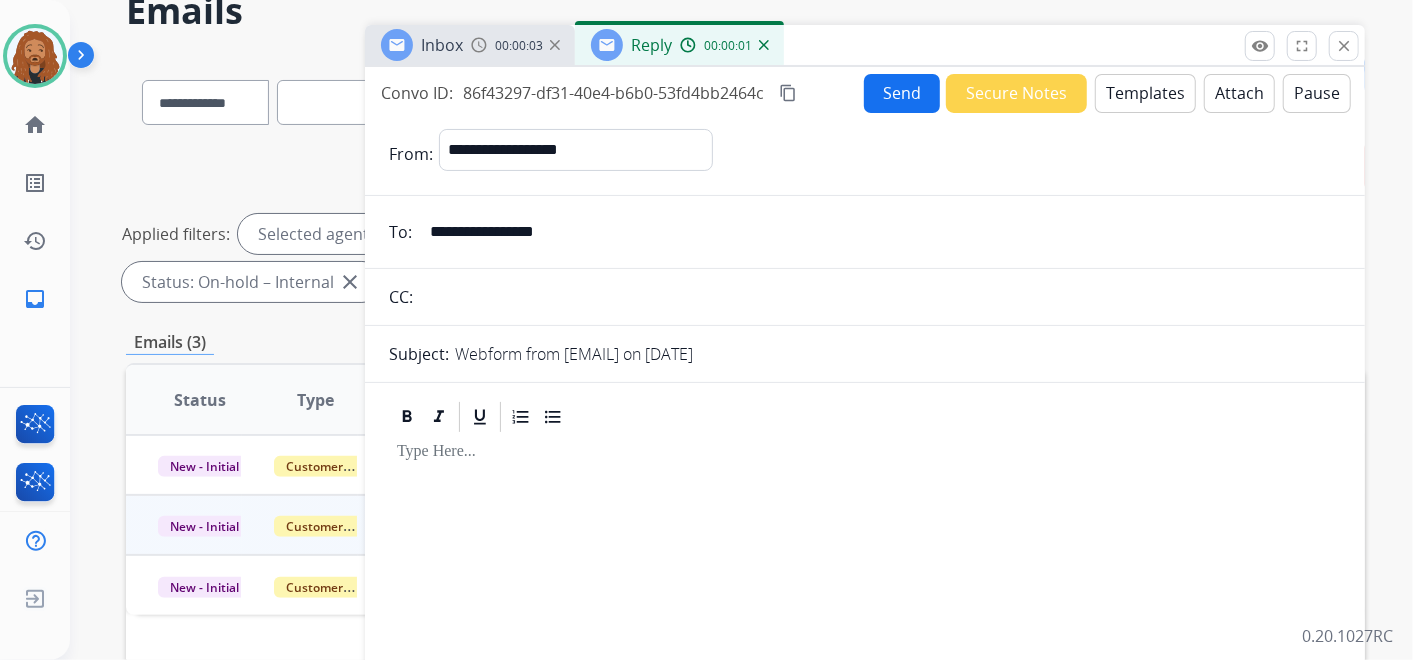 scroll, scrollTop: 0, scrollLeft: 0, axis: both 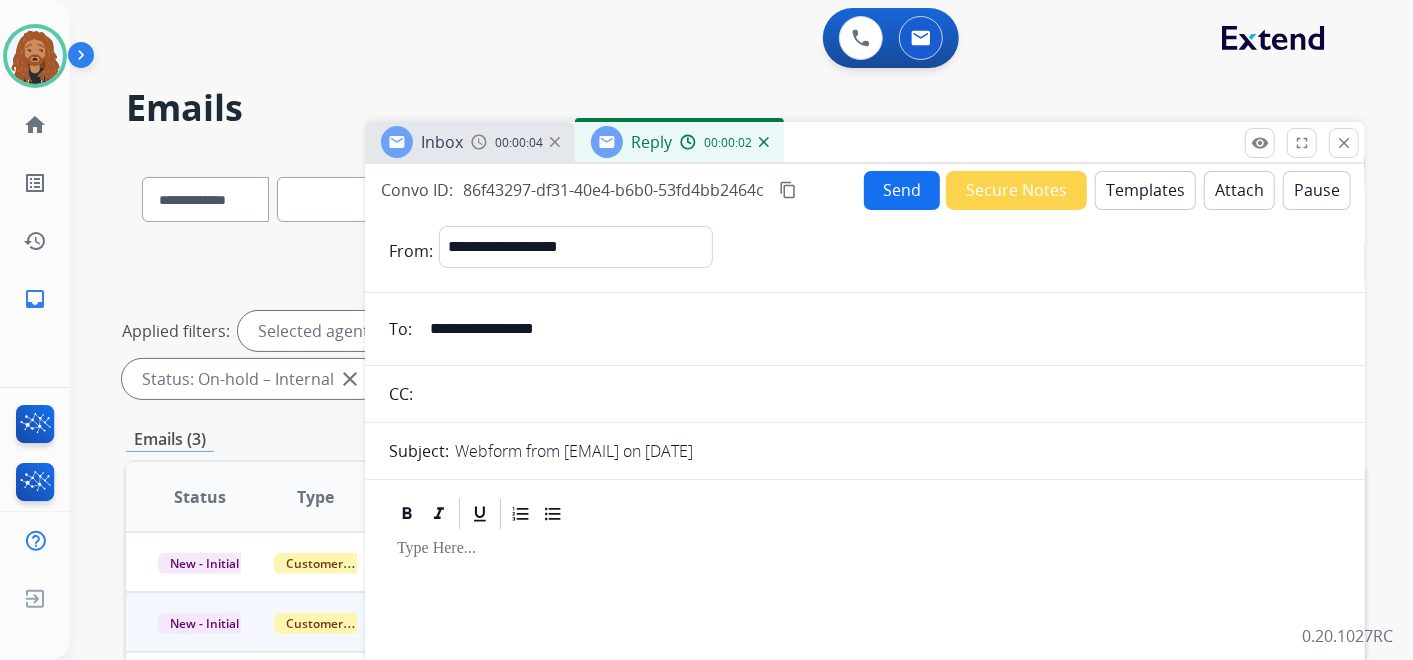 click on "Templates" at bounding box center (1145, 190) 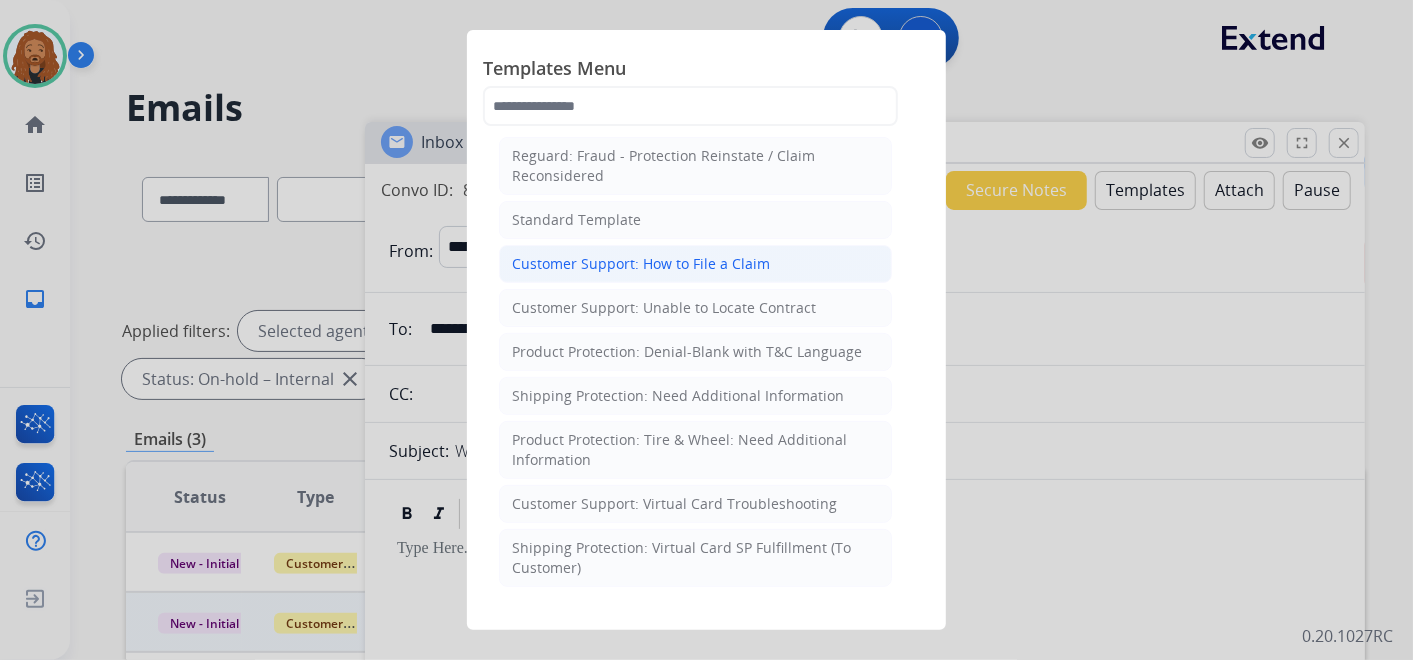 scroll, scrollTop: 222, scrollLeft: 0, axis: vertical 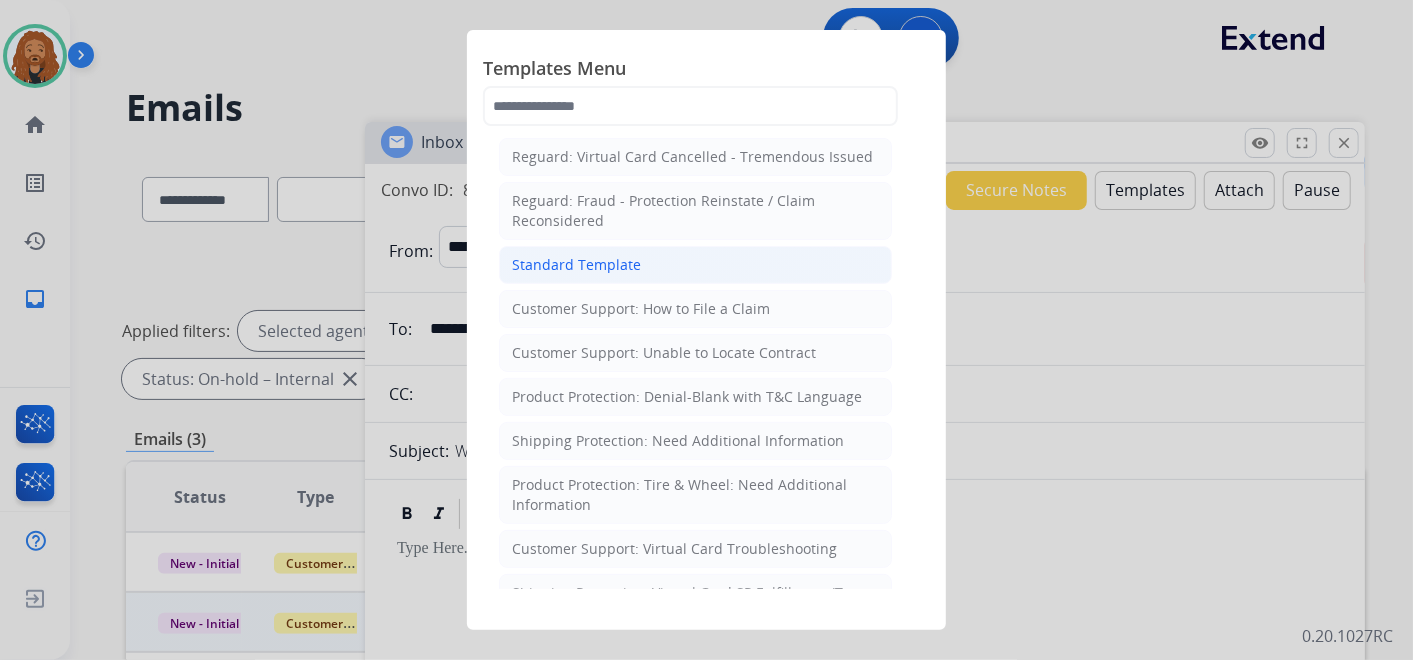 click on "Standard Template" 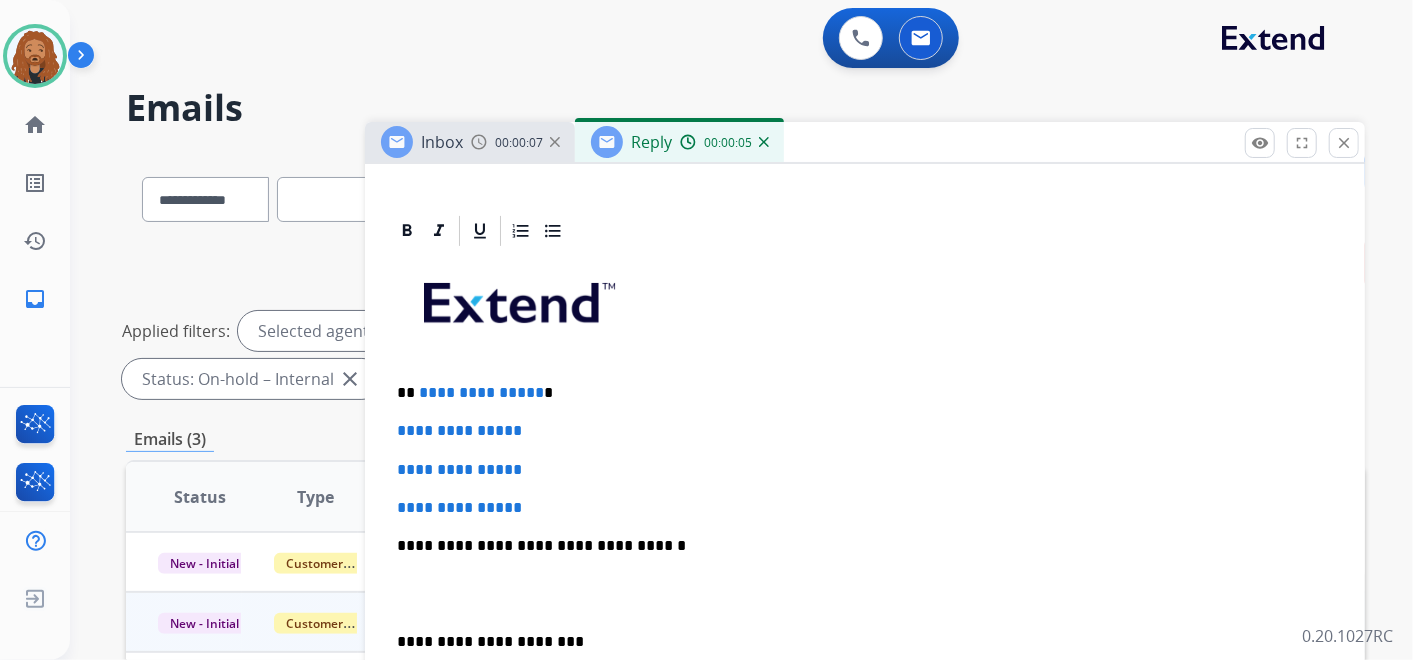 scroll, scrollTop: 444, scrollLeft: 0, axis: vertical 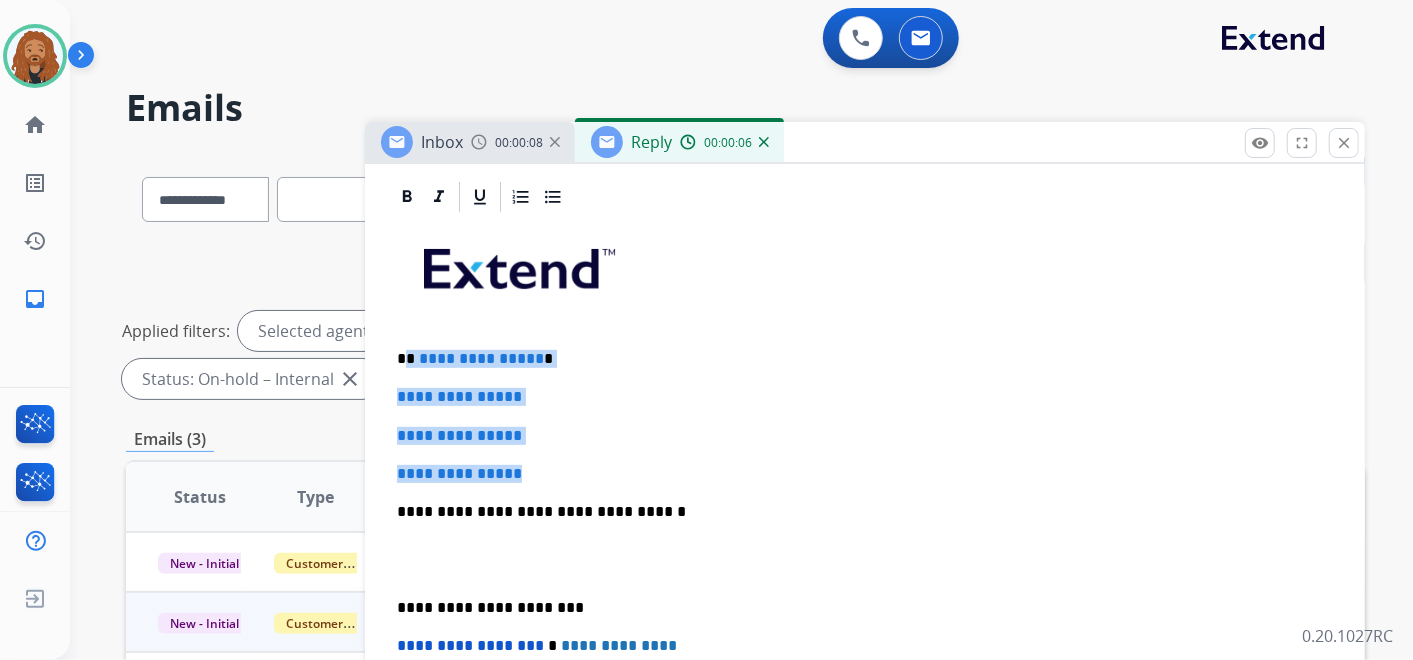 drag, startPoint x: 541, startPoint y: 467, endPoint x: 407, endPoint y: 359, distance: 172.10461 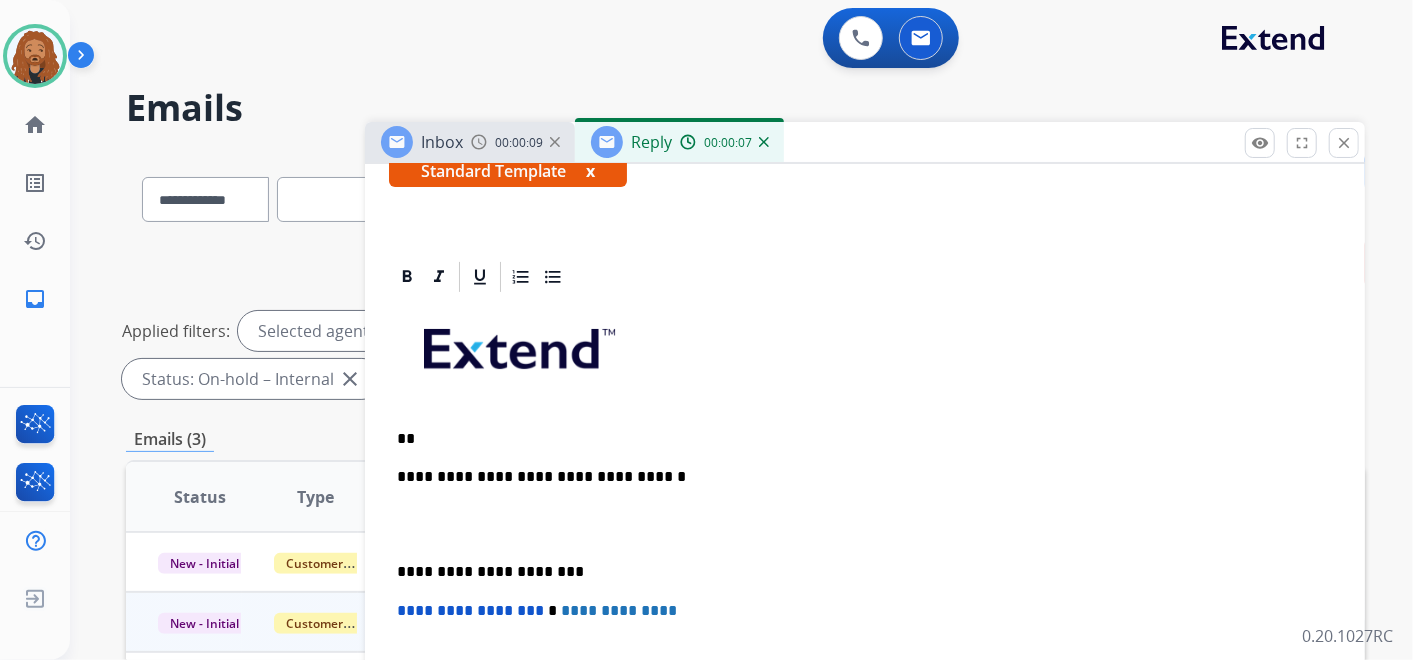 scroll, scrollTop: 360, scrollLeft: 0, axis: vertical 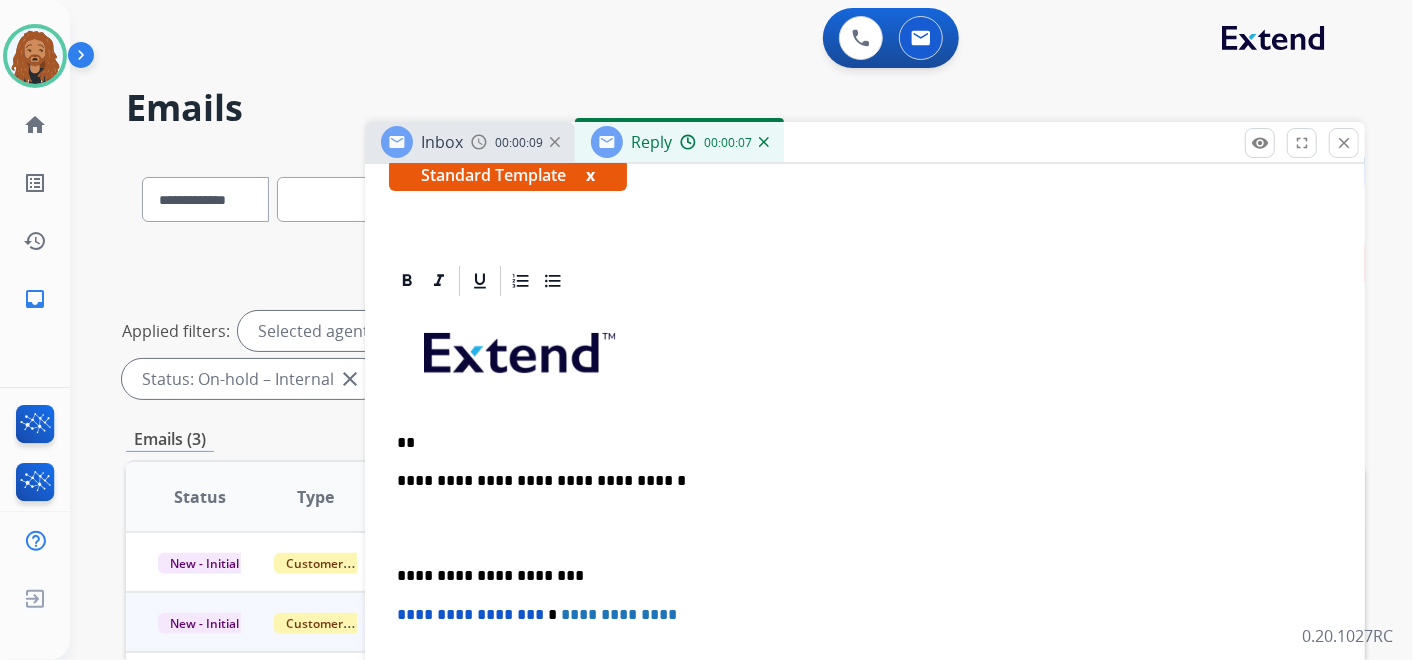 type 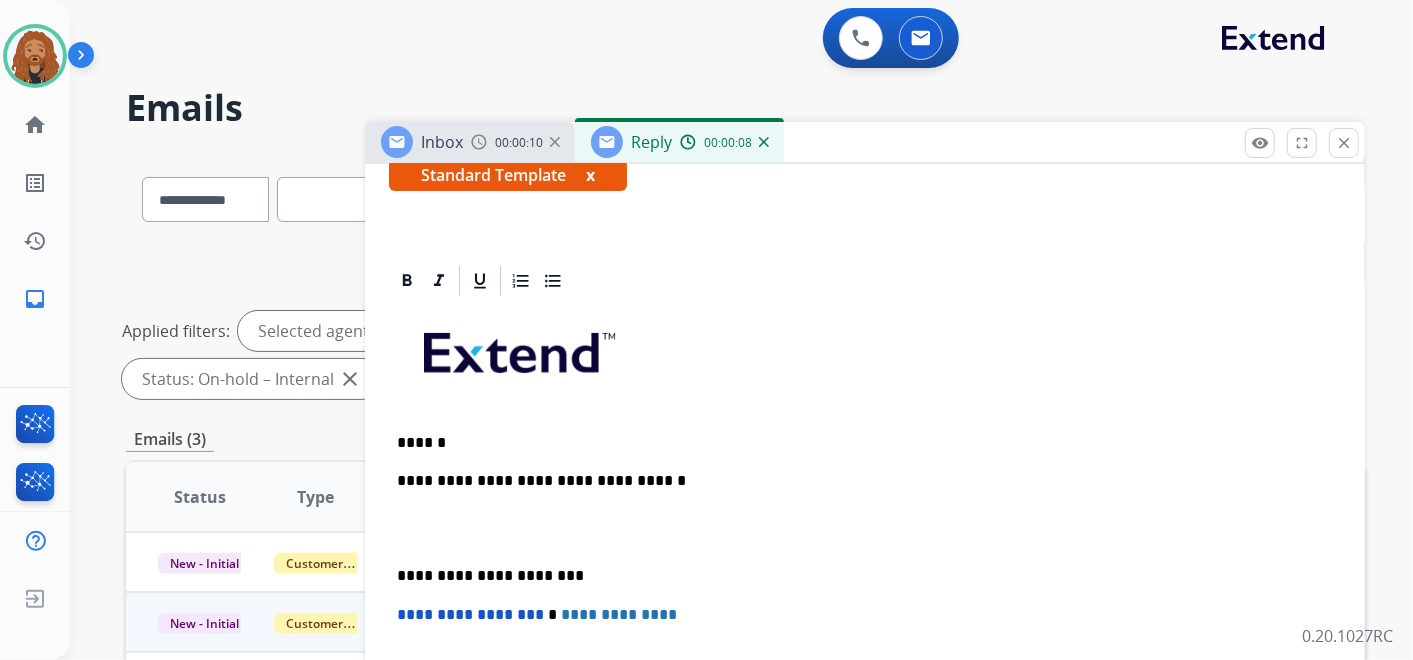 scroll, scrollTop: 398, scrollLeft: 0, axis: vertical 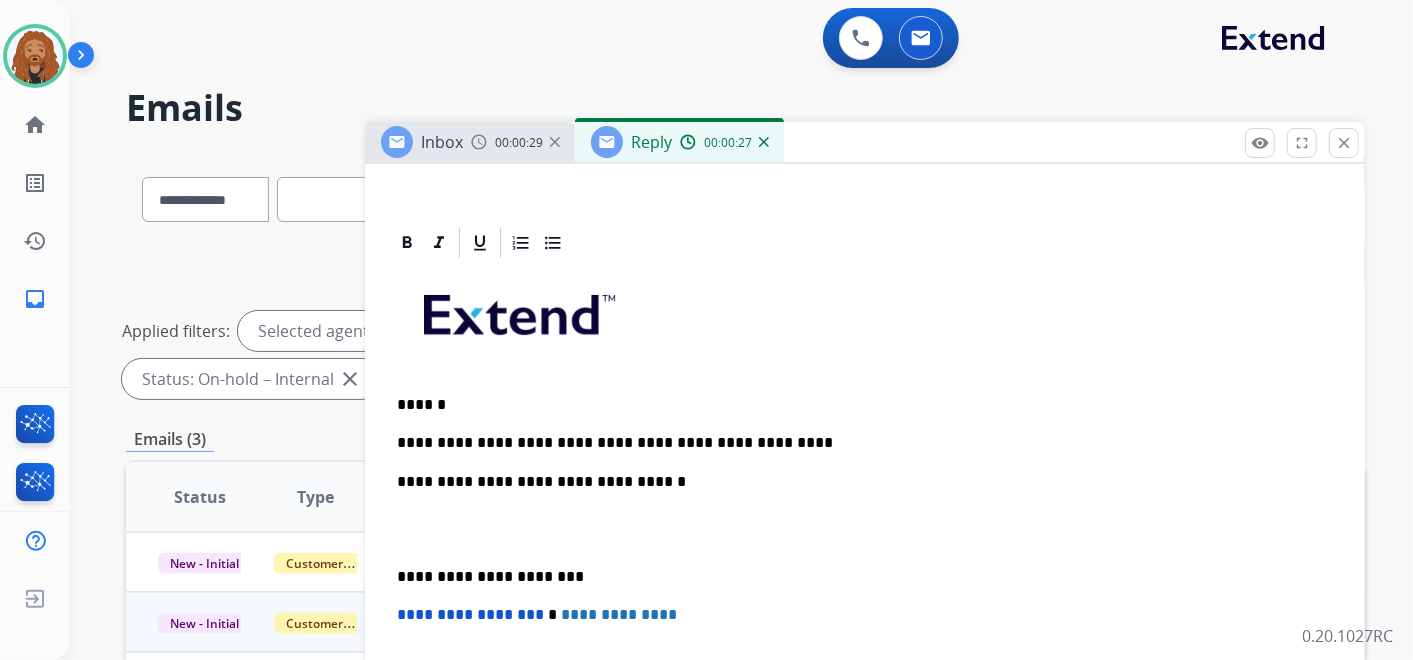click on "**********" at bounding box center (857, 443) 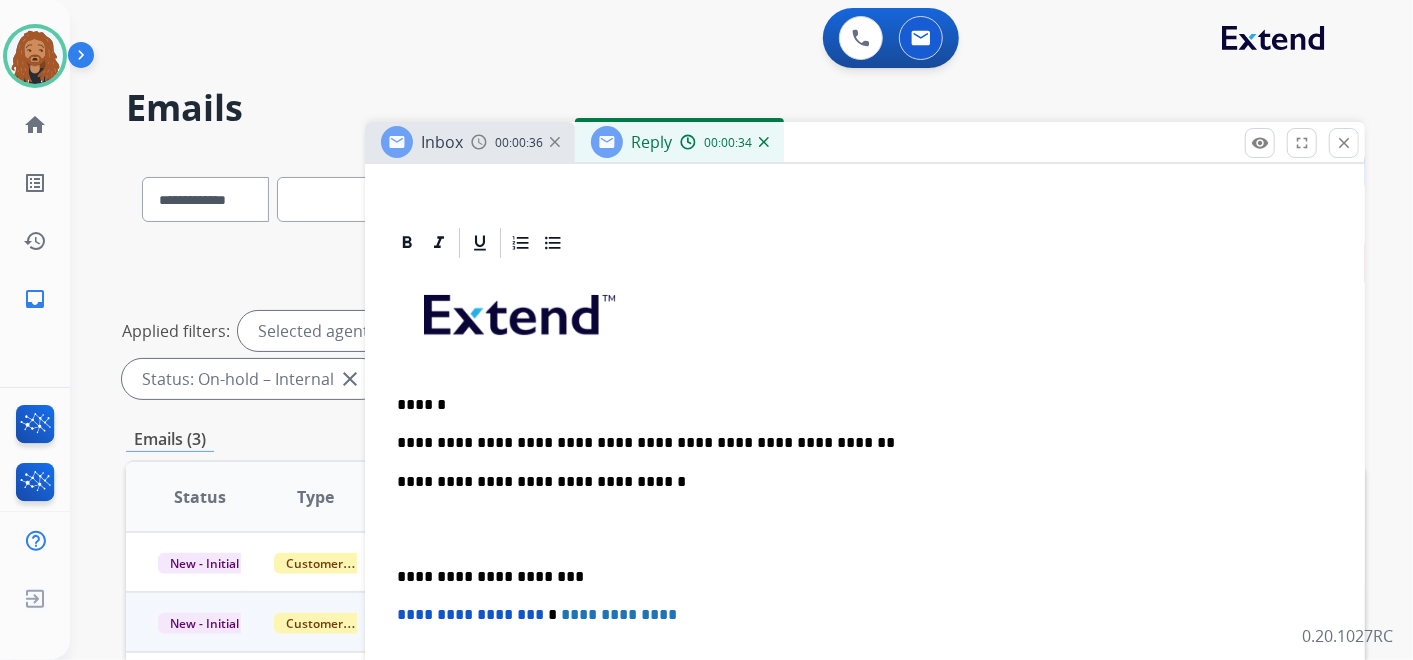 click on "**********" at bounding box center [857, 443] 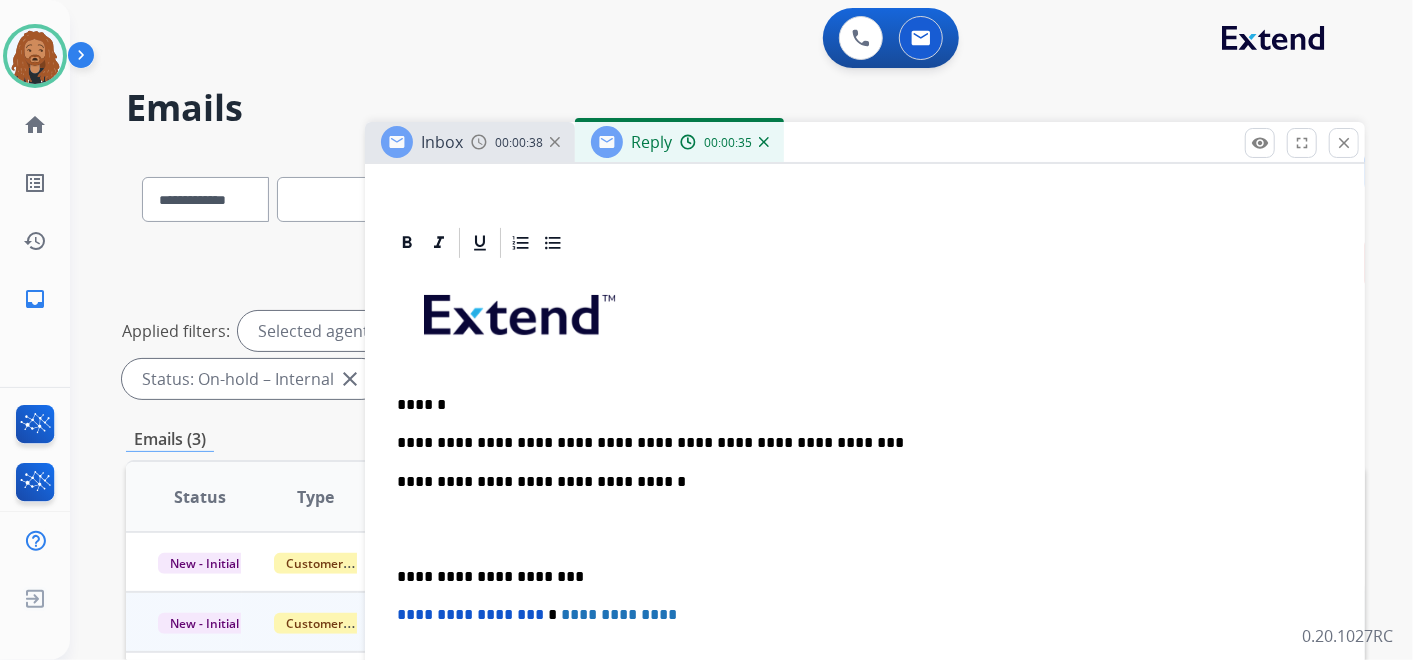 click at bounding box center (865, 529) 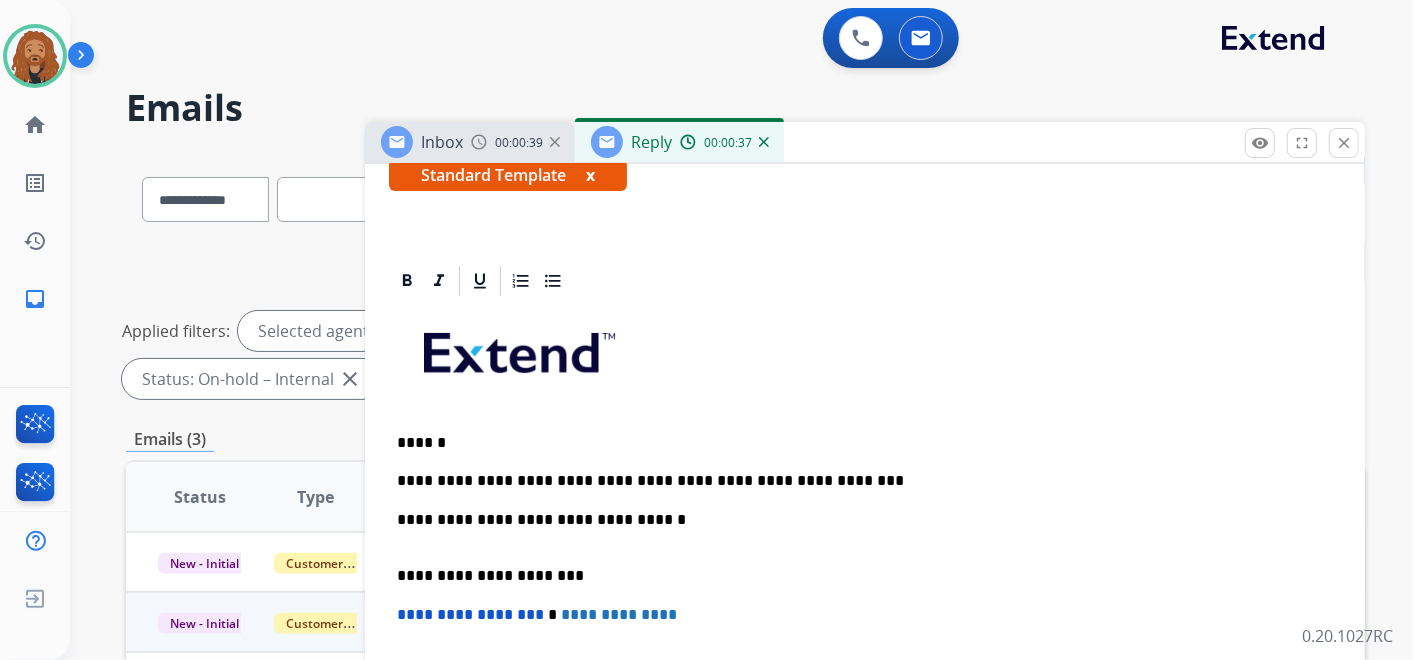 scroll, scrollTop: 341, scrollLeft: 0, axis: vertical 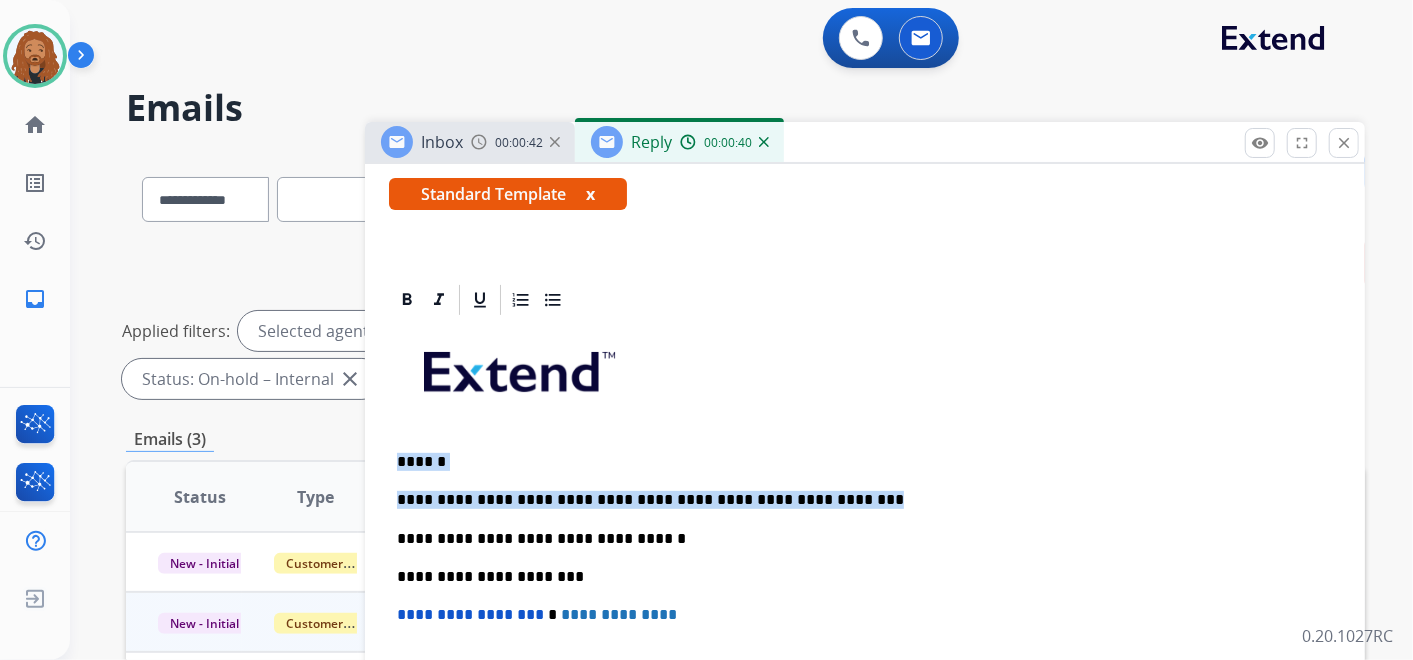 drag, startPoint x: 839, startPoint y: 500, endPoint x: 393, endPoint y: 463, distance: 447.53214 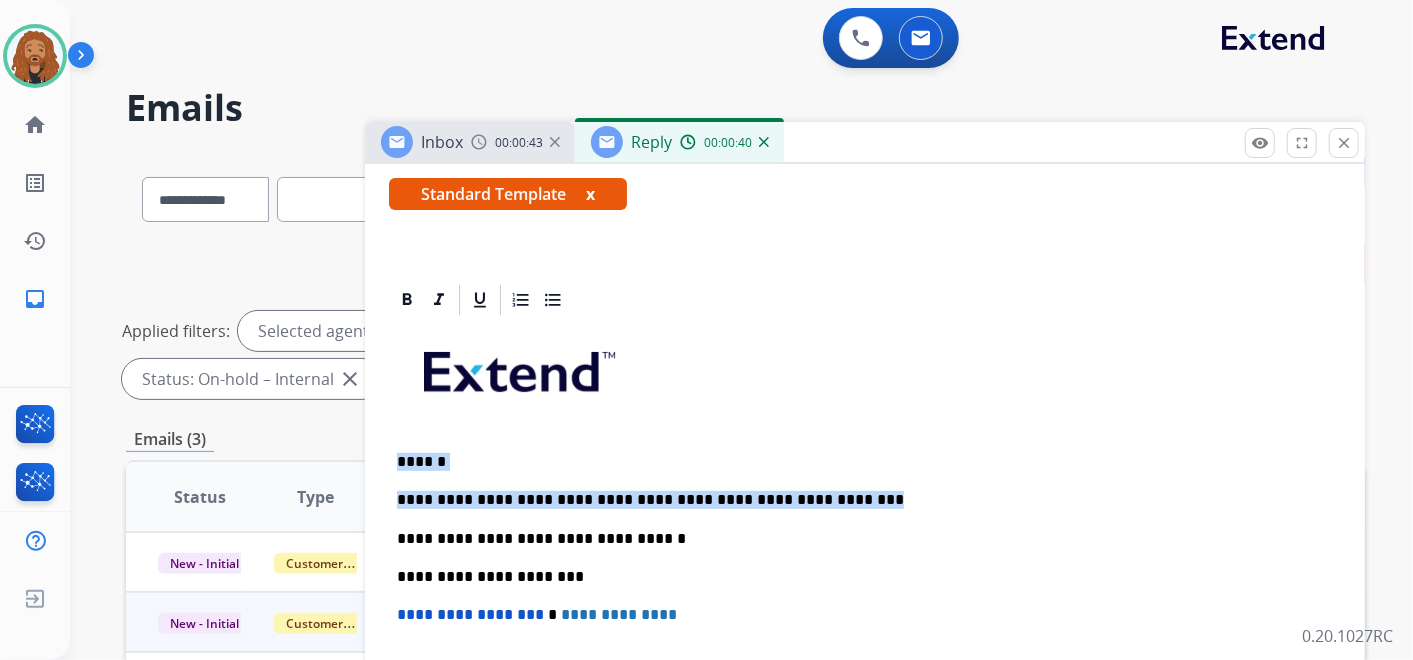 copy on "**********" 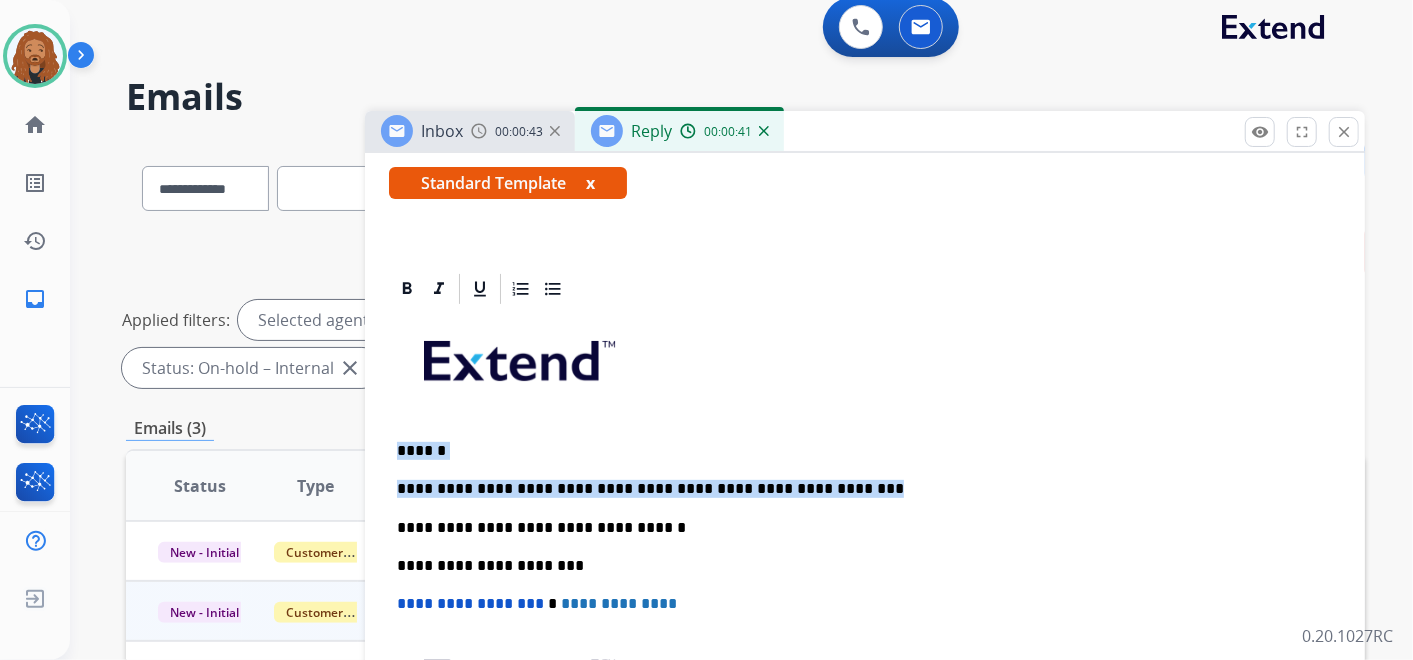 scroll, scrollTop: 0, scrollLeft: 0, axis: both 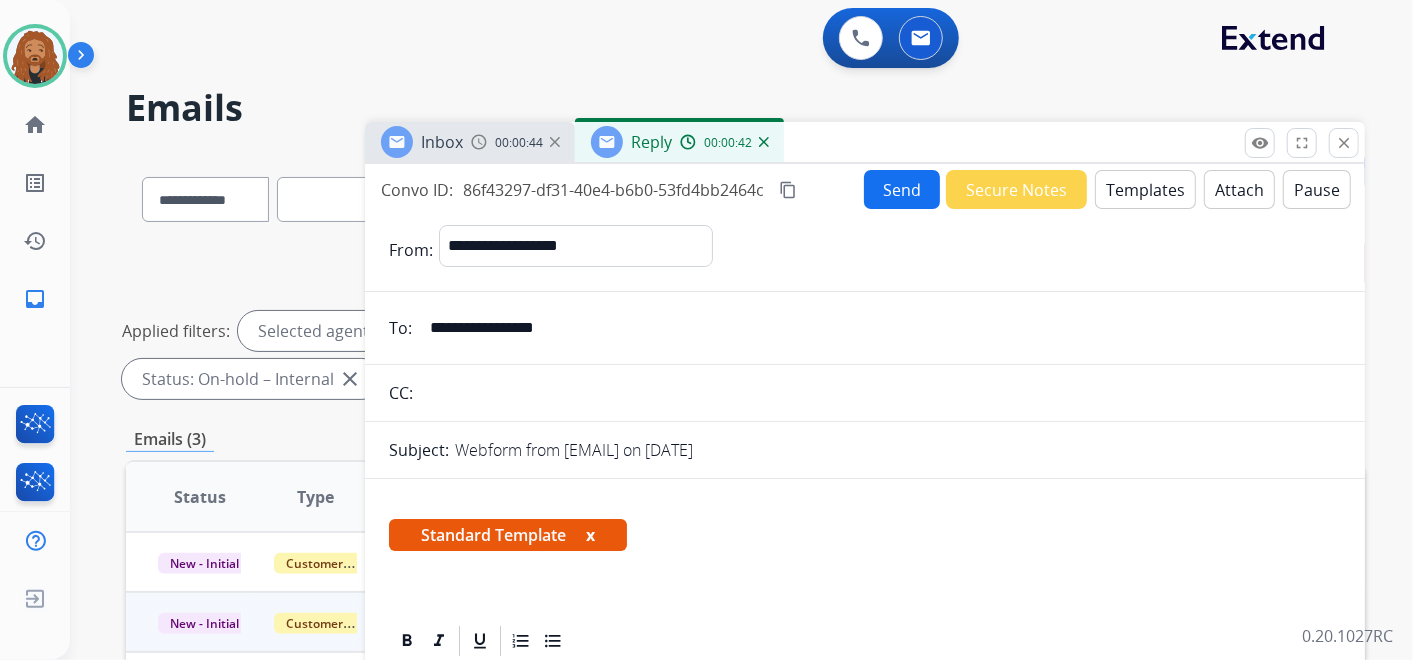 click on "Send" at bounding box center (902, 189) 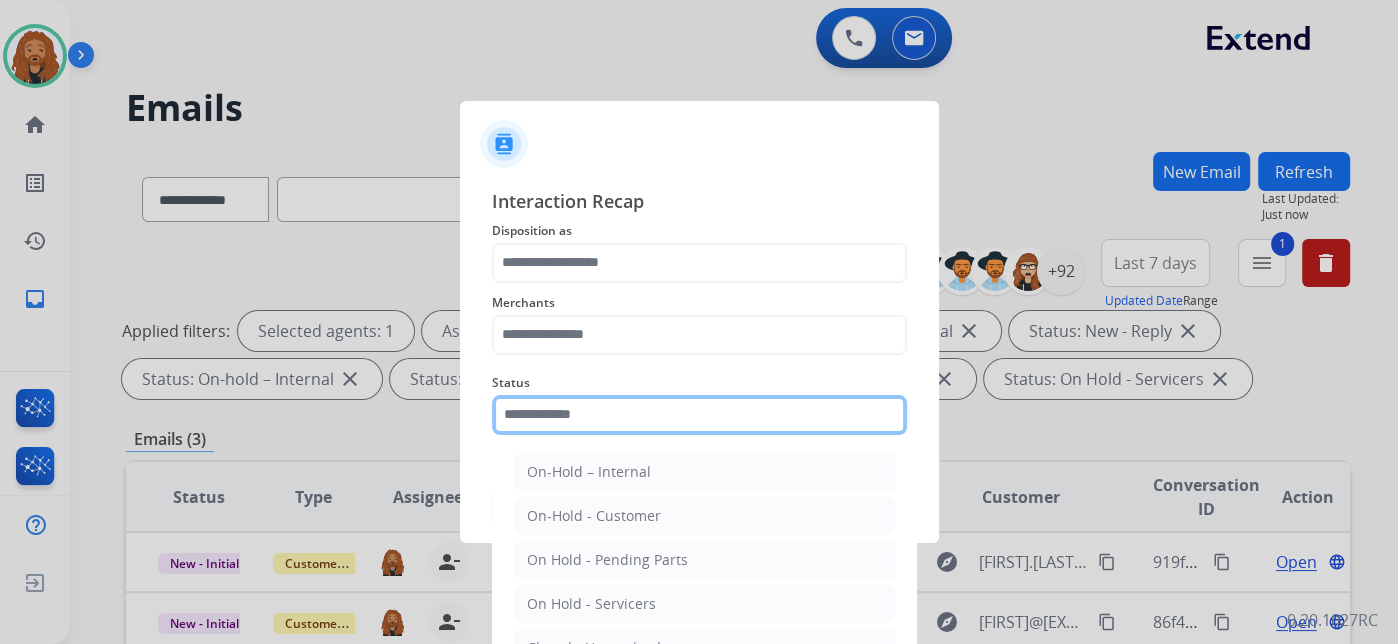 click 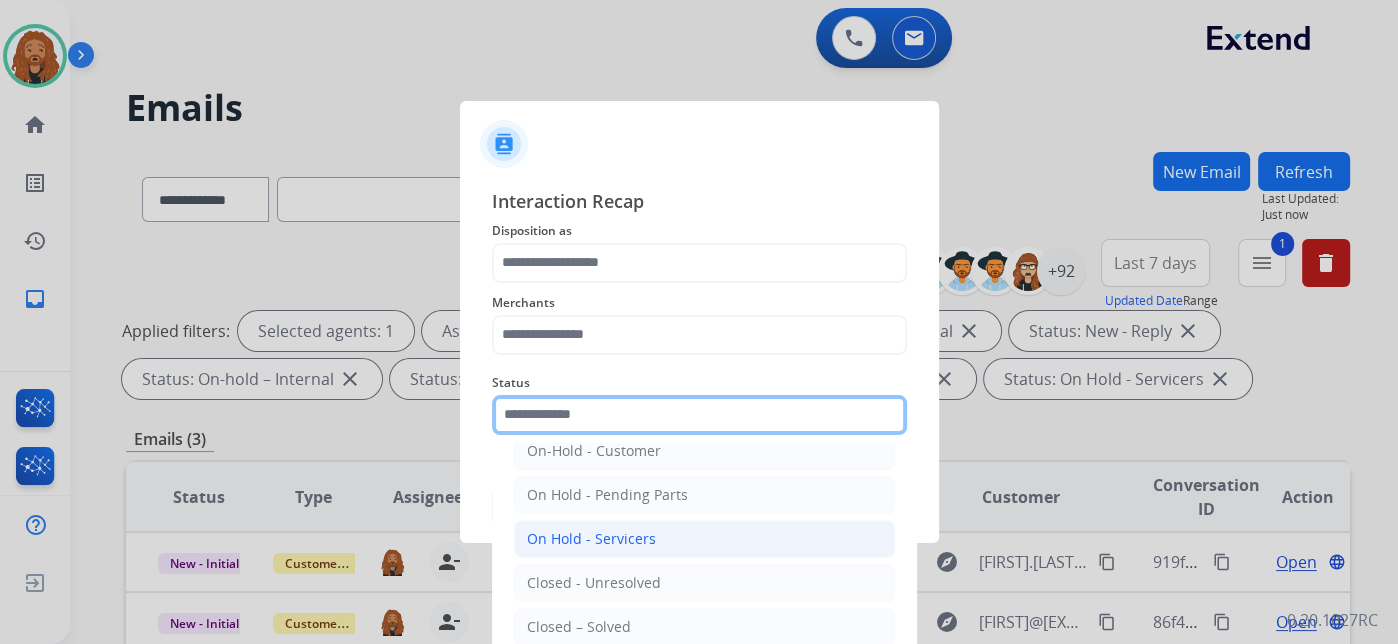 scroll, scrollTop: 114, scrollLeft: 0, axis: vertical 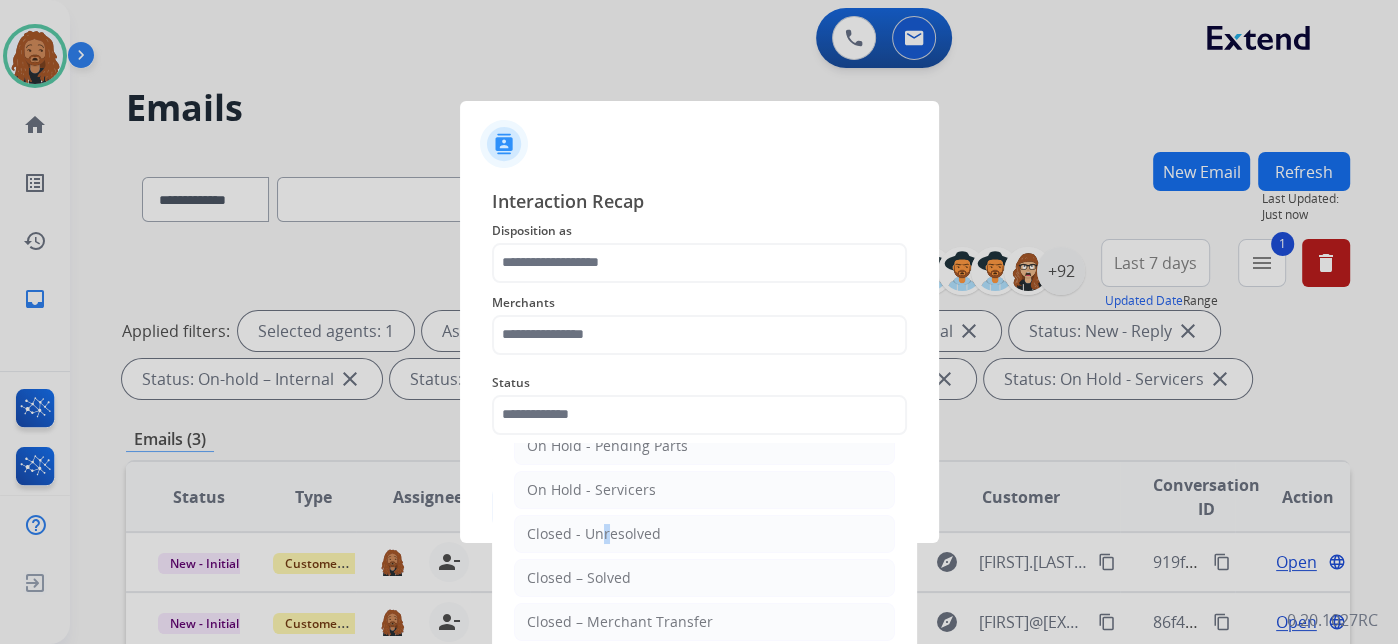 click on "Closed - Unresolved" 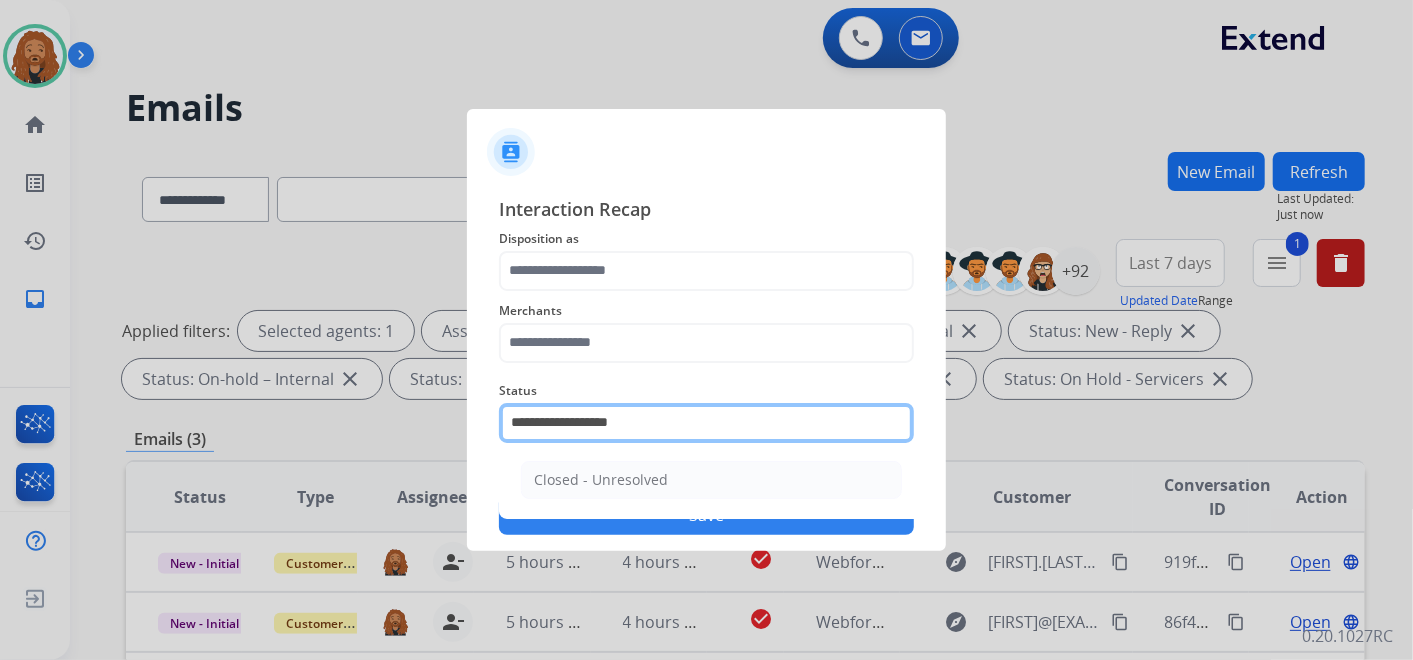 click on "**********" 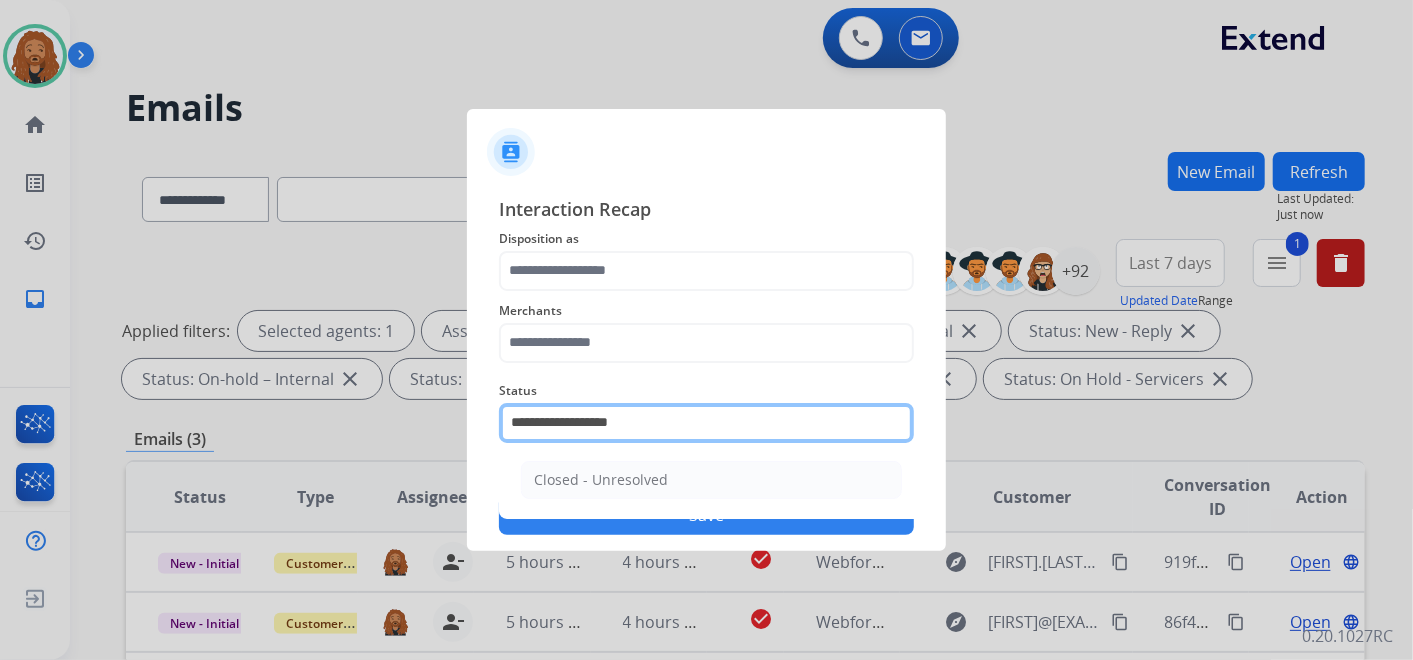 drag, startPoint x: 598, startPoint y: 417, endPoint x: 572, endPoint y: 420, distance: 26.172504 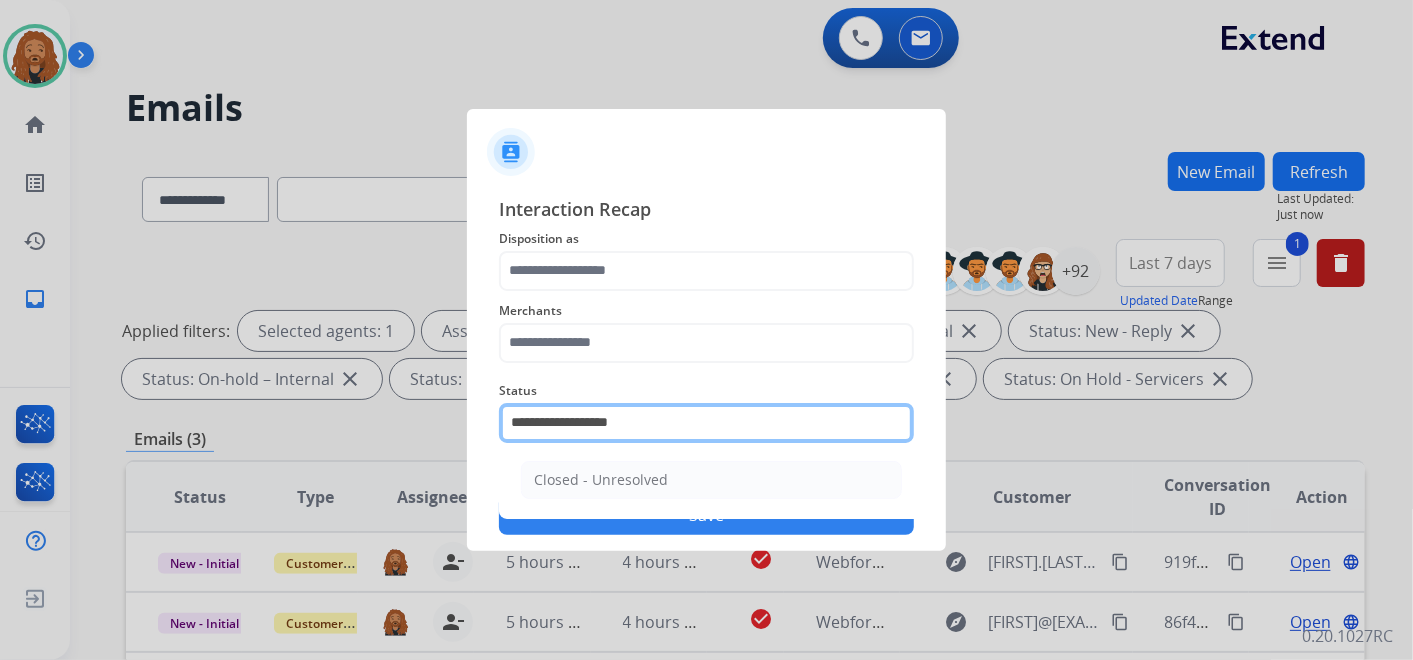 click on "**********" 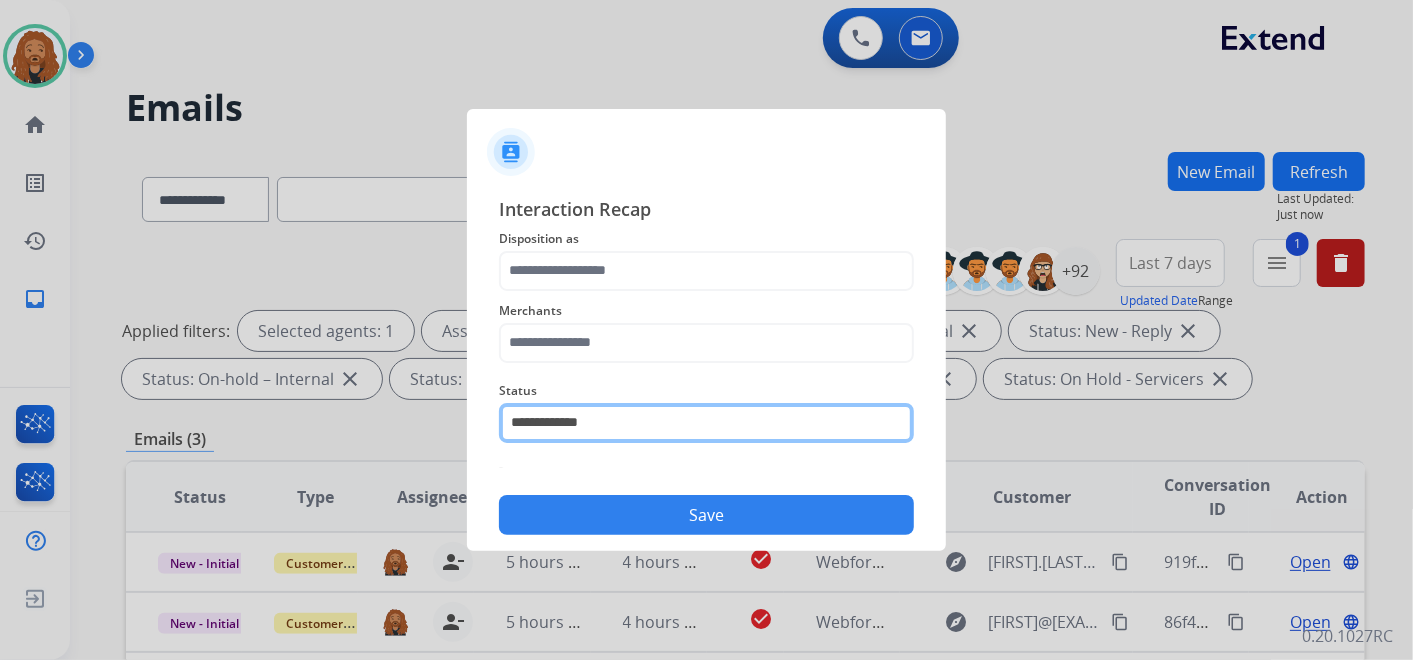 drag, startPoint x: 611, startPoint y: 422, endPoint x: 559, endPoint y: 414, distance: 52.611786 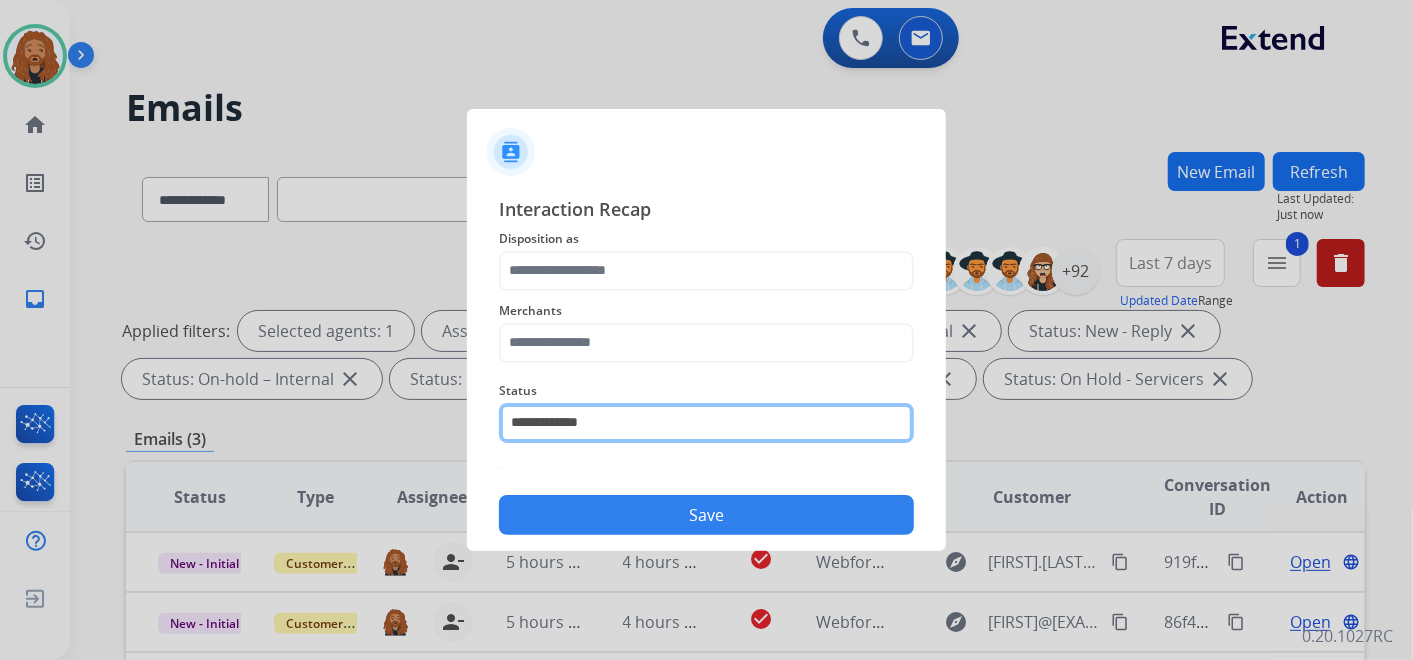 click on "**********" 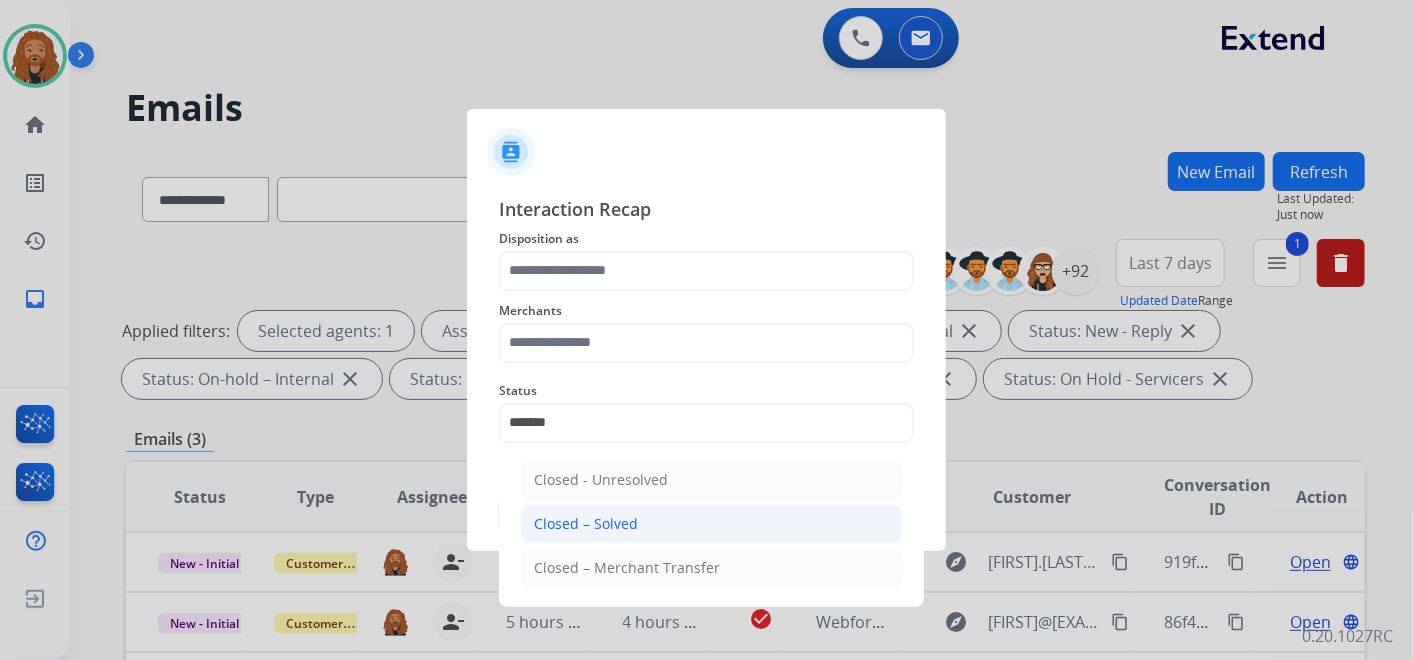 click on "Closed – Solved" 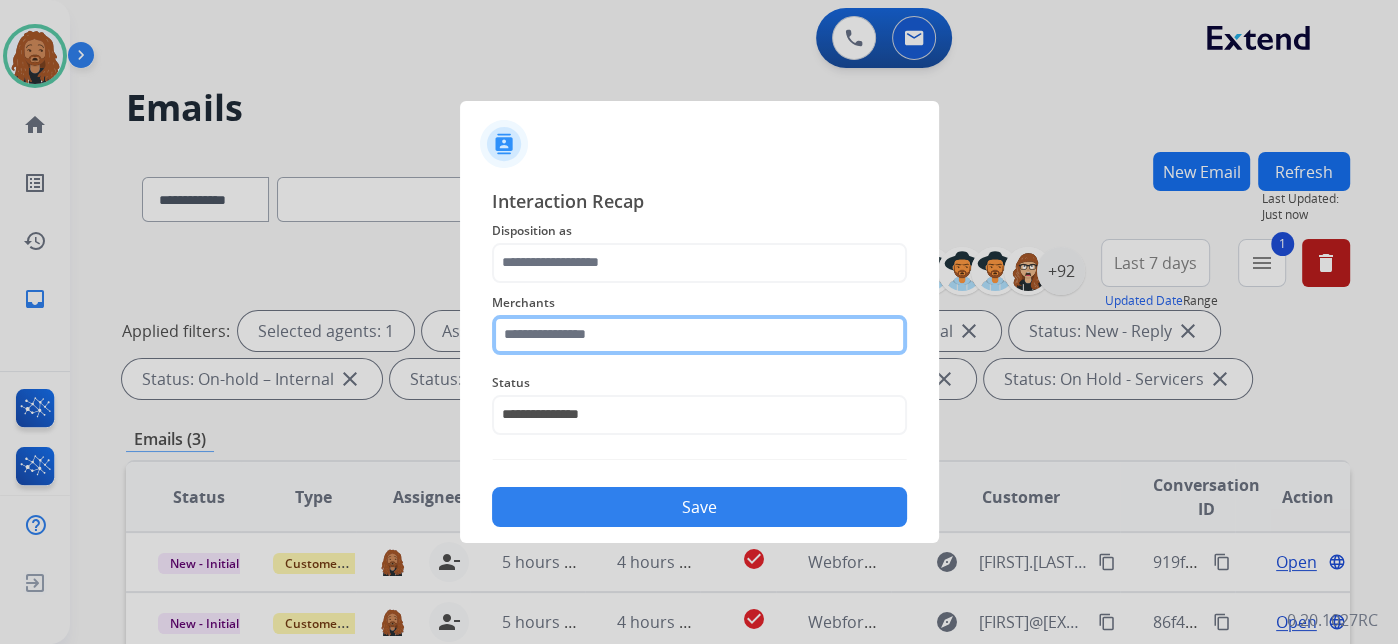 click 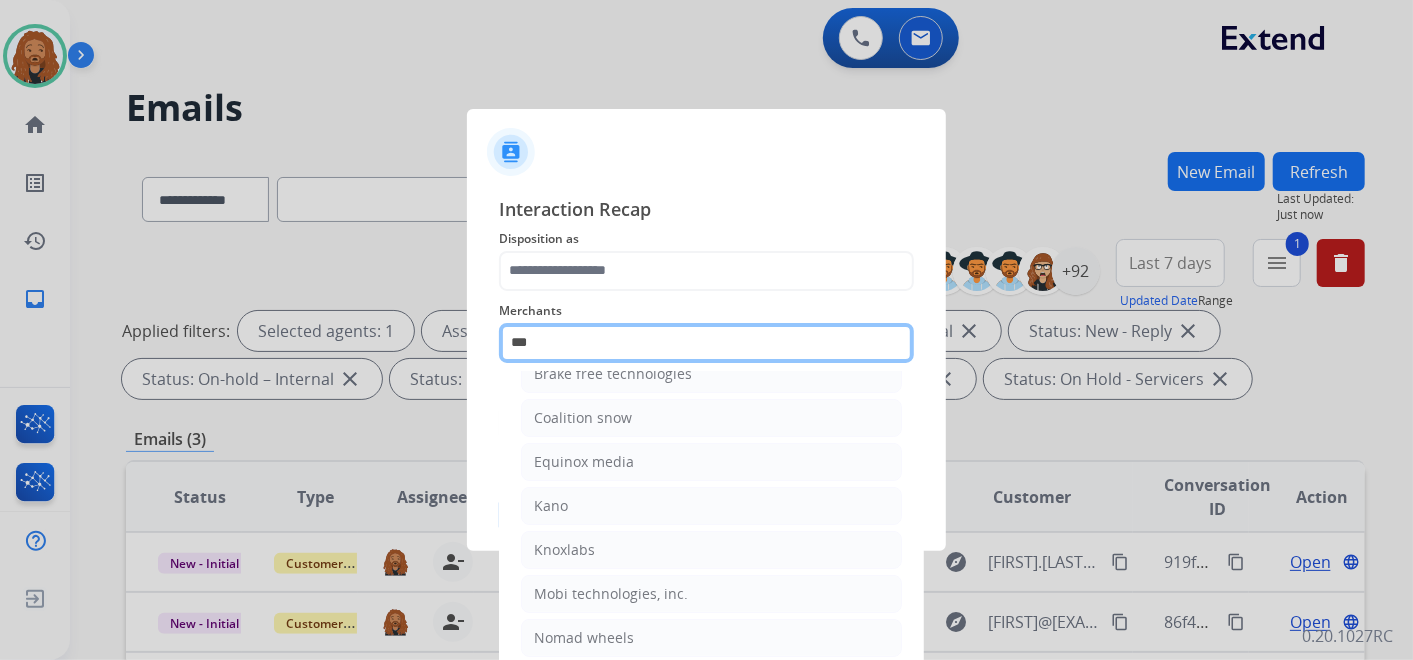 scroll, scrollTop: 0, scrollLeft: 0, axis: both 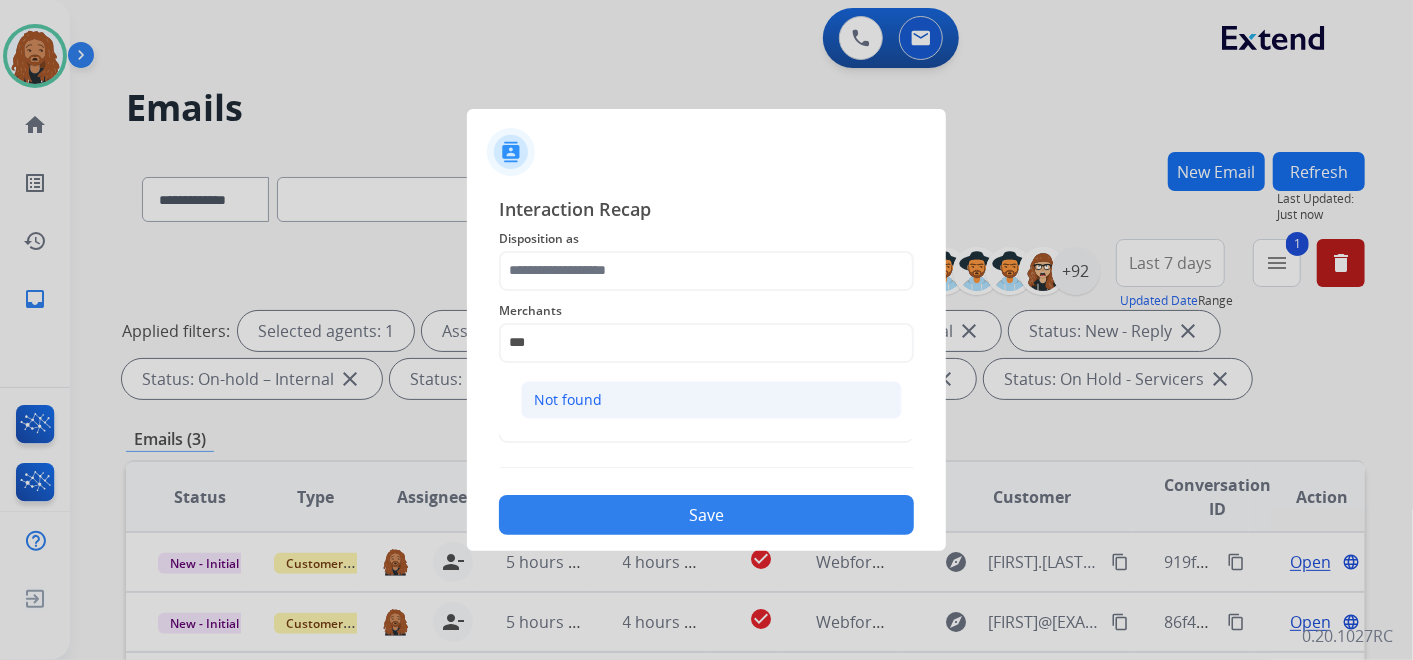 click on "Not found" 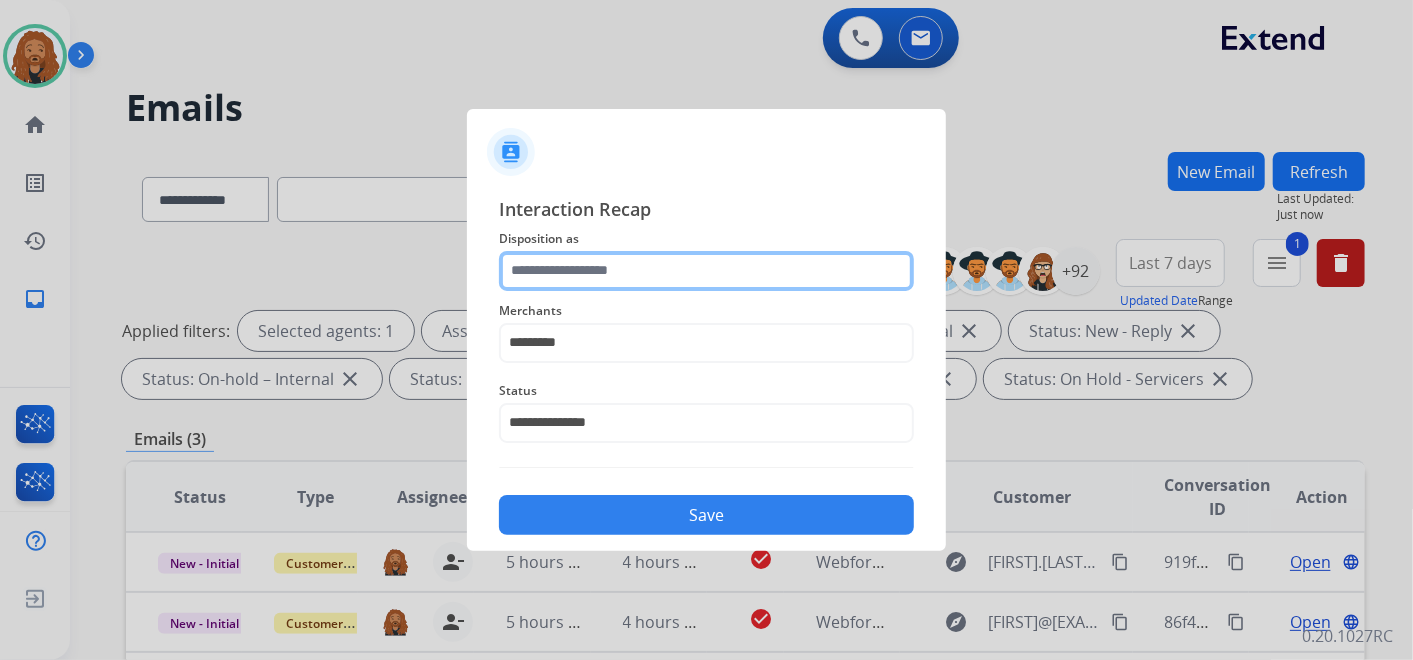 click 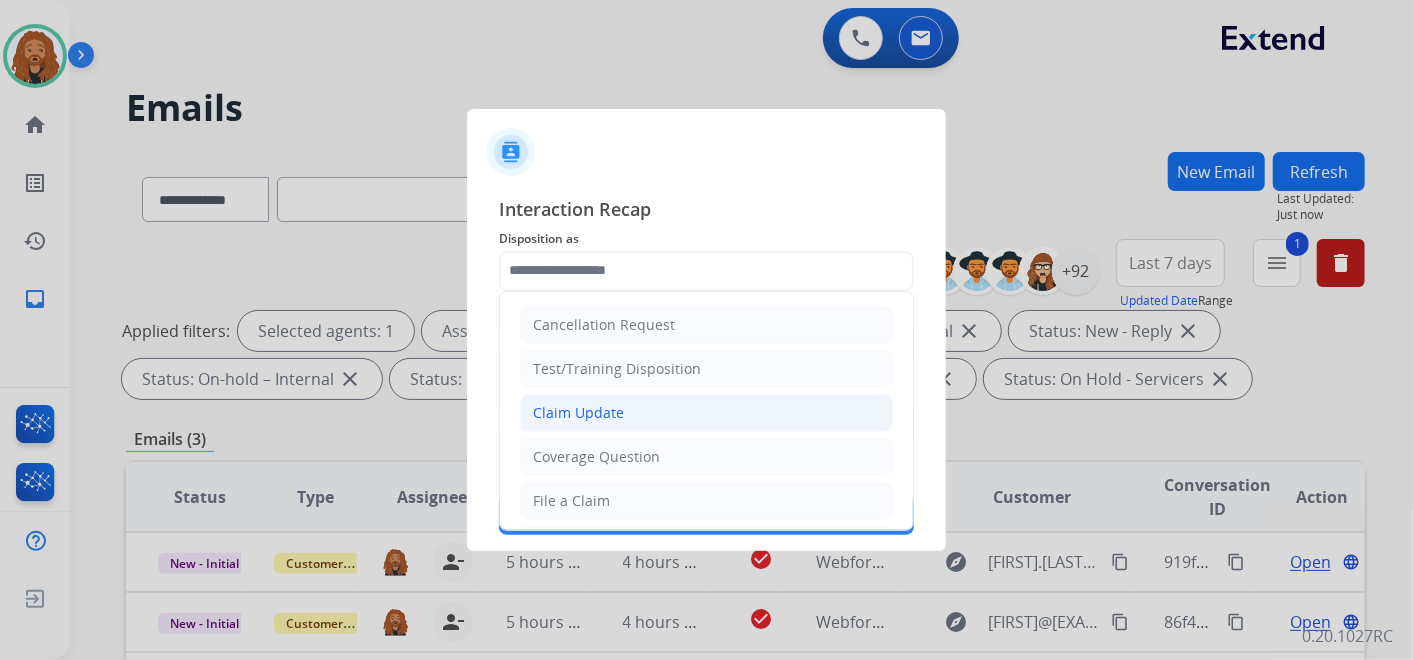click on "Claim Update" 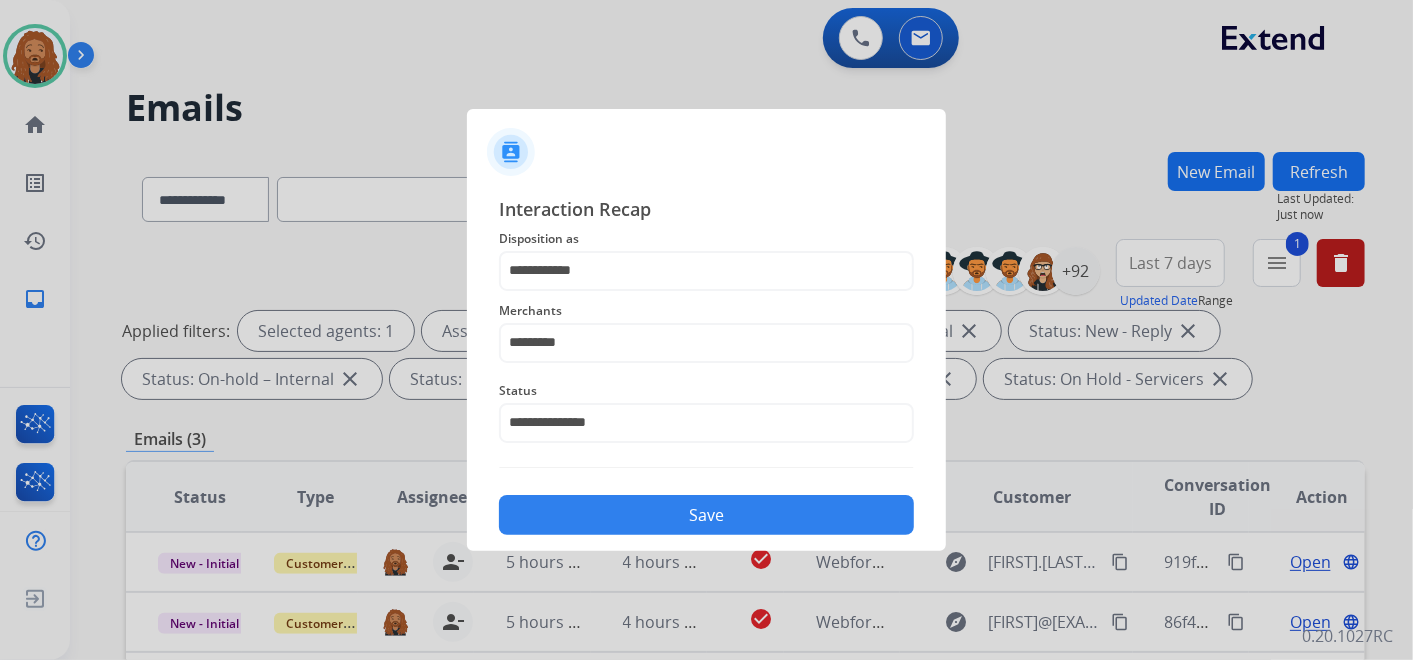 click on "Save" 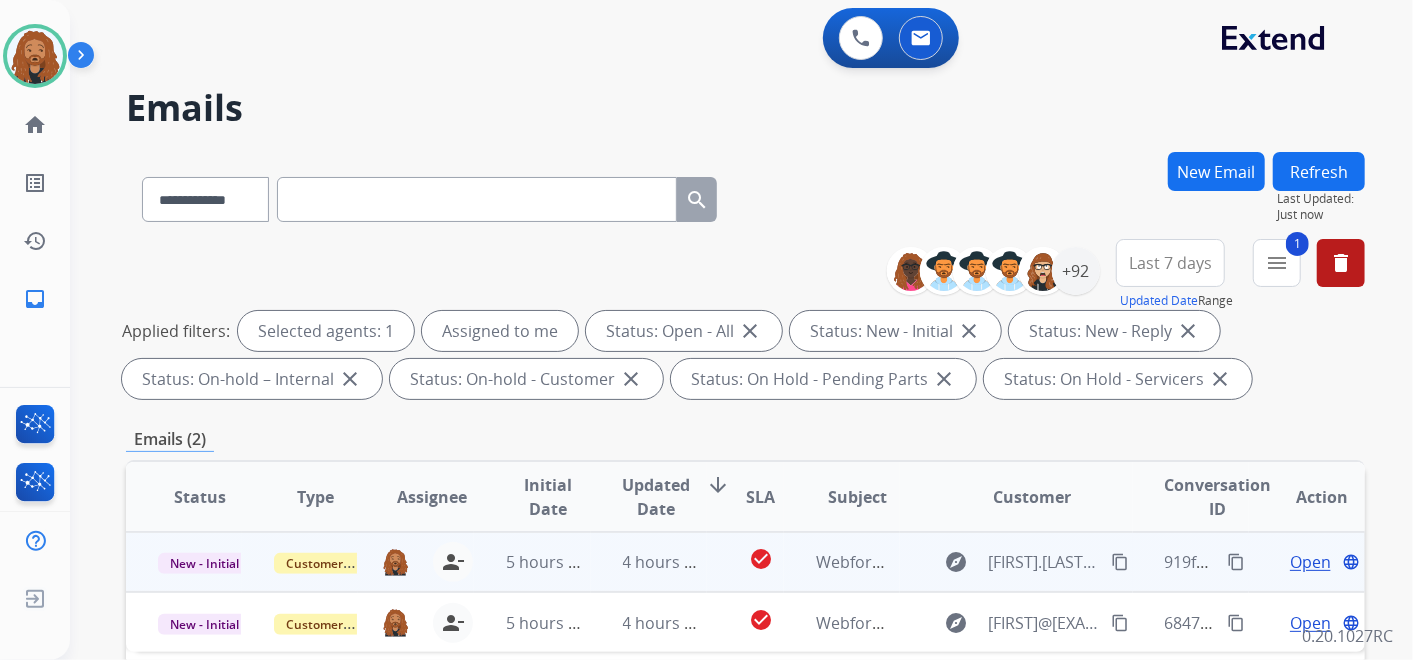 scroll, scrollTop: 222, scrollLeft: 0, axis: vertical 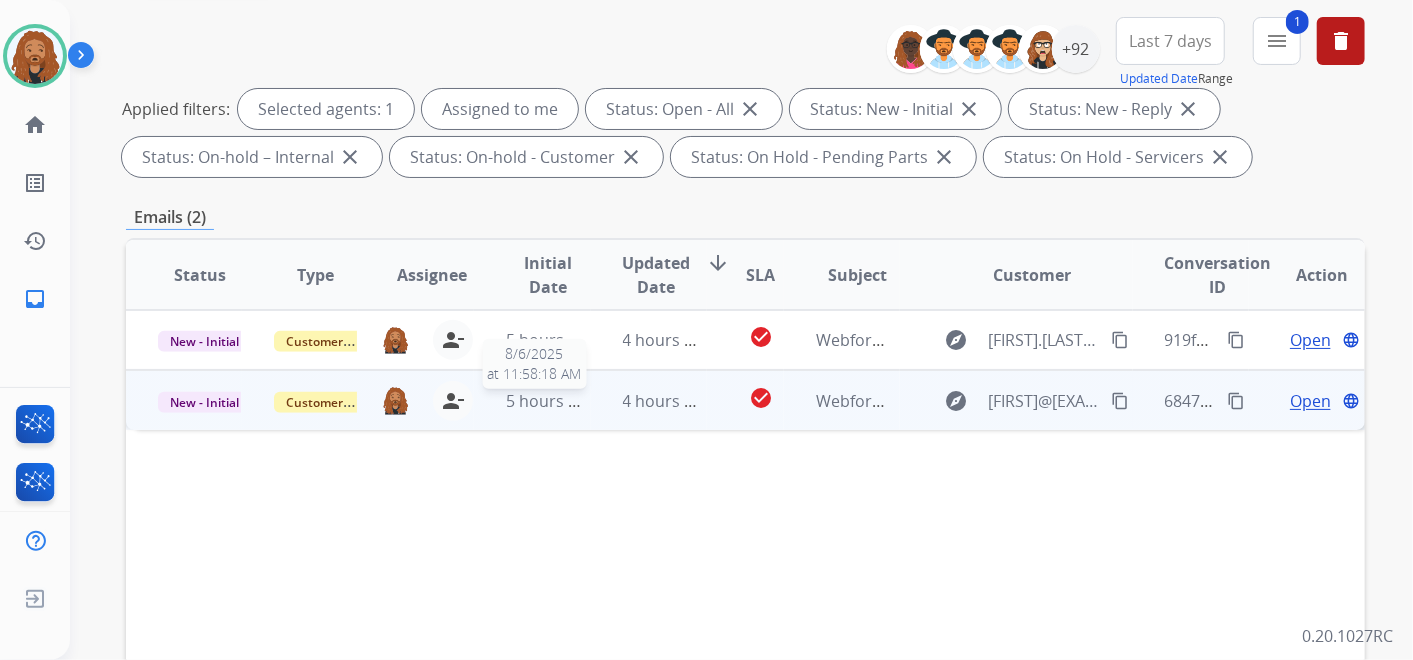 click on "5 hours ago" at bounding box center [551, 401] 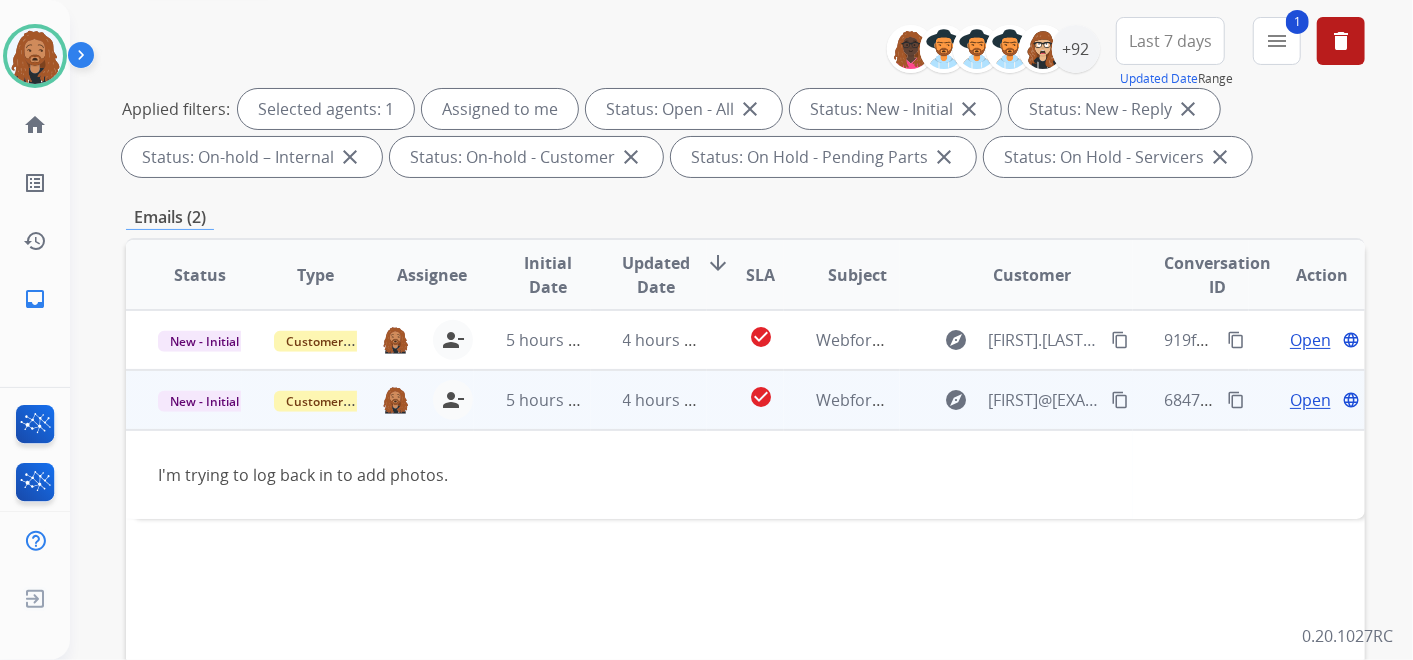 click on "Open" at bounding box center (1310, 400) 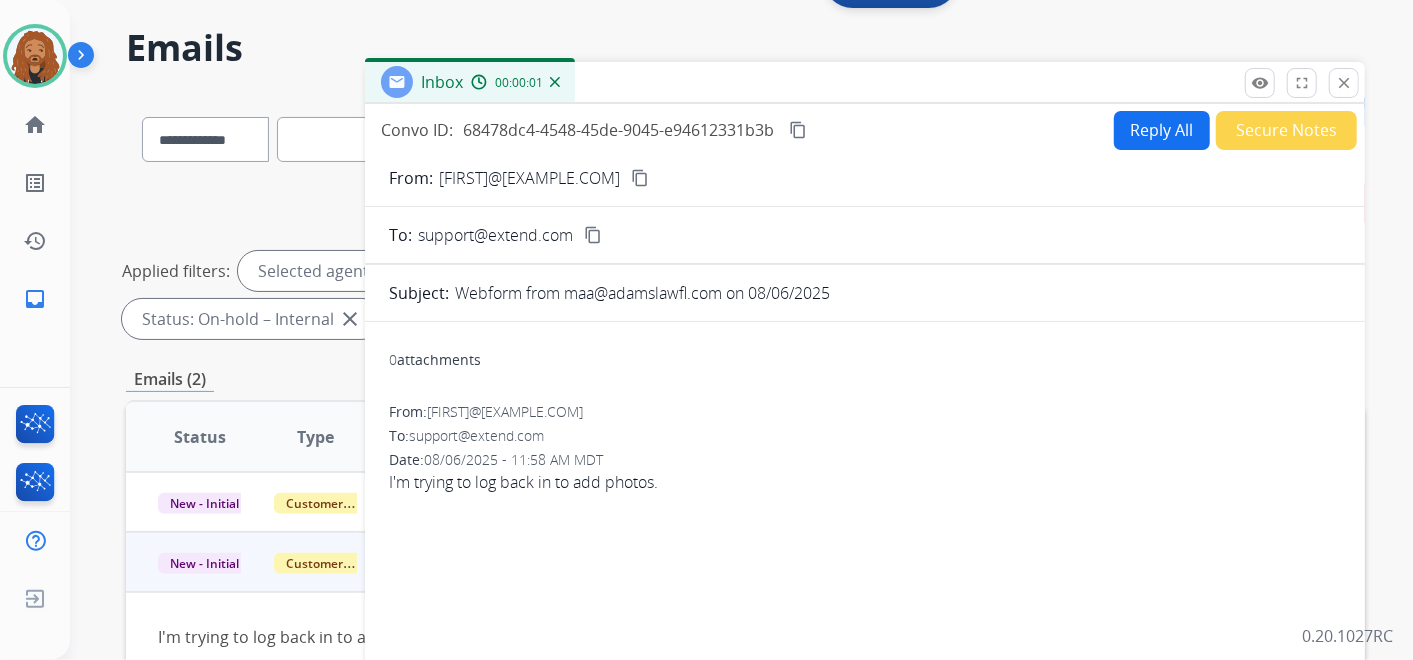 scroll, scrollTop: 0, scrollLeft: 0, axis: both 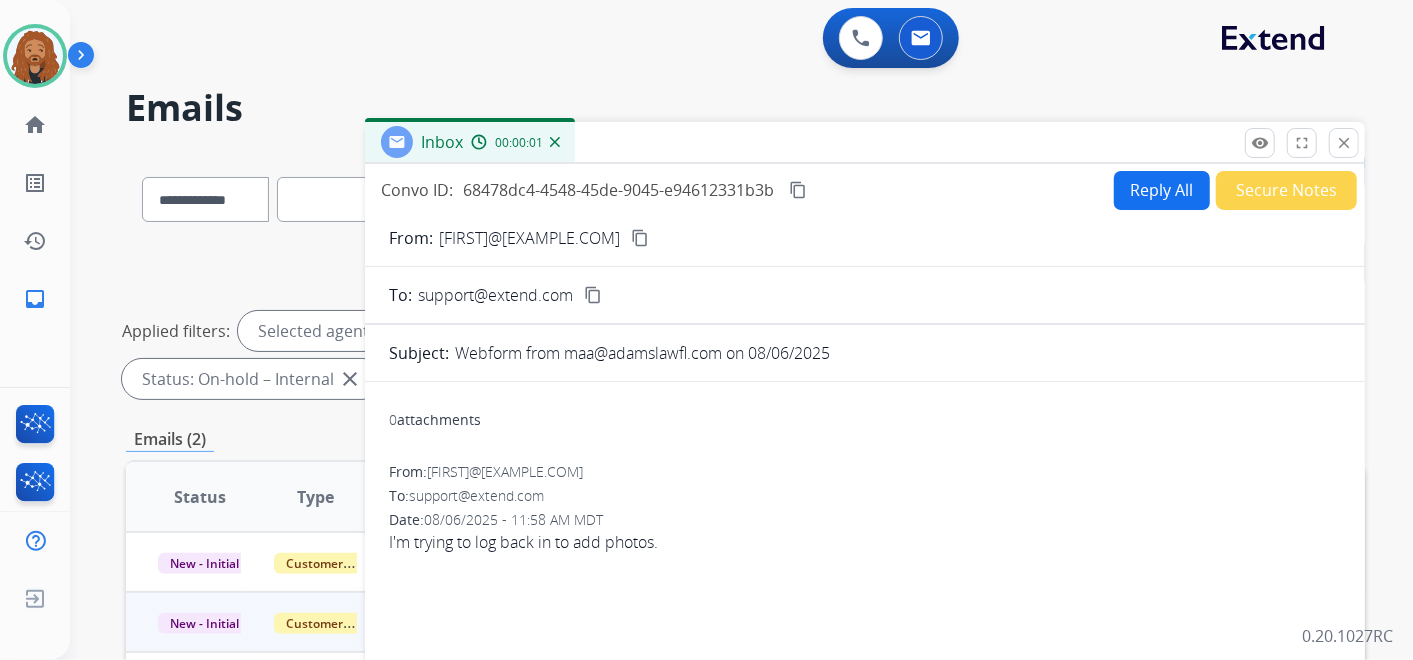 click on "Reply All" at bounding box center [1162, 190] 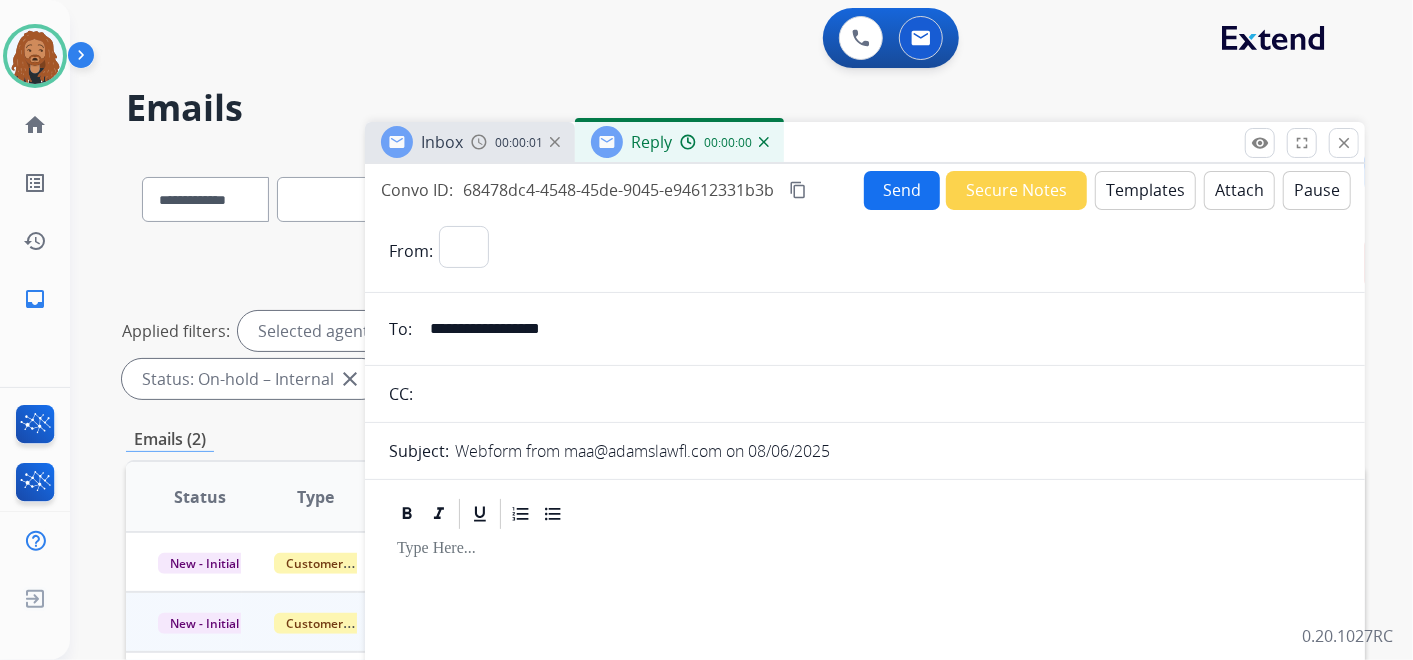 select on "**********" 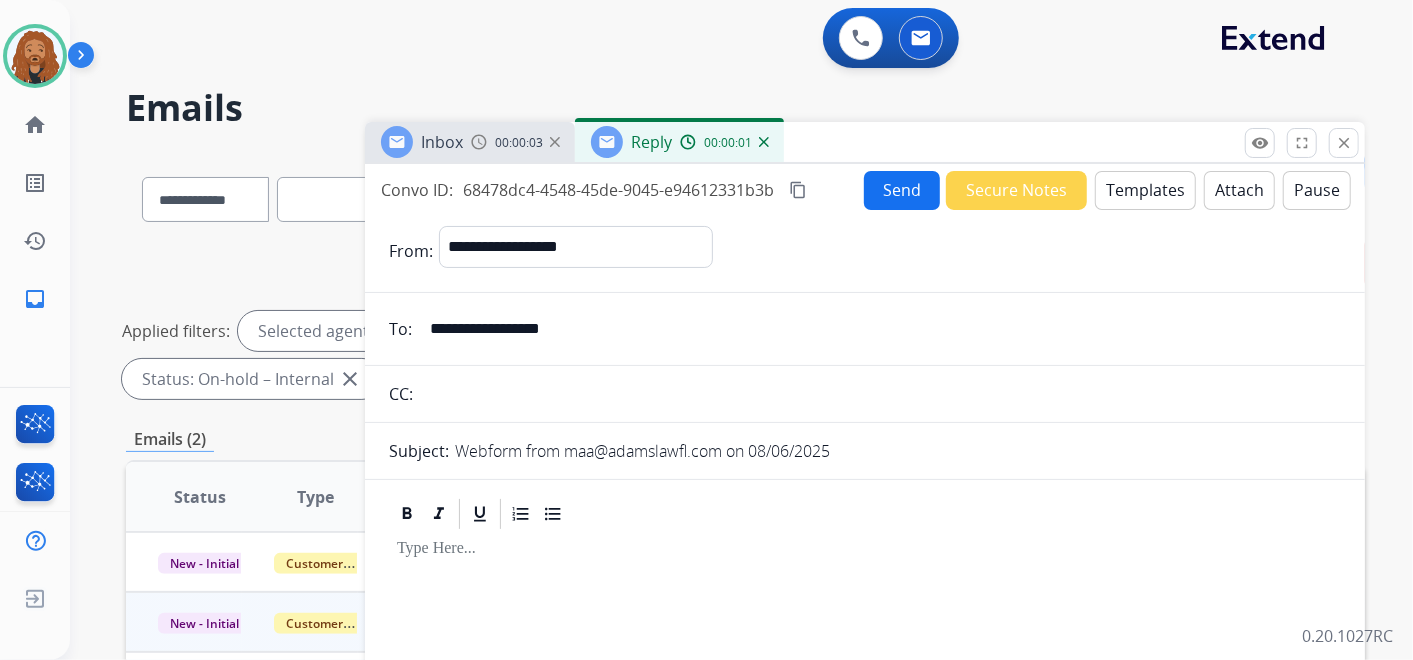 click on "Templates" at bounding box center [1145, 190] 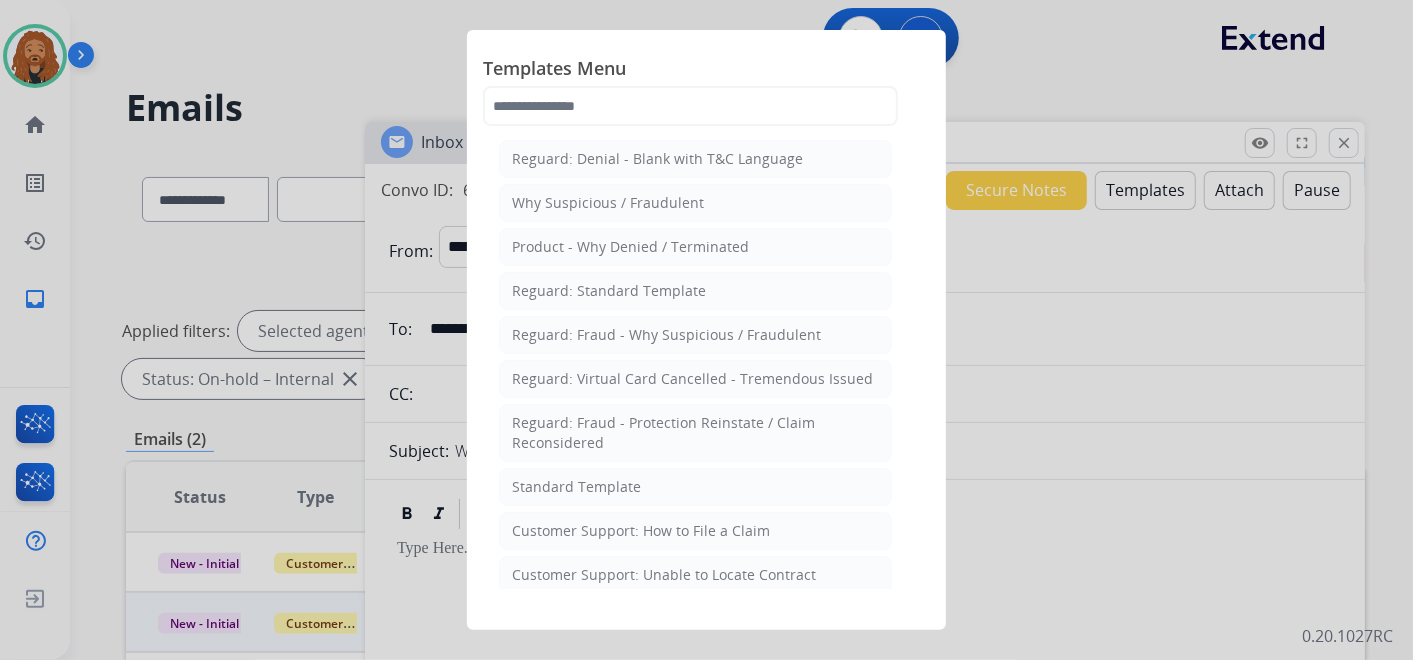 click on "Standard Template" 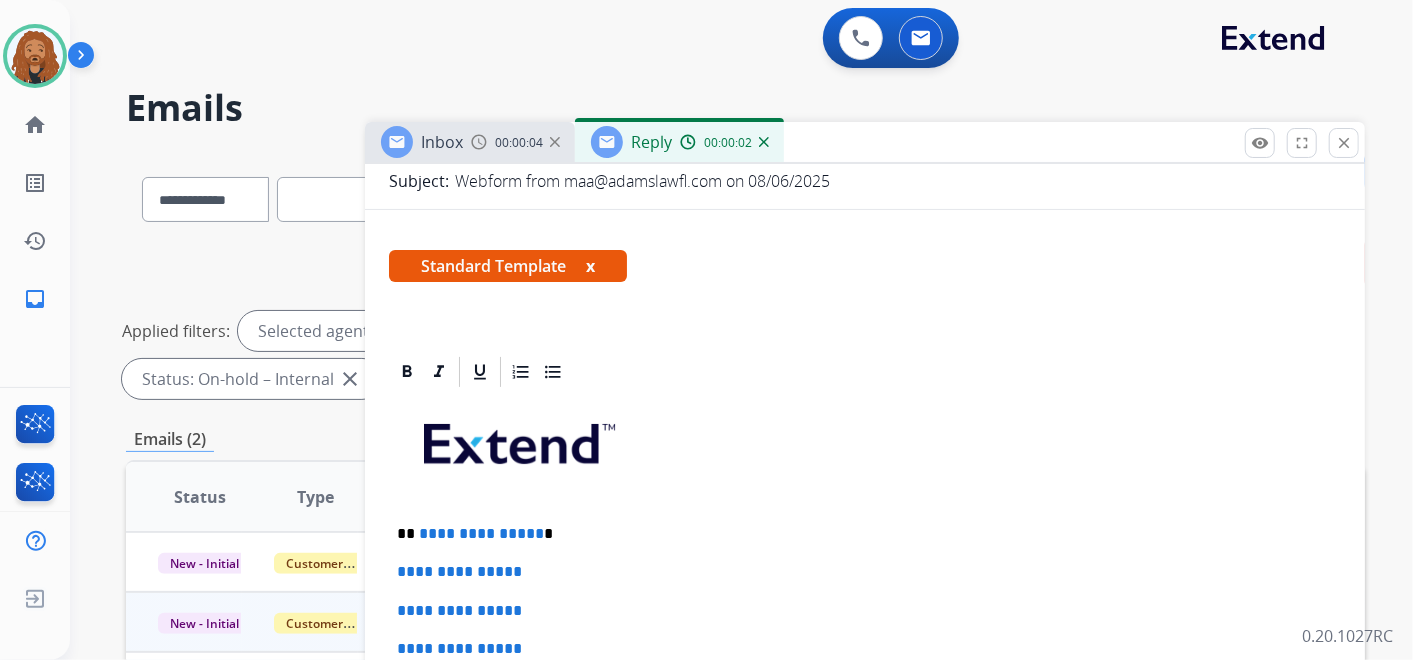 scroll, scrollTop: 333, scrollLeft: 0, axis: vertical 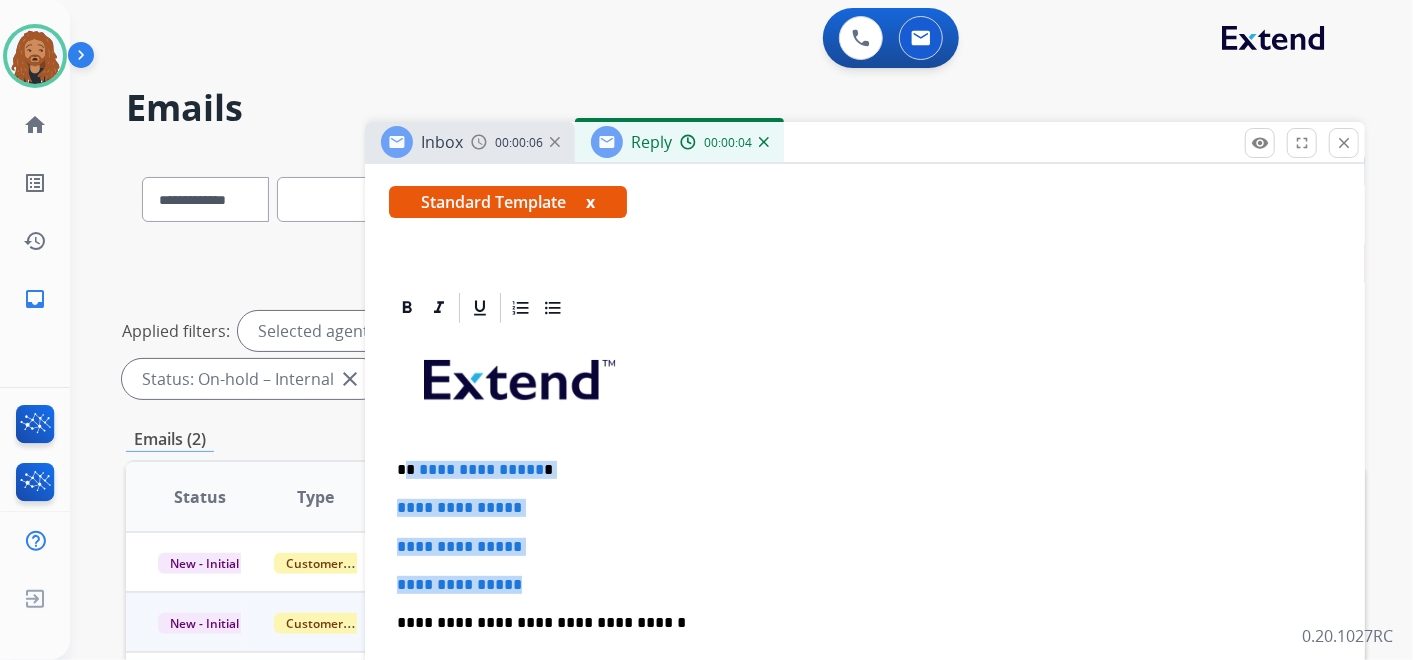 drag, startPoint x: 554, startPoint y: 585, endPoint x: 405, endPoint y: 465, distance: 191.31387 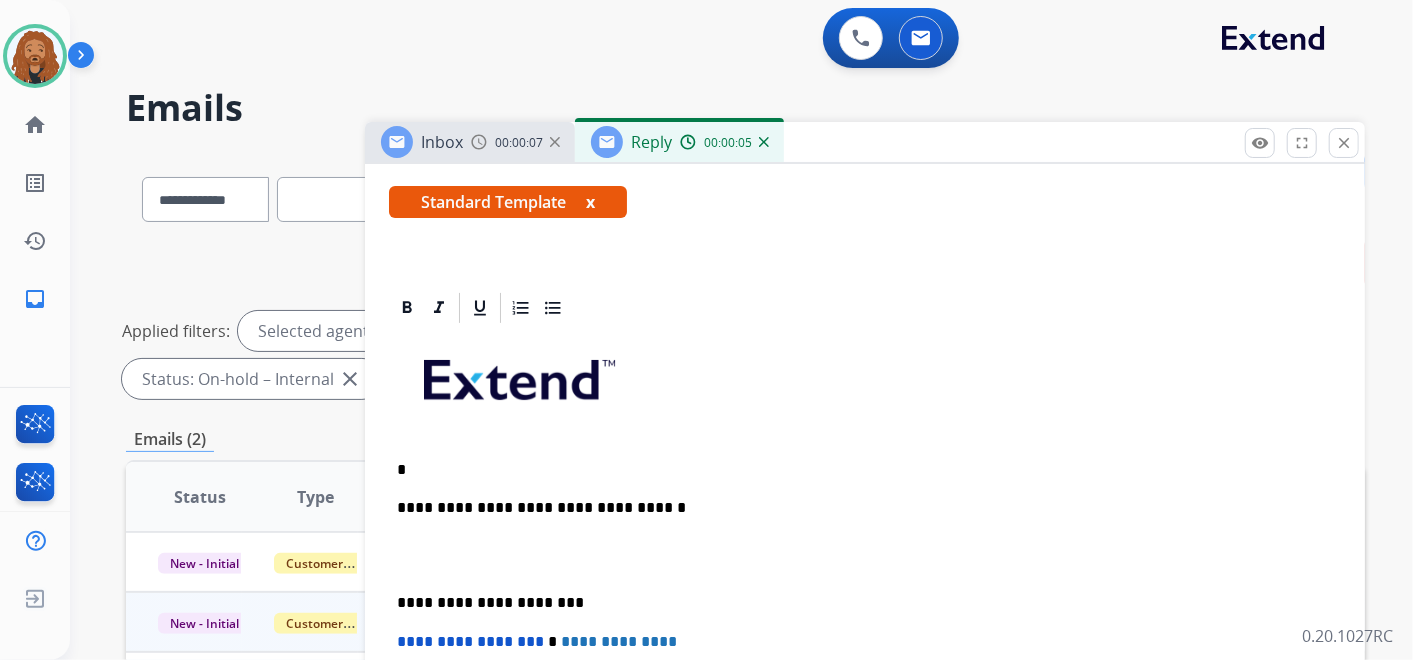 type 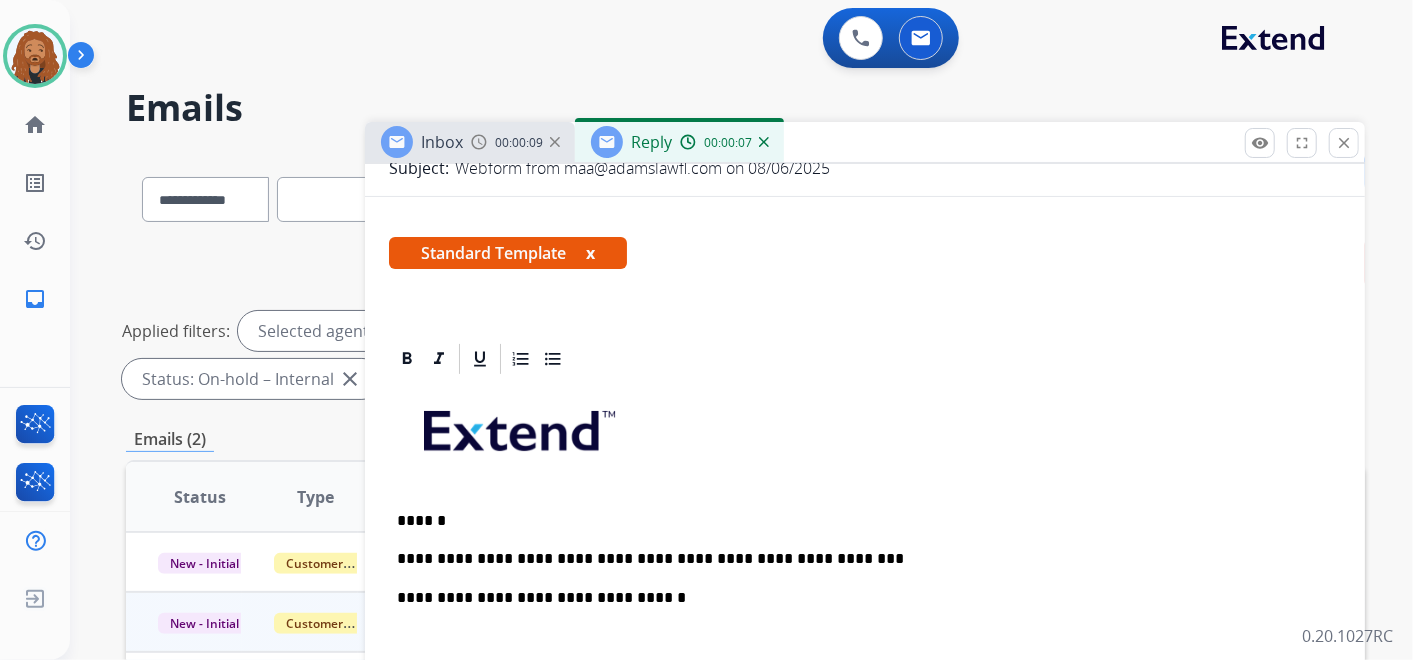 scroll, scrollTop: 333, scrollLeft: 0, axis: vertical 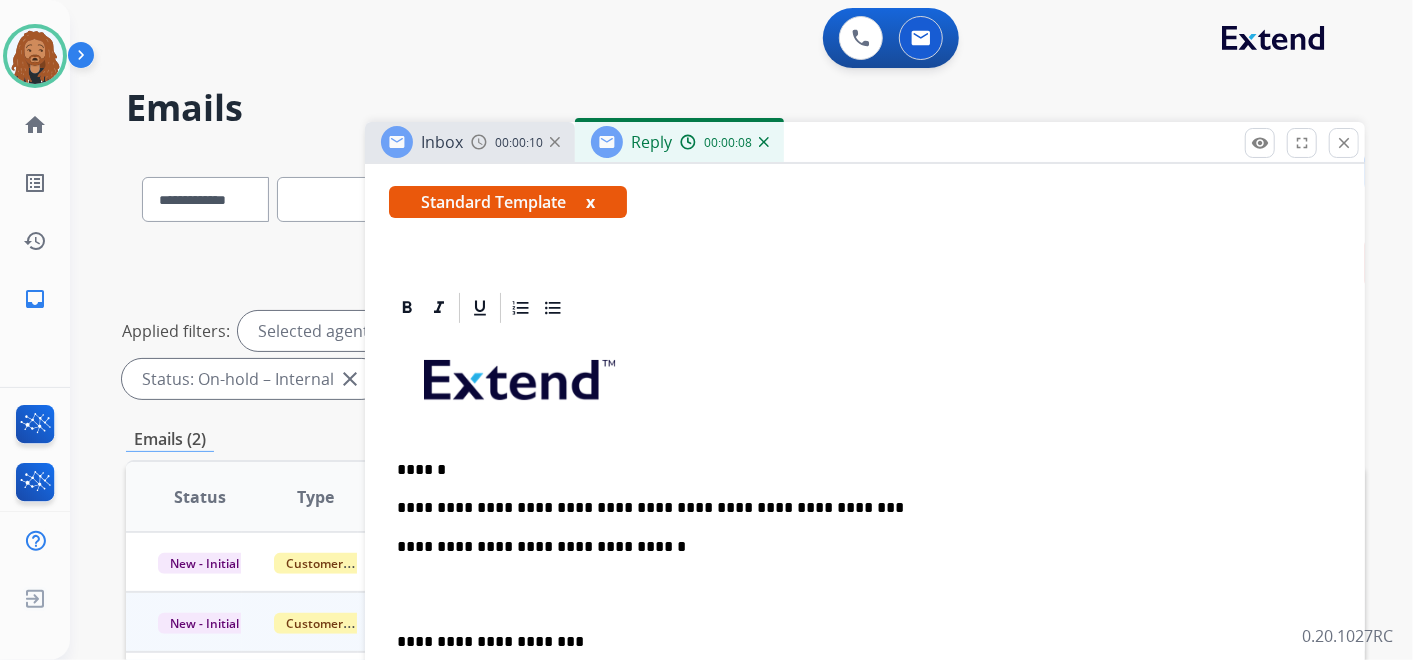 click at bounding box center (865, 594) 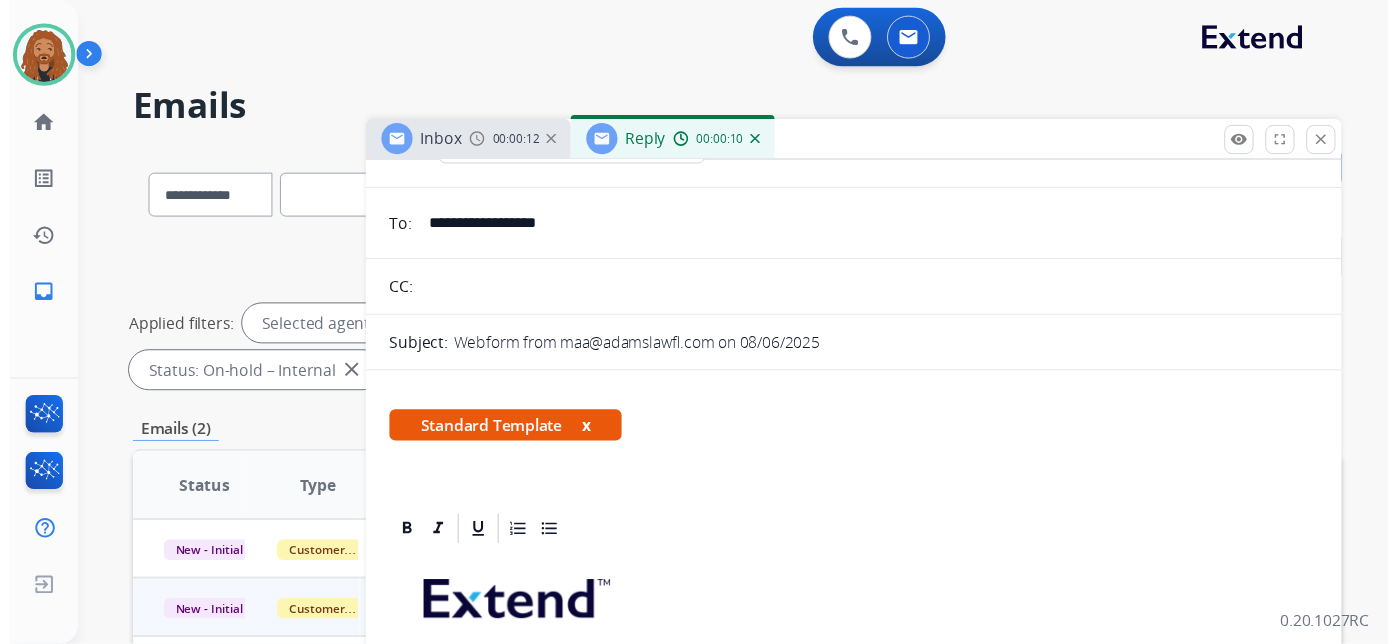 scroll, scrollTop: 0, scrollLeft: 0, axis: both 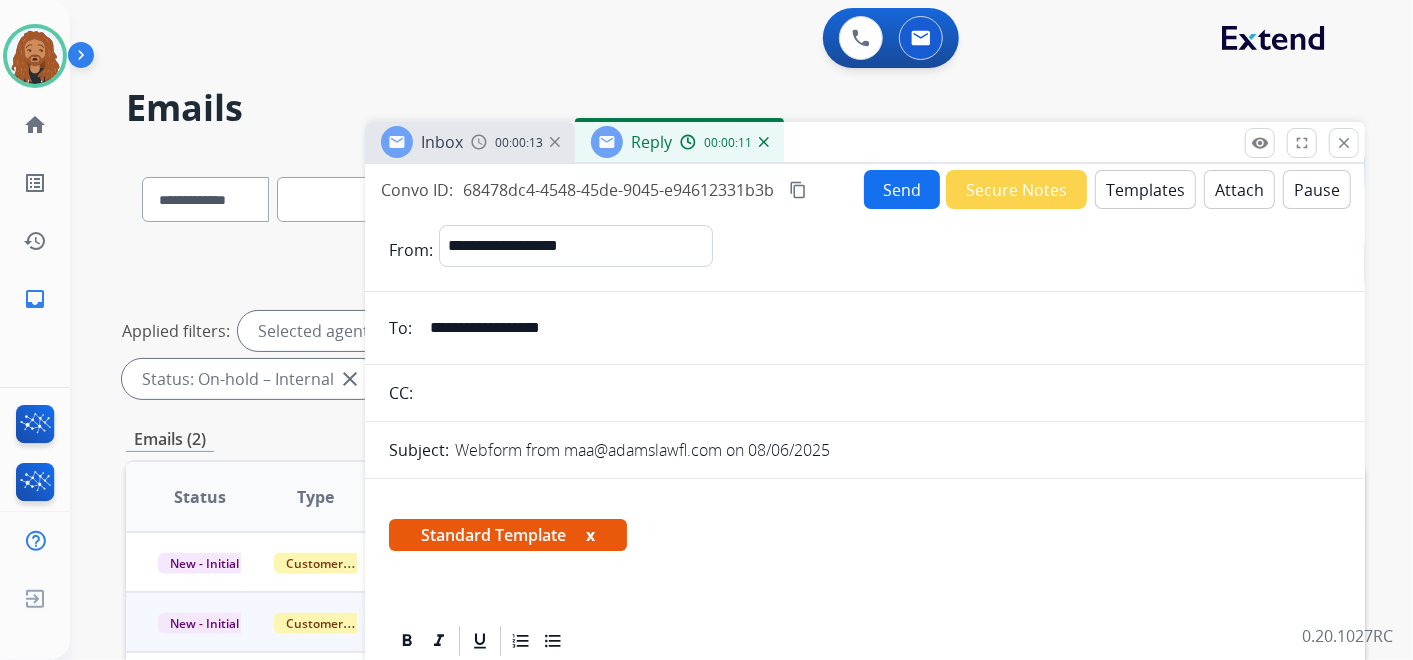 click on "From: [EMAIL] To: [EMAIL] Date: [DATE] - [TIME] [TIMEZONE] I'm trying to log back in to add photos." at bounding box center (865, 771) 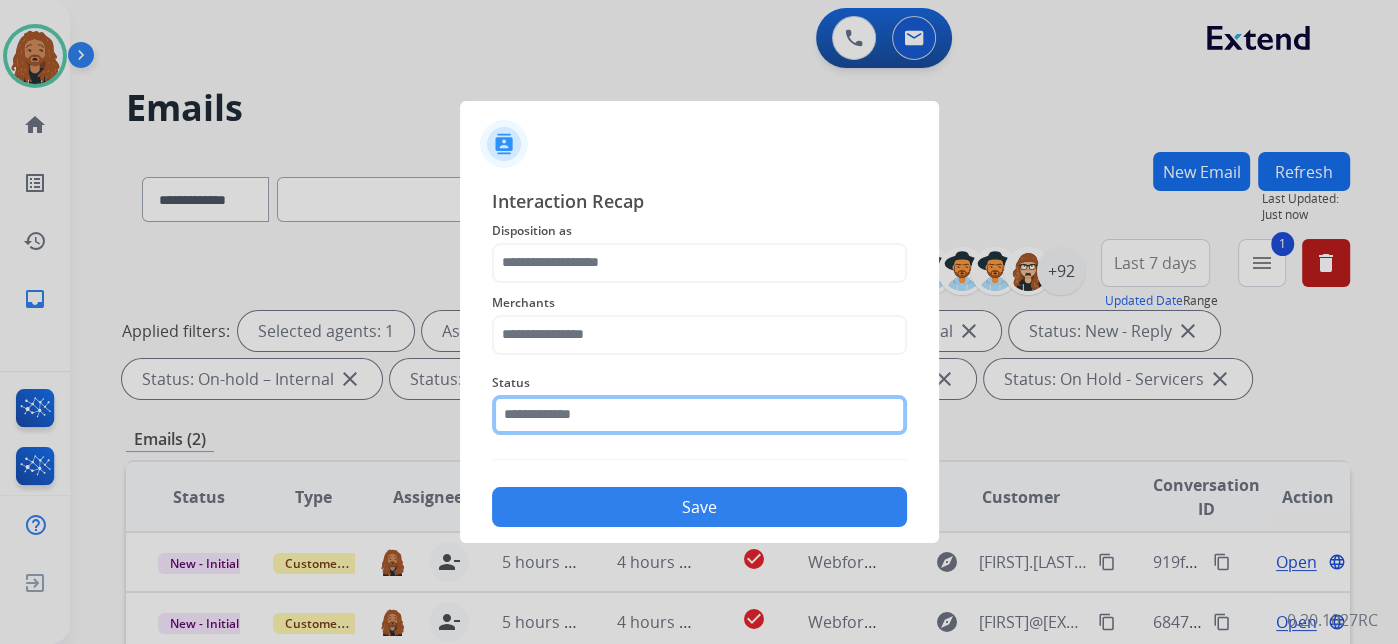 click 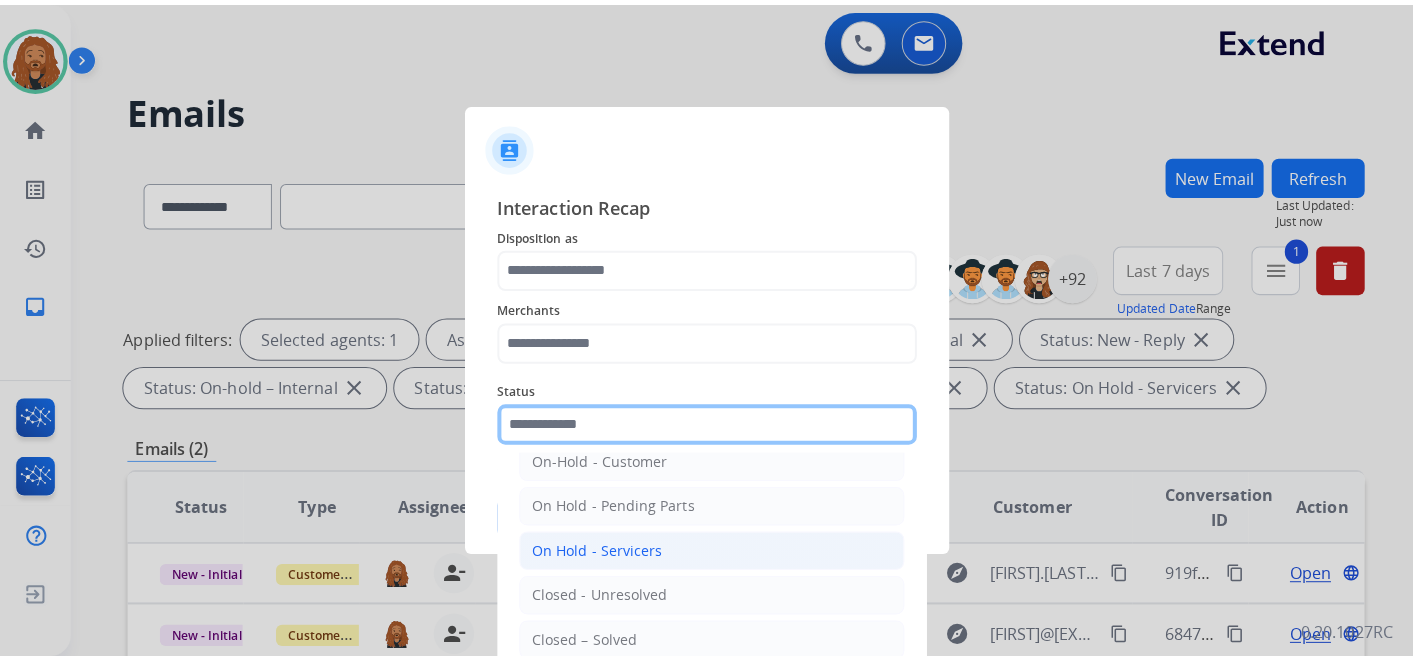 scroll, scrollTop: 114, scrollLeft: 0, axis: vertical 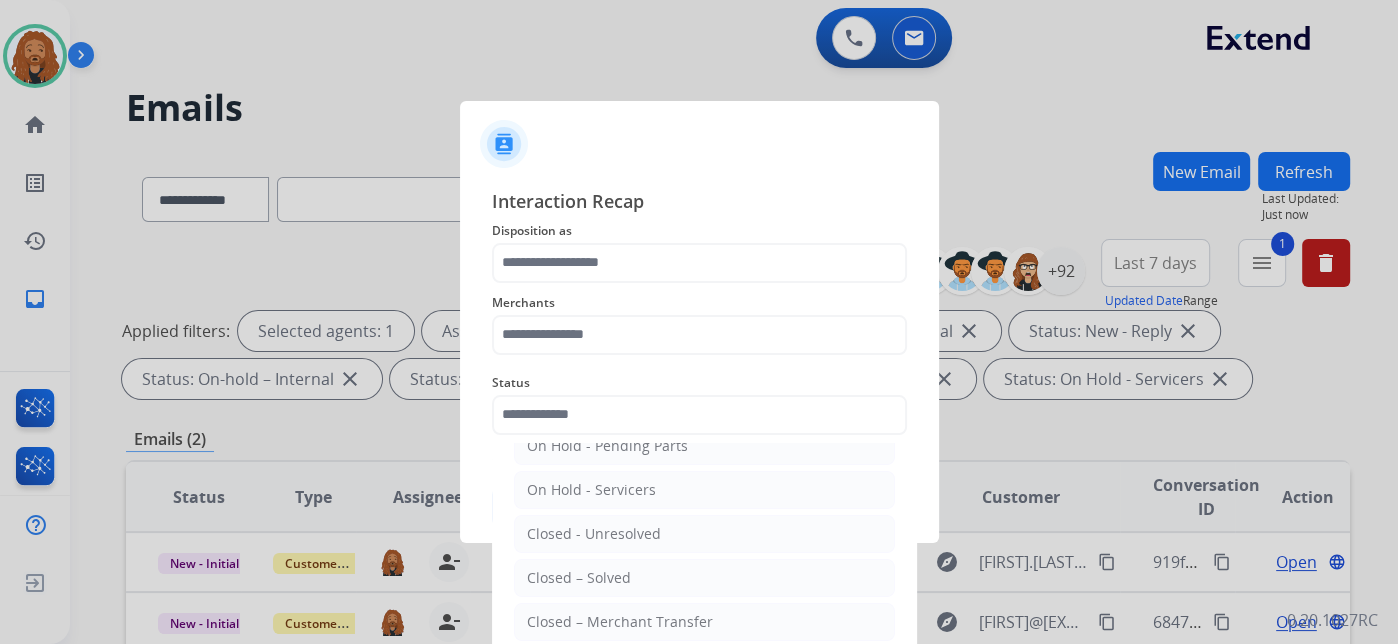click on "Closed – Solved" 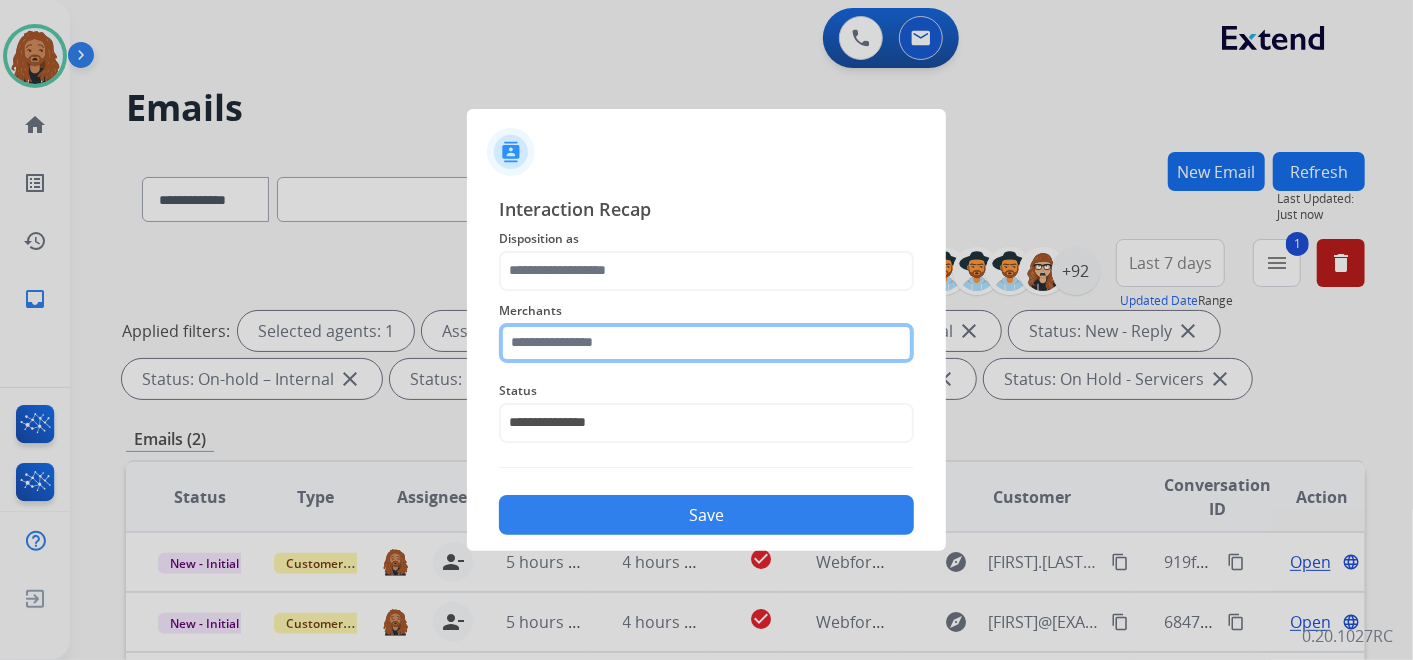 click 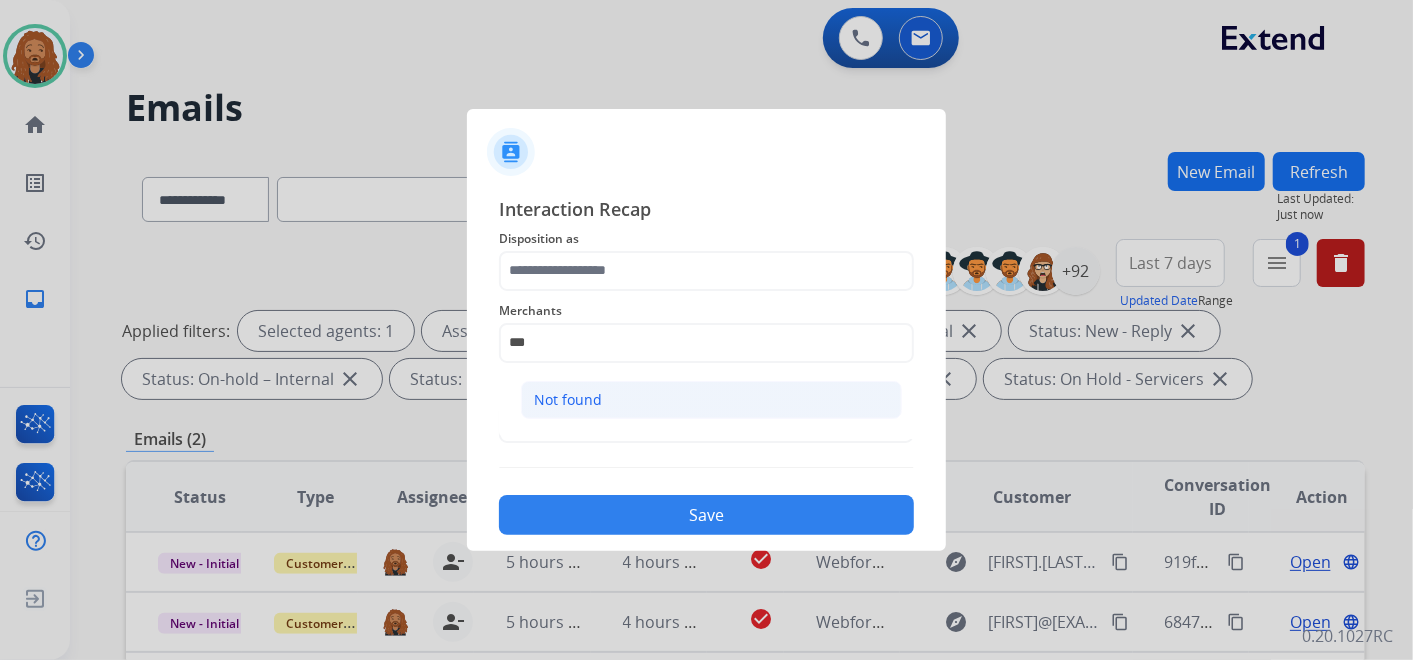 click on "Not found" 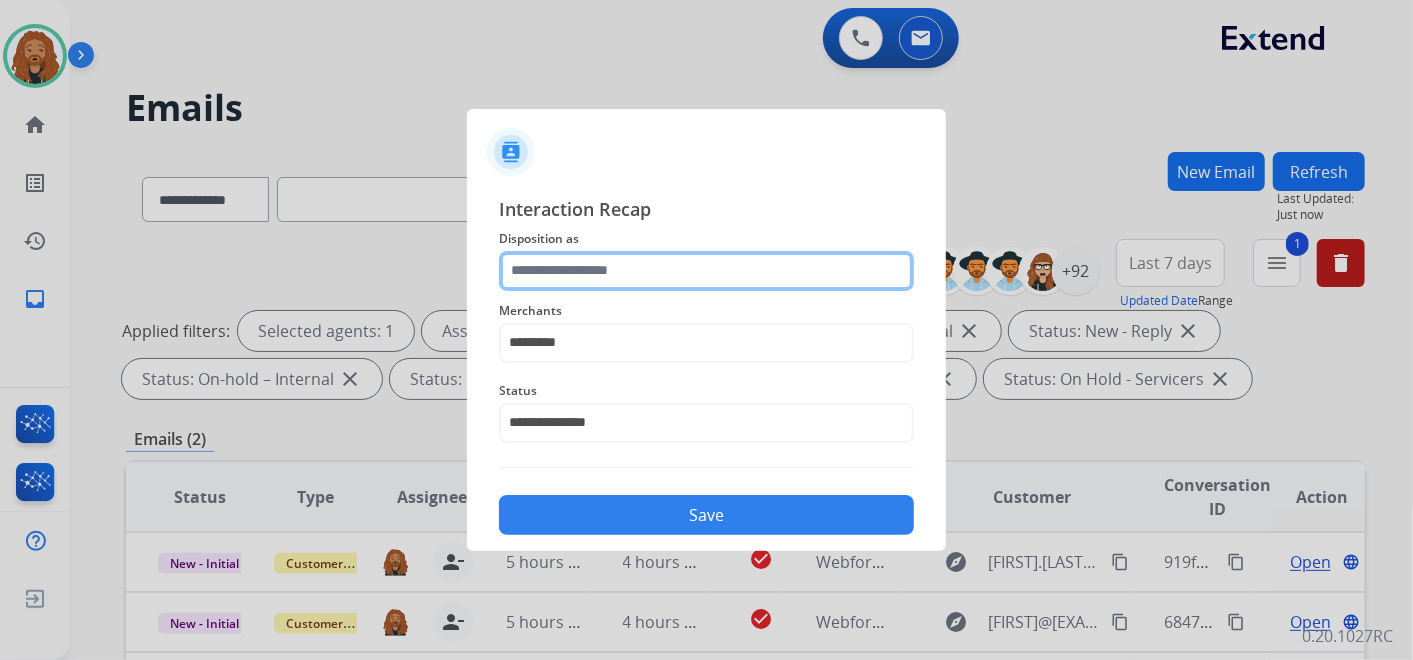 click 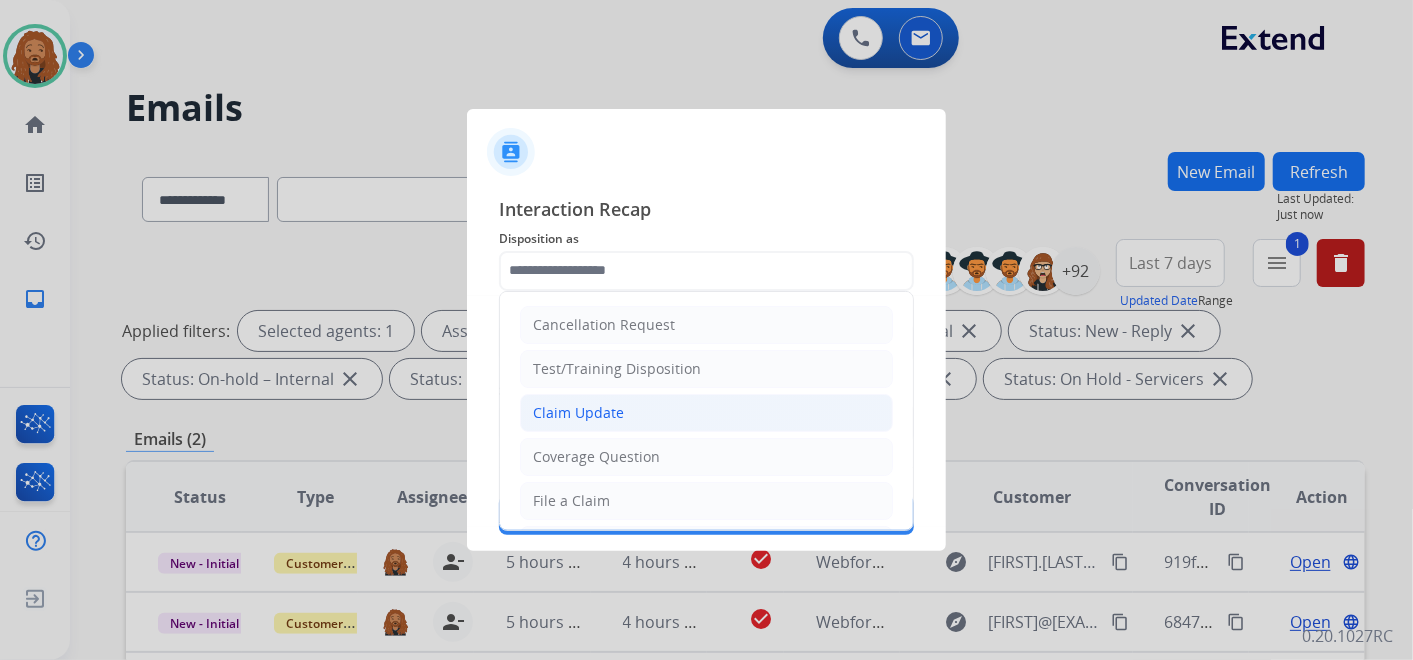 click on "Claim Update" 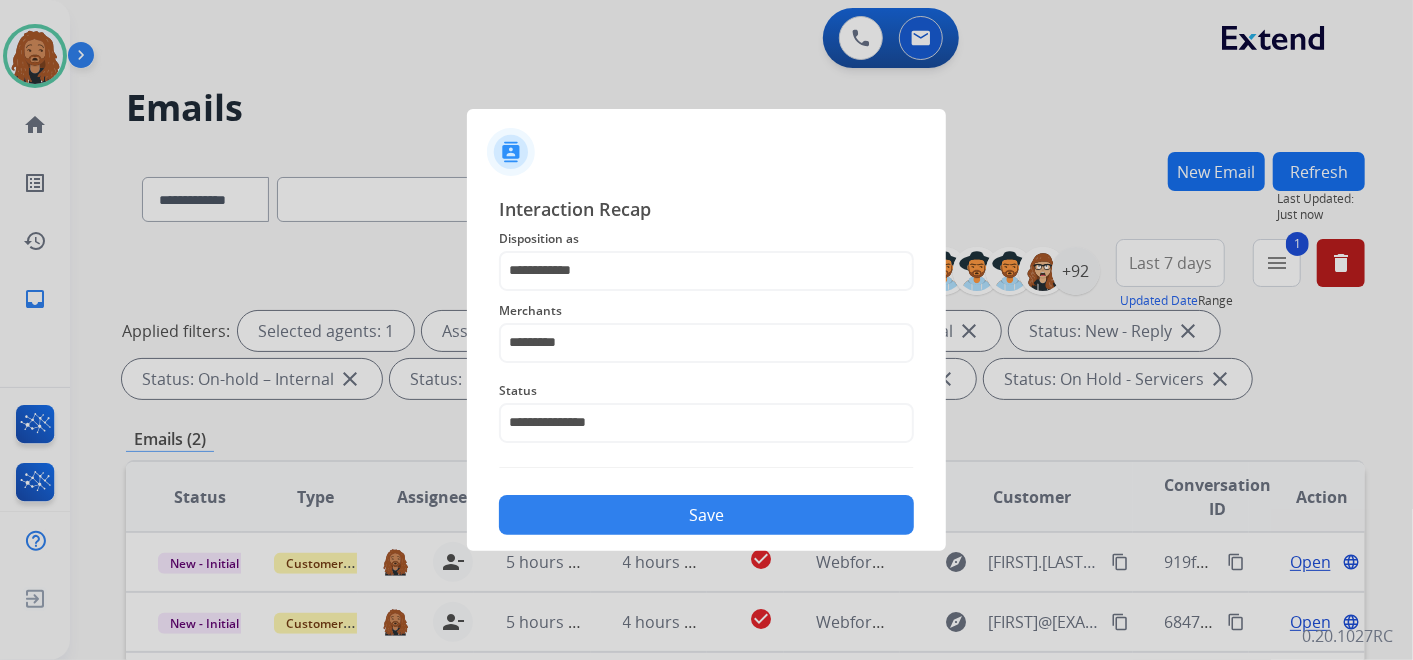 click on "Save" 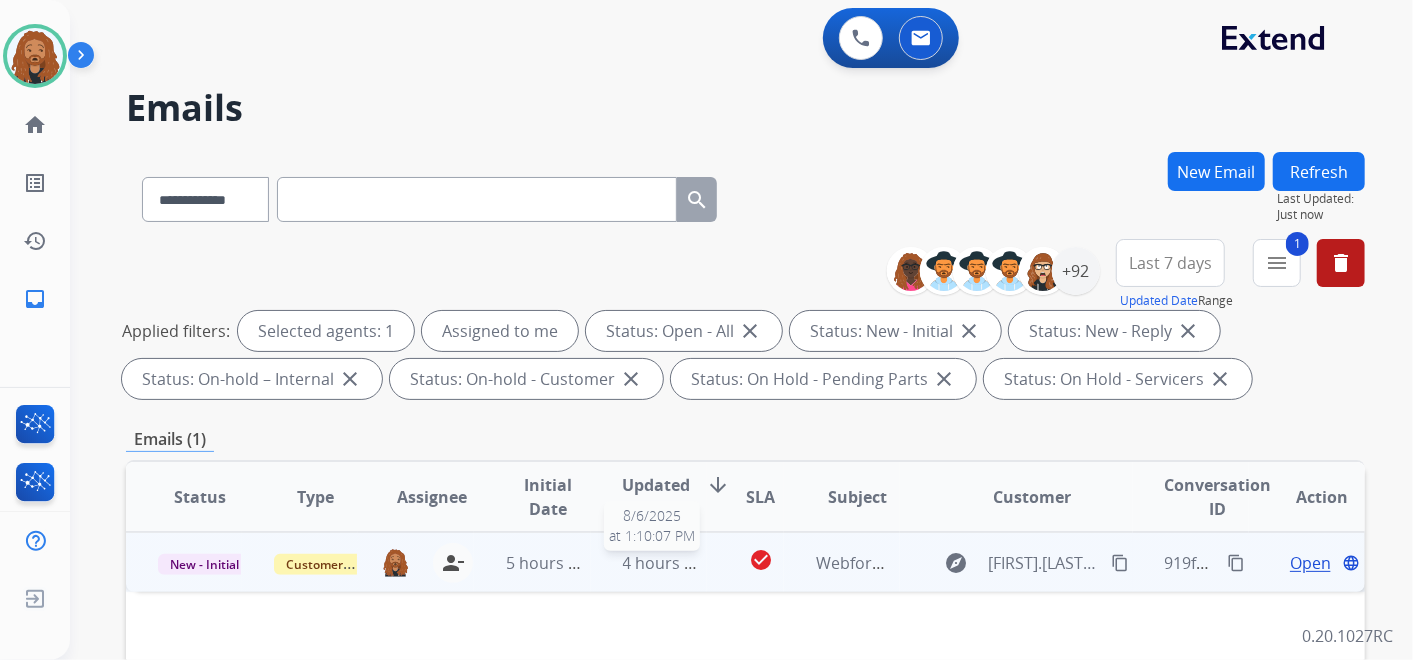 click on "4 hours ago" at bounding box center [668, 563] 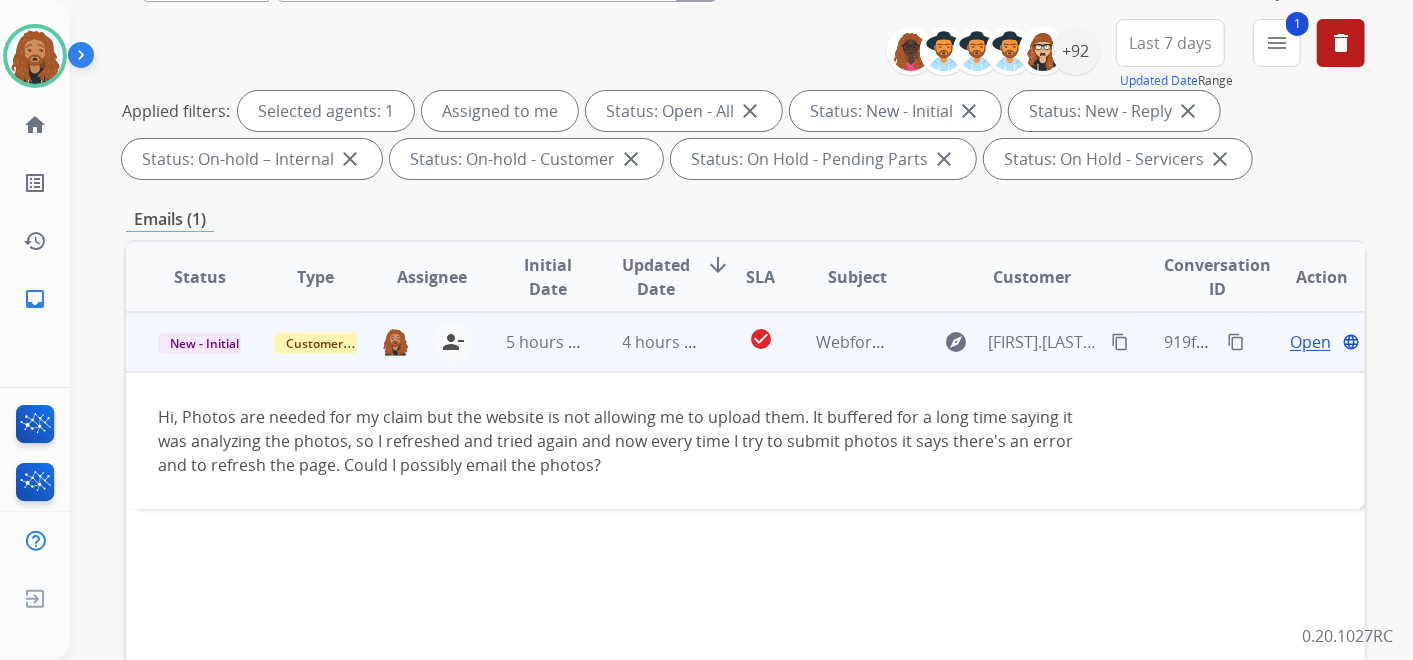 scroll, scrollTop: 222, scrollLeft: 0, axis: vertical 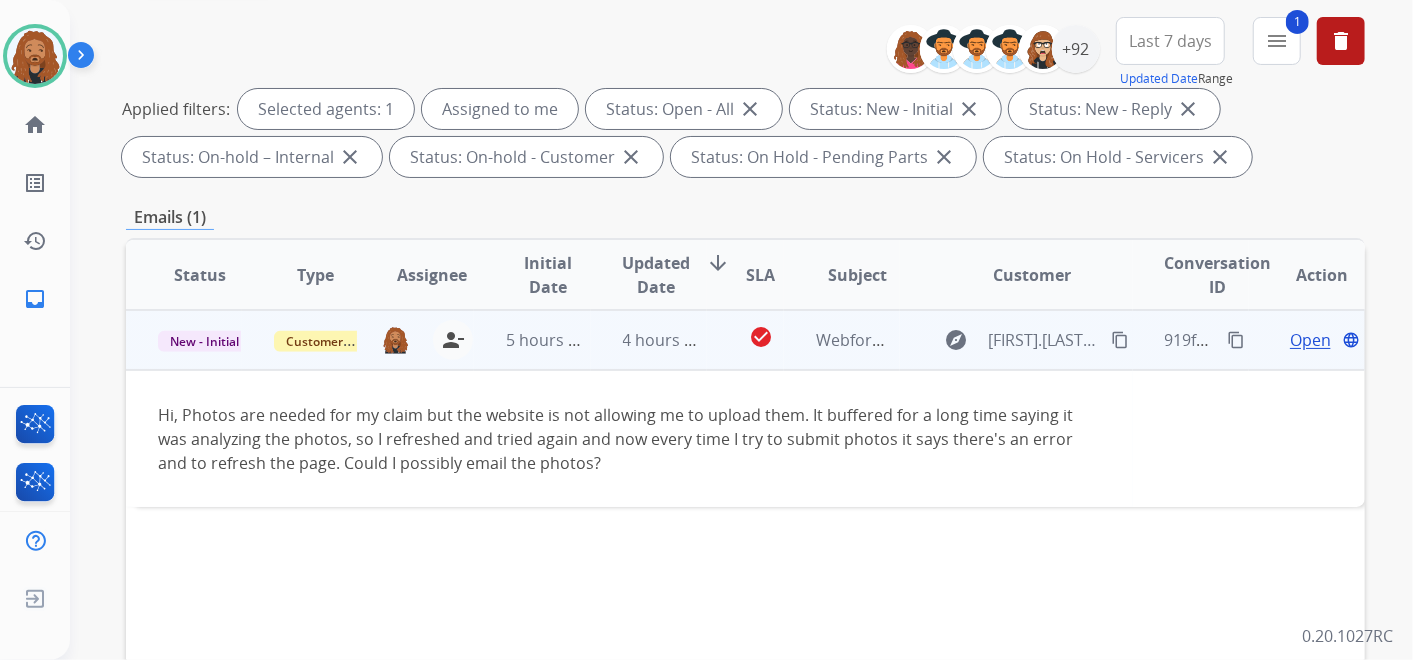 click on "Open" at bounding box center (1310, 340) 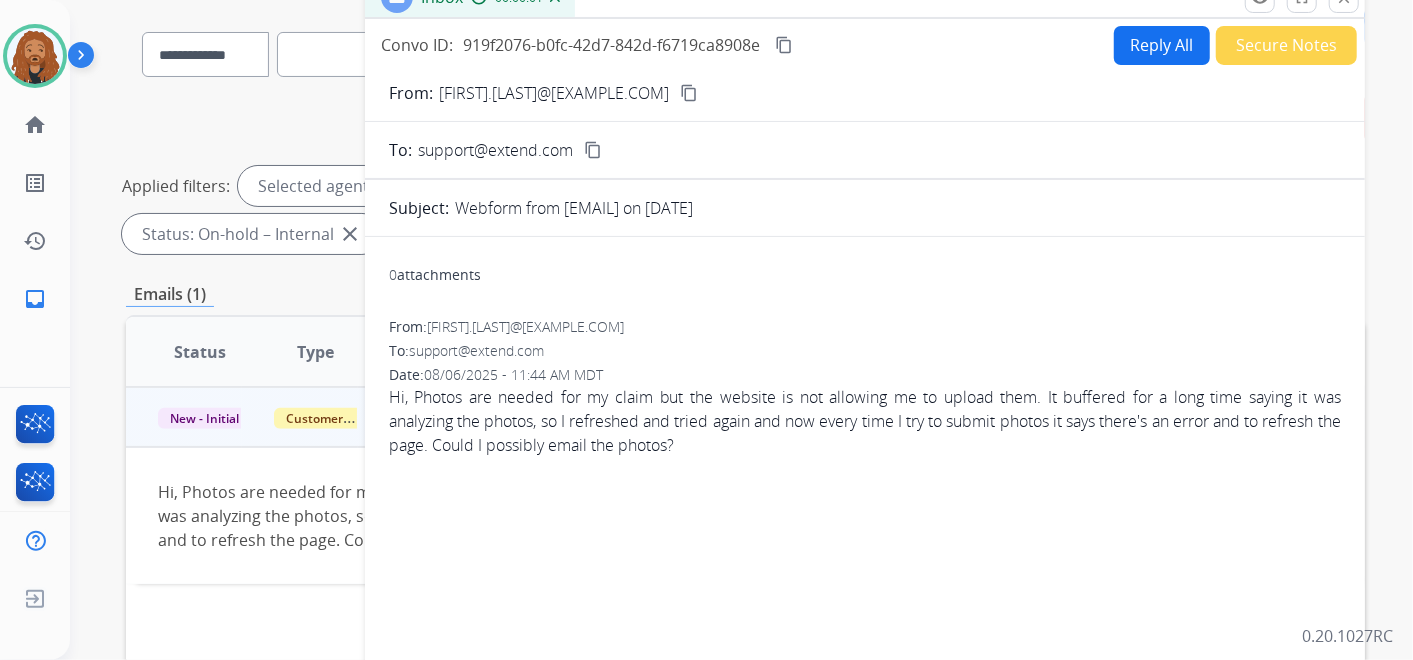 scroll, scrollTop: 111, scrollLeft: 0, axis: vertical 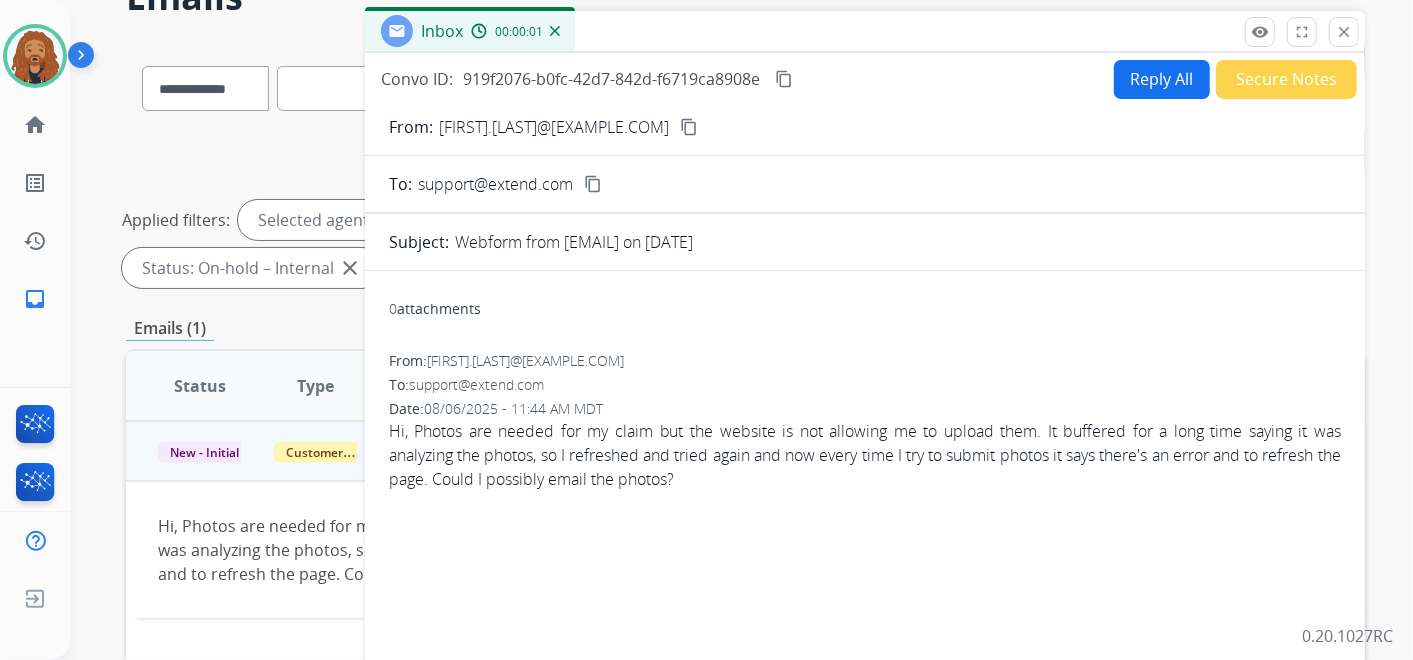 click on "Reply All" at bounding box center (1162, 79) 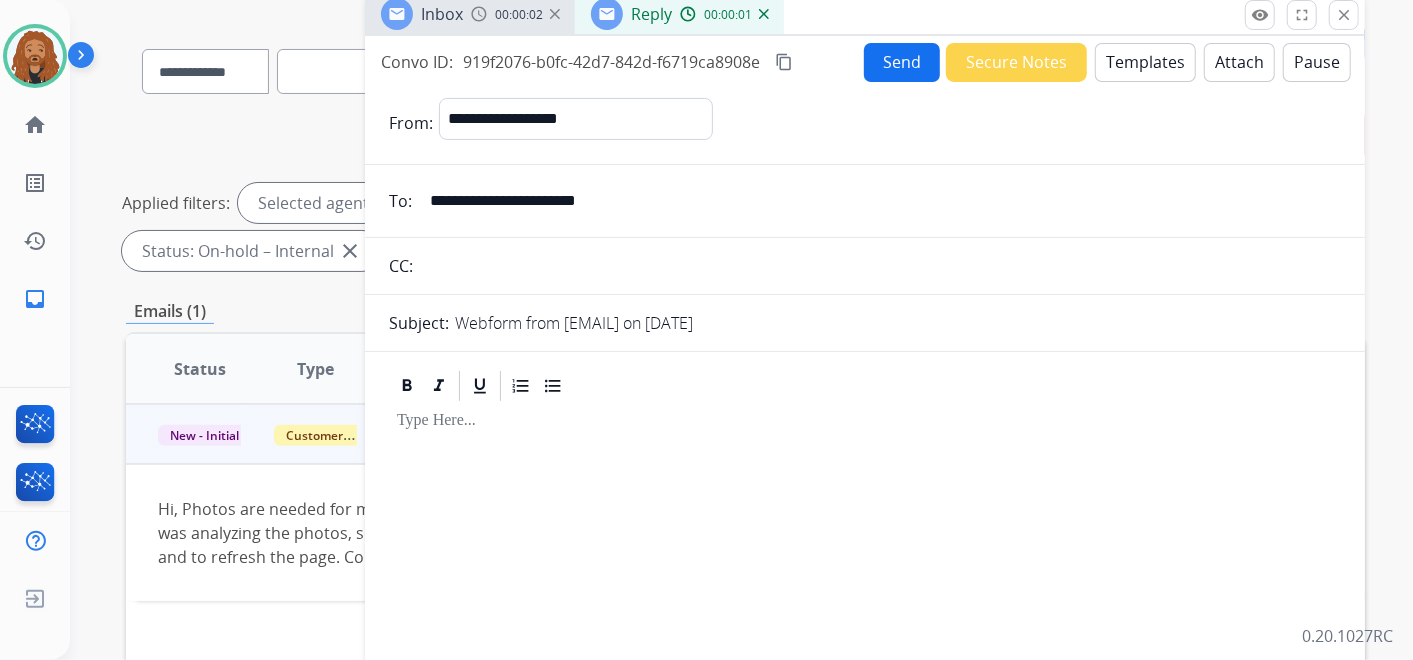 scroll, scrollTop: 0, scrollLeft: 0, axis: both 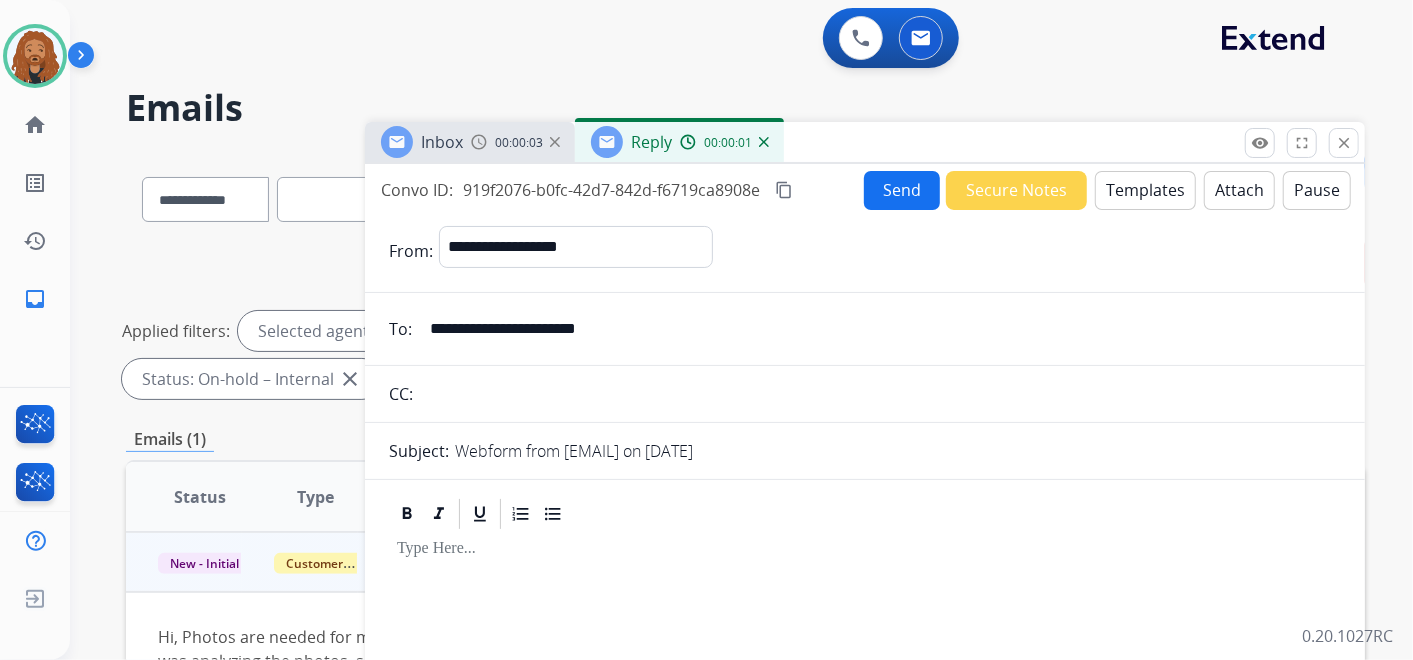click on "Templates" at bounding box center [1145, 190] 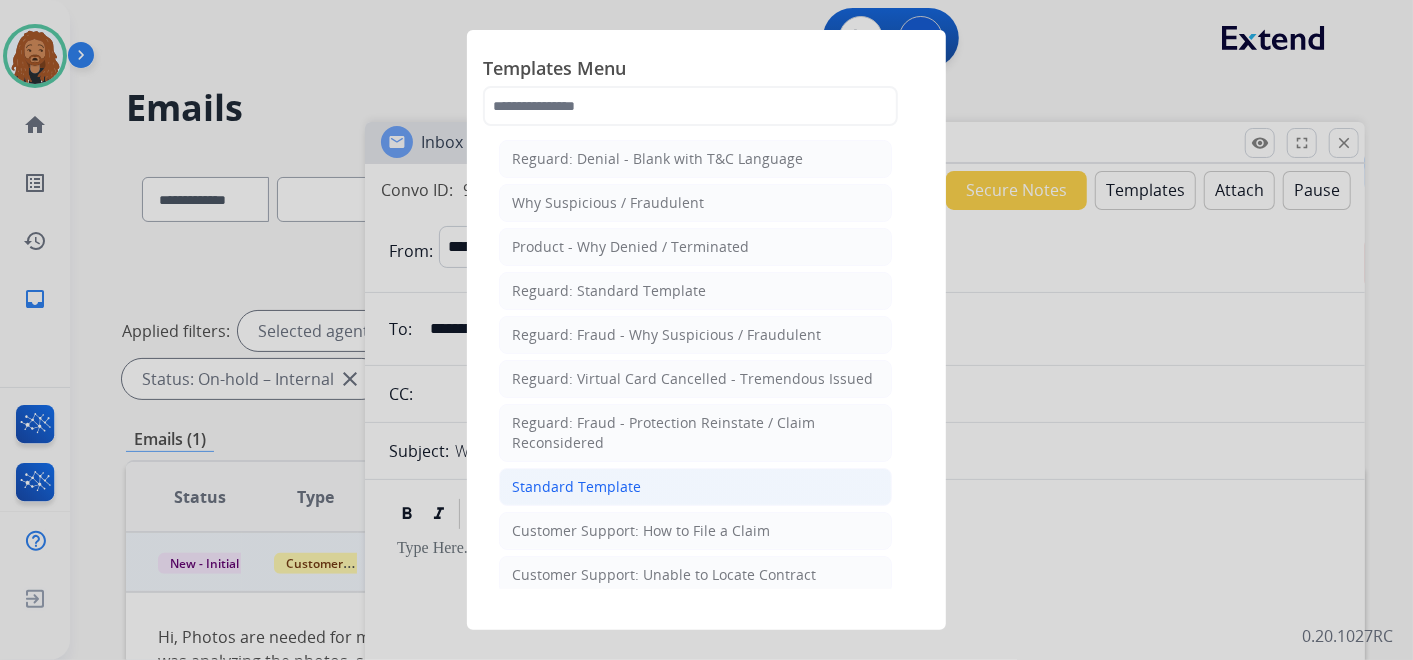 click on "Standard Template" 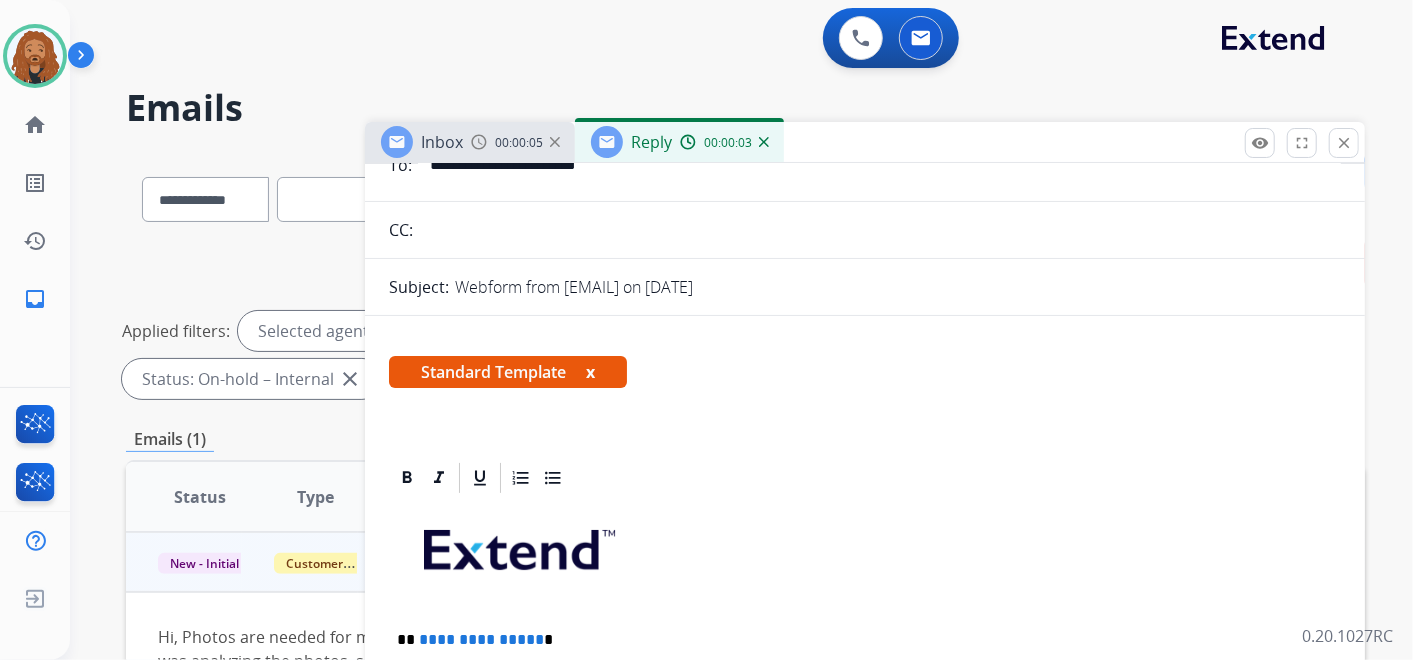 scroll, scrollTop: 333, scrollLeft: 0, axis: vertical 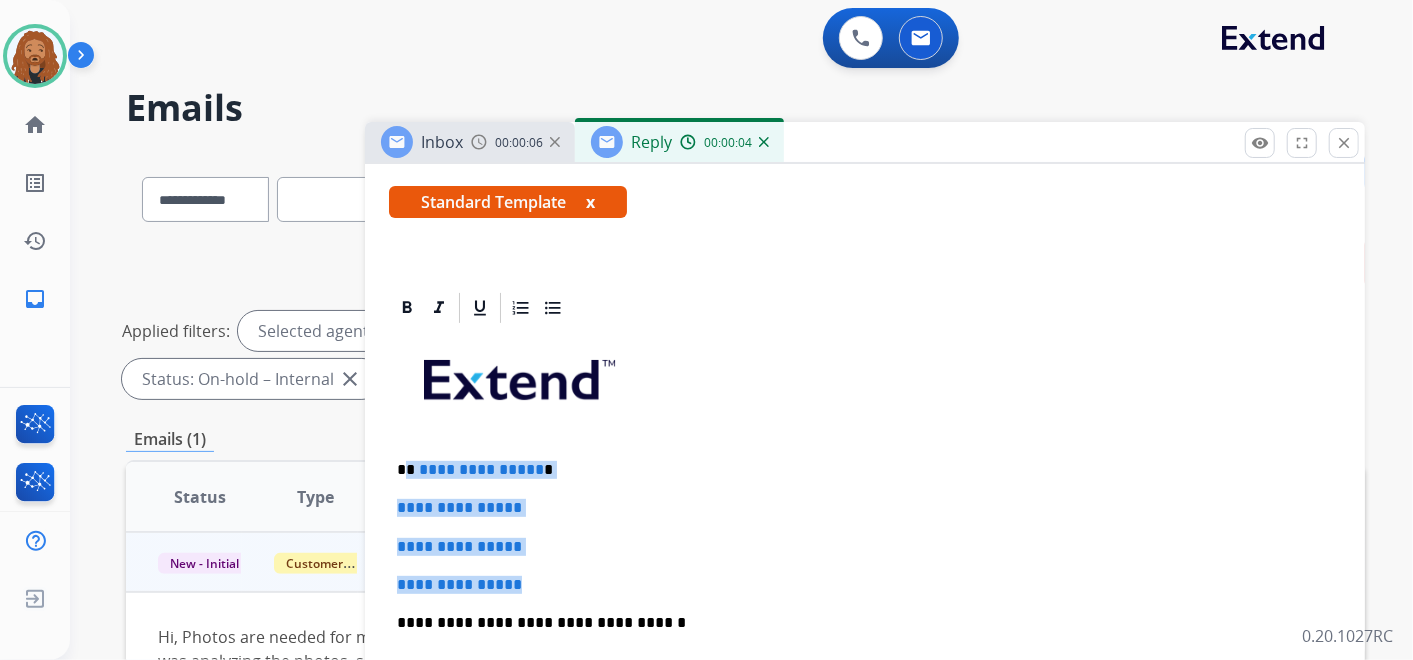 drag, startPoint x: 534, startPoint y: 582, endPoint x: 406, endPoint y: 470, distance: 170.08234 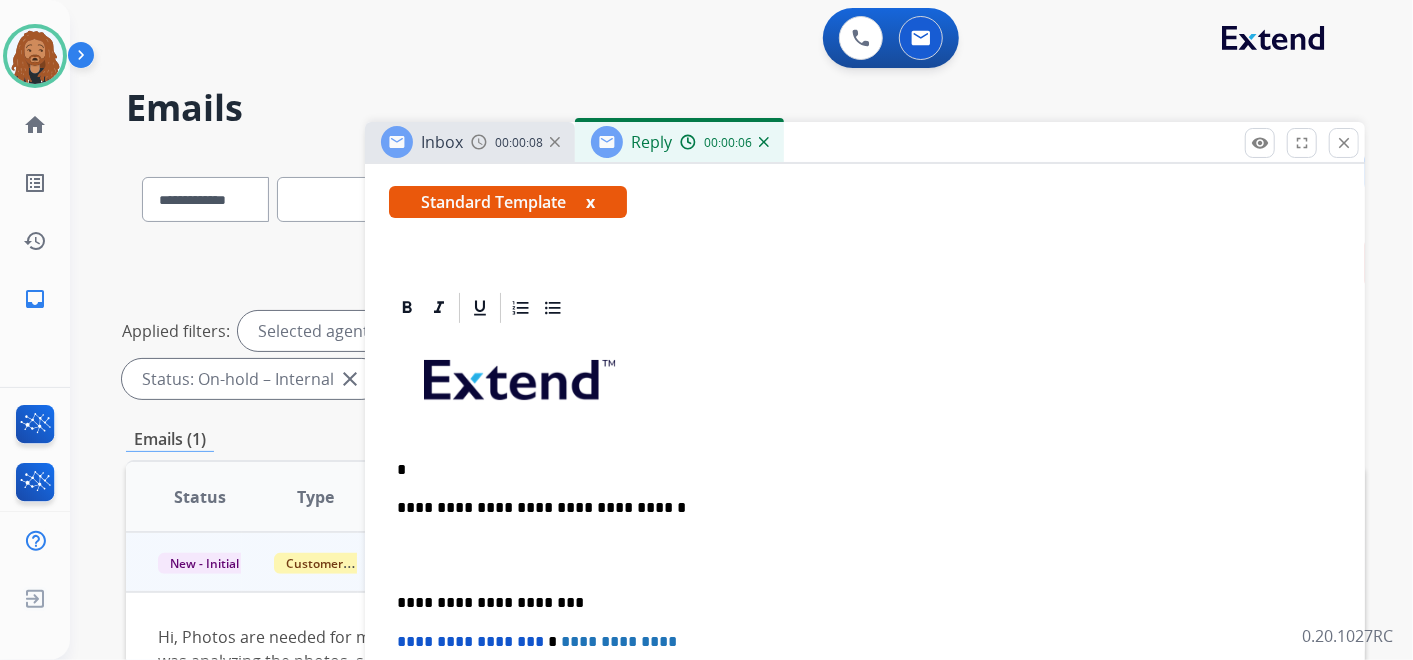 type 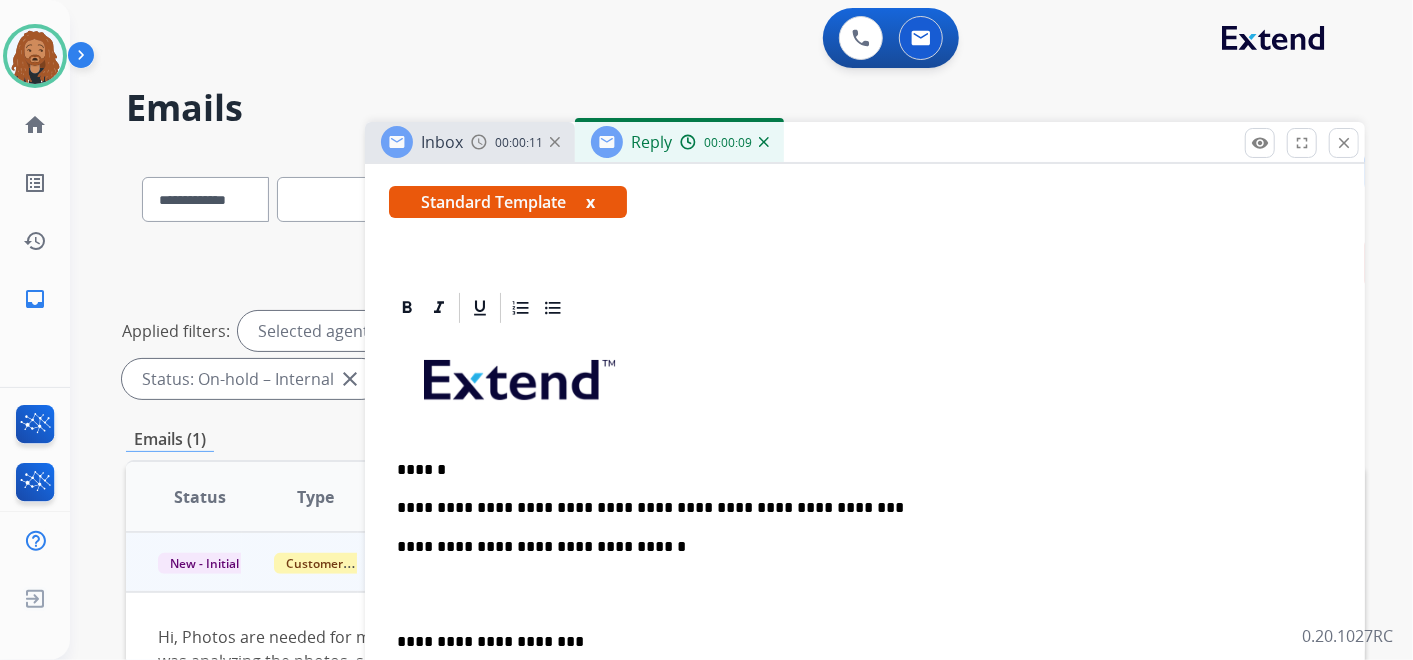 click at bounding box center [865, 594] 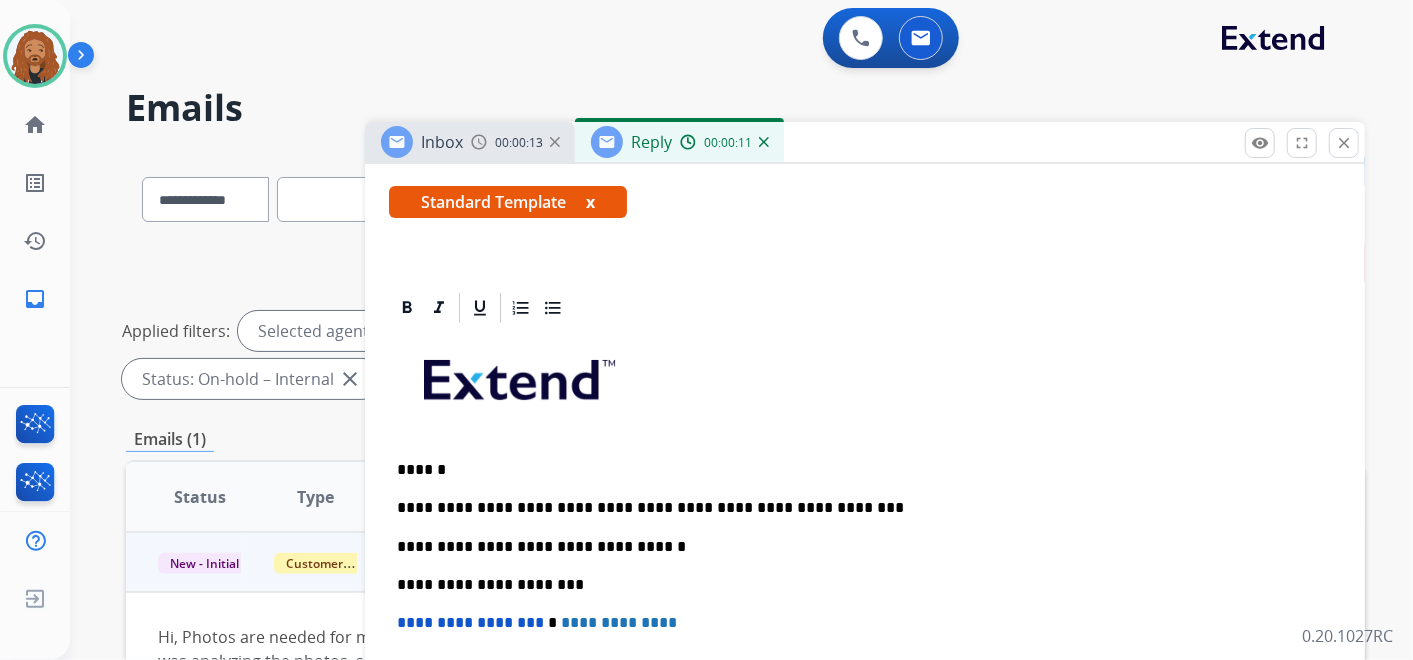 scroll, scrollTop: 0, scrollLeft: 0, axis: both 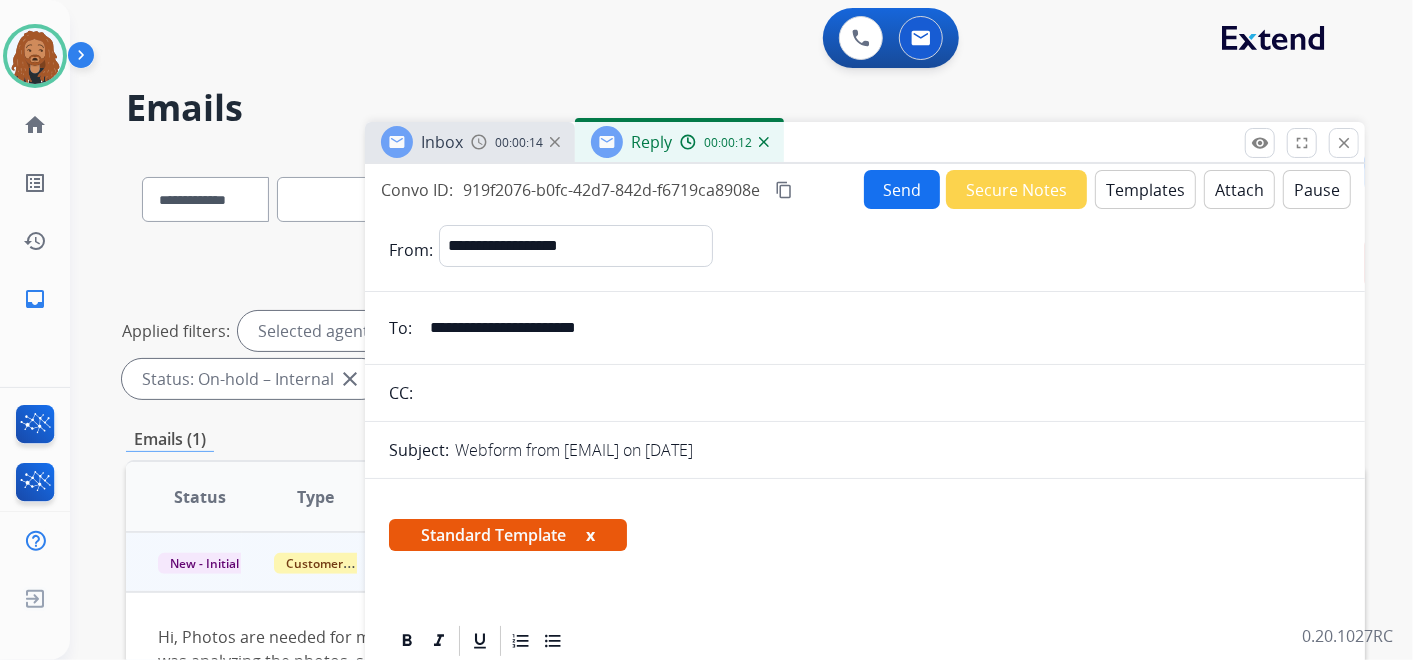 click on "Send" at bounding box center (902, 189) 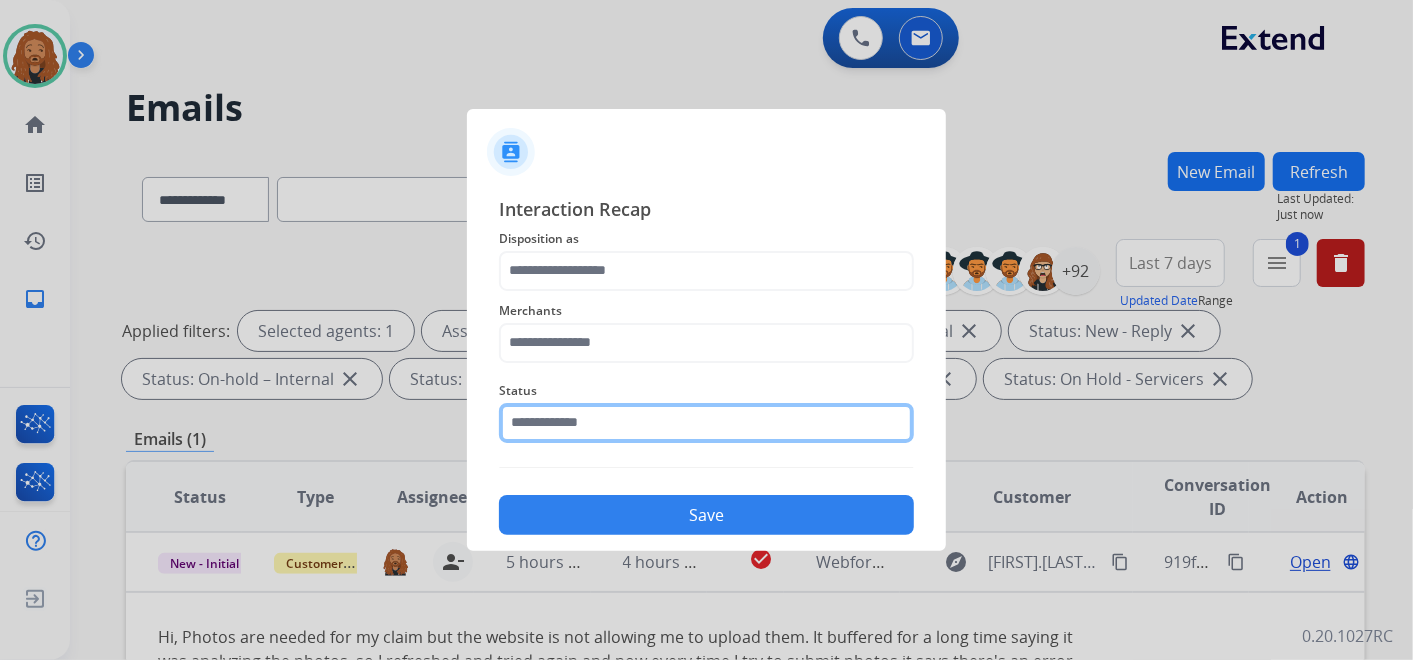 click 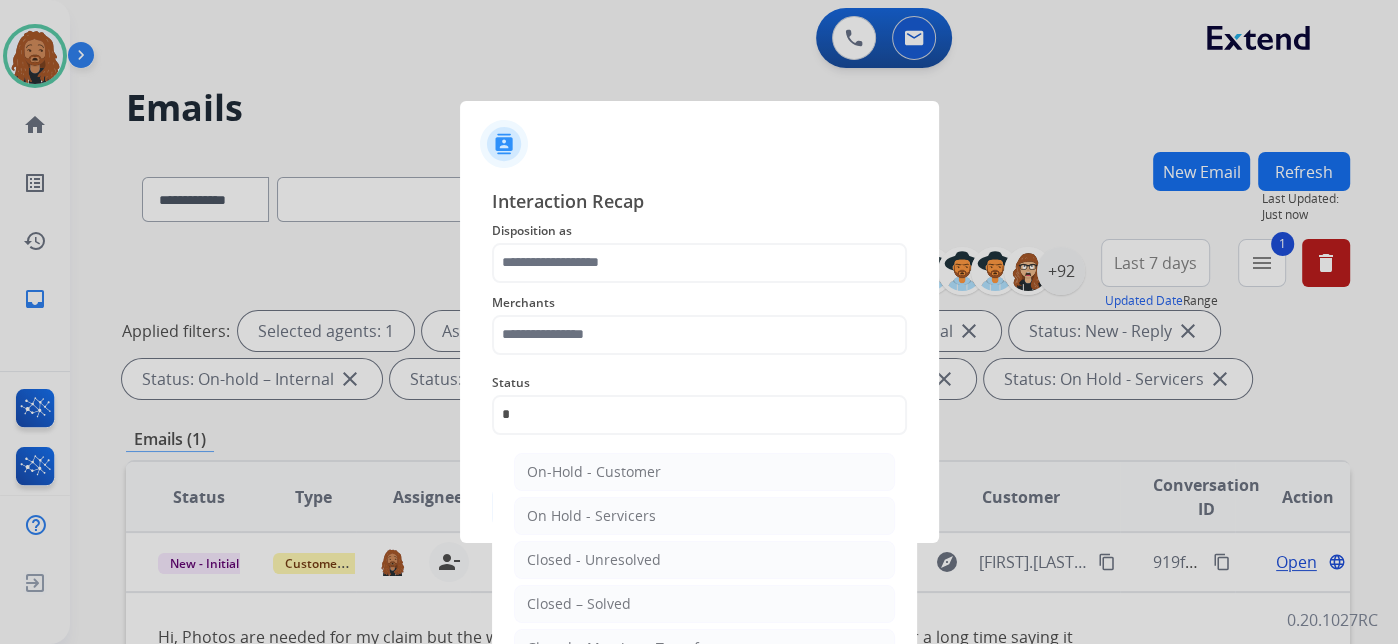 drag, startPoint x: 641, startPoint y: 599, endPoint x: 636, endPoint y: 477, distance: 122.10242 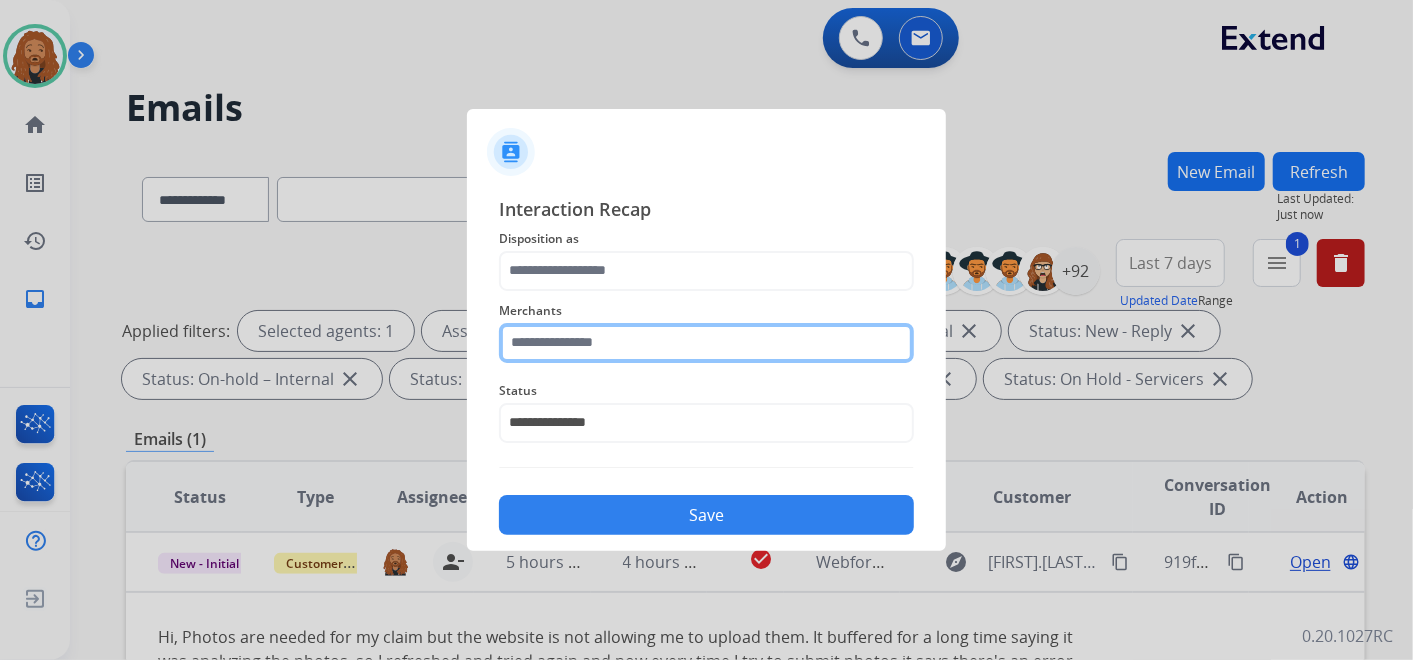 click 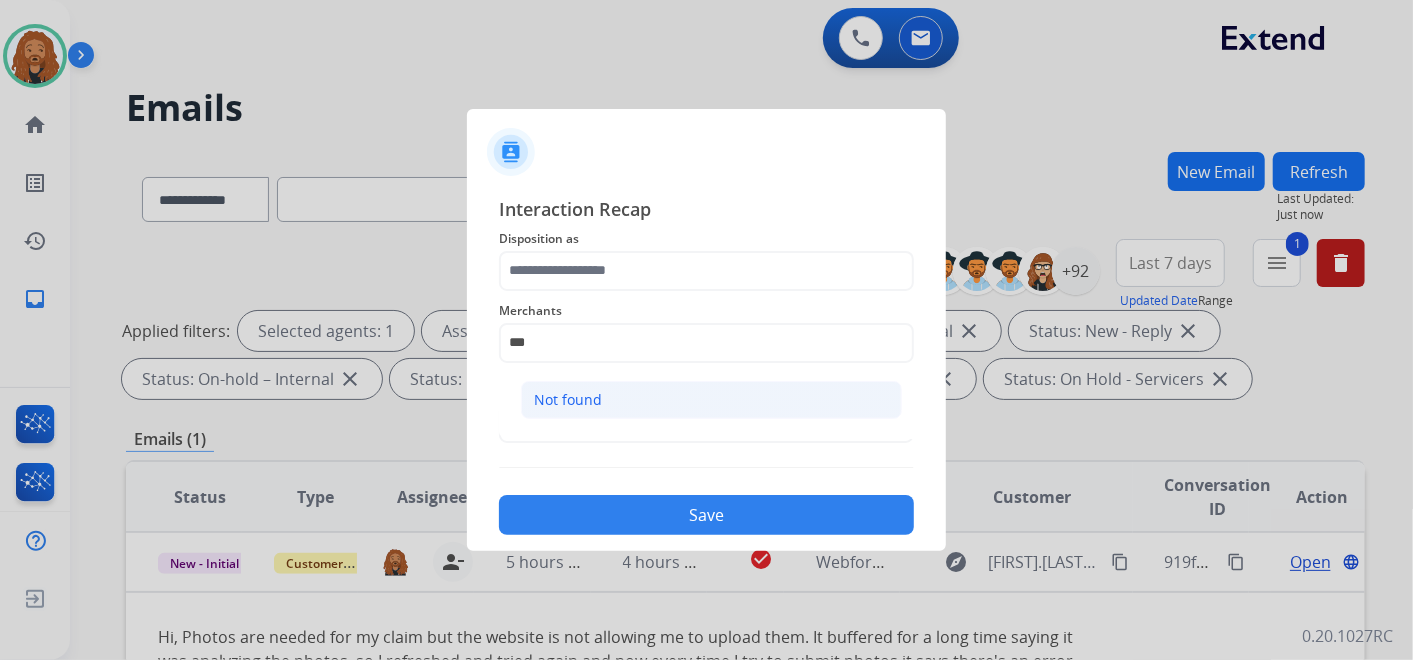 click on "Not found" 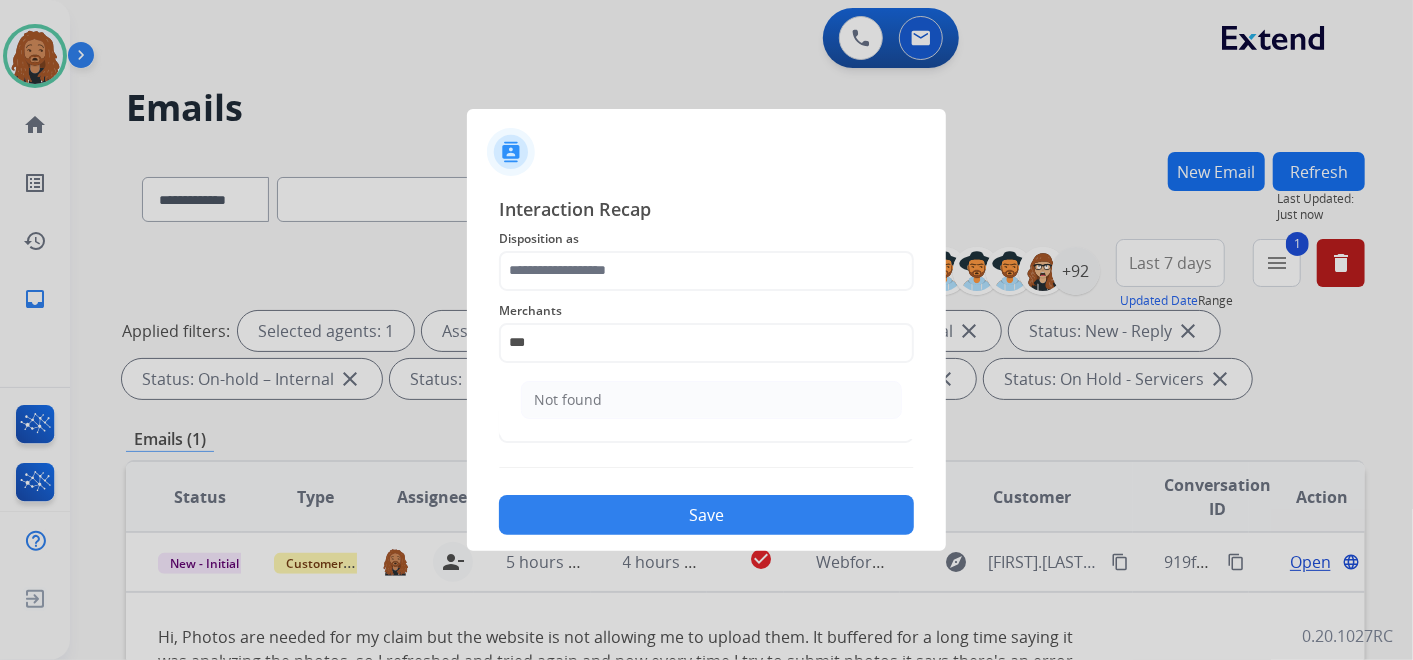 type on "*********" 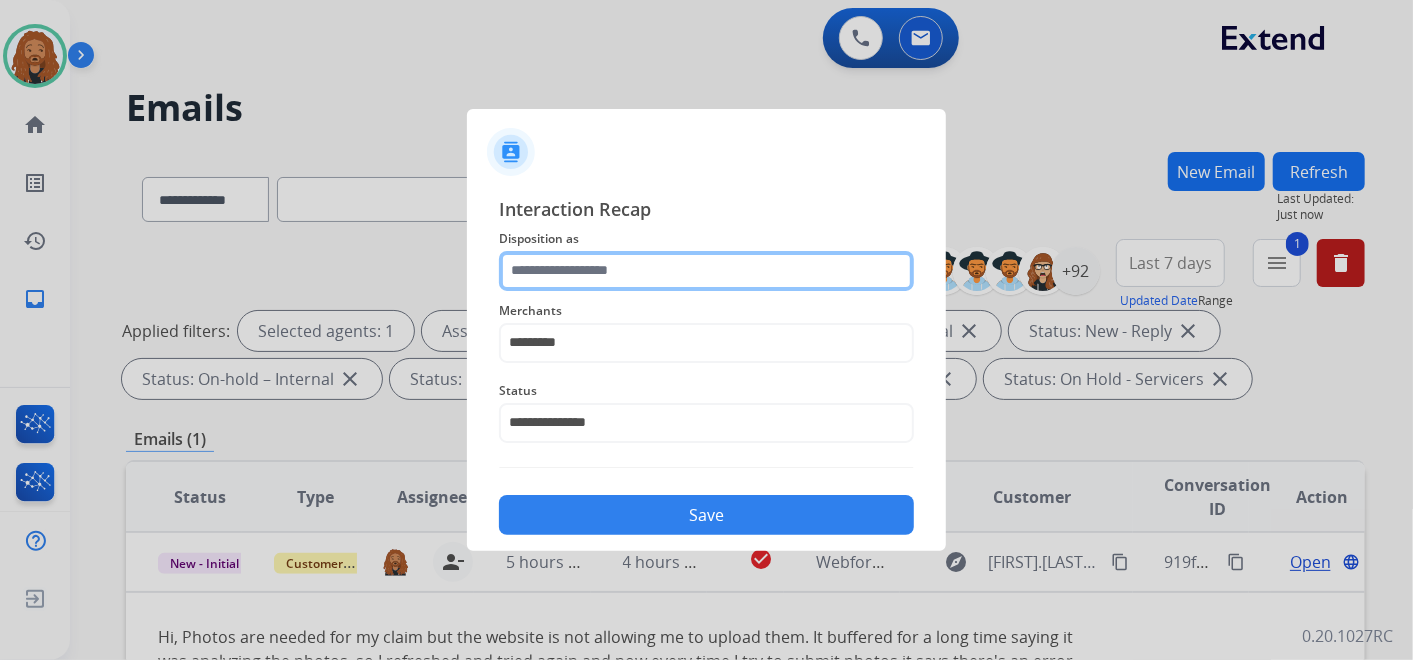 click 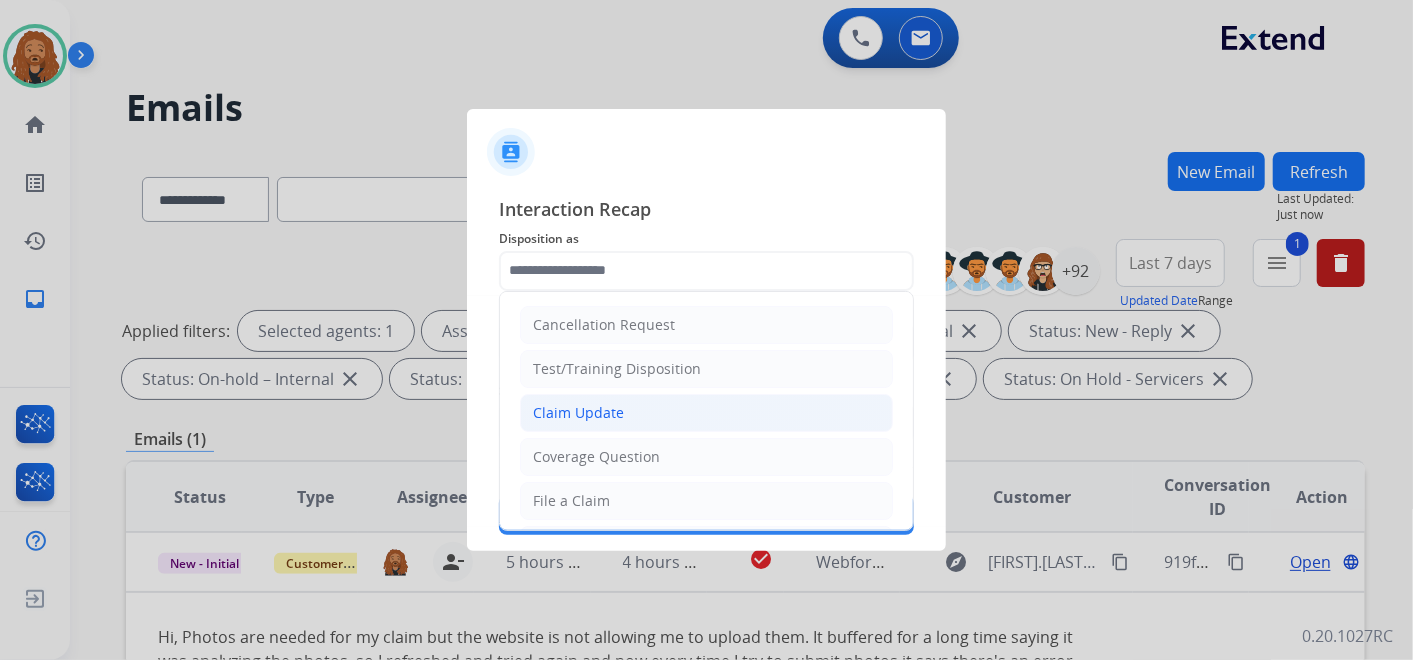 click on "Claim Update" 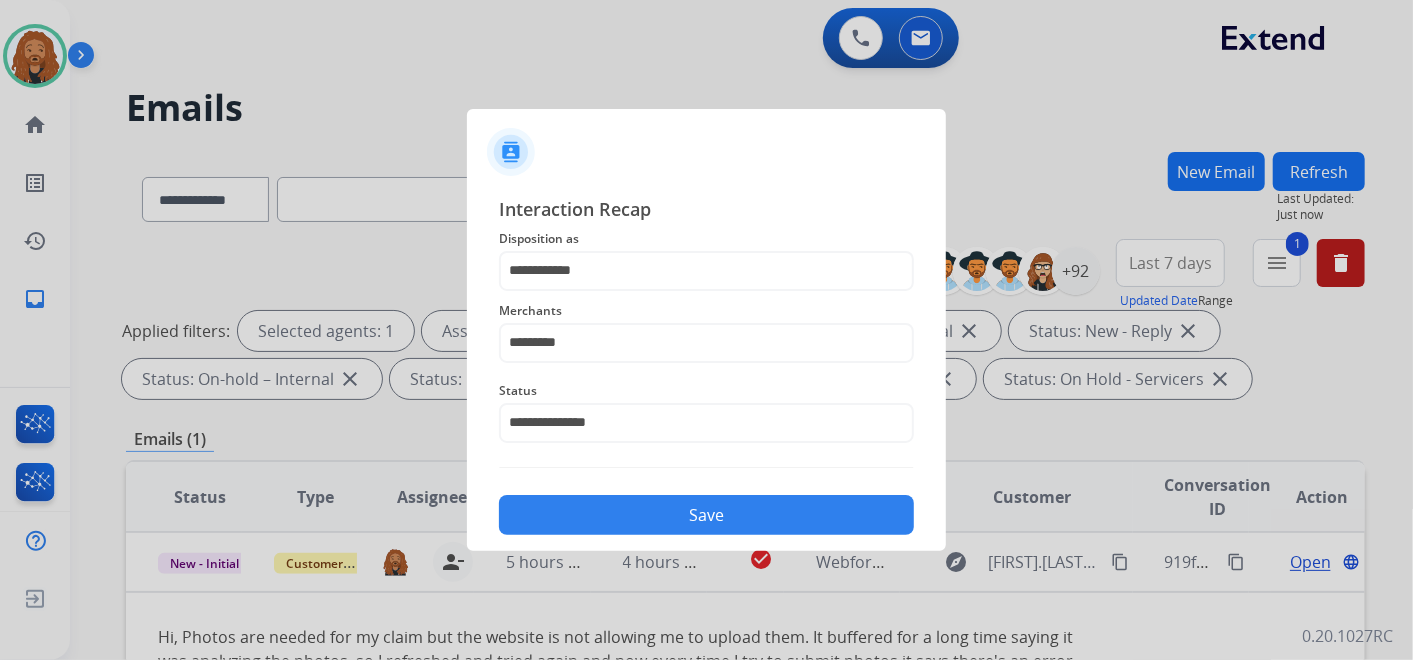 click on "Save" 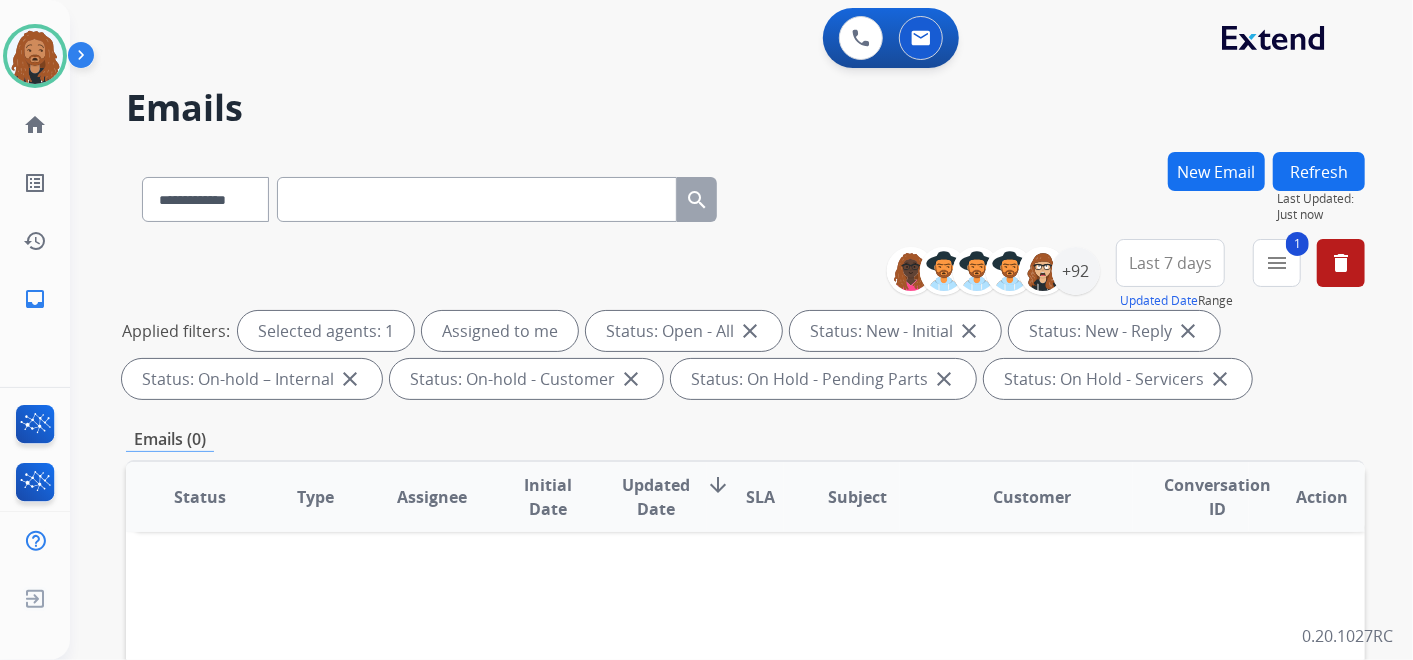 click on "Refresh" at bounding box center [1319, 171] 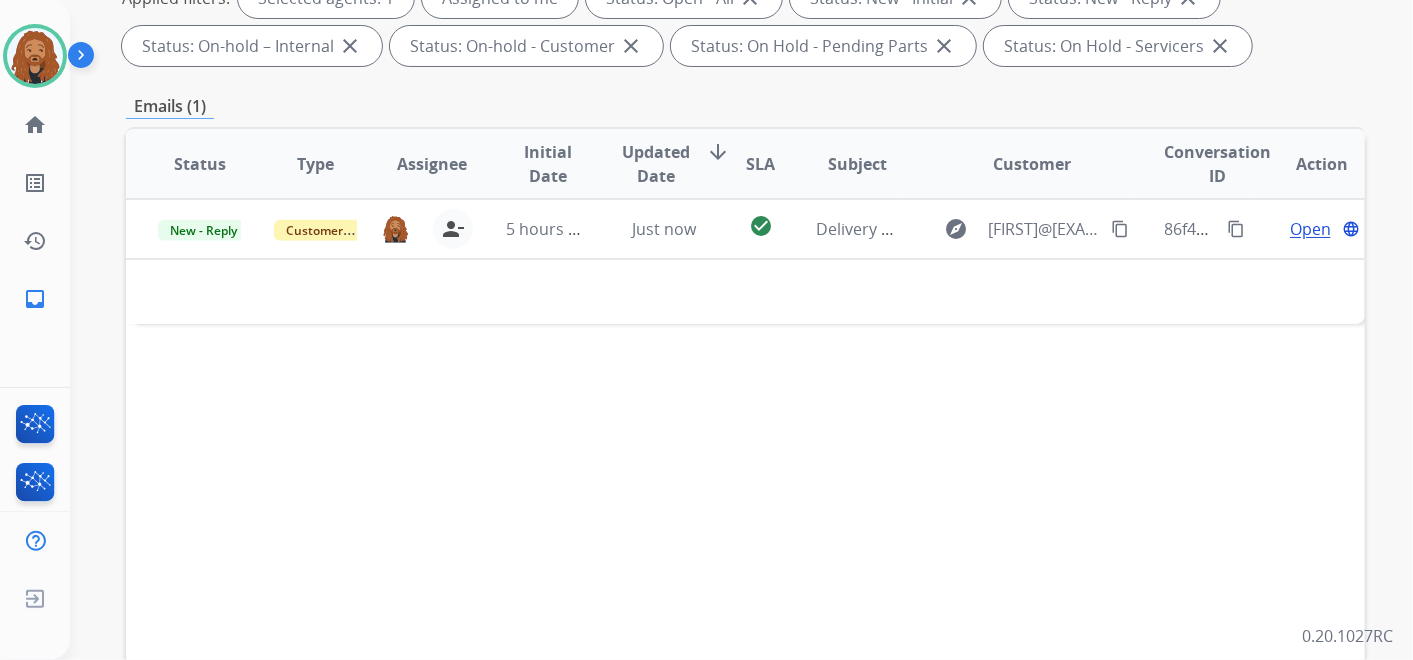 scroll, scrollTop: 111, scrollLeft: 0, axis: vertical 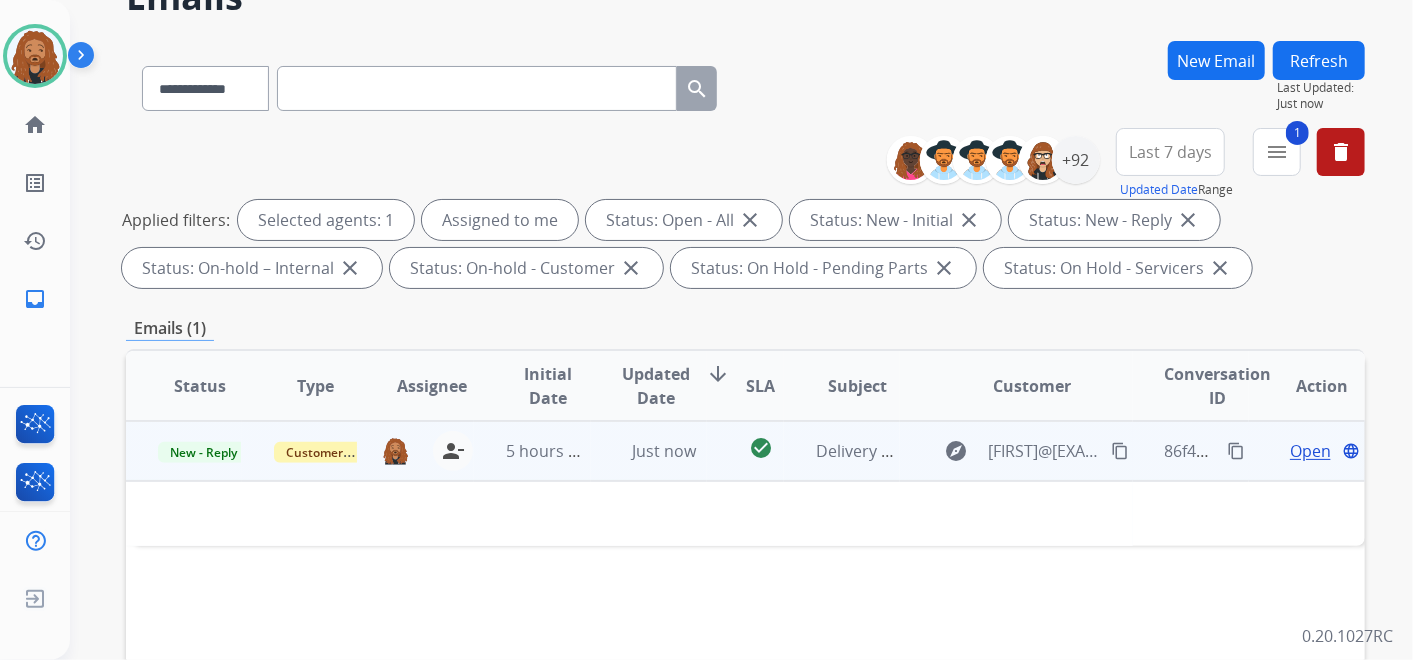 click on "Open" at bounding box center (1310, 451) 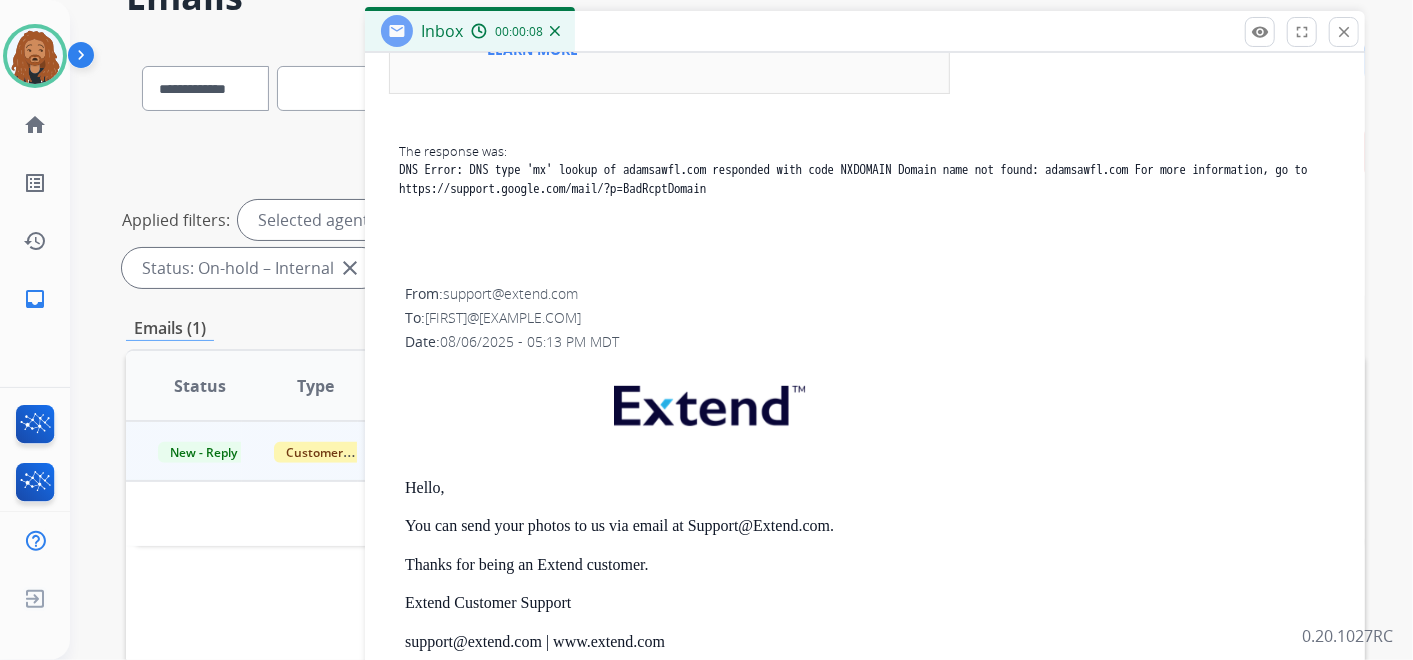 scroll, scrollTop: 671, scrollLeft: 0, axis: vertical 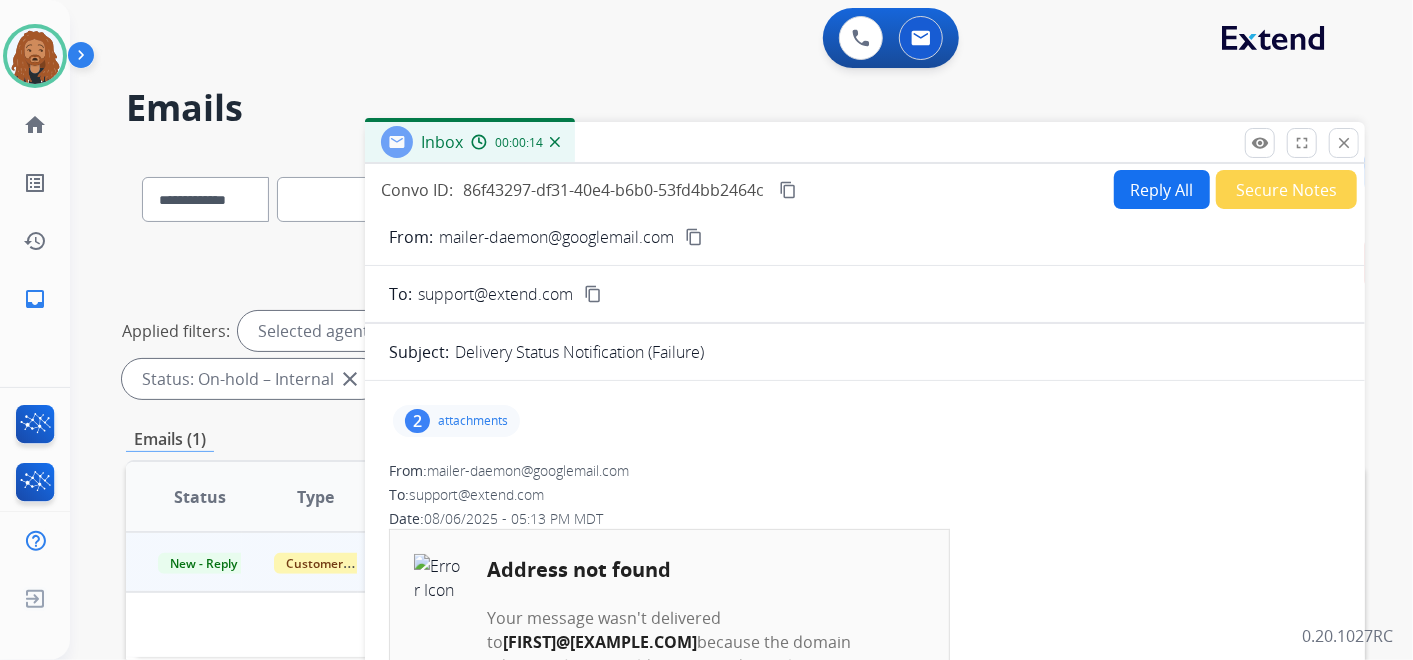 click on "Secure Notes" at bounding box center (1286, 189) 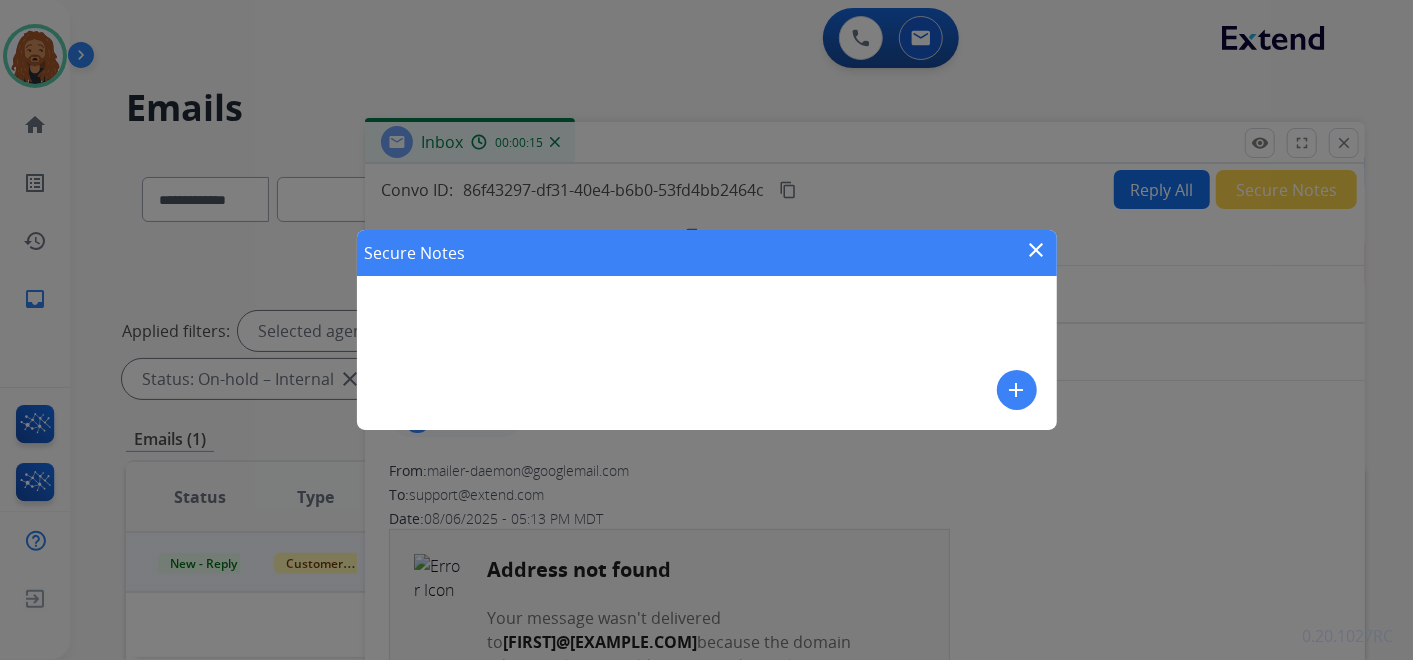 click on "add" at bounding box center [1017, 390] 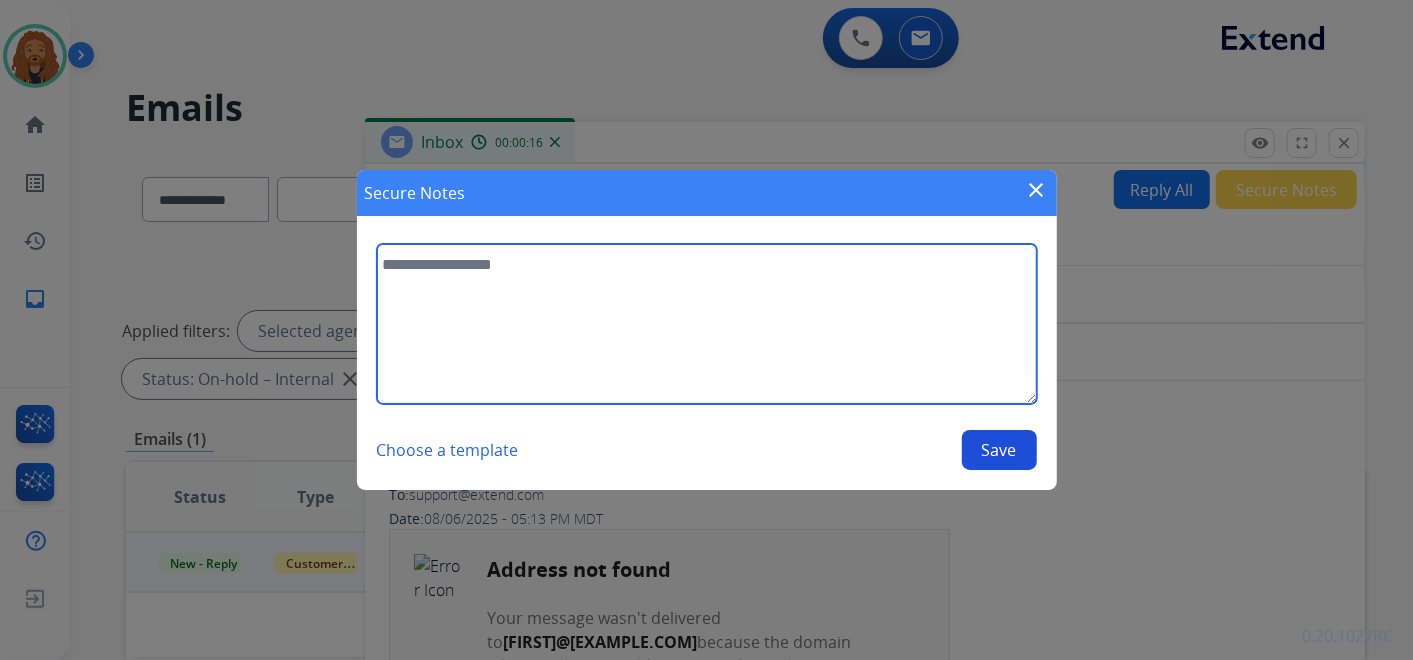 click at bounding box center [707, 324] 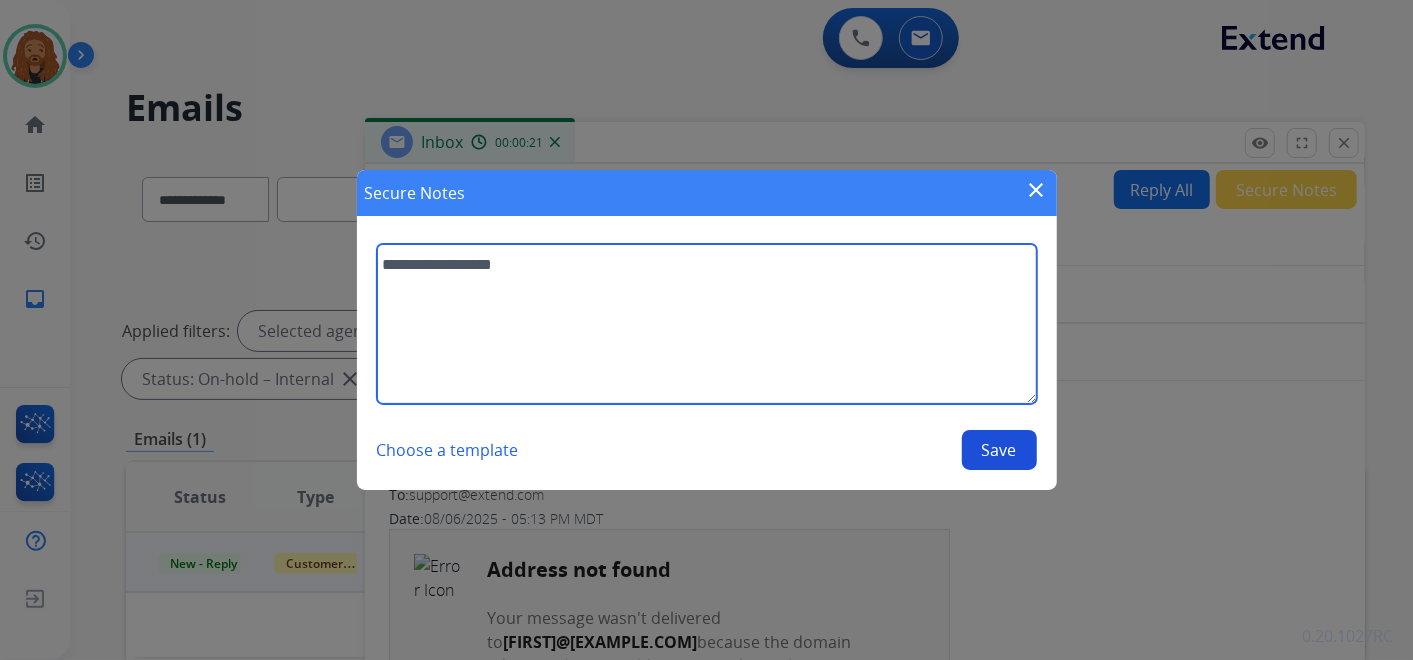 type on "**********" 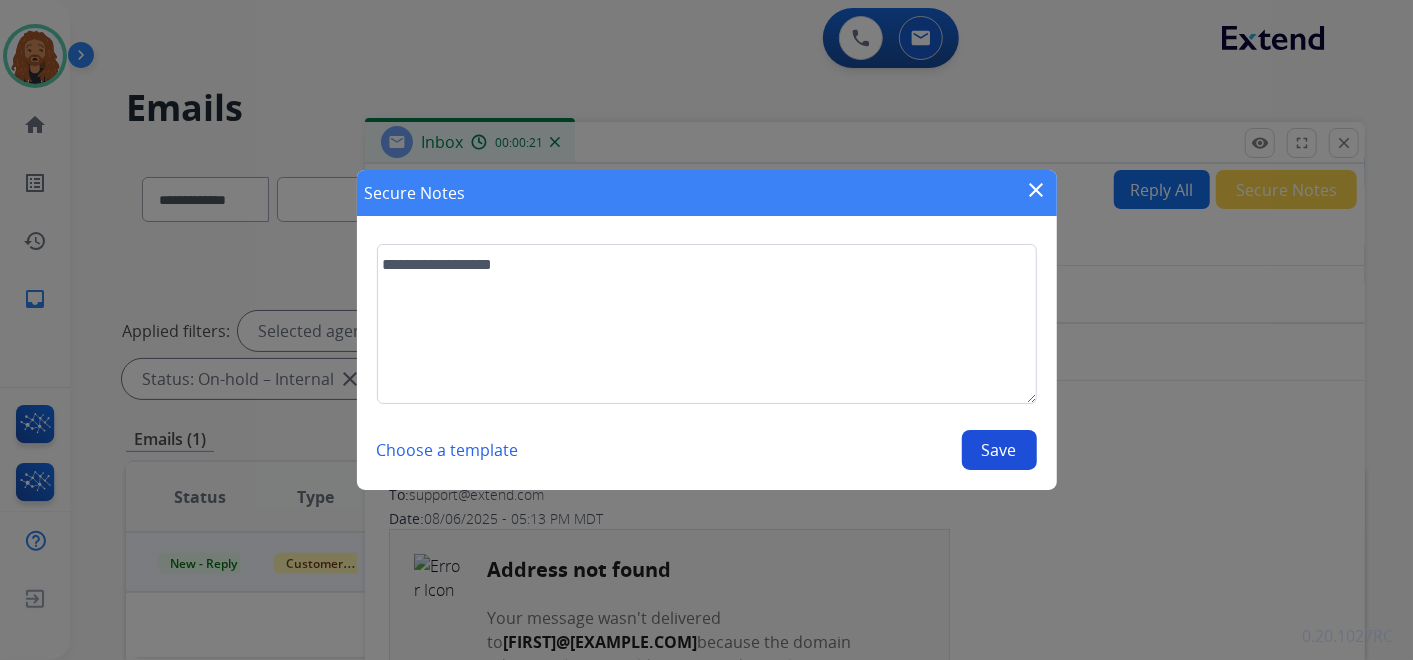 click on "Save" at bounding box center [999, 450] 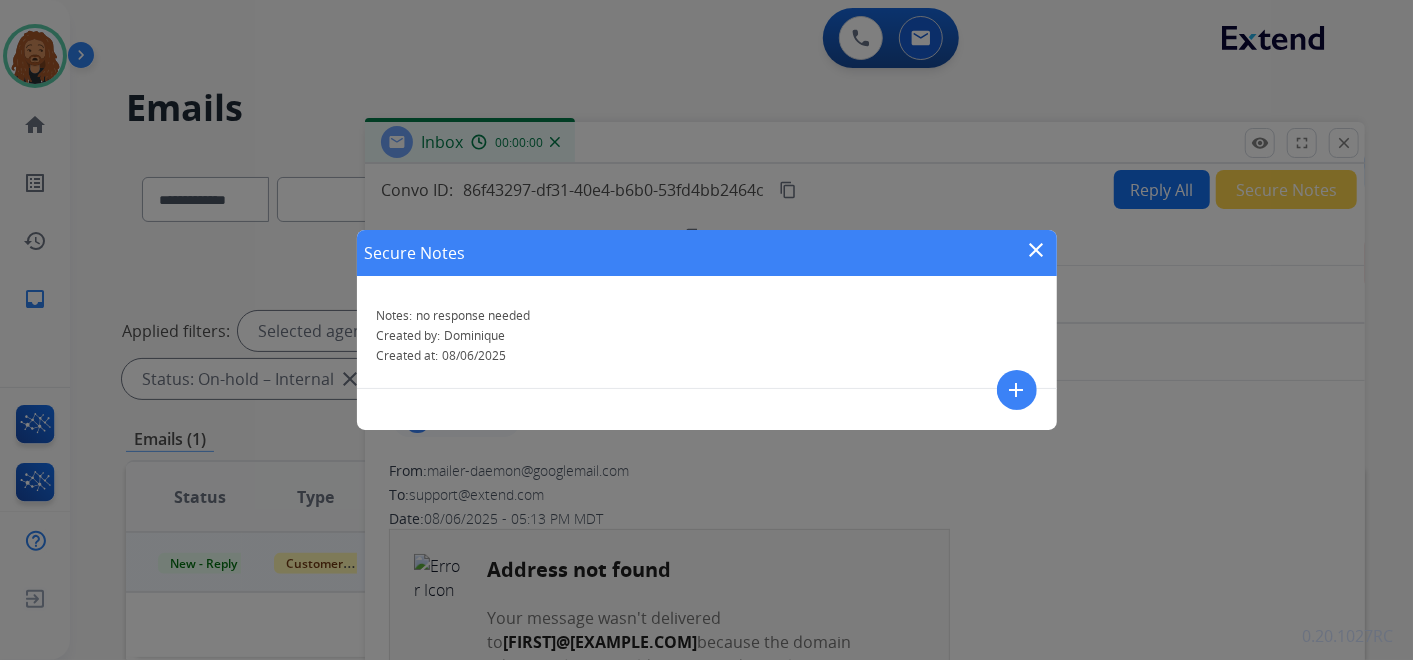 click on "close" at bounding box center (1037, 250) 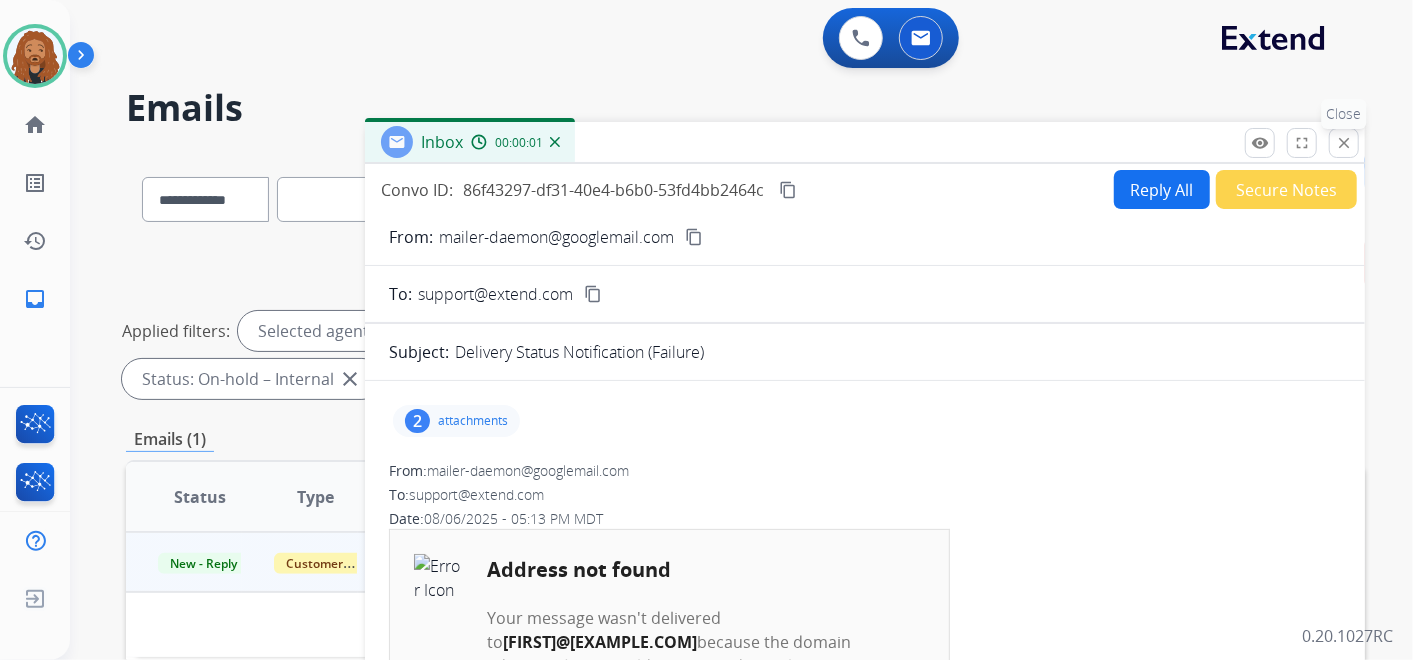 click on "close" at bounding box center [1344, 143] 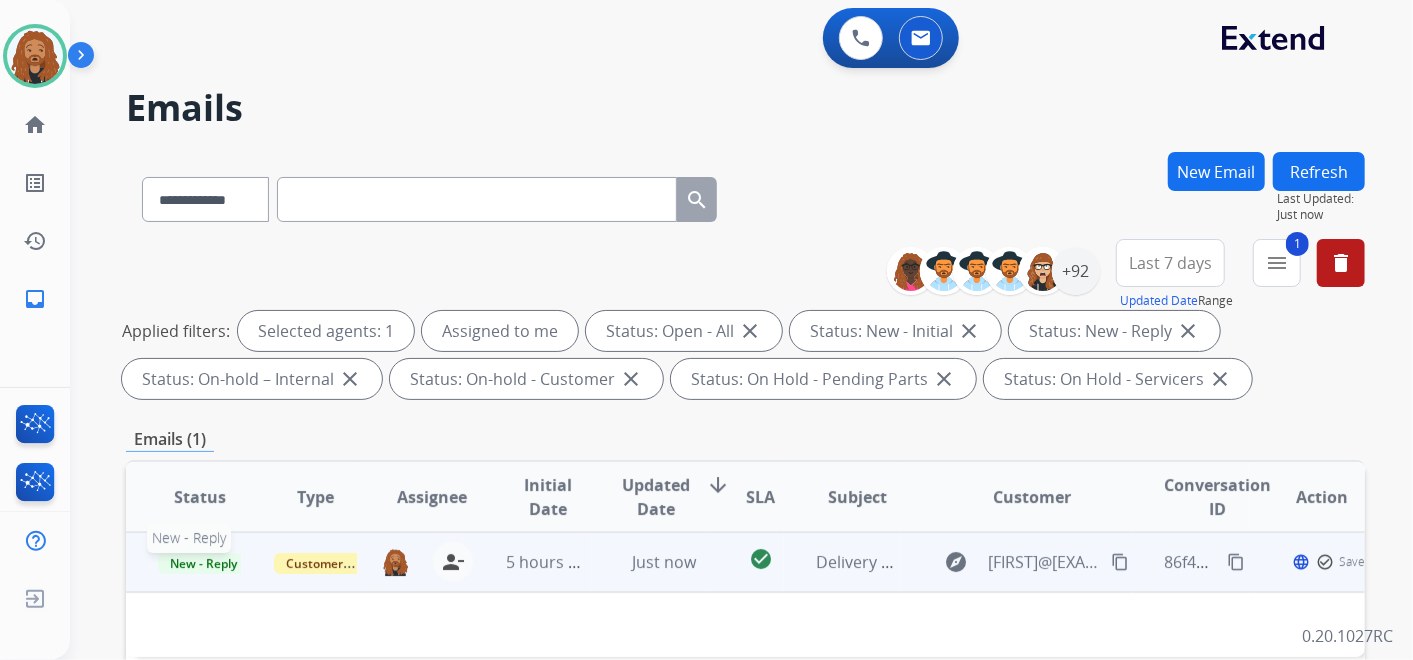 click on "New - Reply" at bounding box center (203, 563) 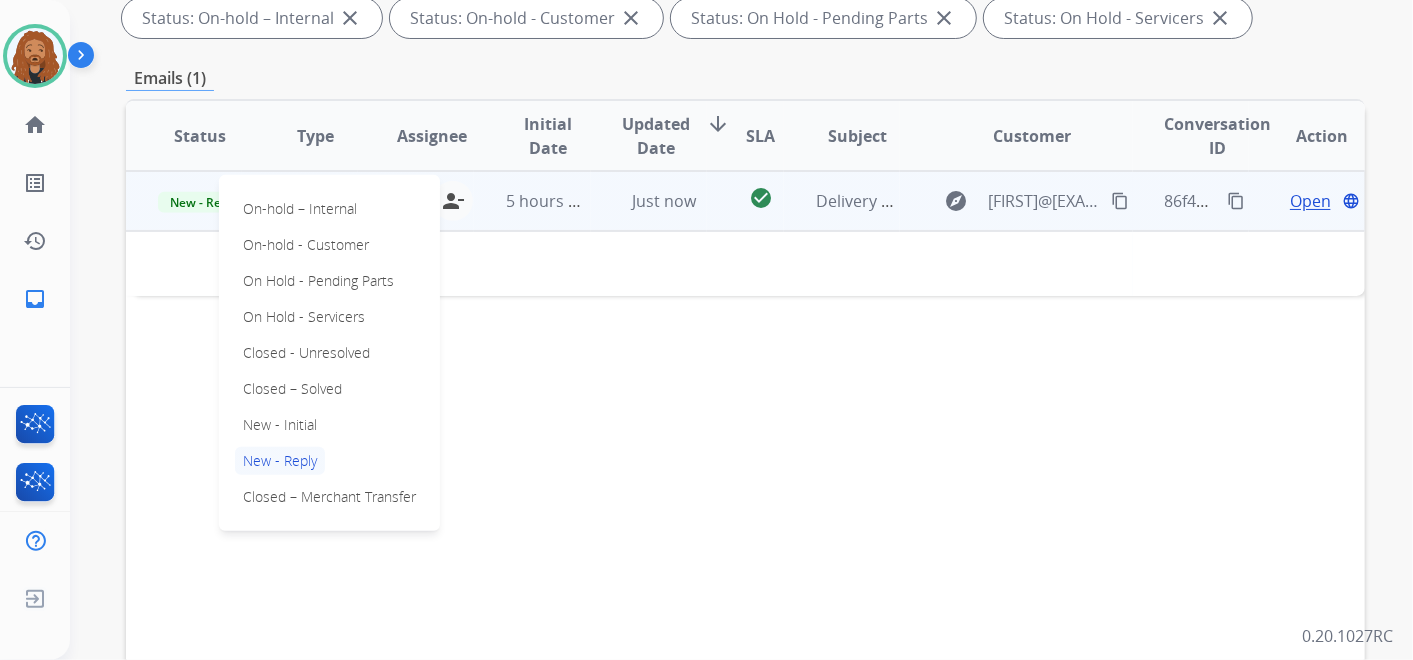 scroll, scrollTop: 555, scrollLeft: 0, axis: vertical 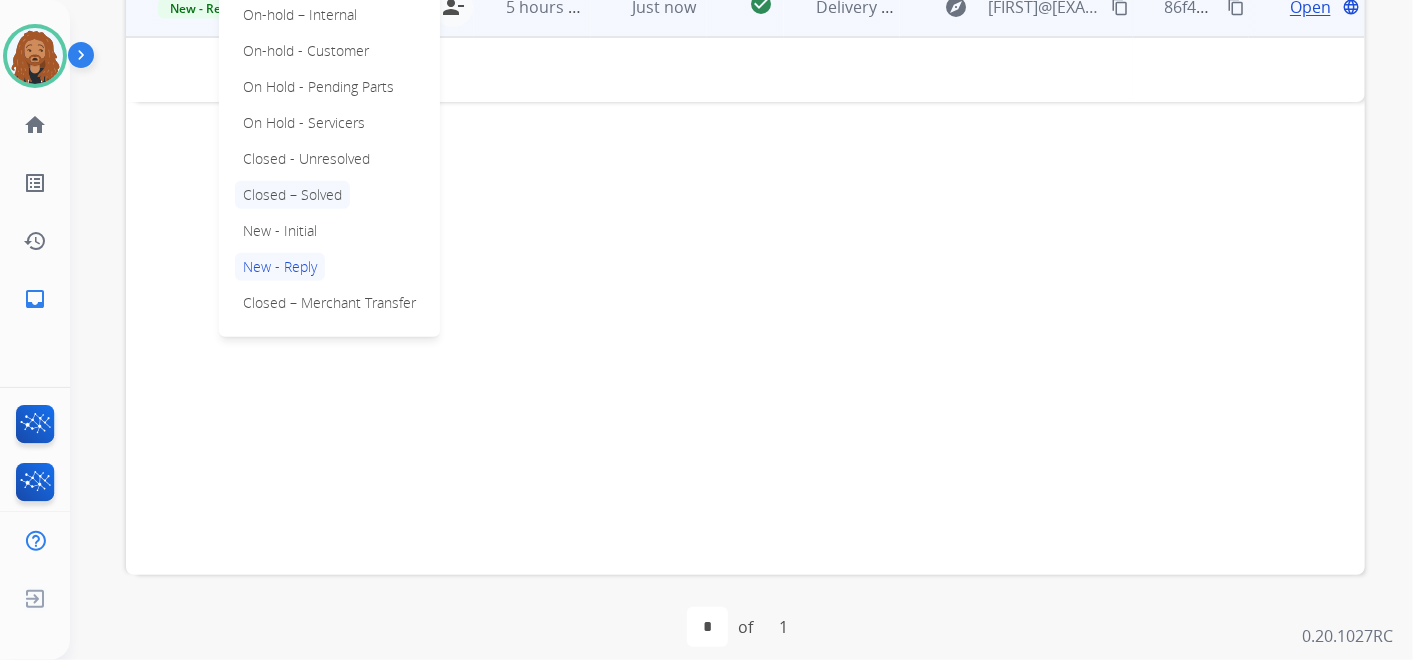 click on "Closed – Solved" at bounding box center (292, 195) 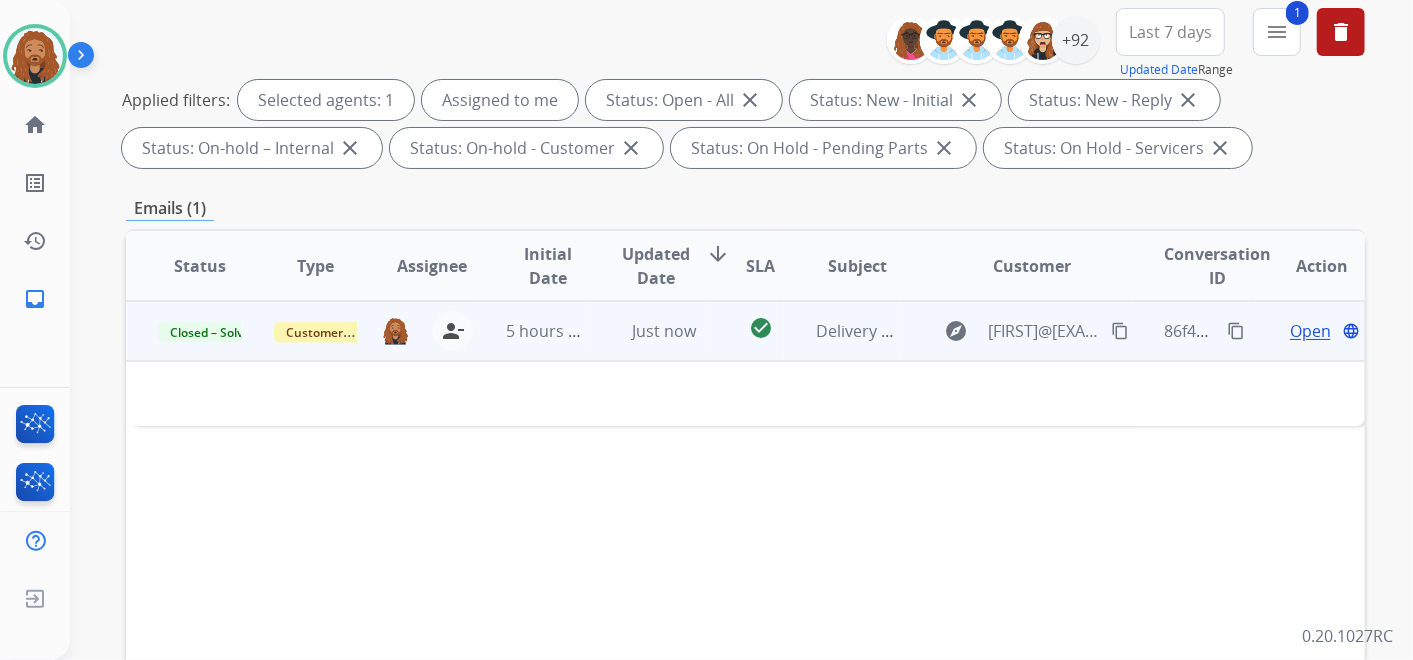 scroll, scrollTop: 222, scrollLeft: 0, axis: vertical 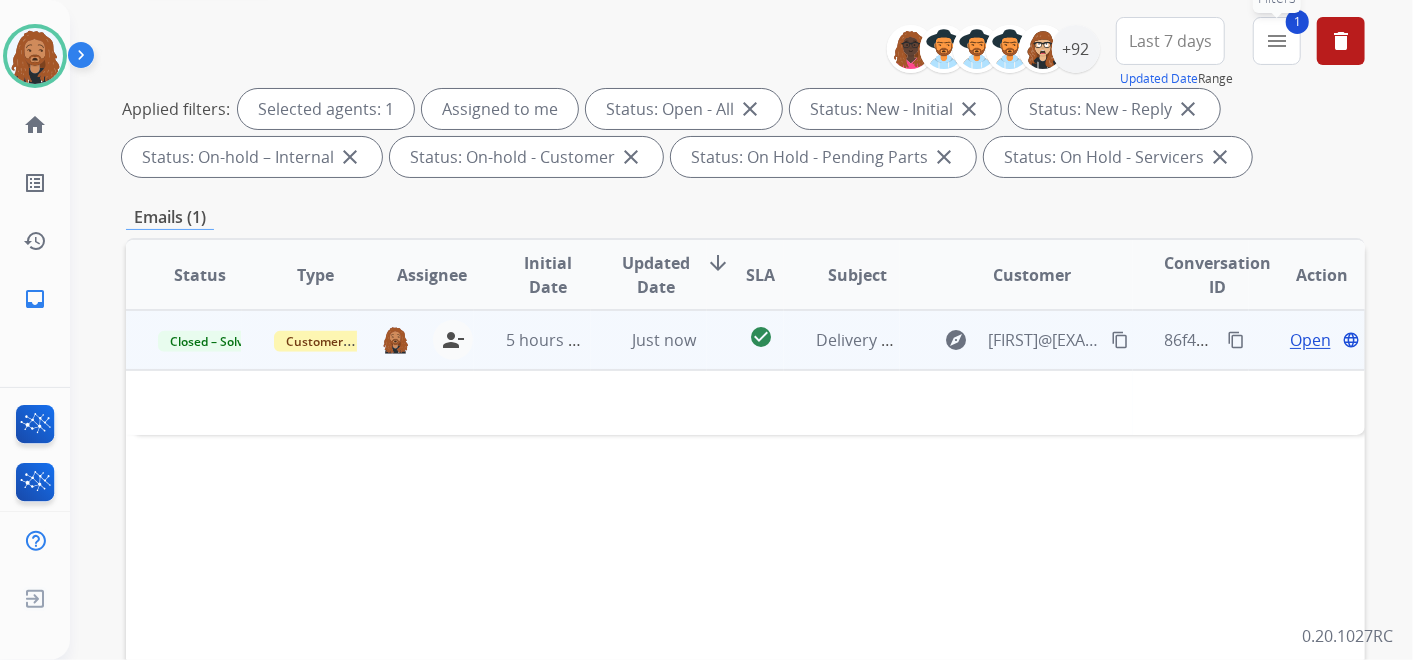 click on "1 menu  Filters" at bounding box center (1277, 41) 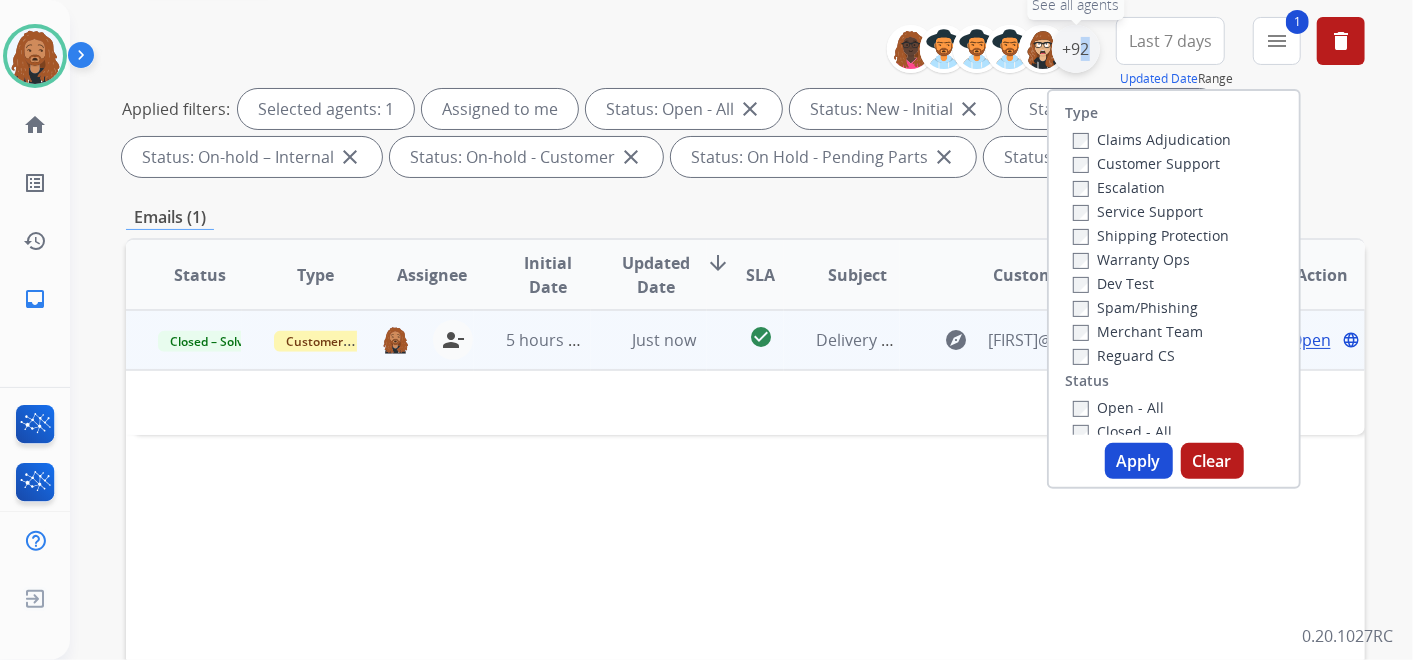 click on "+92" at bounding box center (1076, 49) 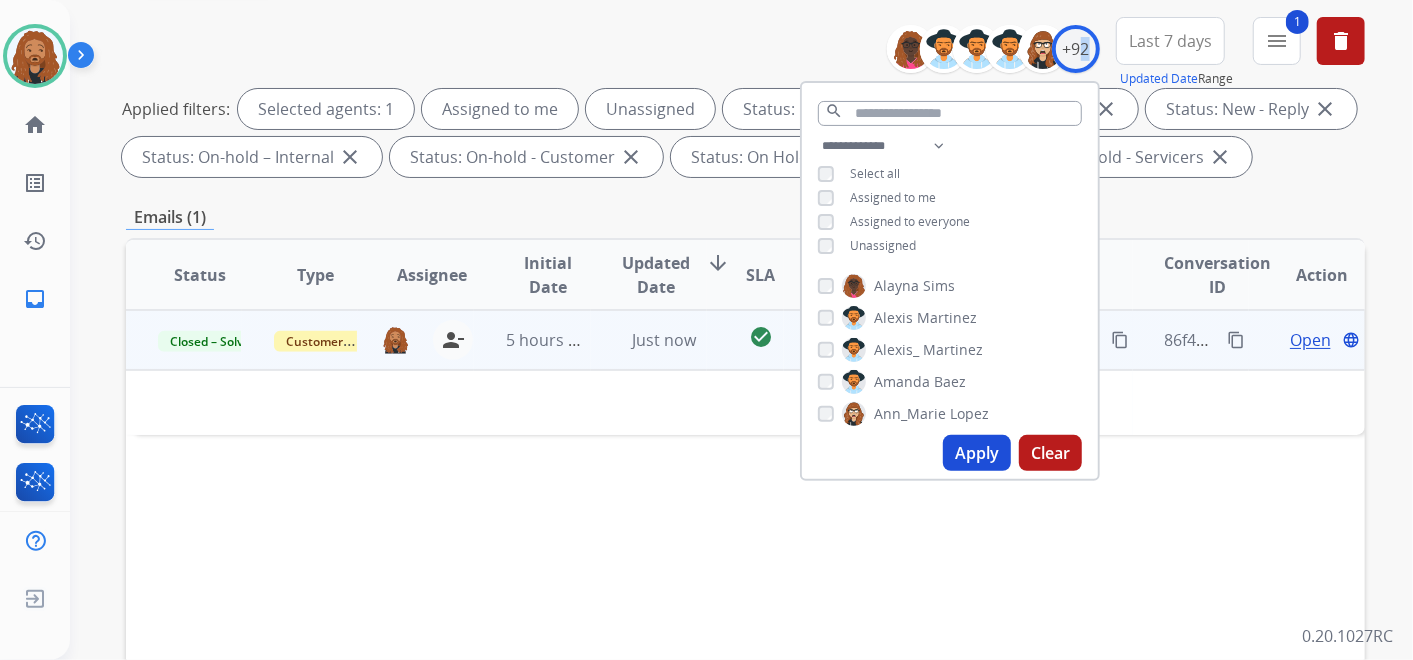 click on "Apply" at bounding box center [977, 453] 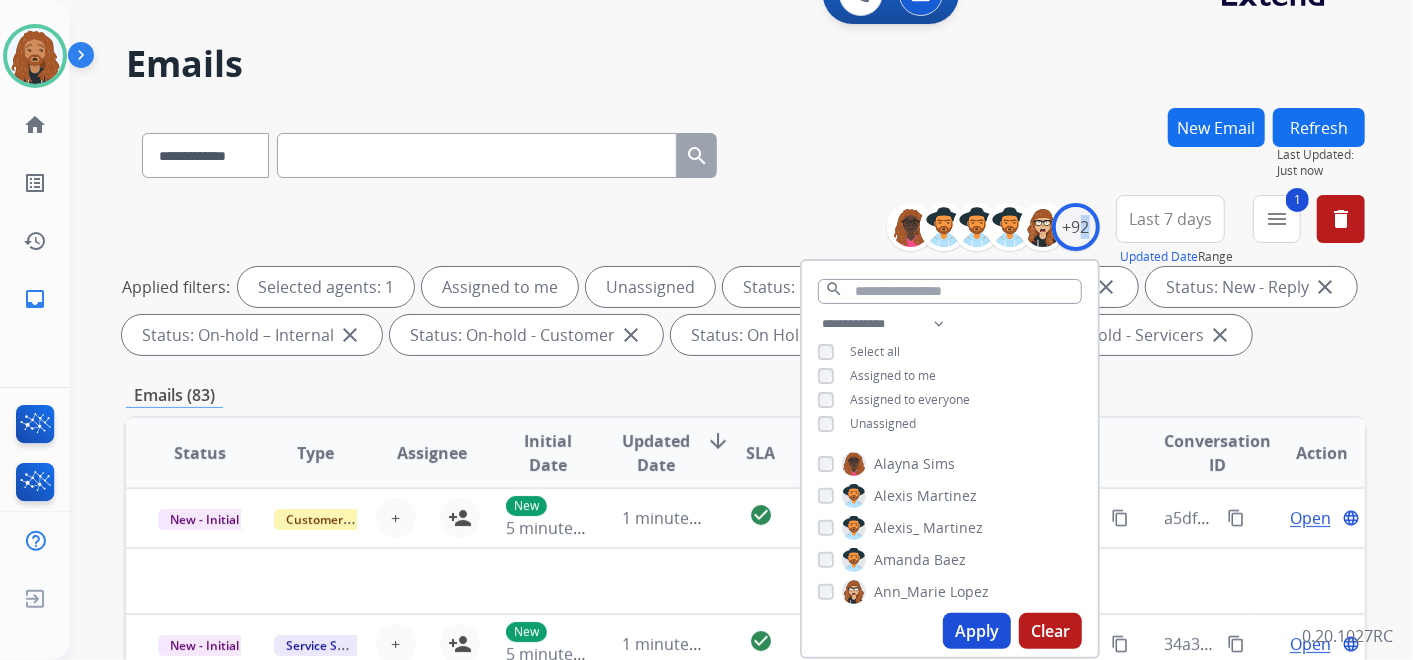 scroll, scrollTop: 111, scrollLeft: 0, axis: vertical 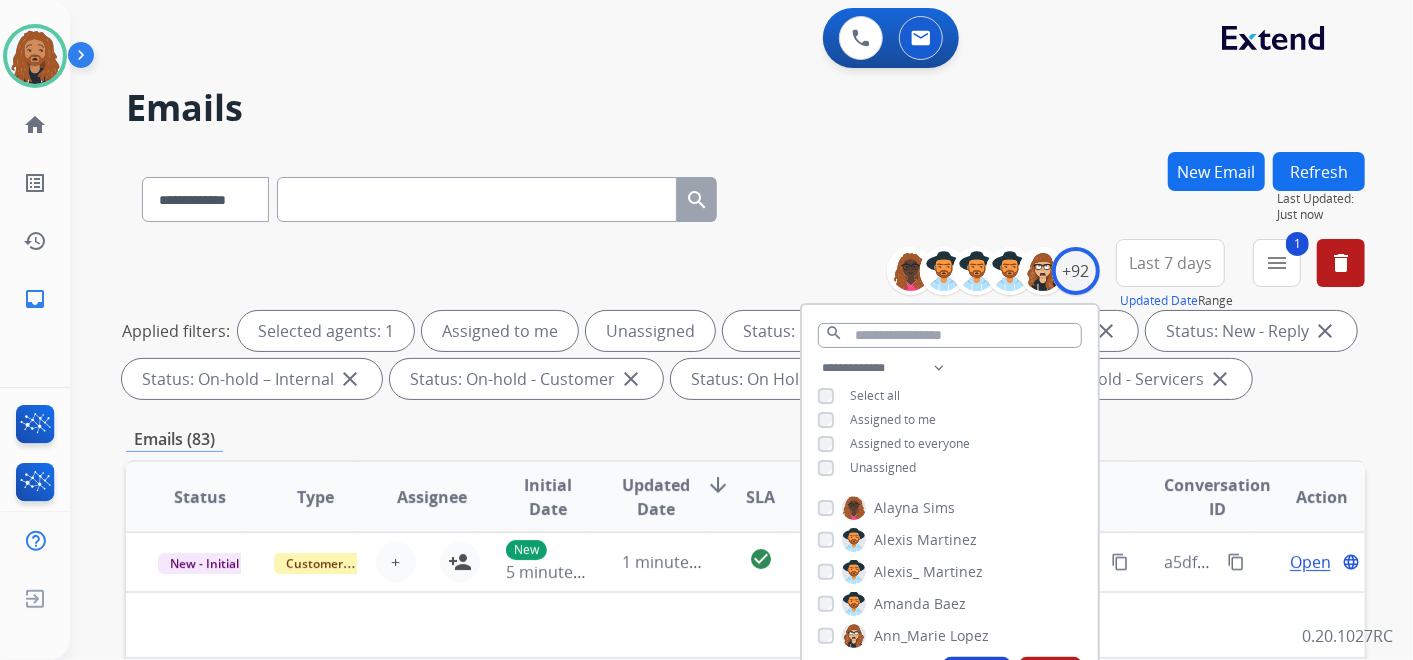 click on "Emails (83)" at bounding box center [745, 439] 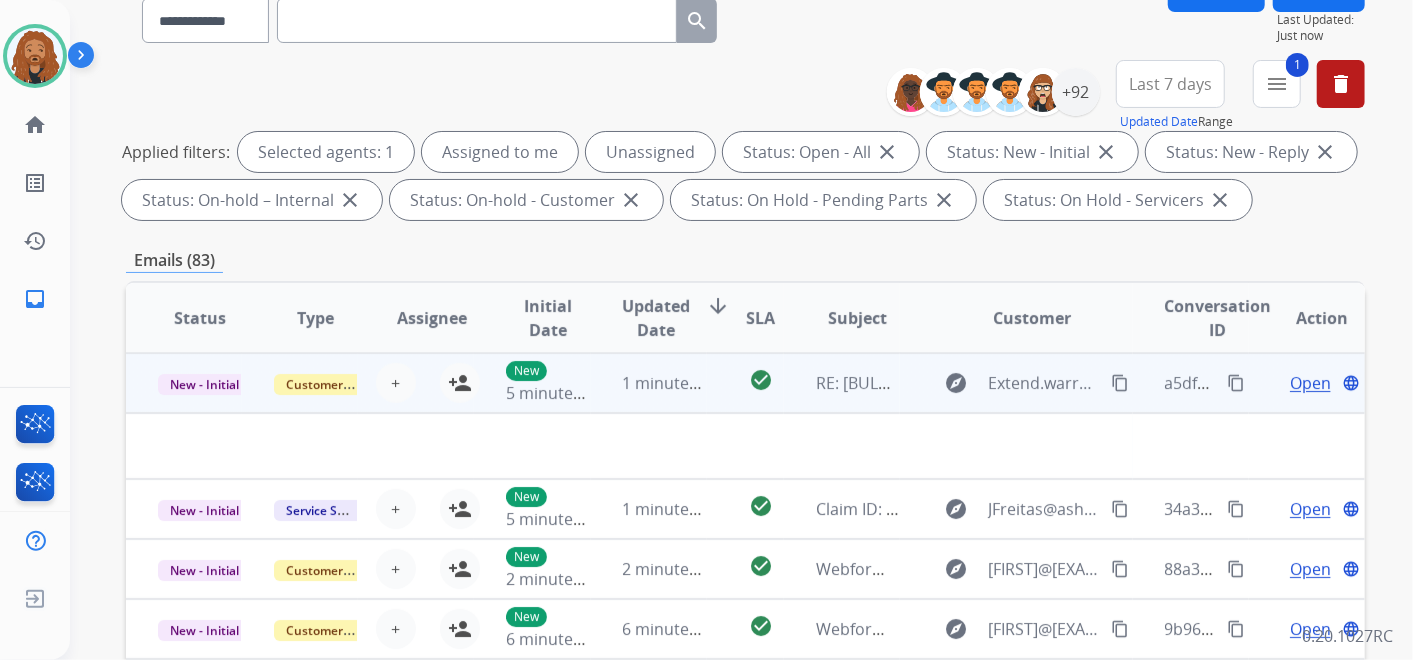 scroll, scrollTop: 222, scrollLeft: 0, axis: vertical 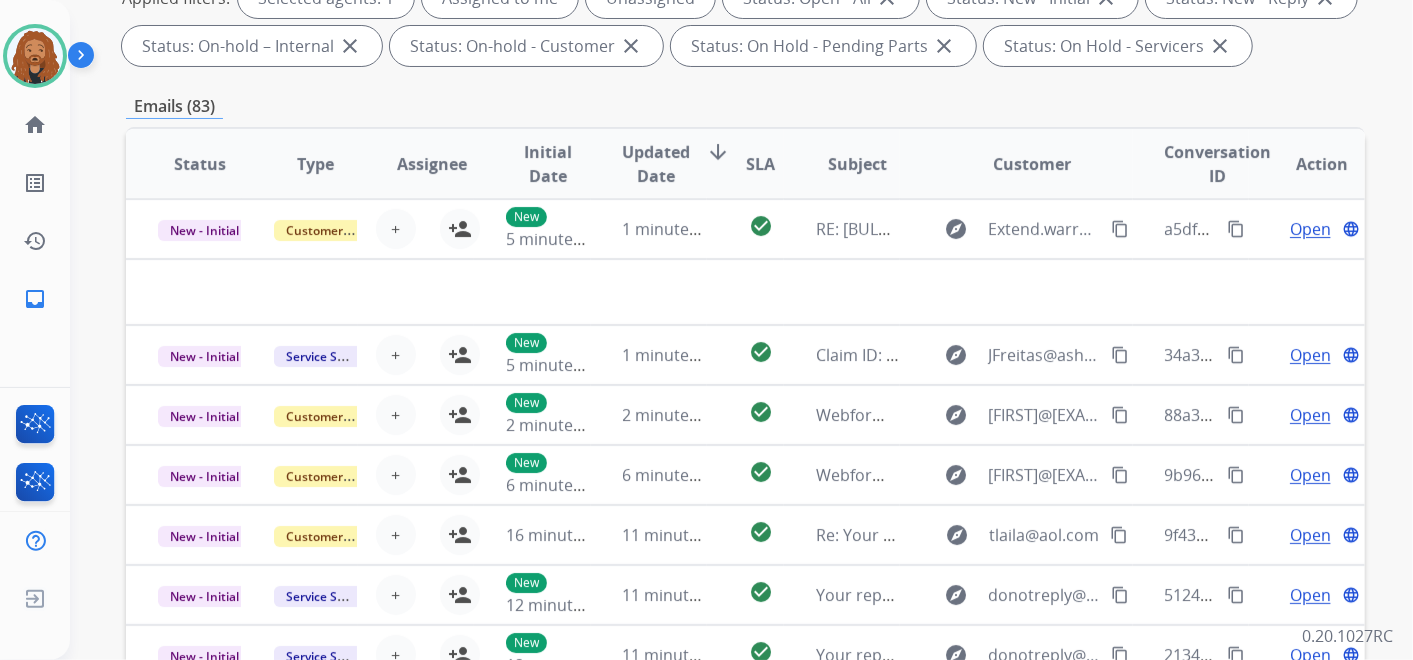 click on "Updated Date" at bounding box center (657, 164) 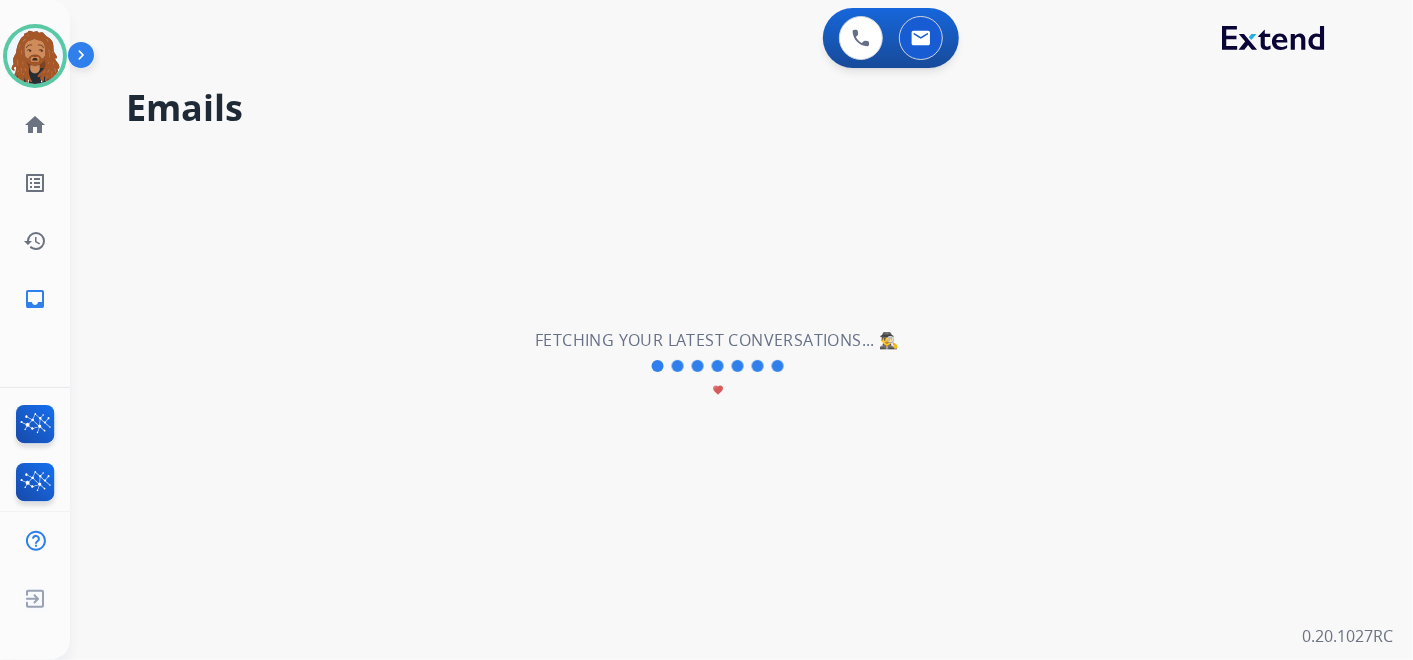 scroll, scrollTop: 0, scrollLeft: 0, axis: both 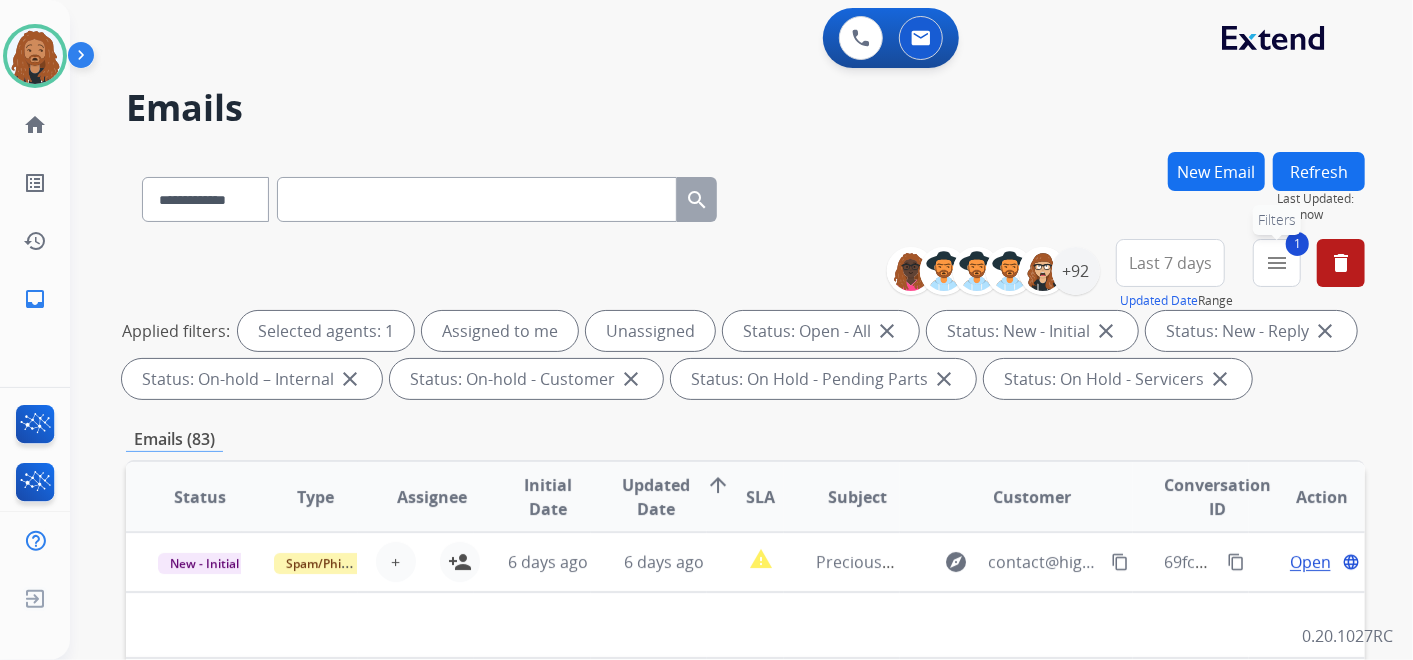 click on "menu" at bounding box center (1277, 263) 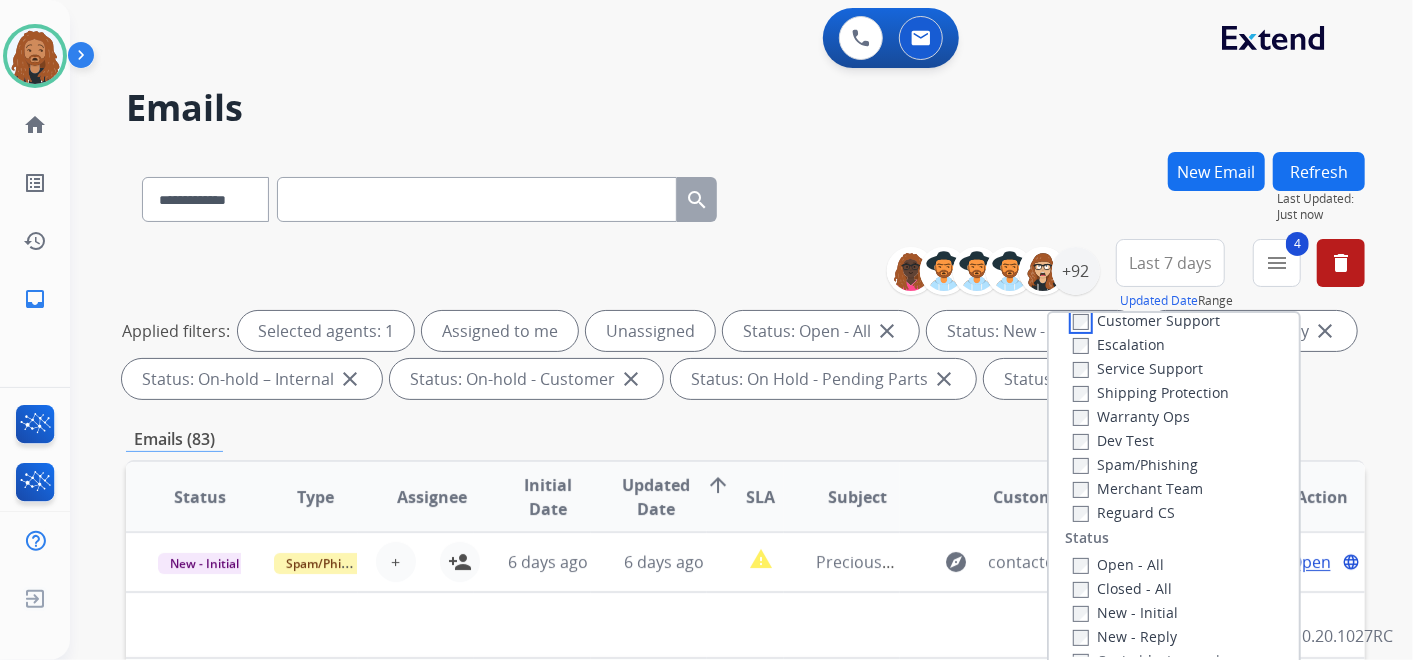 scroll, scrollTop: 222, scrollLeft: 0, axis: vertical 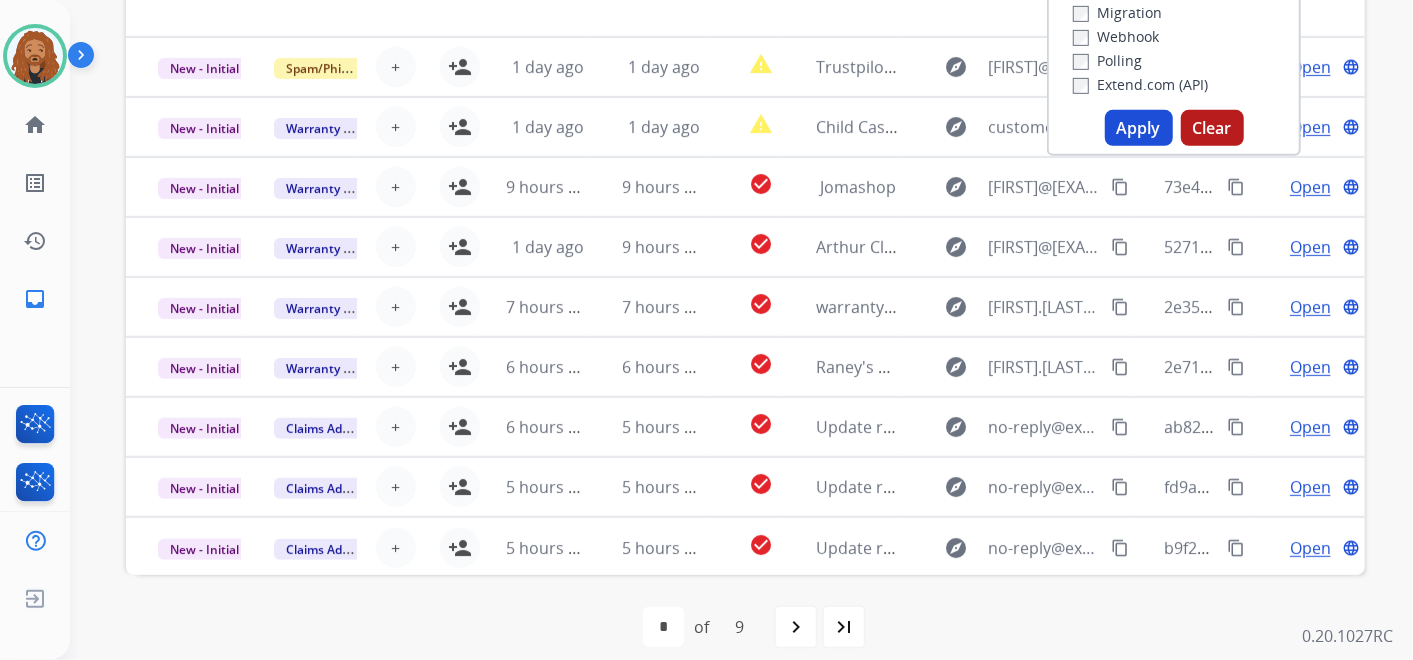 click on "Apply" at bounding box center (1139, 128) 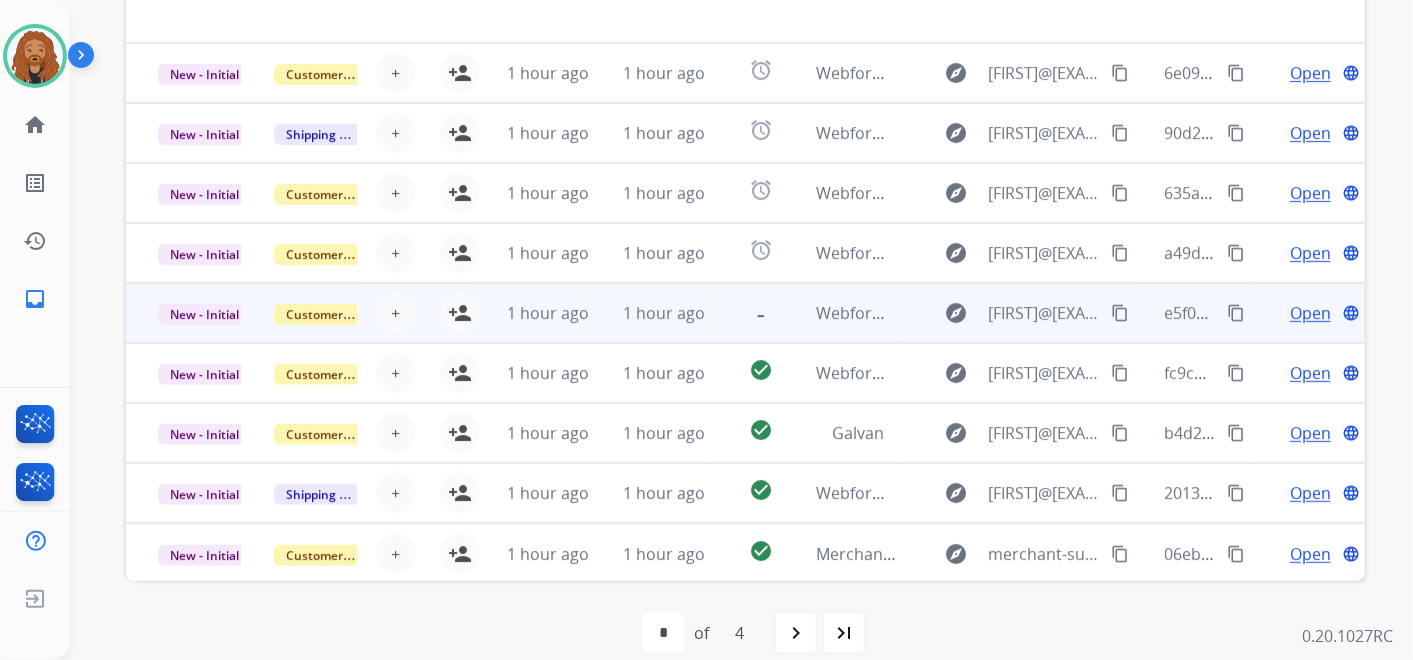 scroll, scrollTop: 621, scrollLeft: 0, axis: vertical 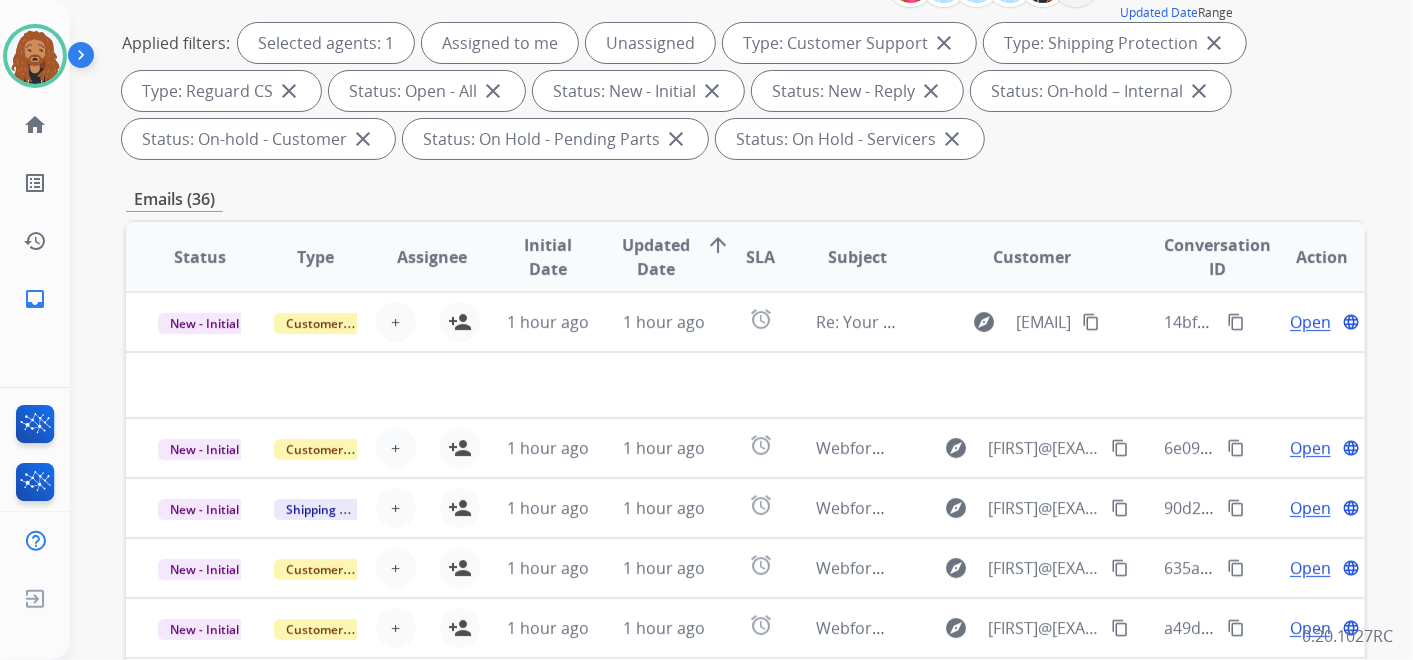 click on "Updated Date" at bounding box center [657, 257] 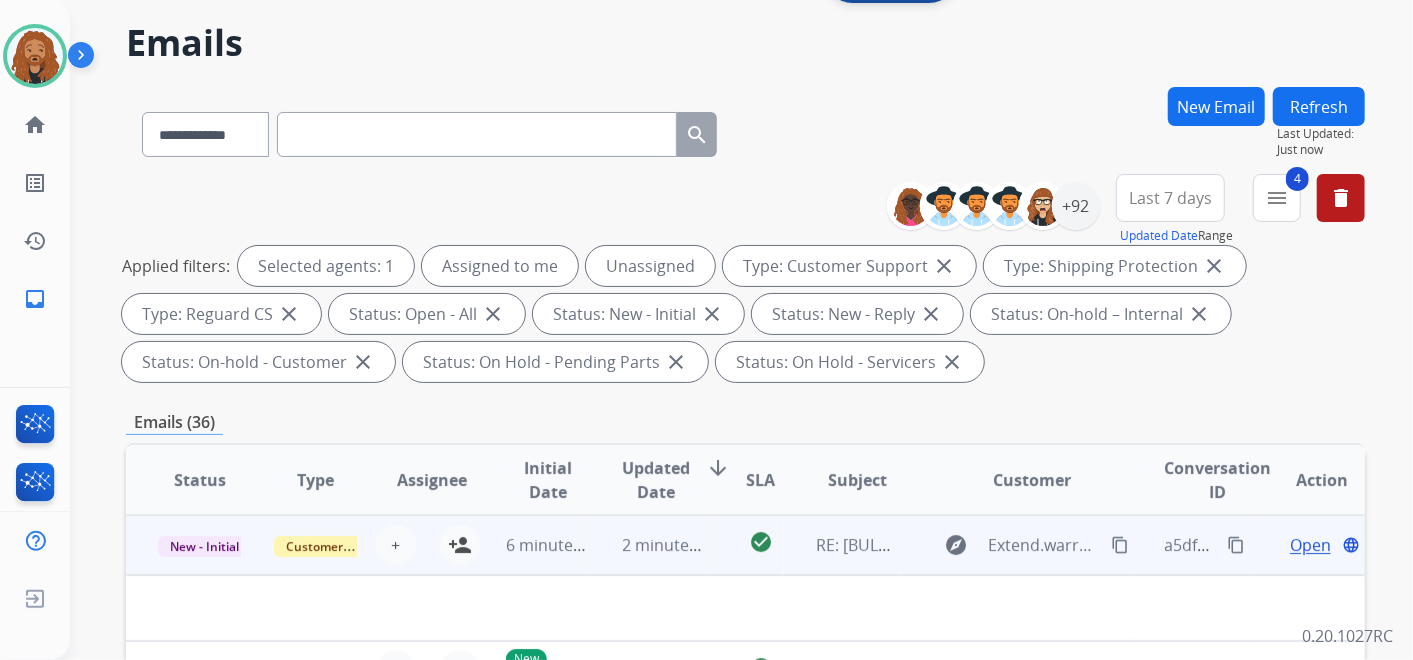 scroll, scrollTop: 111, scrollLeft: 0, axis: vertical 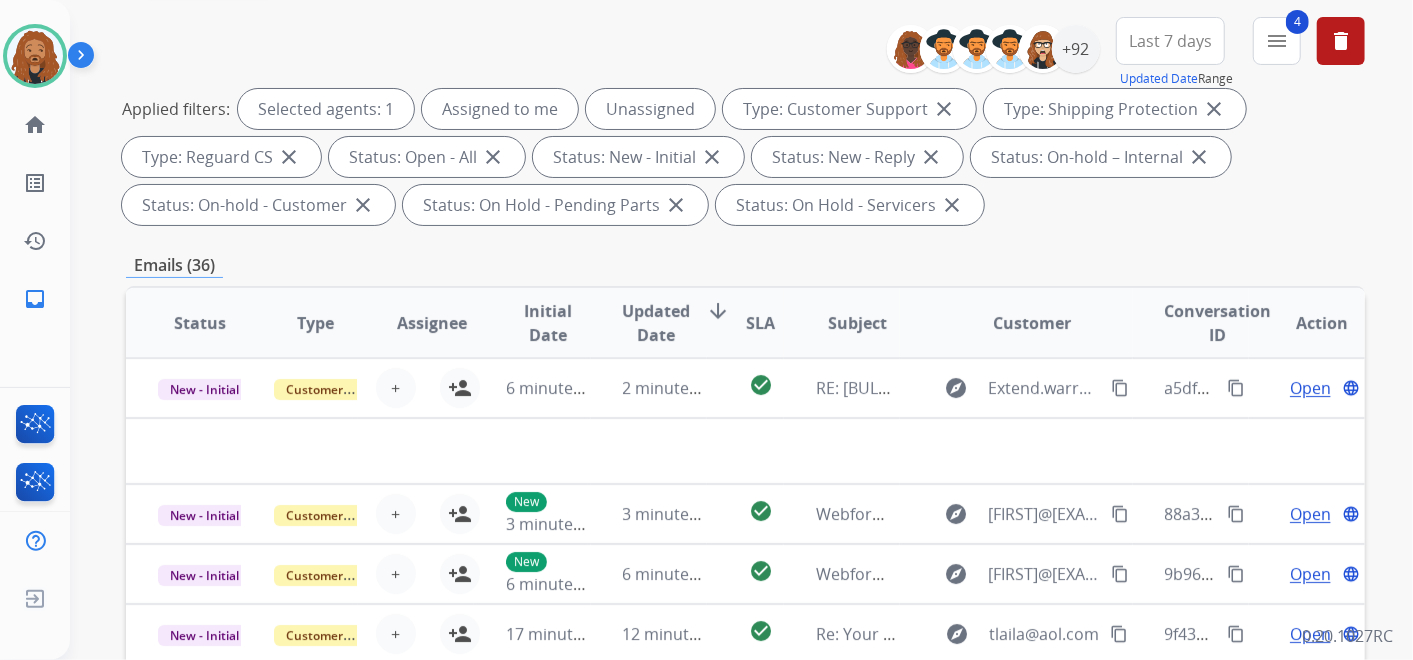 click on "Updated Date" at bounding box center [657, 323] 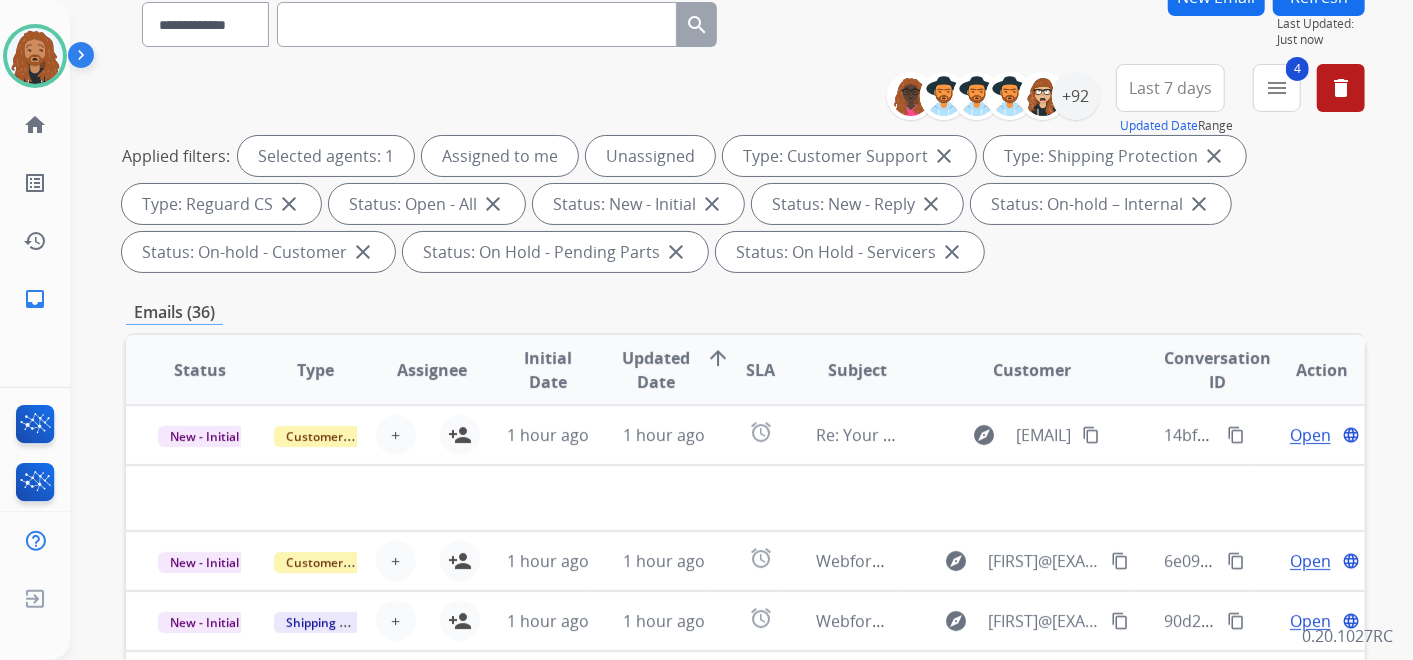 scroll, scrollTop: 444, scrollLeft: 0, axis: vertical 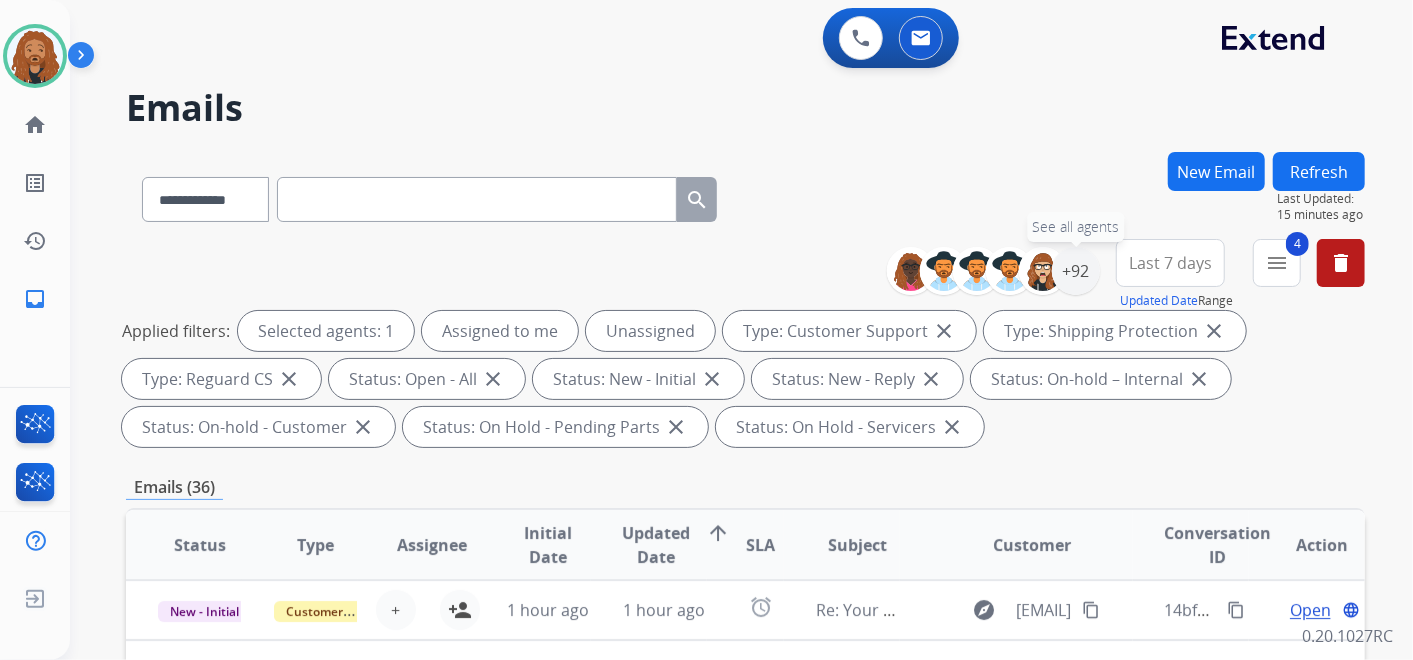 click on "+92" at bounding box center [1076, 271] 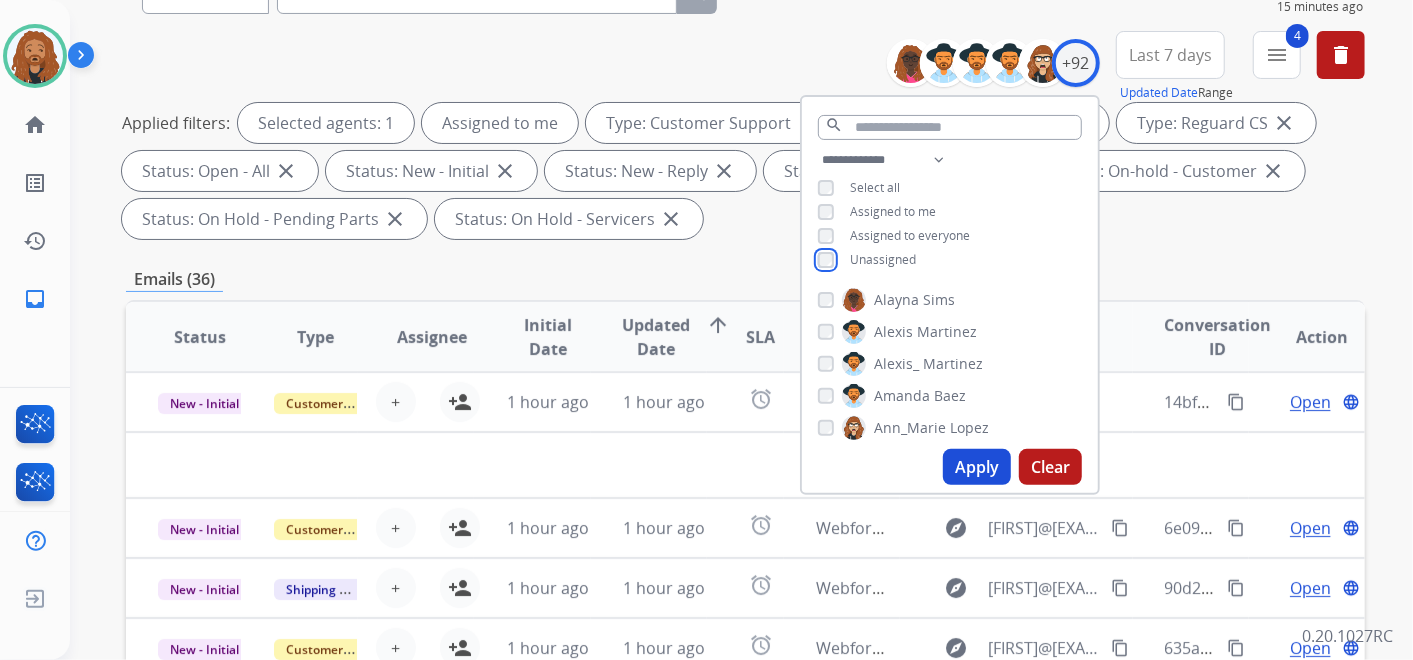 scroll, scrollTop: 222, scrollLeft: 0, axis: vertical 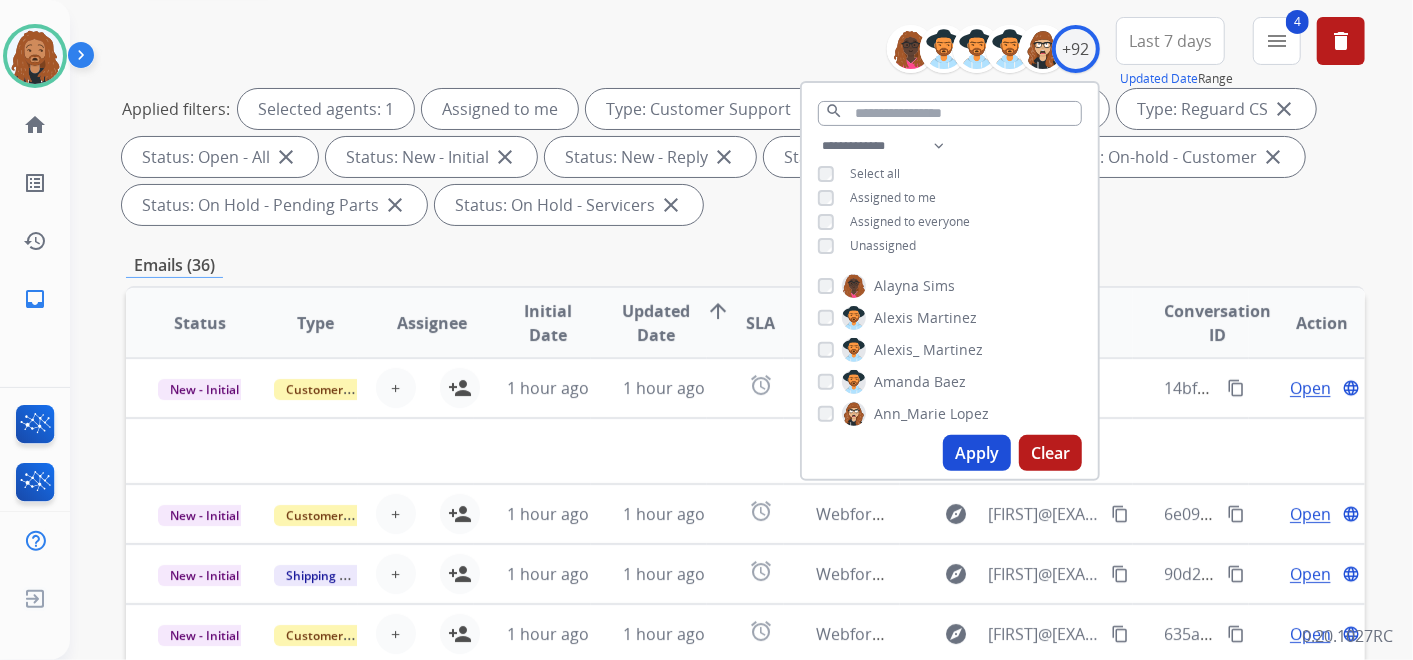 click on "Apply" at bounding box center (977, 453) 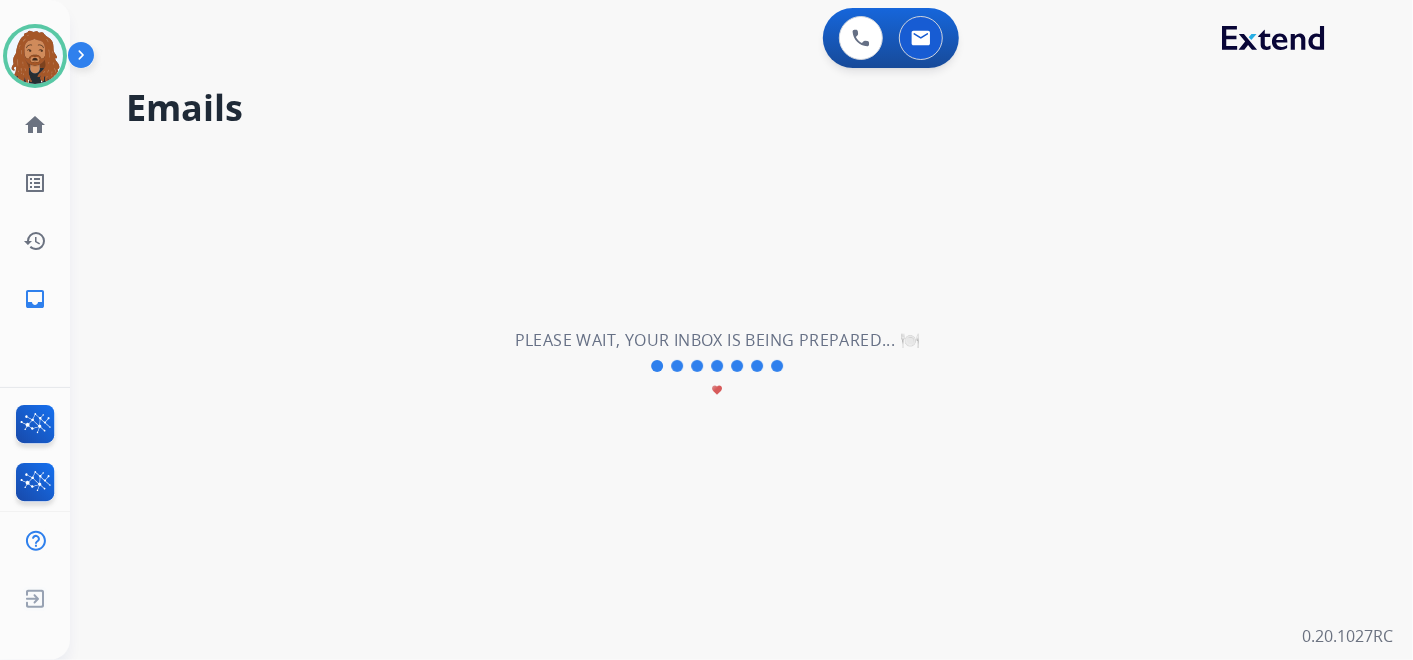 scroll, scrollTop: 0, scrollLeft: 0, axis: both 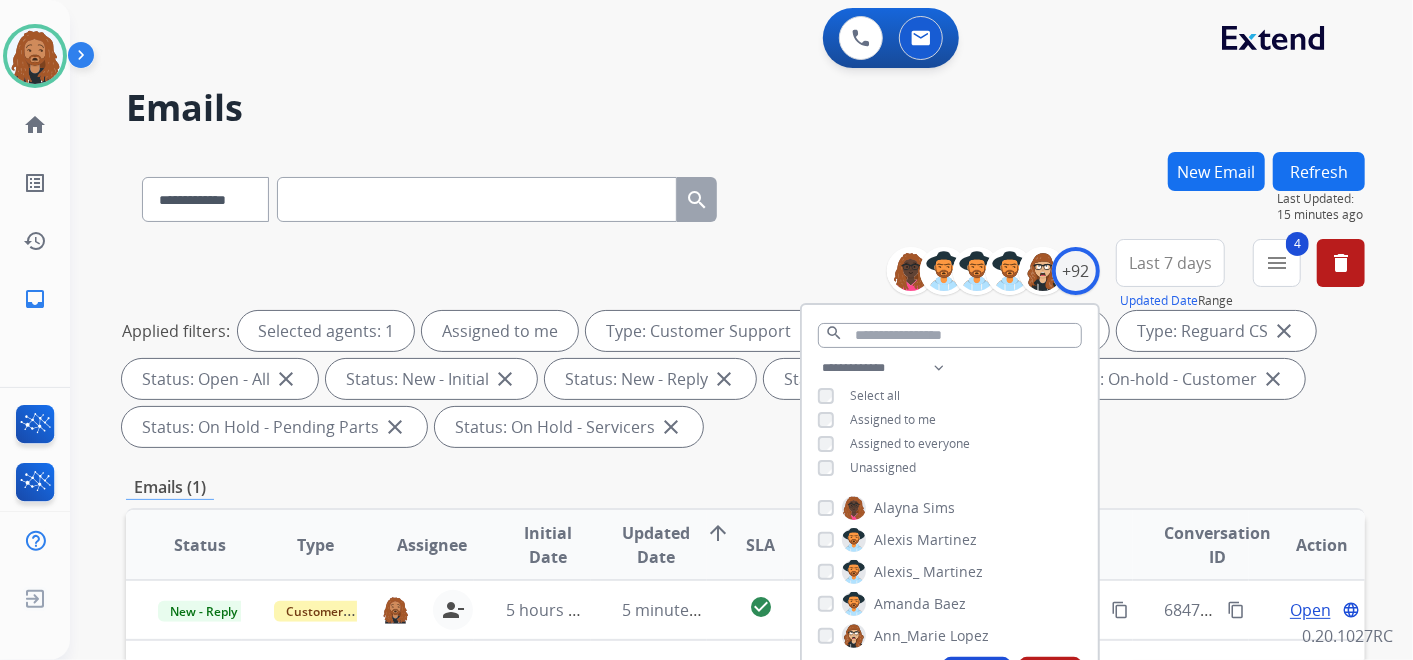 click on "**********" at bounding box center (717, 402) 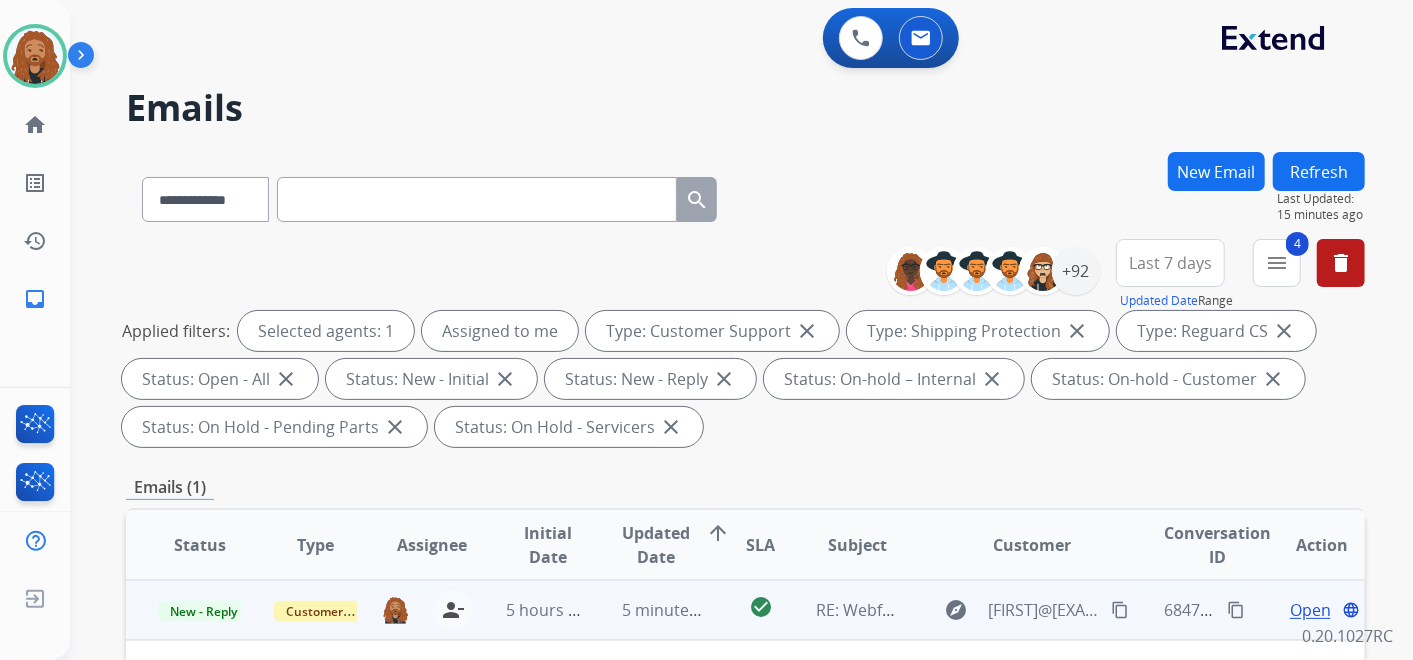 scroll, scrollTop: 222, scrollLeft: 0, axis: vertical 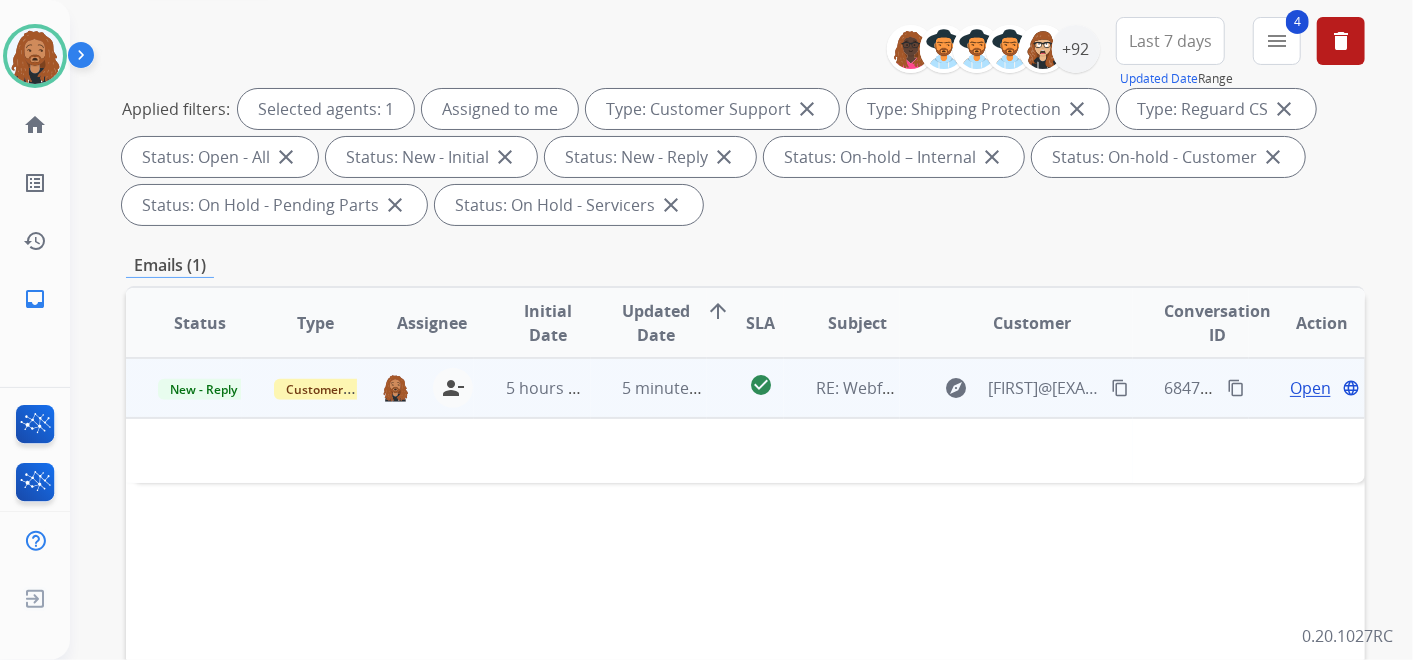 click on "Open" at bounding box center (1310, 388) 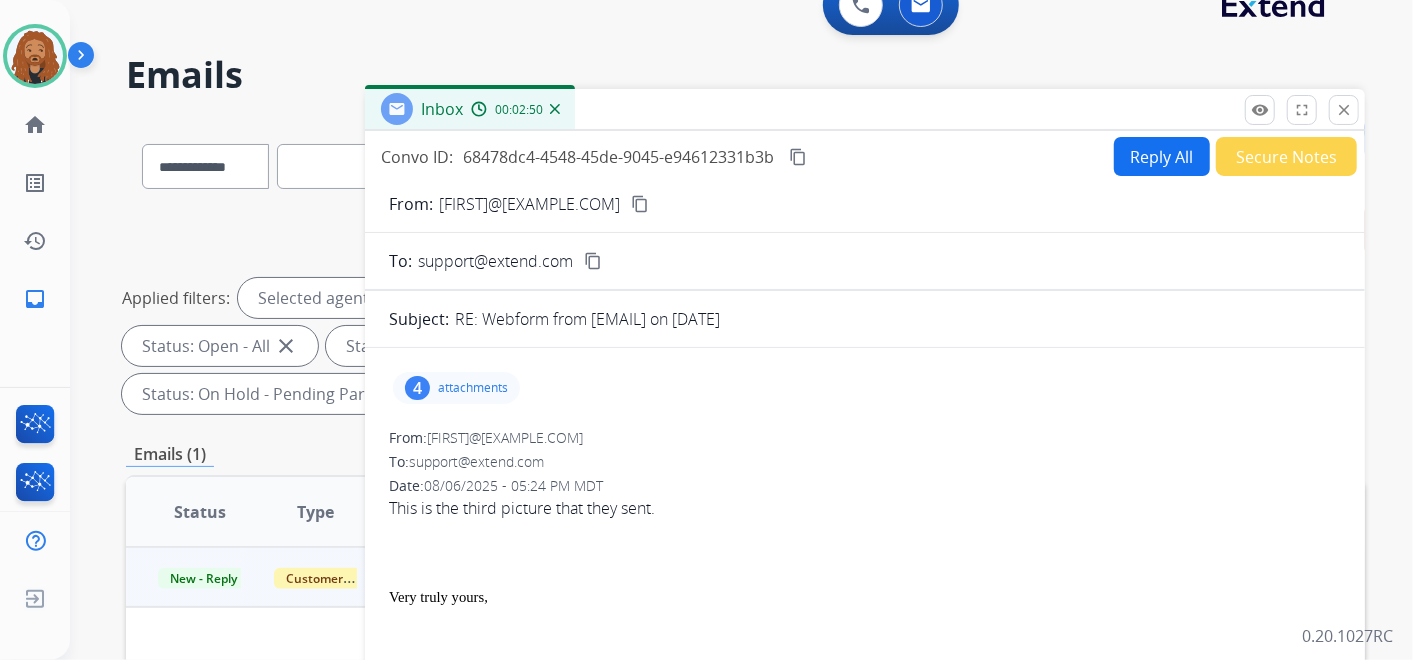 scroll, scrollTop: 0, scrollLeft: 0, axis: both 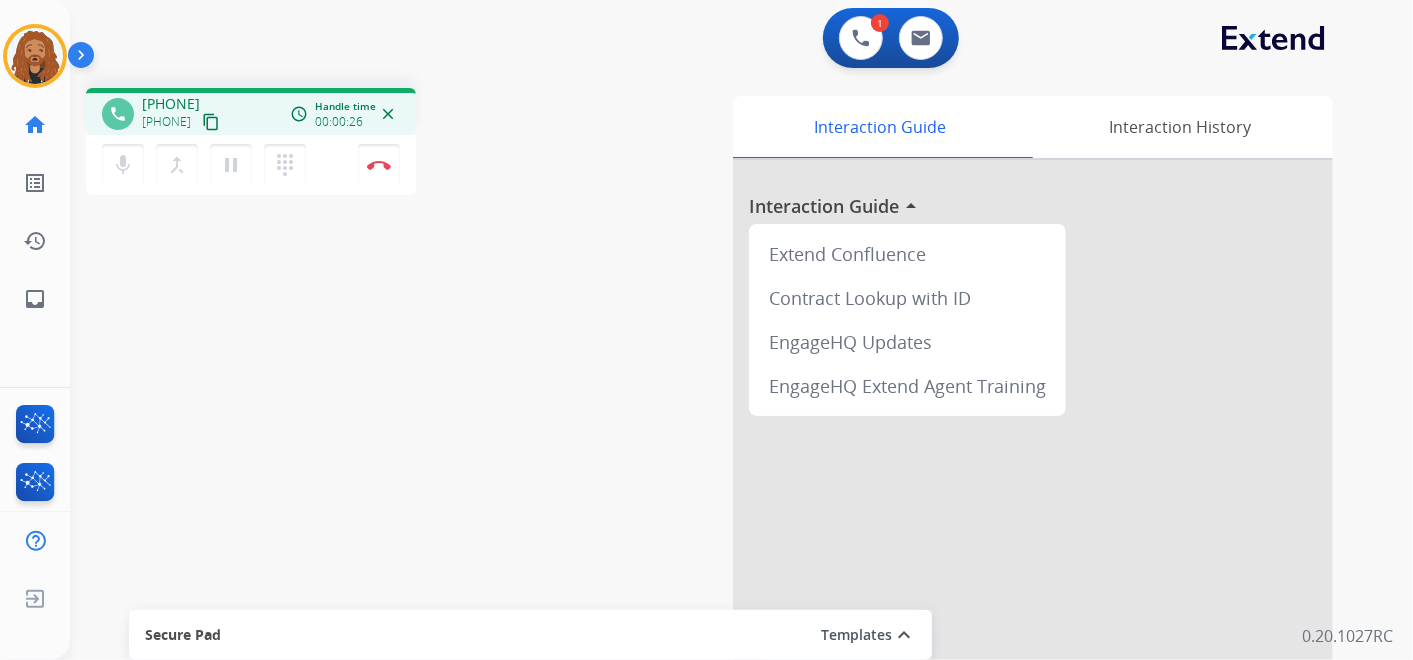 click on "content_copy" at bounding box center [211, 122] 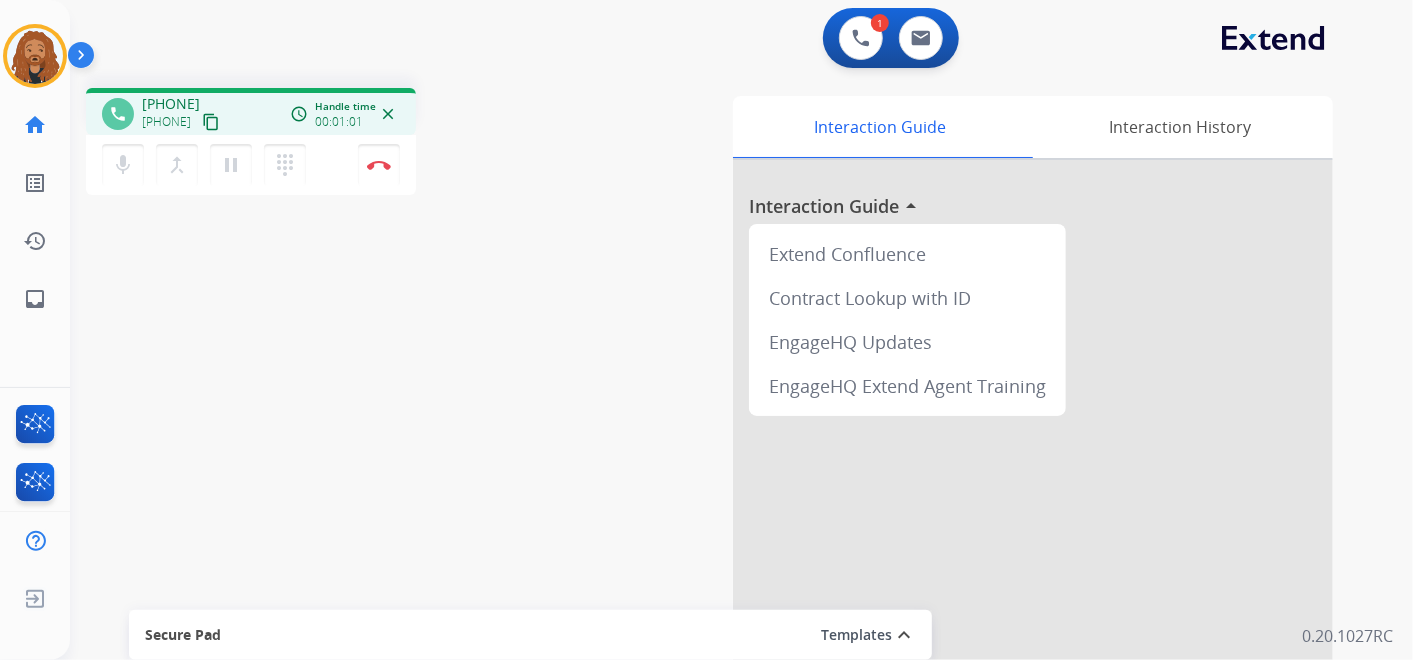 click on "content_copy" at bounding box center (211, 122) 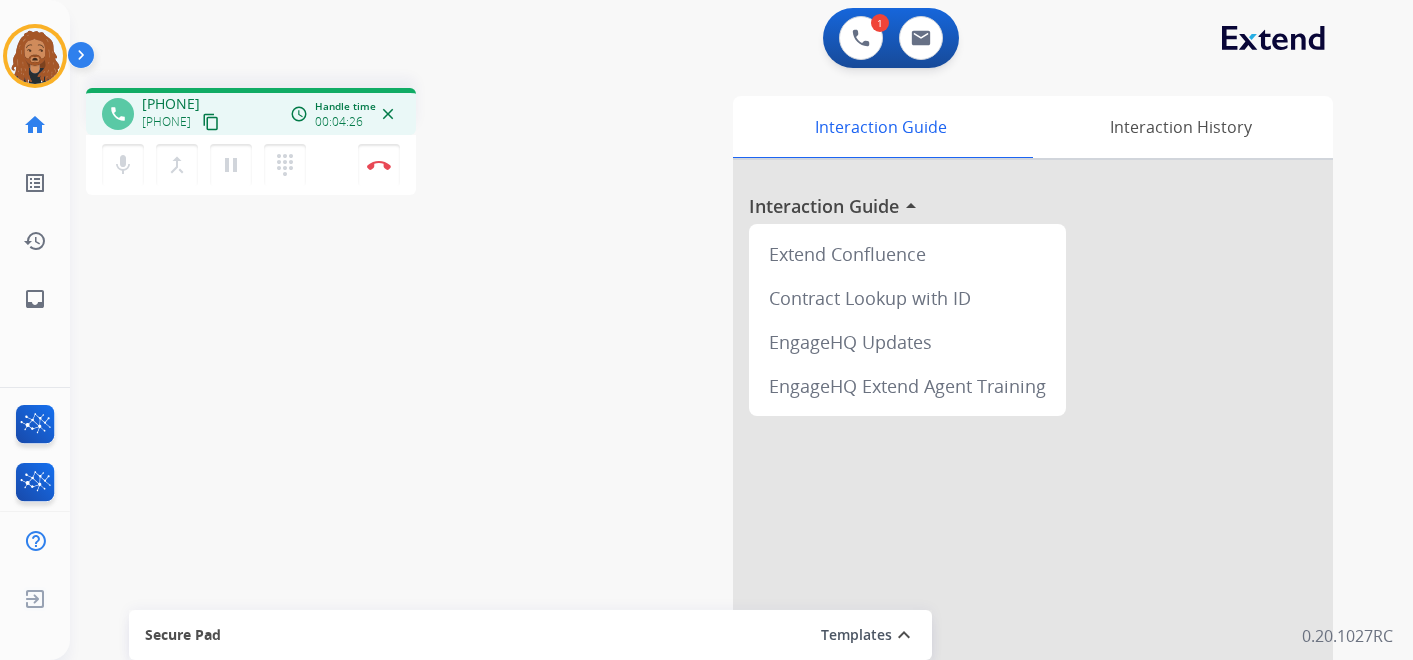 scroll, scrollTop: 0, scrollLeft: 0, axis: both 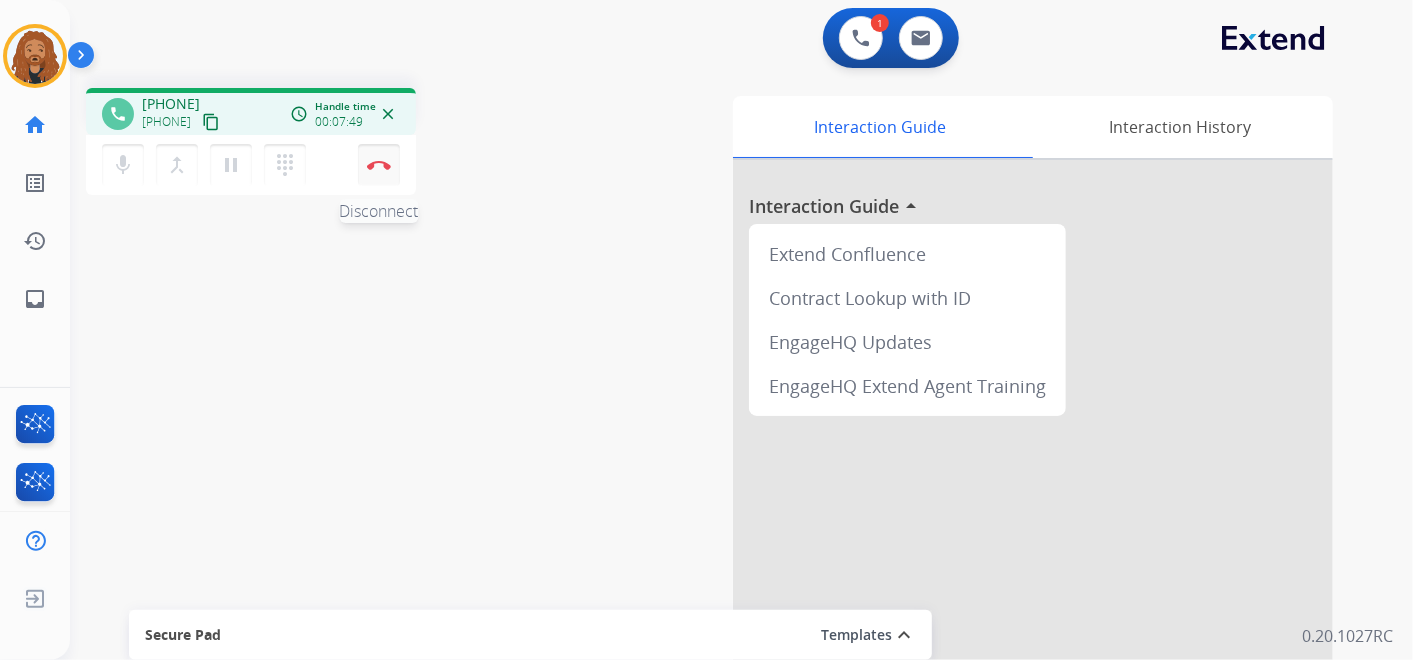 click at bounding box center (379, 165) 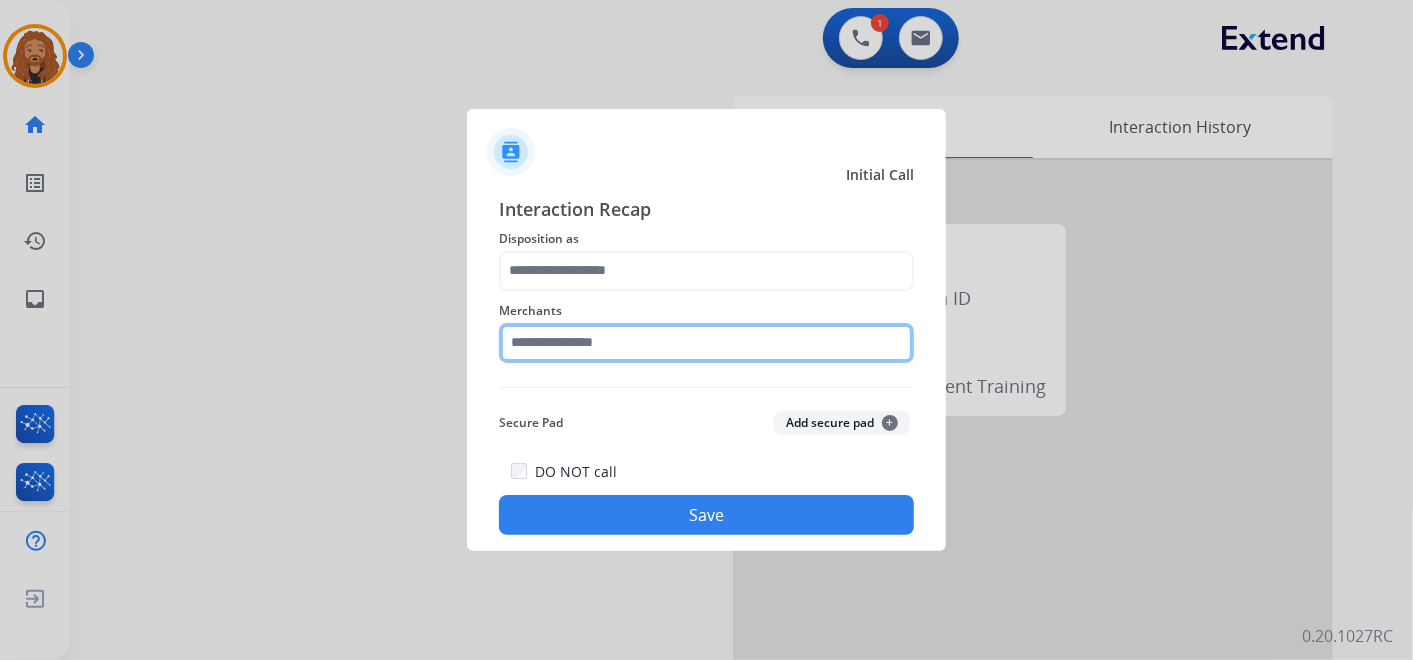 click 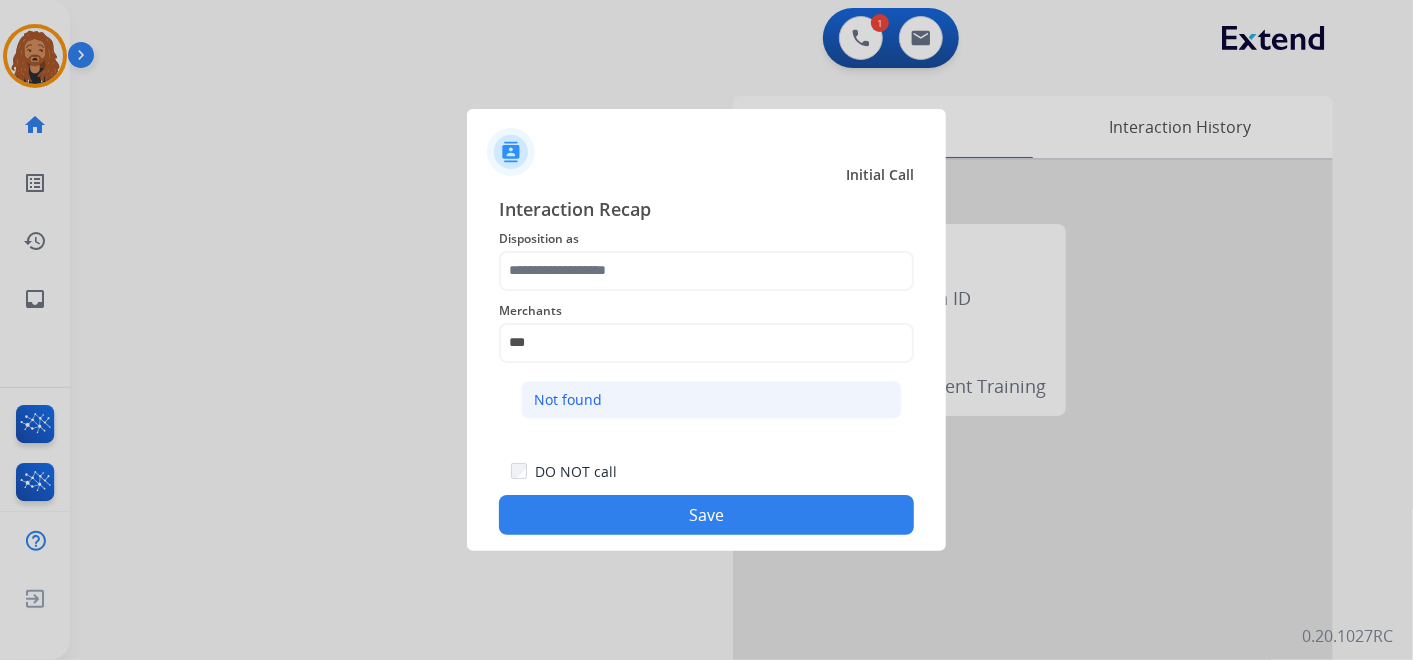 click on "Not found" 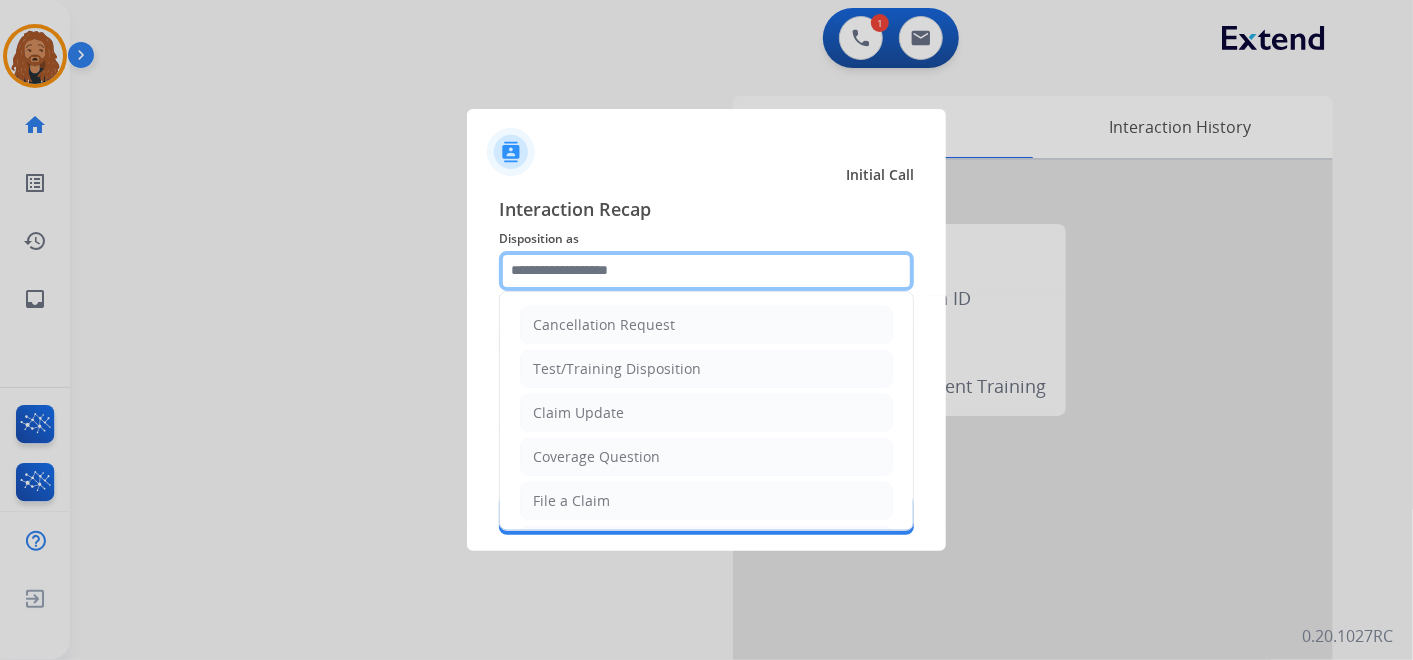 click 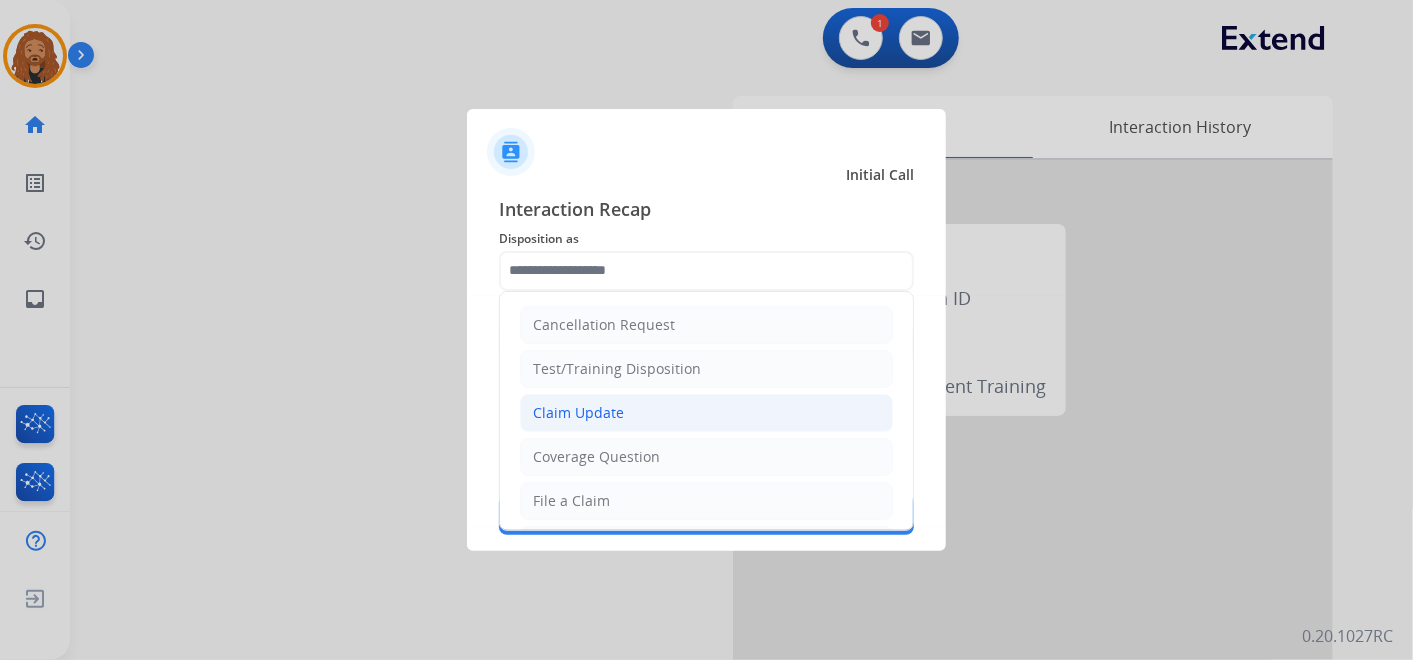 click on "Claim Update" 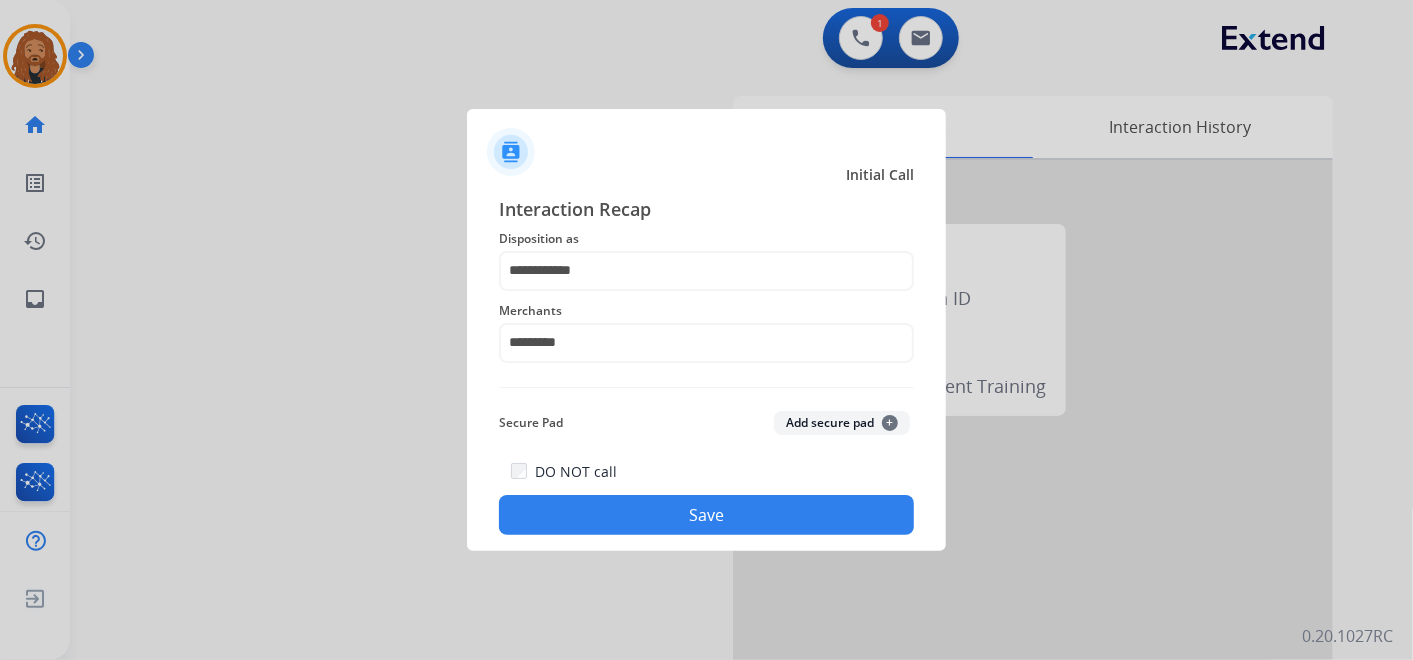 click on "Save" 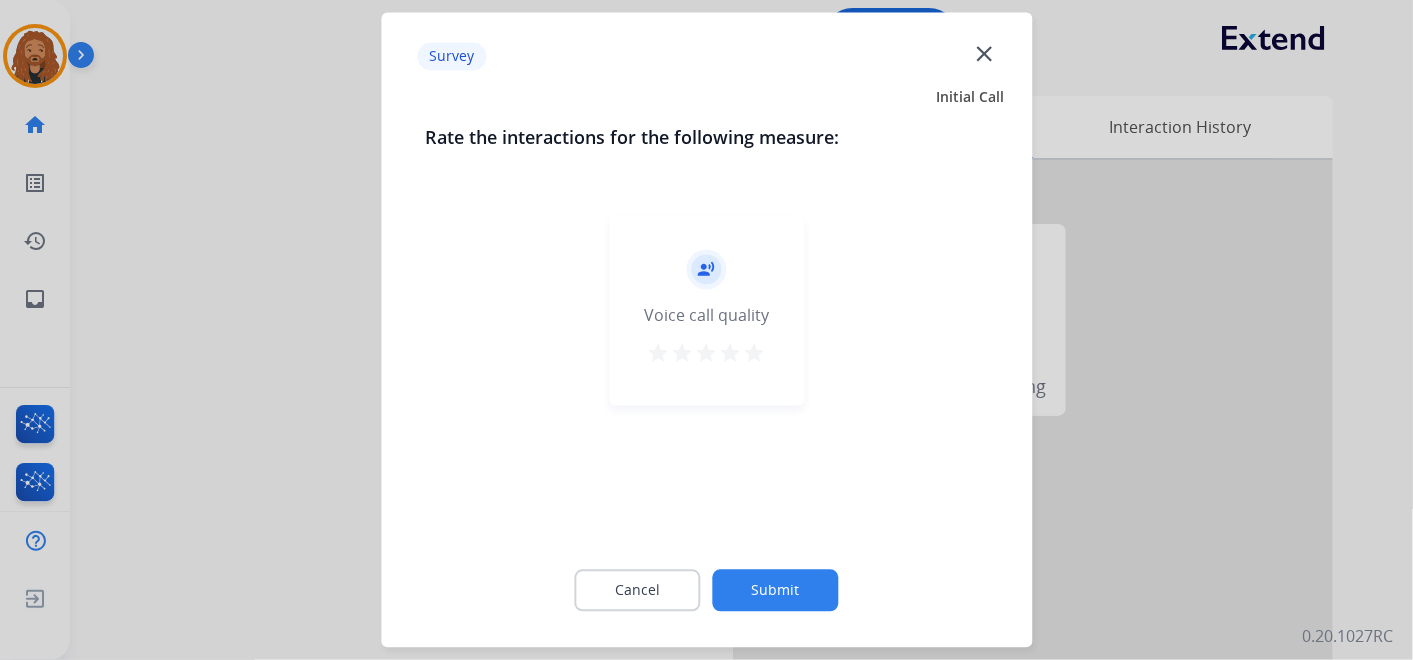click on "Submit" 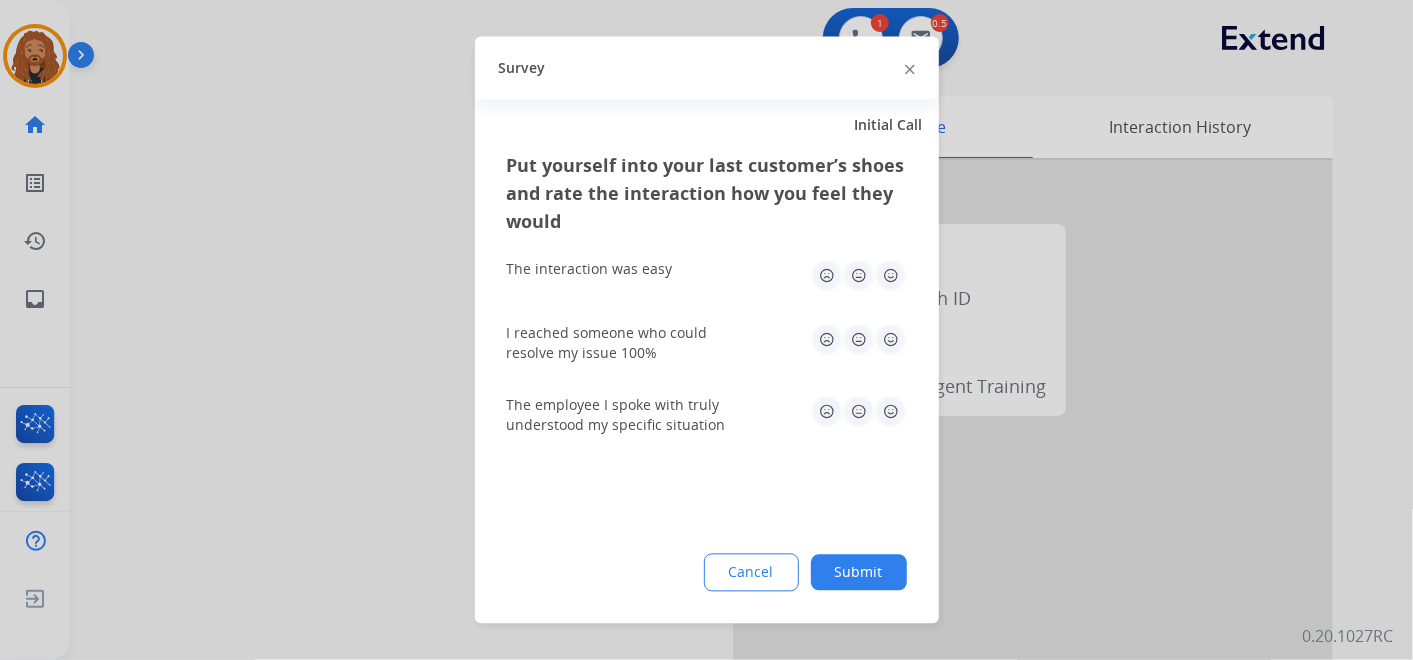 click on "Submit" 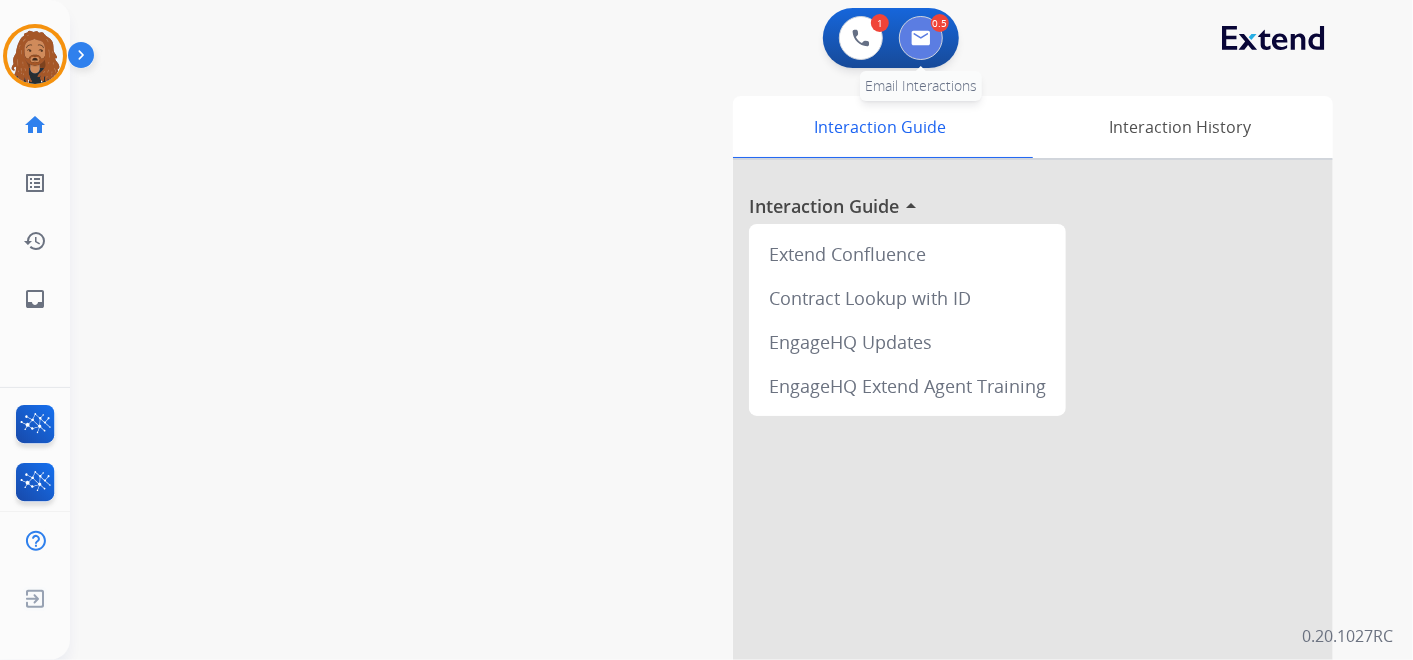 click at bounding box center (921, 38) 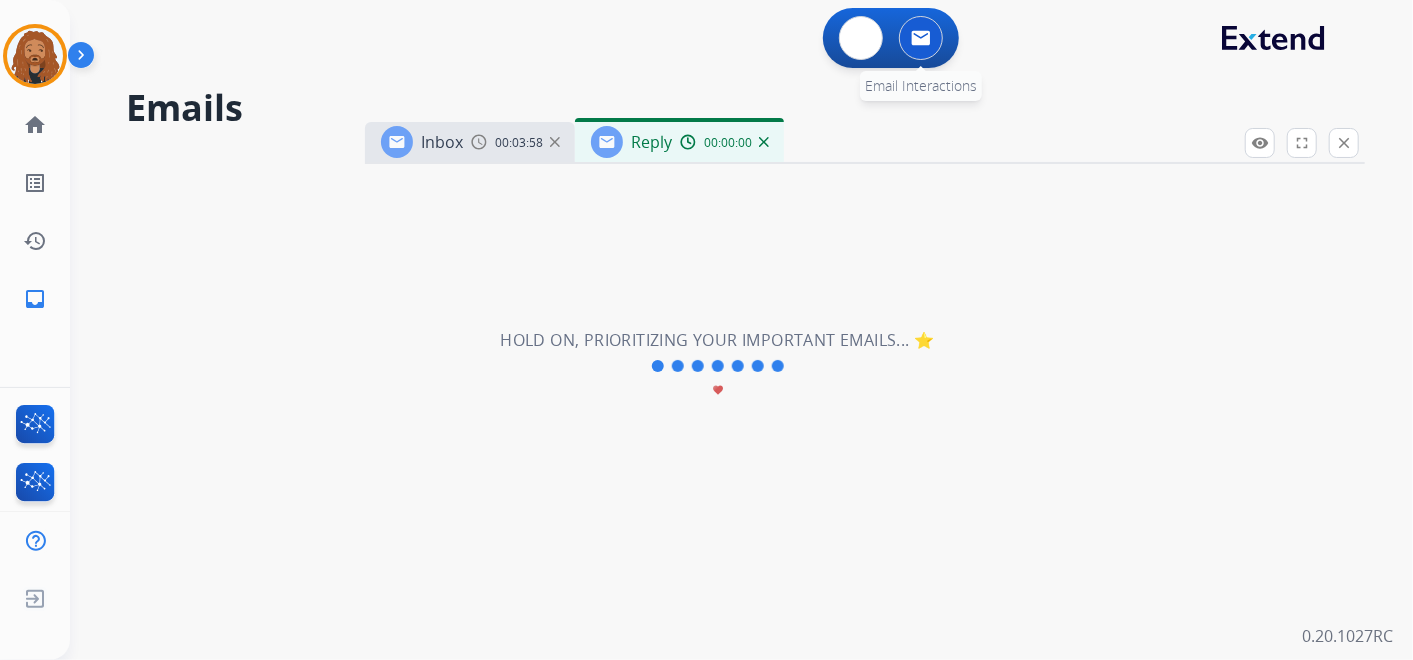 select on "**********" 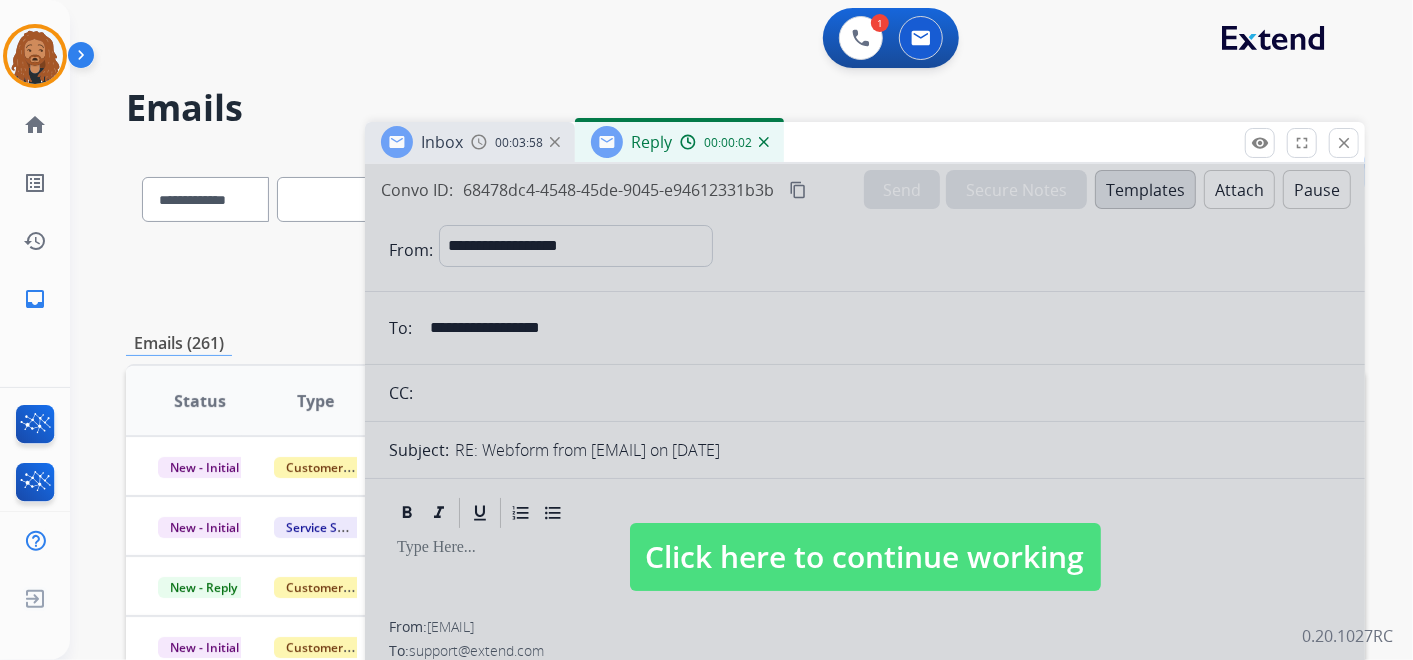 click on "Click here to continue working" at bounding box center [865, 557] 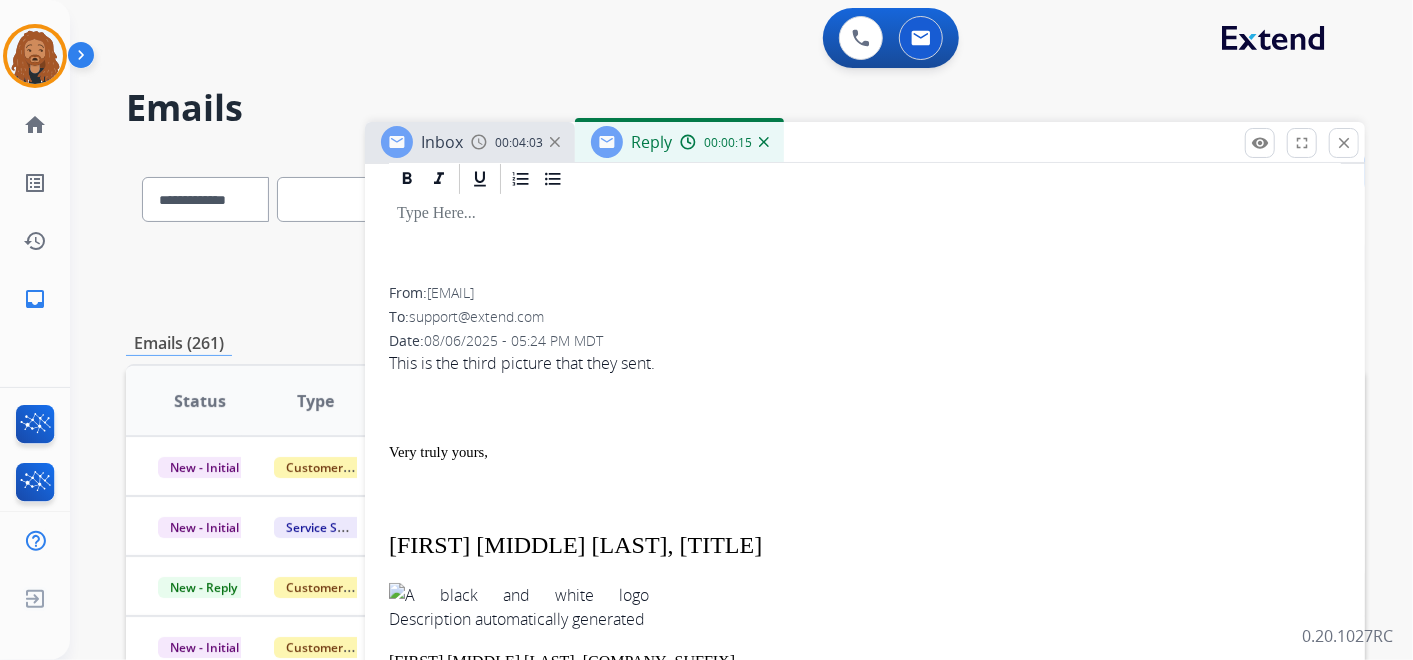 scroll, scrollTop: 333, scrollLeft: 0, axis: vertical 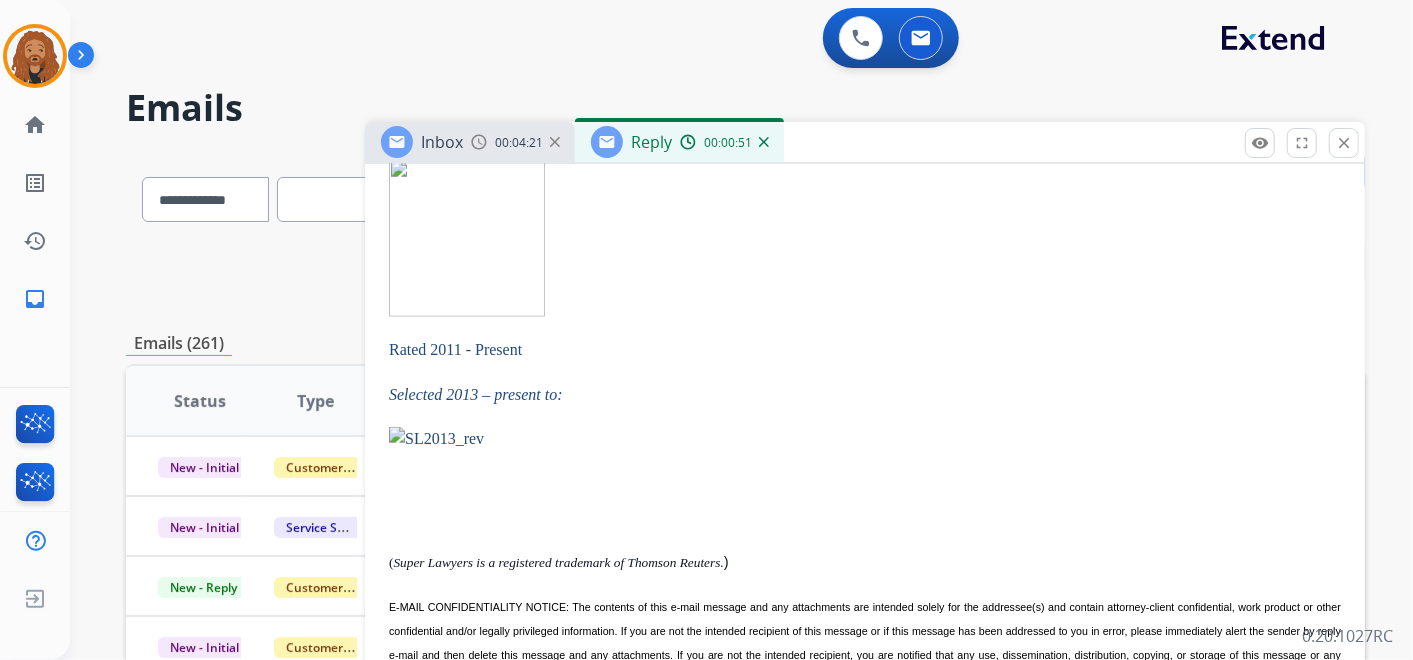 click at bounding box center (482, 478) 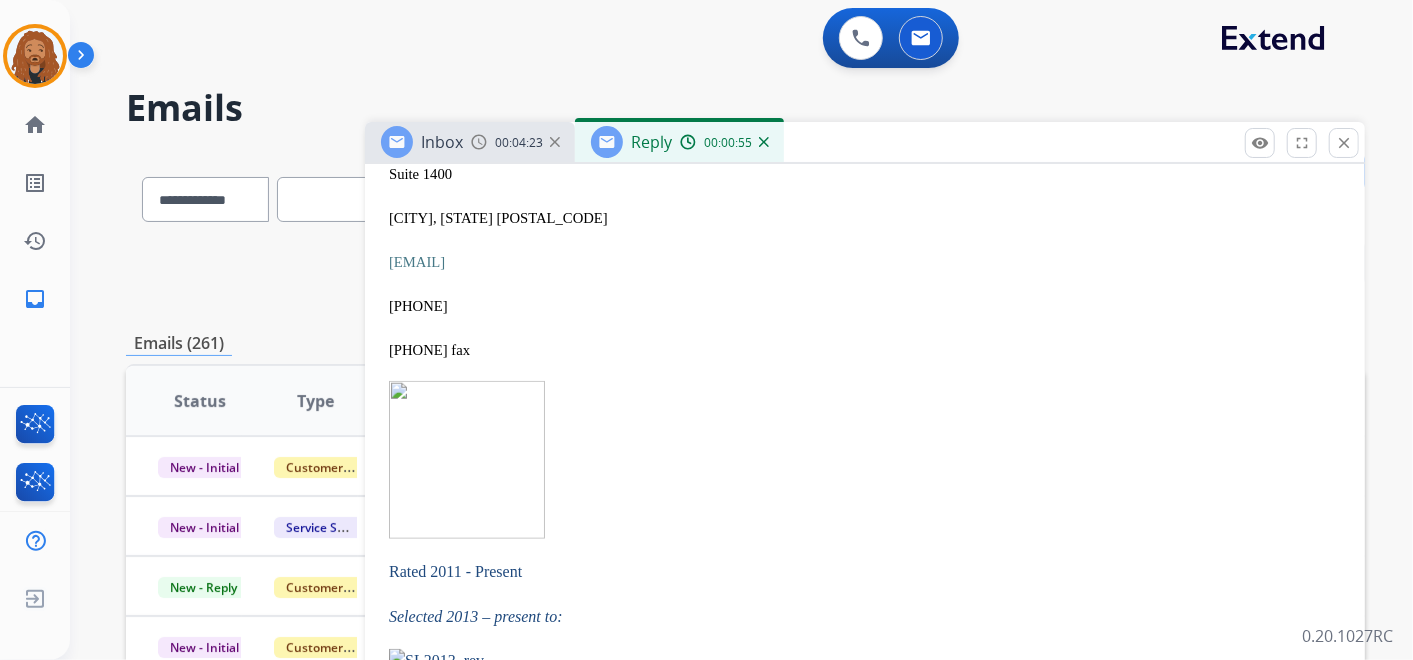 click at bounding box center [467, 460] 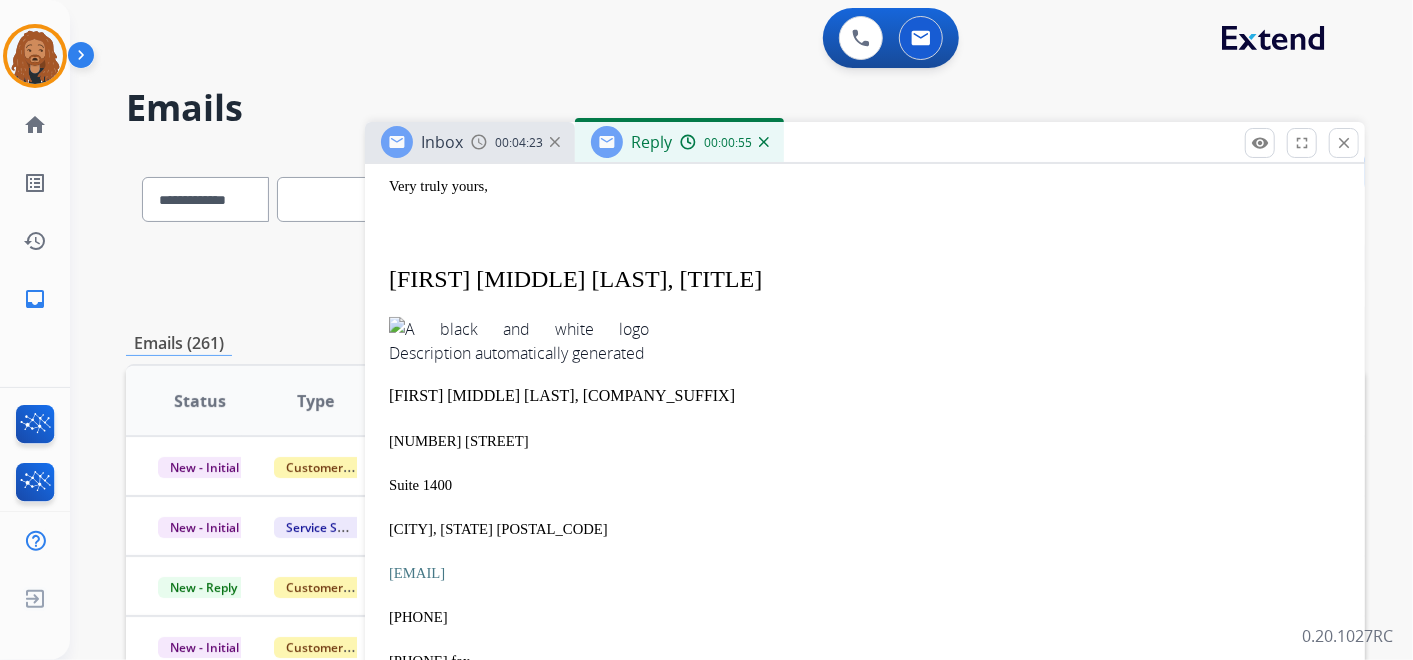 scroll, scrollTop: 466, scrollLeft: 0, axis: vertical 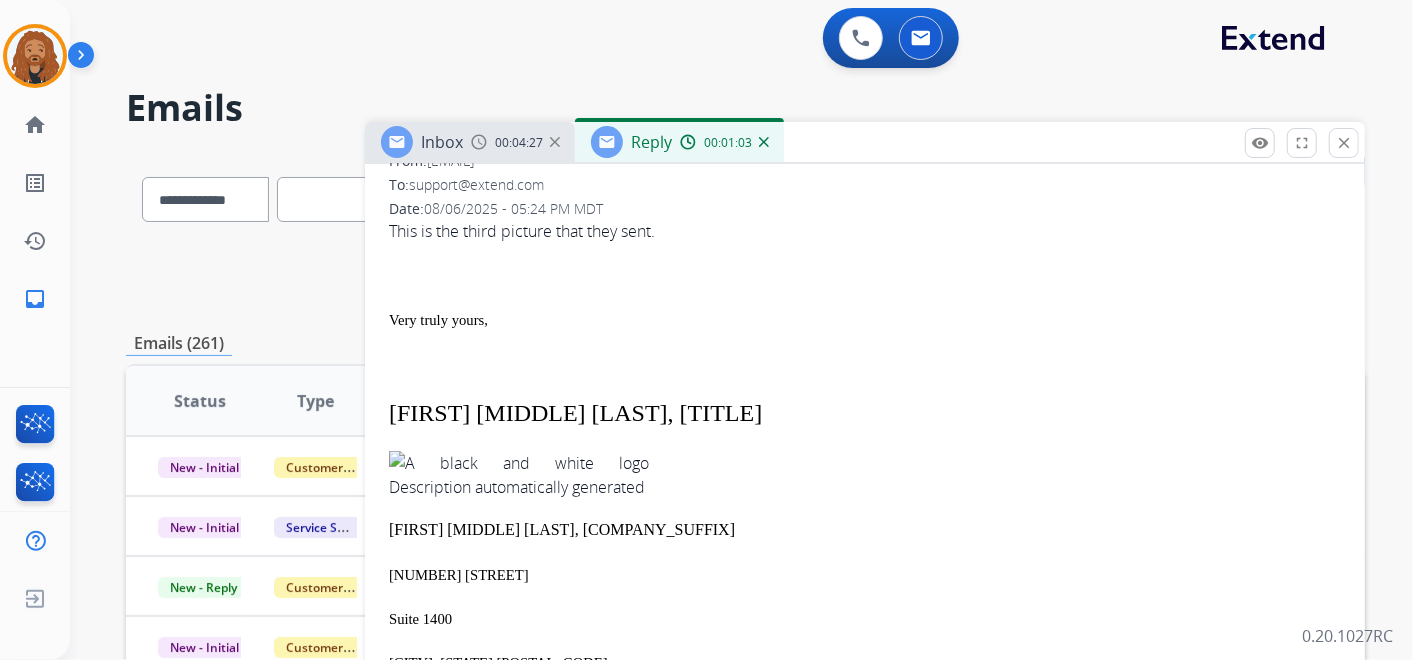 click at bounding box center [764, 142] 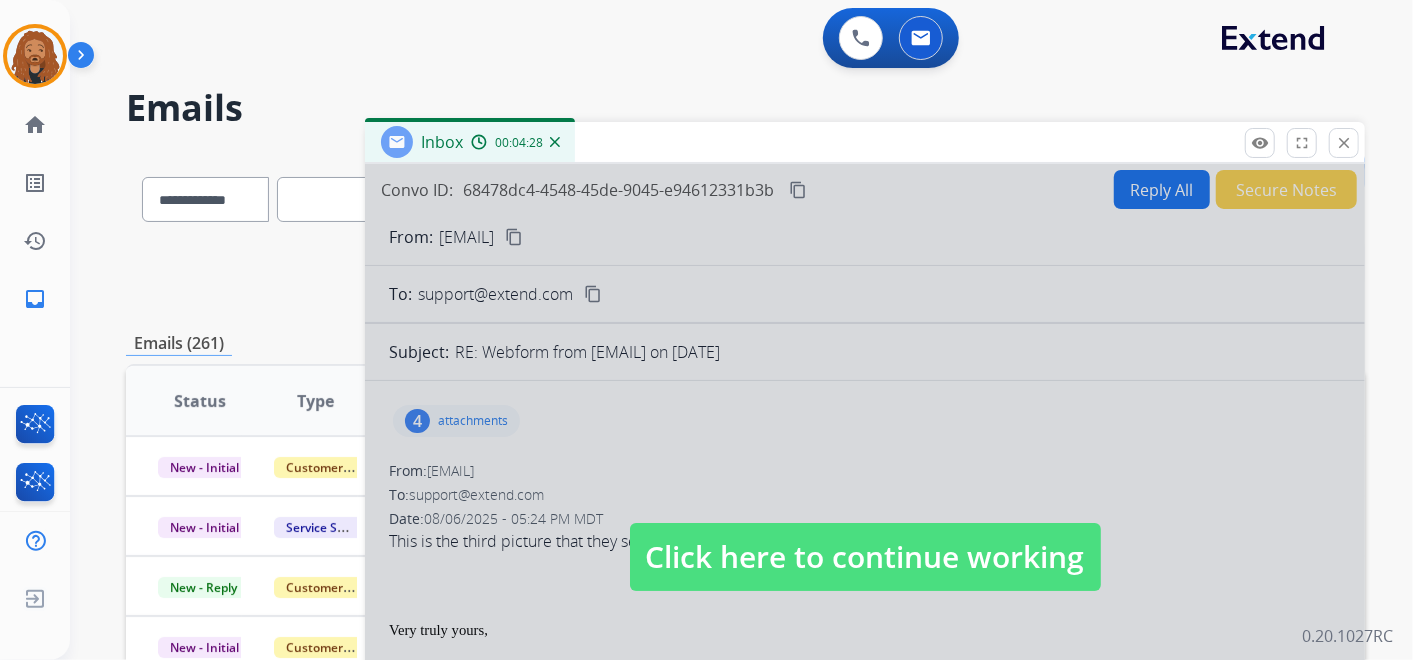 click on "Click here to continue working" at bounding box center [865, 557] 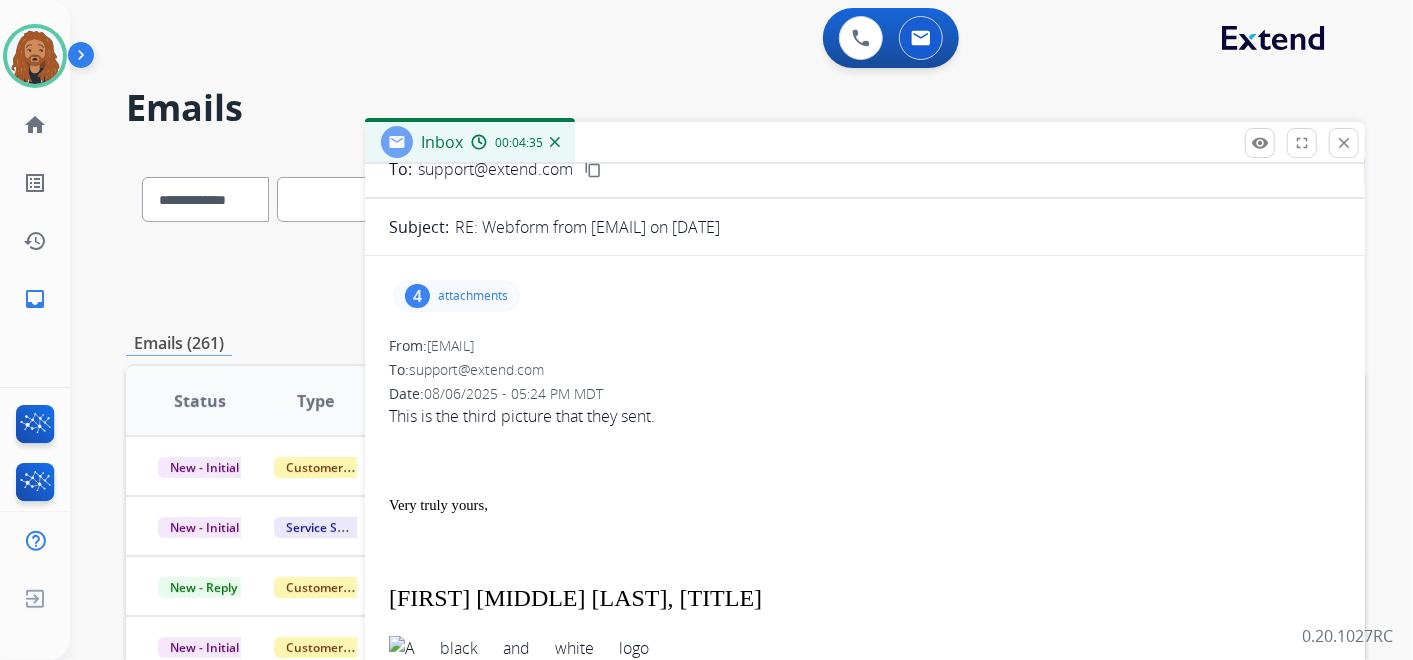 scroll, scrollTop: 111, scrollLeft: 0, axis: vertical 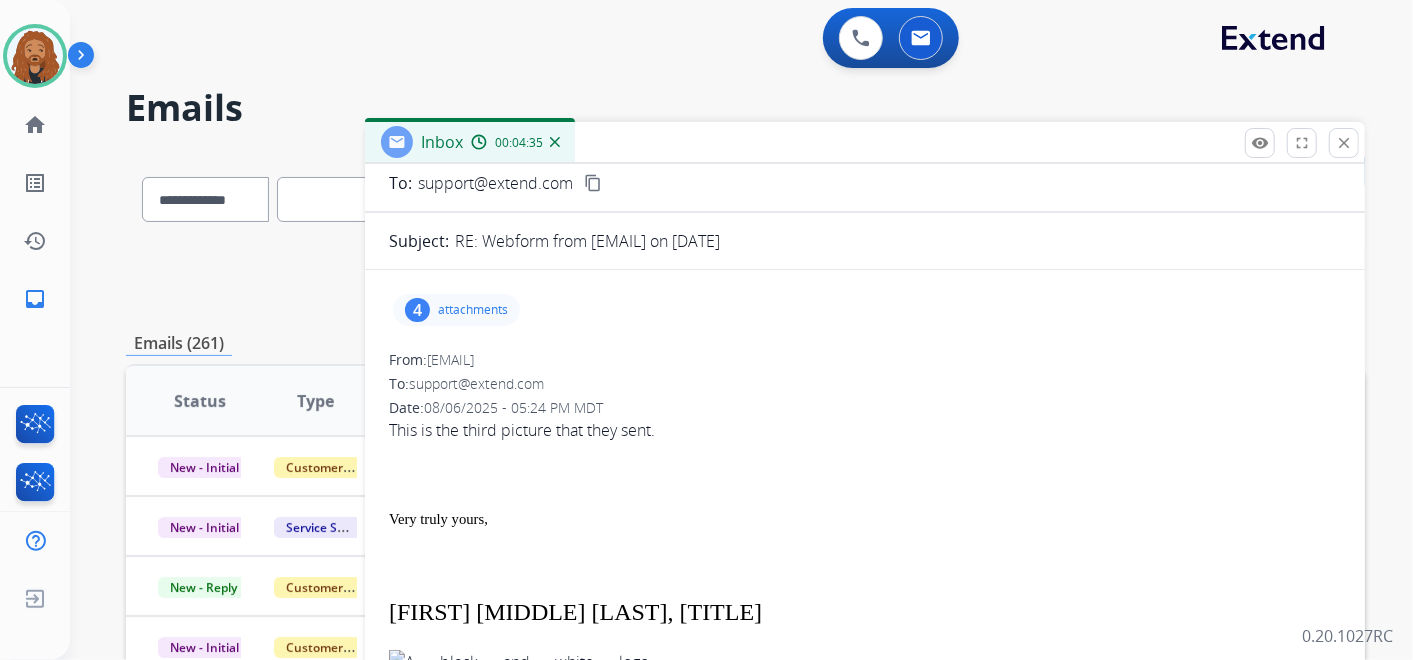 click on "attachments" at bounding box center [473, 310] 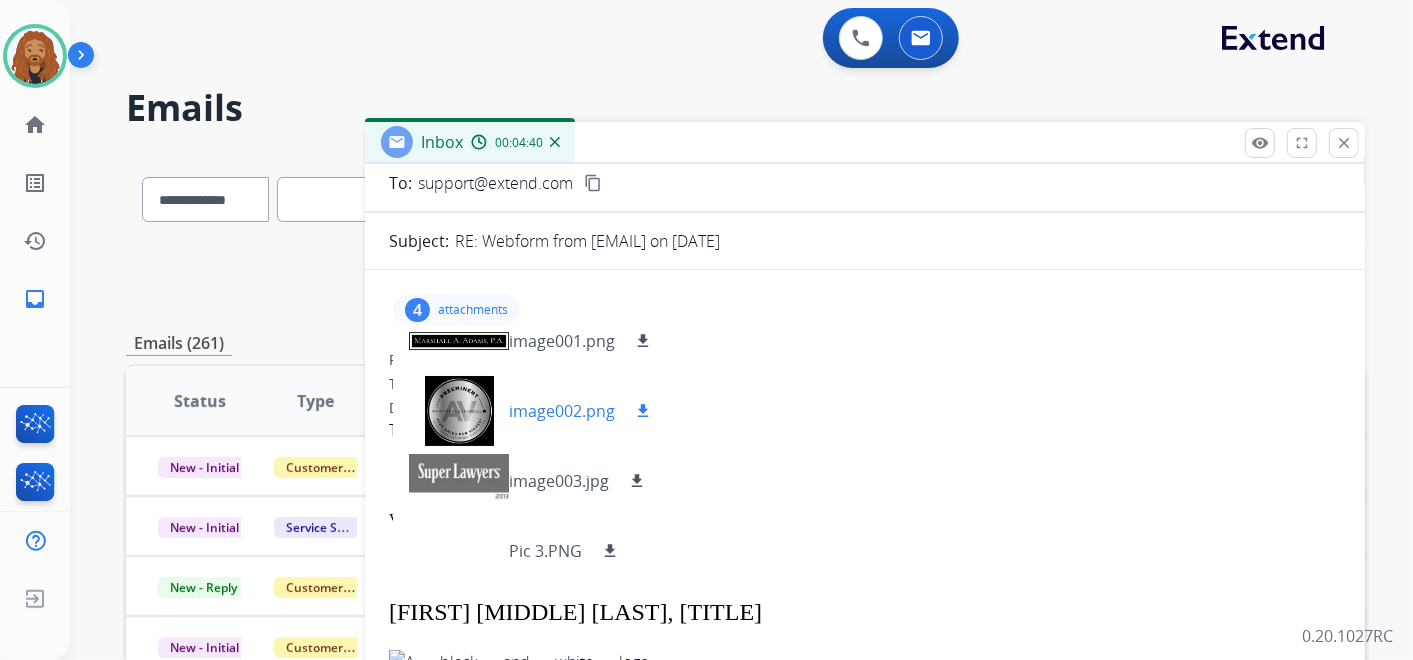 scroll, scrollTop: 30, scrollLeft: 0, axis: vertical 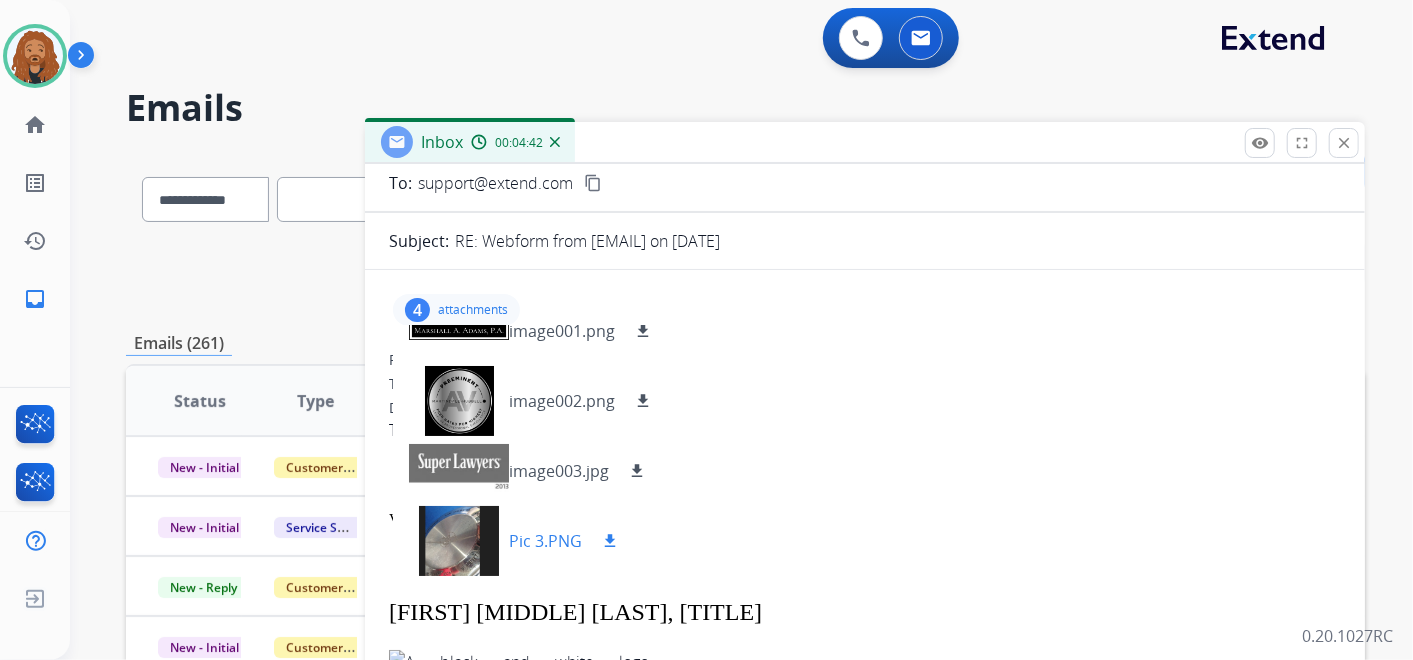 click on "download" at bounding box center [610, 541] 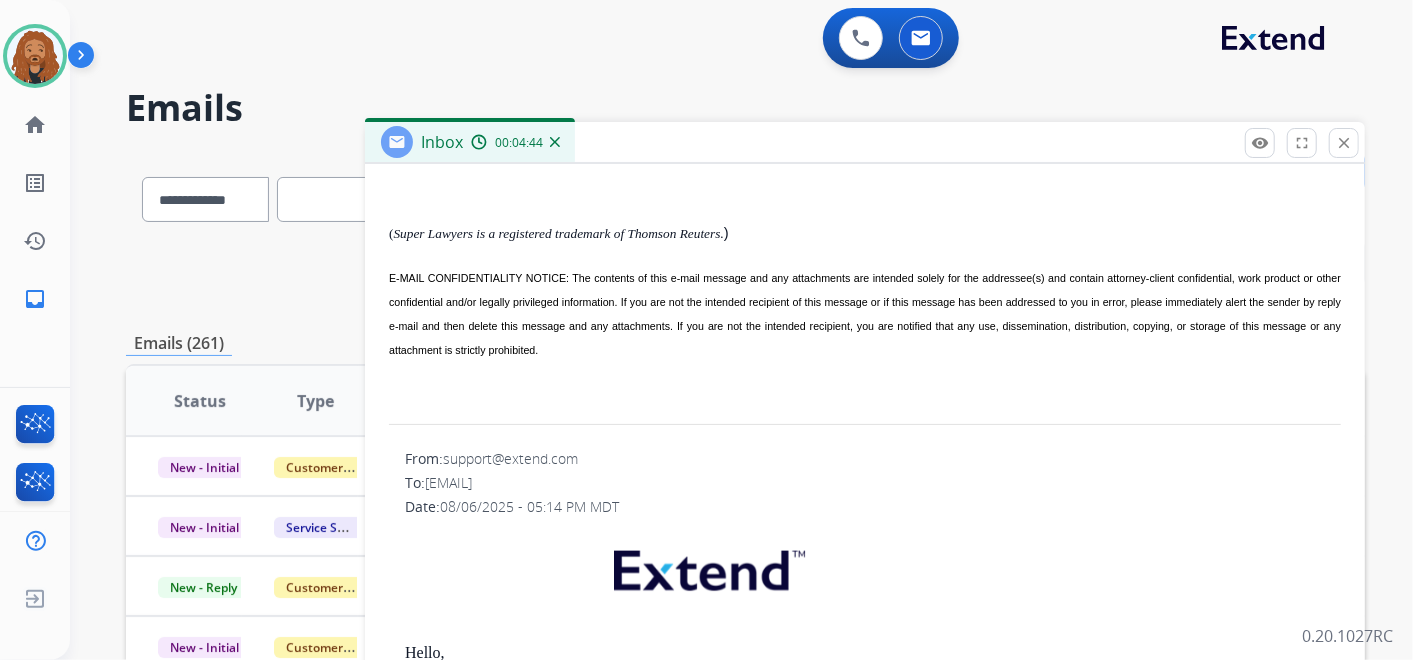 scroll, scrollTop: 1532, scrollLeft: 0, axis: vertical 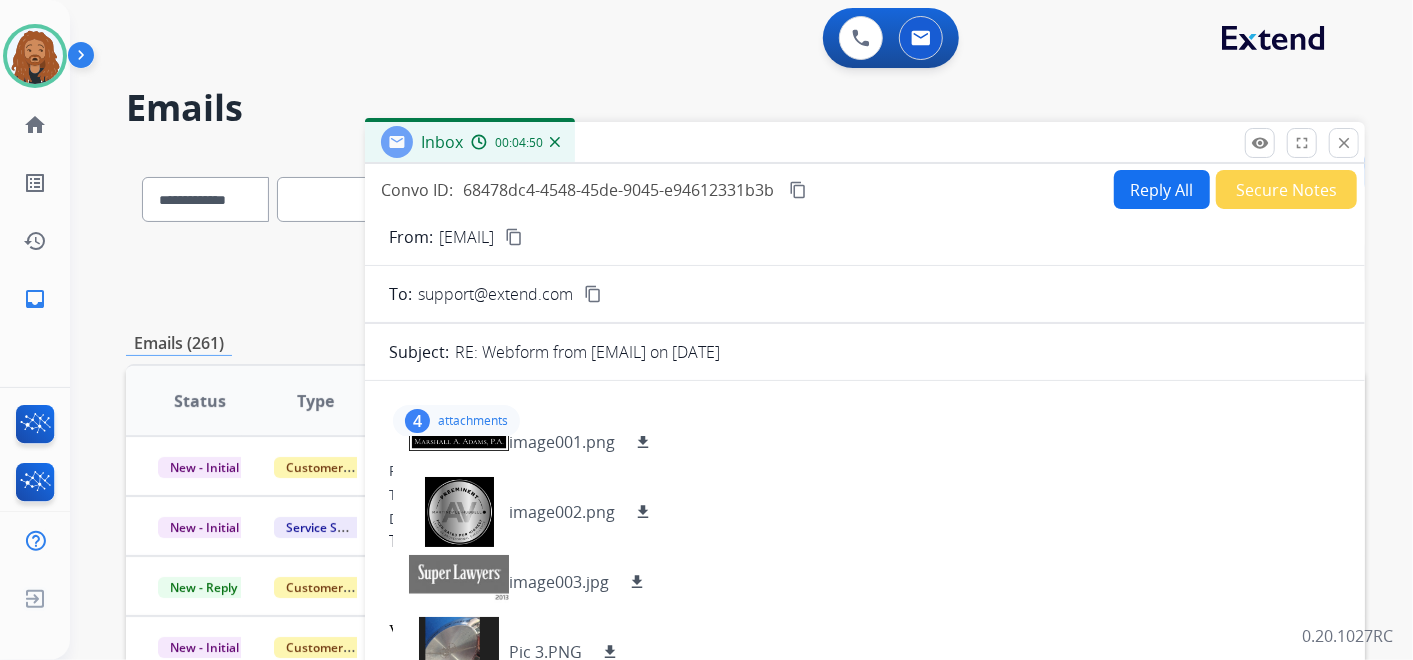 click on "content_copy" at bounding box center [514, 237] 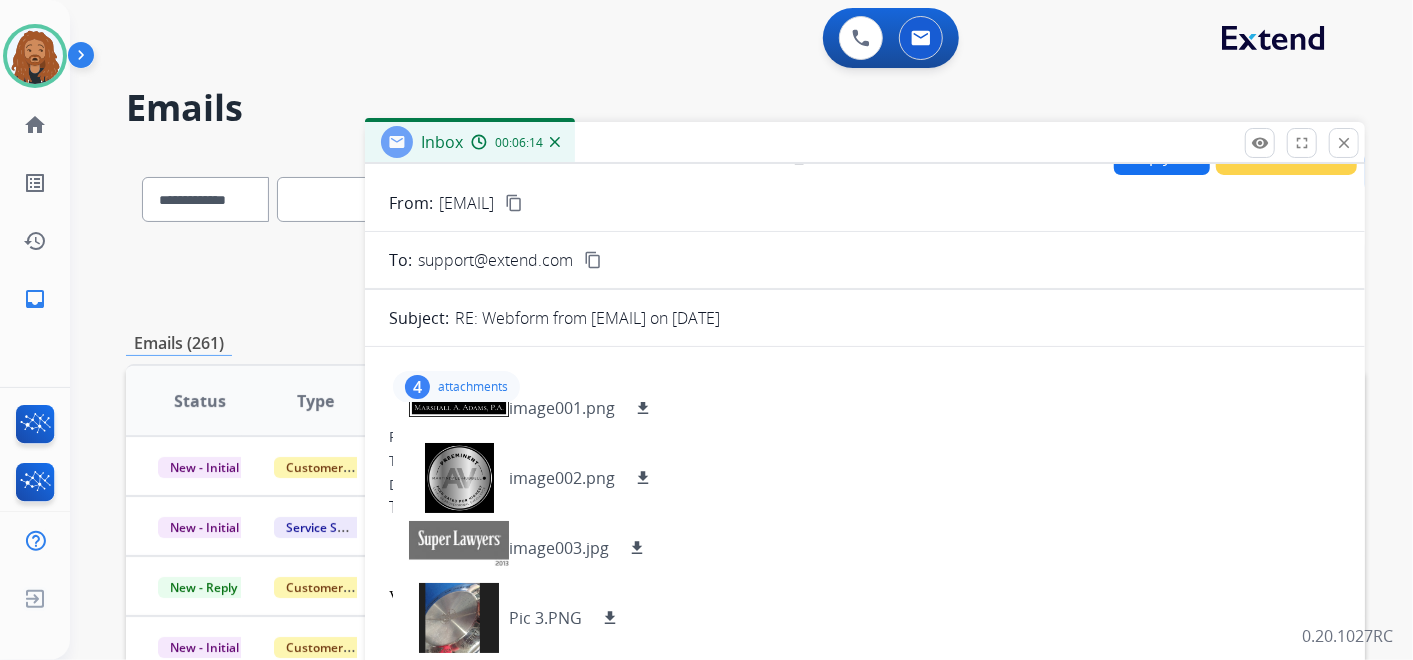 scroll, scrollTop: 0, scrollLeft: 0, axis: both 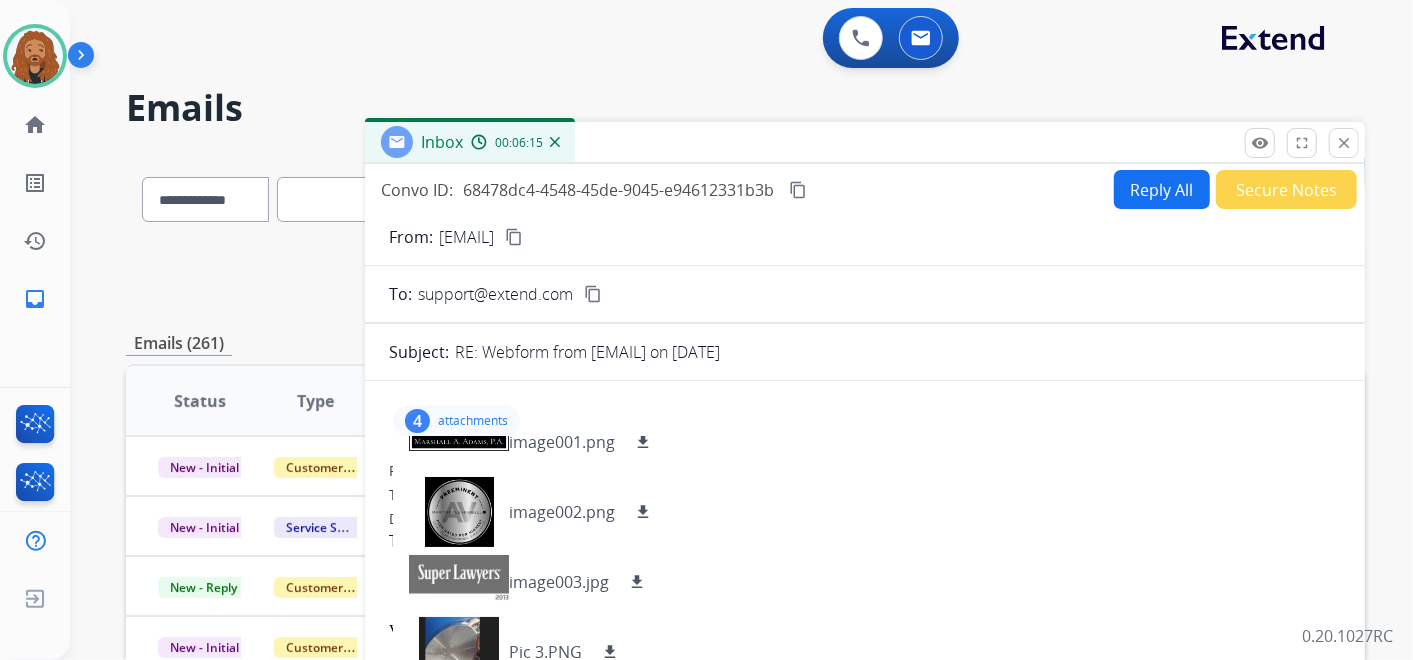 click on "attachments" at bounding box center [473, 421] 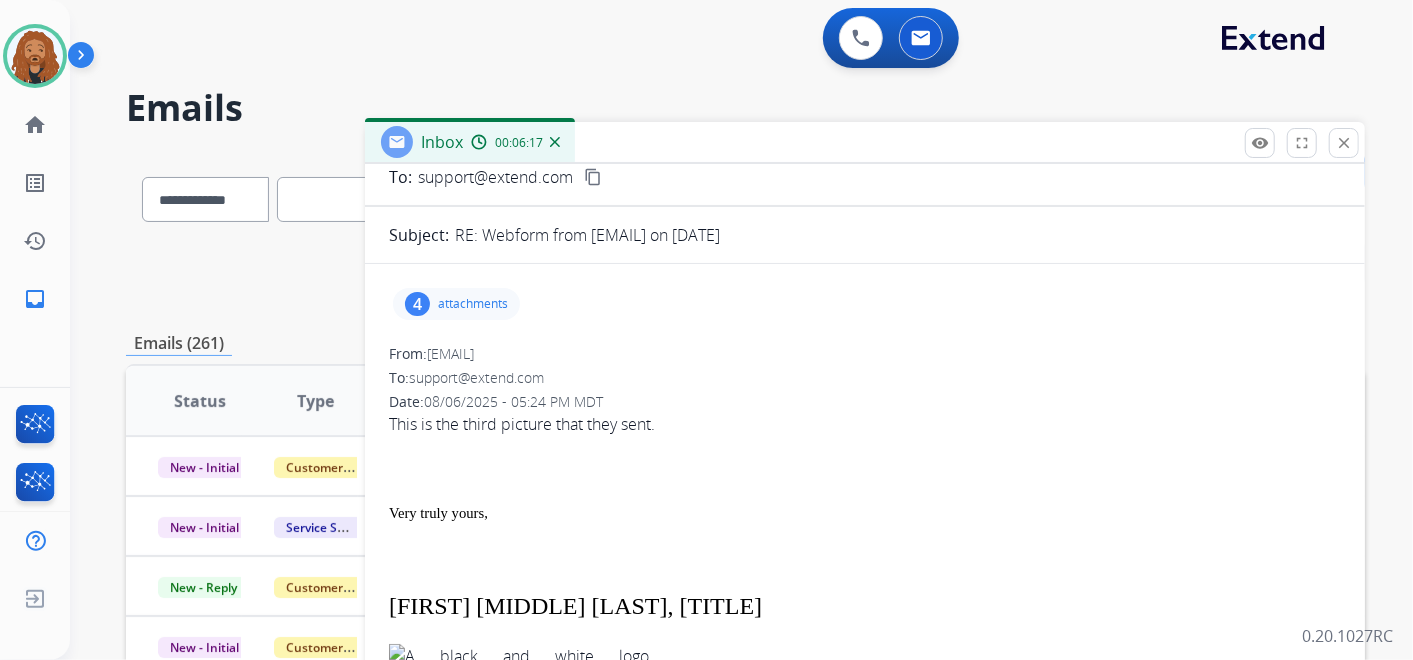 scroll, scrollTop: 0, scrollLeft: 0, axis: both 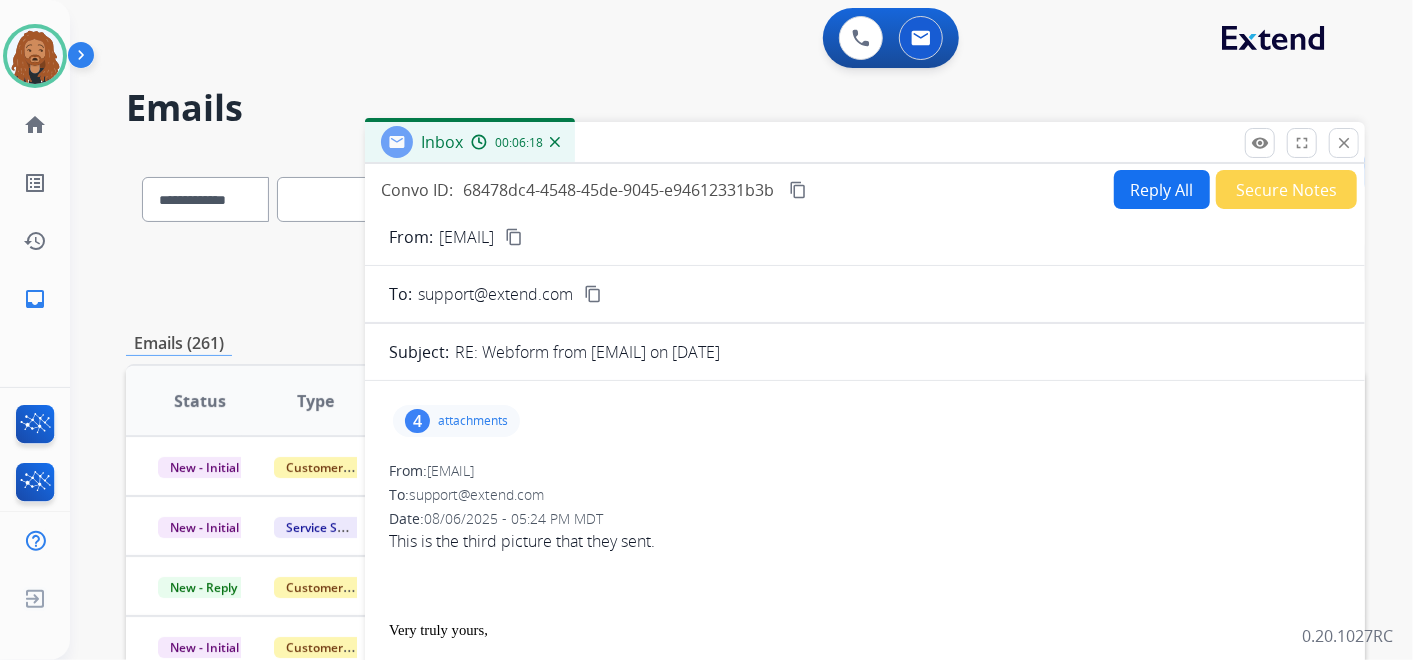 click on "Reply All" at bounding box center (1162, 189) 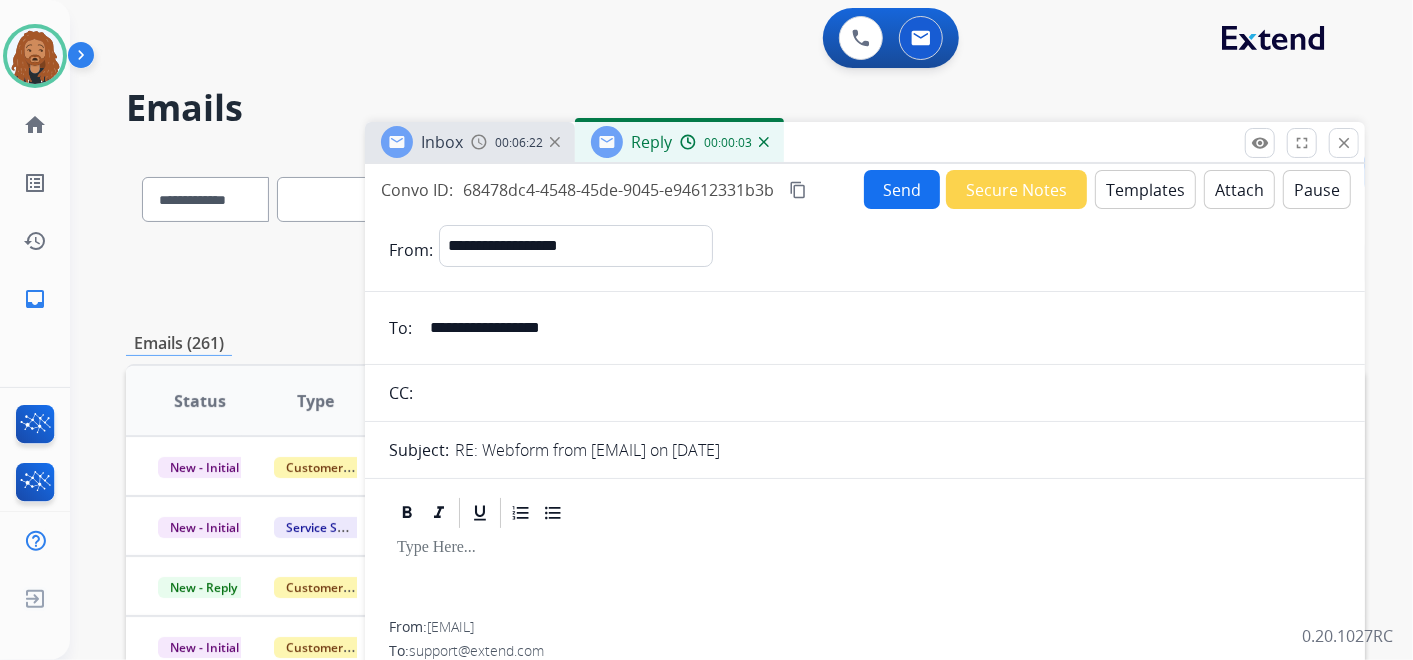 click on "Templates" at bounding box center (1145, 189) 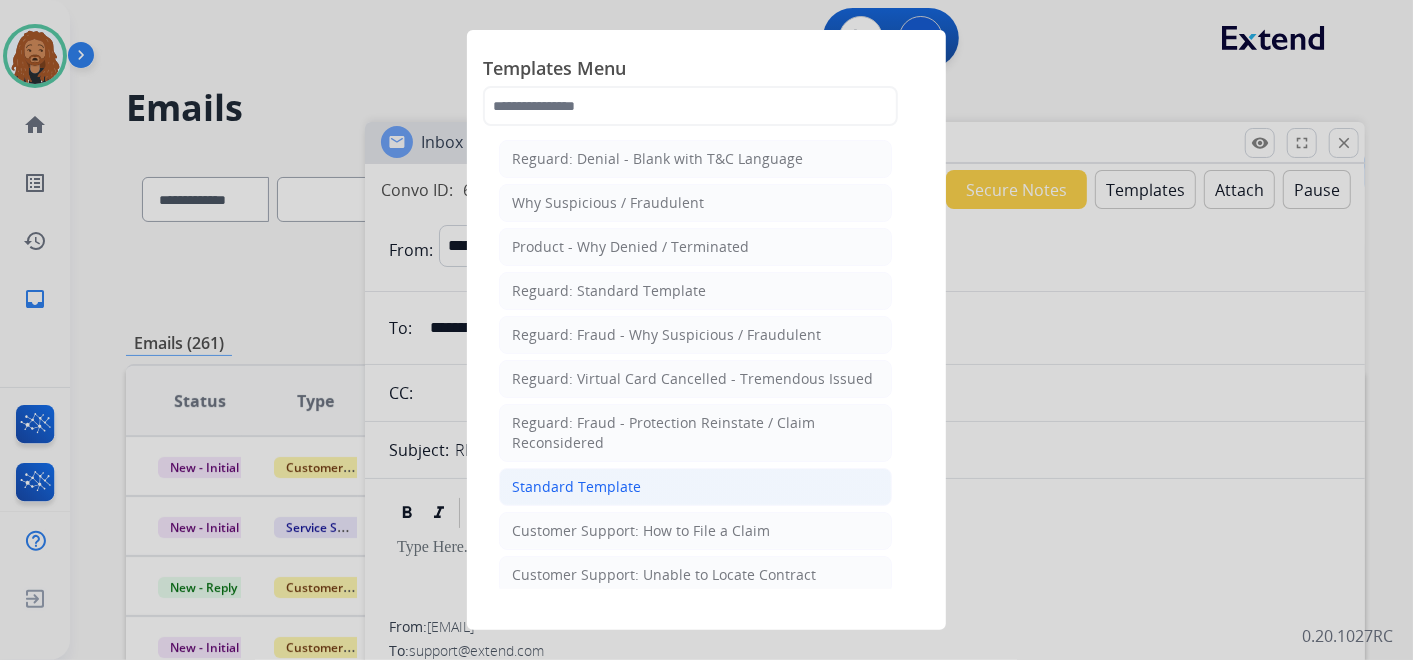 click on "Standard Template" 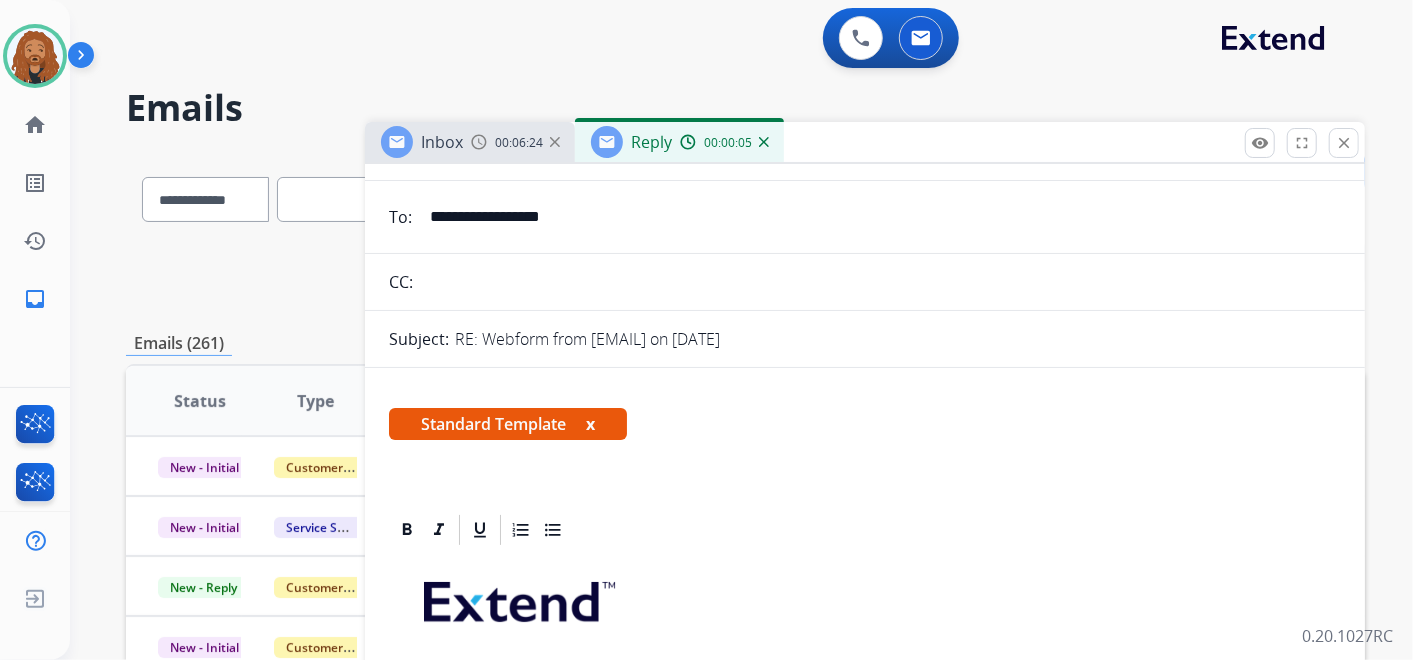 scroll, scrollTop: 444, scrollLeft: 0, axis: vertical 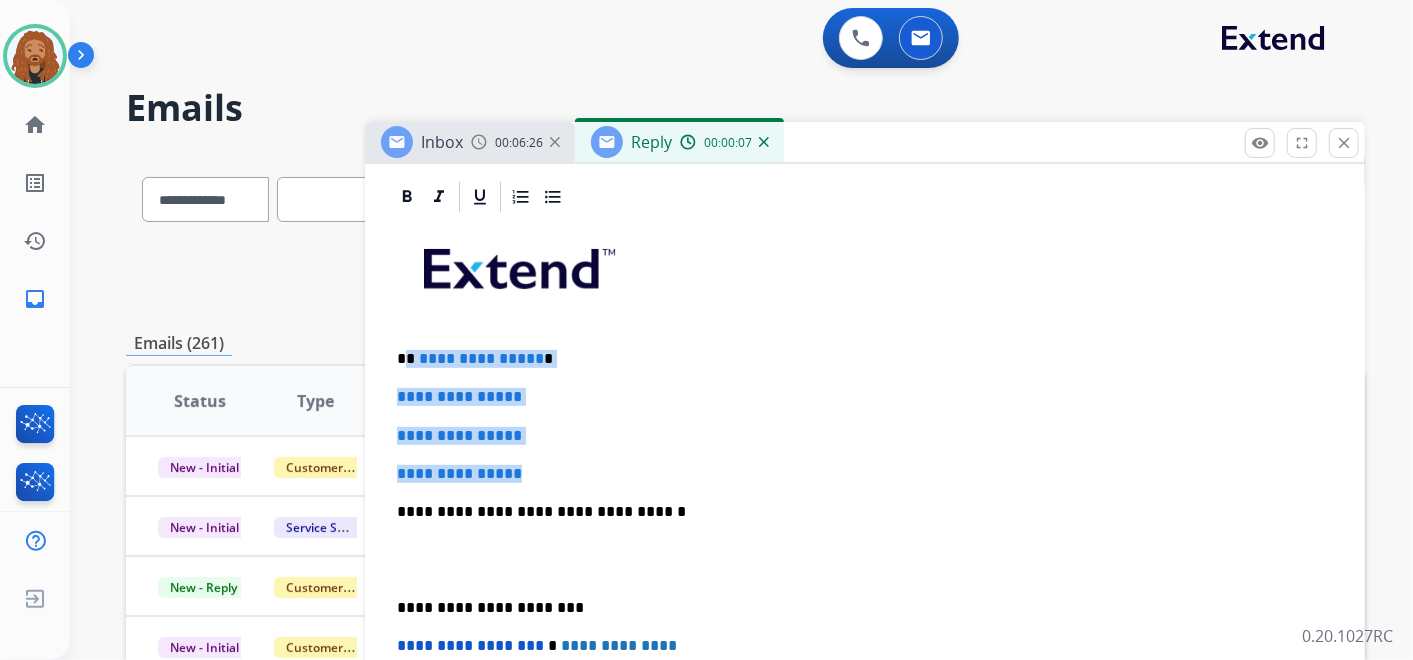 drag, startPoint x: 541, startPoint y: 474, endPoint x: 409, endPoint y: 354, distance: 178.39282 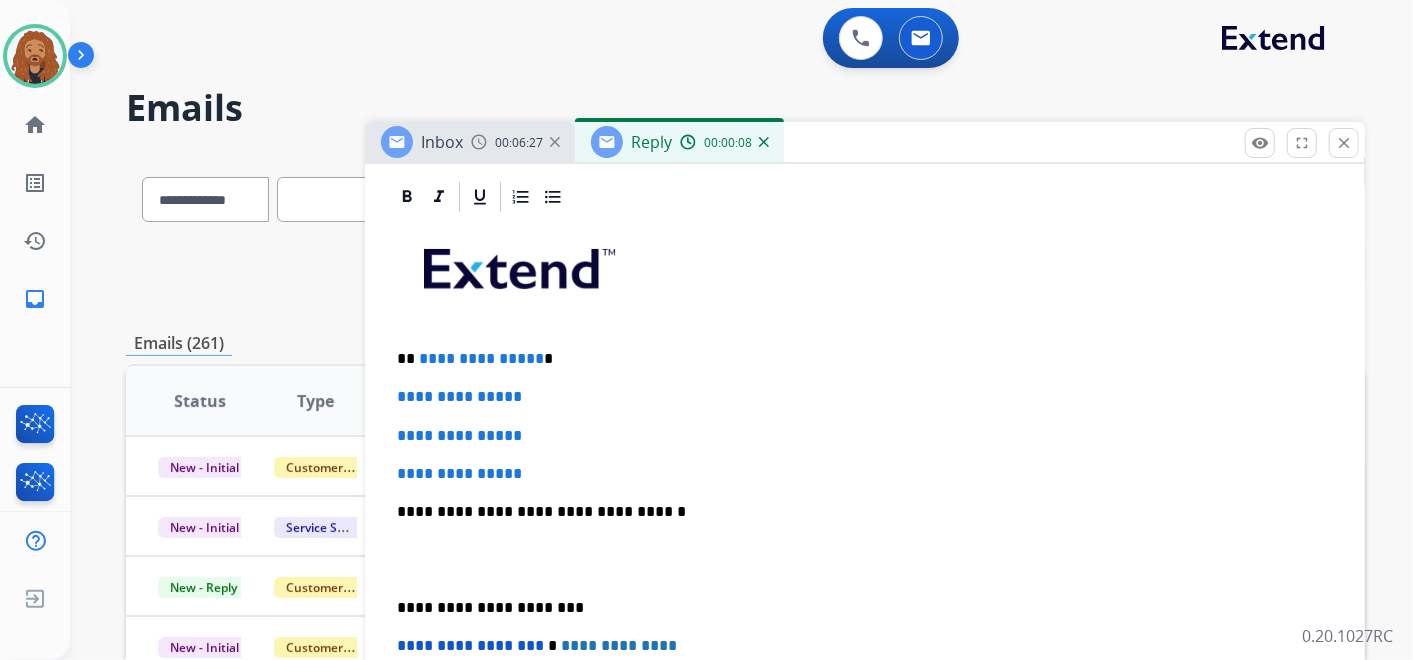 type 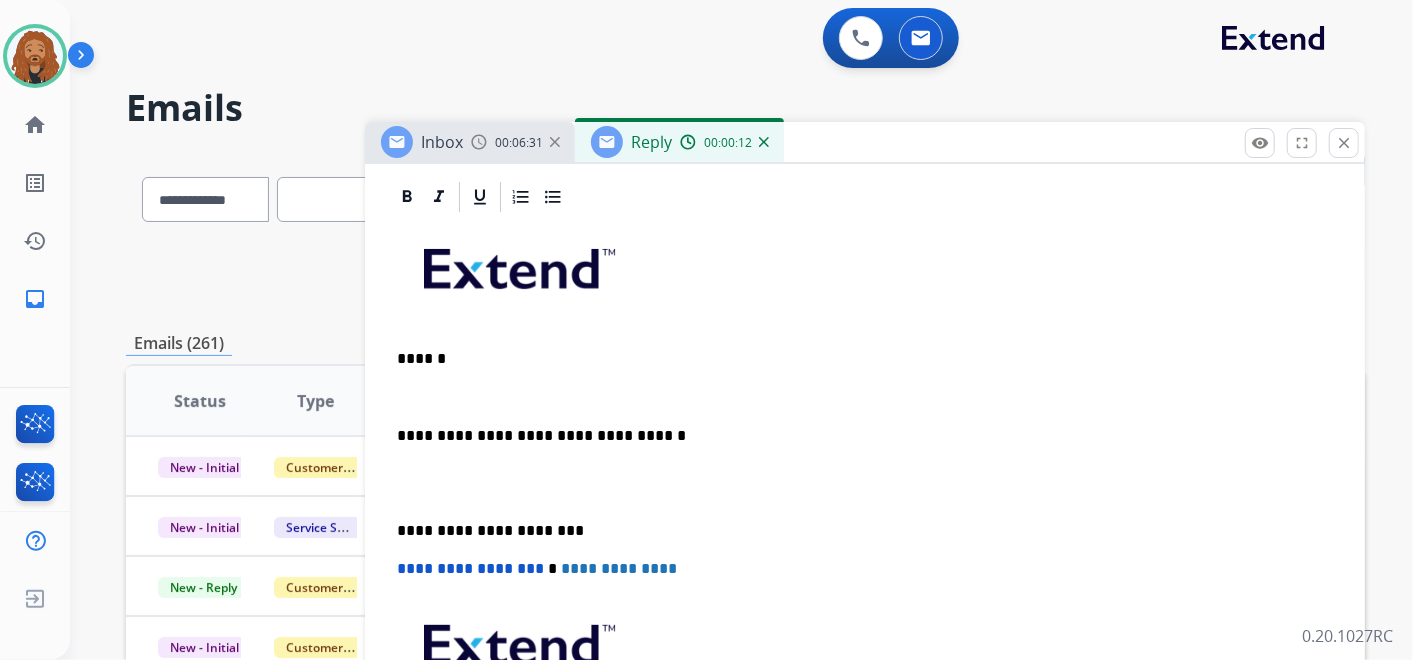 click on "**********" at bounding box center (865, 520) 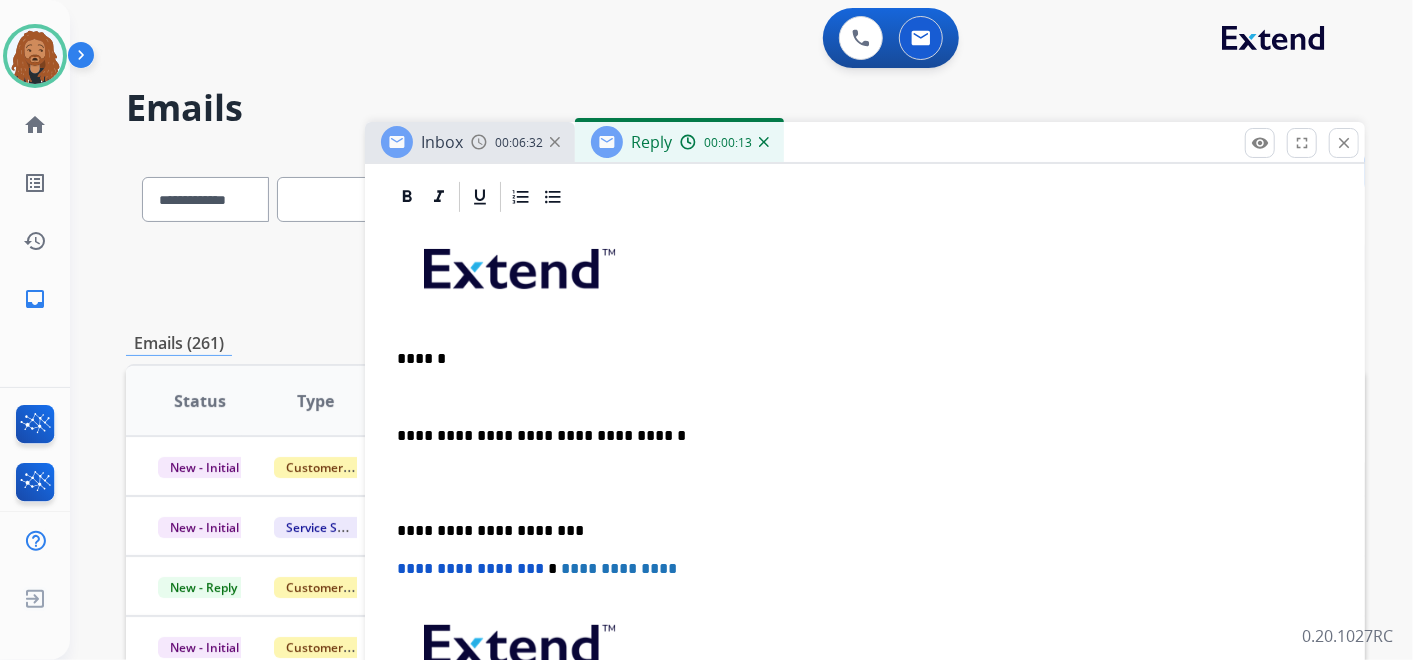 click at bounding box center [865, 483] 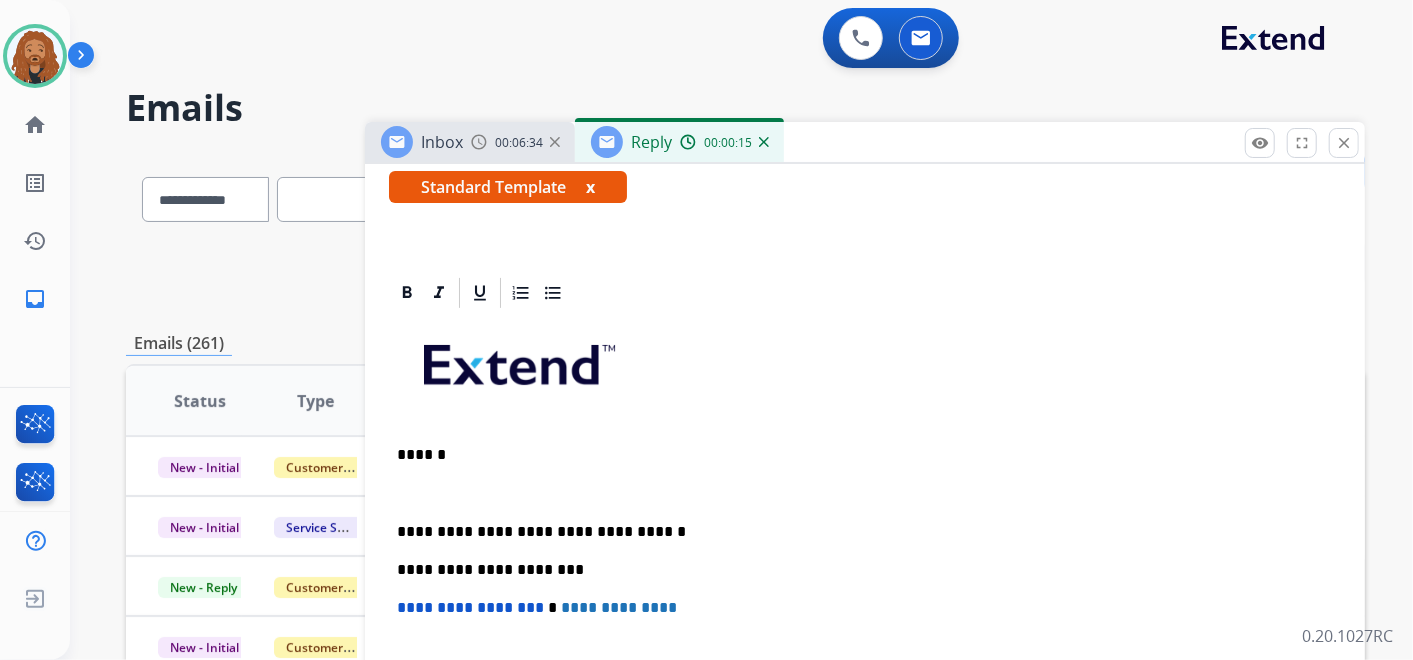 scroll, scrollTop: 222, scrollLeft: 0, axis: vertical 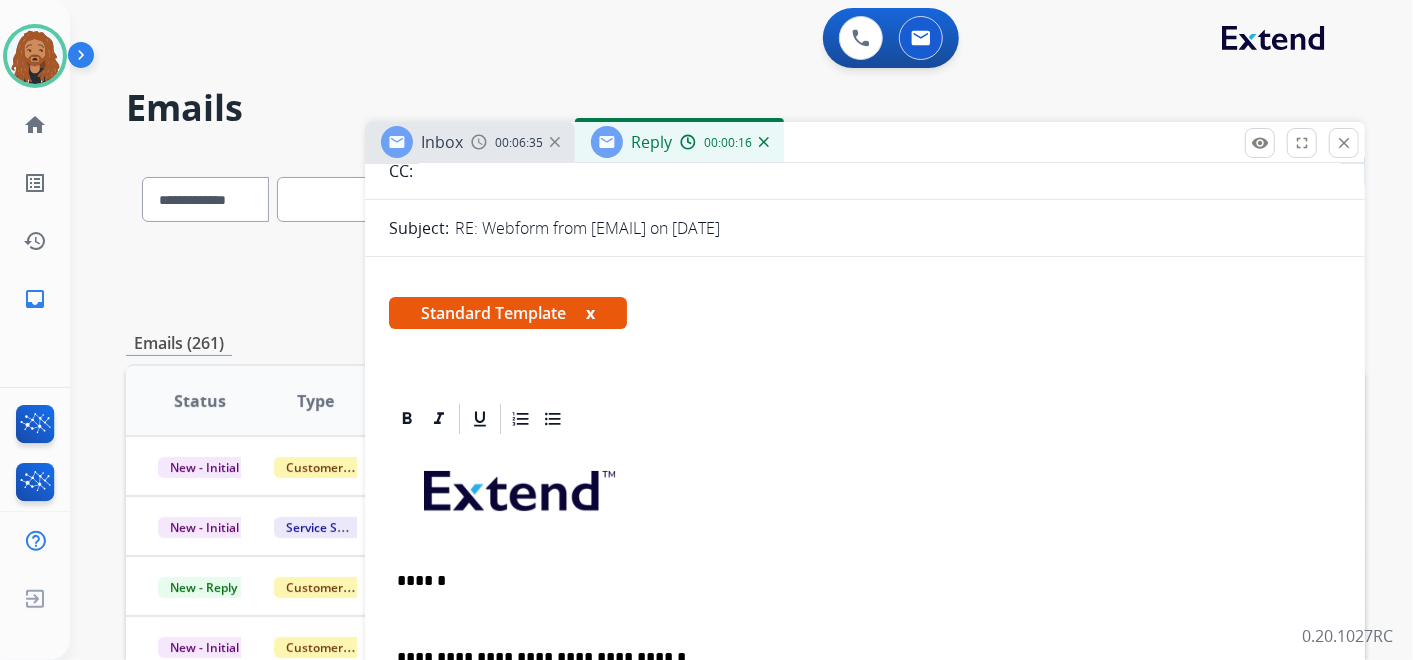click at bounding box center (865, 619) 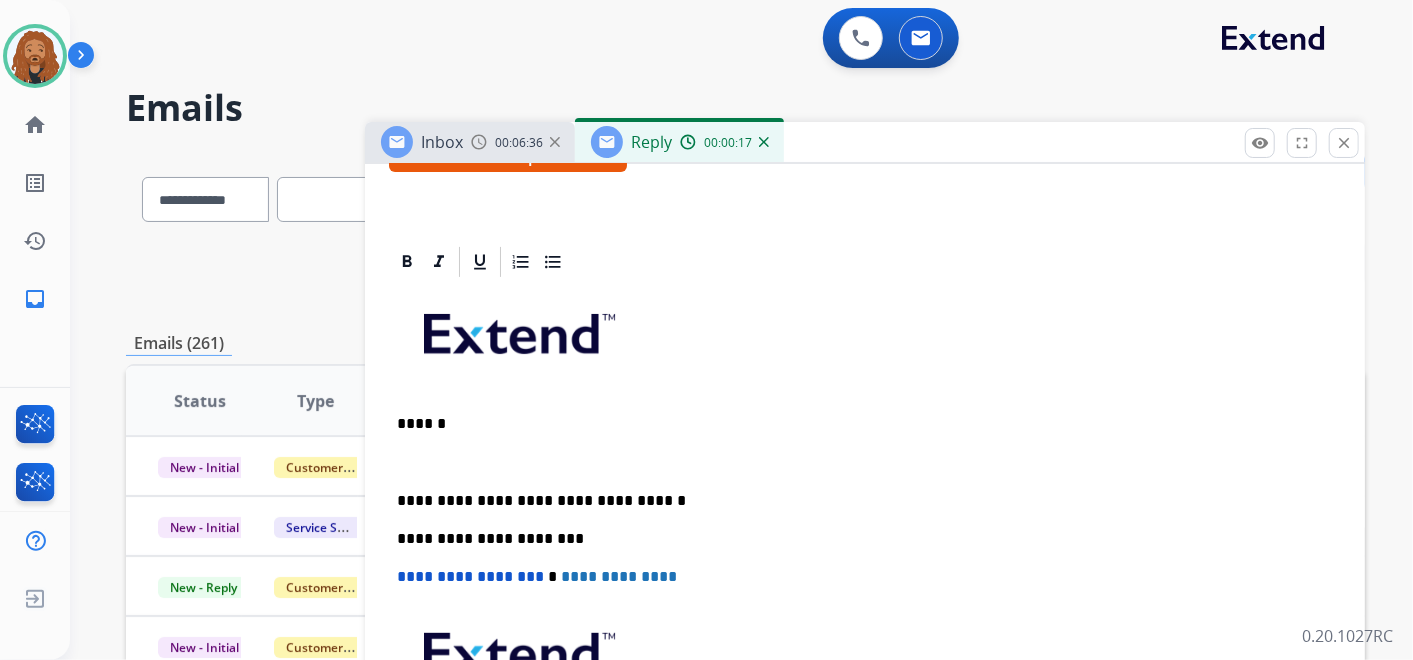 scroll, scrollTop: 444, scrollLeft: 0, axis: vertical 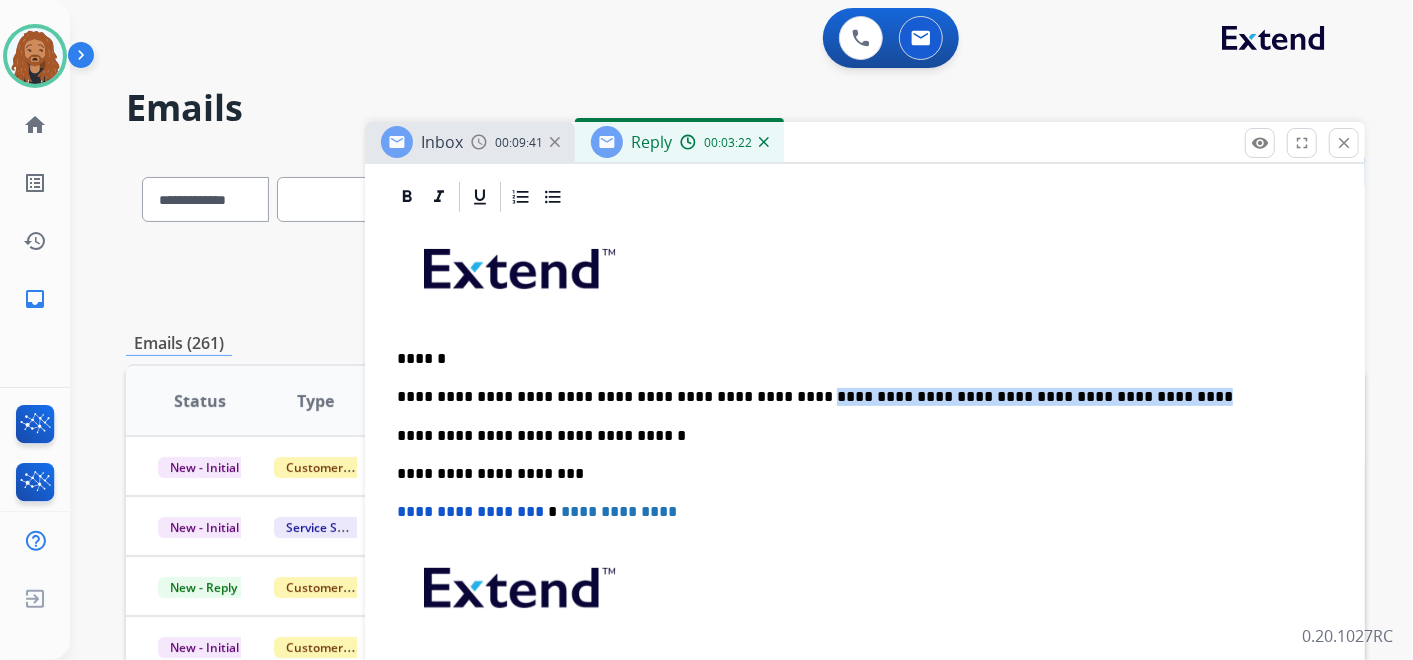 drag, startPoint x: 1231, startPoint y: 392, endPoint x: 754, endPoint y: 385, distance: 477.05136 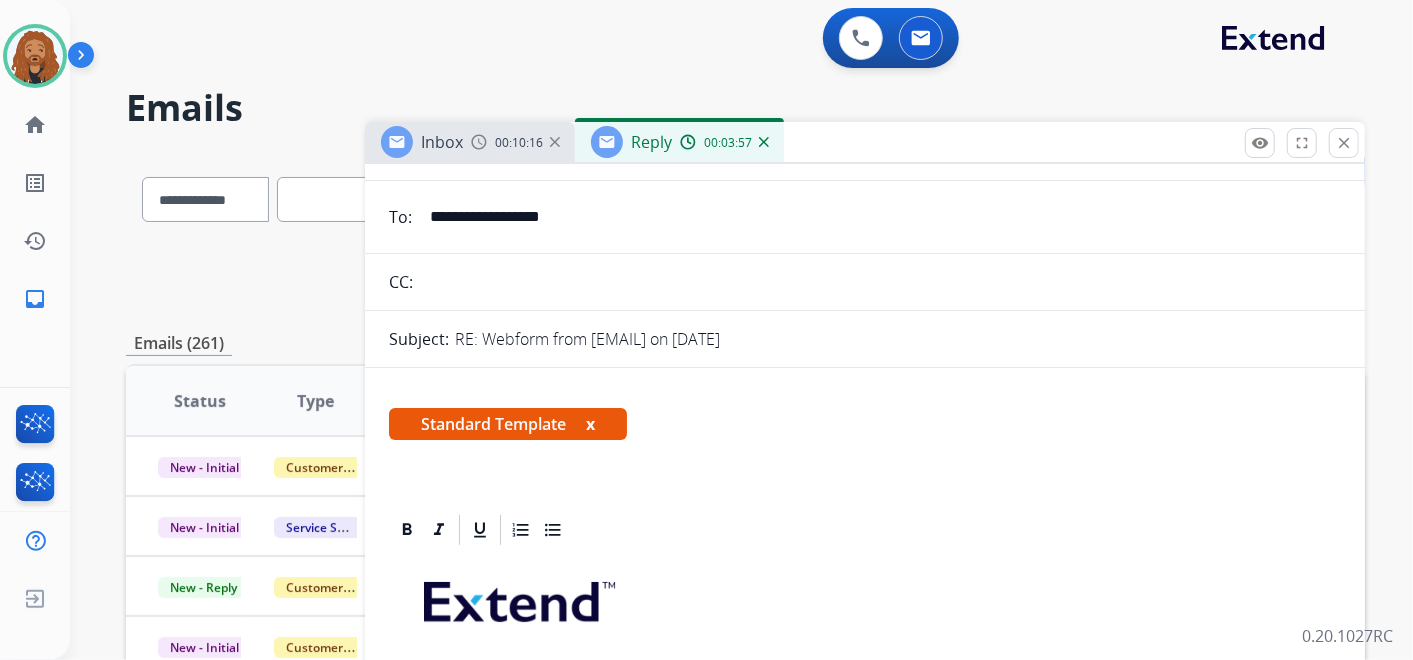 scroll, scrollTop: 0, scrollLeft: 0, axis: both 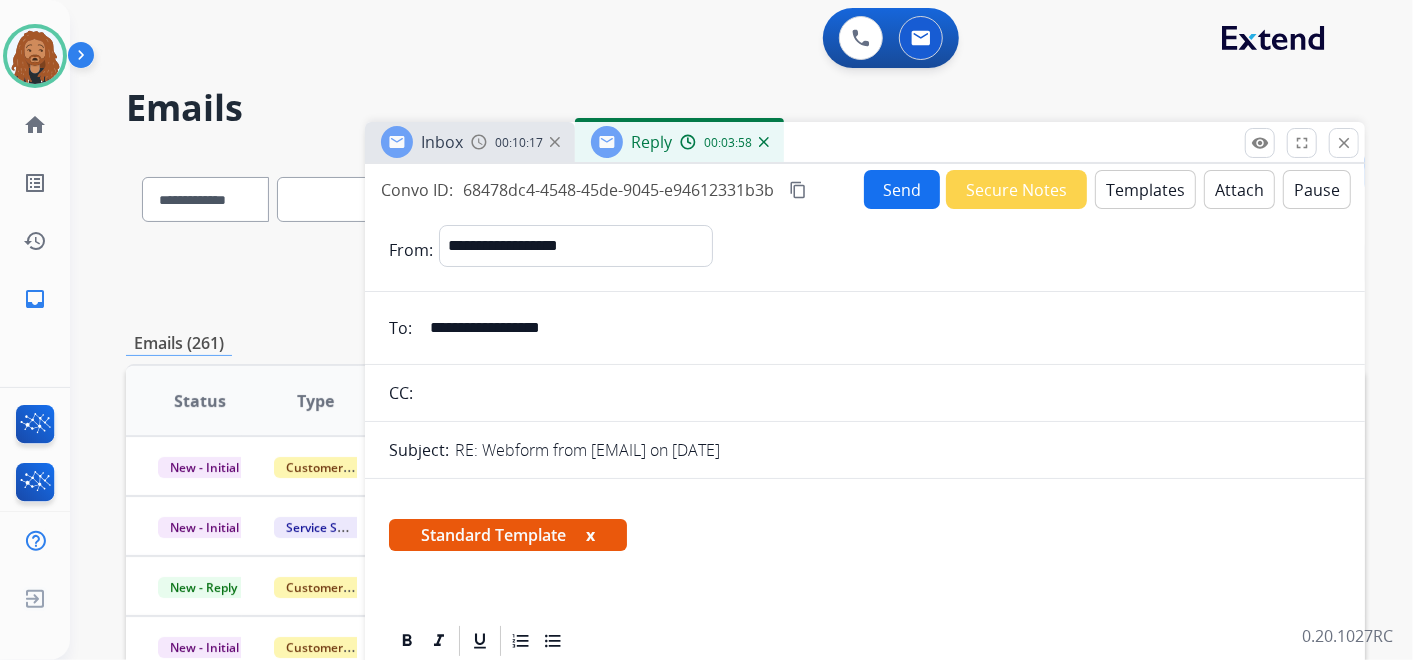 click on "Send" at bounding box center [902, 189] 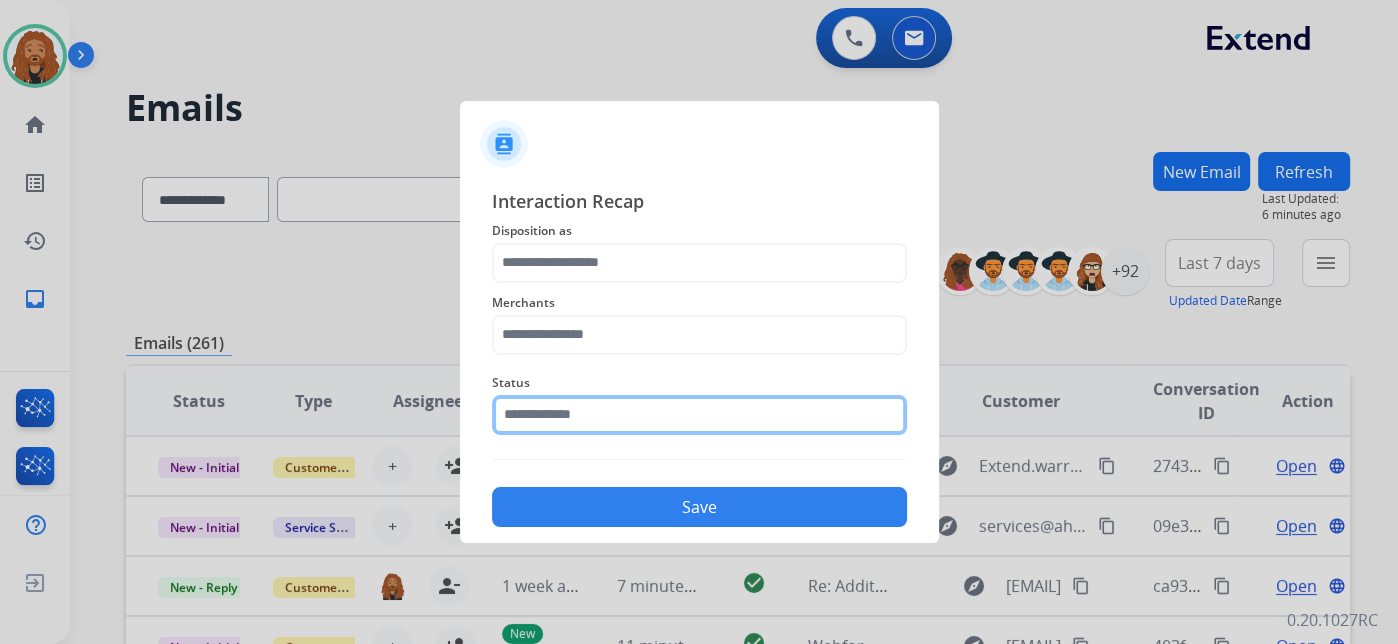 click 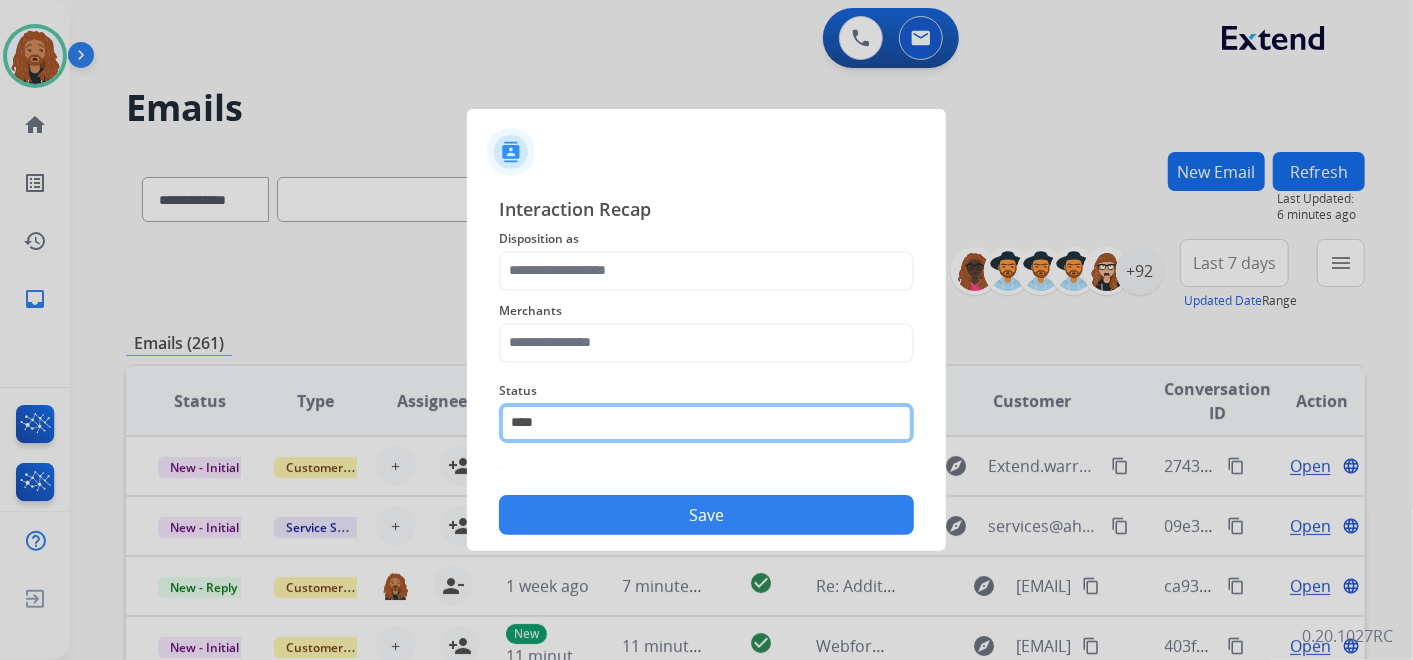 drag, startPoint x: 565, startPoint y: 417, endPoint x: 437, endPoint y: 403, distance: 128.76335 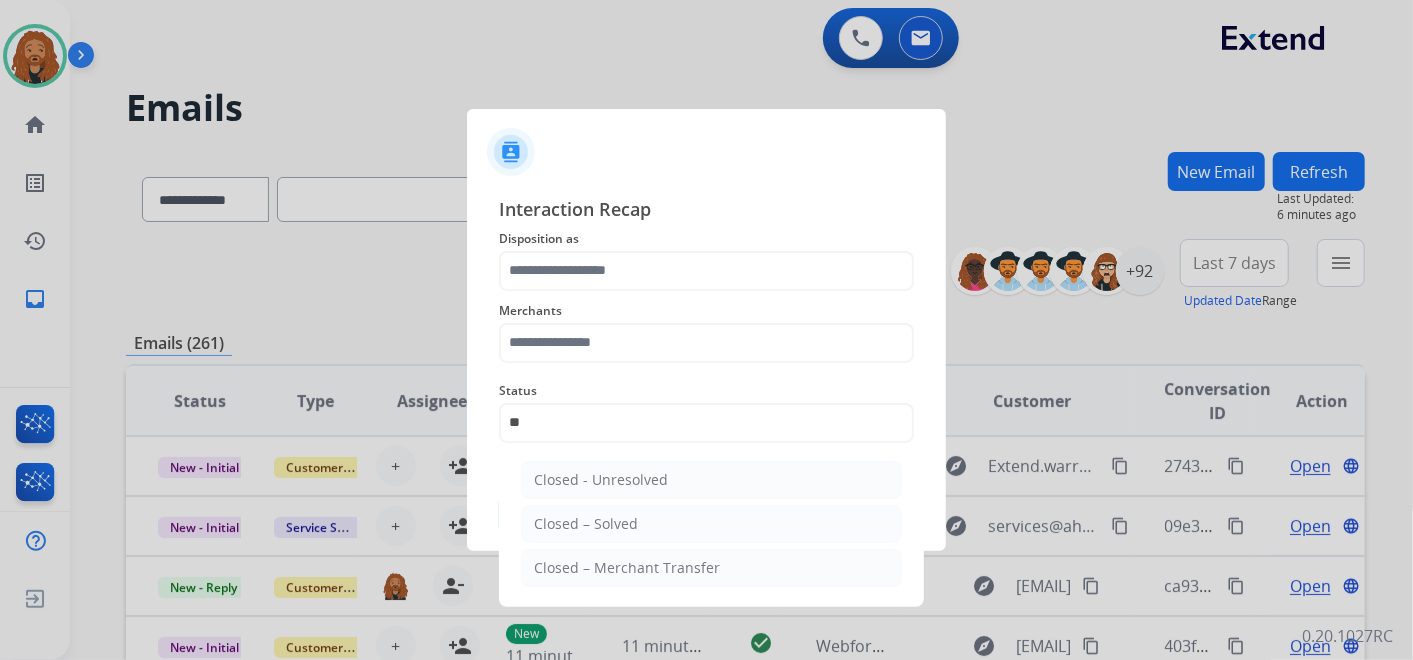 drag, startPoint x: 615, startPoint y: 513, endPoint x: 609, endPoint y: 456, distance: 57.31492 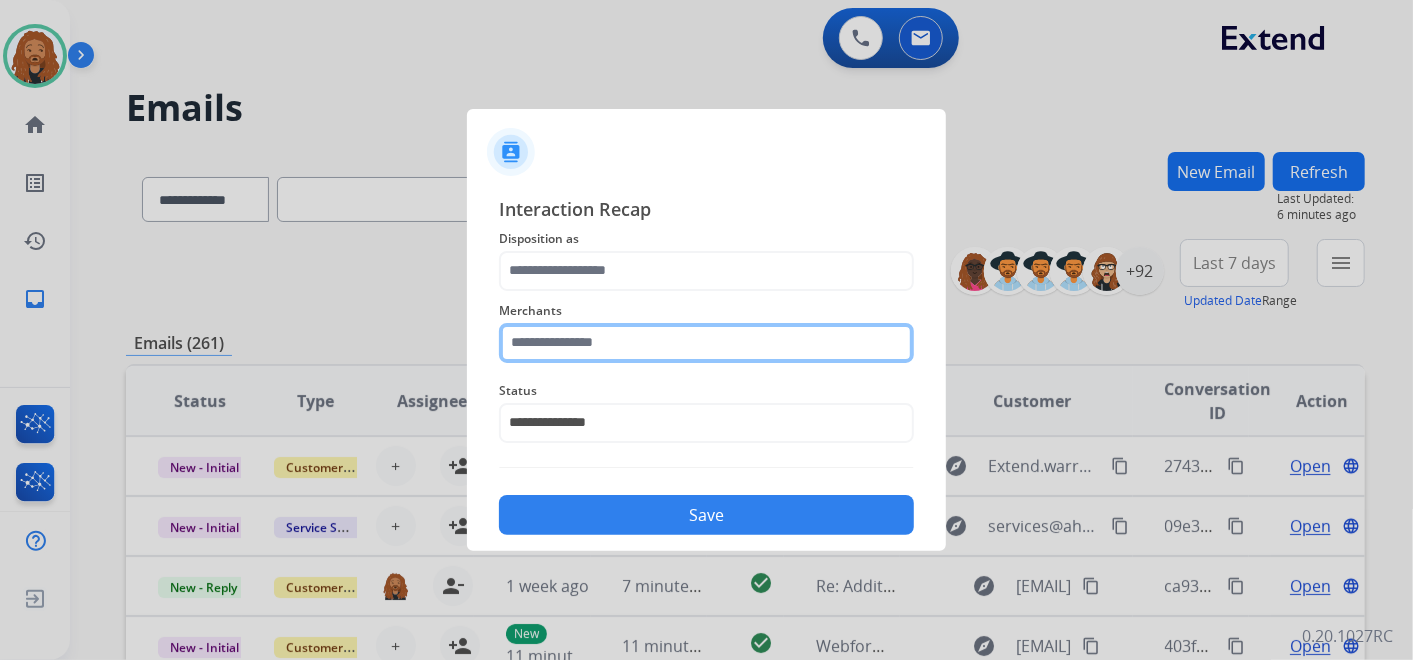 click 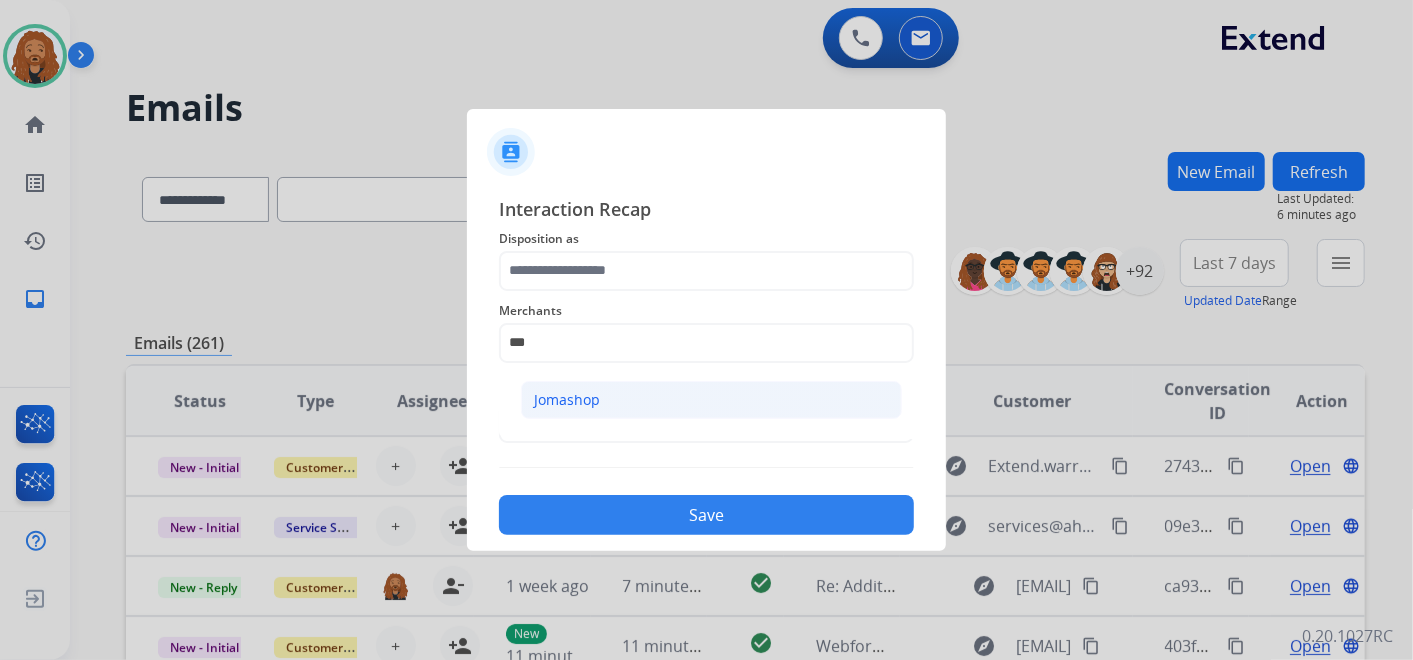 click on "Jomashop" 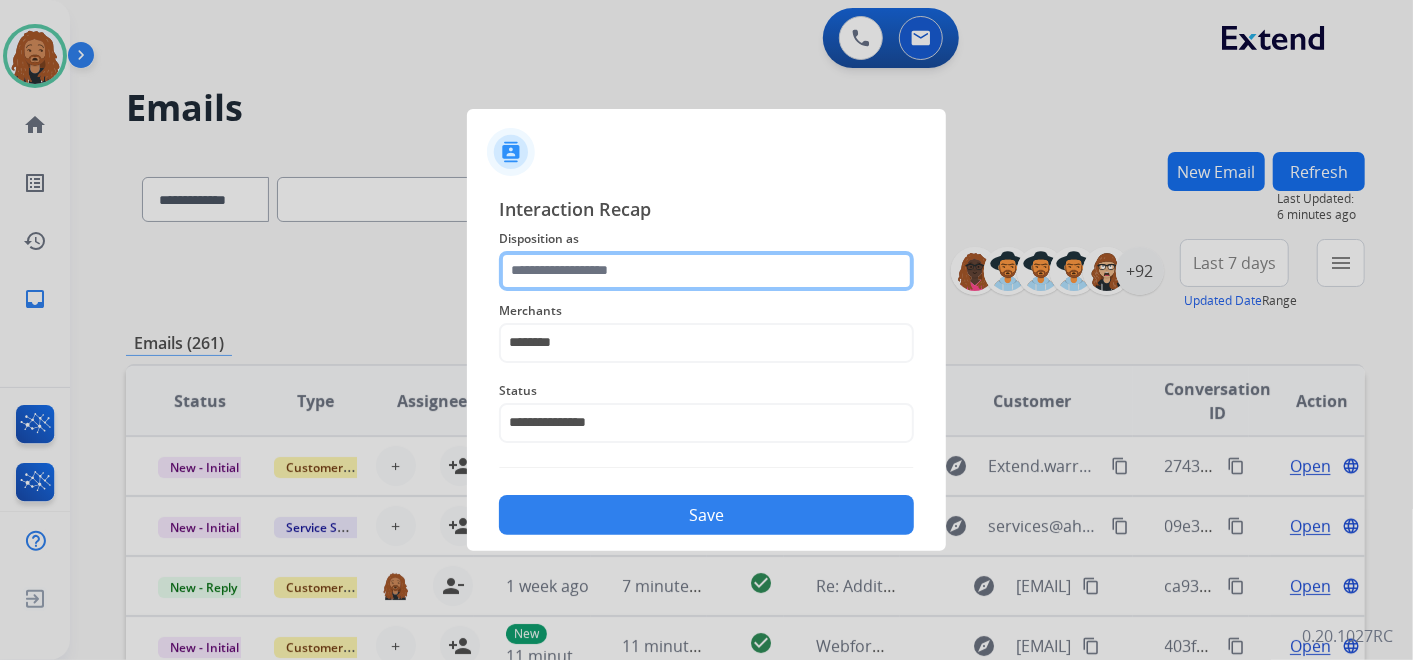 click 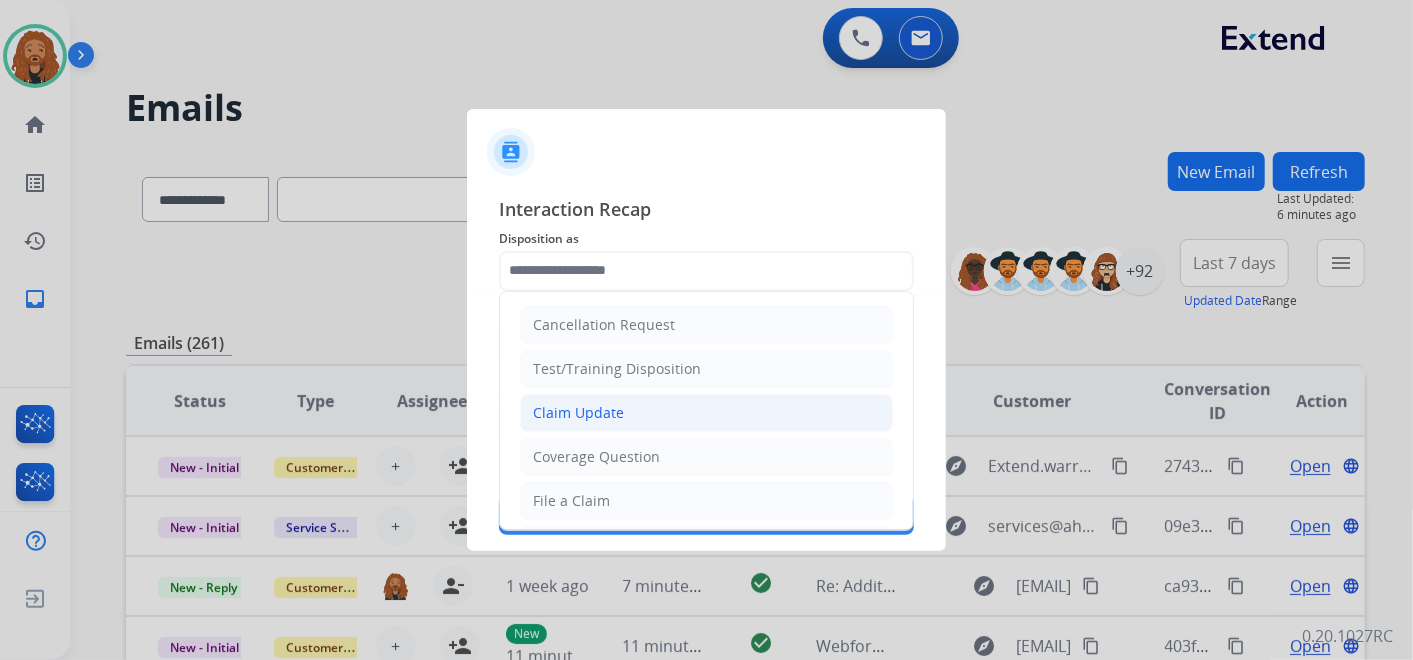 click on "Claim Update" 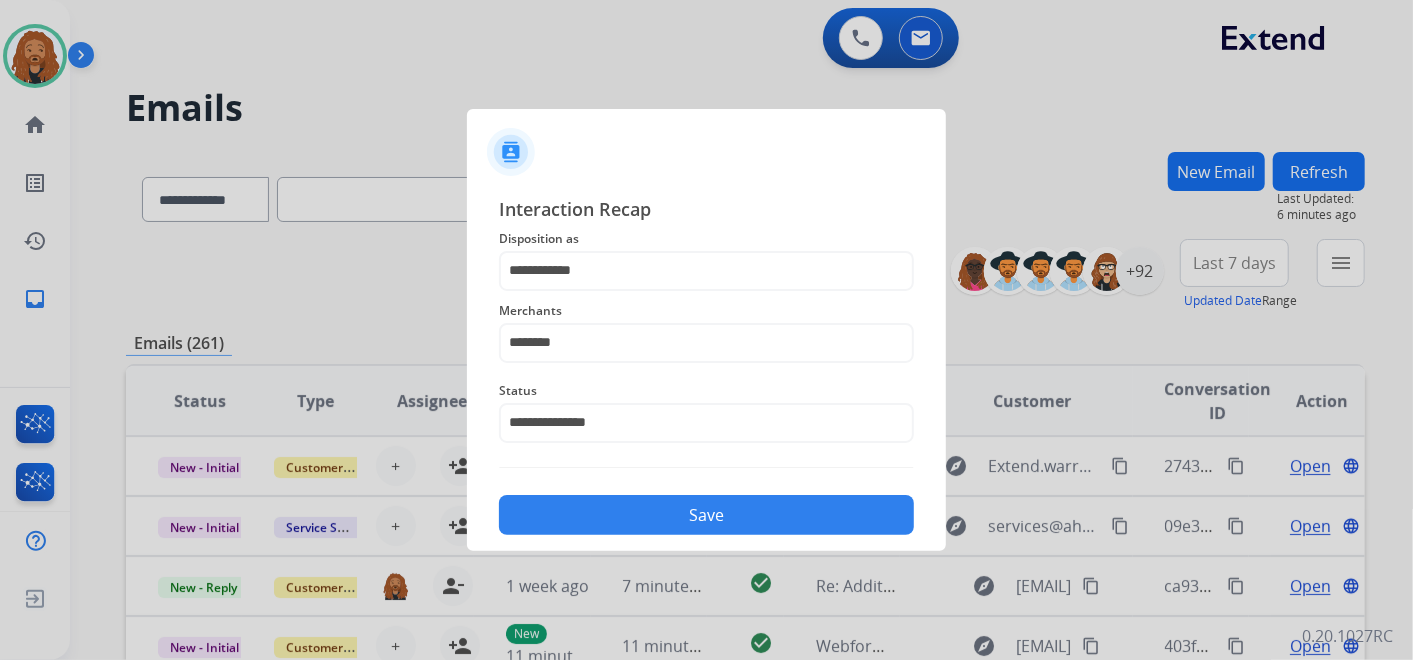 click on "Save" 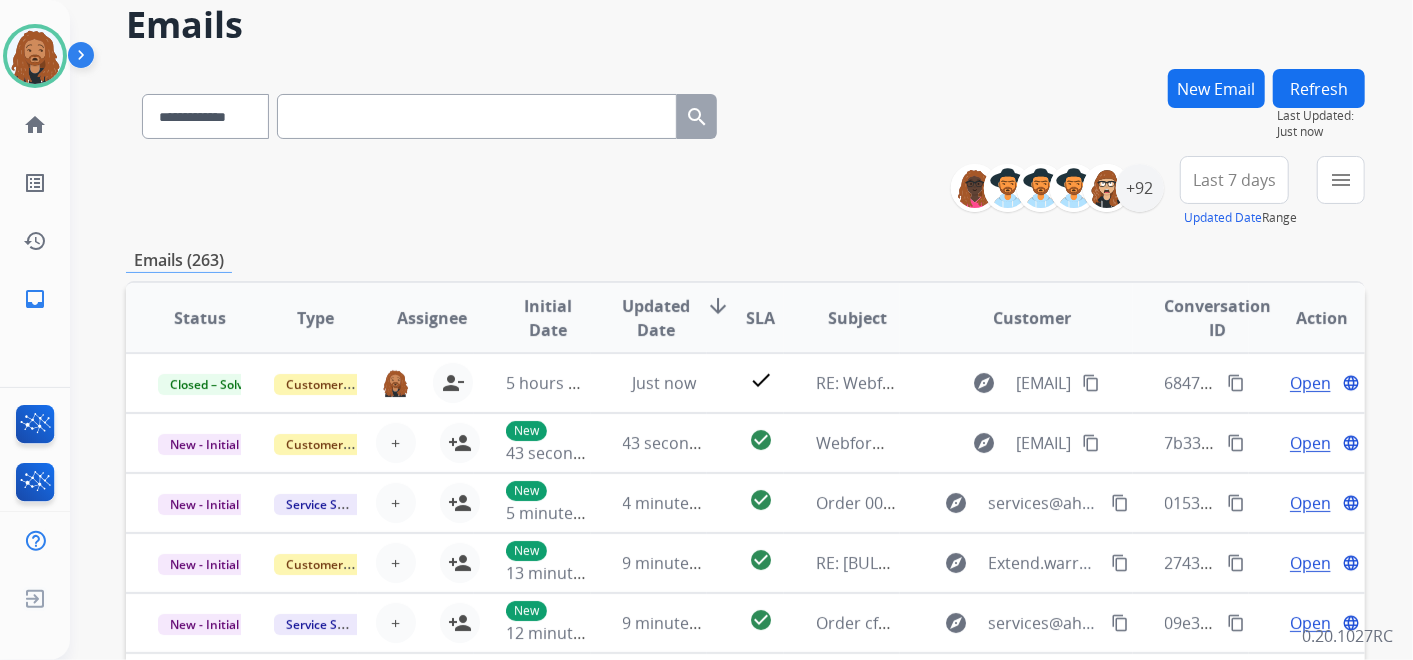 scroll, scrollTop: 0, scrollLeft: 0, axis: both 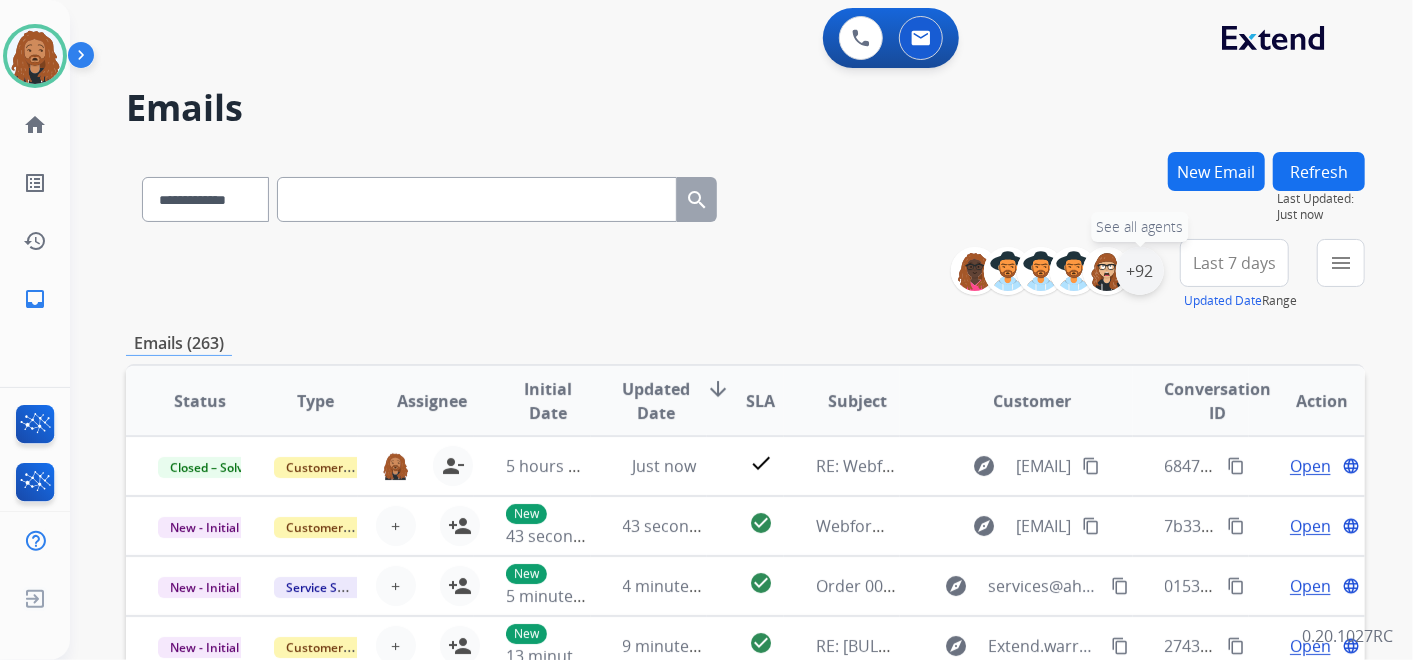 drag, startPoint x: 1160, startPoint y: 276, endPoint x: 1139, endPoint y: 275, distance: 21.023796 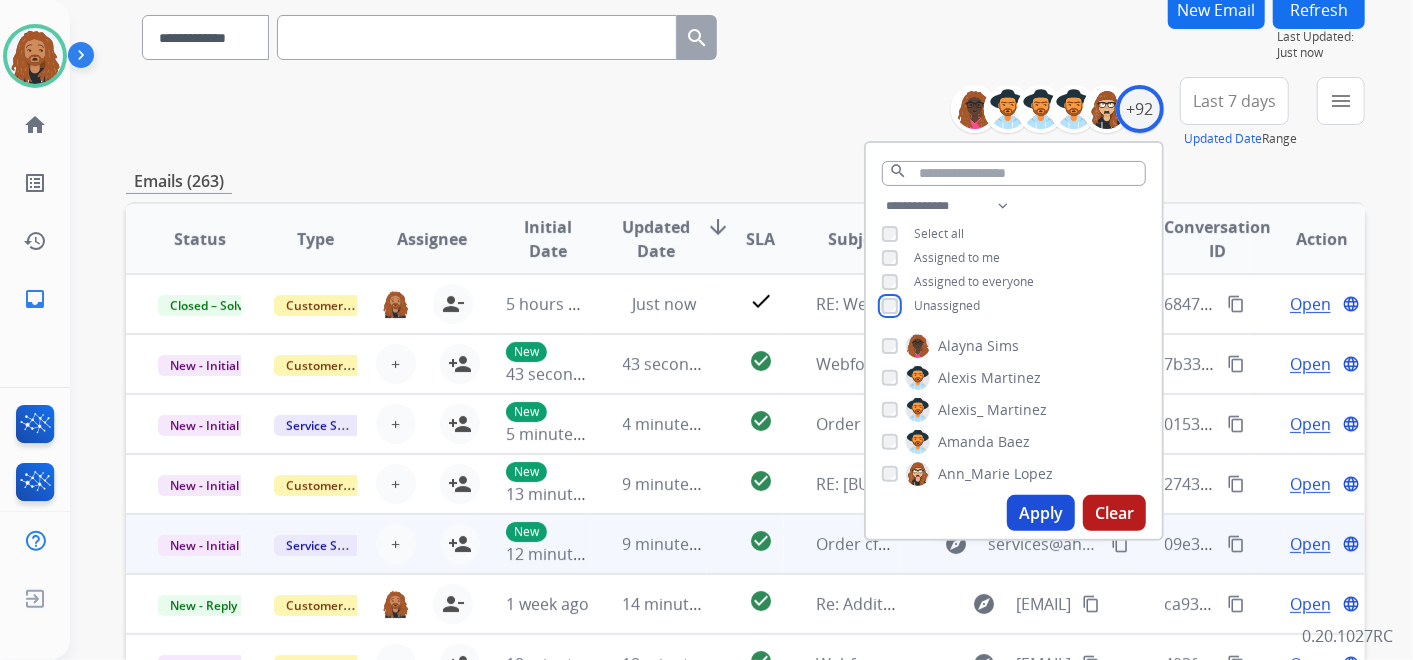 scroll, scrollTop: 222, scrollLeft: 0, axis: vertical 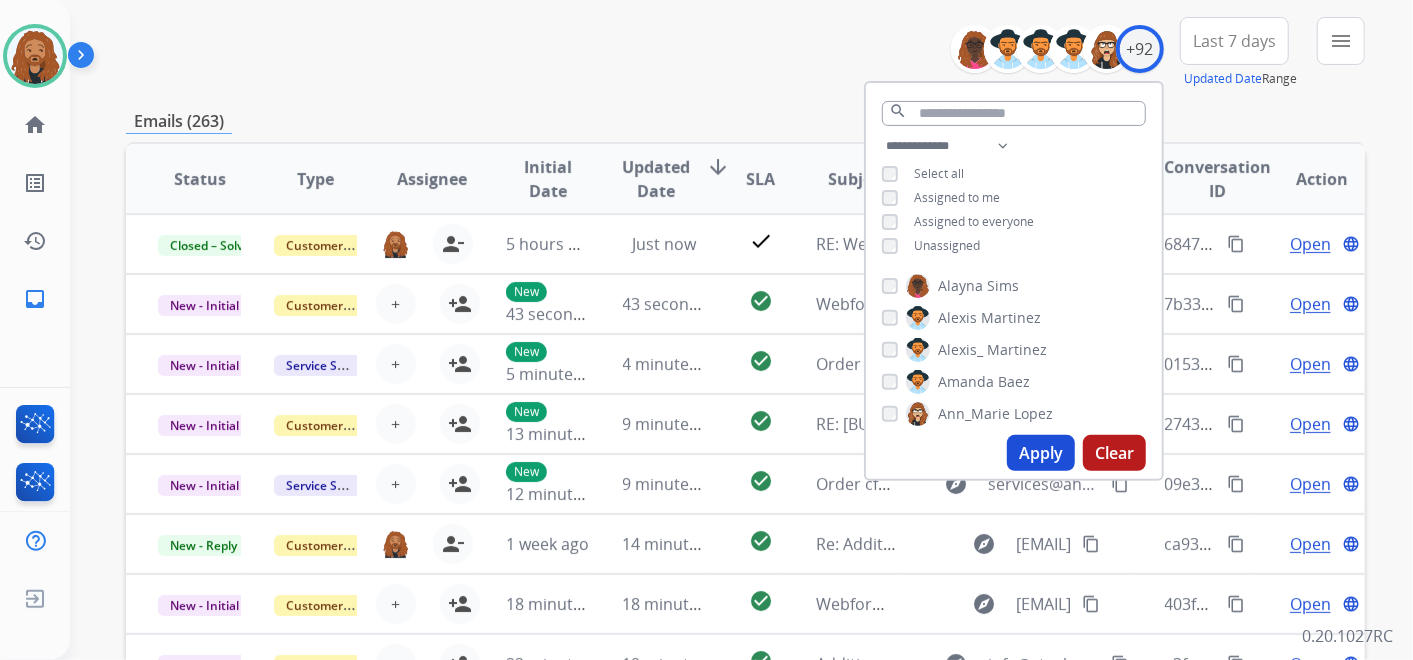 click on "Apply" at bounding box center [1041, 453] 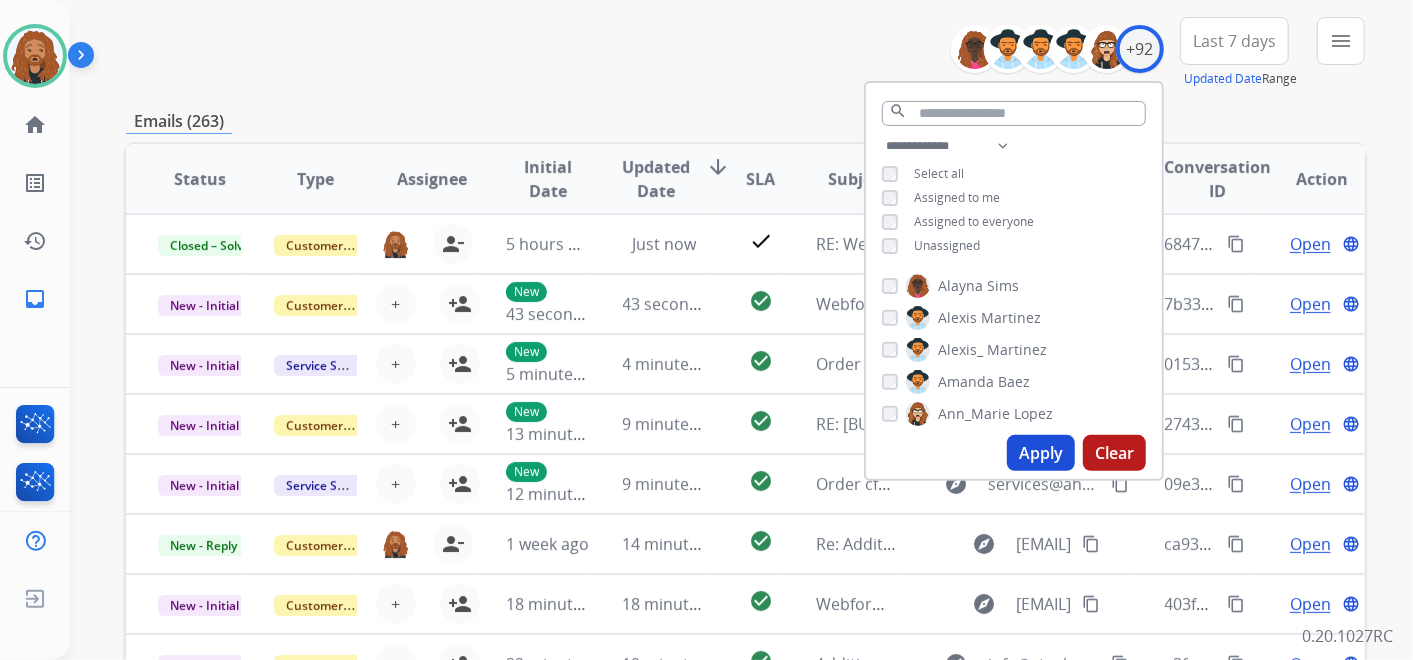 scroll, scrollTop: 0, scrollLeft: 0, axis: both 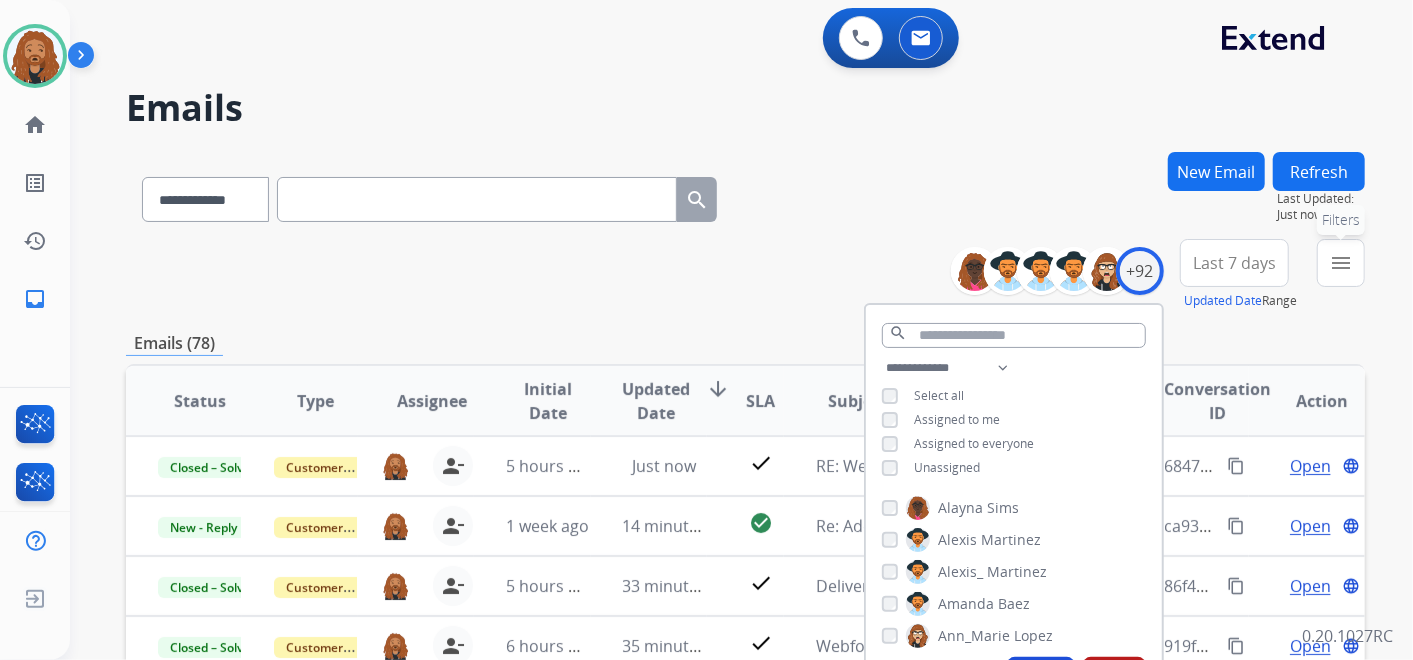 click on "menu  Filters" at bounding box center [1341, 263] 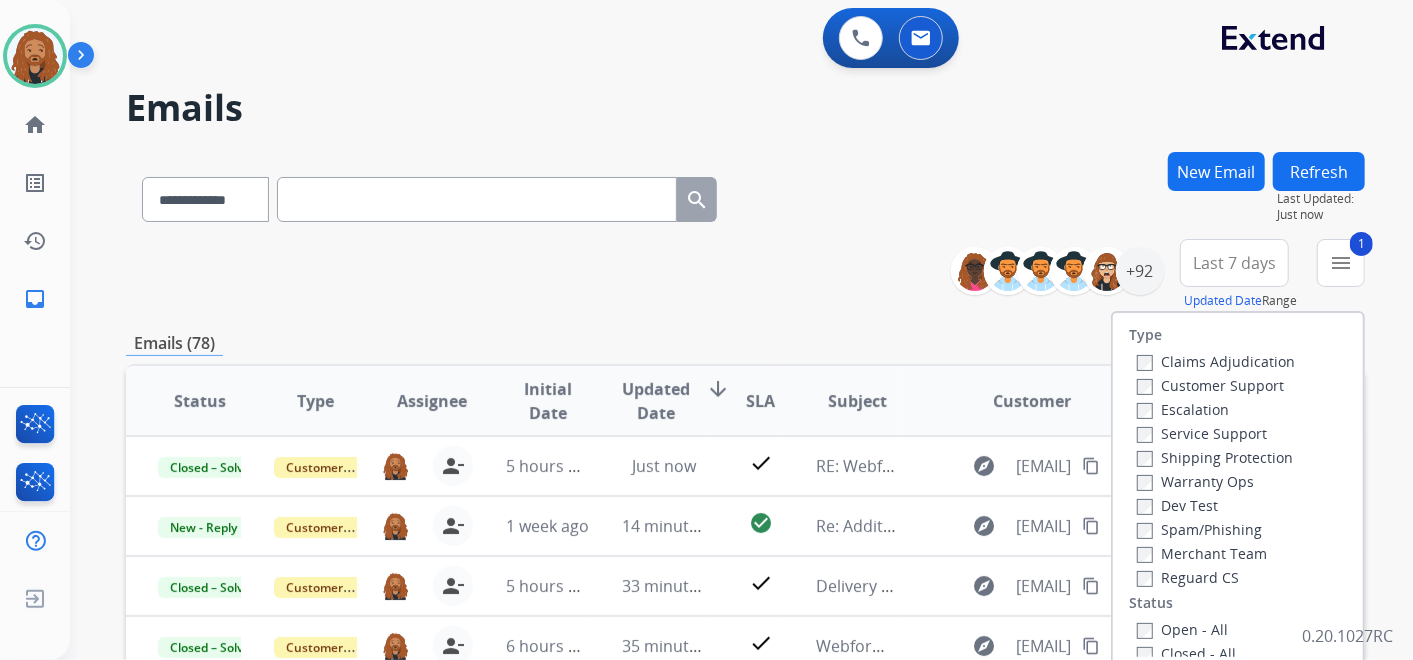 click on "**********" at bounding box center [745, 195] 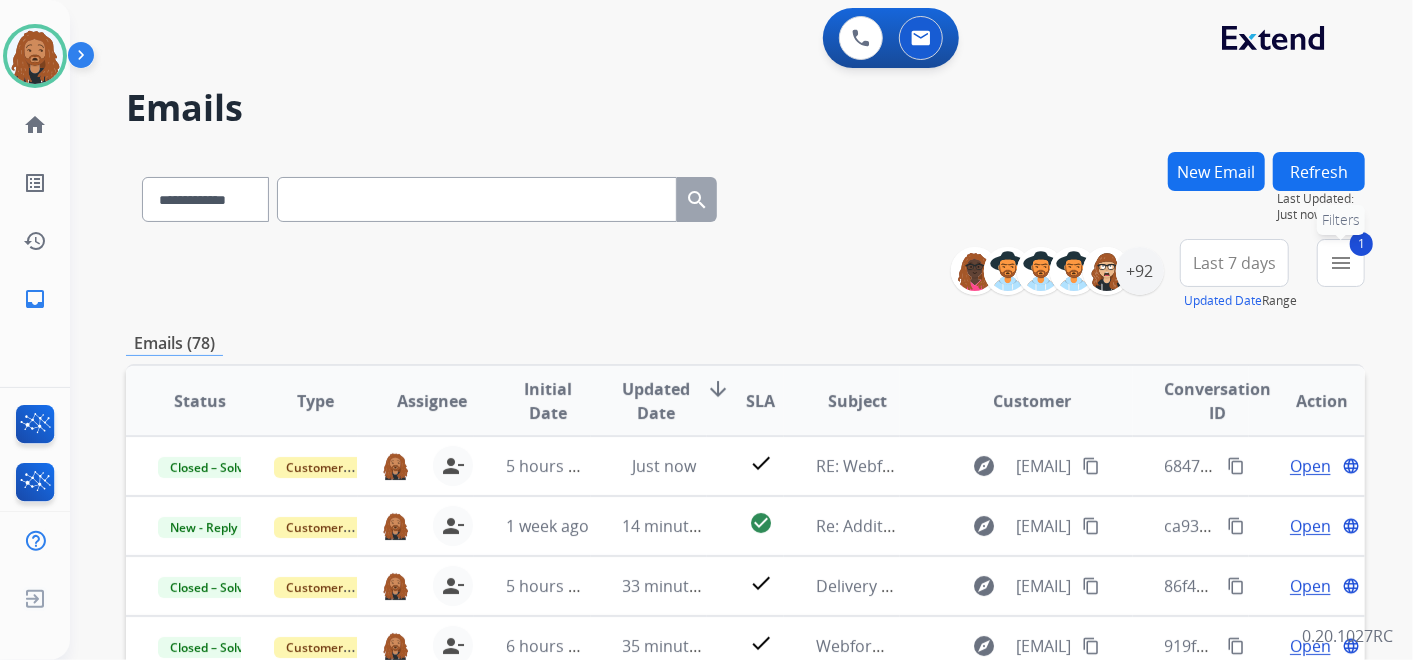 drag, startPoint x: 1335, startPoint y: 252, endPoint x: 1231, endPoint y: 253, distance: 104.00481 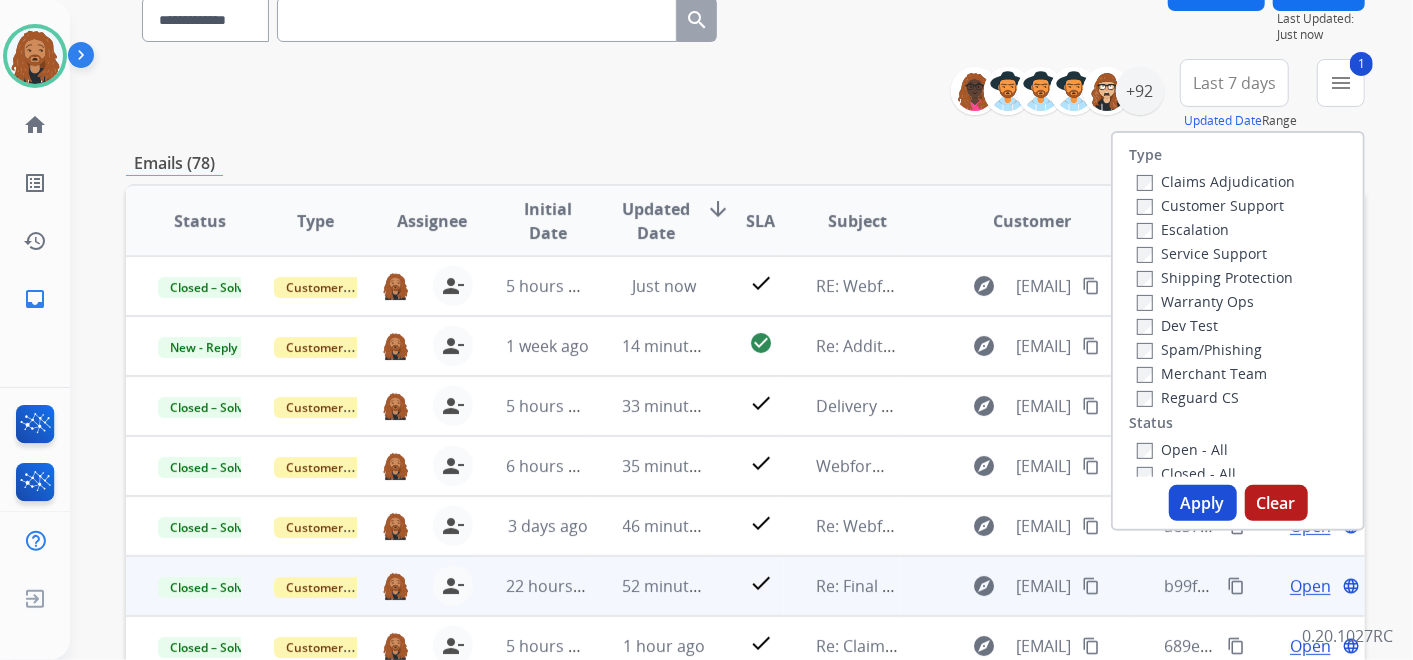 scroll, scrollTop: 477, scrollLeft: 0, axis: vertical 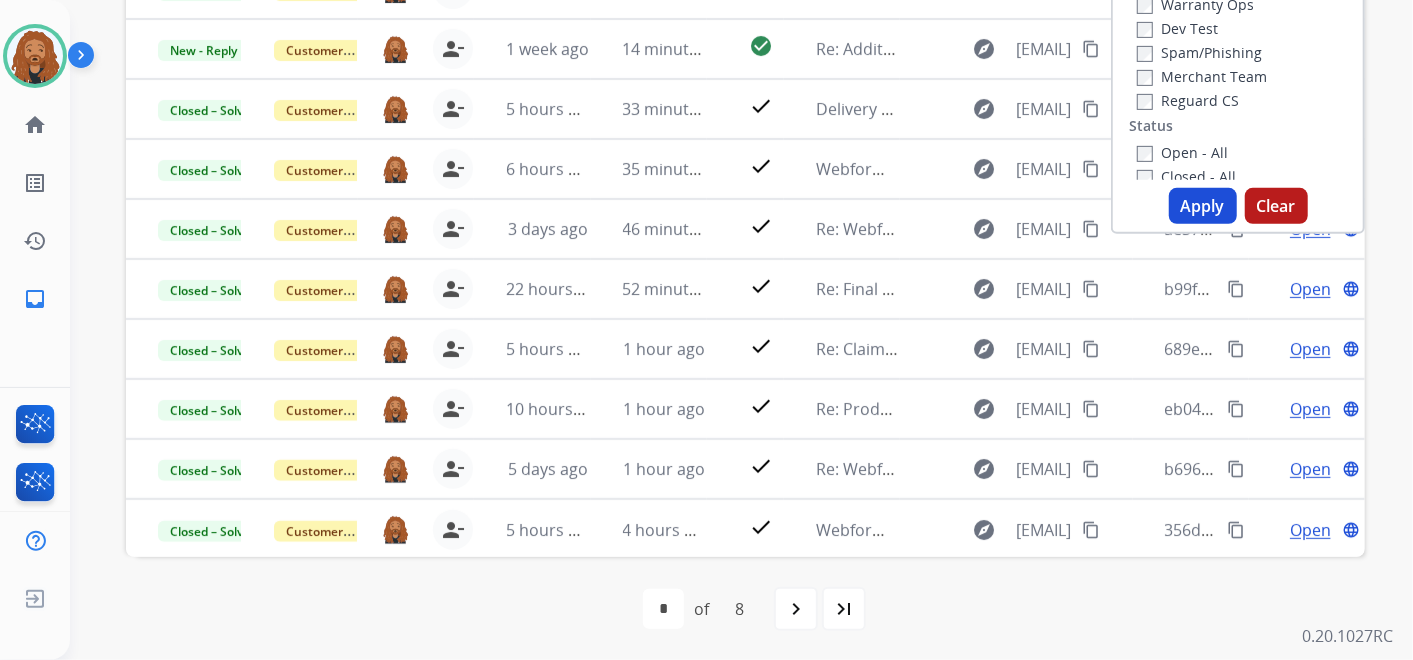 click on "Apply" at bounding box center (1203, 206) 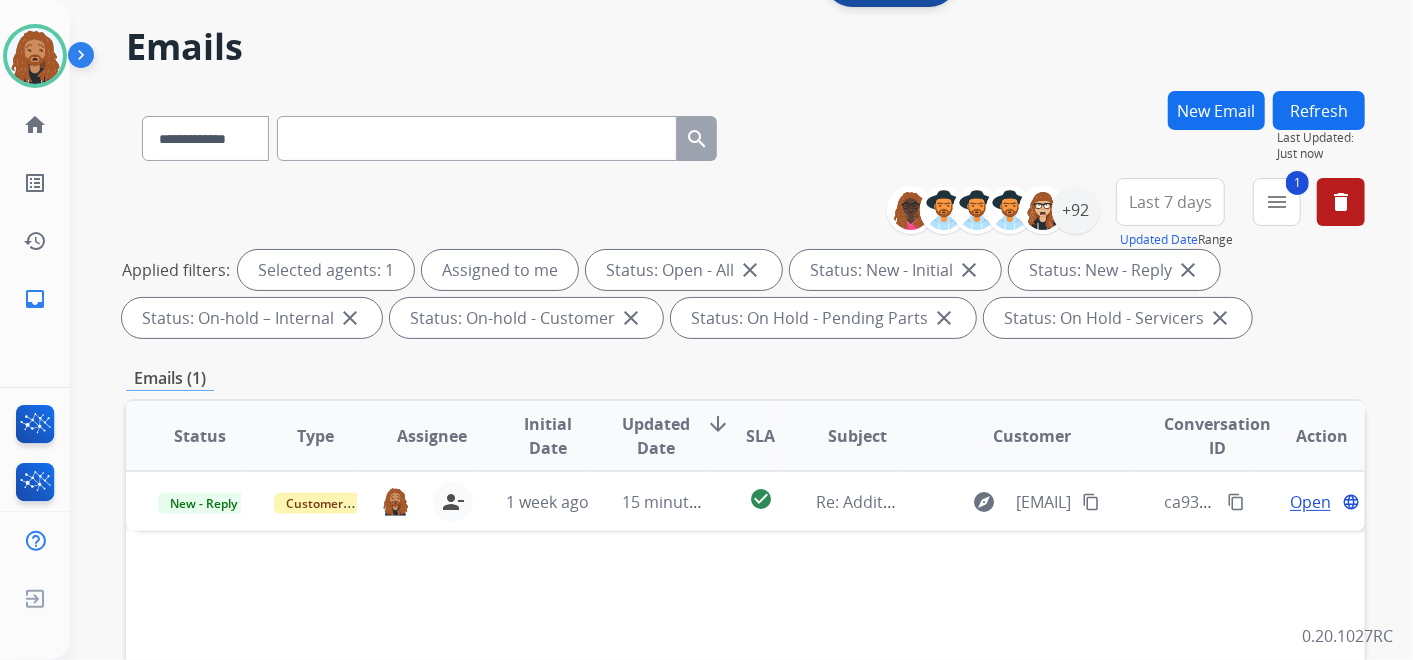 scroll, scrollTop: 111, scrollLeft: 0, axis: vertical 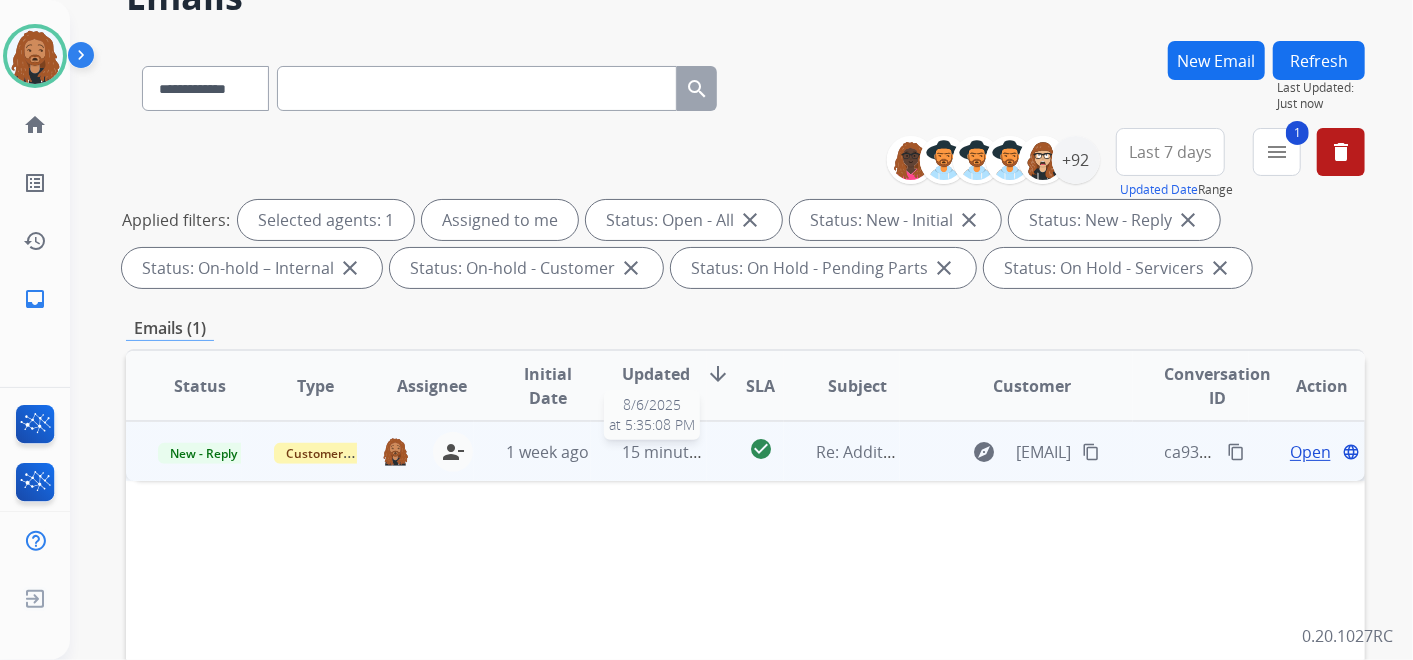 click on "15 minutes ago" at bounding box center [681, 452] 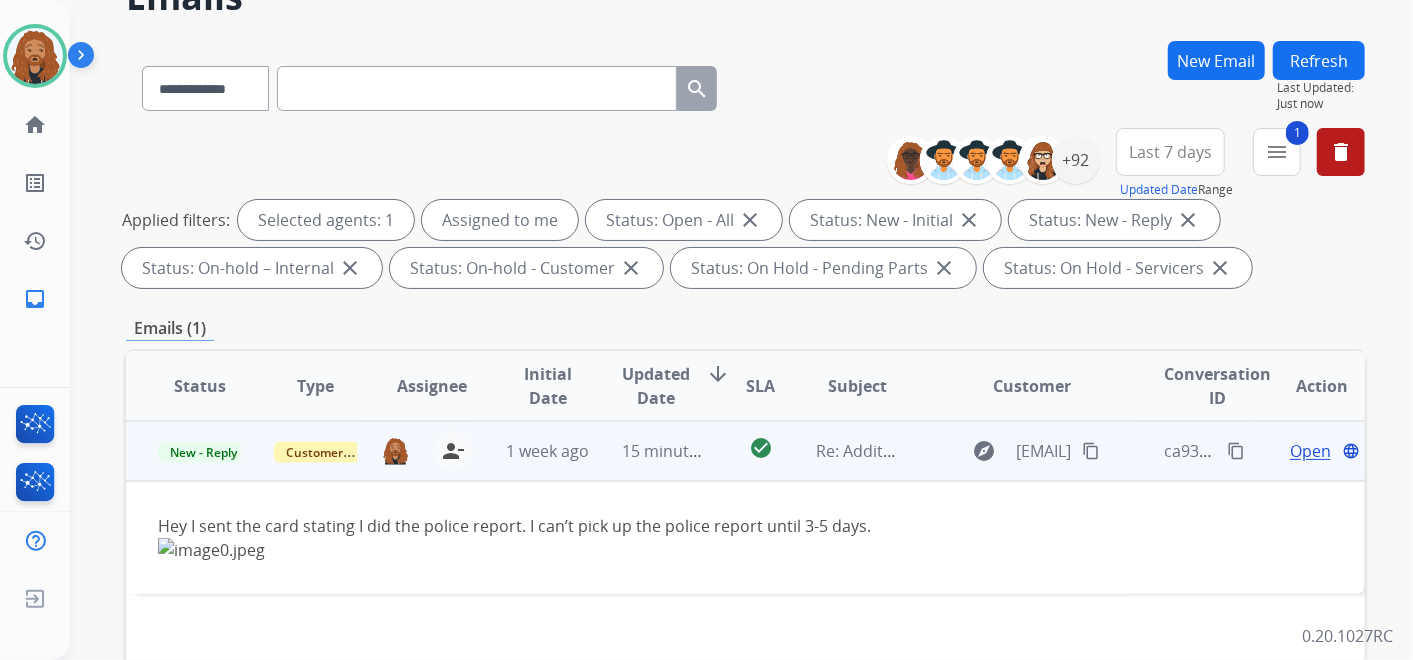 click on "Open" at bounding box center (1310, 451) 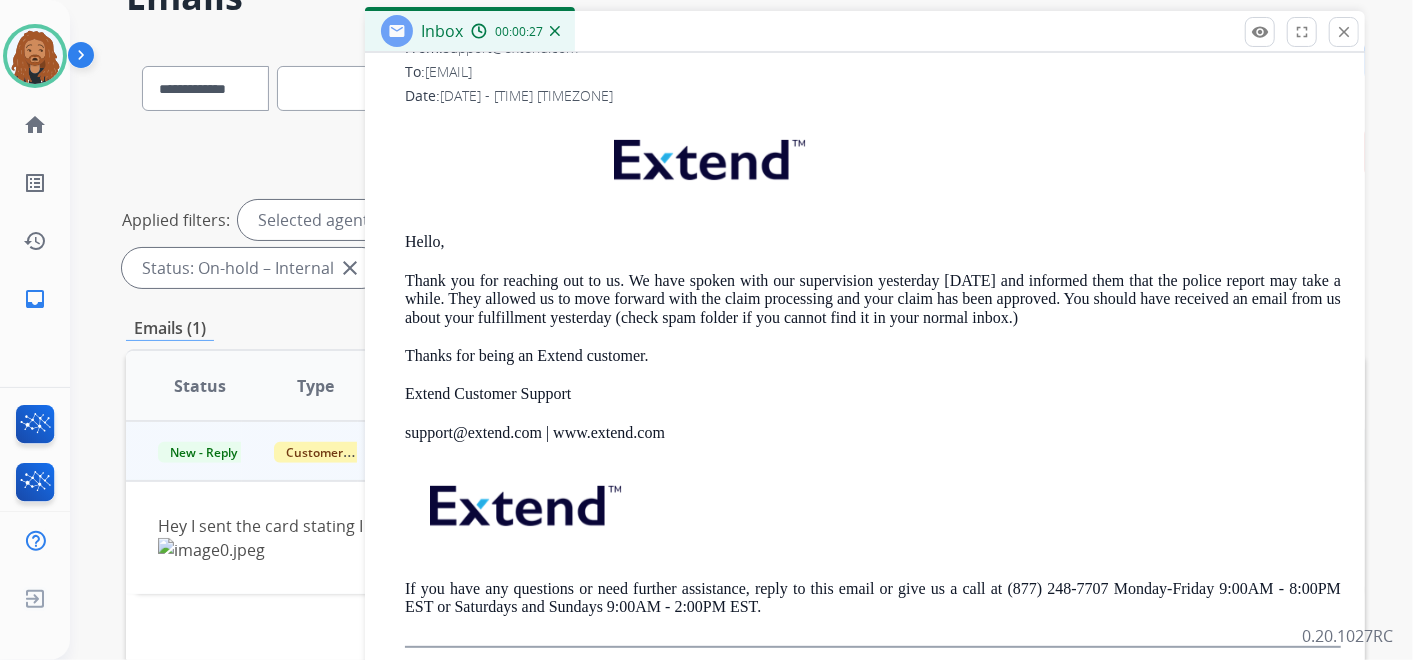 scroll, scrollTop: 0, scrollLeft: 0, axis: both 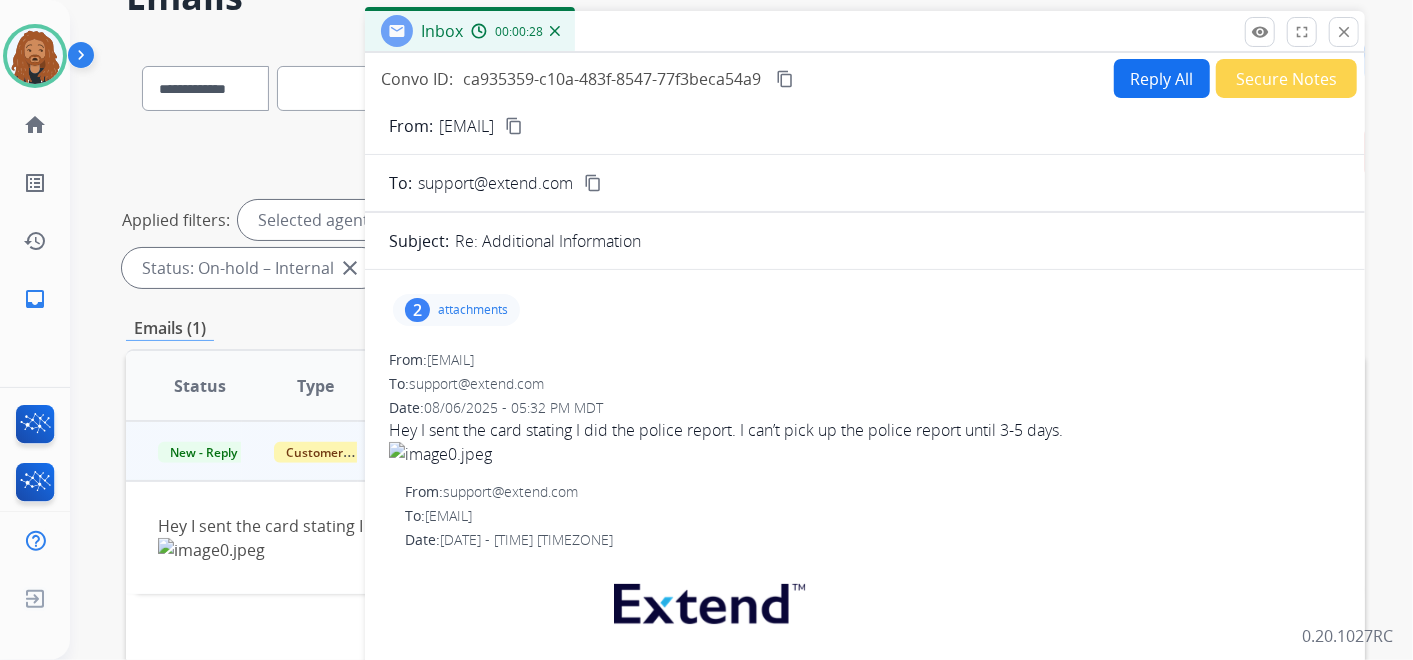 click on "Secure Notes" at bounding box center (1286, 78) 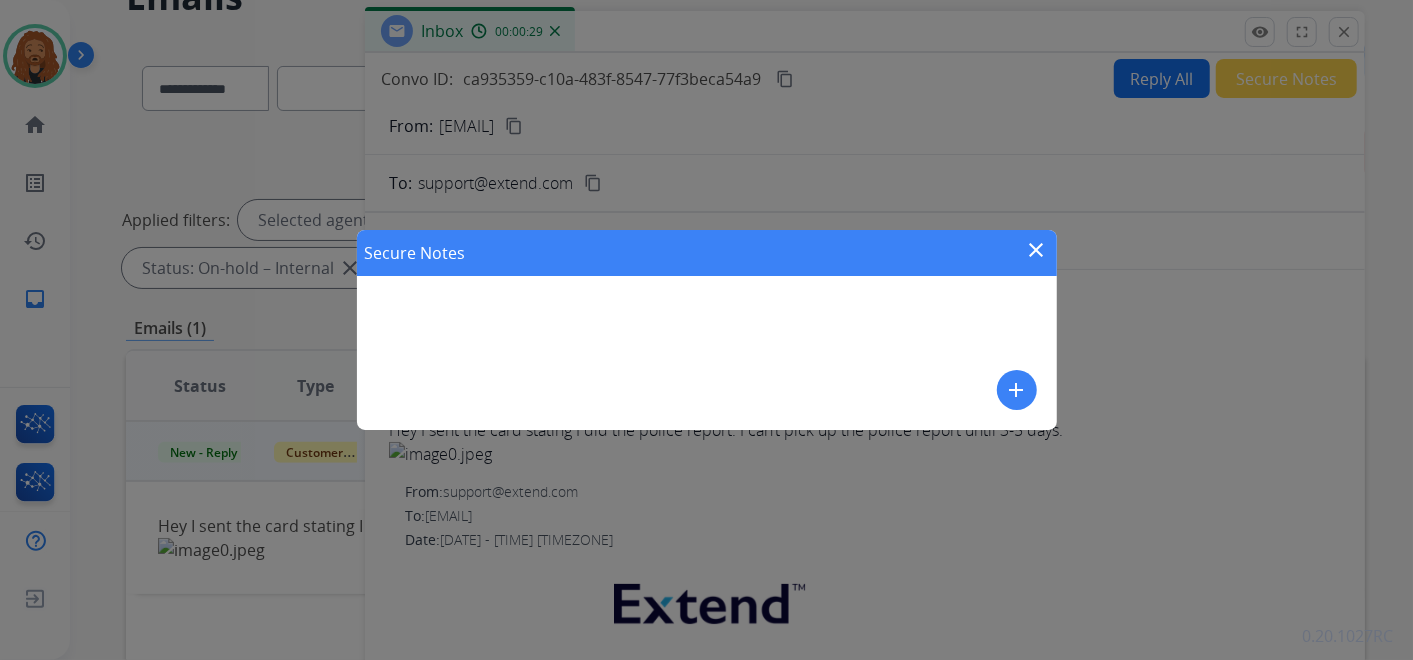 click on "add" at bounding box center (1017, 390) 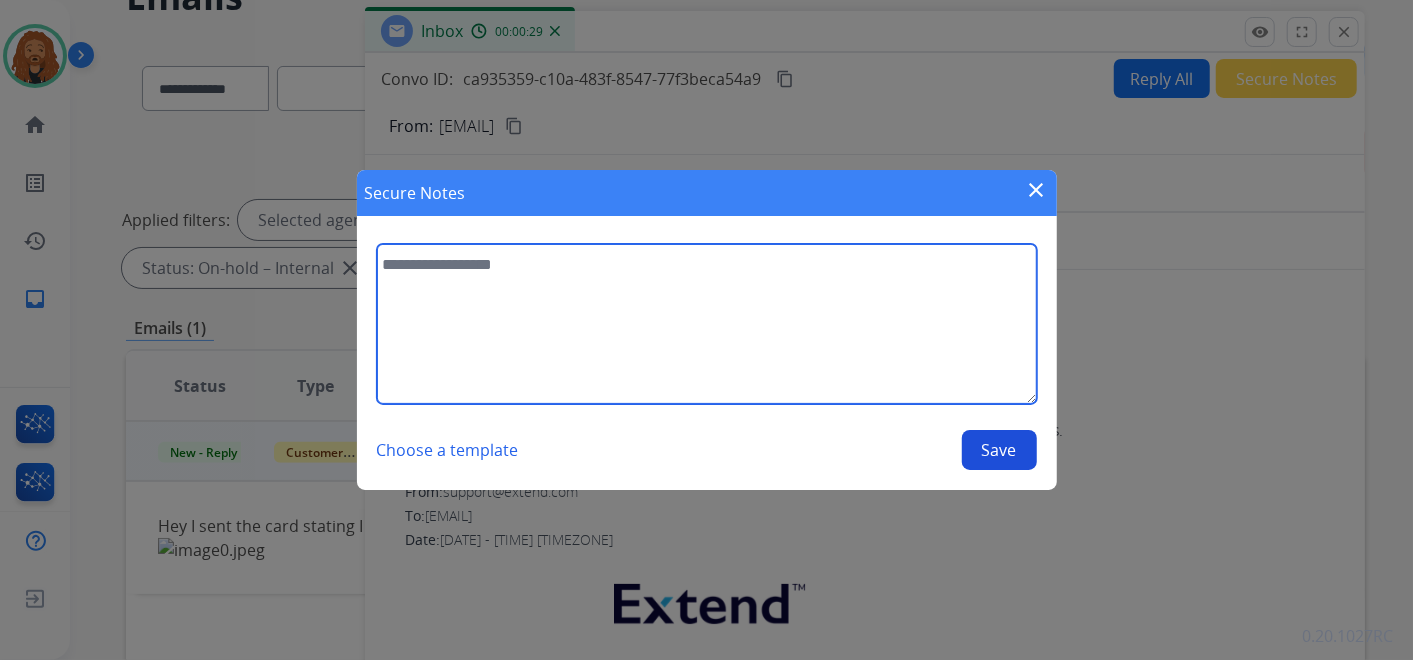 click at bounding box center (707, 324) 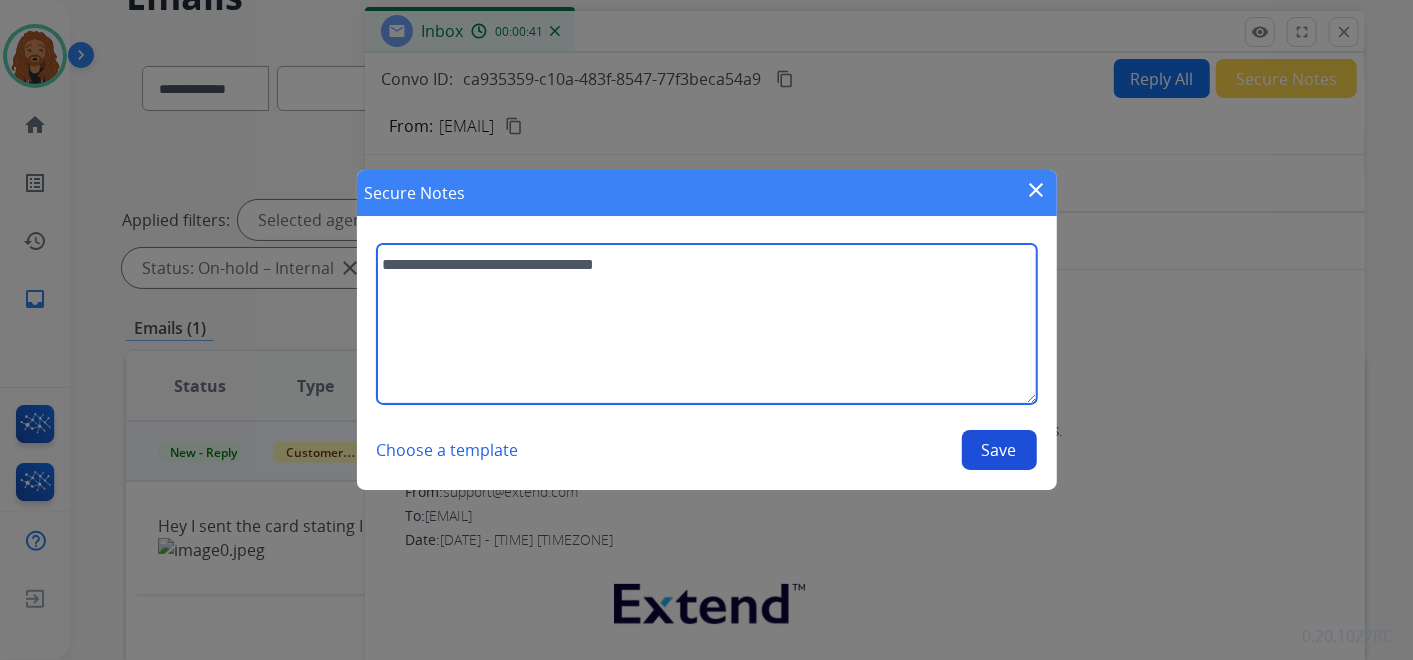 type on "**********" 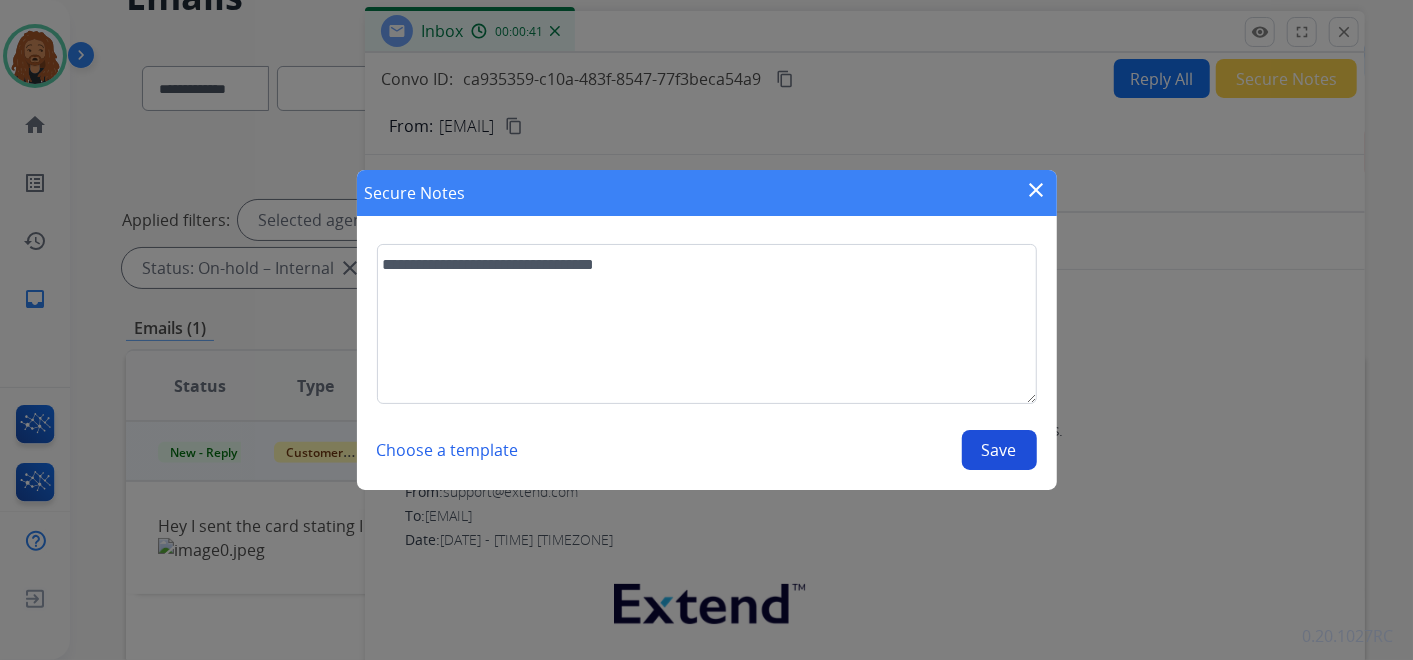 drag, startPoint x: 997, startPoint y: 443, endPoint x: 978, endPoint y: 445, distance: 19.104973 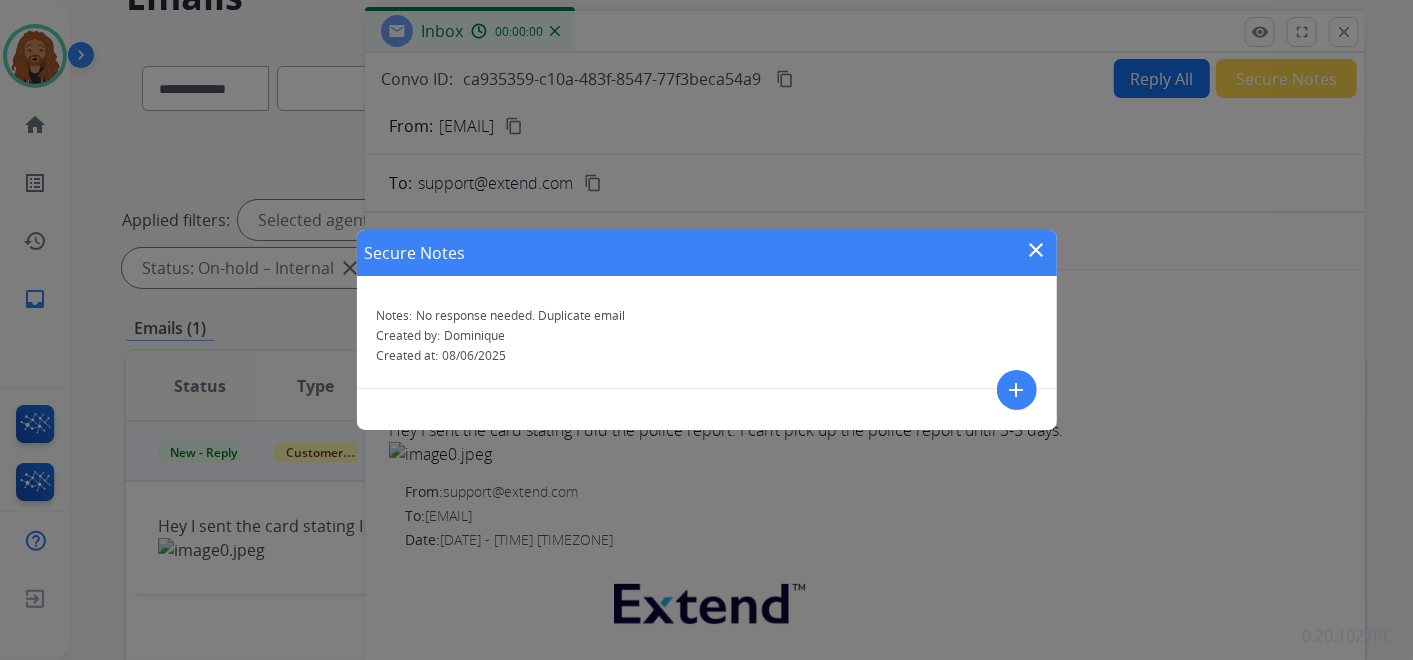 click on "close" at bounding box center (1037, 250) 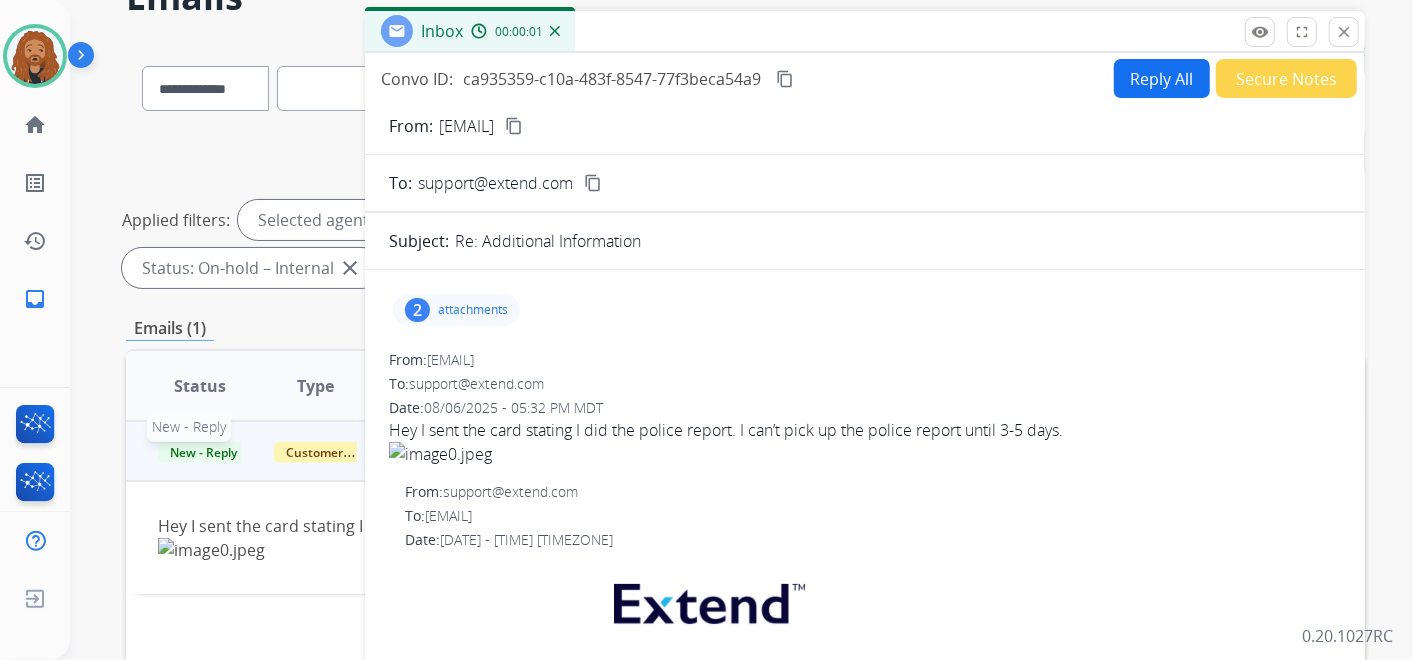 click on "New - Reply" at bounding box center [203, 452] 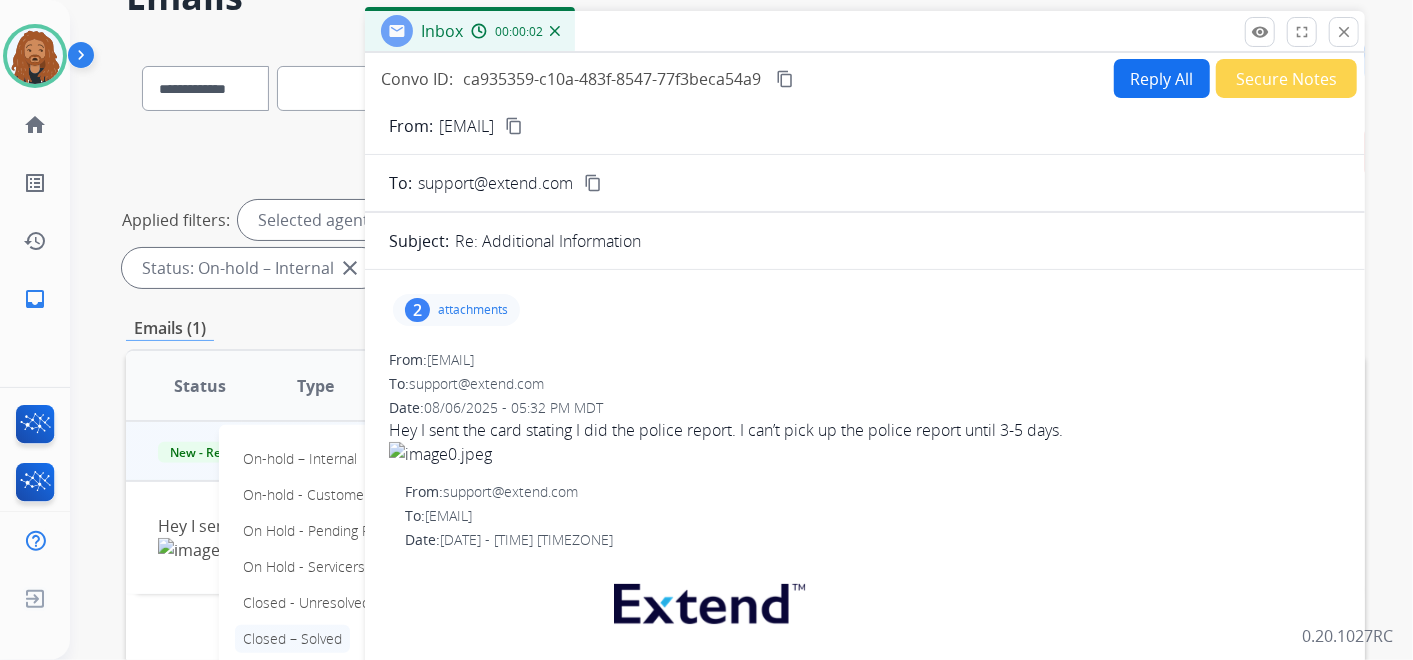 click on "Closed – Solved" at bounding box center (292, 639) 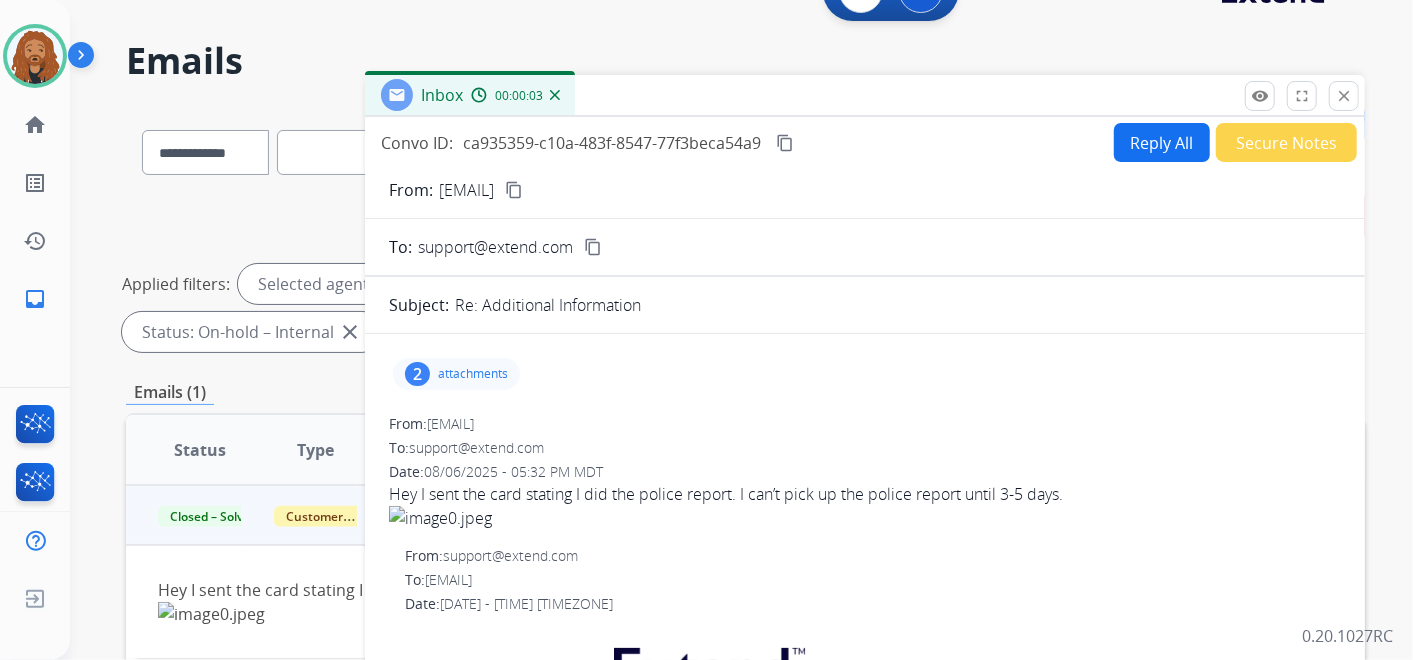 scroll, scrollTop: 0, scrollLeft: 0, axis: both 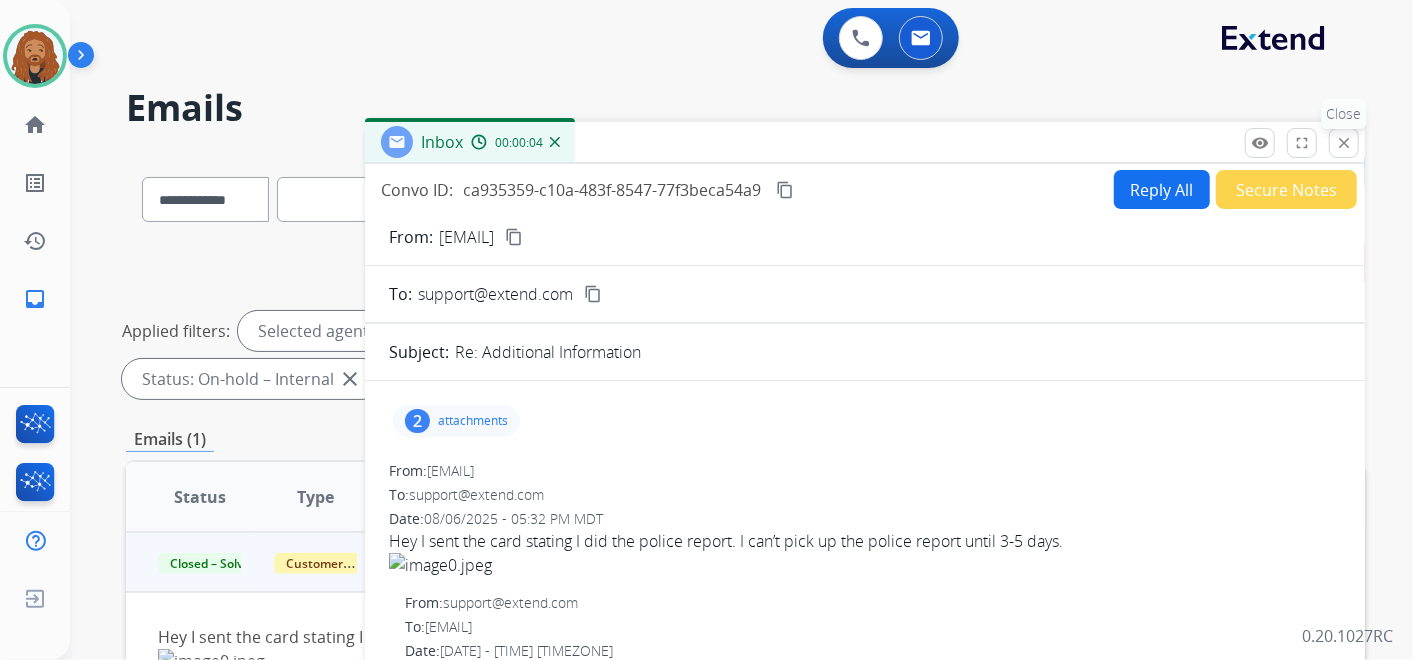 click on "close" at bounding box center (1344, 143) 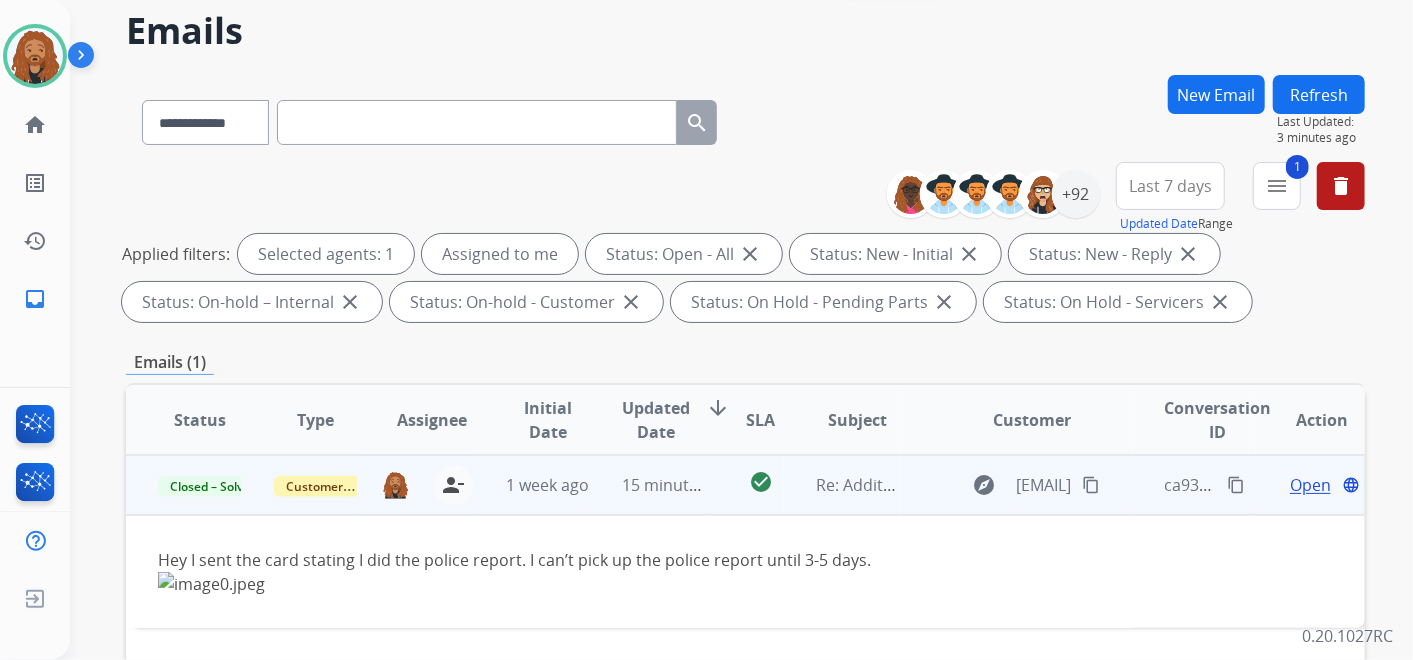 scroll, scrollTop: 111, scrollLeft: 0, axis: vertical 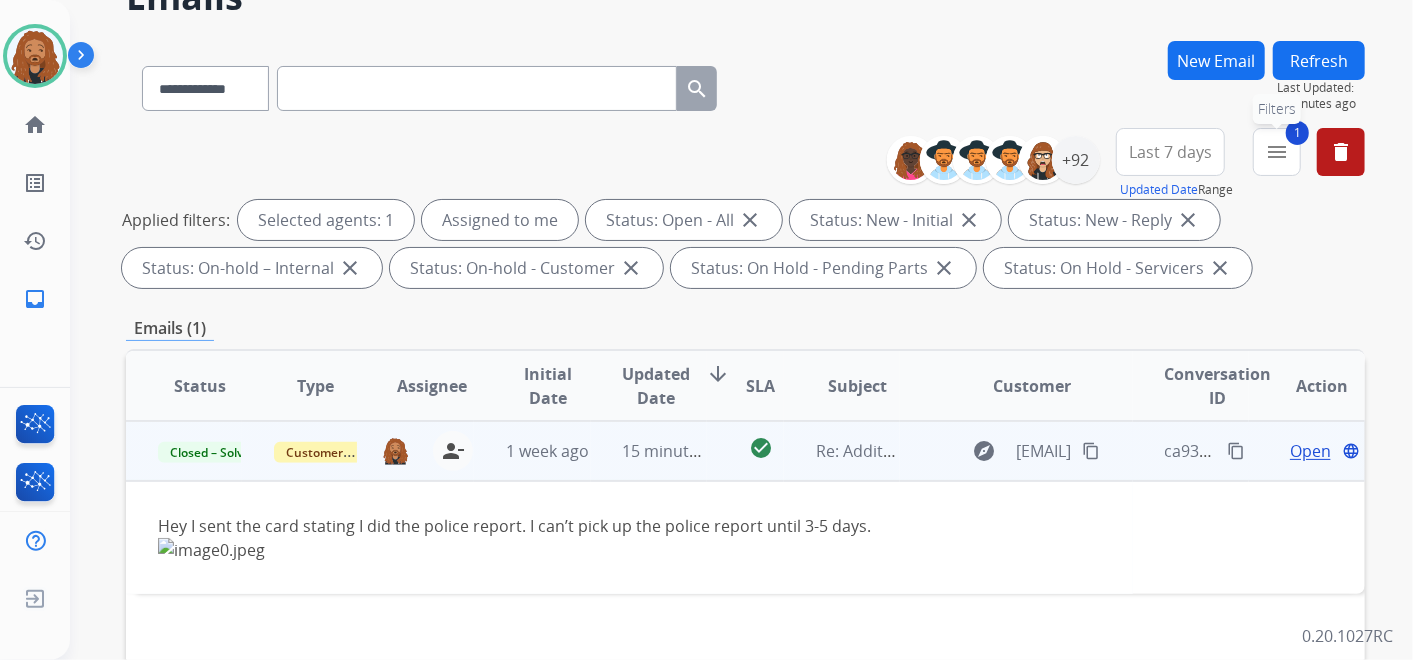 click on "1 menu  Filters" at bounding box center (1277, 152) 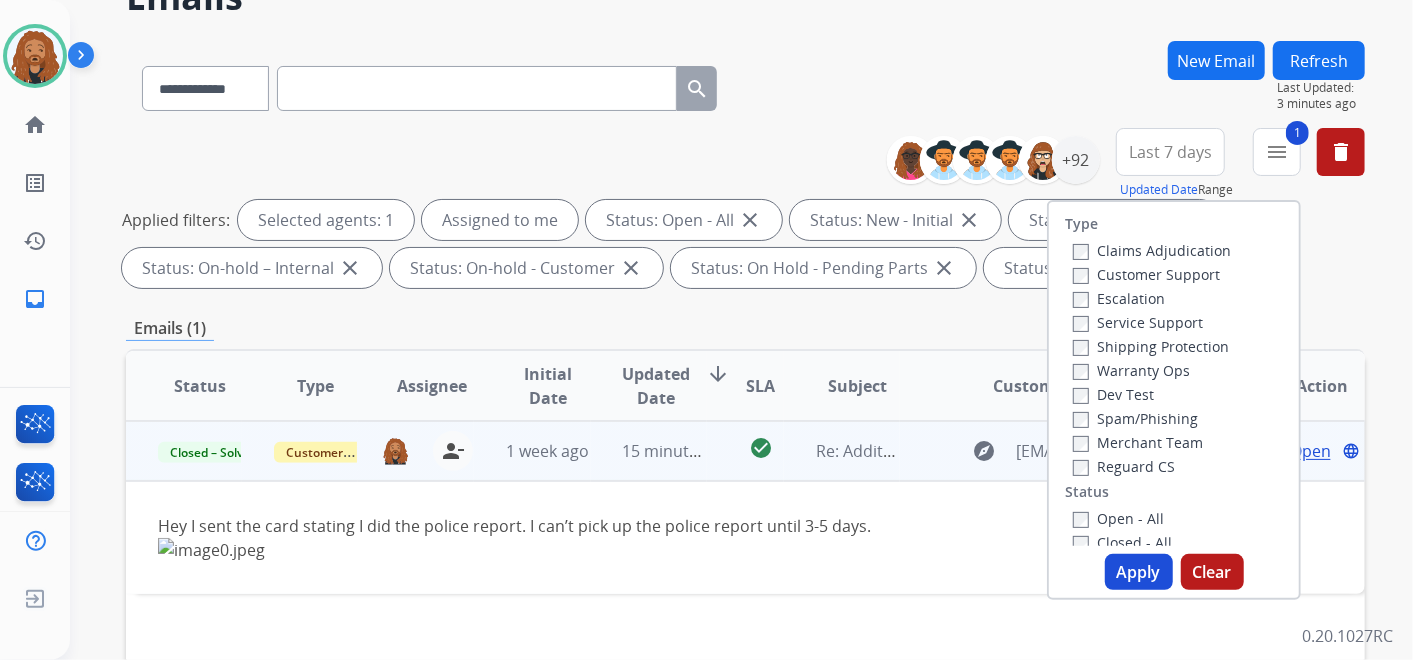 click on "Type  Claims Adjudication   Customer Support   Escalation   Service Support   Shipping Protection   Warranty Ops   Dev Test   Spam/Phishing   Merchant Team   Reguard CS  Status  Open - All   Closed - All   New - Initial   New - Reply   On-hold – Internal   On-hold - Customer   On Hold - Pending Parts   On Hold - Servicers   Closed - Unresolved   Closed – Solved   Closed – Merchant Transfer  SLA  Within SLA   Nearing SLA   Past SLA   Critical   On Hold   Closed  Processed  Migration   Webhook   Polling   Extend.com (API)  Apply Clear" at bounding box center (1174, 400) 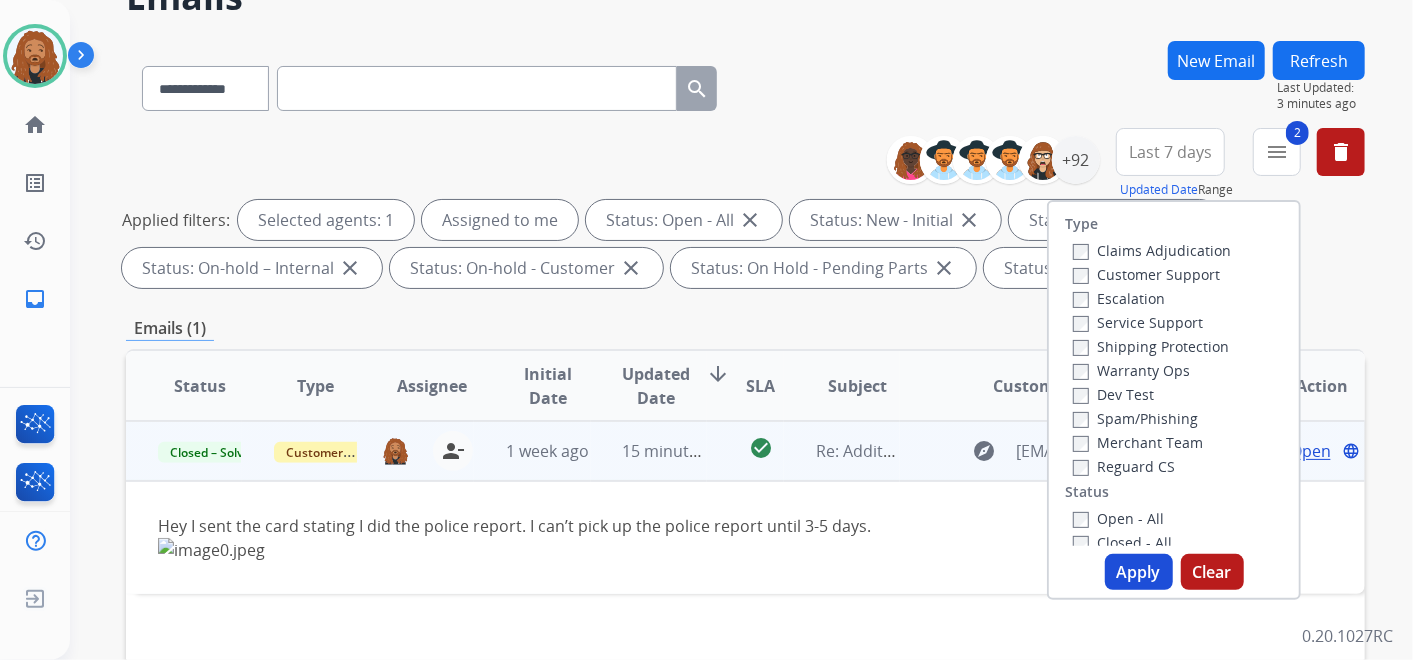click on "Apply" at bounding box center (1139, 572) 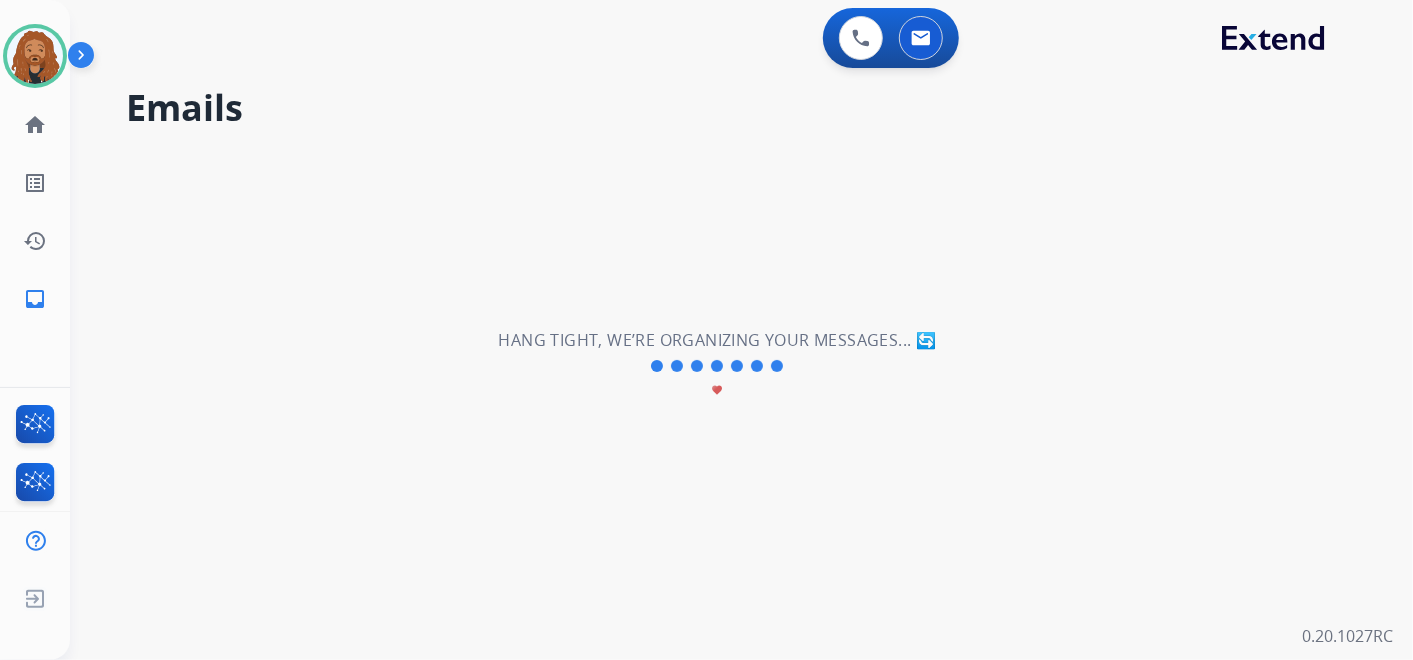 scroll, scrollTop: 0, scrollLeft: 0, axis: both 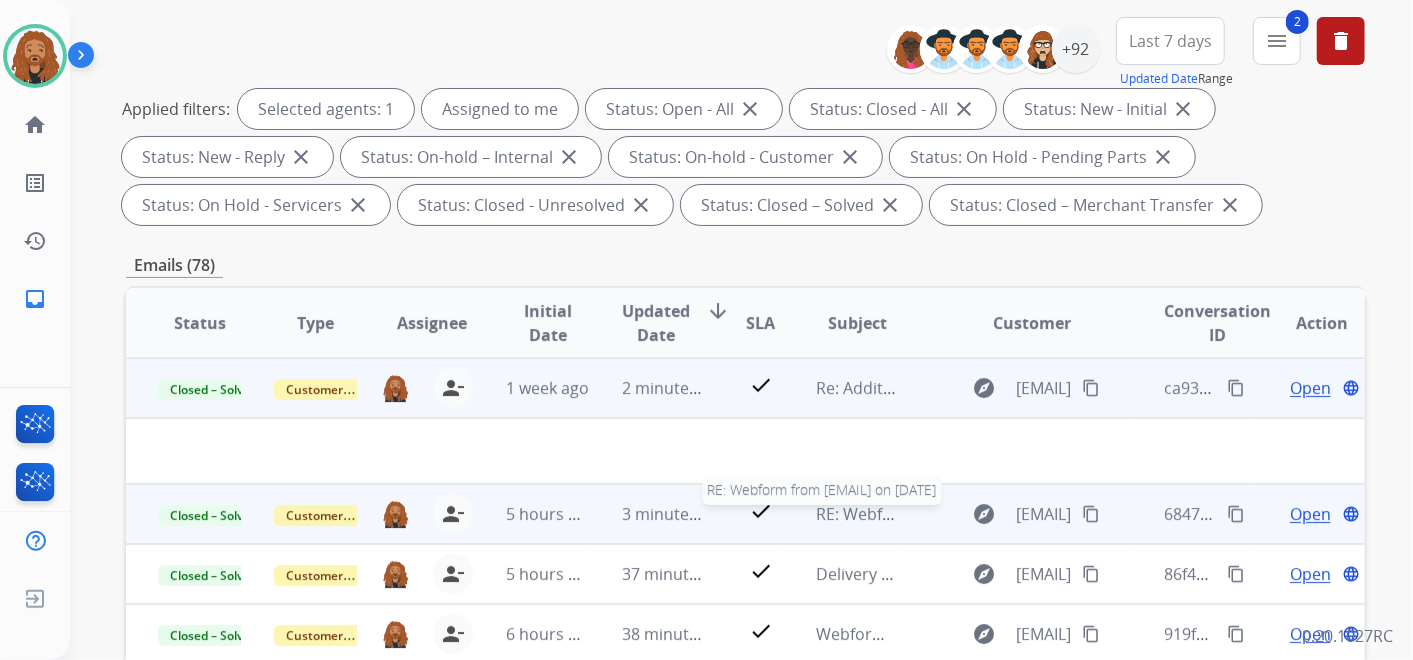 click on "RE: Webform from [EMAIL] on [DATE]" at bounding box center [954, 514] 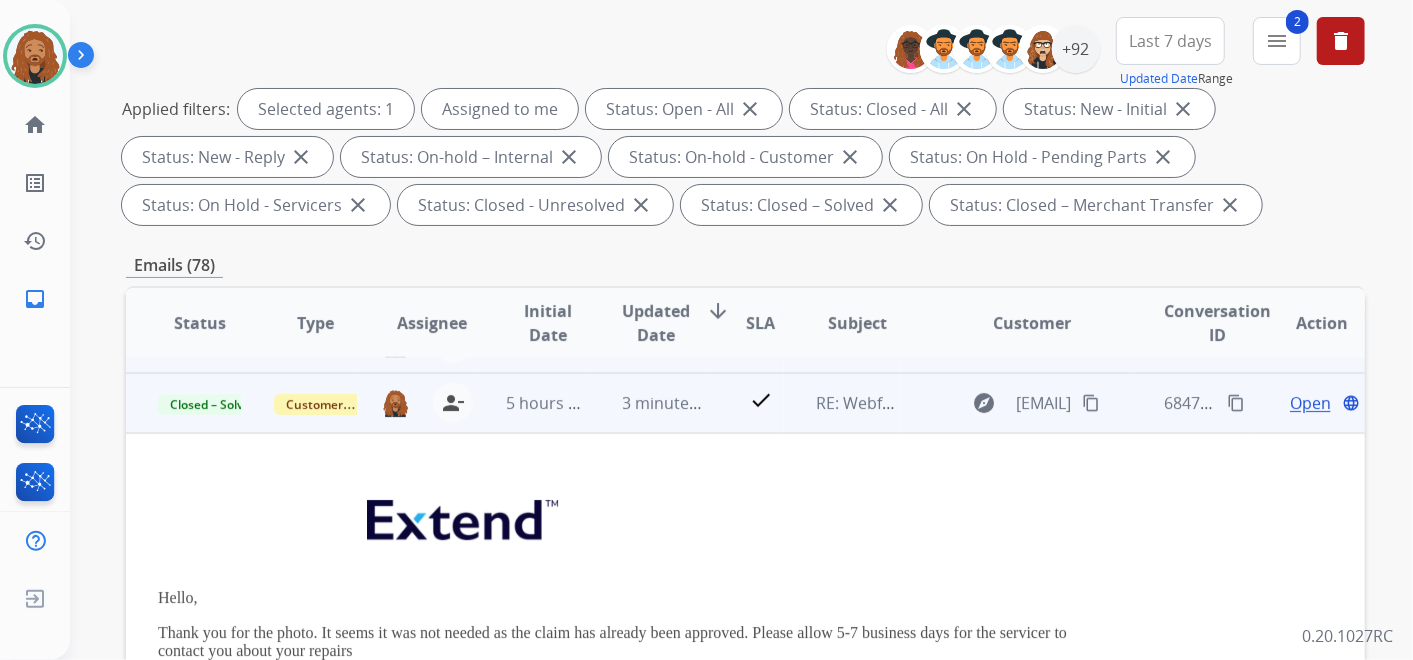 scroll, scrollTop: 60, scrollLeft: 0, axis: vertical 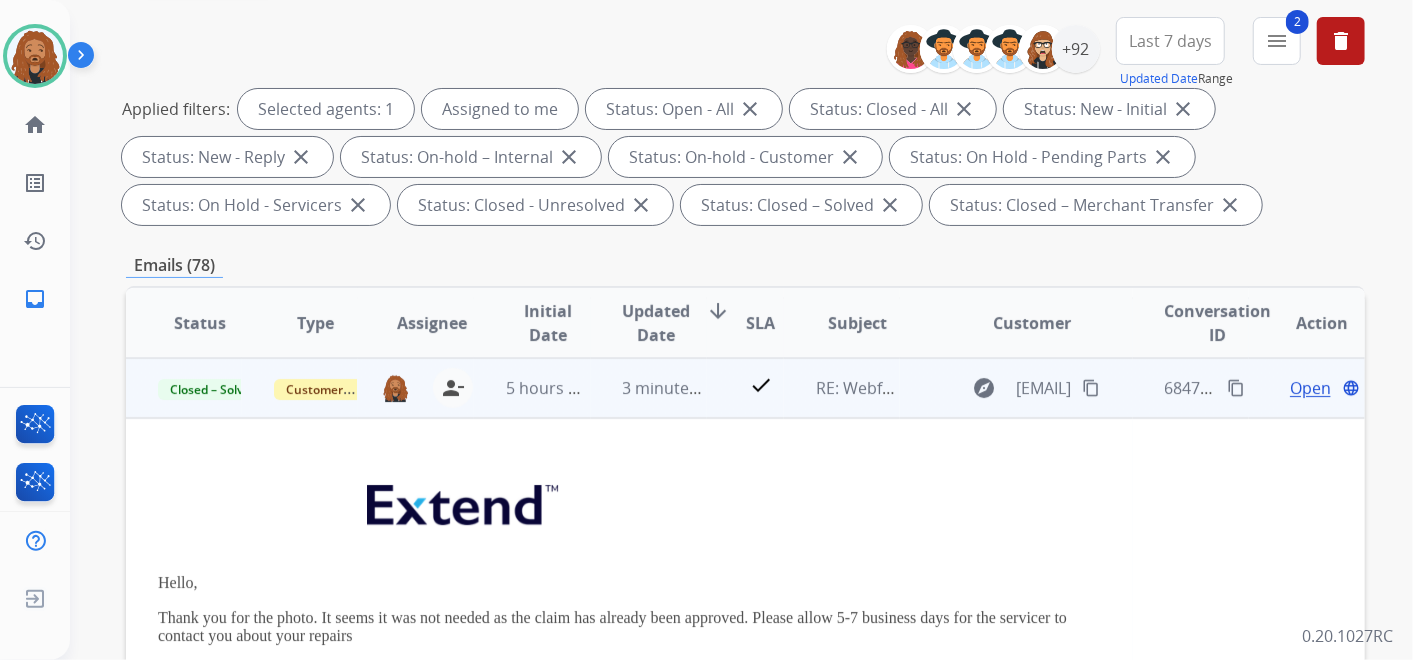 click on "Open" at bounding box center [1310, 388] 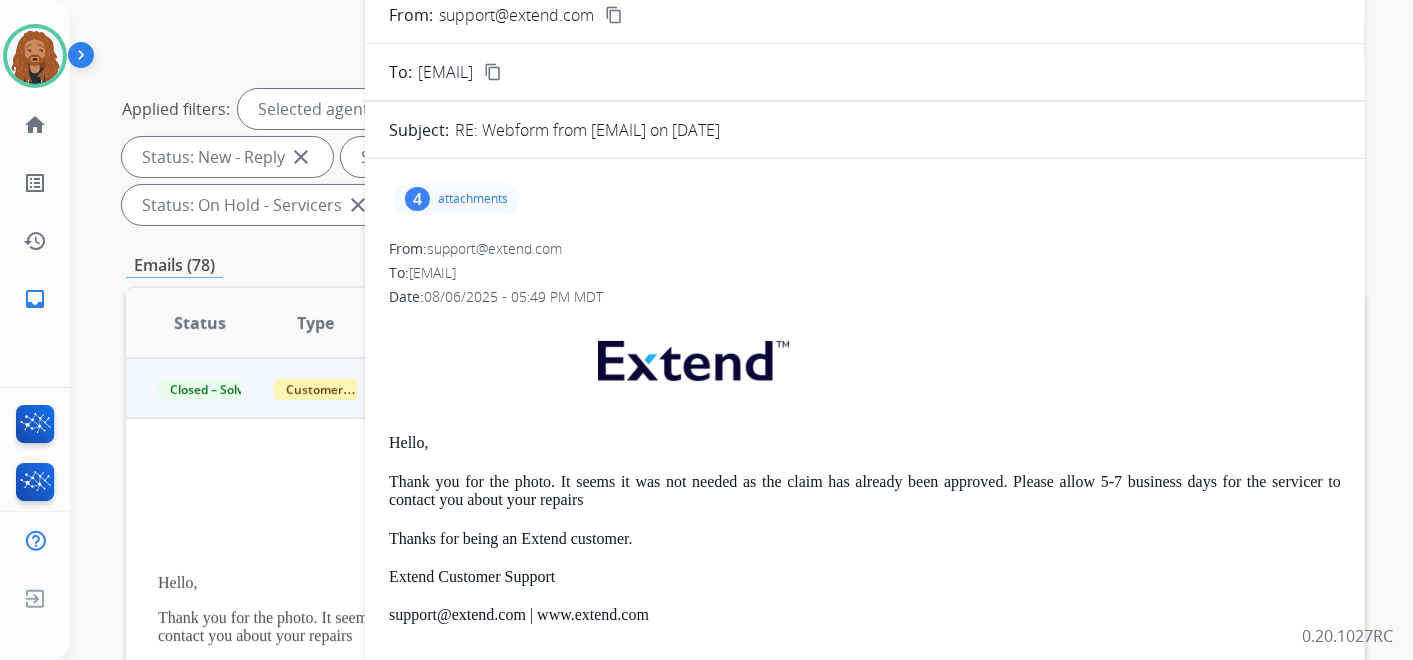click on "attachments" at bounding box center [473, 199] 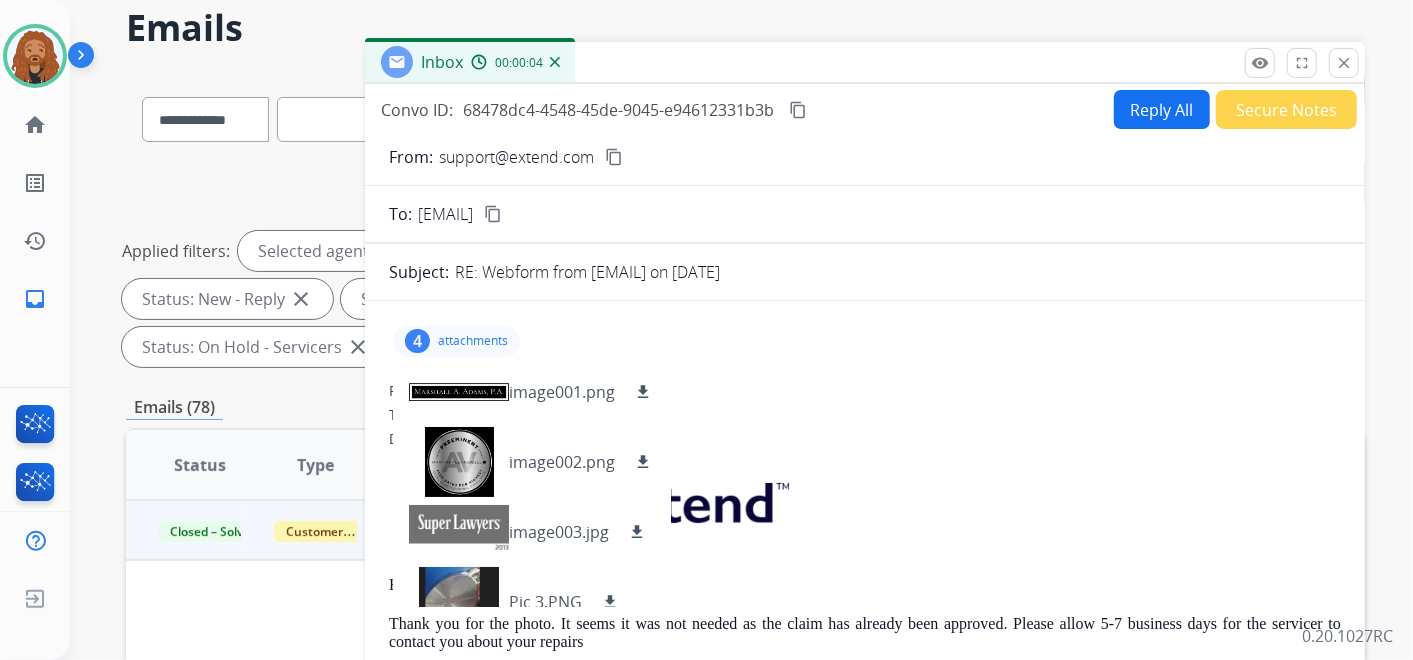 scroll, scrollTop: 0, scrollLeft: 0, axis: both 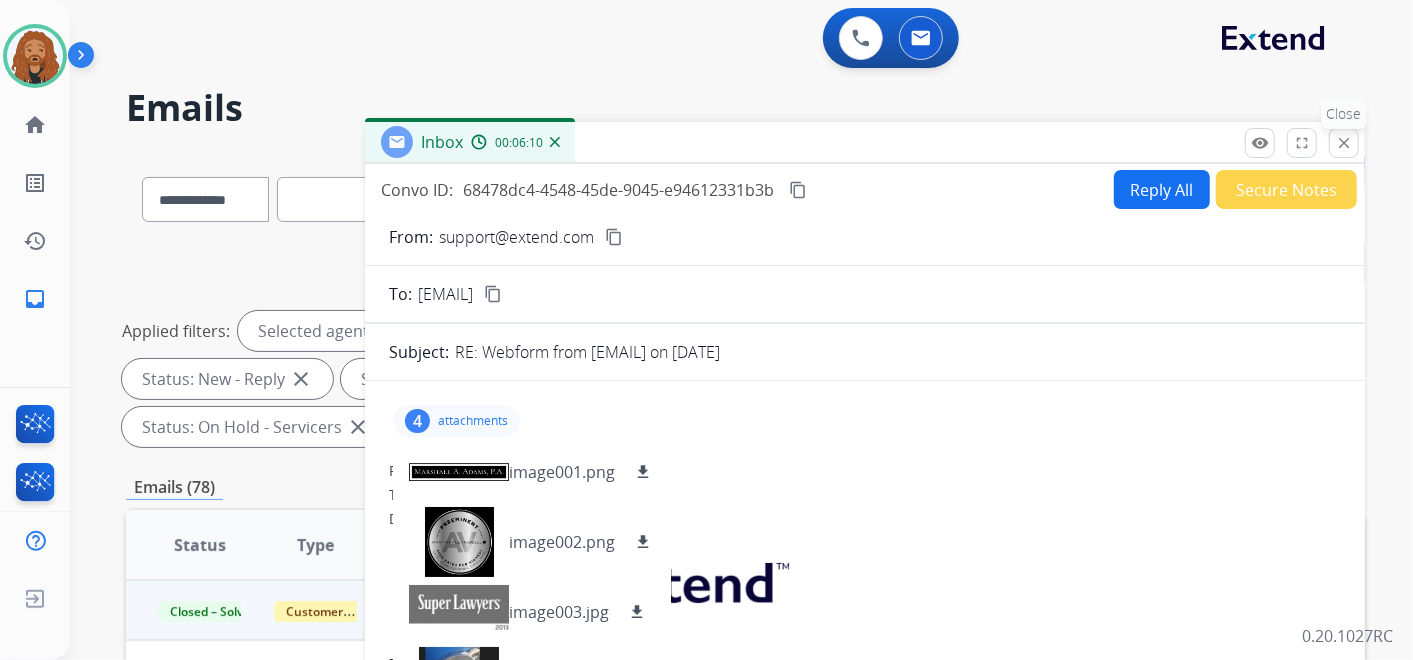 click on "close" at bounding box center (1344, 143) 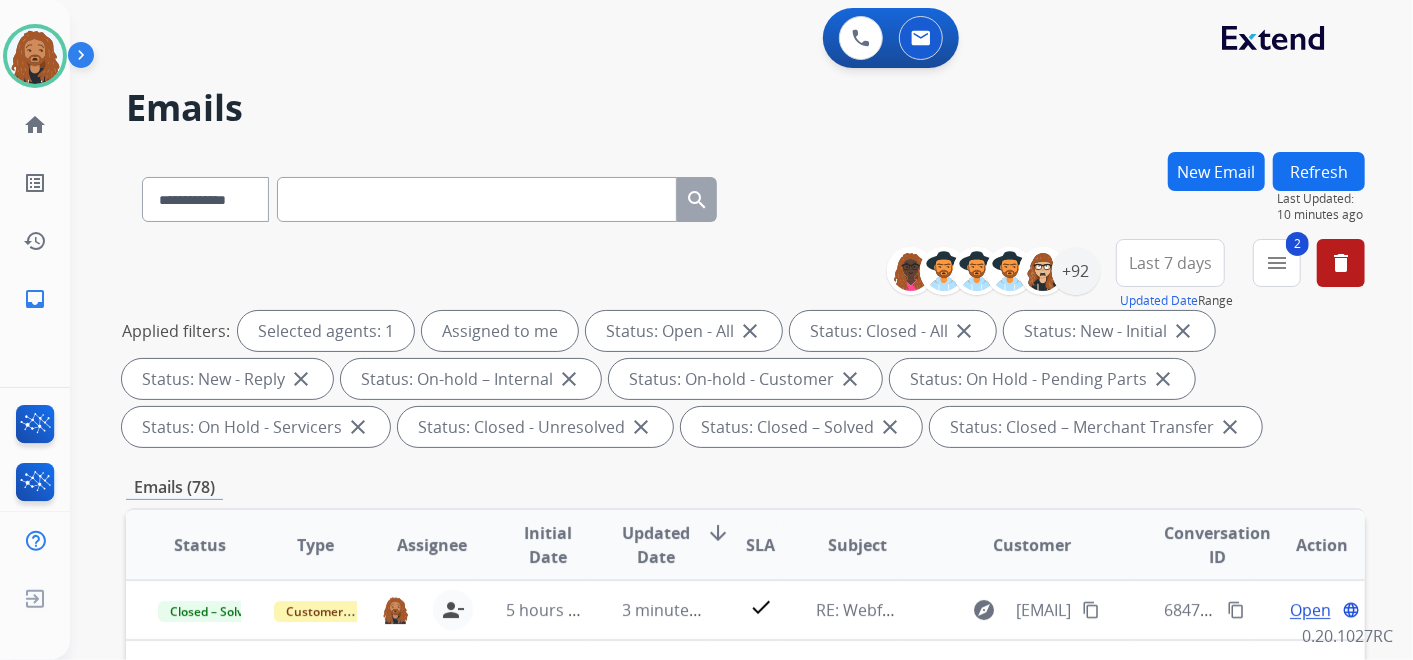 click on "0 Voice Interactions  0  Email Interactions" at bounding box center [729, 40] 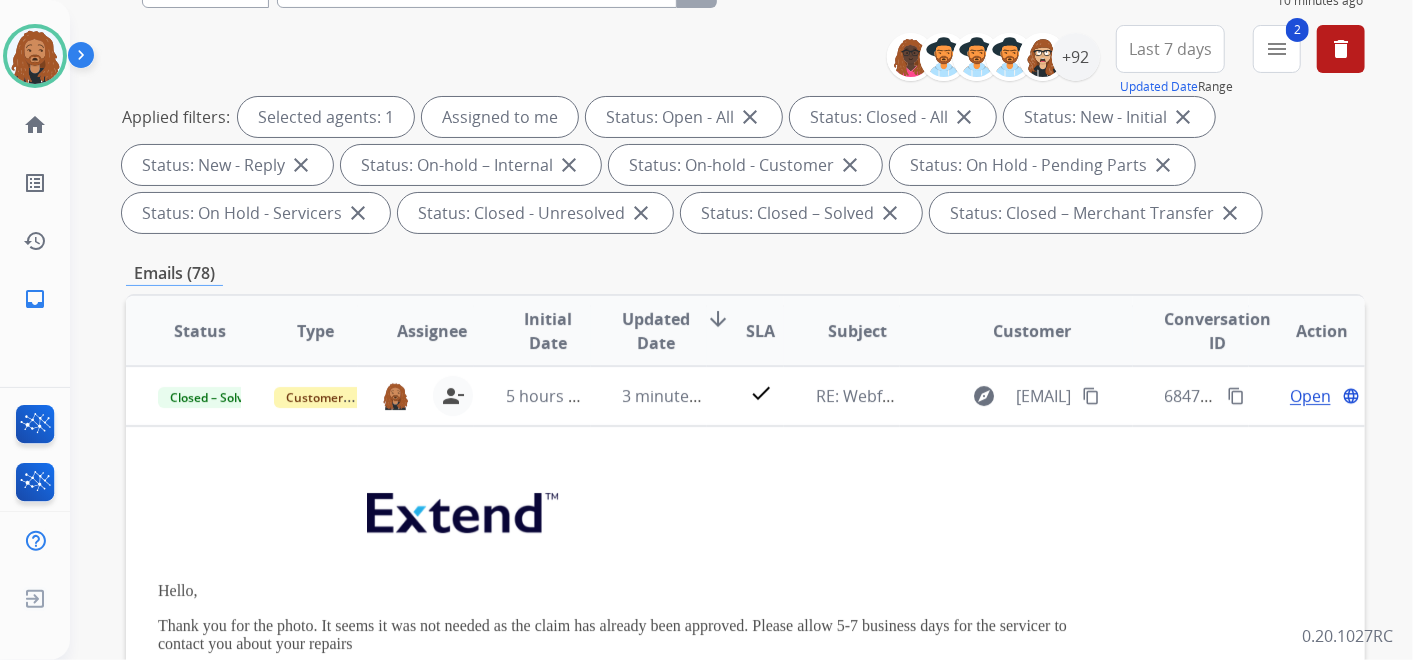scroll, scrollTop: 222, scrollLeft: 0, axis: vertical 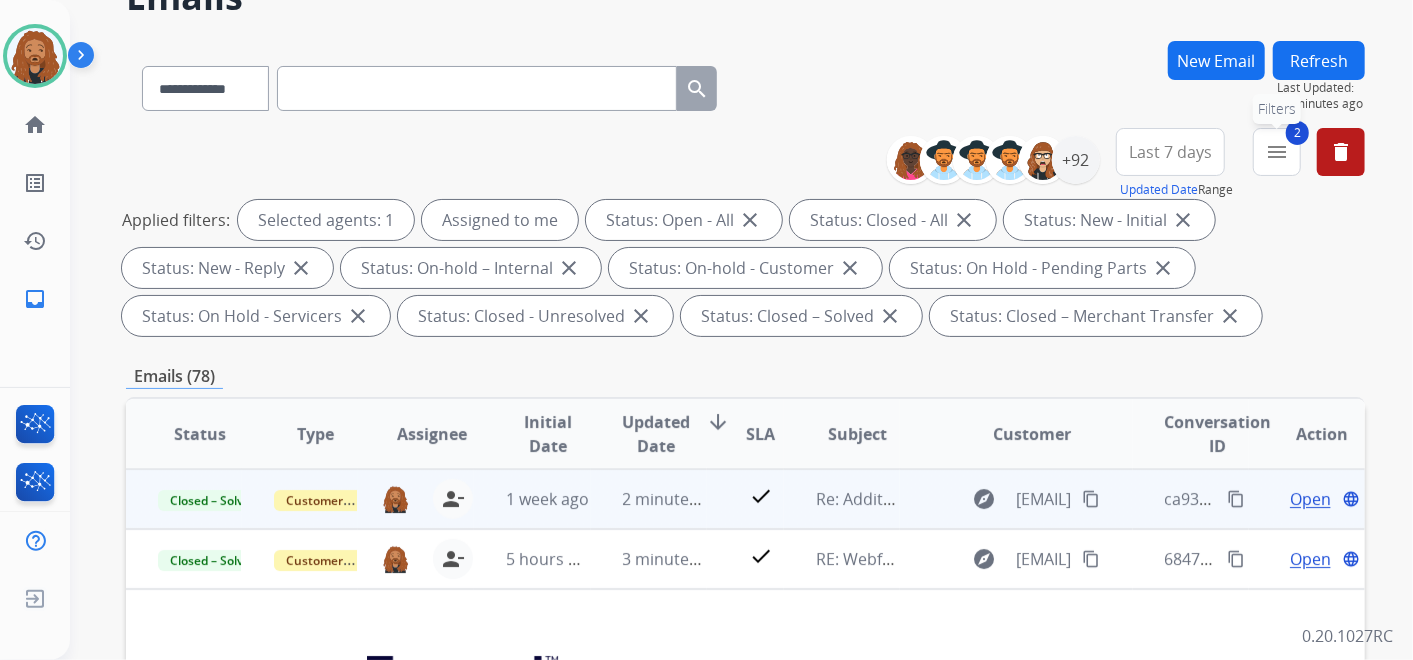 click on "menu" at bounding box center (1277, 152) 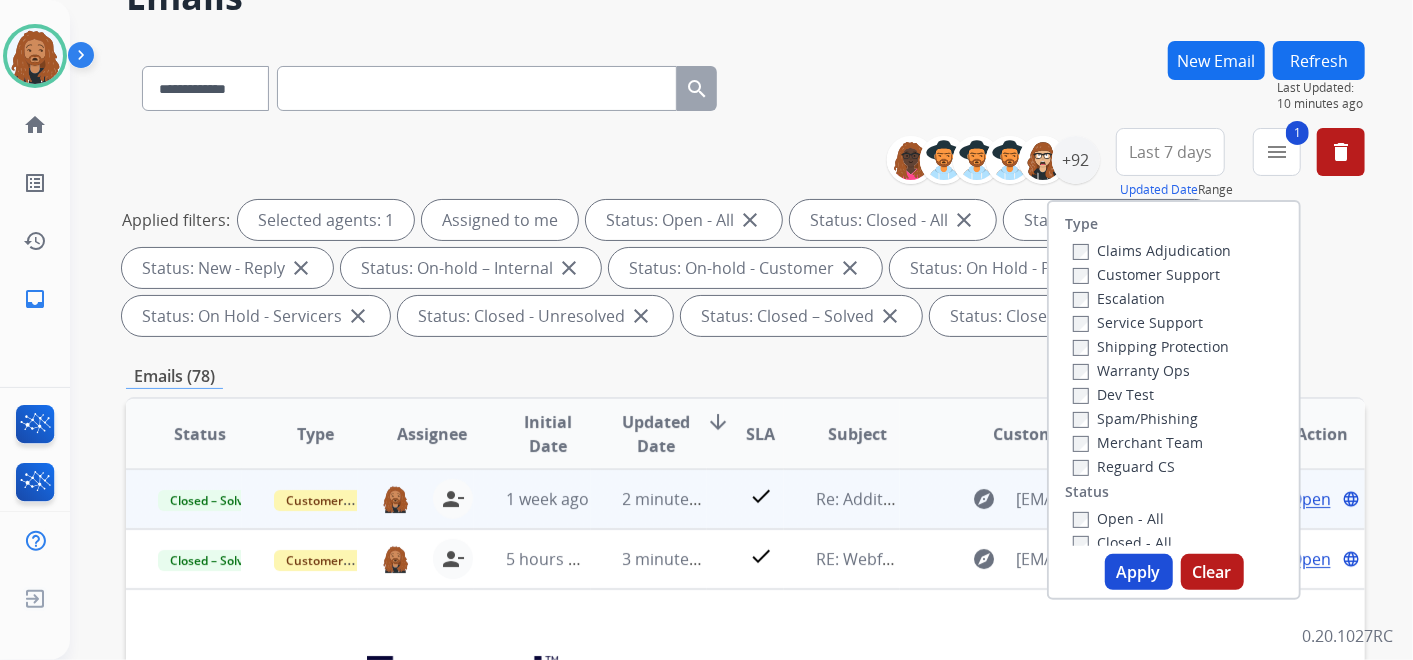 click on "Apply" at bounding box center (1139, 572) 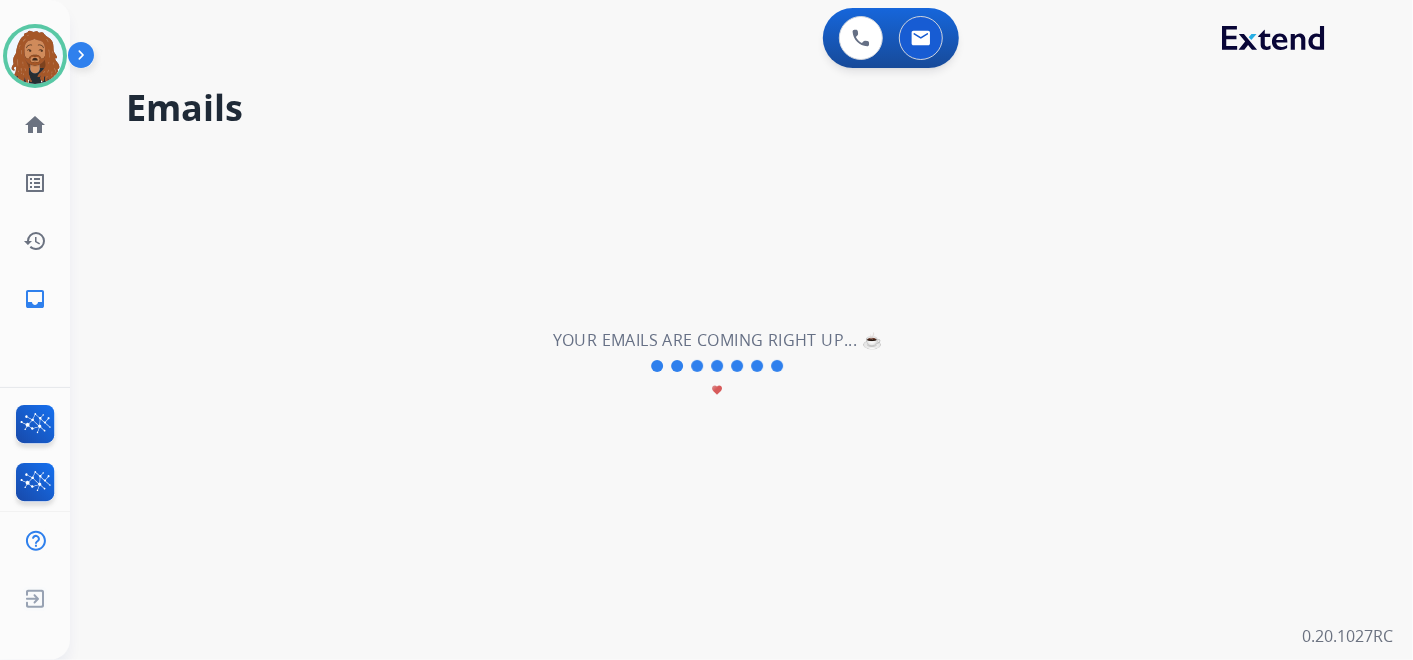 scroll, scrollTop: 0, scrollLeft: 0, axis: both 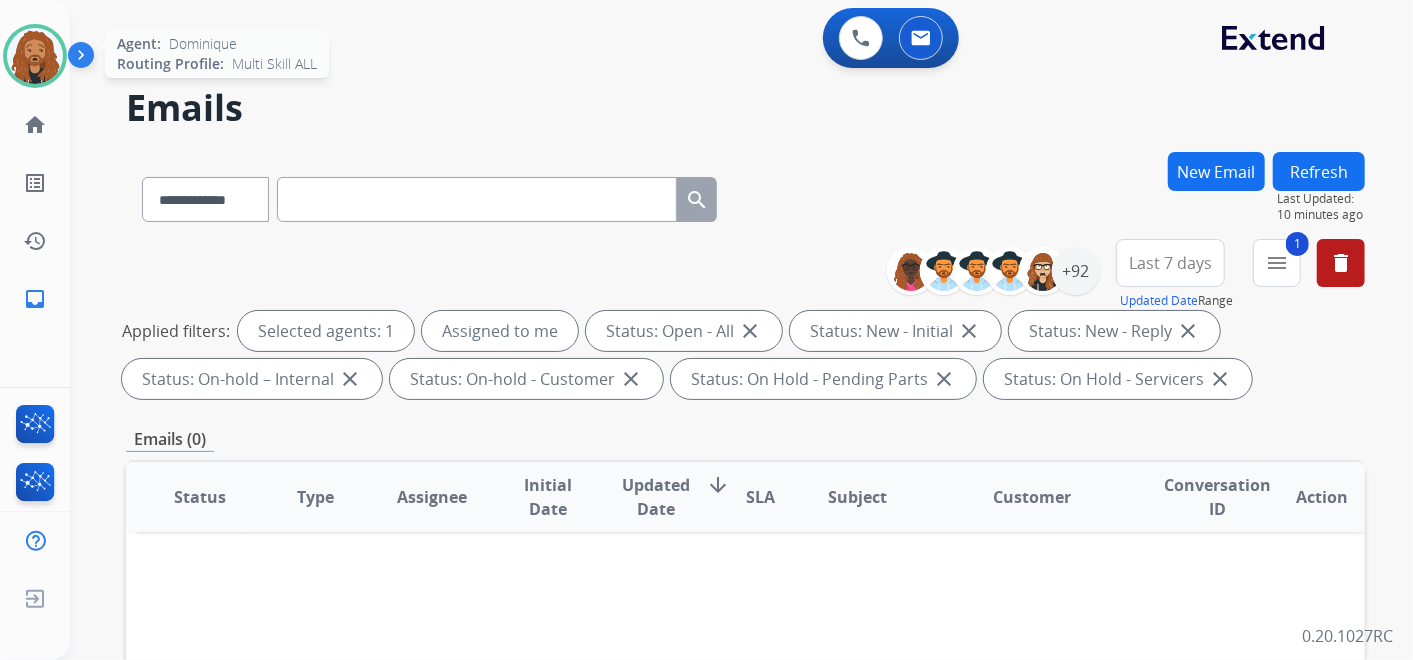 click at bounding box center (35, 56) 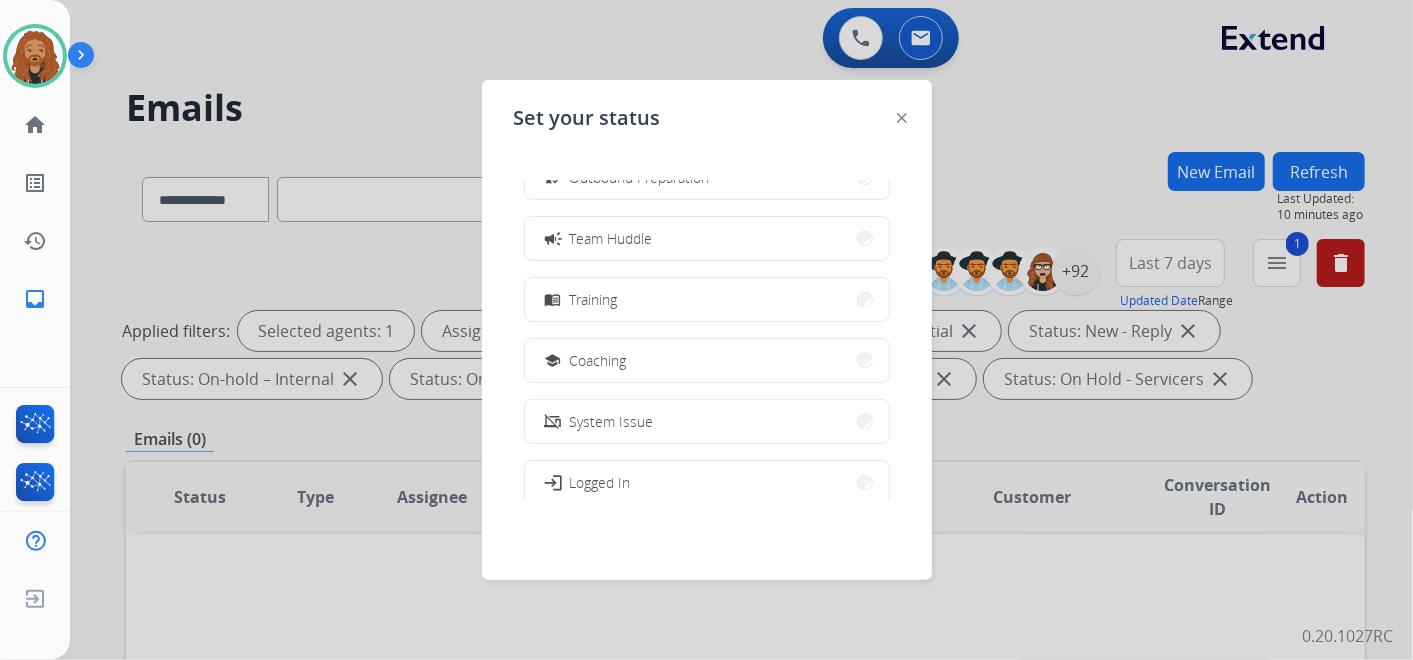 scroll, scrollTop: 377, scrollLeft: 0, axis: vertical 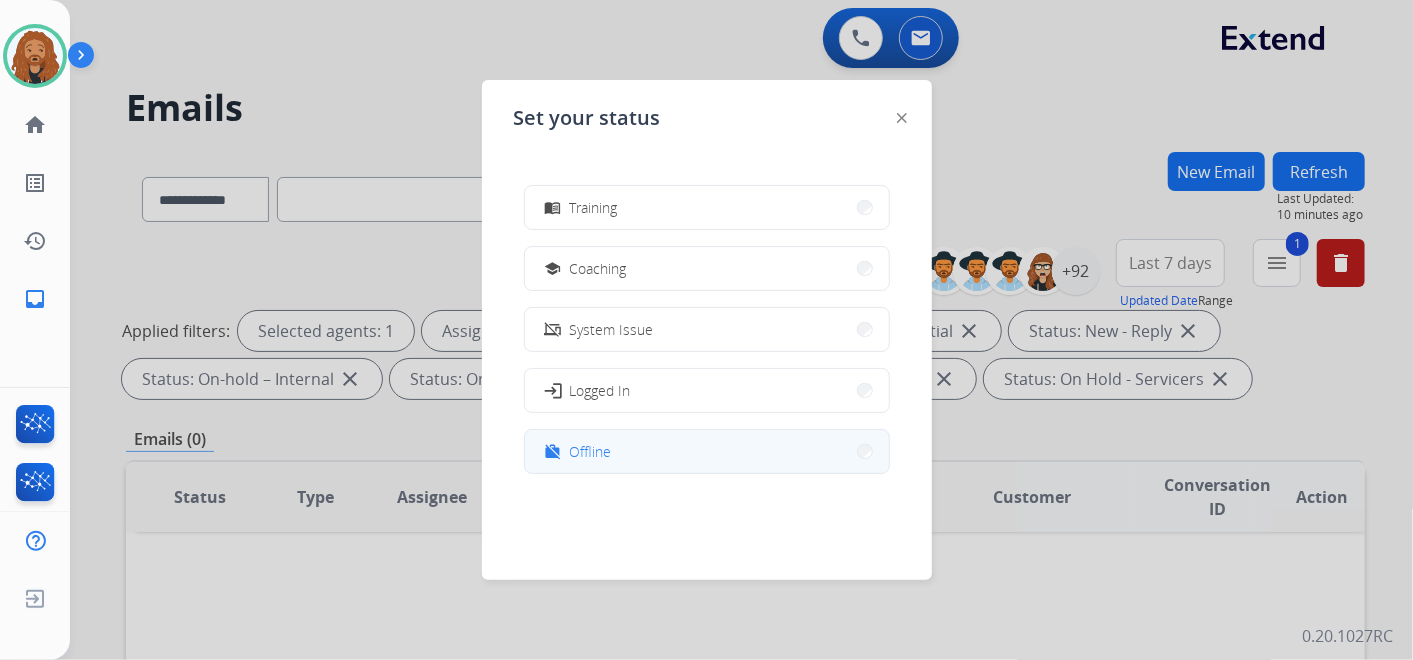 click on "work_off Offline" at bounding box center (707, 451) 